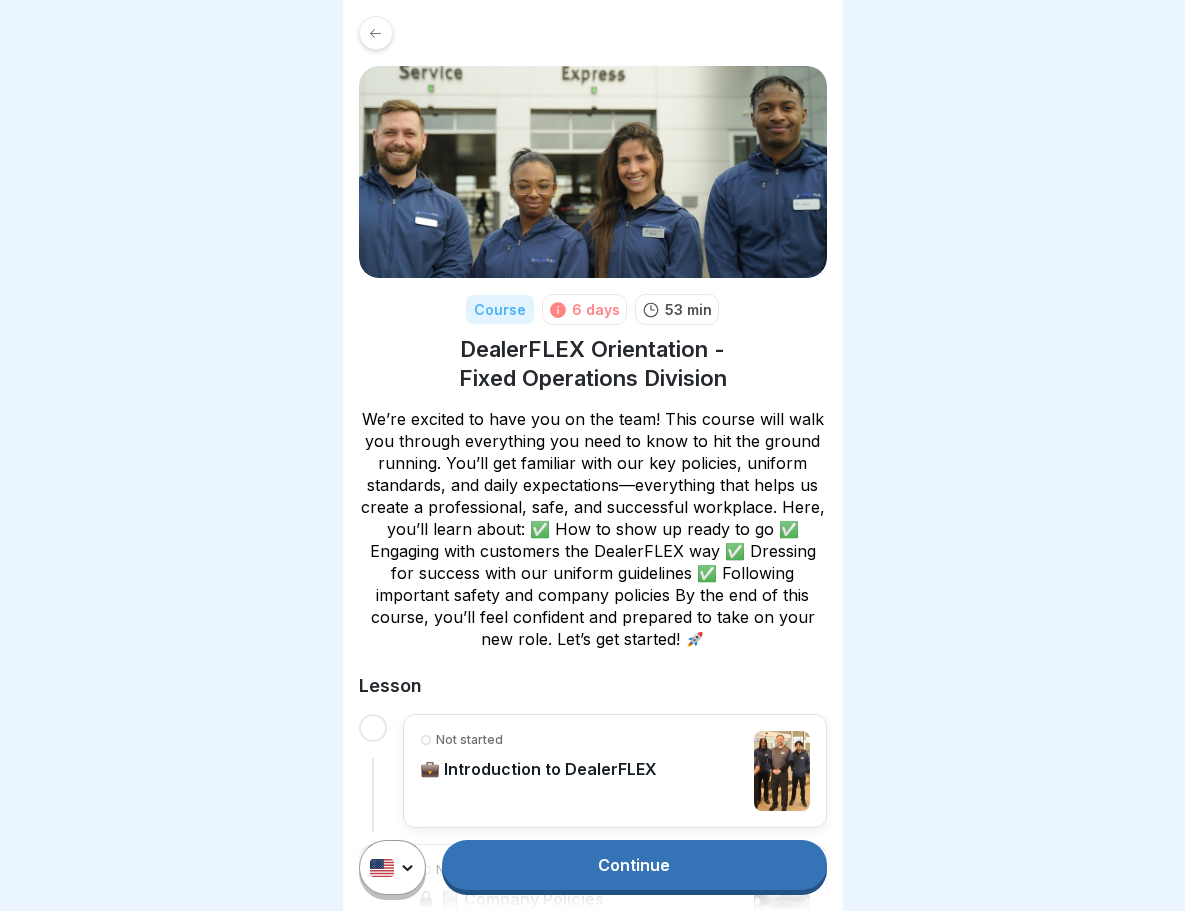 scroll, scrollTop: 0, scrollLeft: 0, axis: both 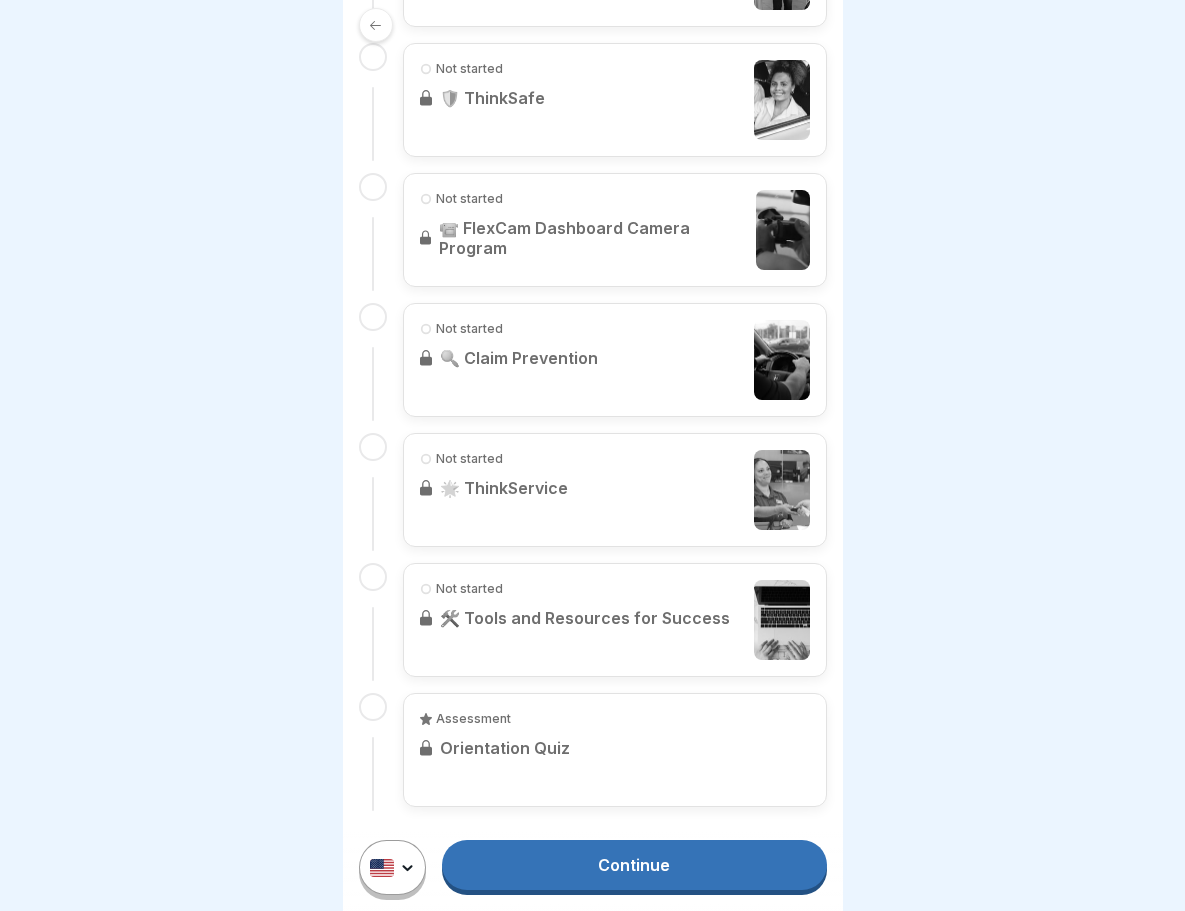 click on "Continue" at bounding box center [634, 865] 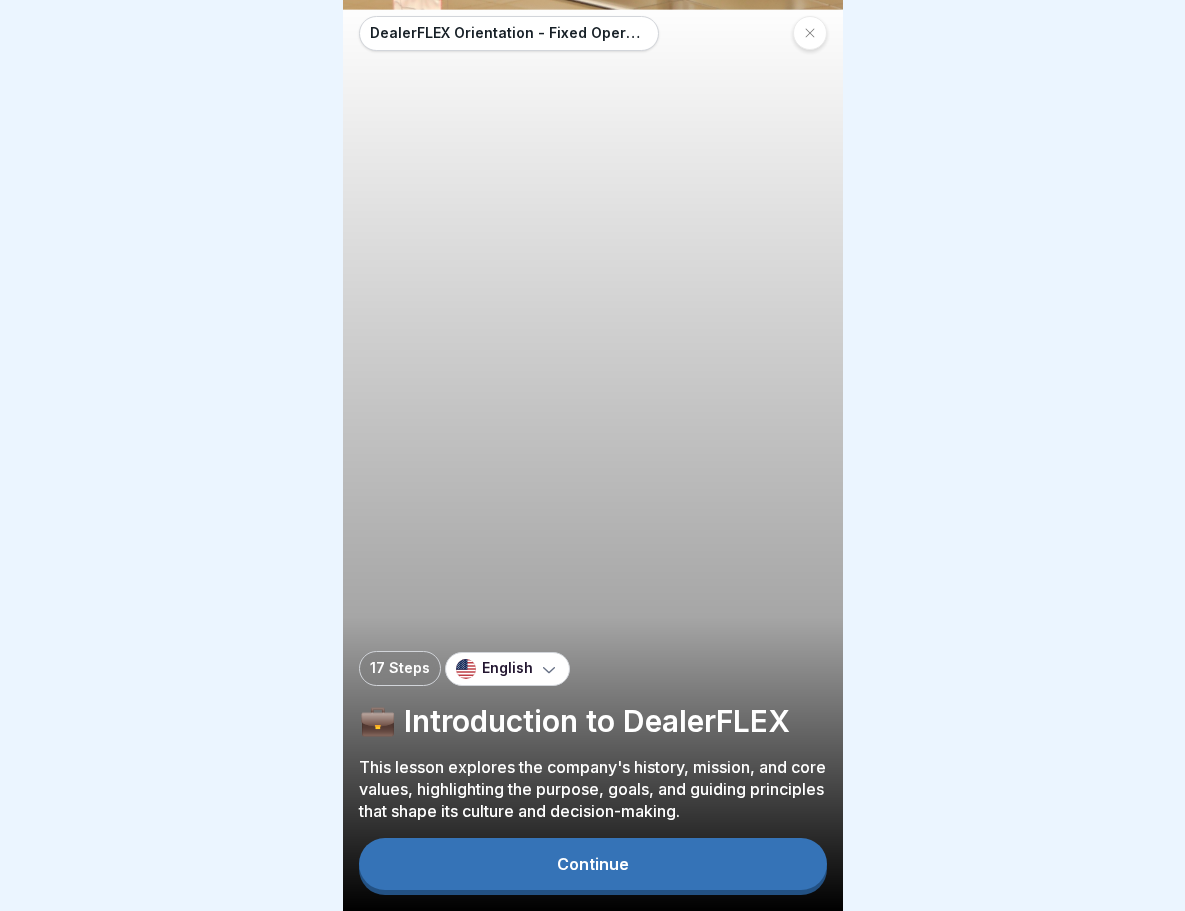 scroll, scrollTop: 0, scrollLeft: 0, axis: both 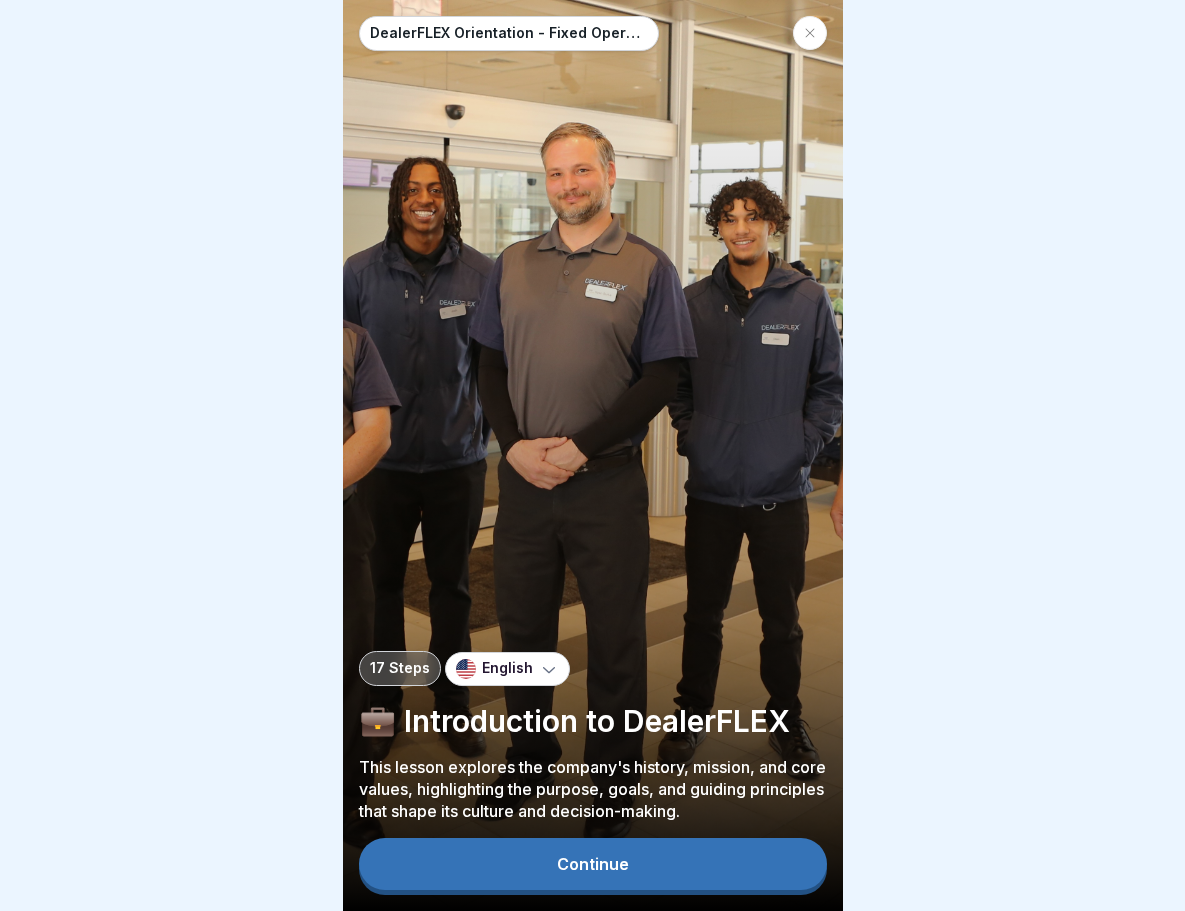 click on "Continue" at bounding box center (593, 864) 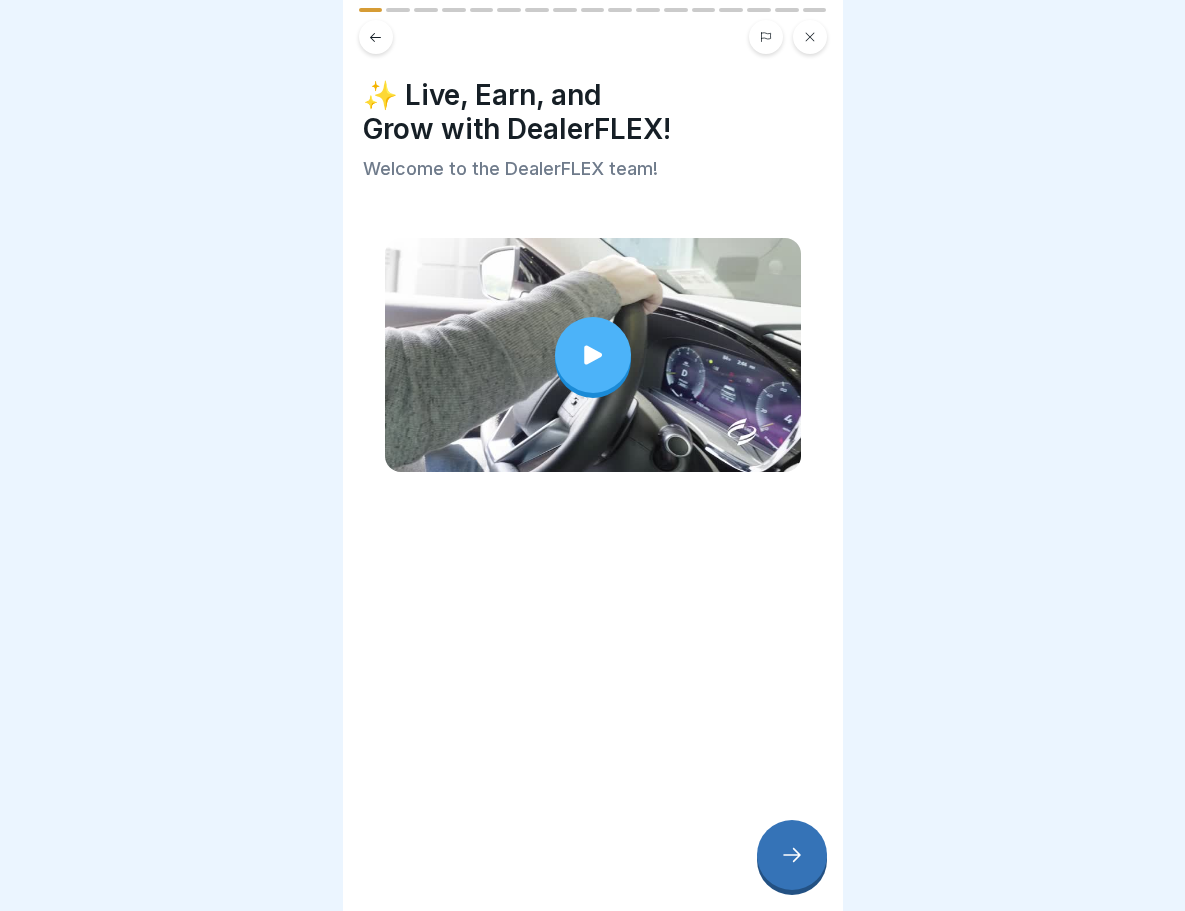 click 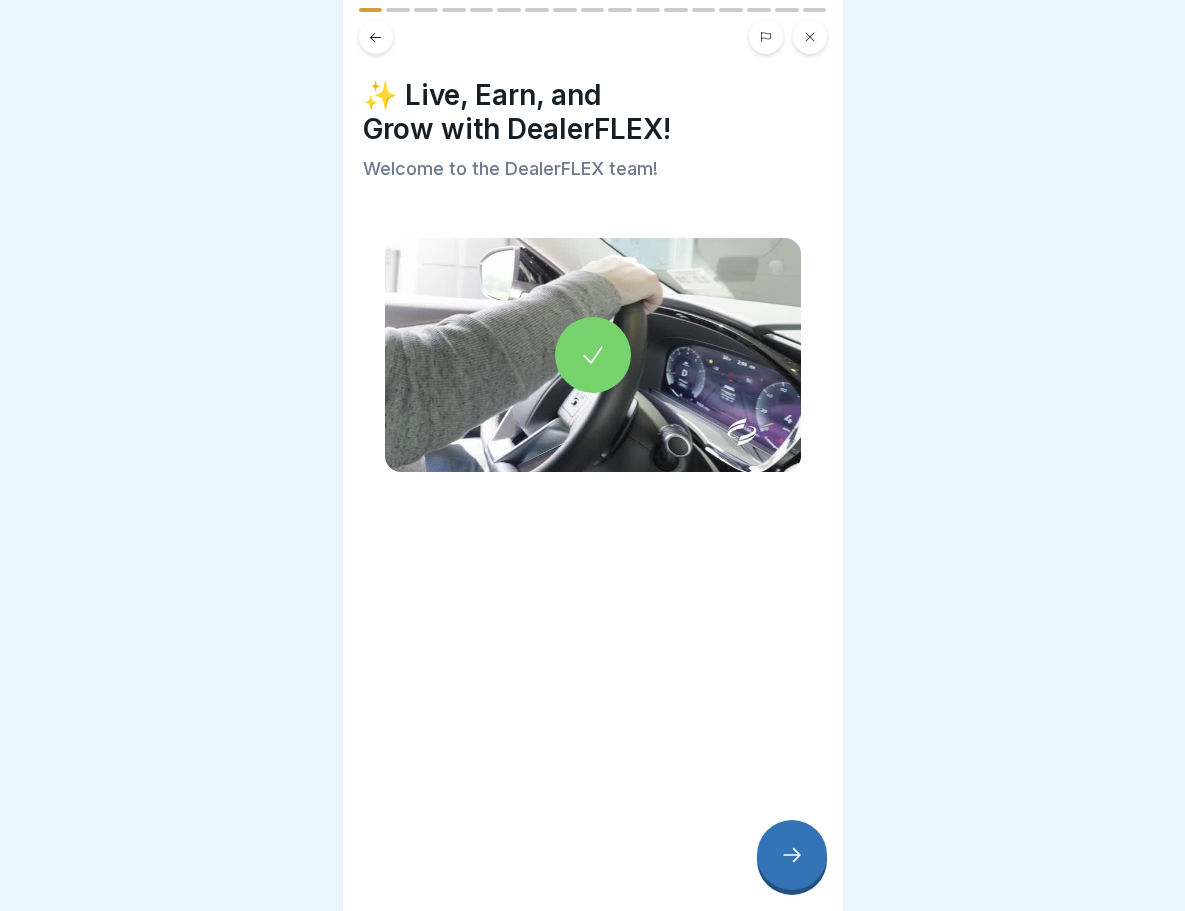 click at bounding box center [792, 855] 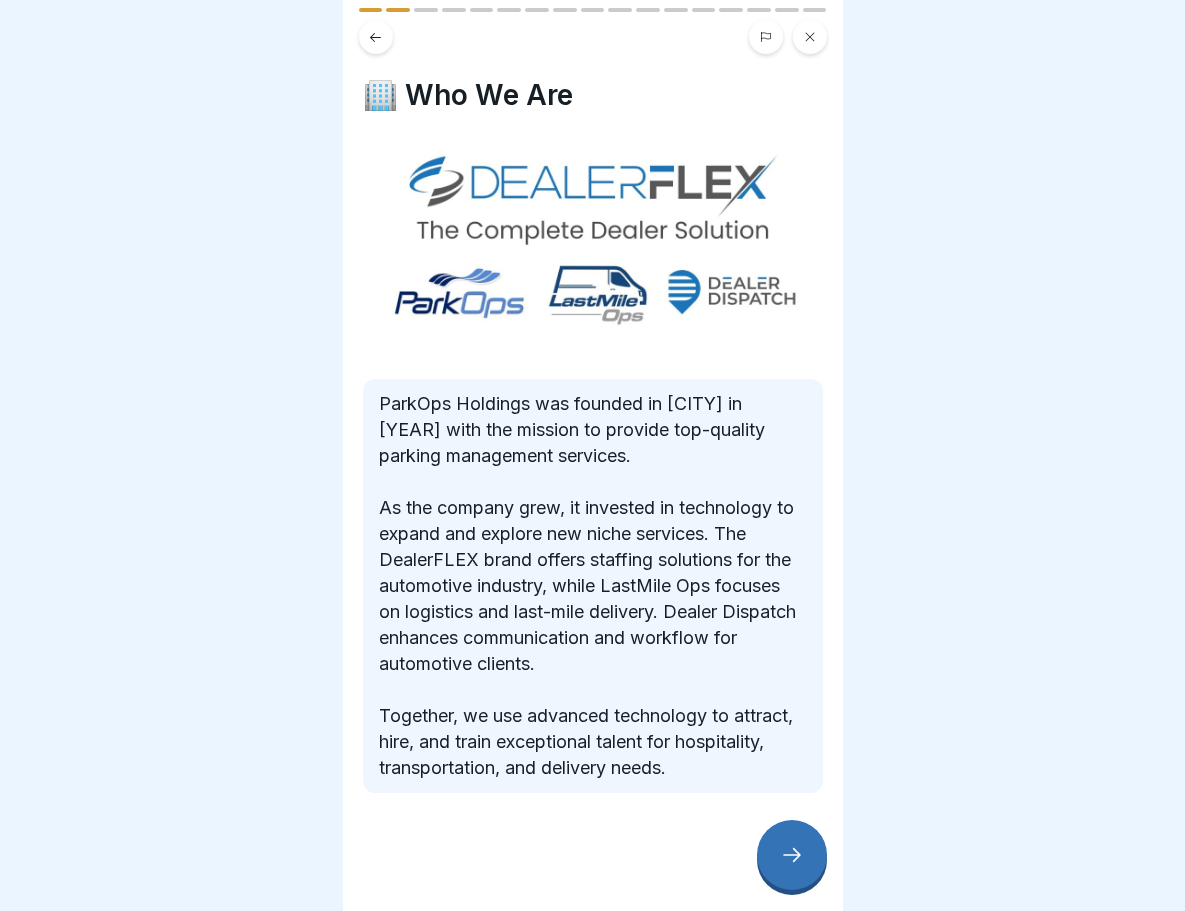 click at bounding box center (792, 855) 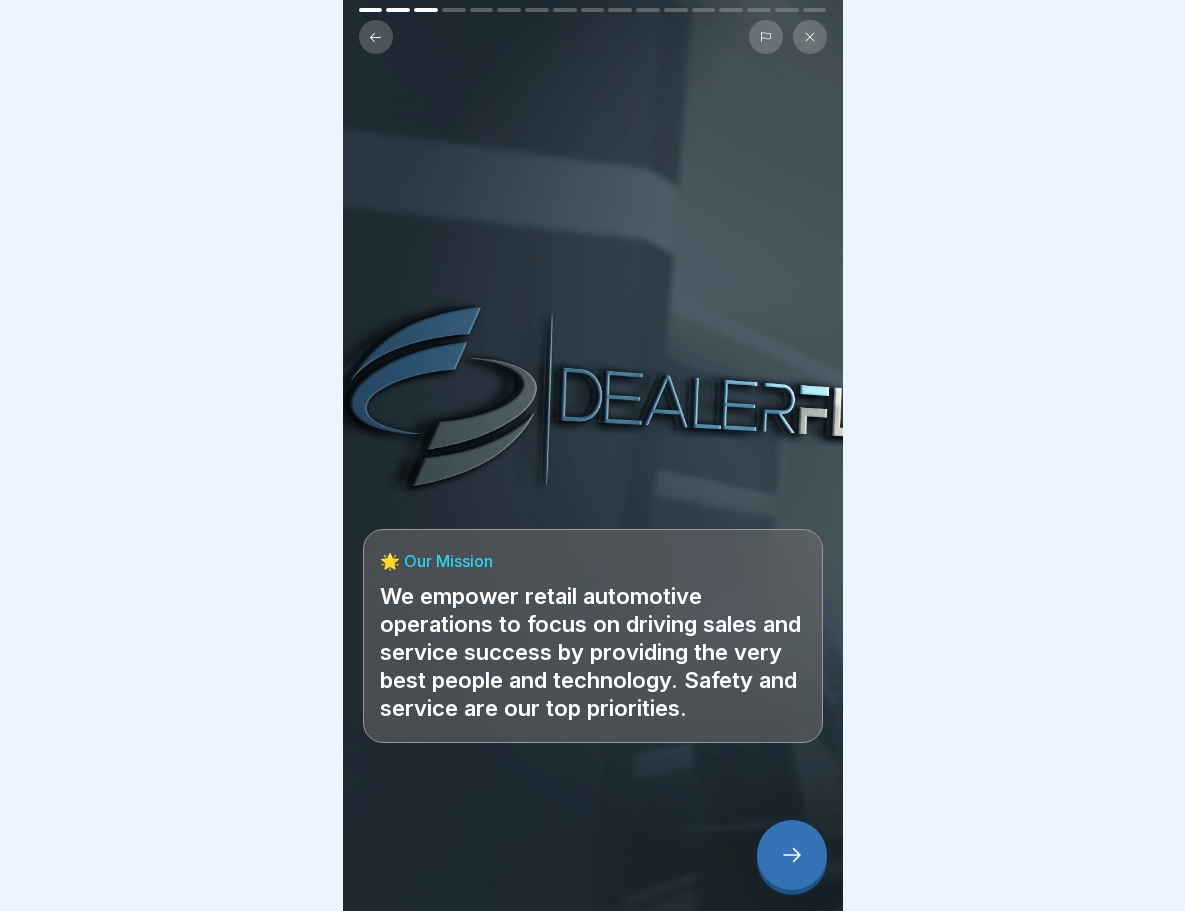 click at bounding box center (792, 855) 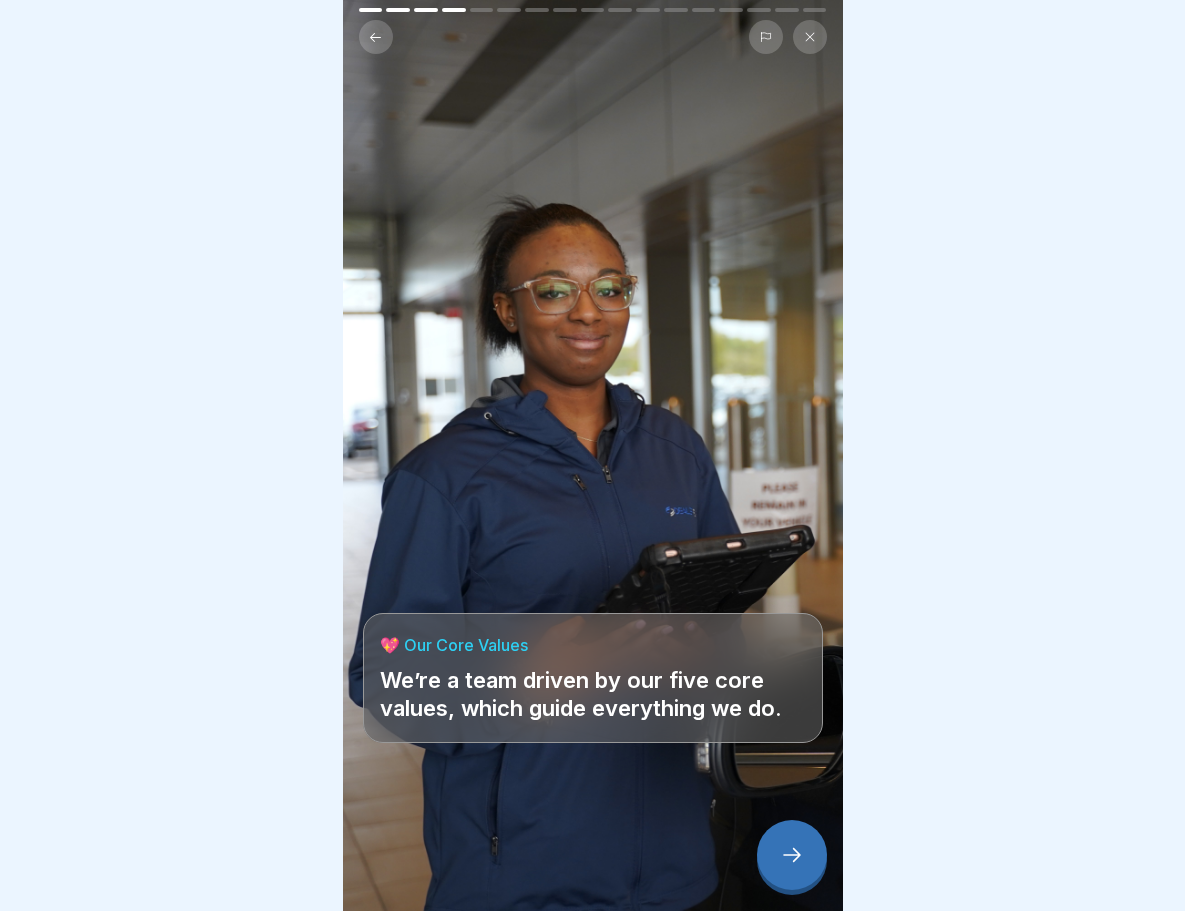 click at bounding box center [792, 855] 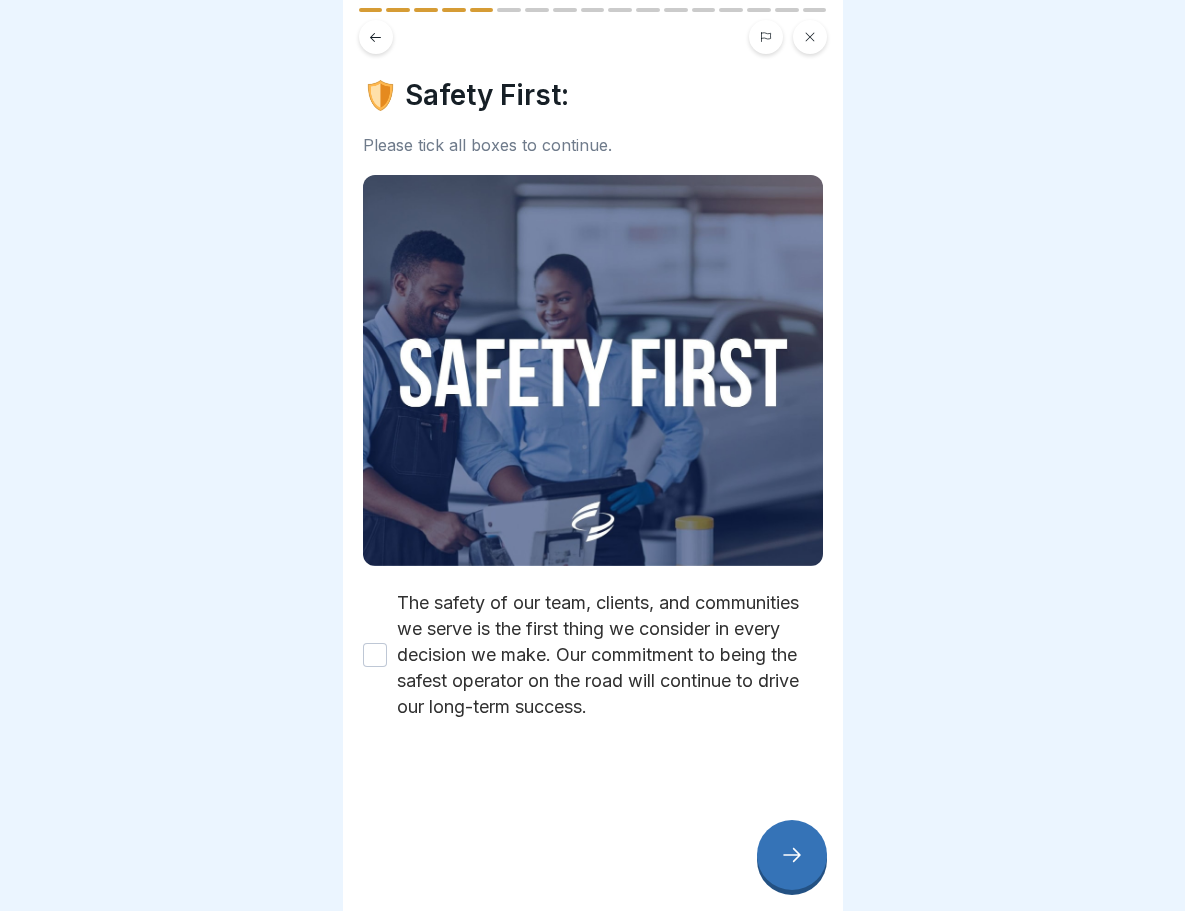 click on "The safety of our team, clients, and communities we serve is the first thing we consider in every decision we make. Our commitment to being the safest operator on the road will continue to drive our long-term success." at bounding box center (375, 655) 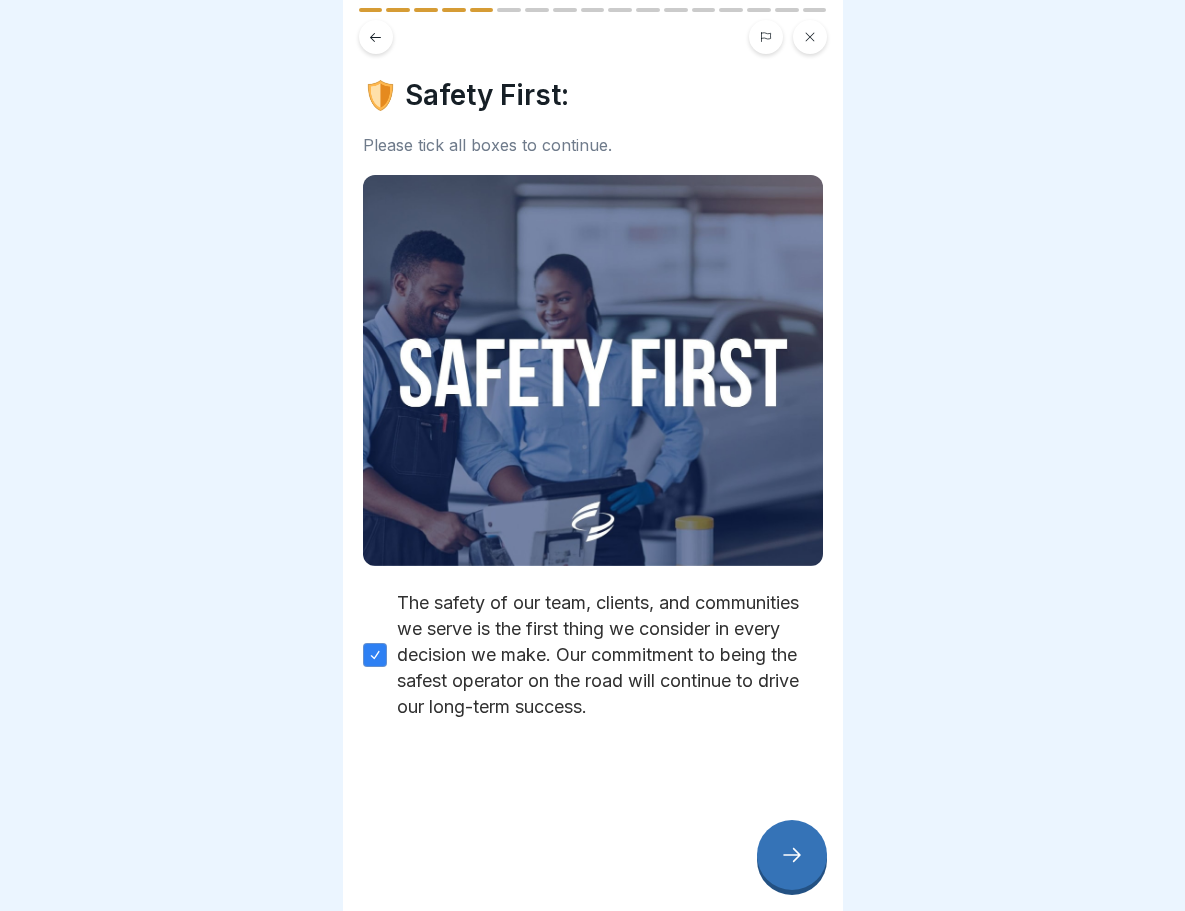 click at bounding box center [792, 855] 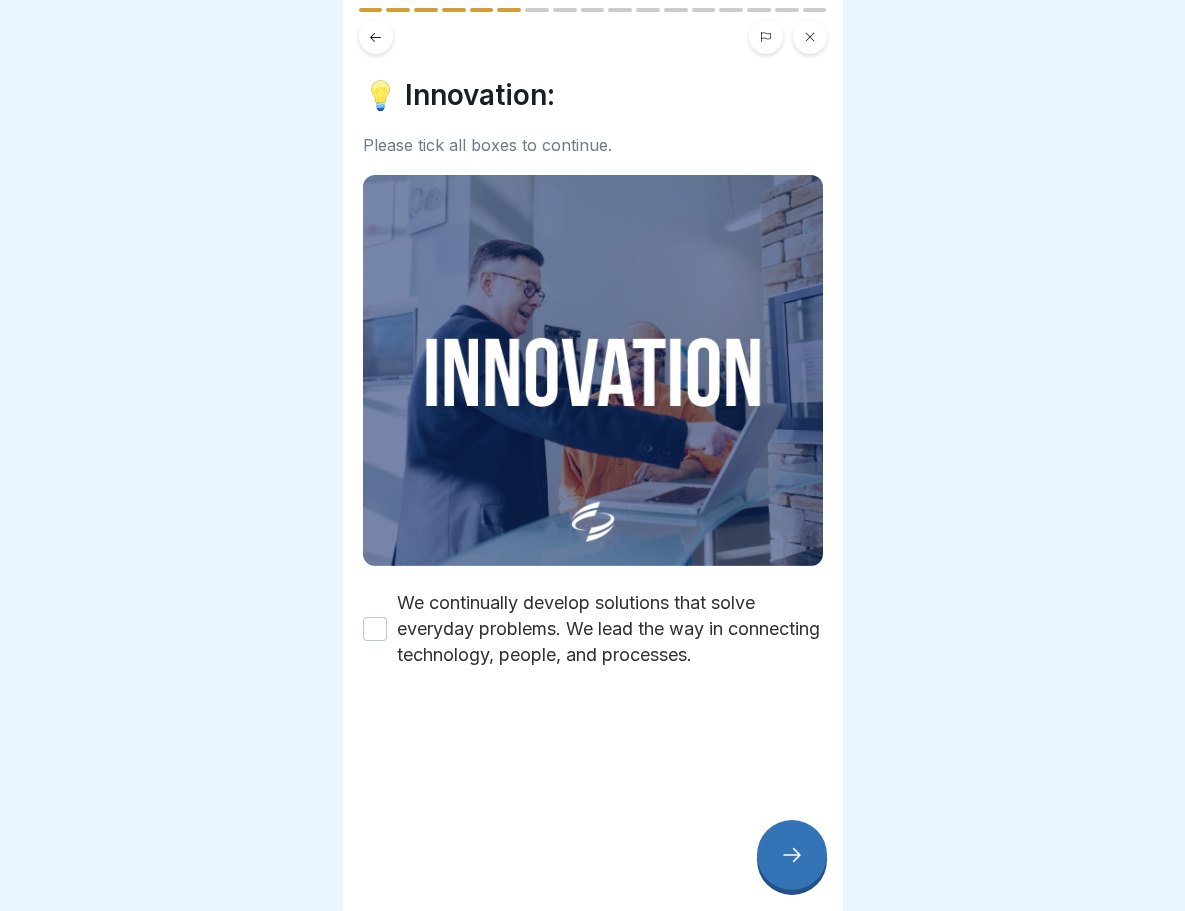 click on "We continually develop solutions that solve everyday problems. We lead the way in connecting technology, people, and processes." at bounding box center [593, 629] 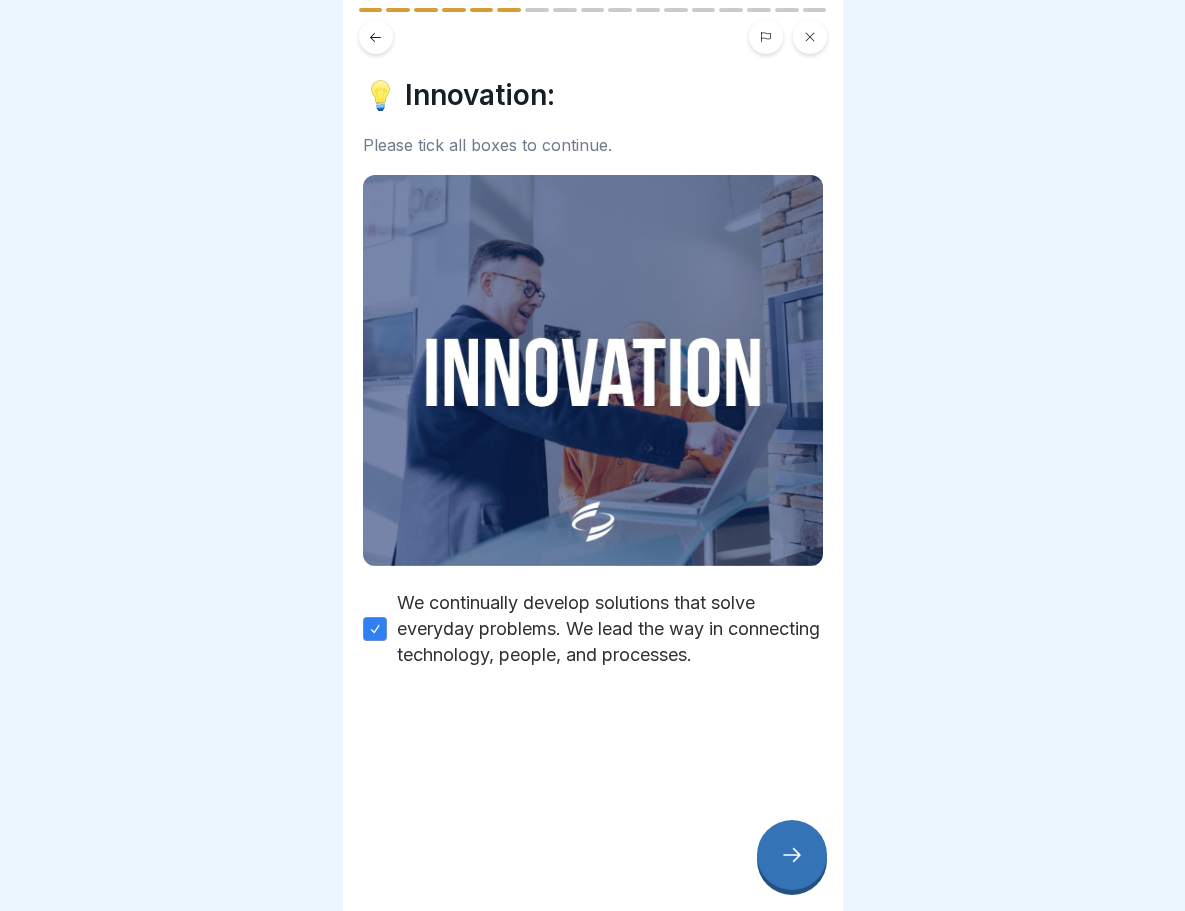 click at bounding box center [792, 855] 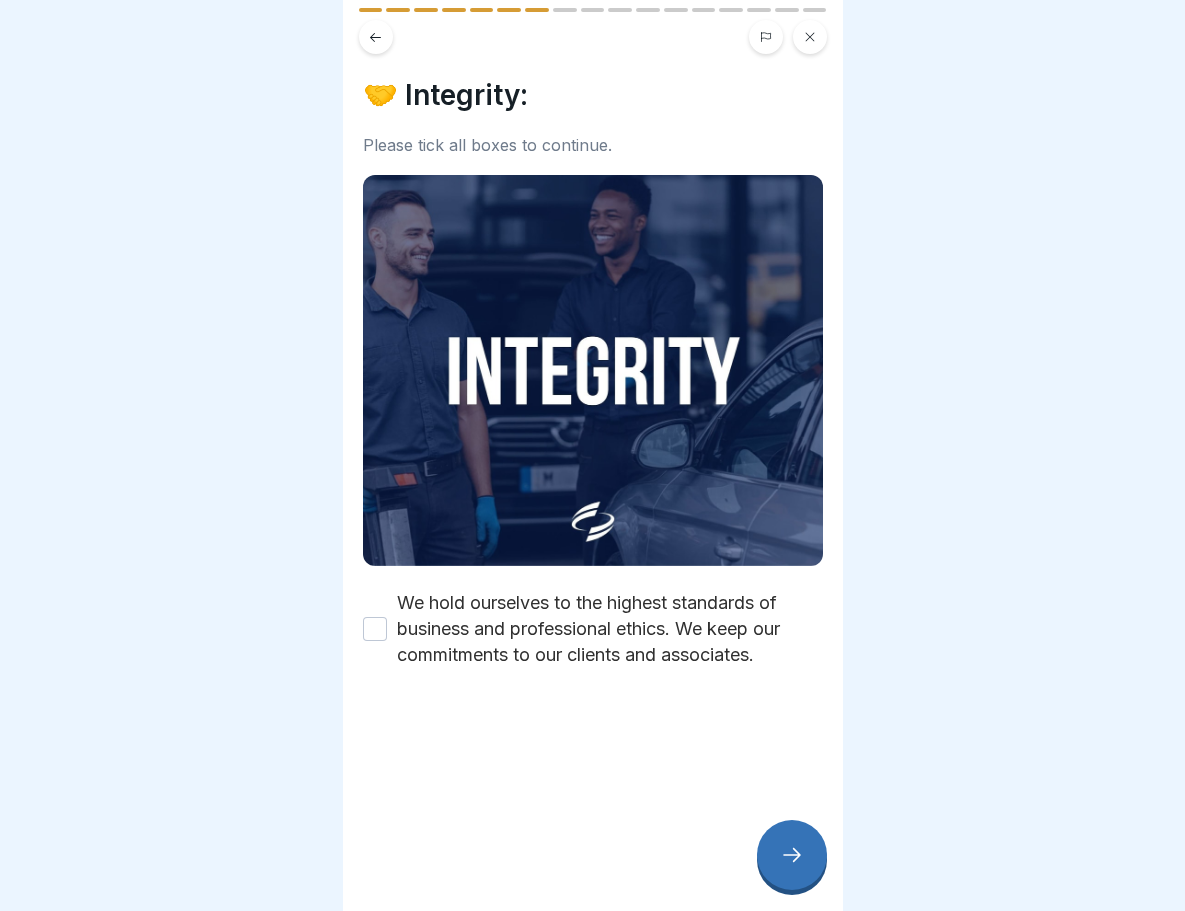 click on "🤝 Integrity:  Please tick all boxes to continue. We hold ourselves to the highest standards of business and professional ethics. We keep our commitments to our clients and associates." at bounding box center (593, 455) 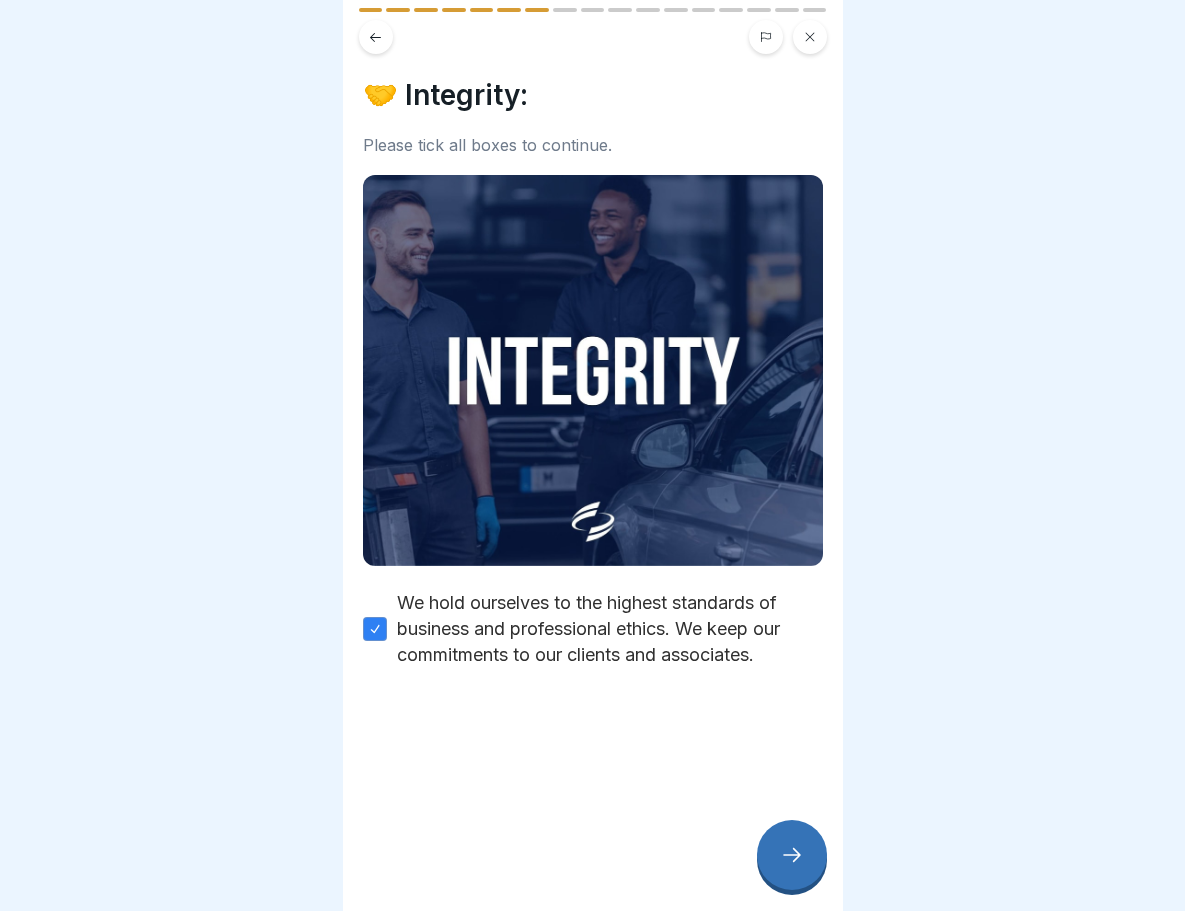 click 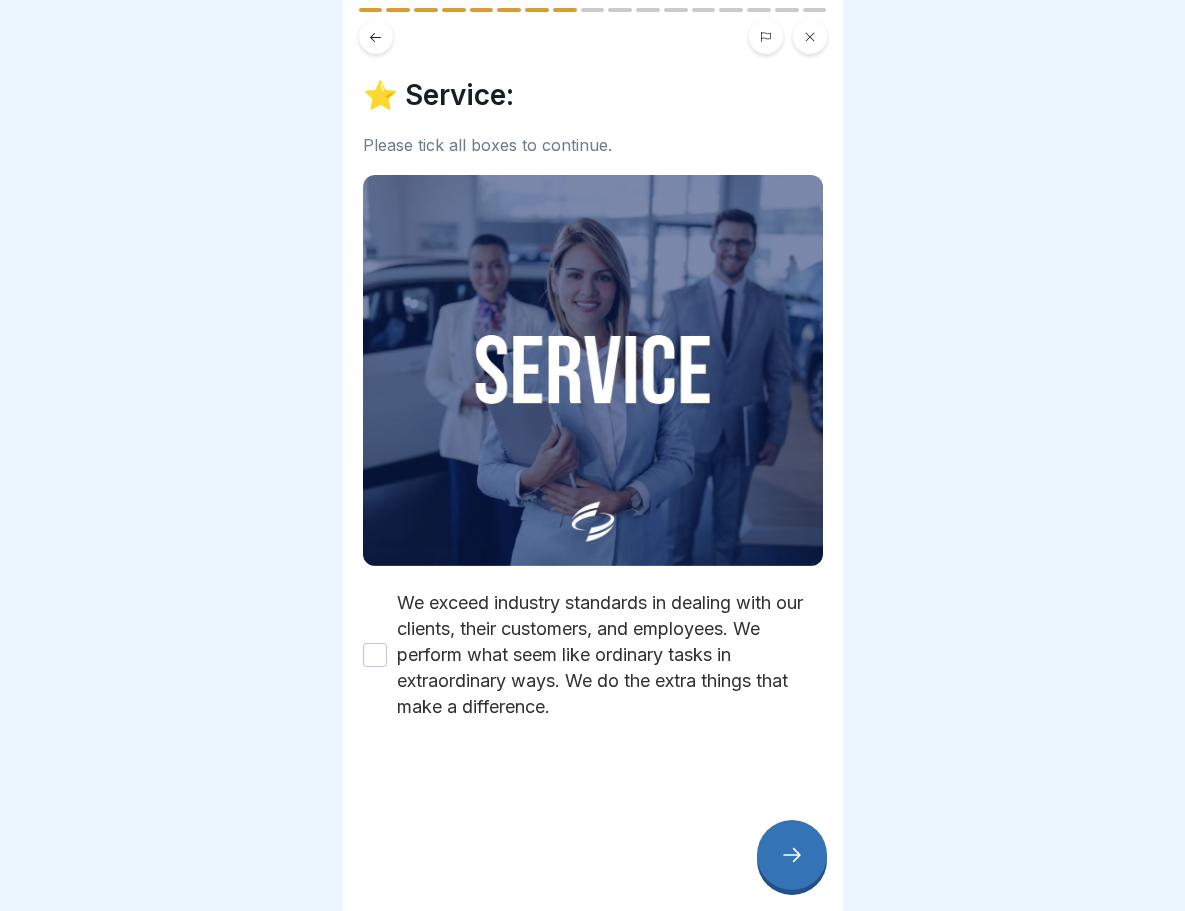 click on "We exceed industry standards in dealing with our clients, their customers, and employees. We perform what seem like ordinary tasks in extraordinary ways. We do the extra things that make a difference." at bounding box center (375, 655) 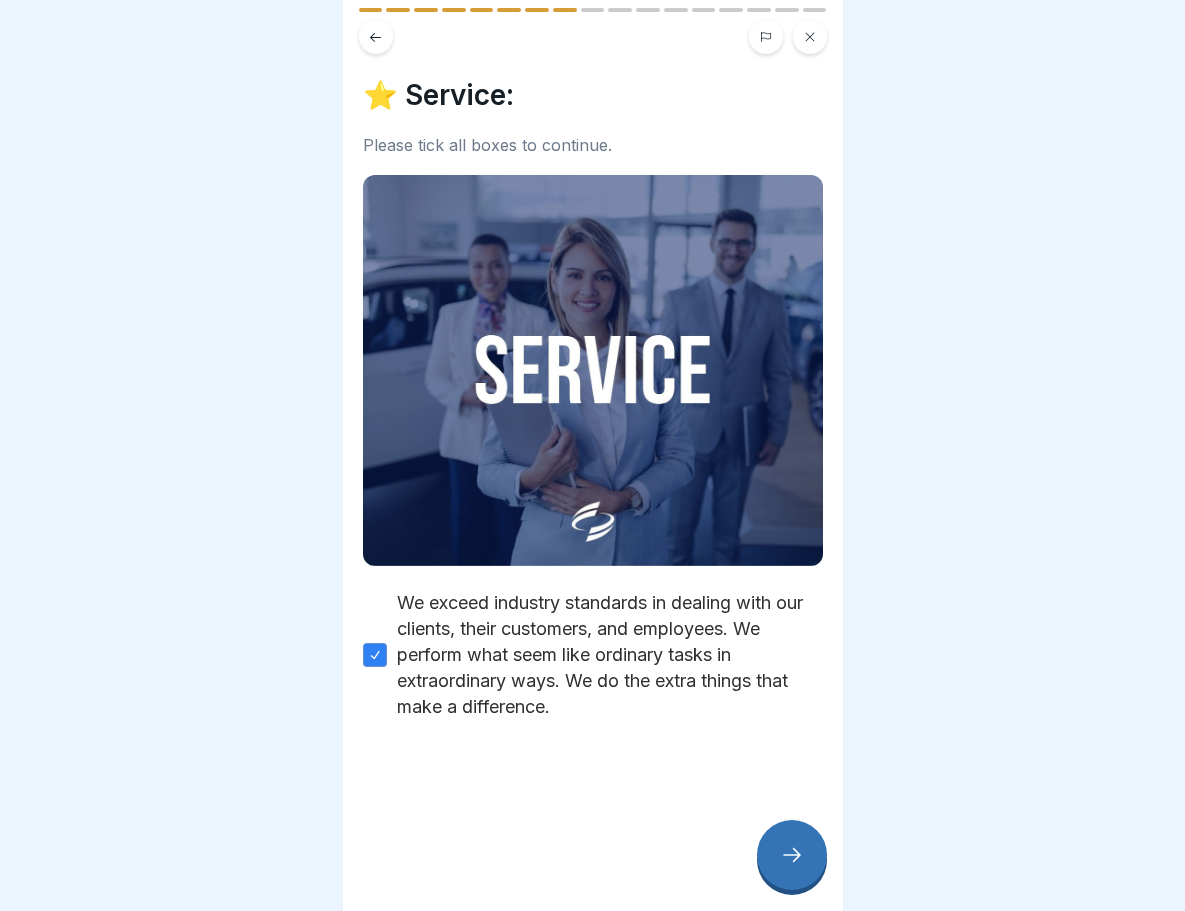 click at bounding box center (792, 855) 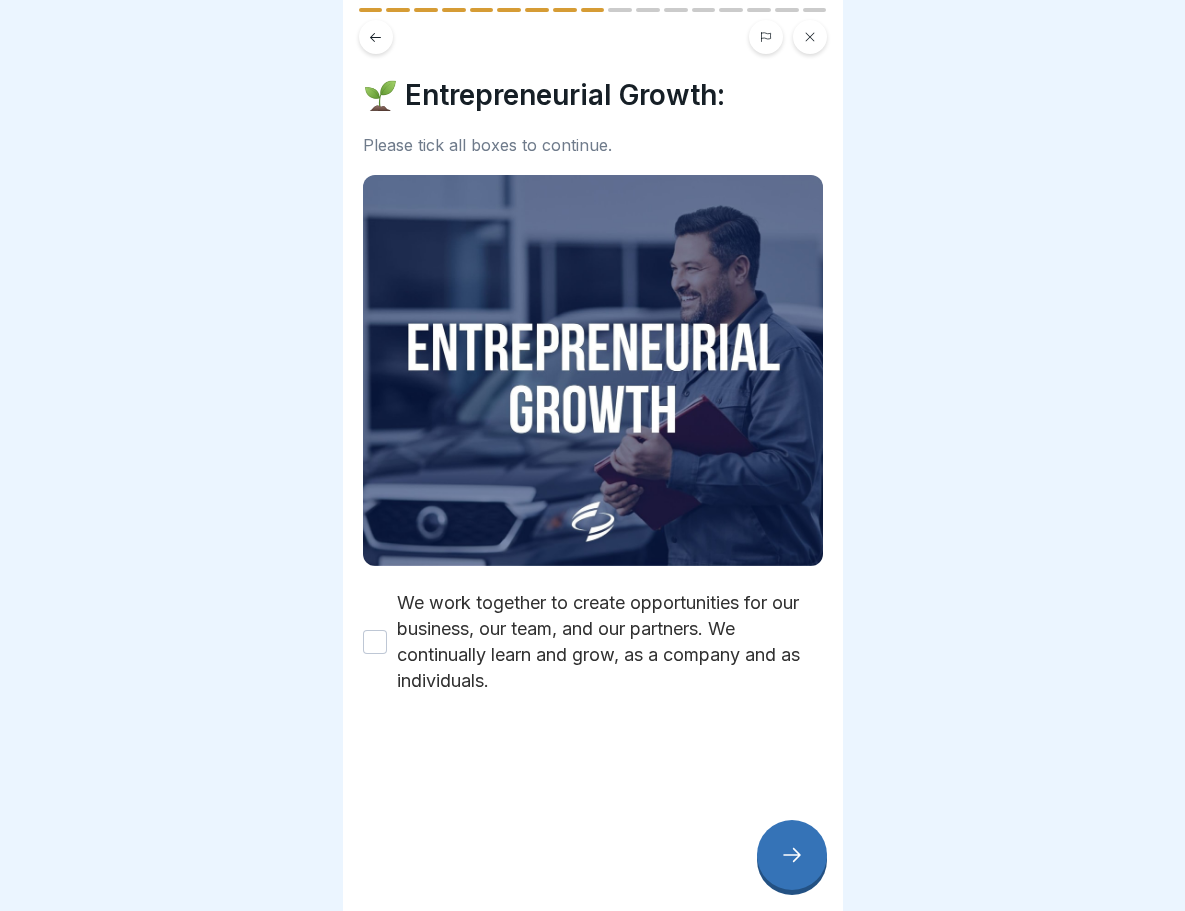 click on "We work together to create opportunities for our business, our team, and our partners. We continually learn and grow, as a company and as individuals." at bounding box center [375, 642] 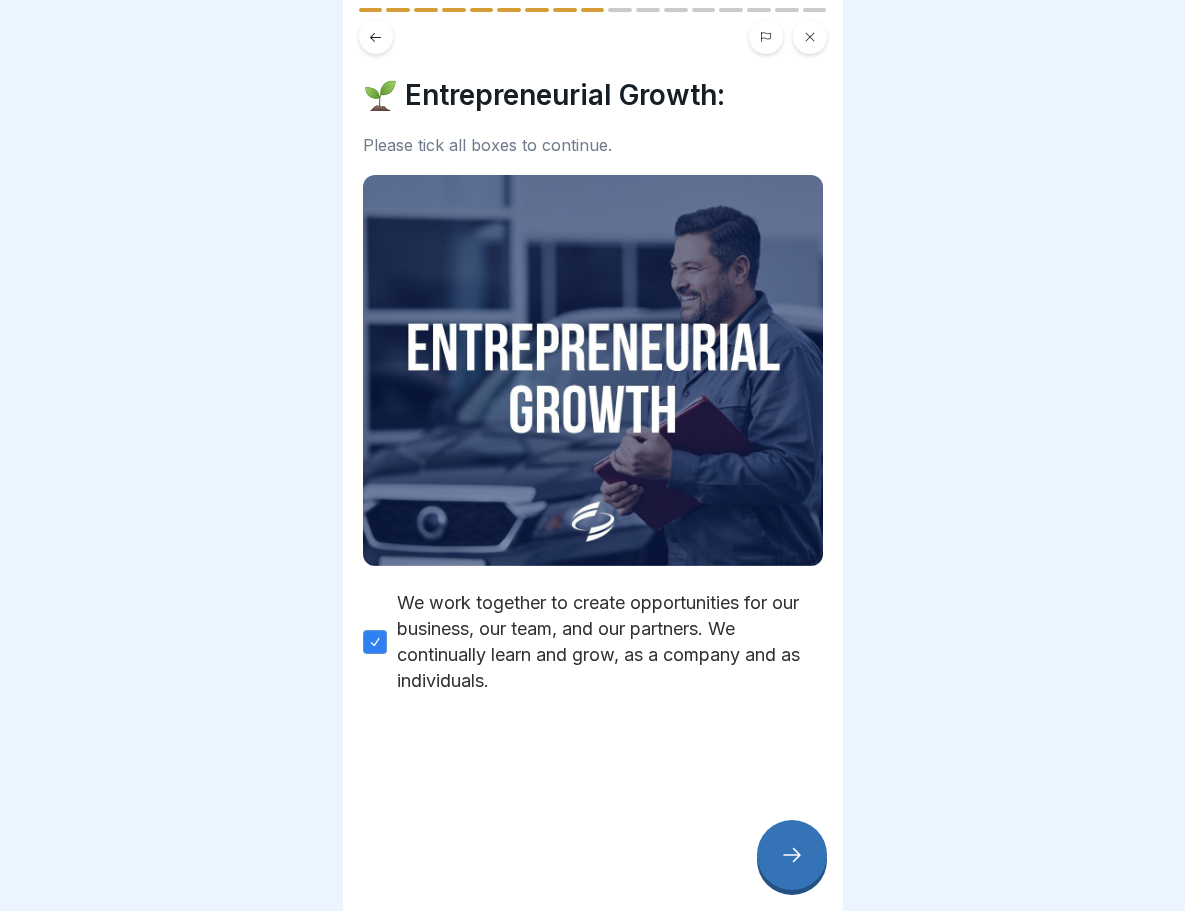 click at bounding box center [792, 855] 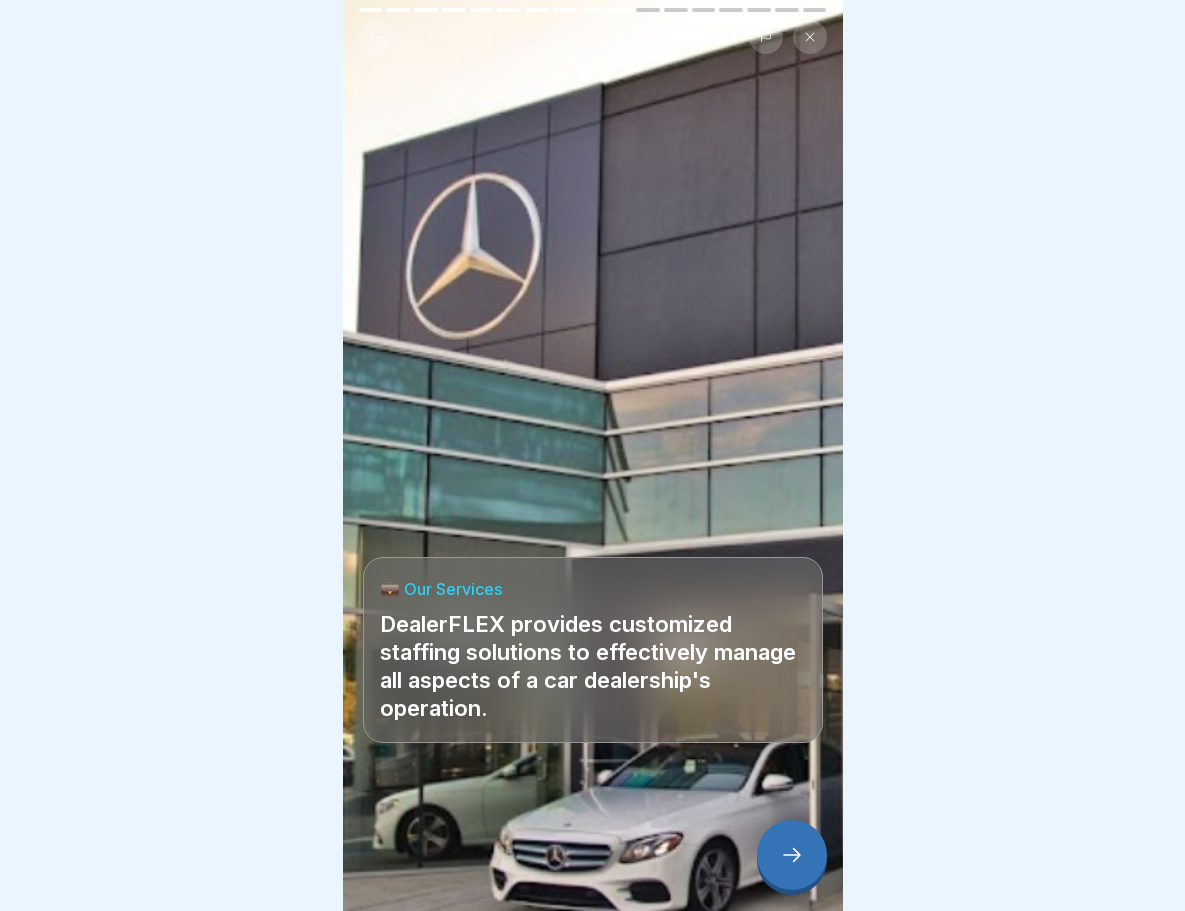 click 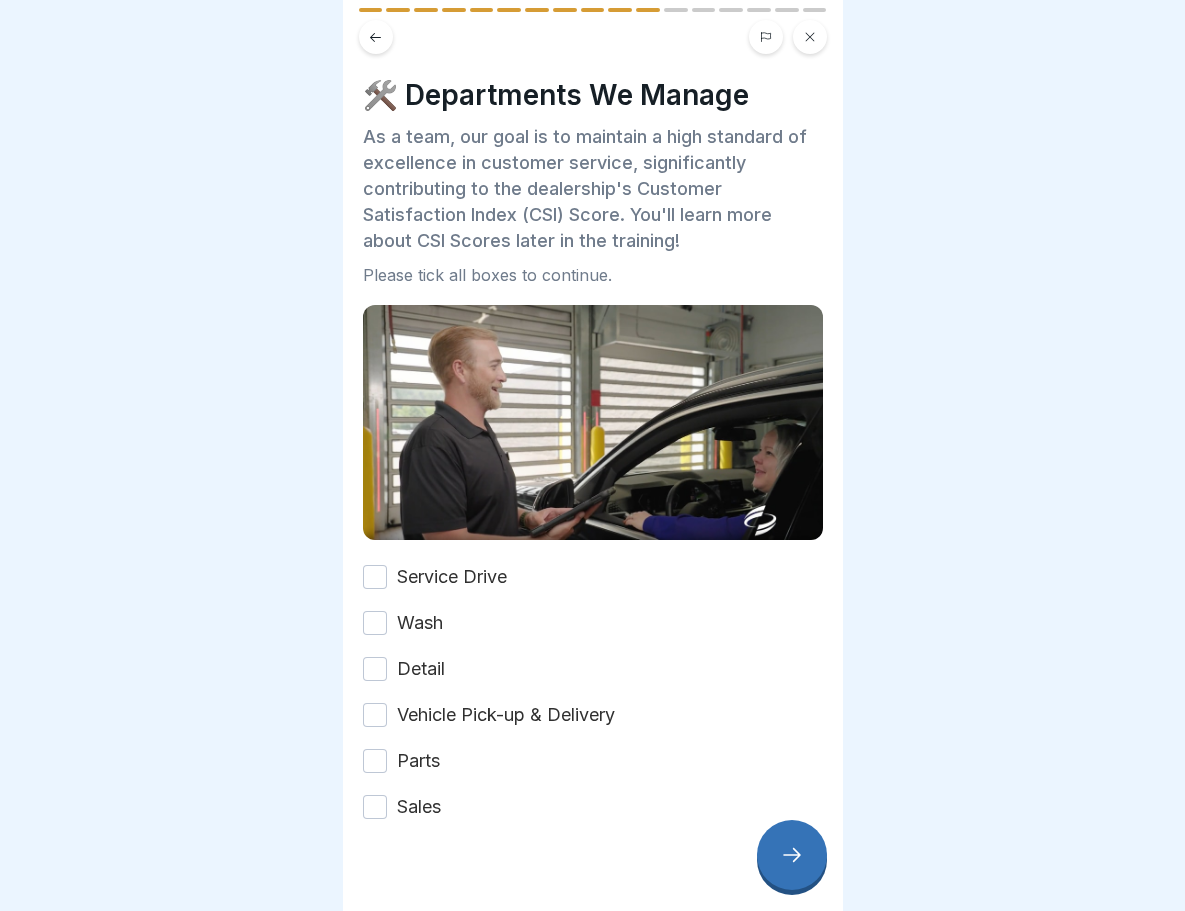click on "Service Drive" at bounding box center [593, 577] 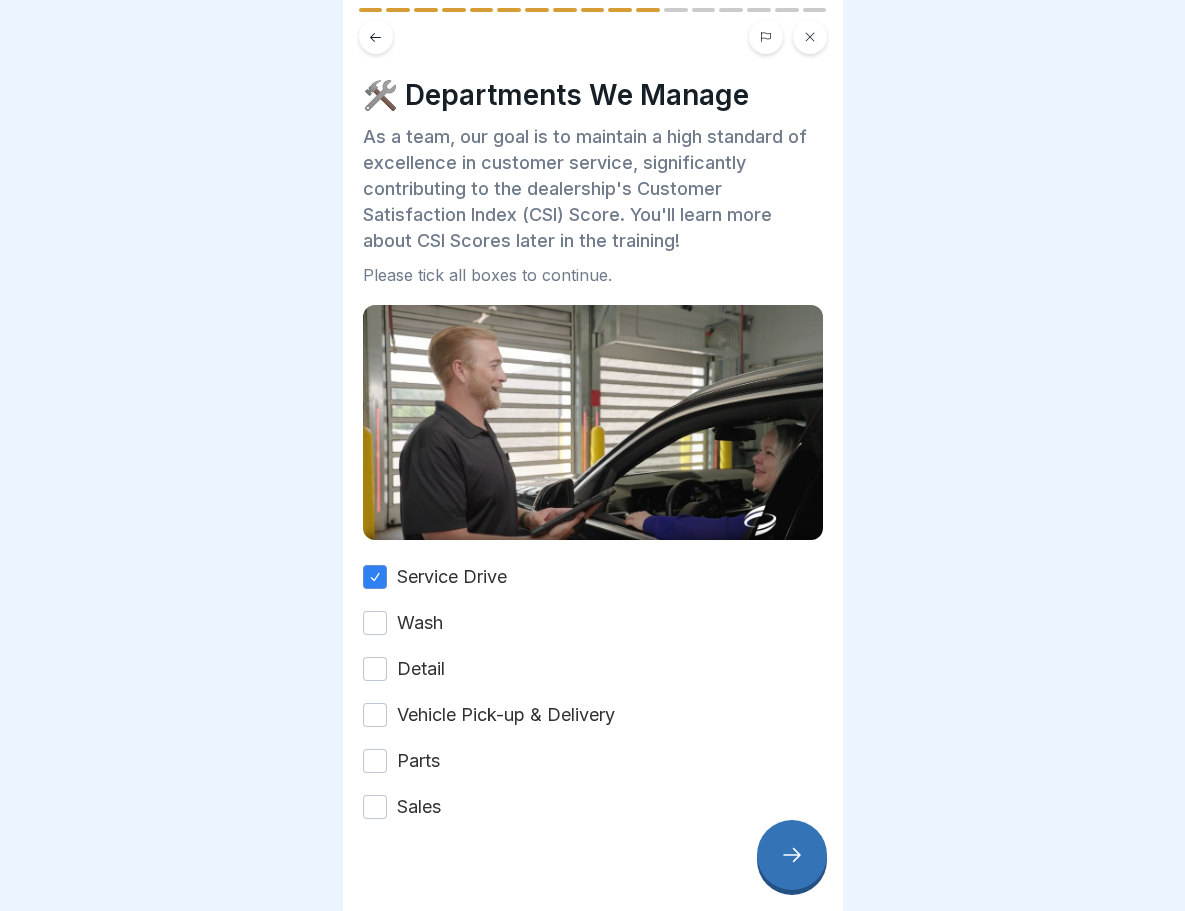 click on "Wash" at bounding box center (375, 623) 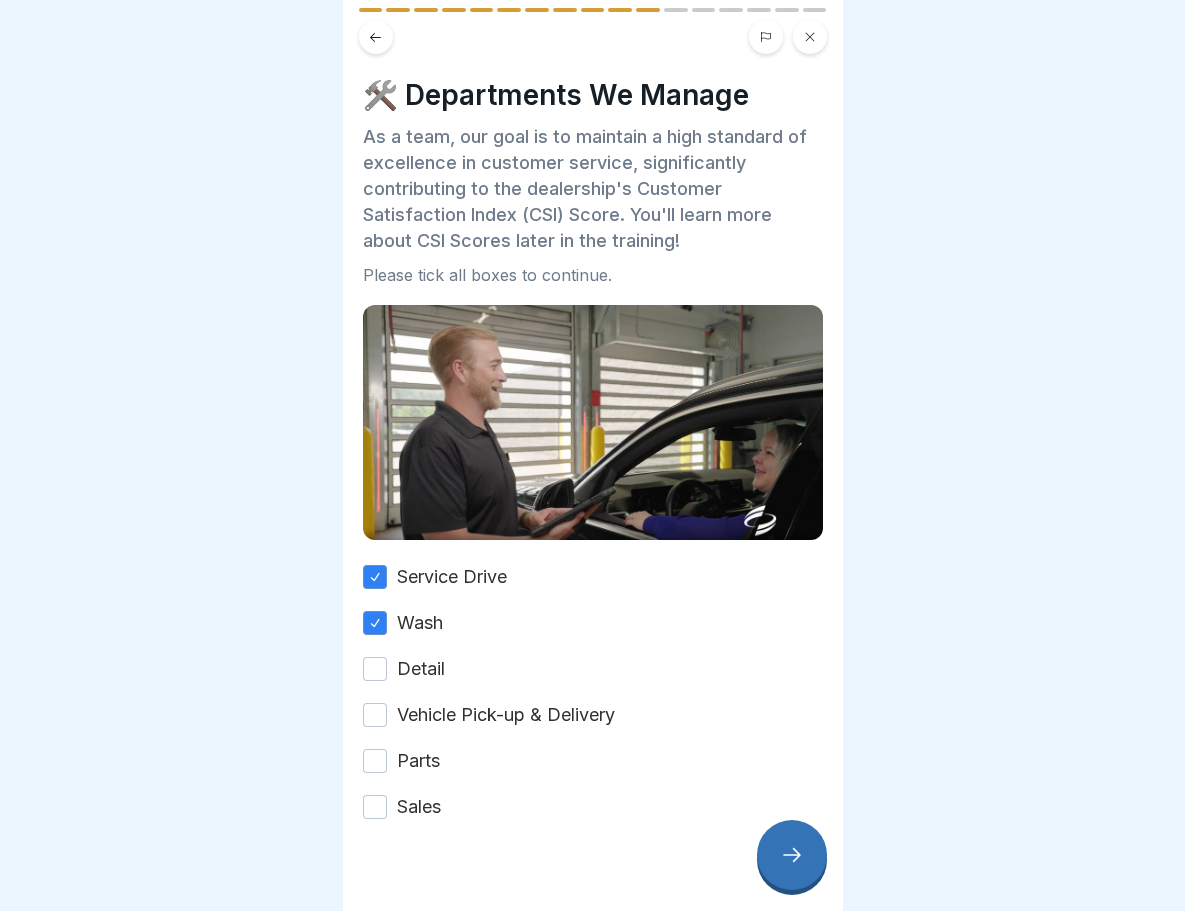 click on "Detail" at bounding box center (375, 669) 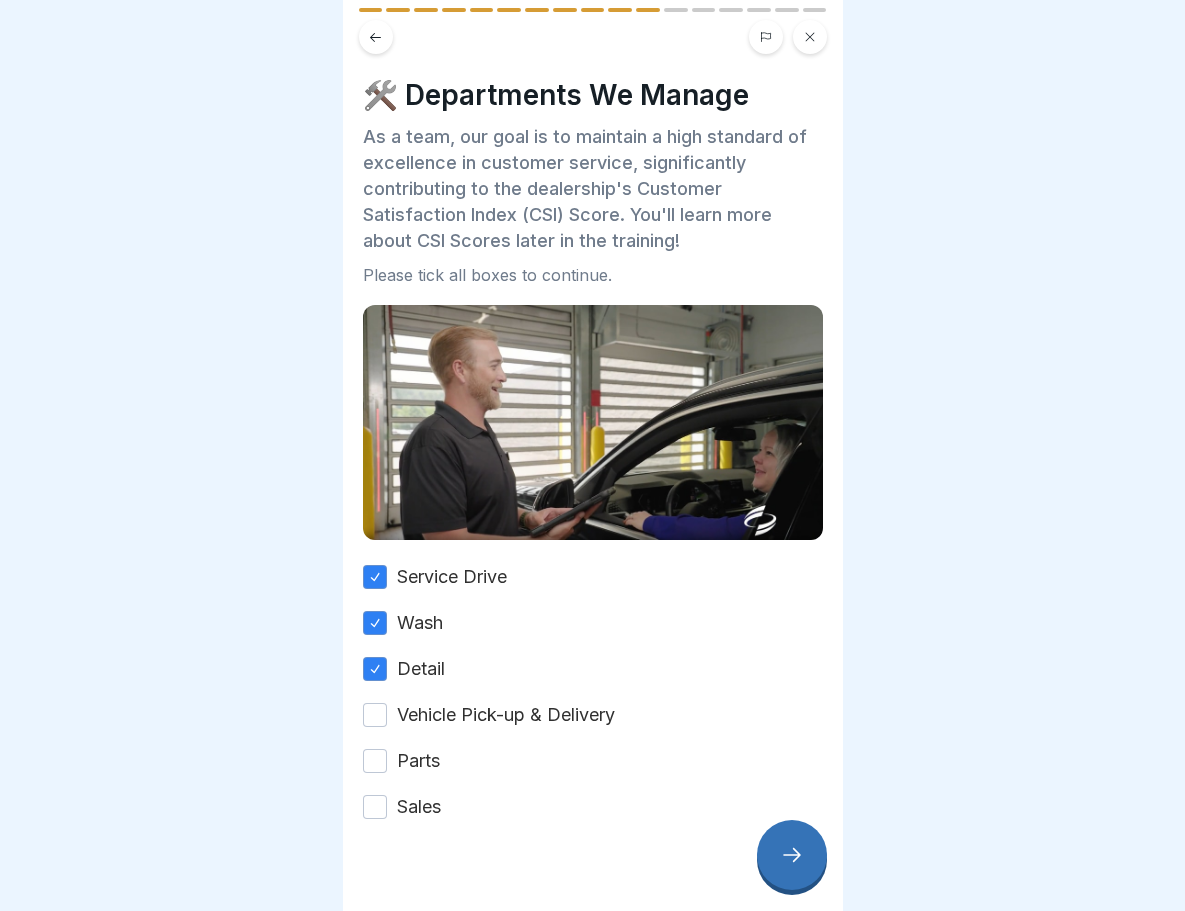 click on "Vehicle Pick-up & Delivery" at bounding box center [375, 715] 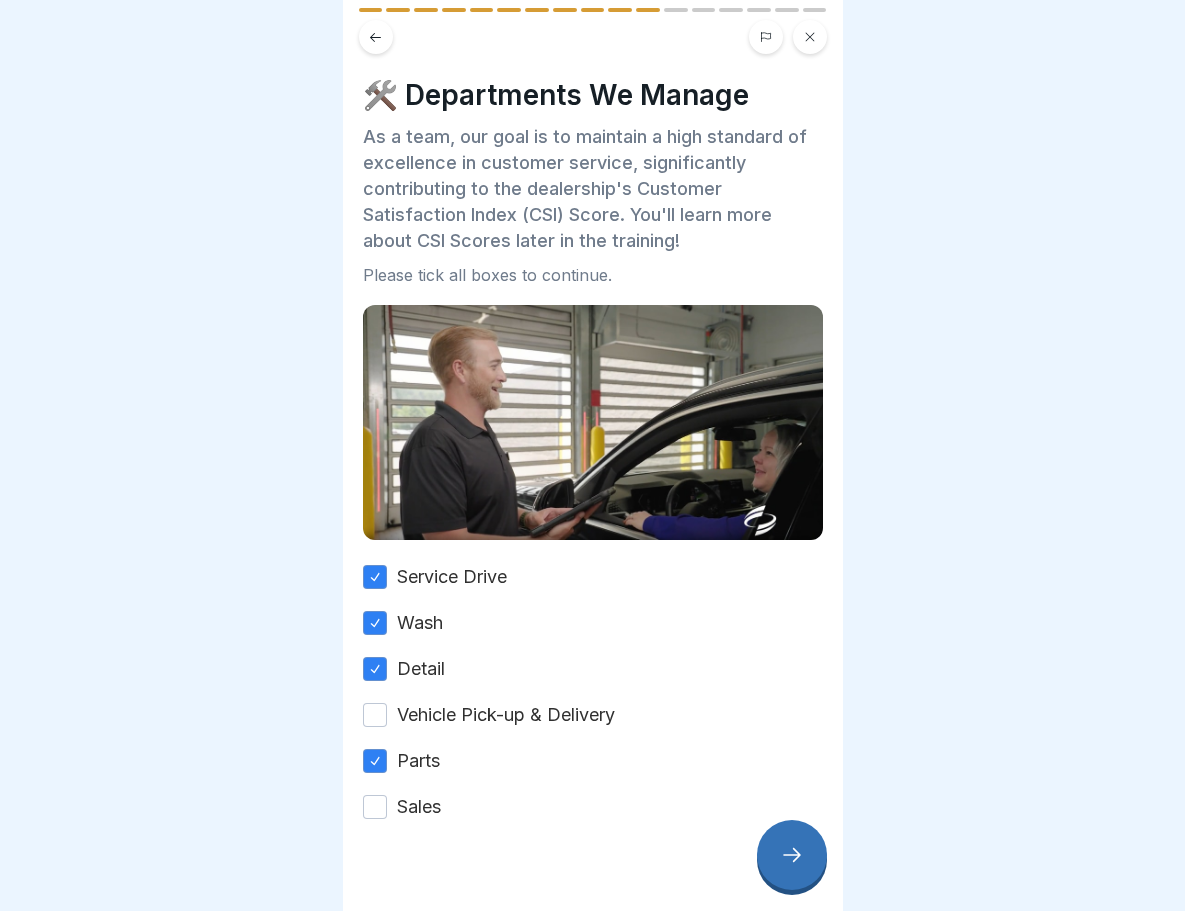 click on "Vehicle Pick-up & Delivery" at bounding box center (375, 715) 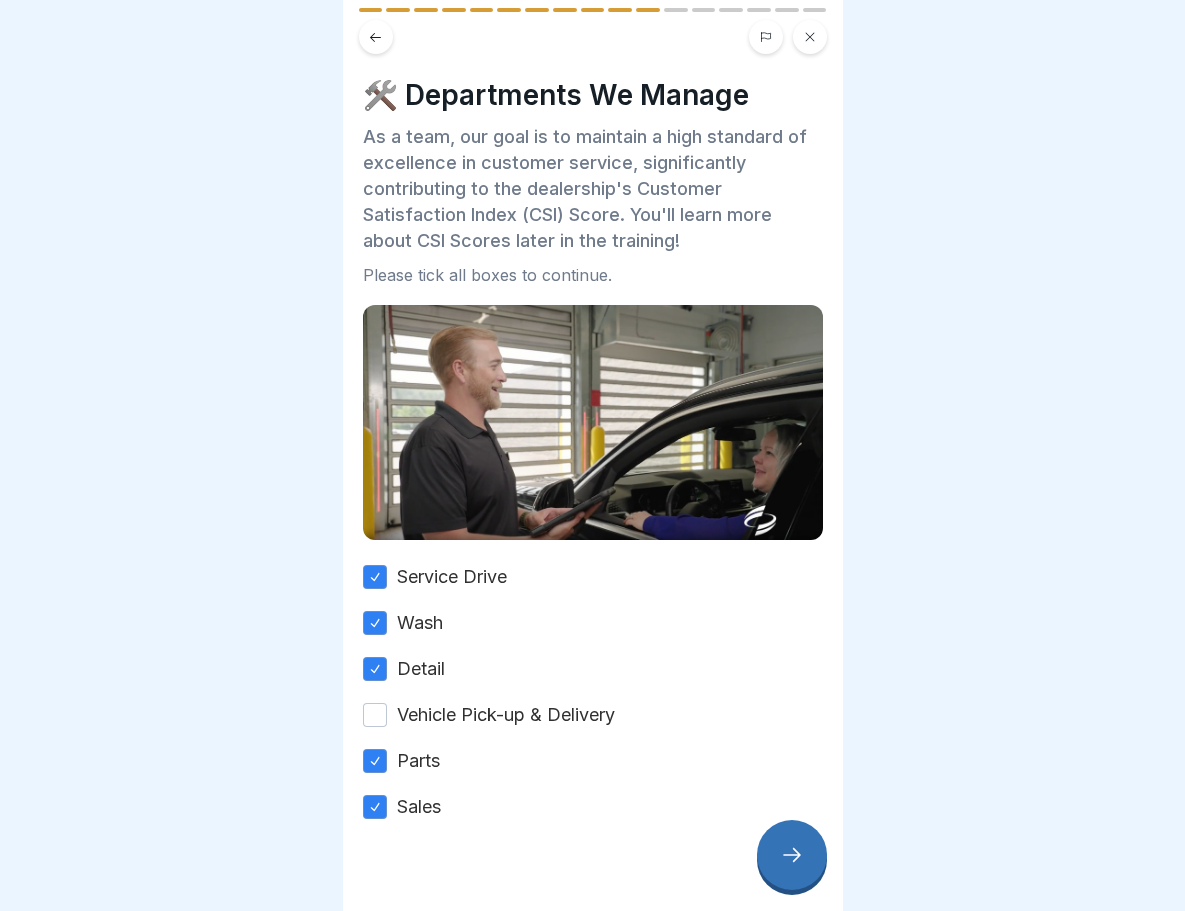 click on "Vehicle Pick-up & Delivery" at bounding box center (375, 715) 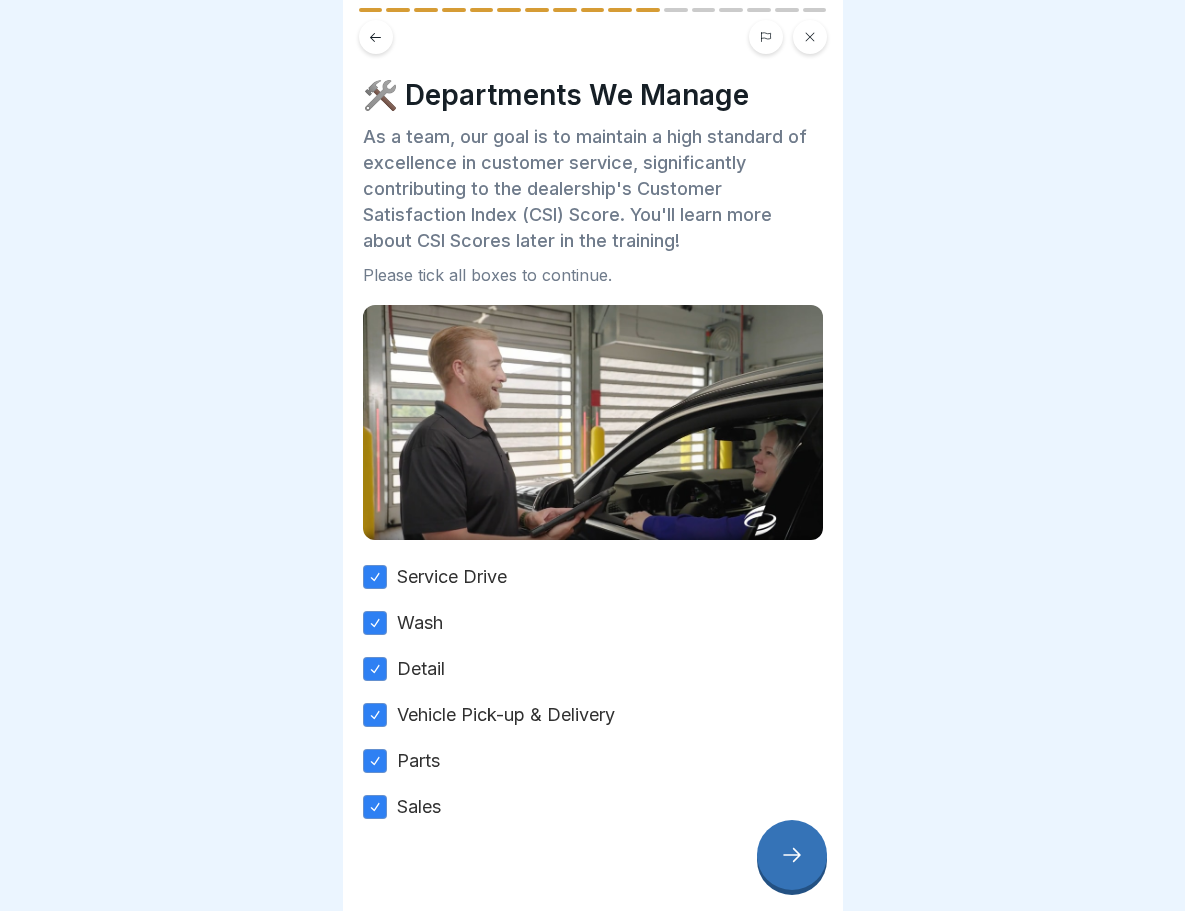 click at bounding box center [792, 855] 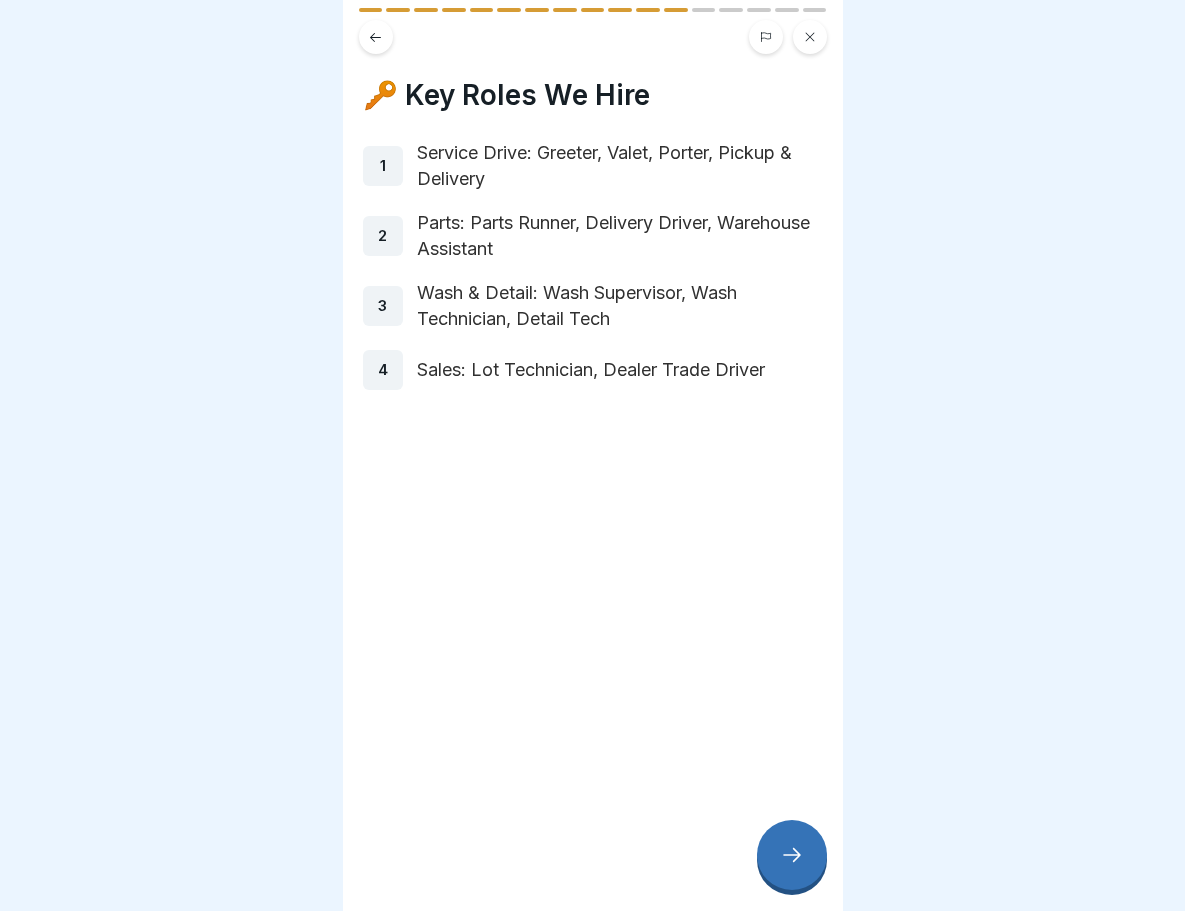 click at bounding box center (792, 855) 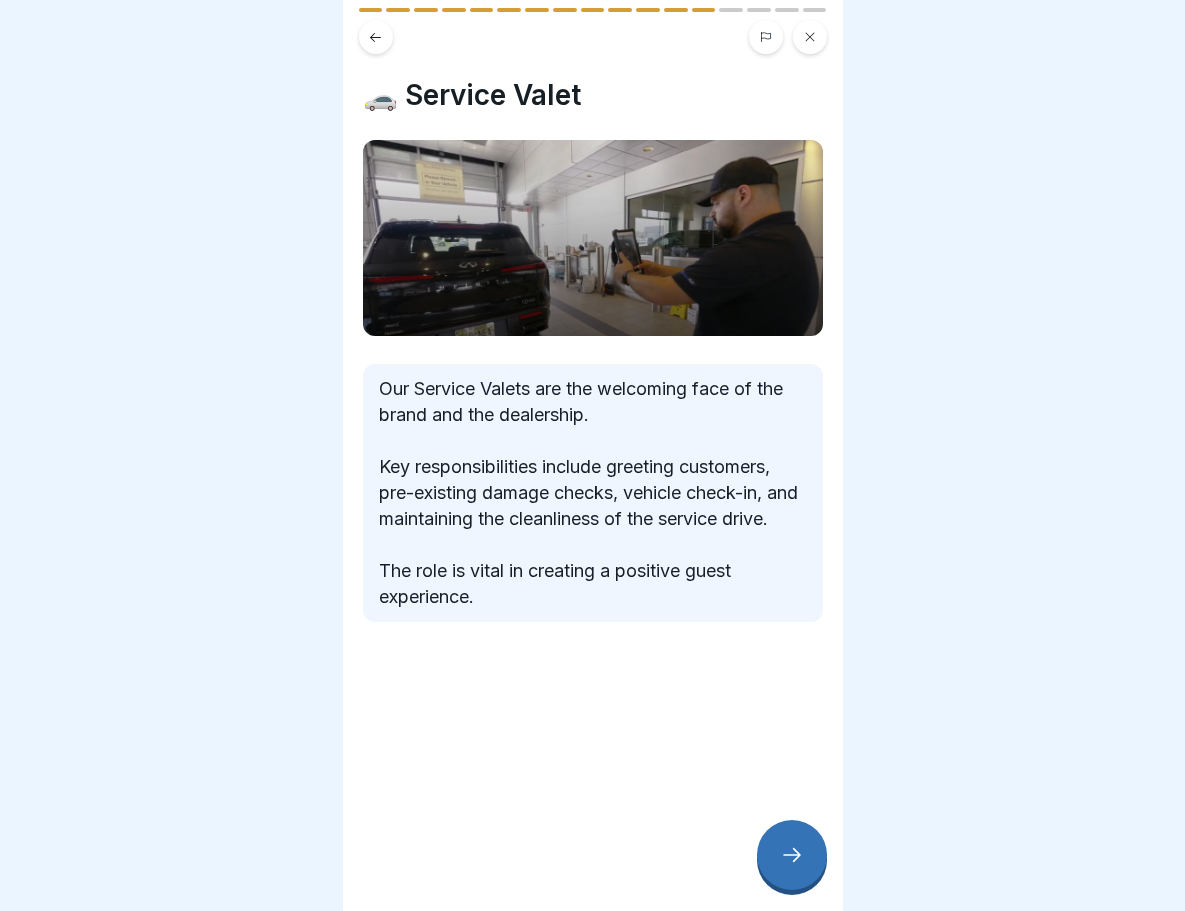 click 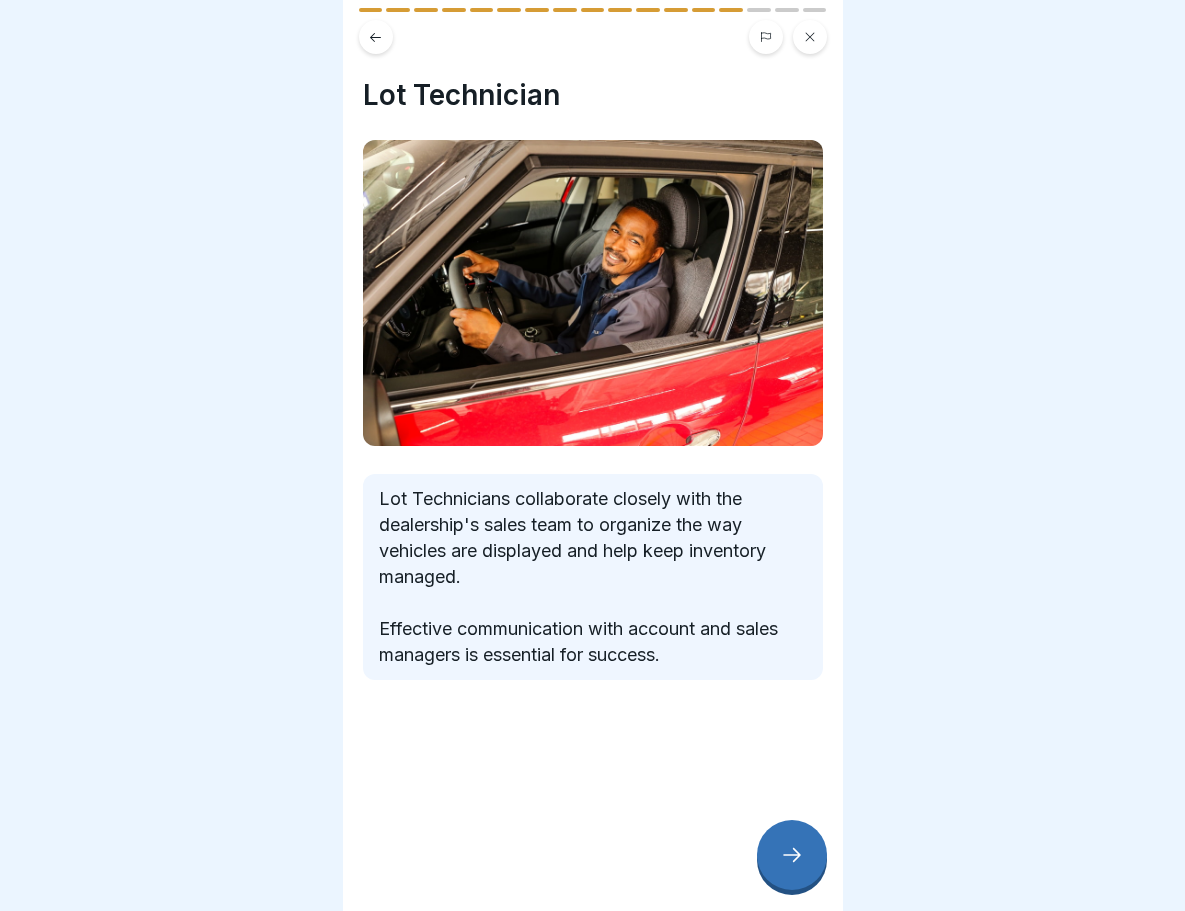 click 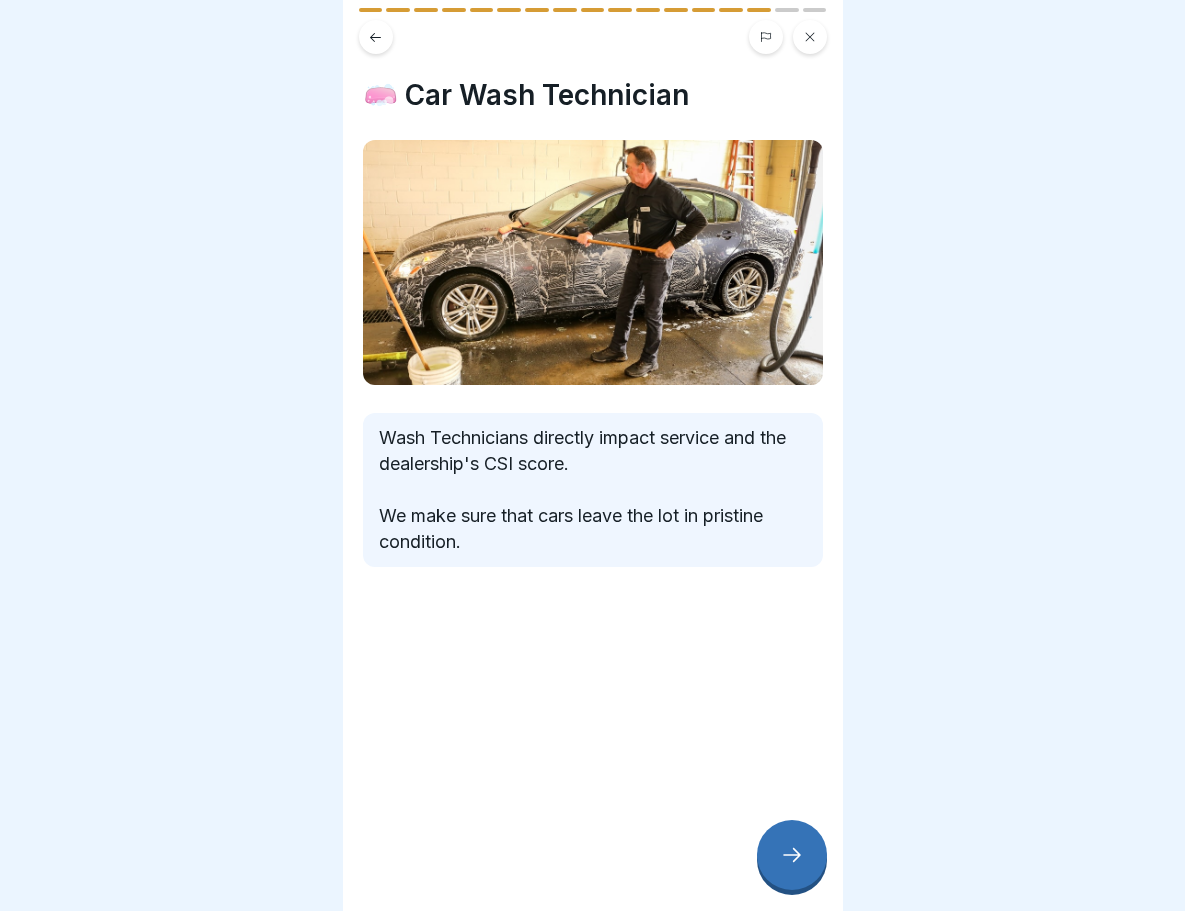 click 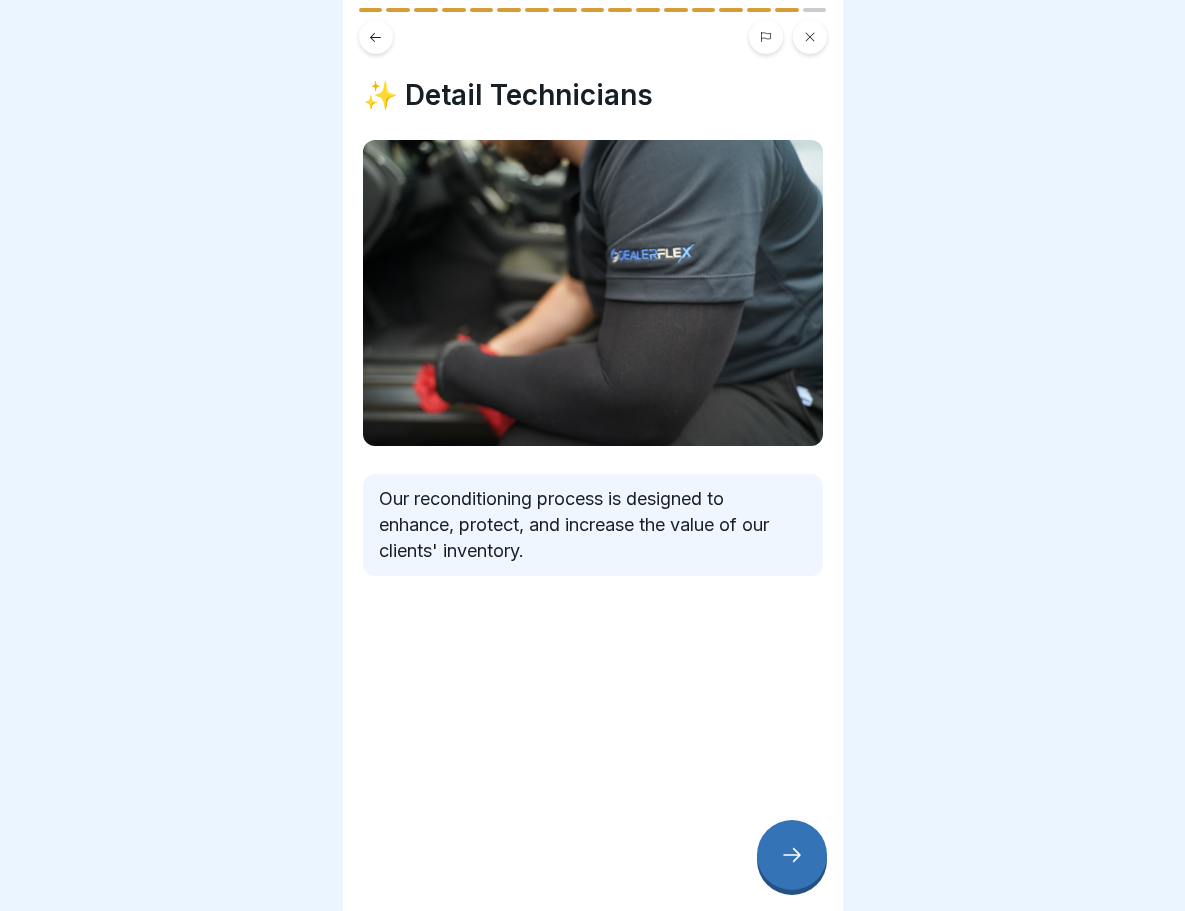 click on "✨ Detail Technicians Our reconditioning process is designed to enhance, protect, and increase the value of our clients' inventory." at bounding box center [593, 455] 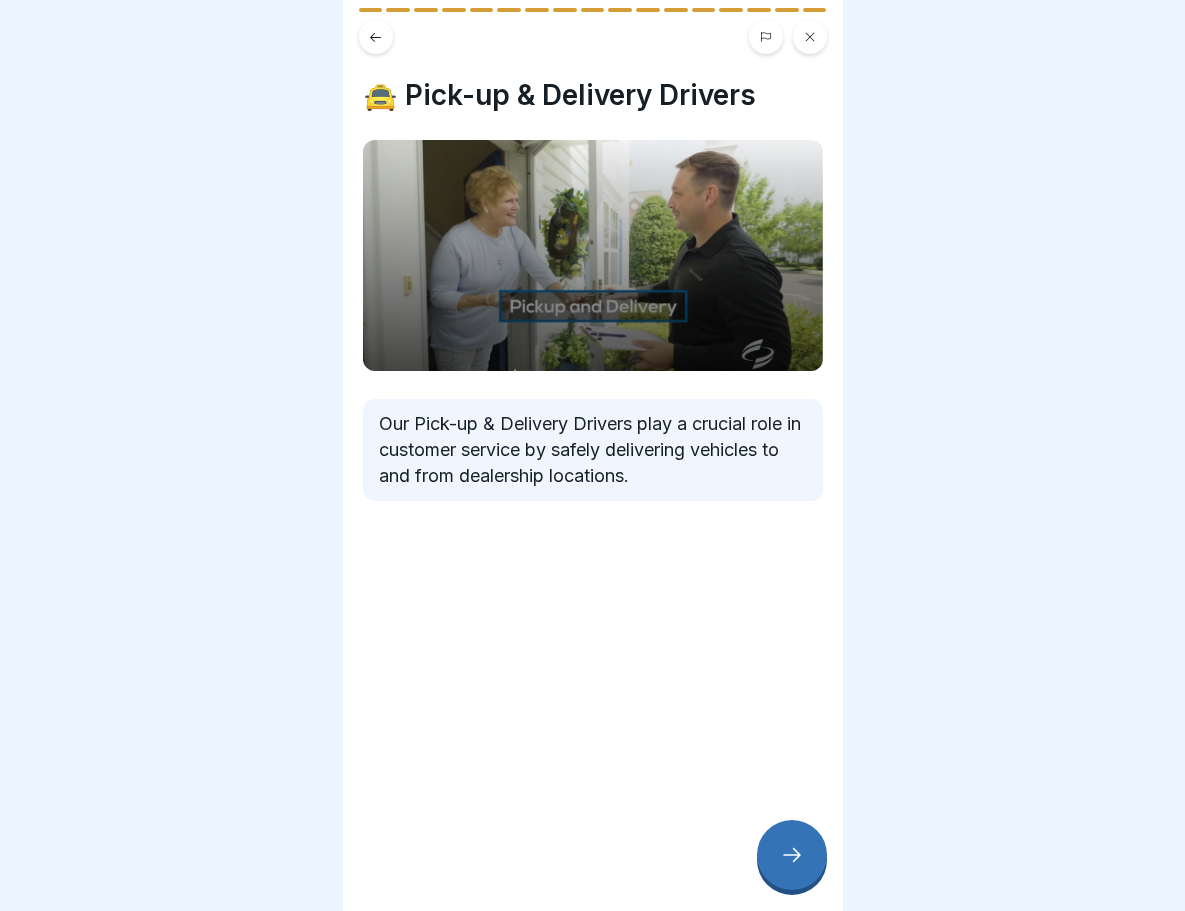 click at bounding box center [792, 855] 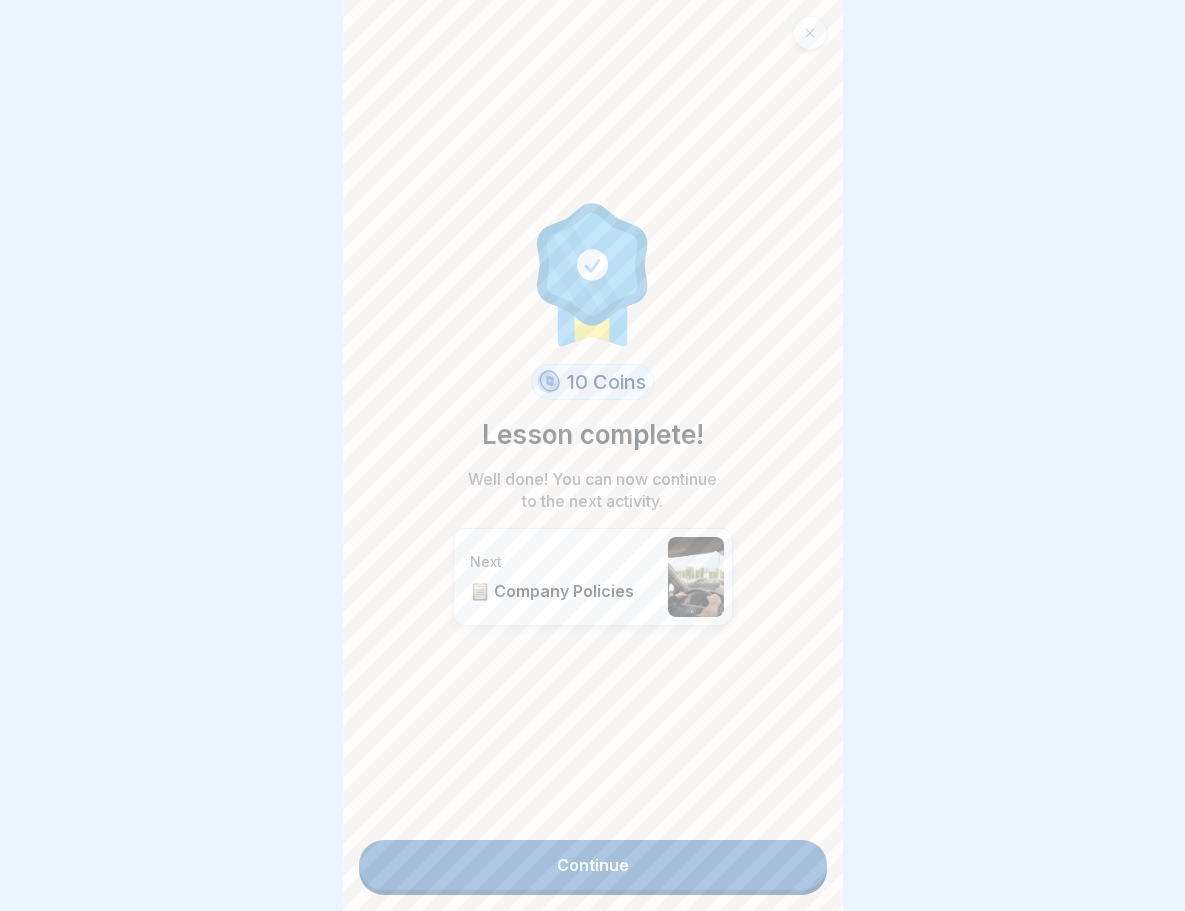 click on "Continue" at bounding box center (593, 865) 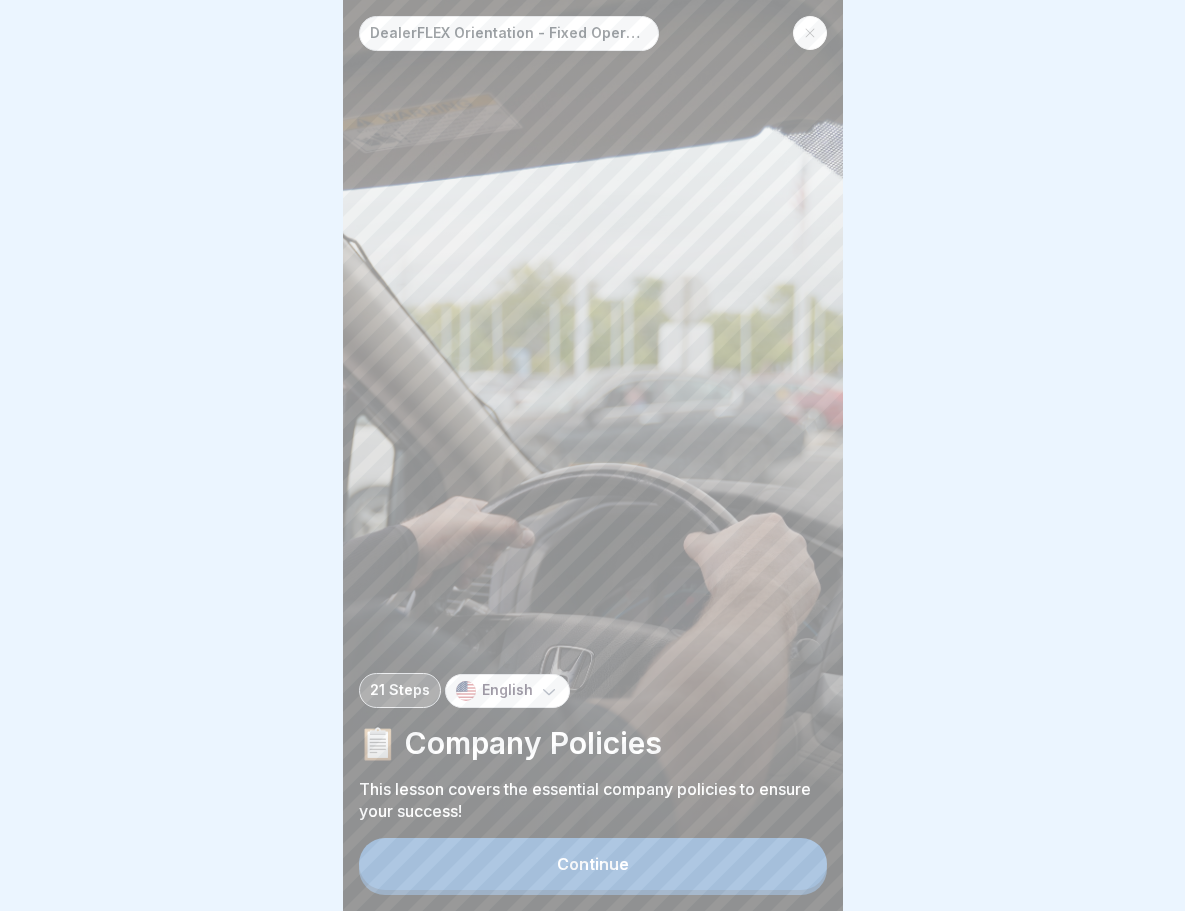 click on "Continue" at bounding box center (593, 864) 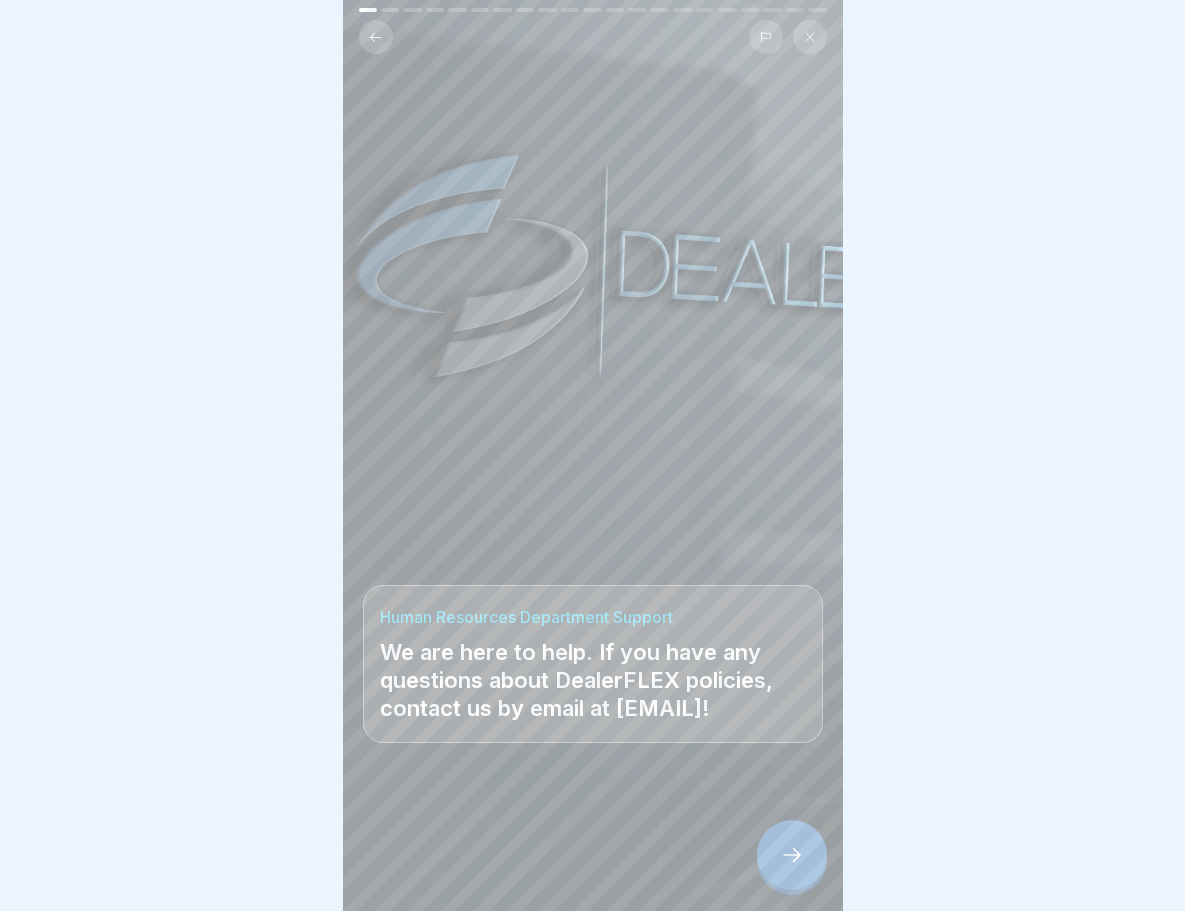 click 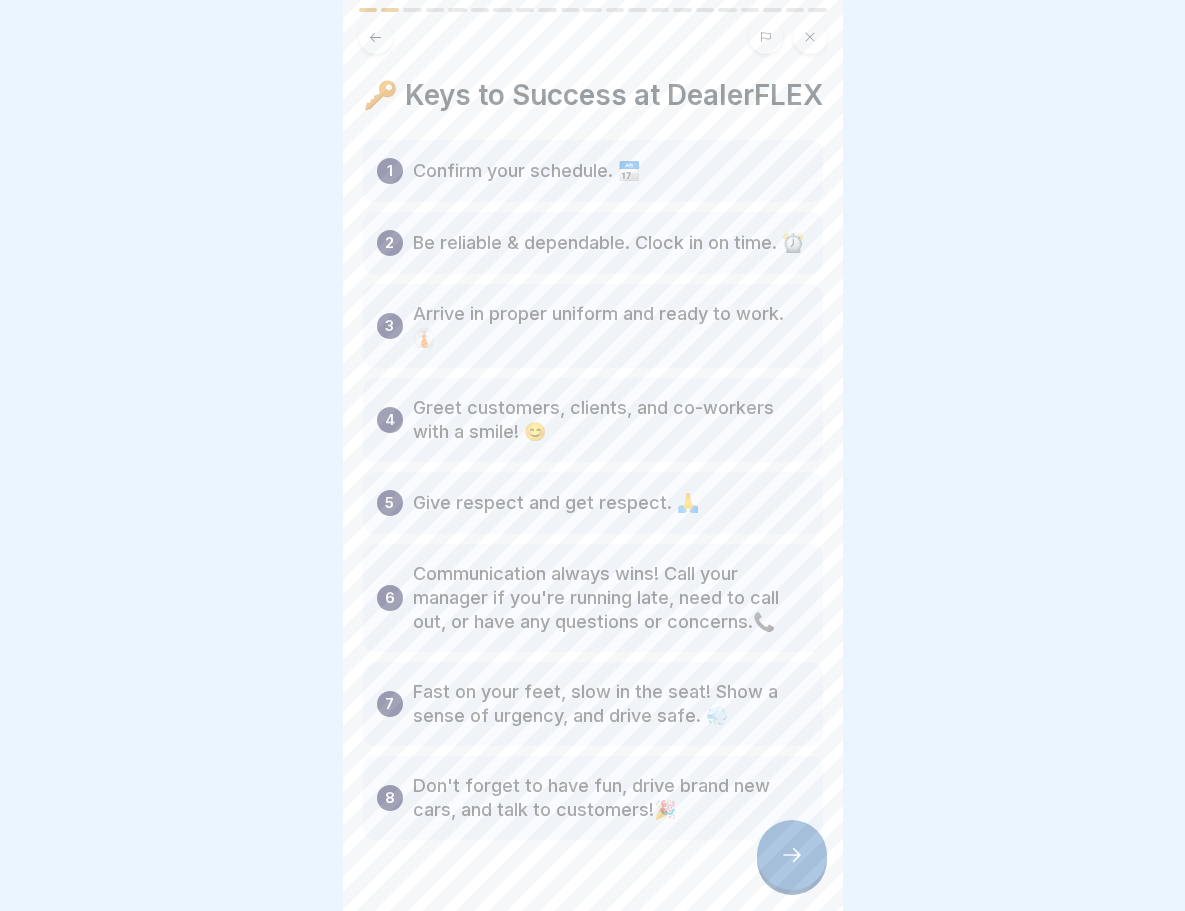 click at bounding box center [792, 855] 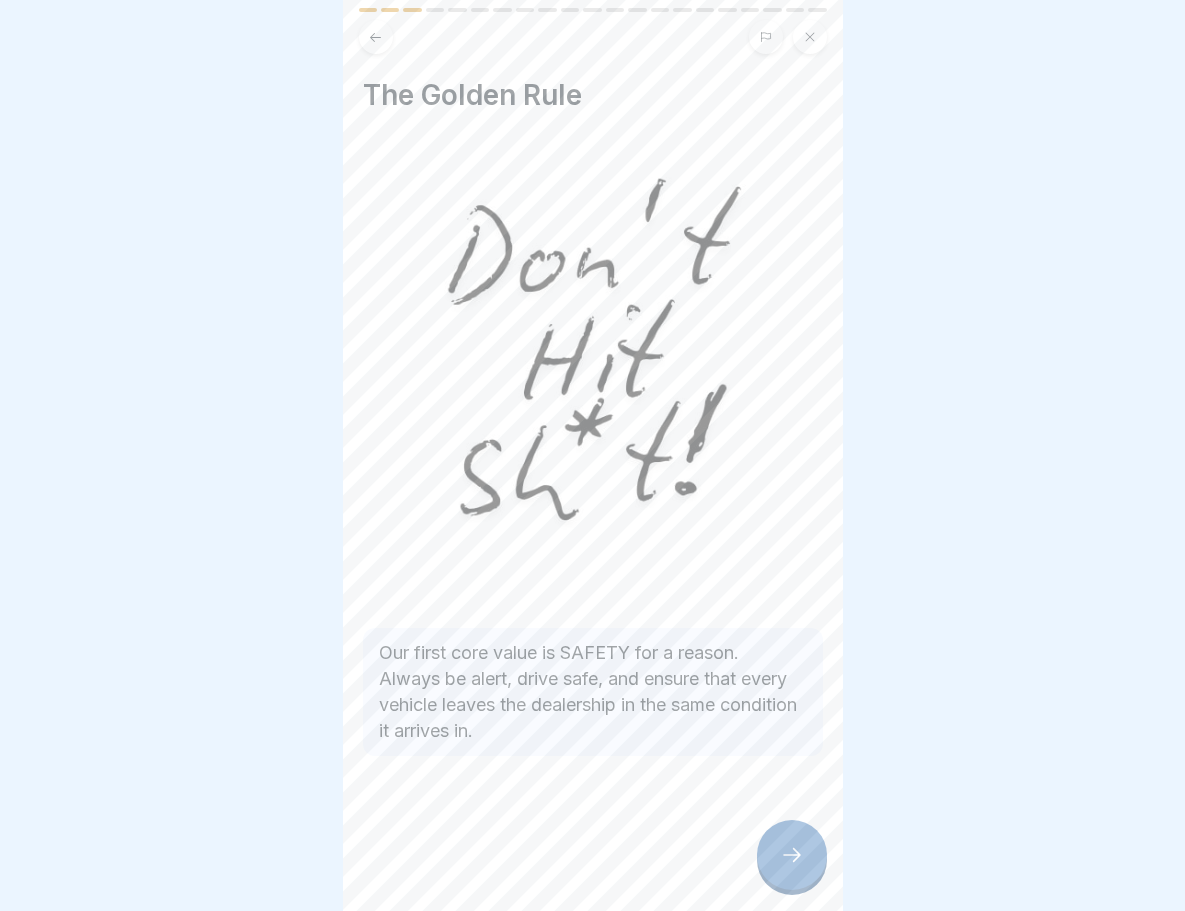 click at bounding box center [792, 855] 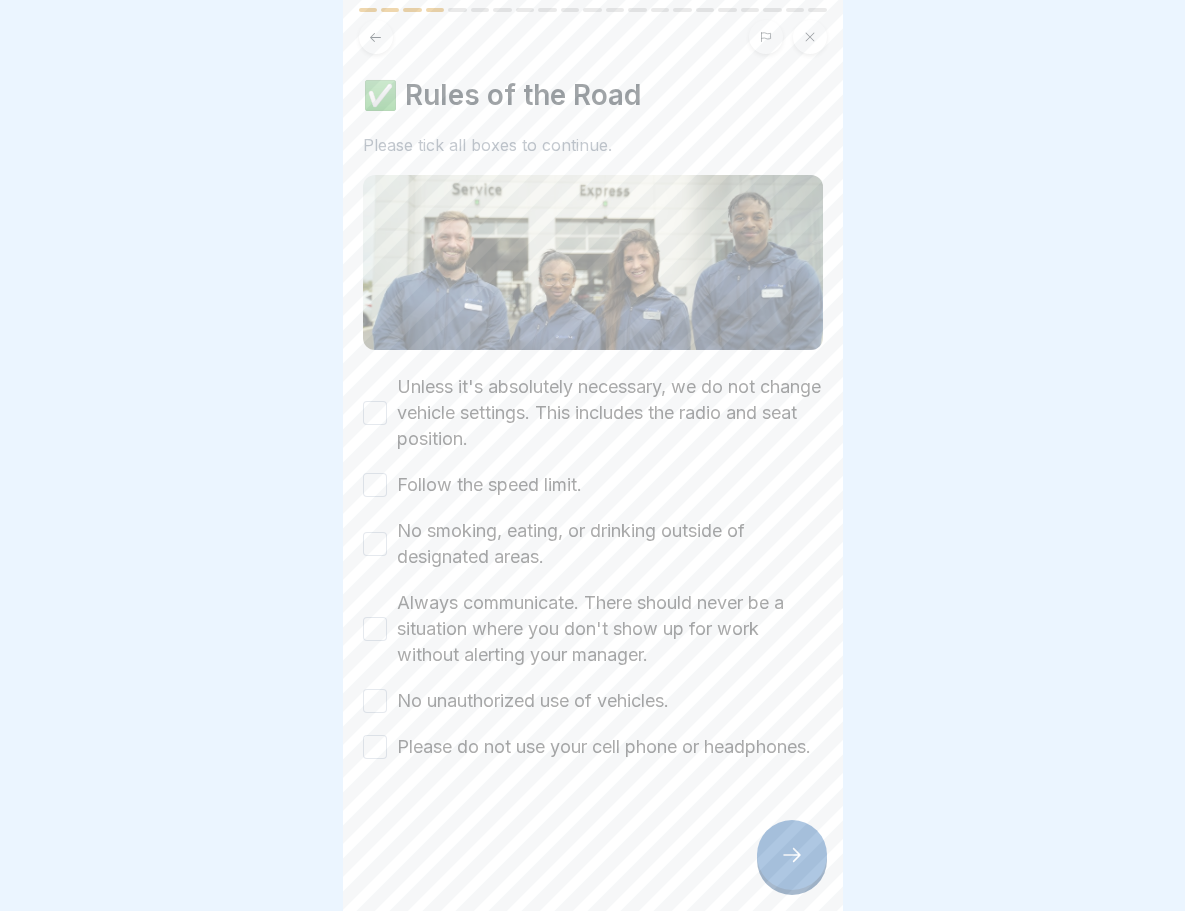 click on "Unless it's absolutely necessary, we do not change vehicle settings. This includes the radio and seat position." at bounding box center (375, 413) 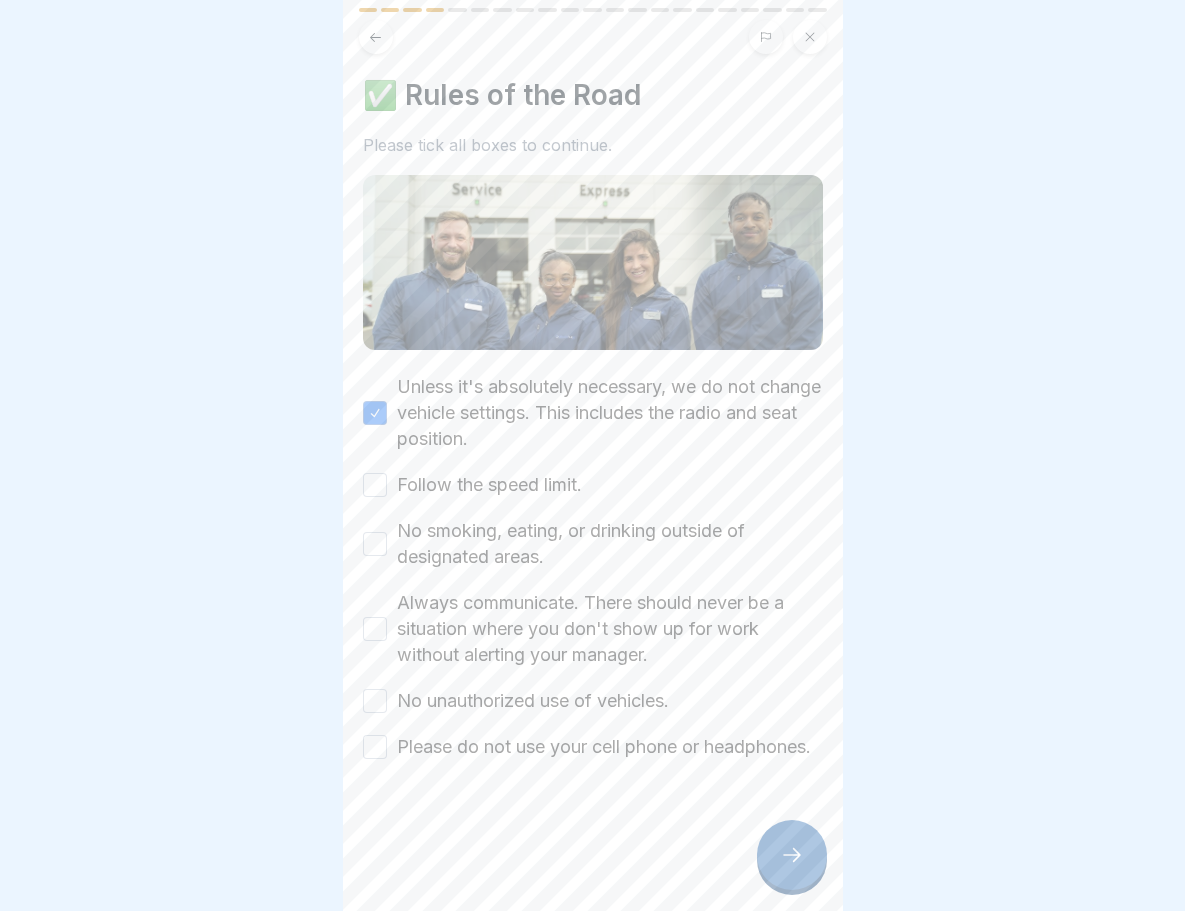 click on "Follow the speed limit." at bounding box center [593, 485] 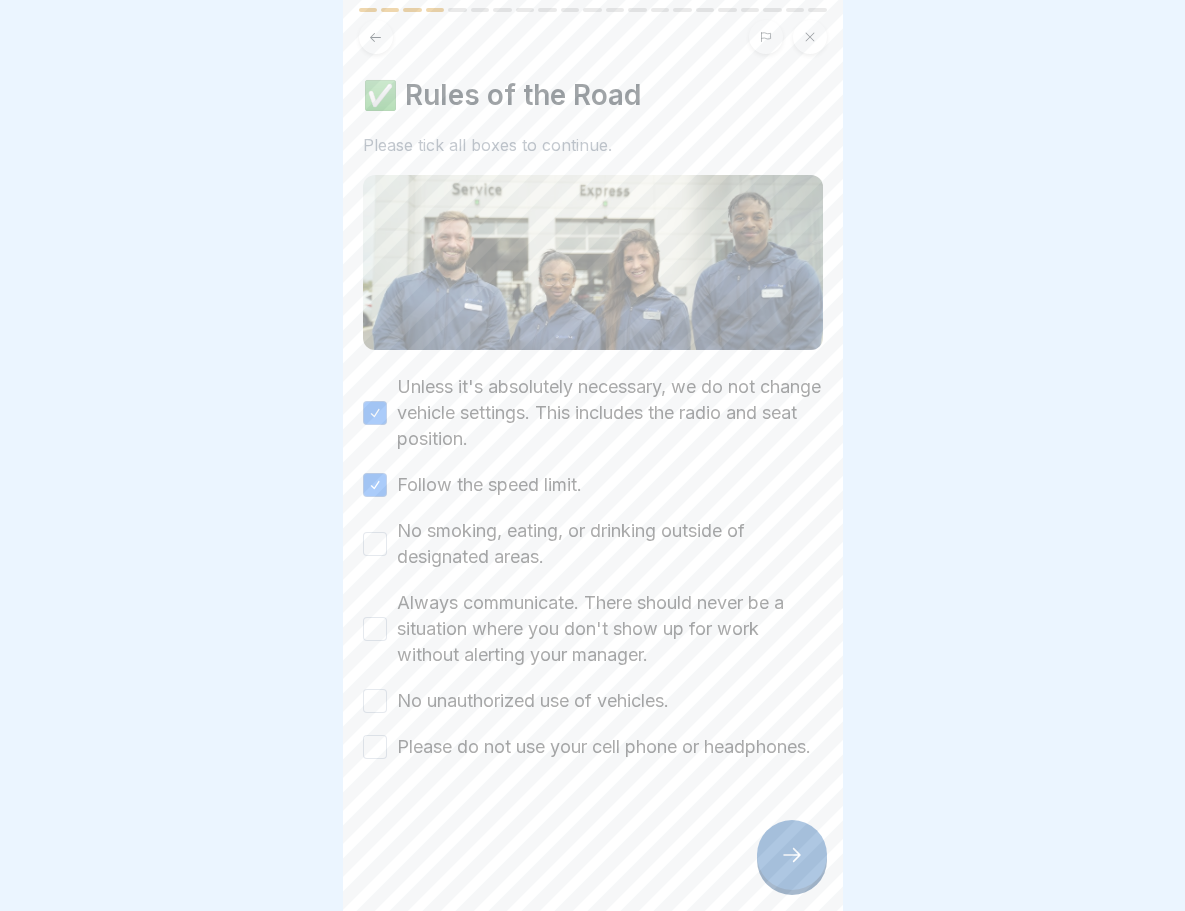 click on "No smoking, eating, or drinking outside of designated areas." at bounding box center [375, 544] 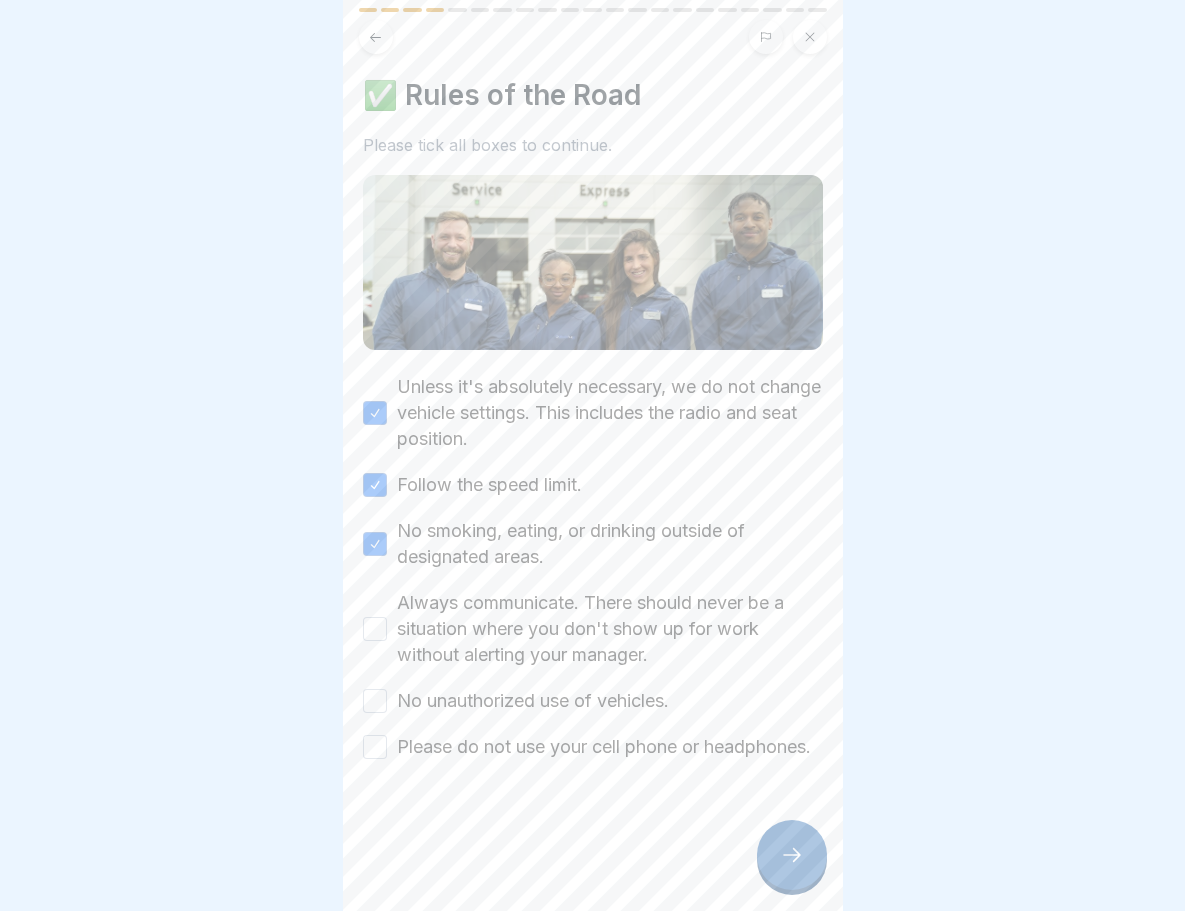 click on "Always communicate. There should never be a situation where you don't show up for work without alerting your manager." at bounding box center [375, 629] 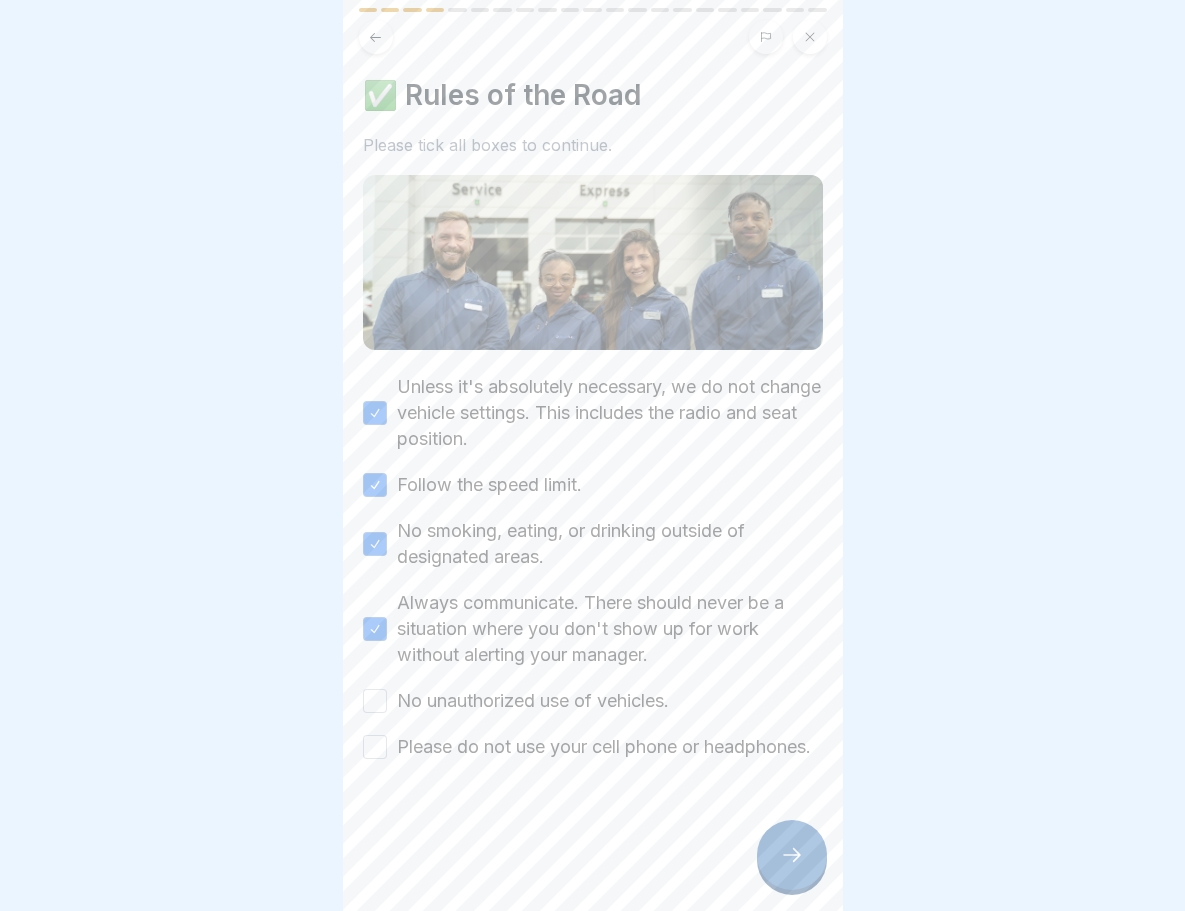 click on "No unauthorized use of vehicles." at bounding box center (375, 701) 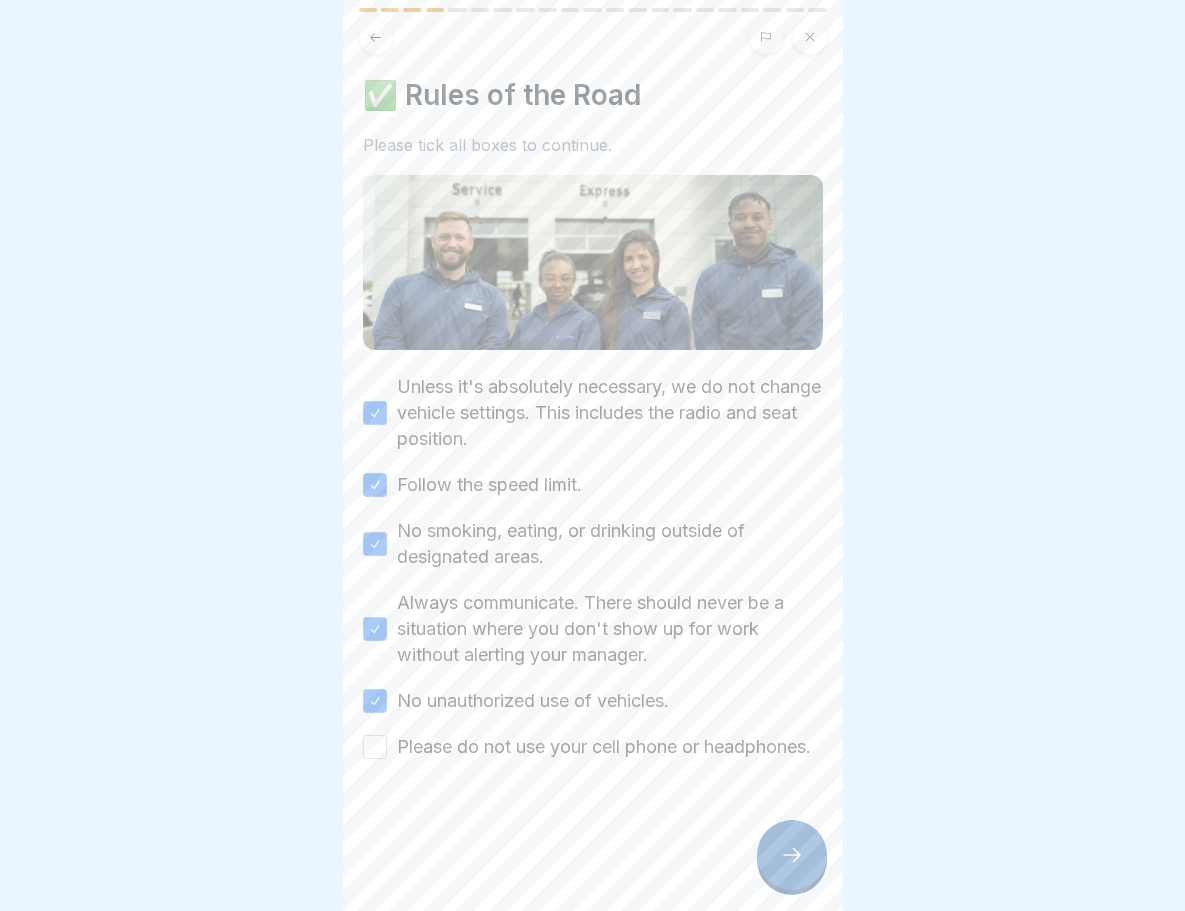 click on "Please do not use your cell phone or headphones." at bounding box center [375, 747] 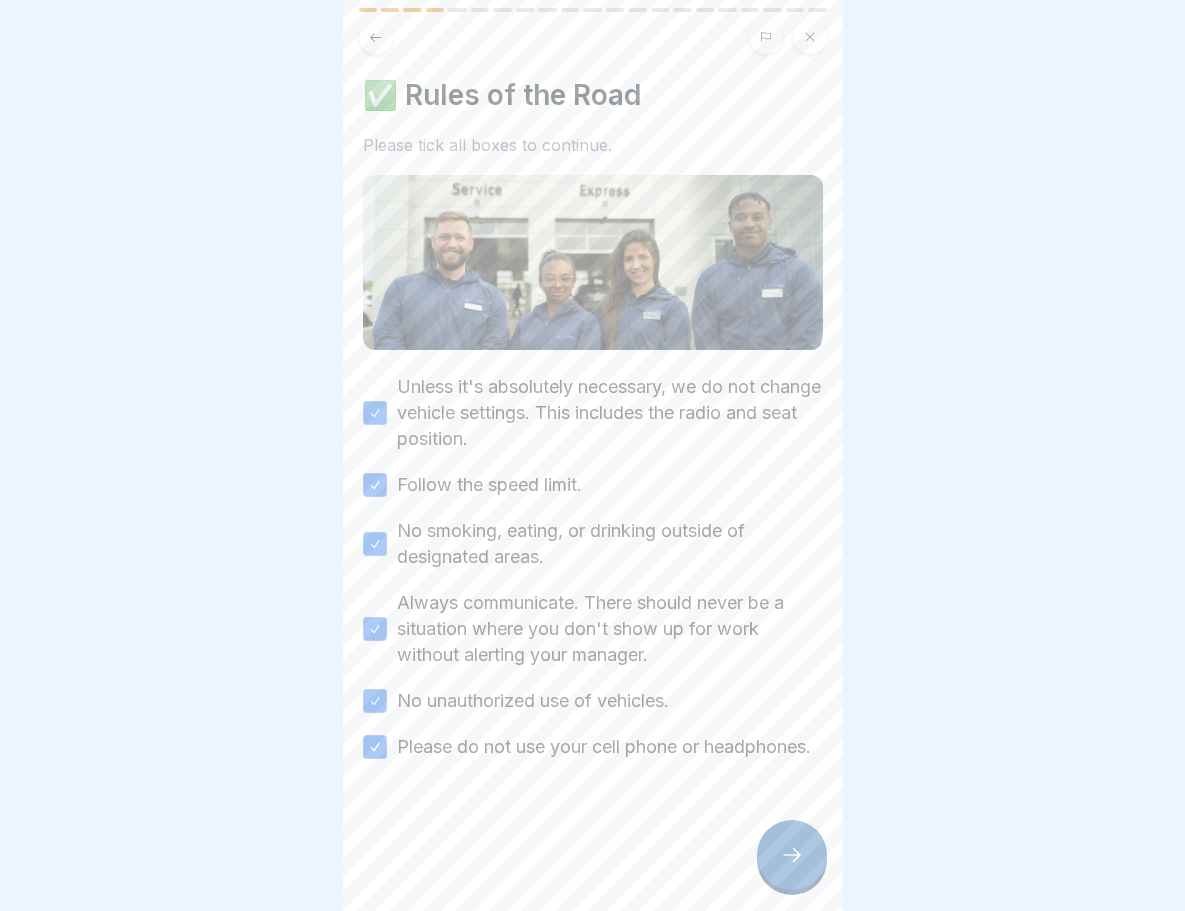 click at bounding box center [792, 855] 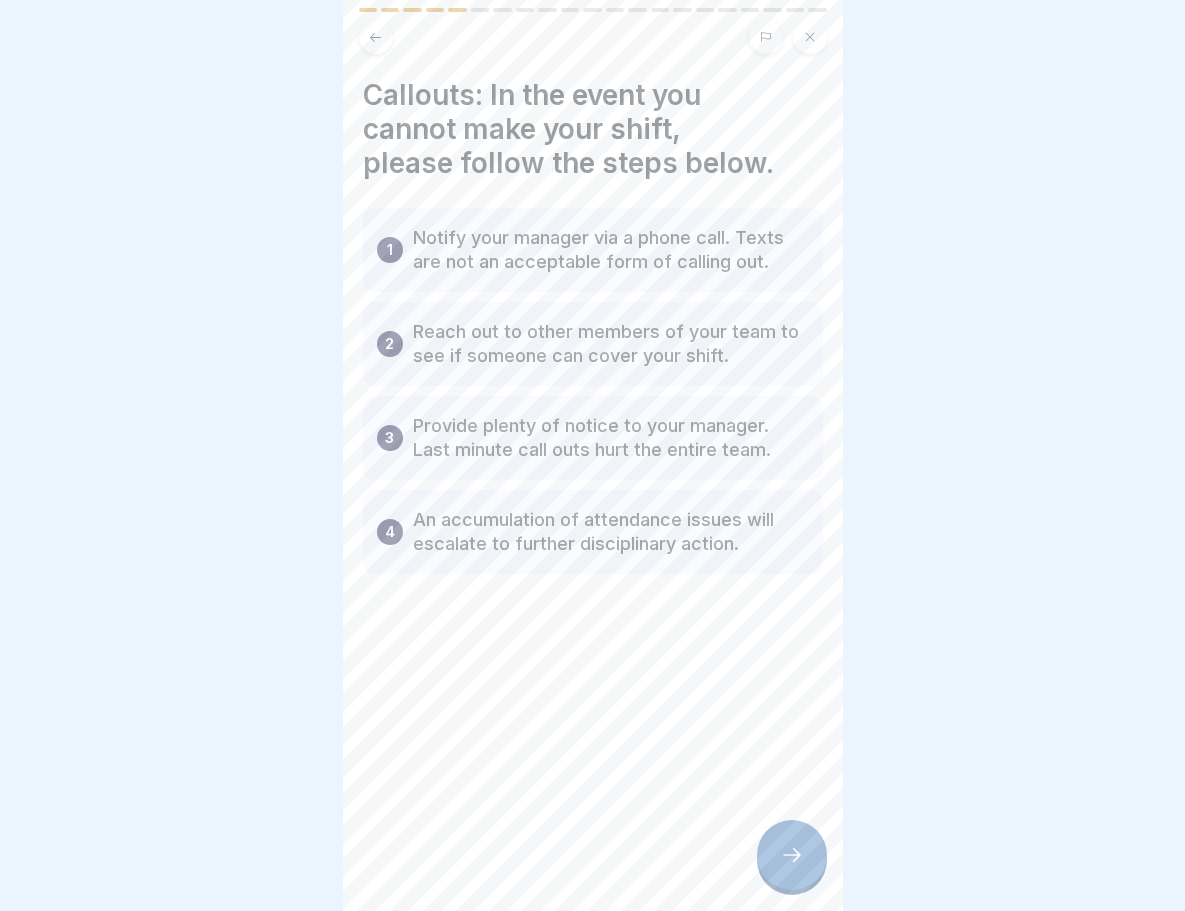 click 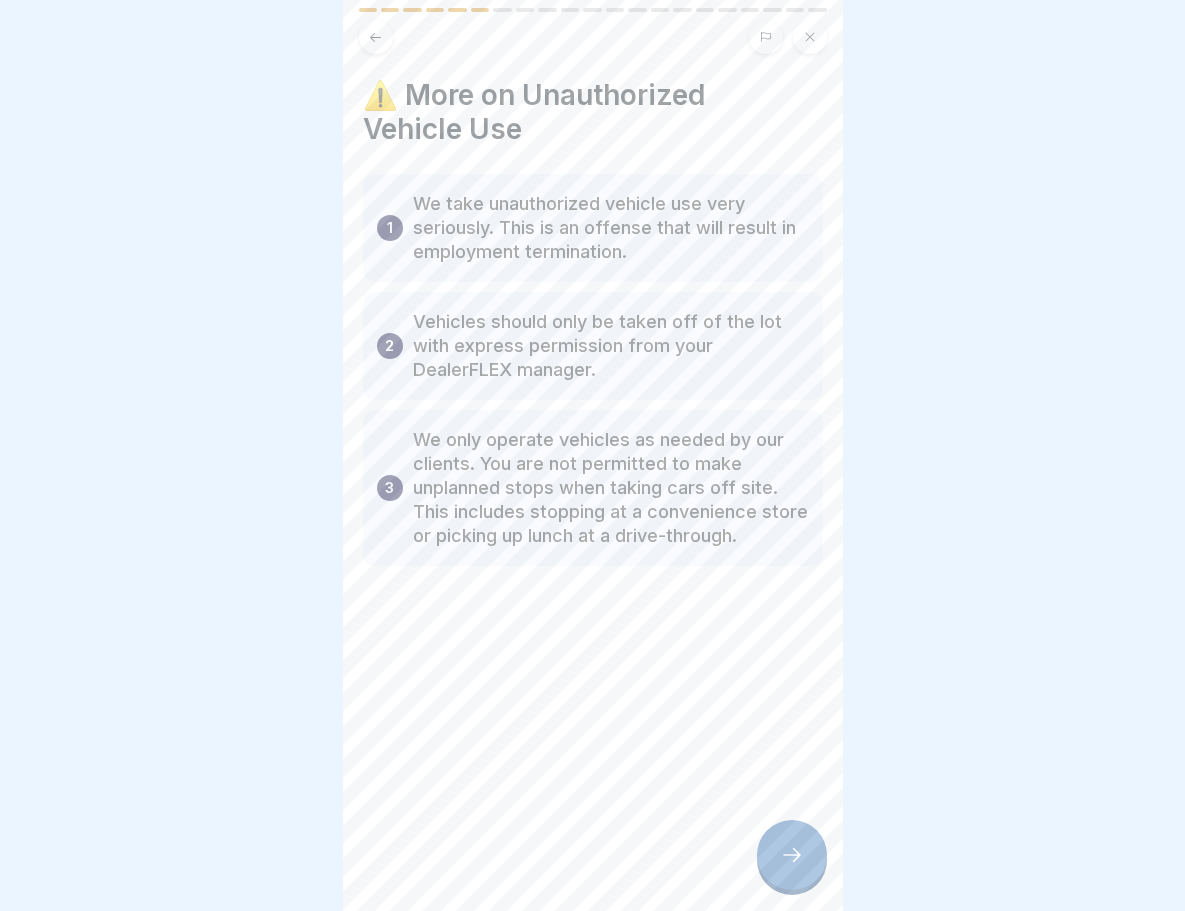 click at bounding box center (792, 855) 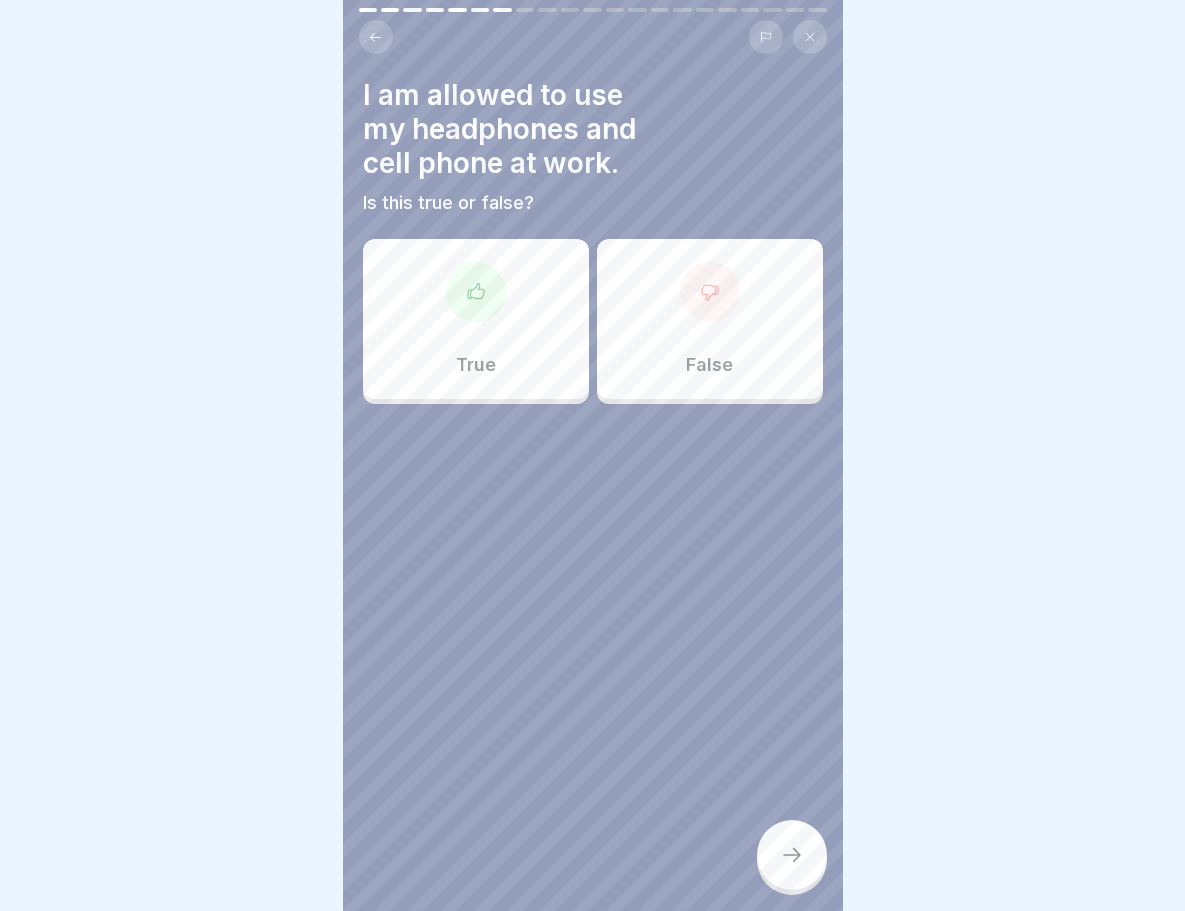 click on "False" at bounding box center [710, 319] 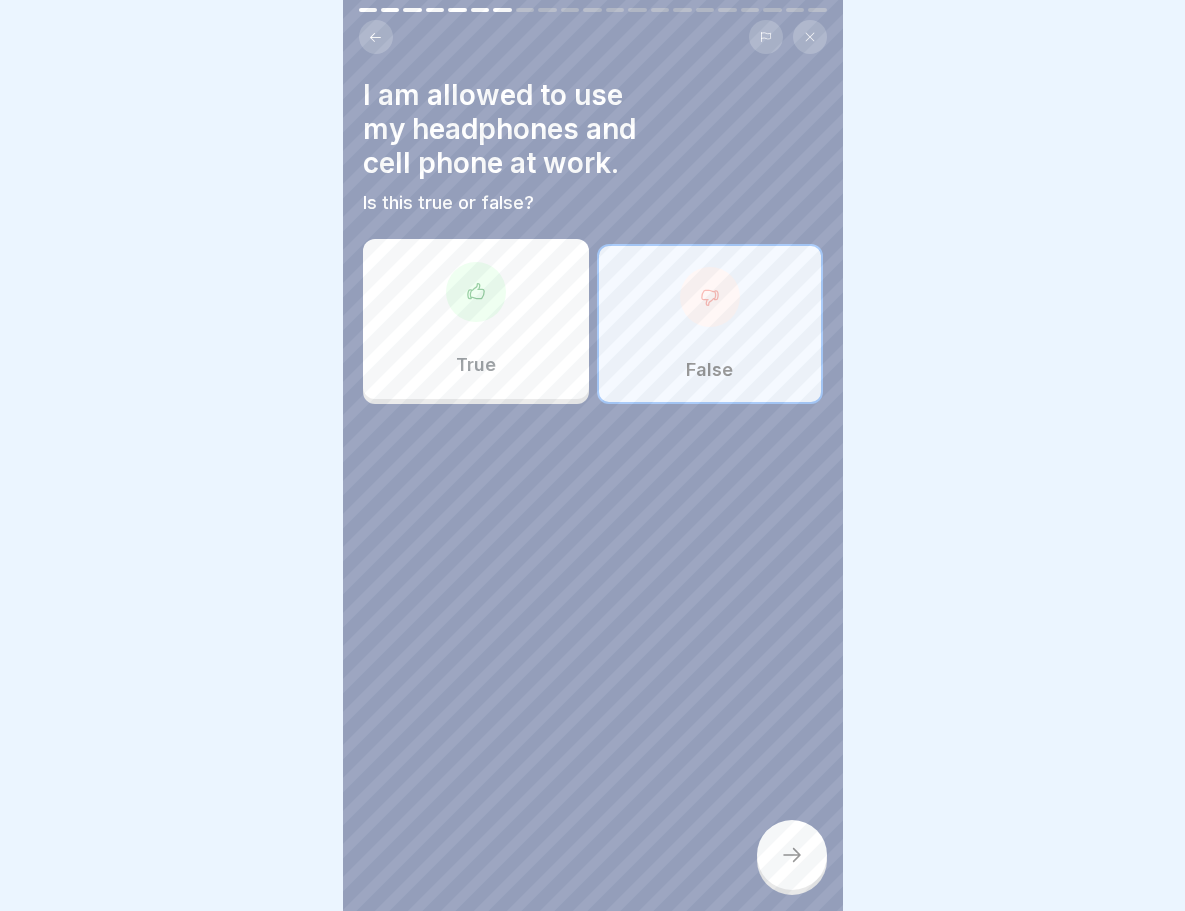 click at bounding box center [792, 855] 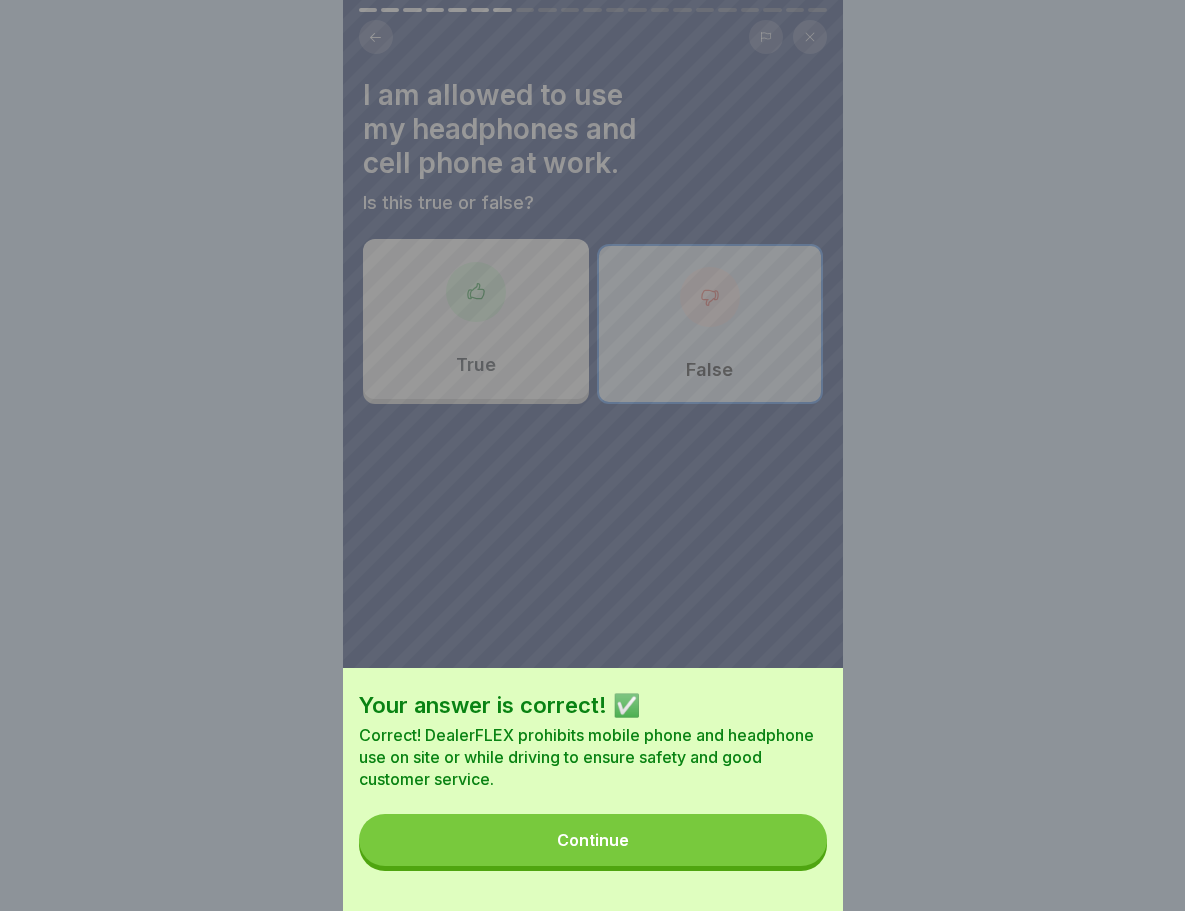 click on "Continue" at bounding box center (593, 840) 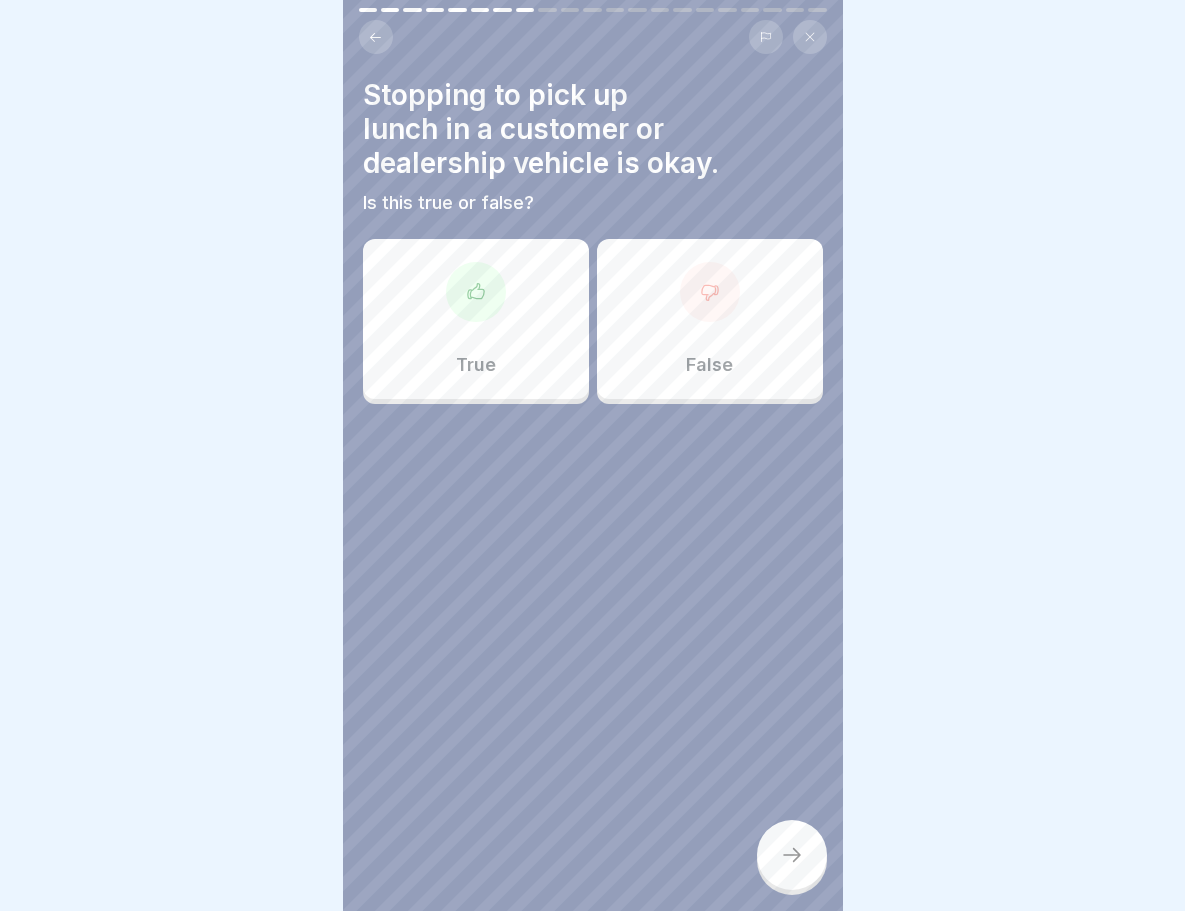 click on "False" at bounding box center (710, 319) 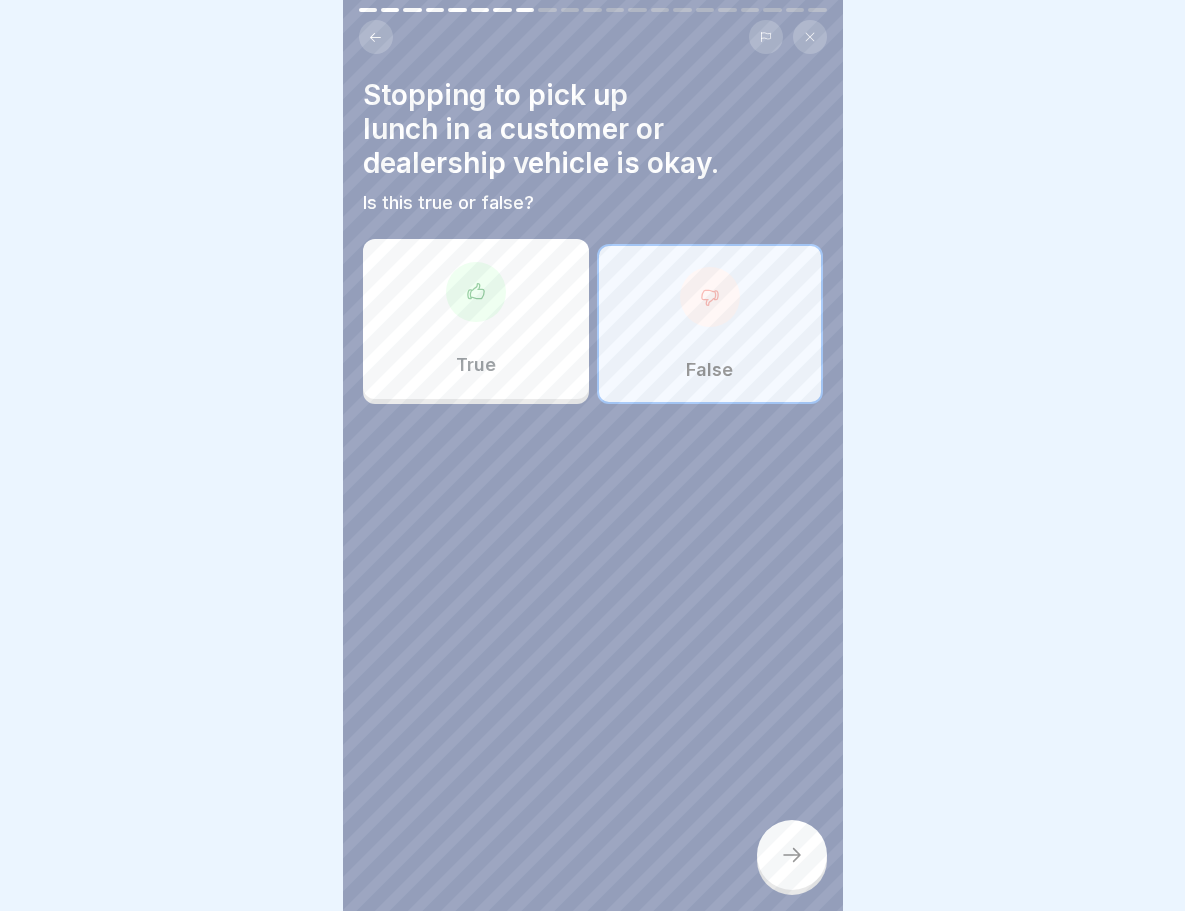 click 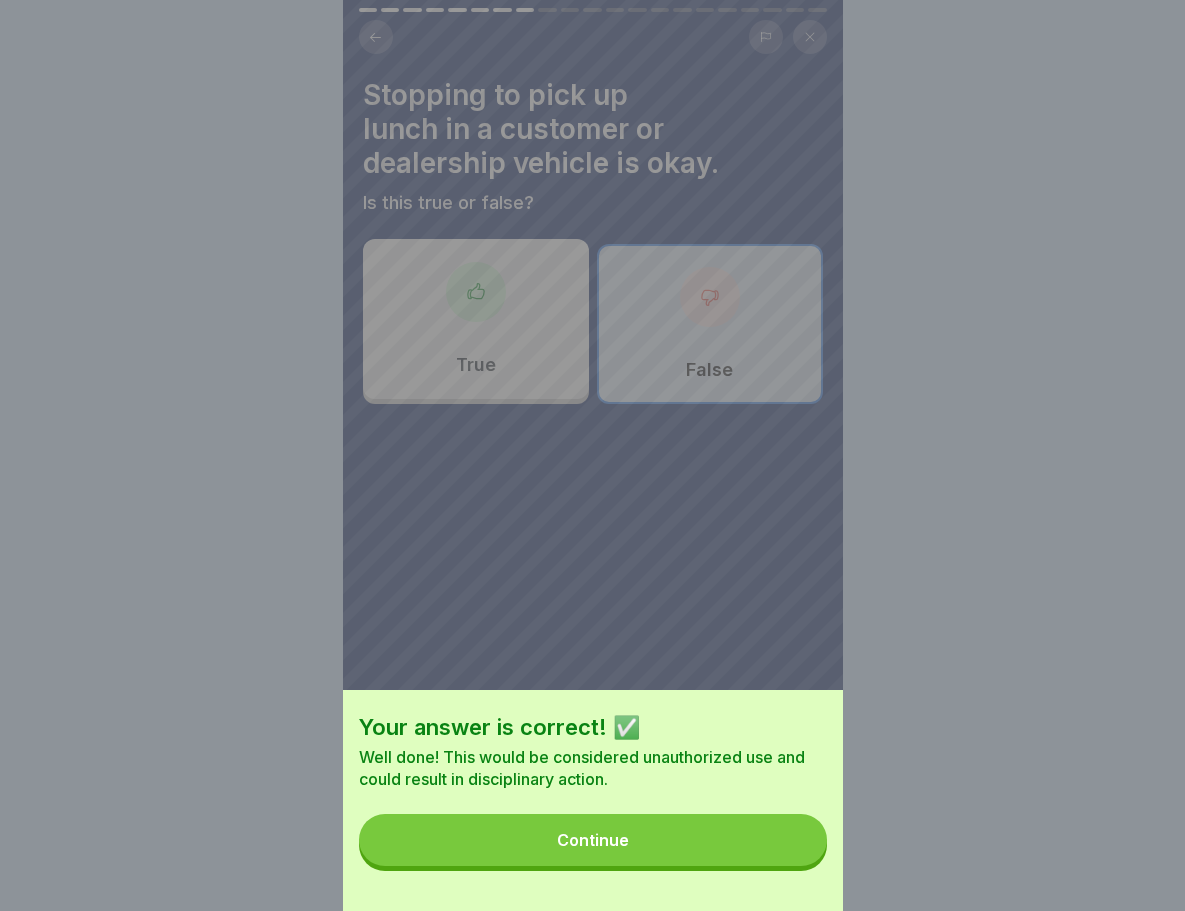 click on "Continue" at bounding box center (593, 840) 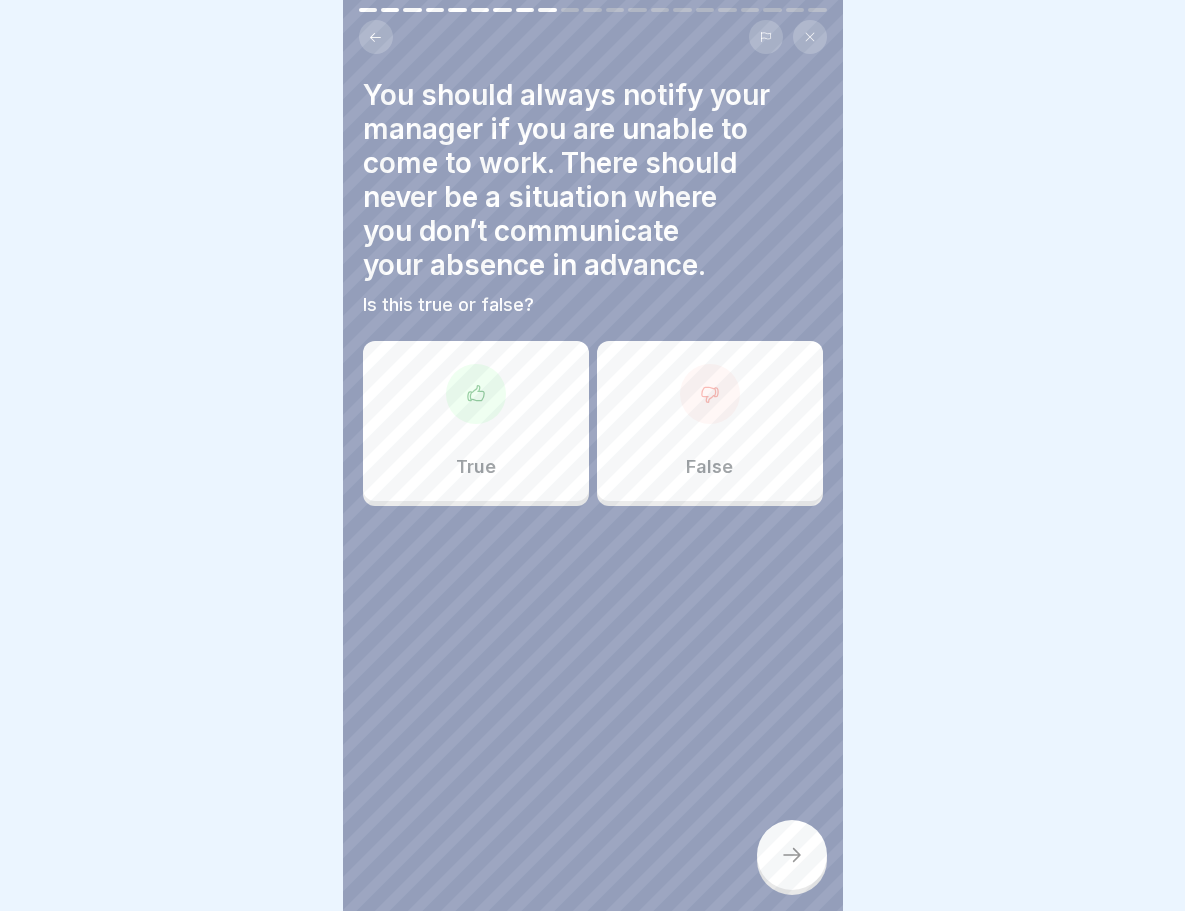 click at bounding box center (476, 394) 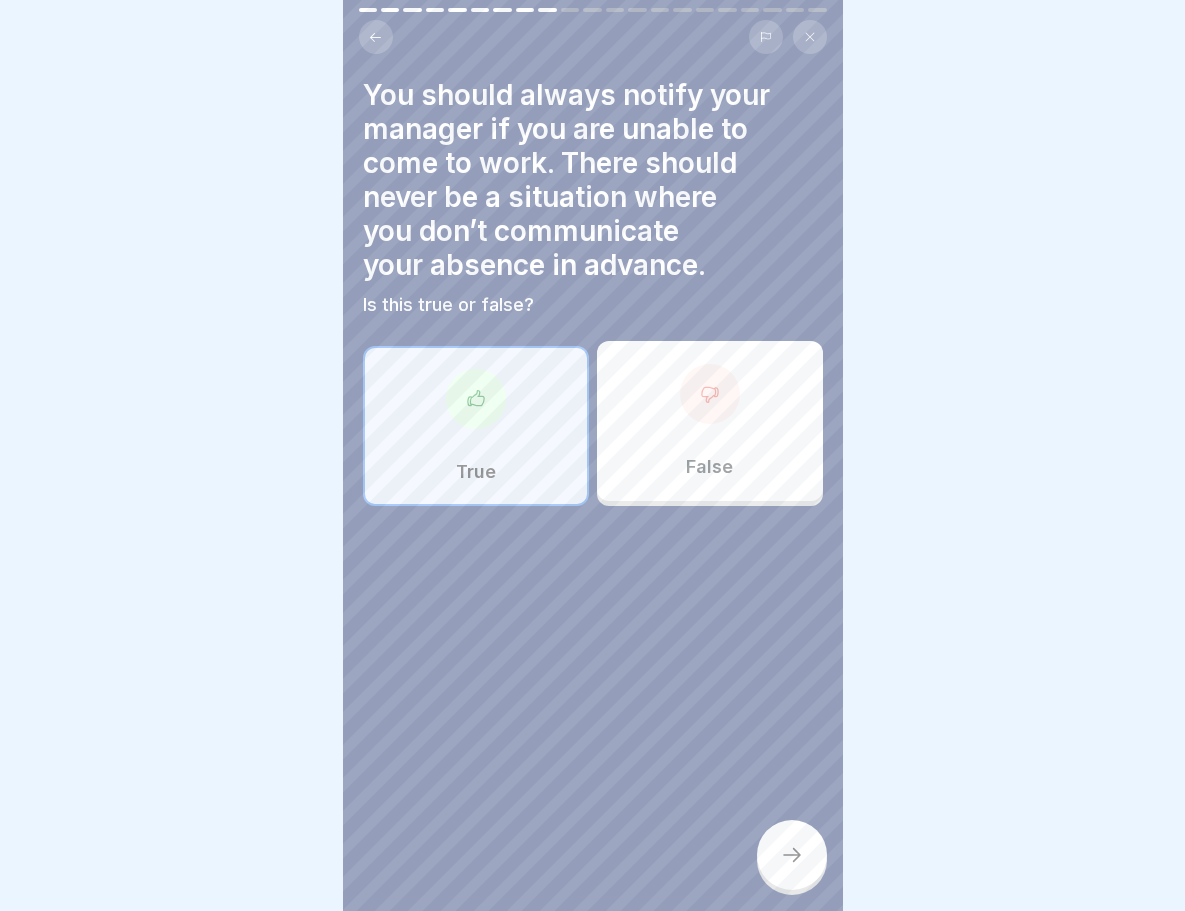 click 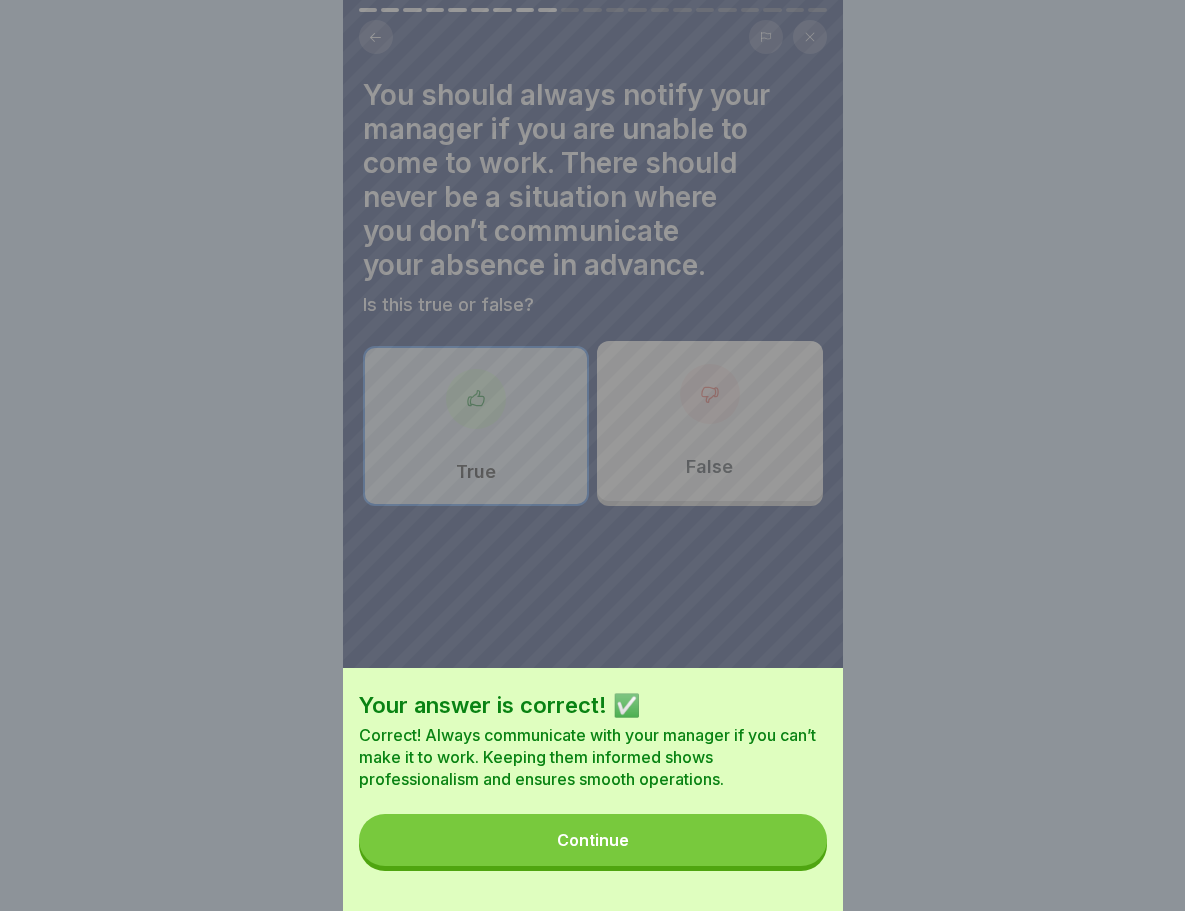 click on "Continue" at bounding box center [593, 840] 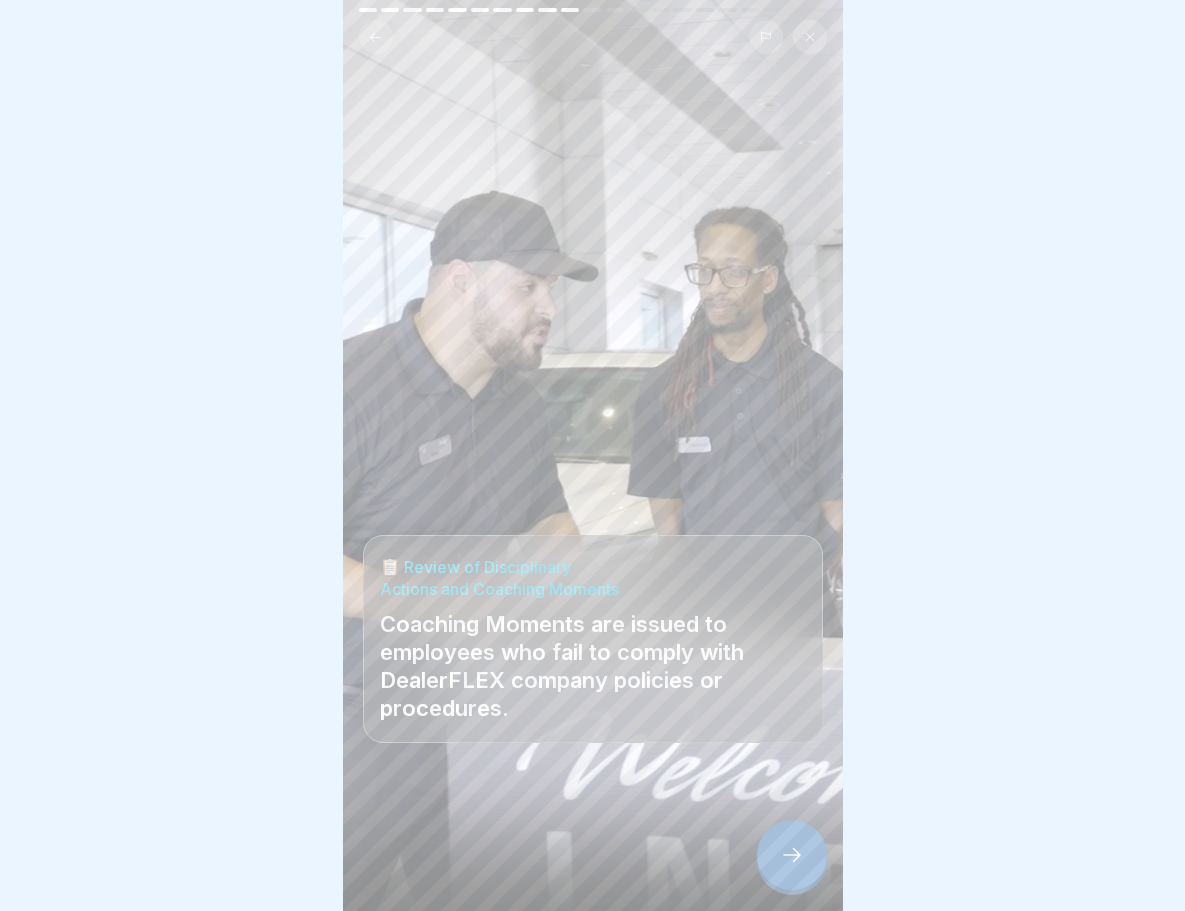 click 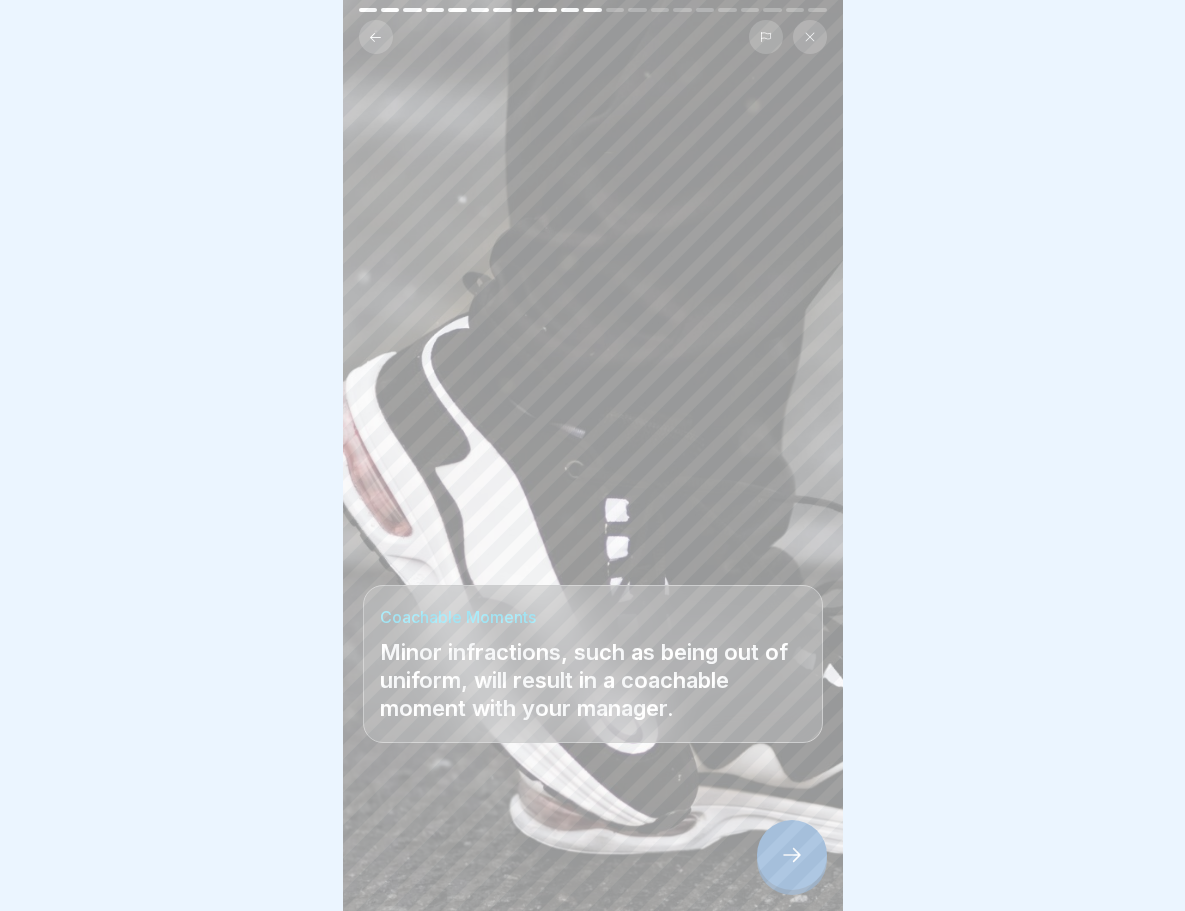 click at bounding box center [792, 855] 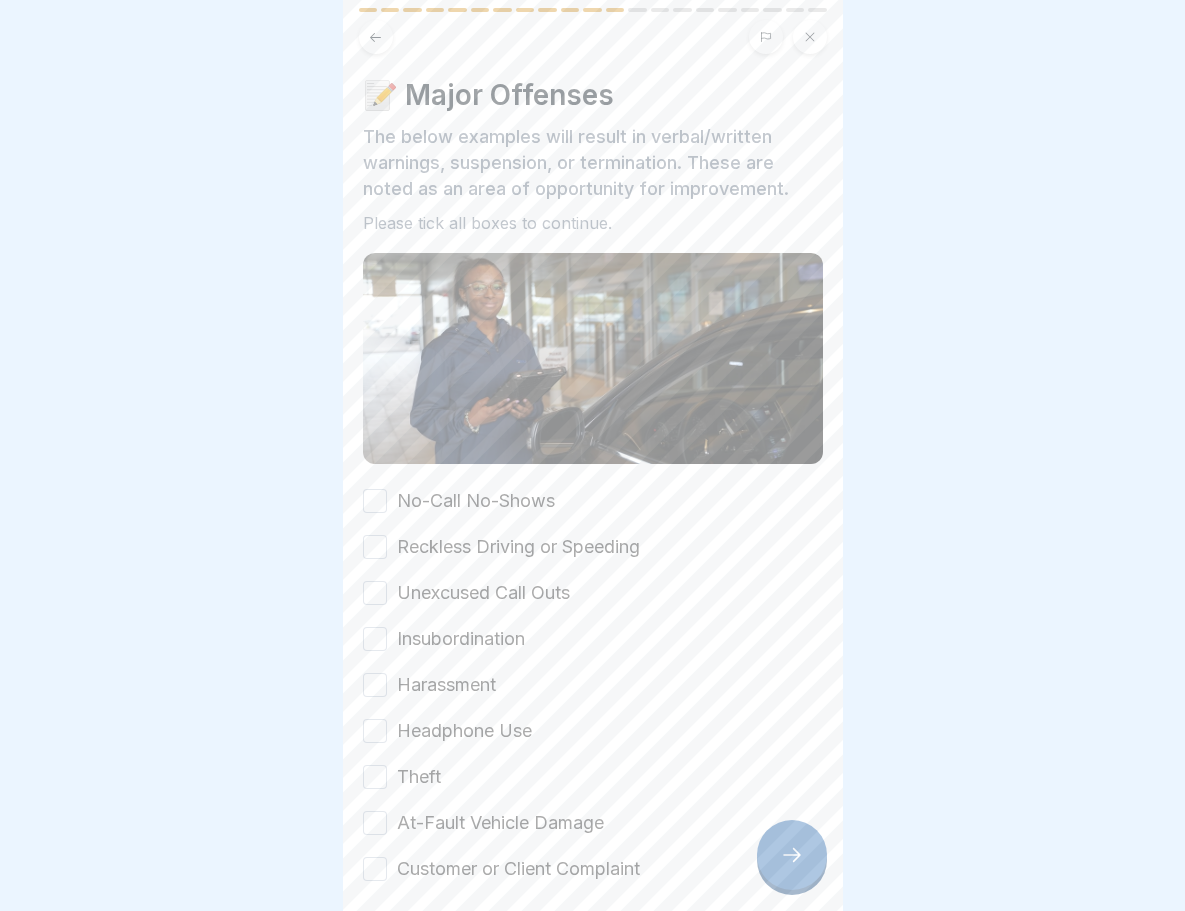 click on "No-Call No-Shows" at bounding box center (375, 501) 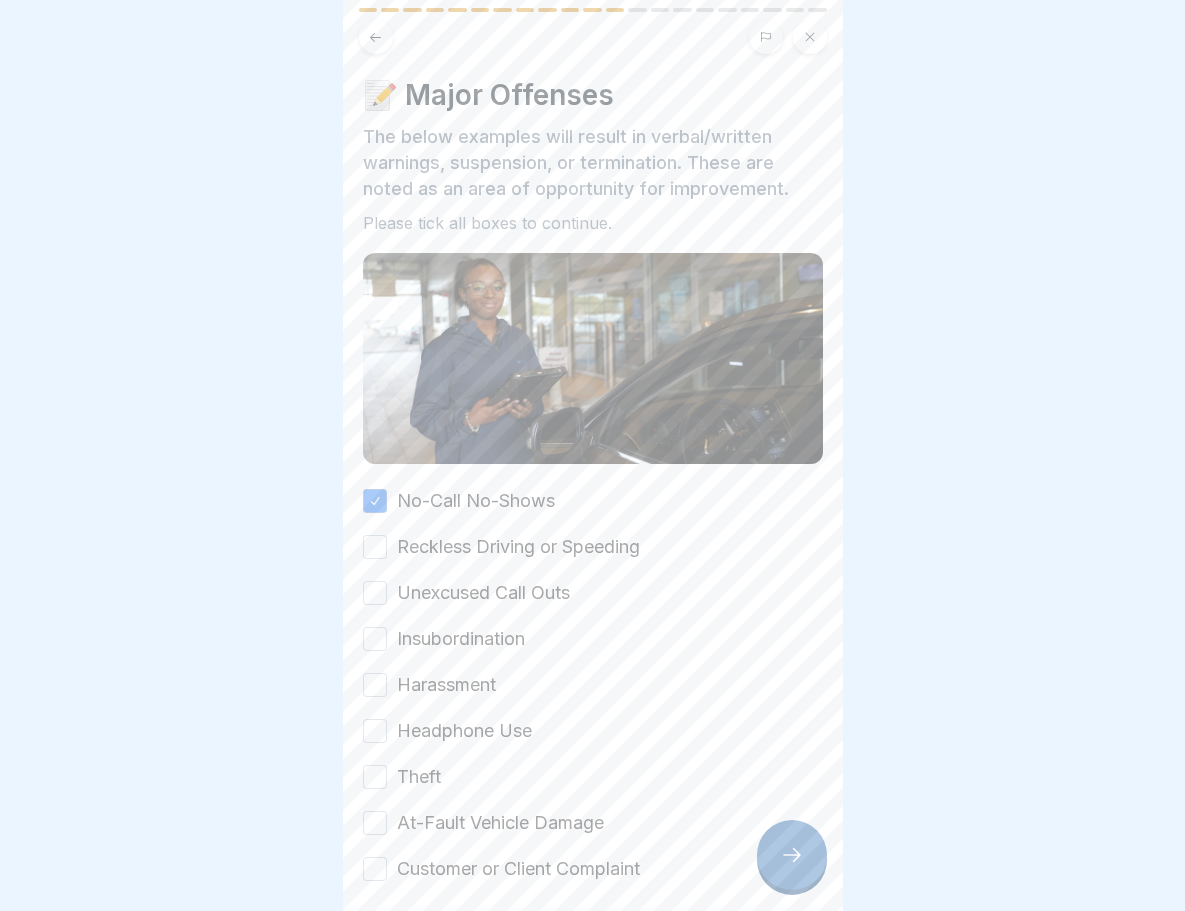 click on "Reckless Driving or Speeding" at bounding box center [375, 547] 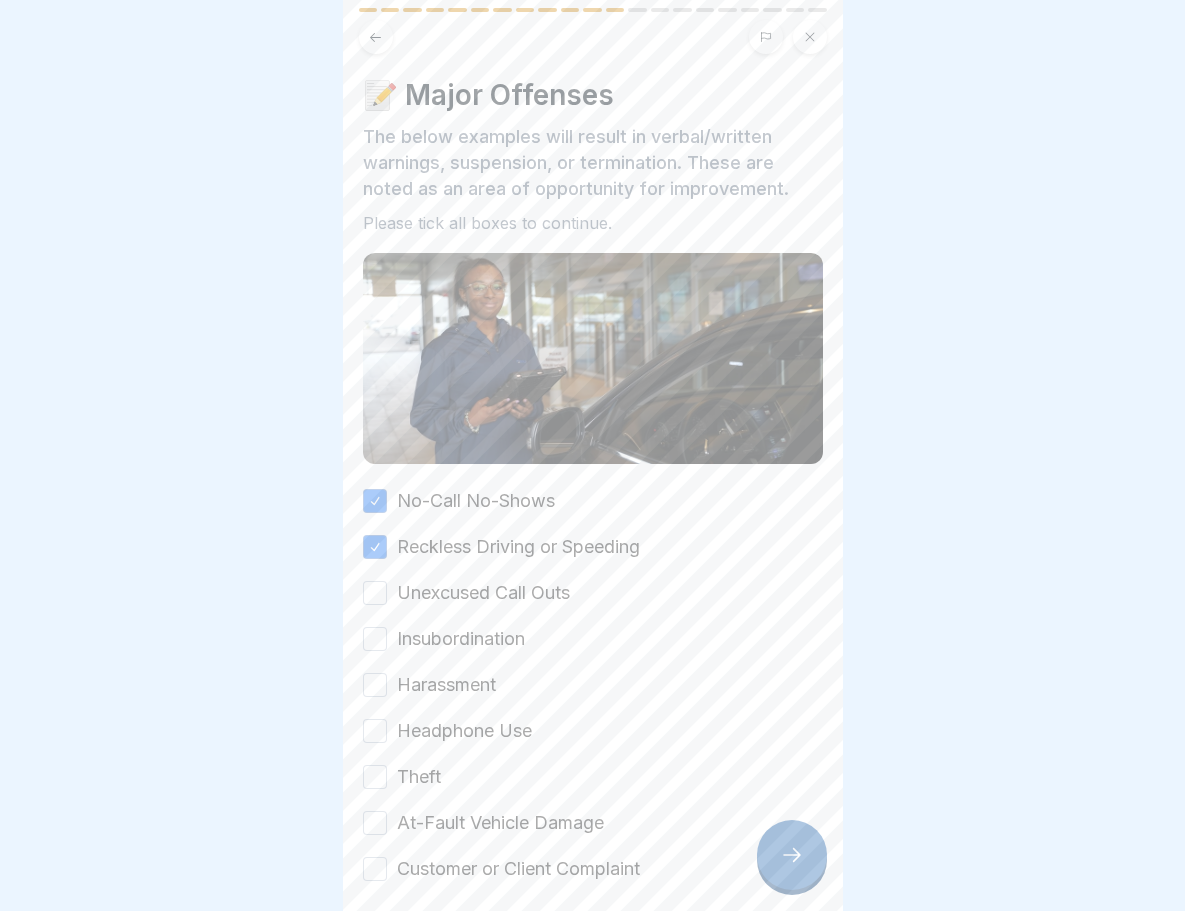 click on "No-Call No-Shows Reckless Driving or Speeding Unexcused Call Outs Insubordination Harassment Headphone Use Theft At-Fault Vehicle Damage Customer or Client Complaint" at bounding box center [593, 685] 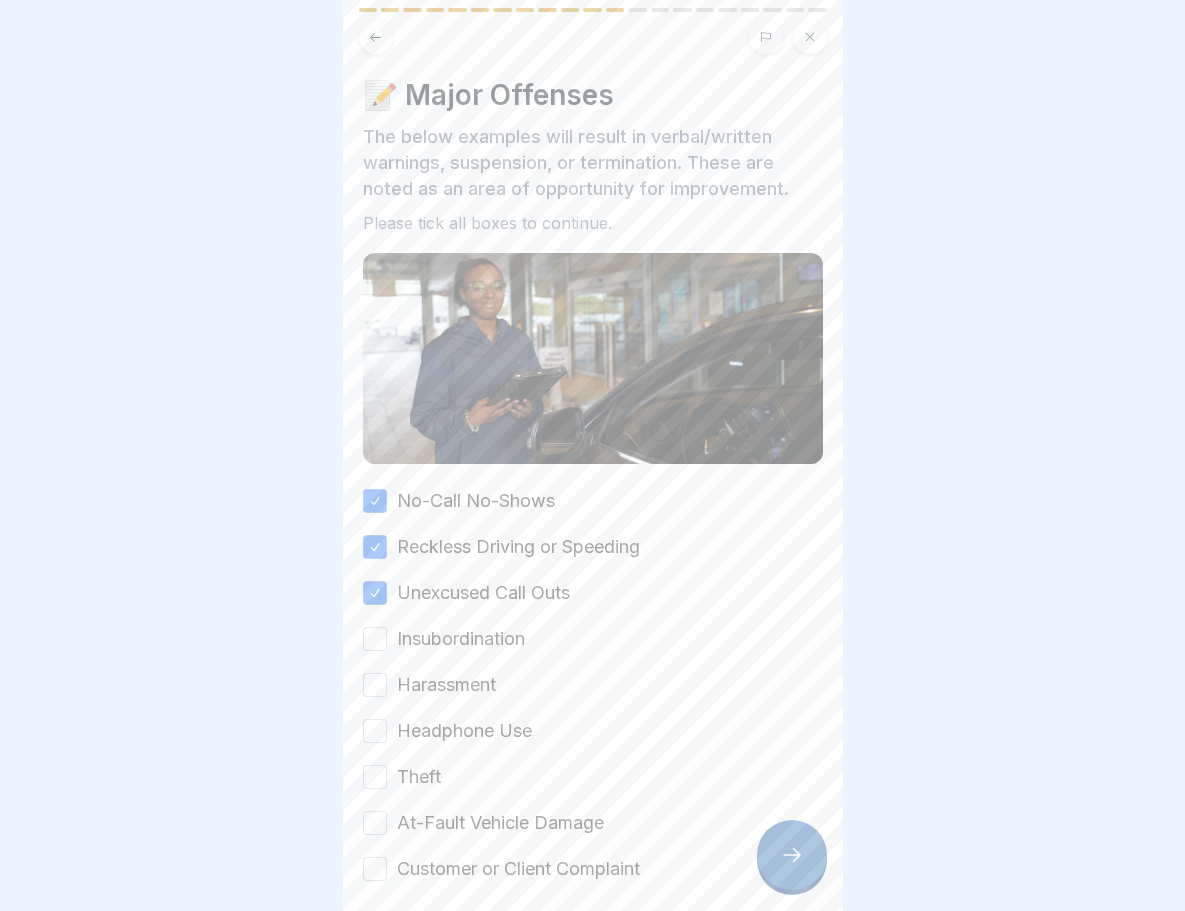 click on "Insubordination" at bounding box center [375, 639] 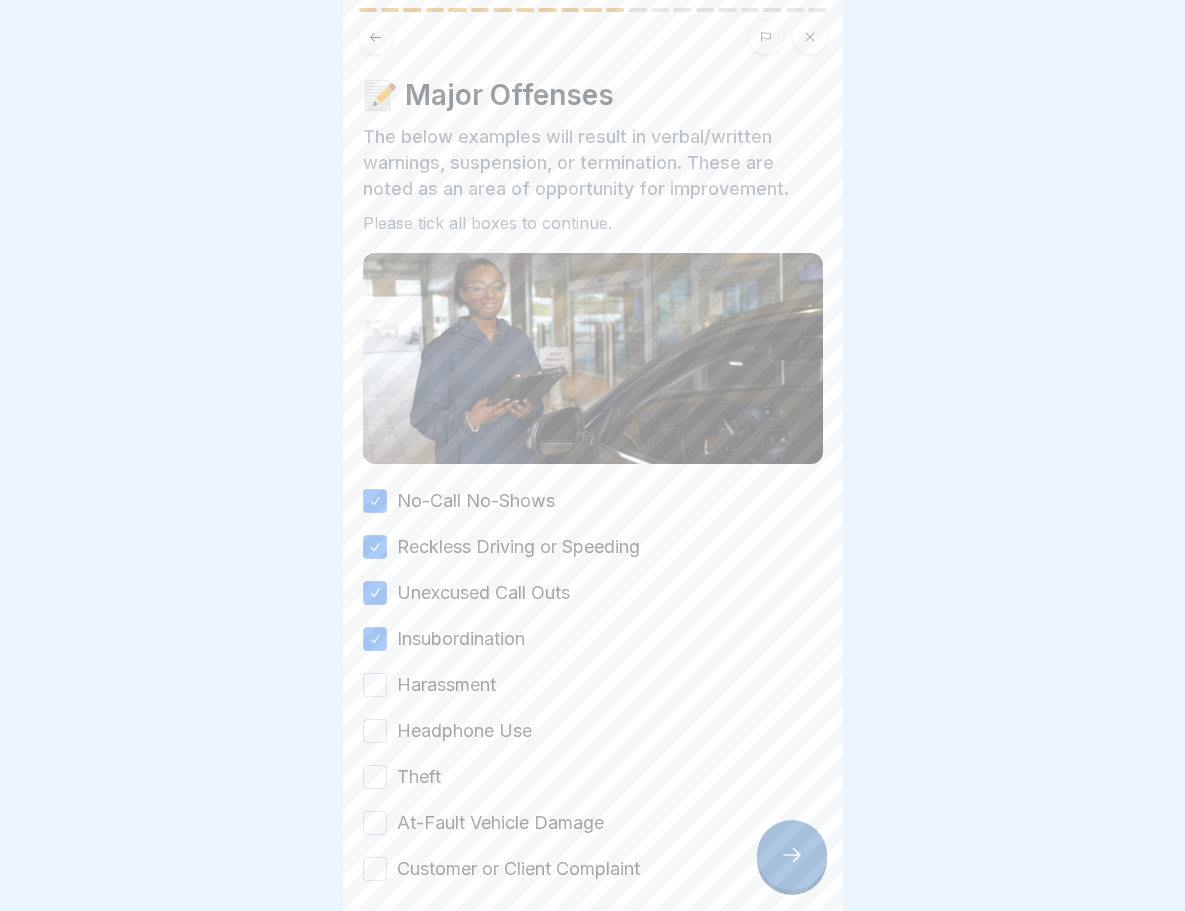 click on "Harassment" at bounding box center (375, 685) 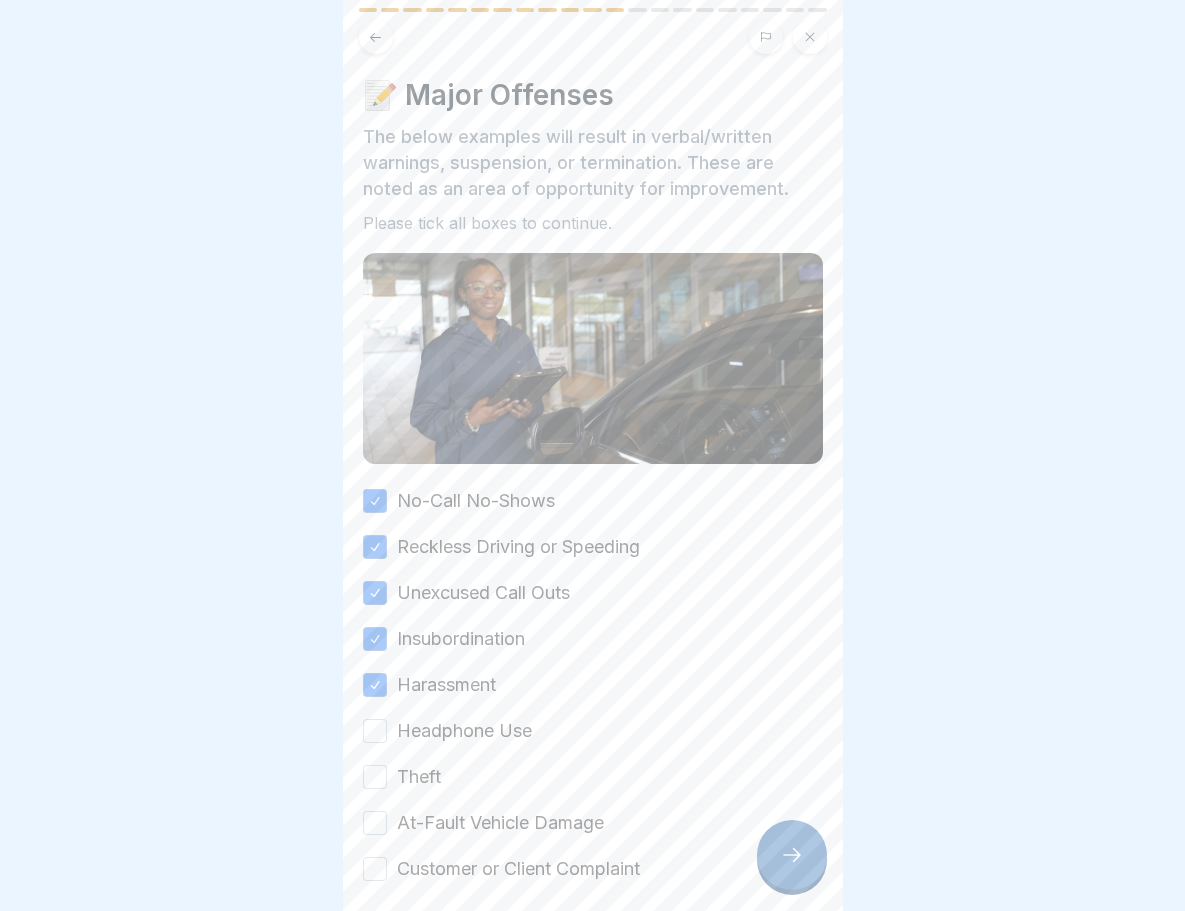 click on "Headphone Use" at bounding box center (375, 731) 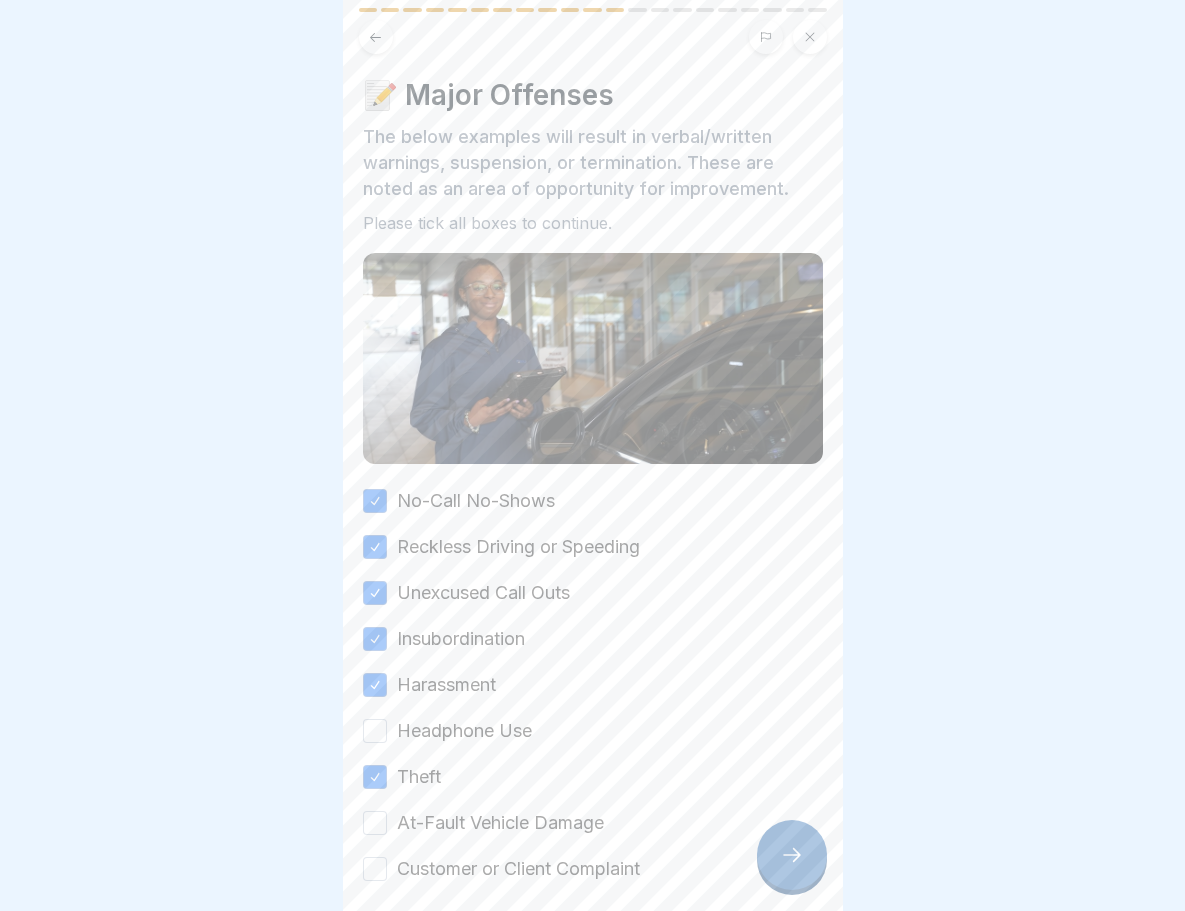 click on "At-Fault Vehicle Damage" at bounding box center [375, 823] 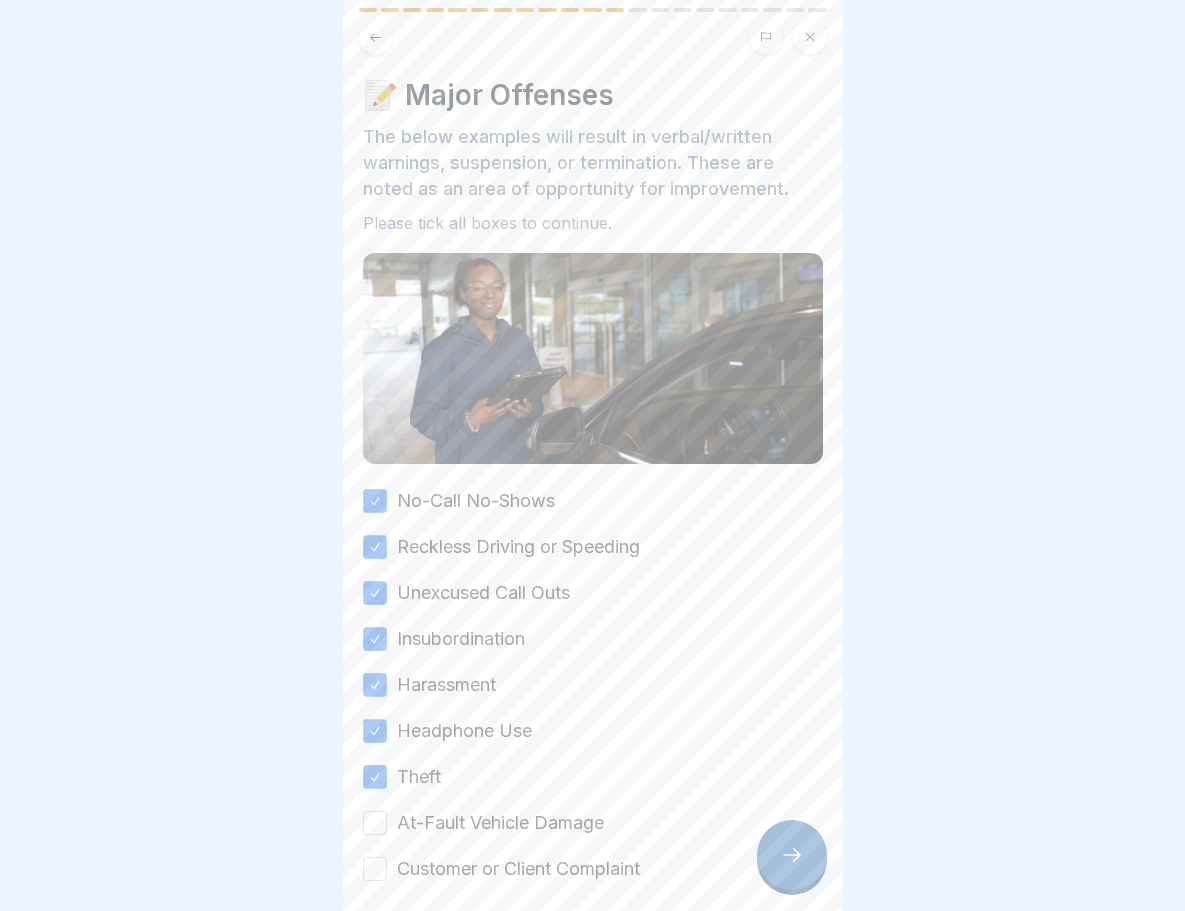 click on "Headphone Use" at bounding box center [375, 731] 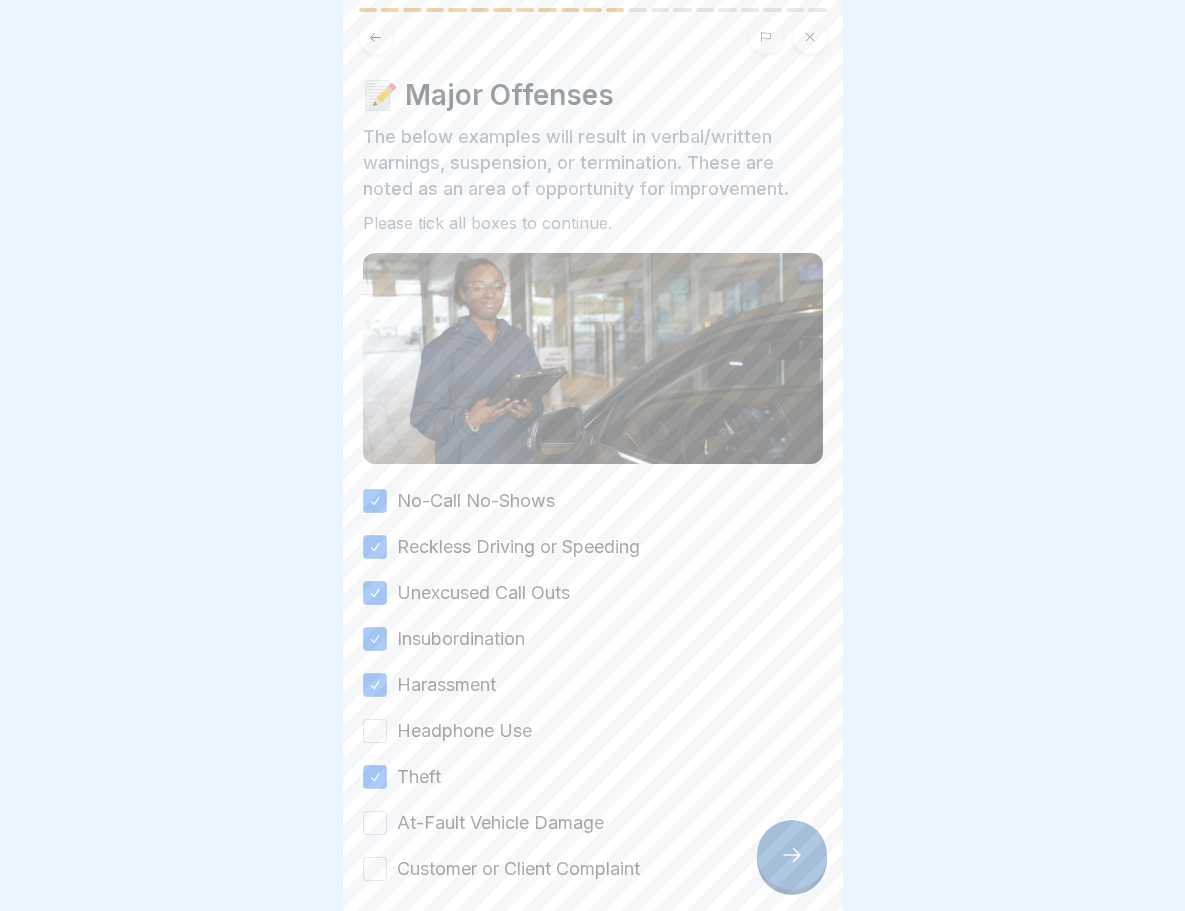 click on "Headphone Use" at bounding box center [375, 731] 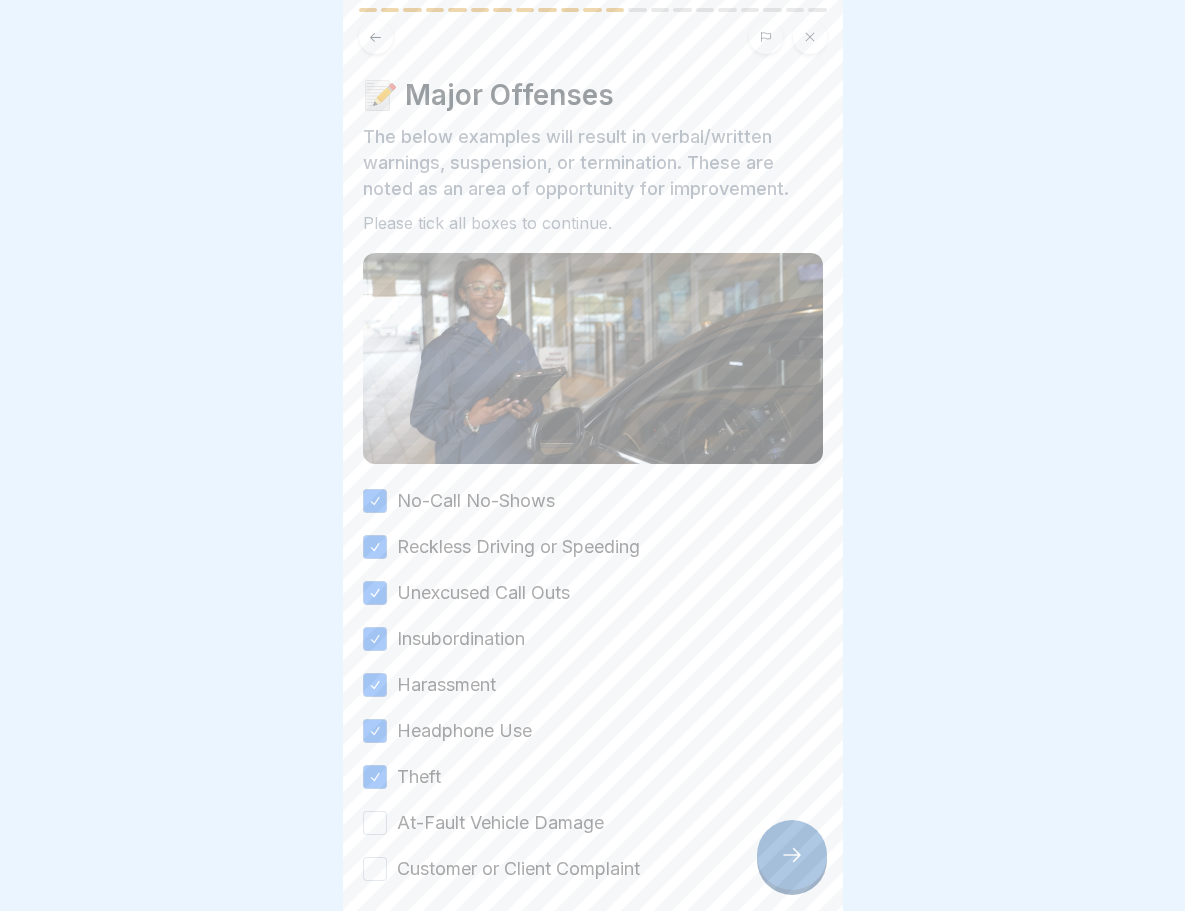 click on "No-Call No-Shows Reckless Driving or Speeding Unexcused Call Outs Insubordination Harassment Headphone Use Theft At-Fault Vehicle Damage Customer or Client Complaint" at bounding box center (593, 685) 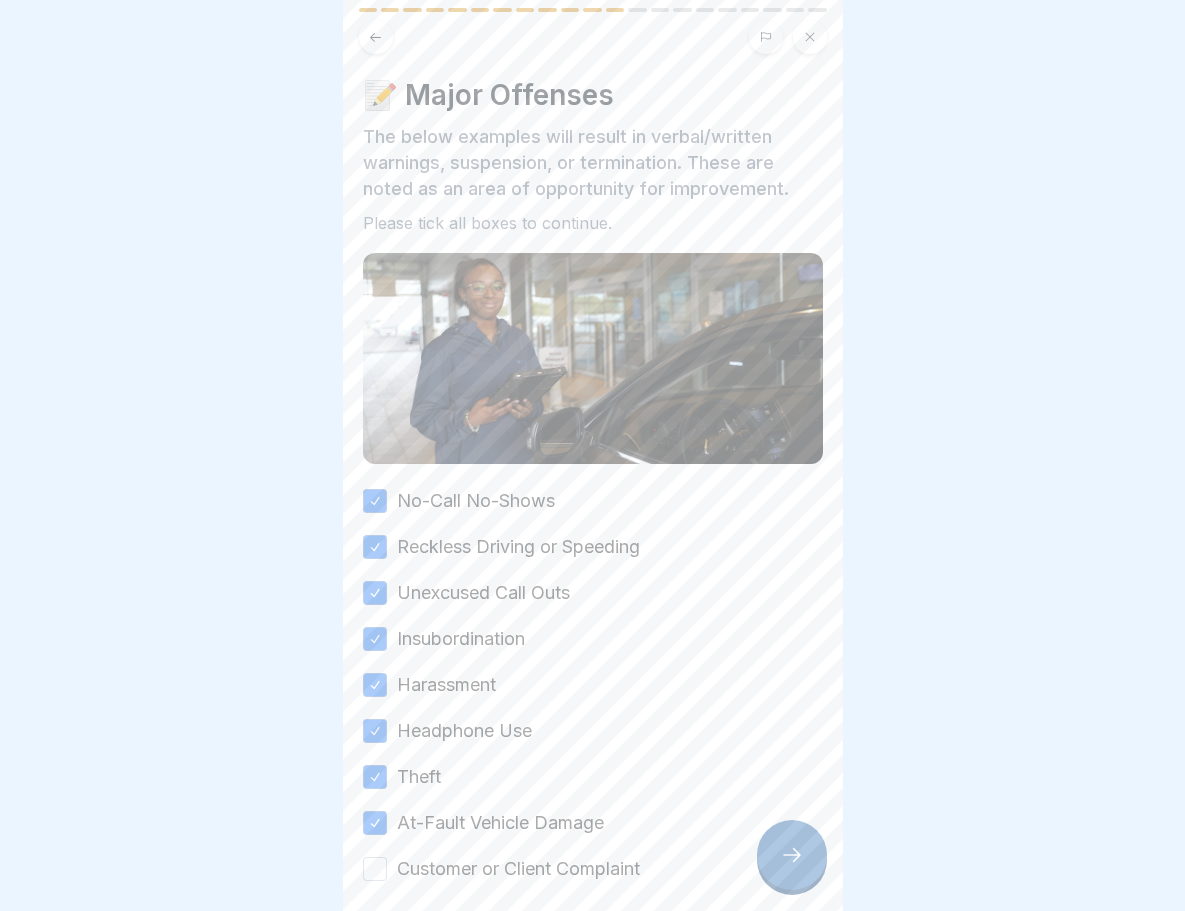 click on "No-Call No-Shows Reckless Driving or Speeding Unexcused Call Outs Insubordination Harassment Headphone Use Theft At-Fault Vehicle Damage Customer or Client Complaint" at bounding box center (593, 685) 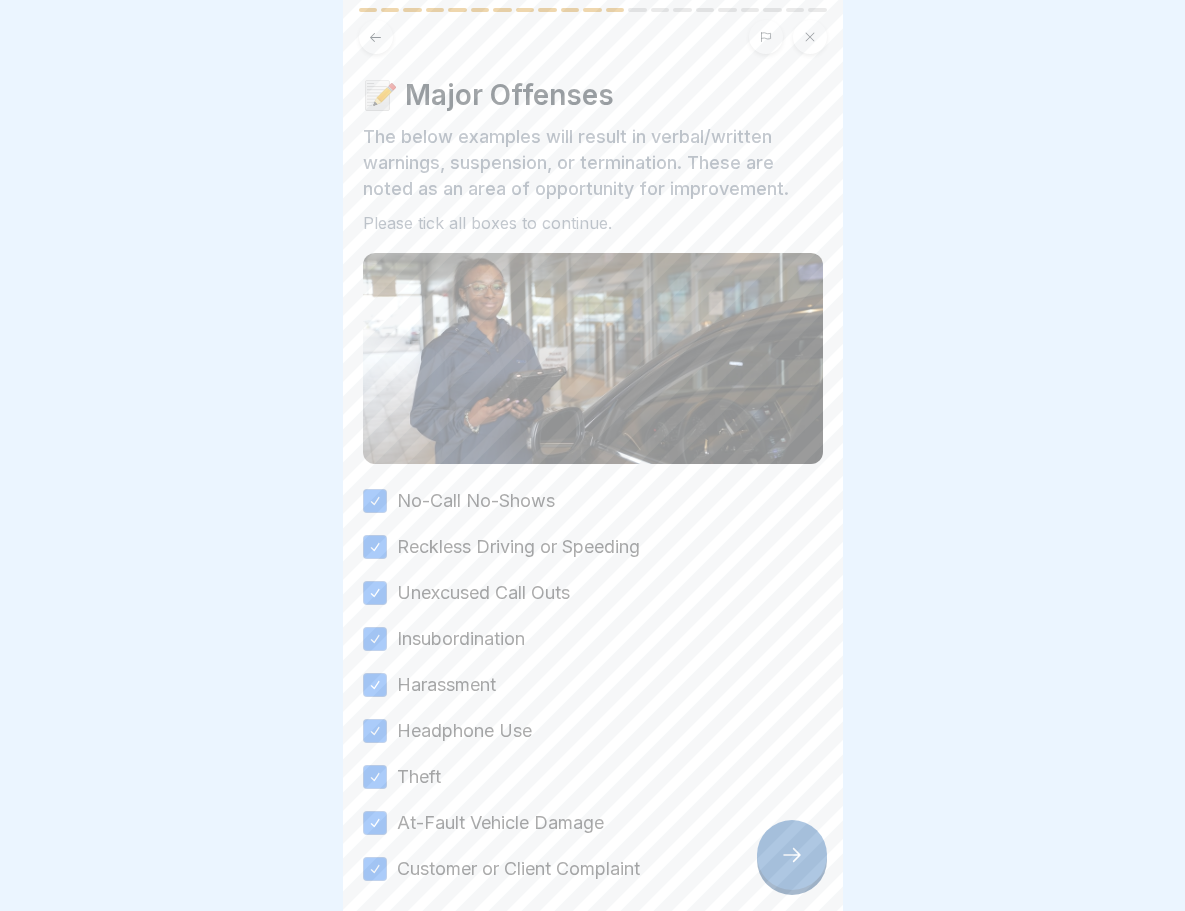 click at bounding box center (792, 855) 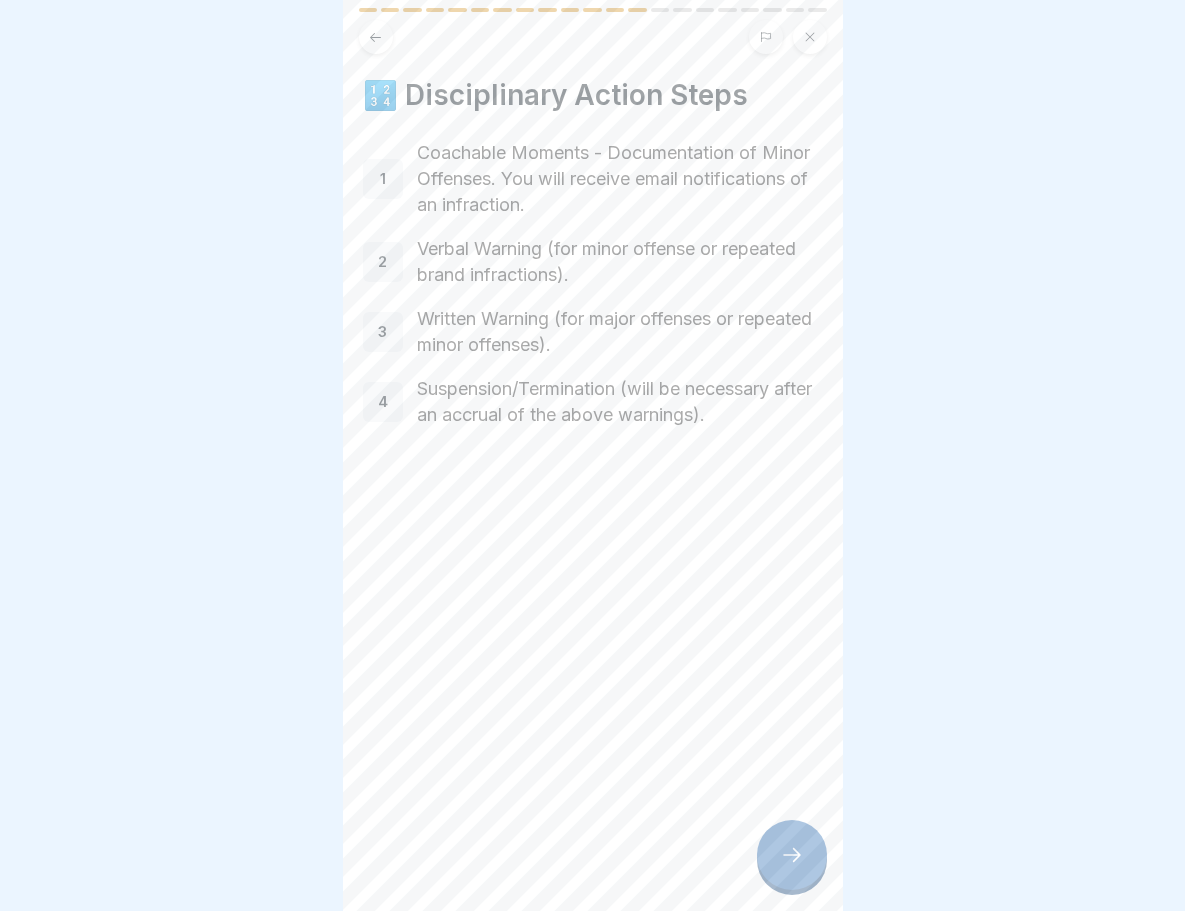 click at bounding box center [792, 855] 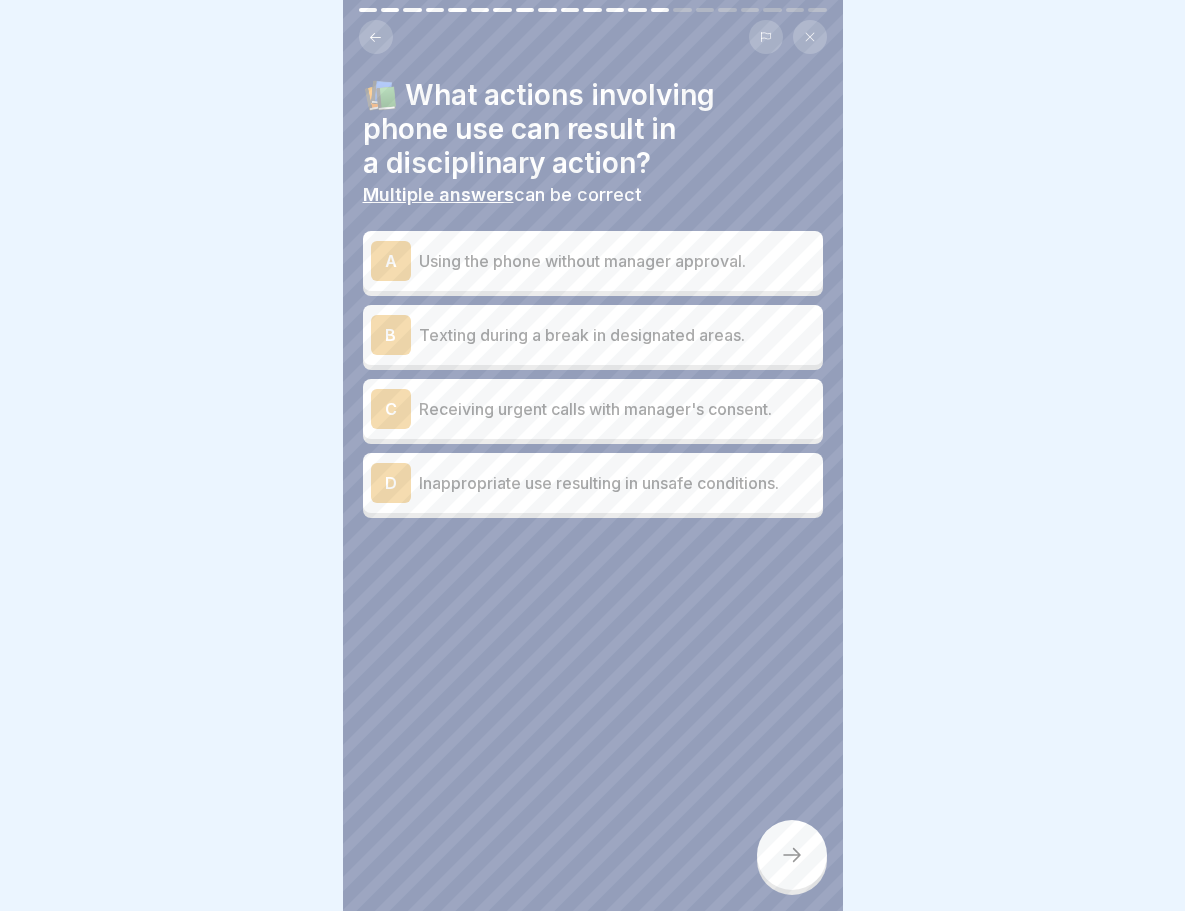 click on "A Using the phone without manager approval." at bounding box center (593, 261) 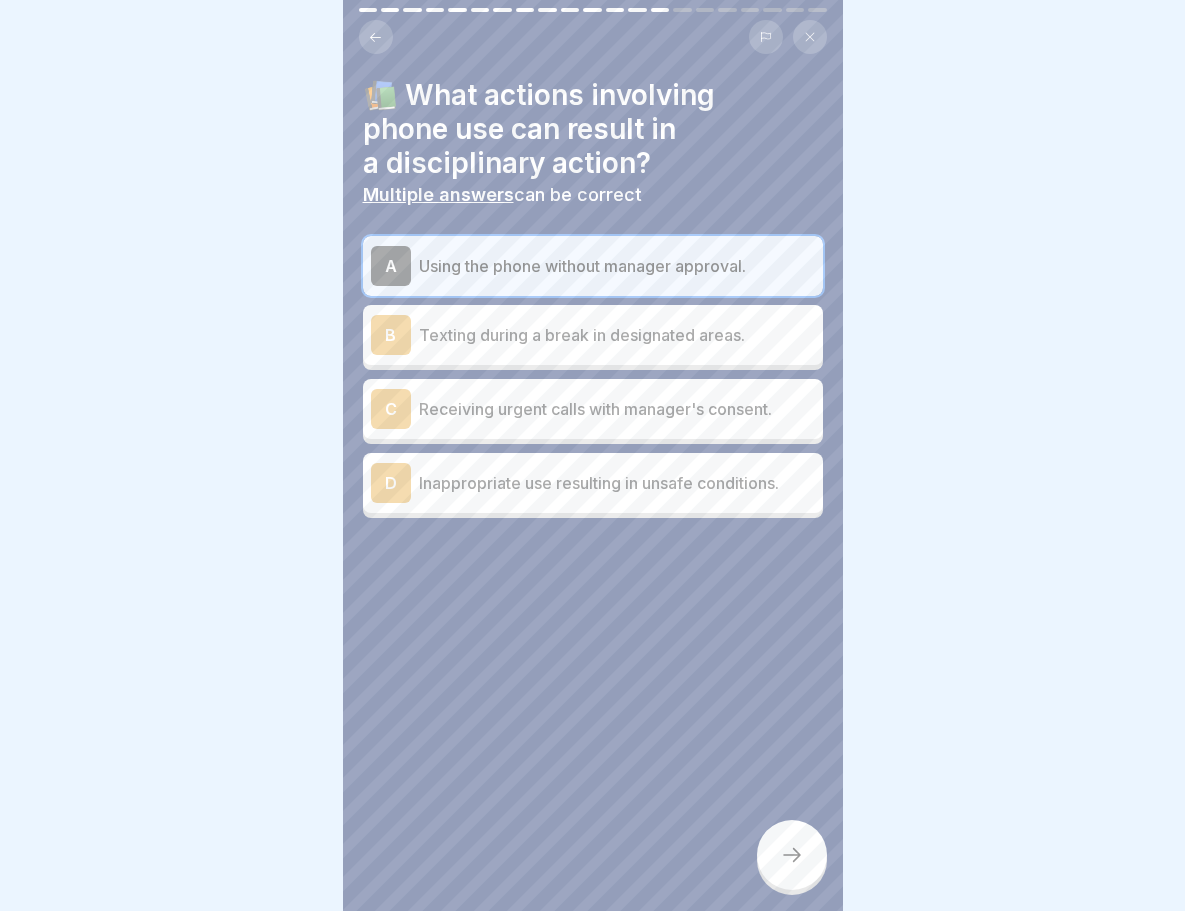 click on "Inappropriate use resulting in unsafe conditions." at bounding box center (617, 483) 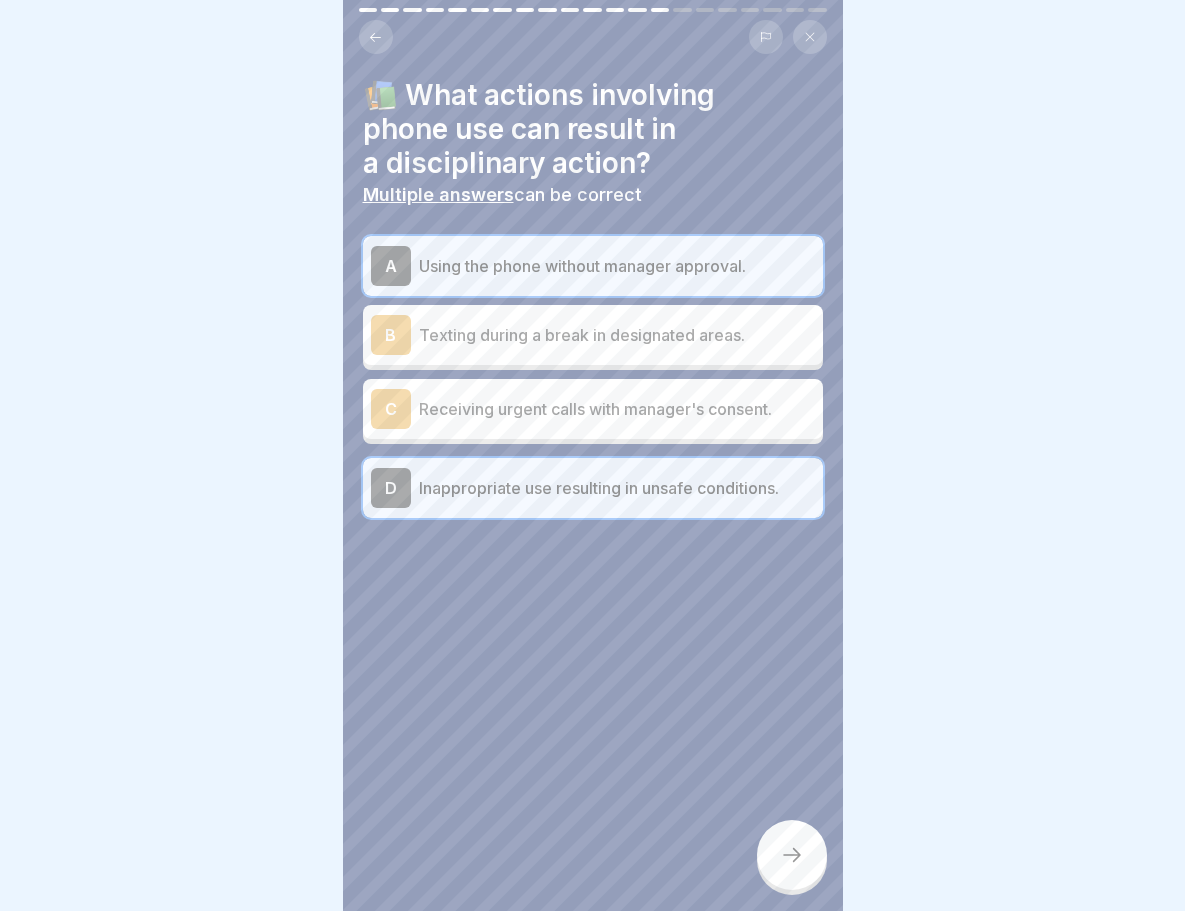 click at bounding box center [792, 855] 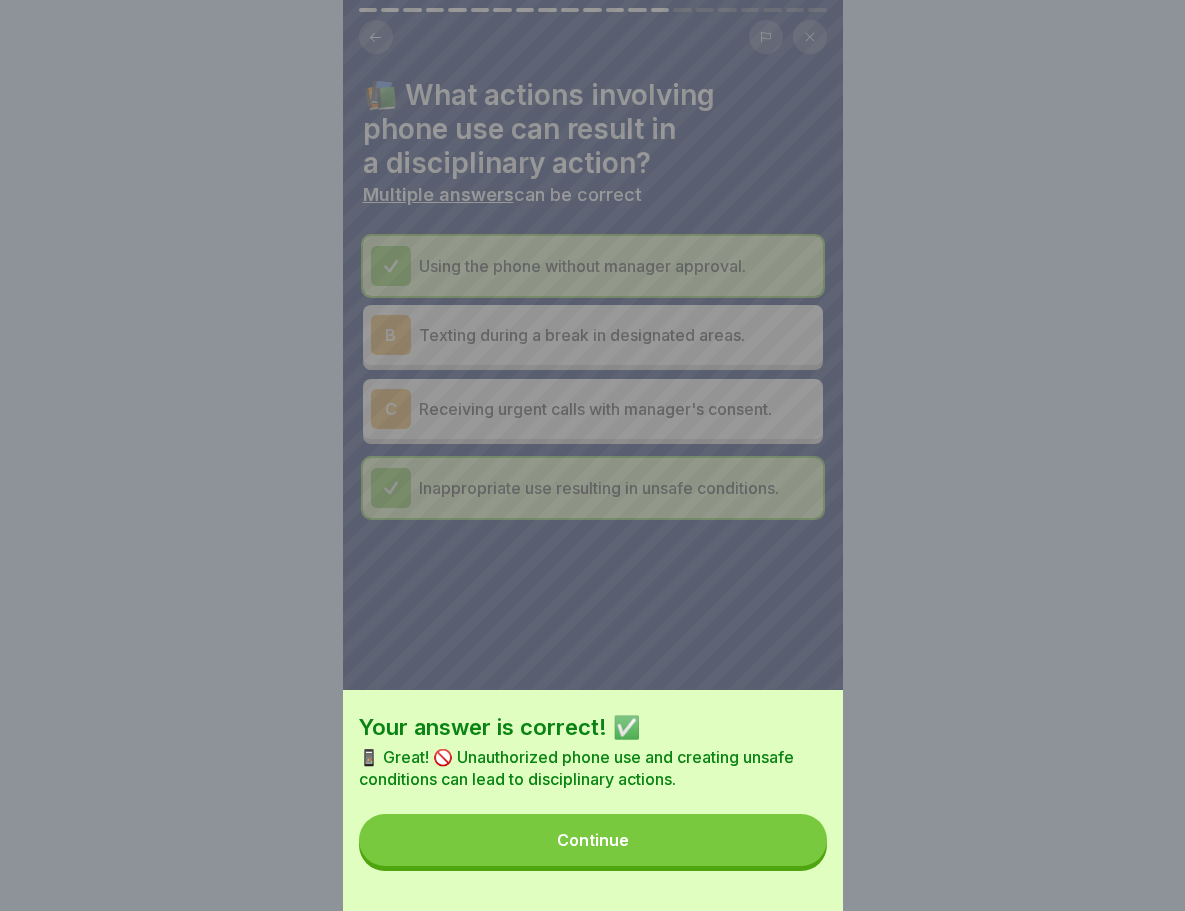 click on "Continue" at bounding box center (593, 840) 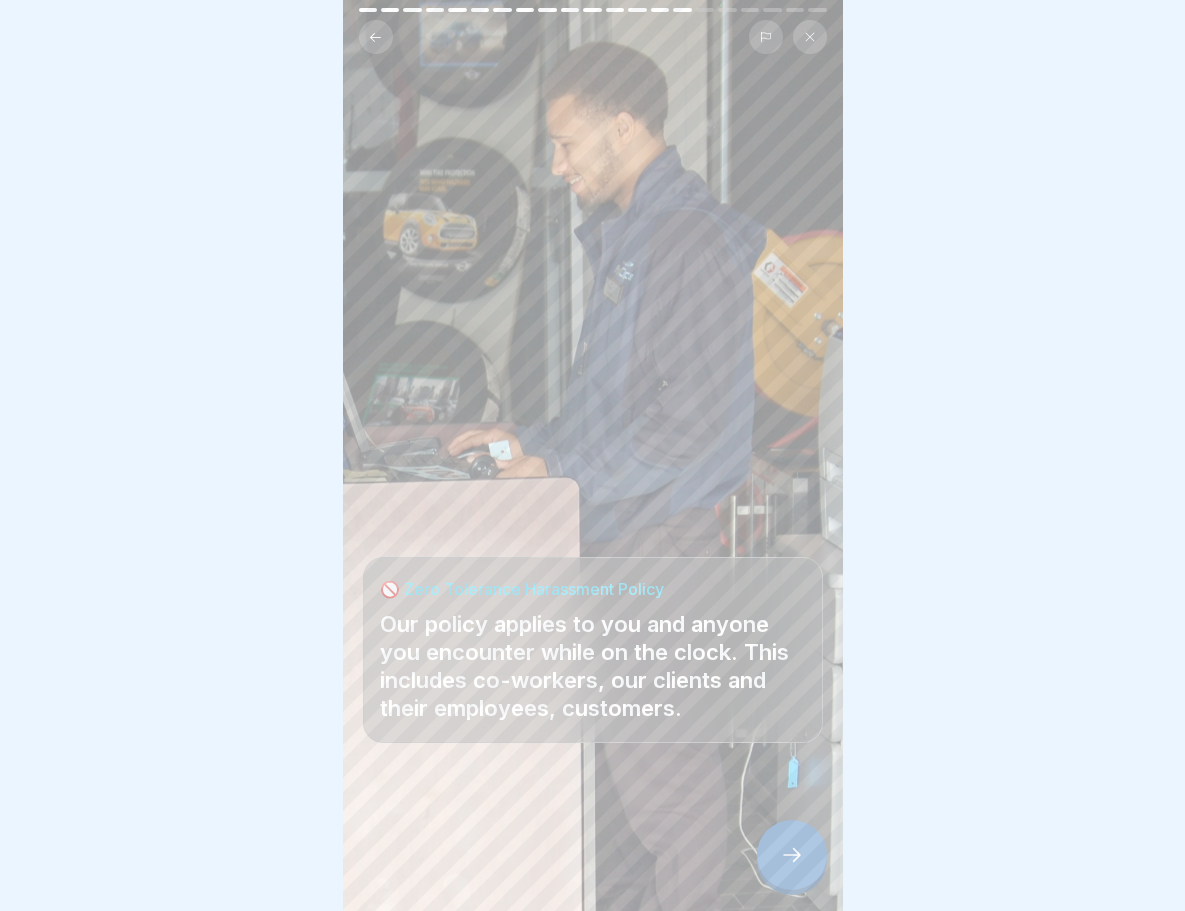 click 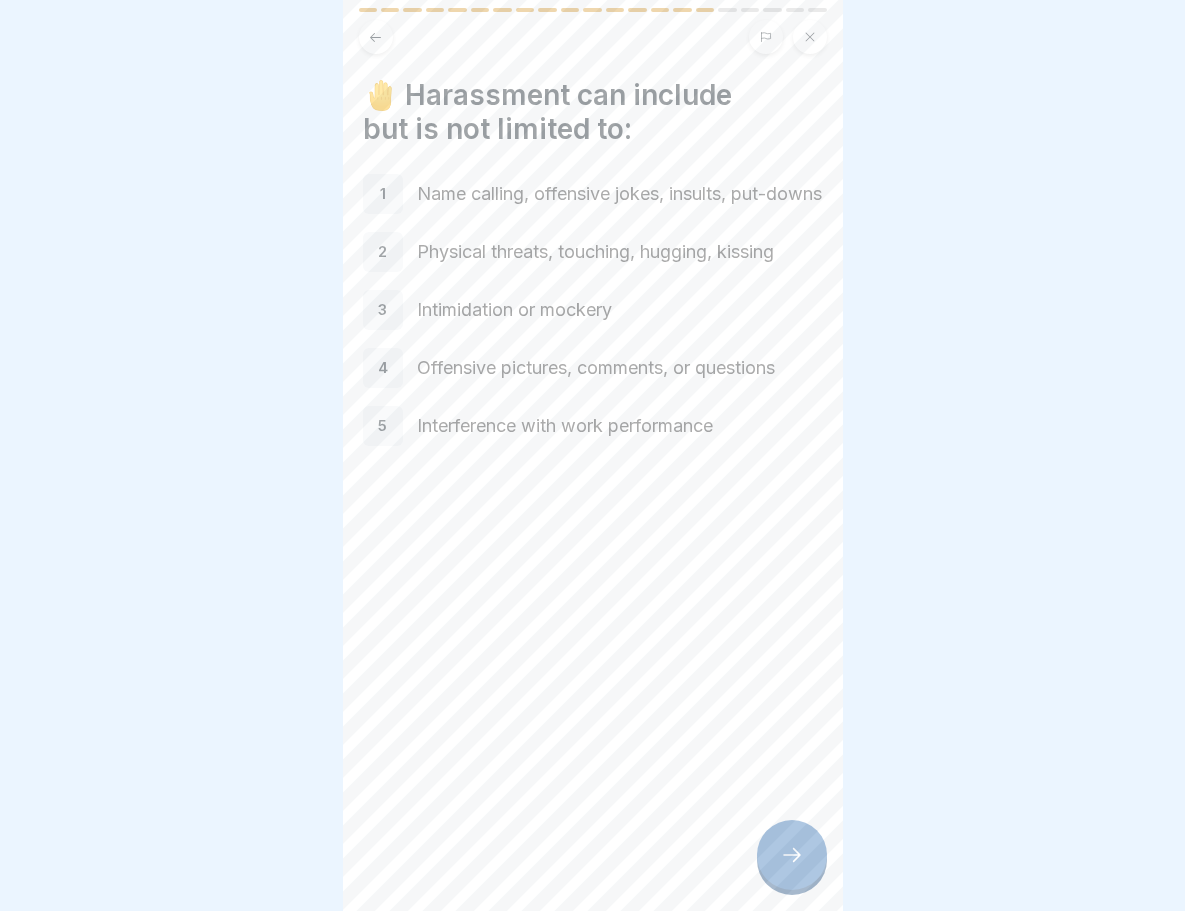 click at bounding box center (792, 855) 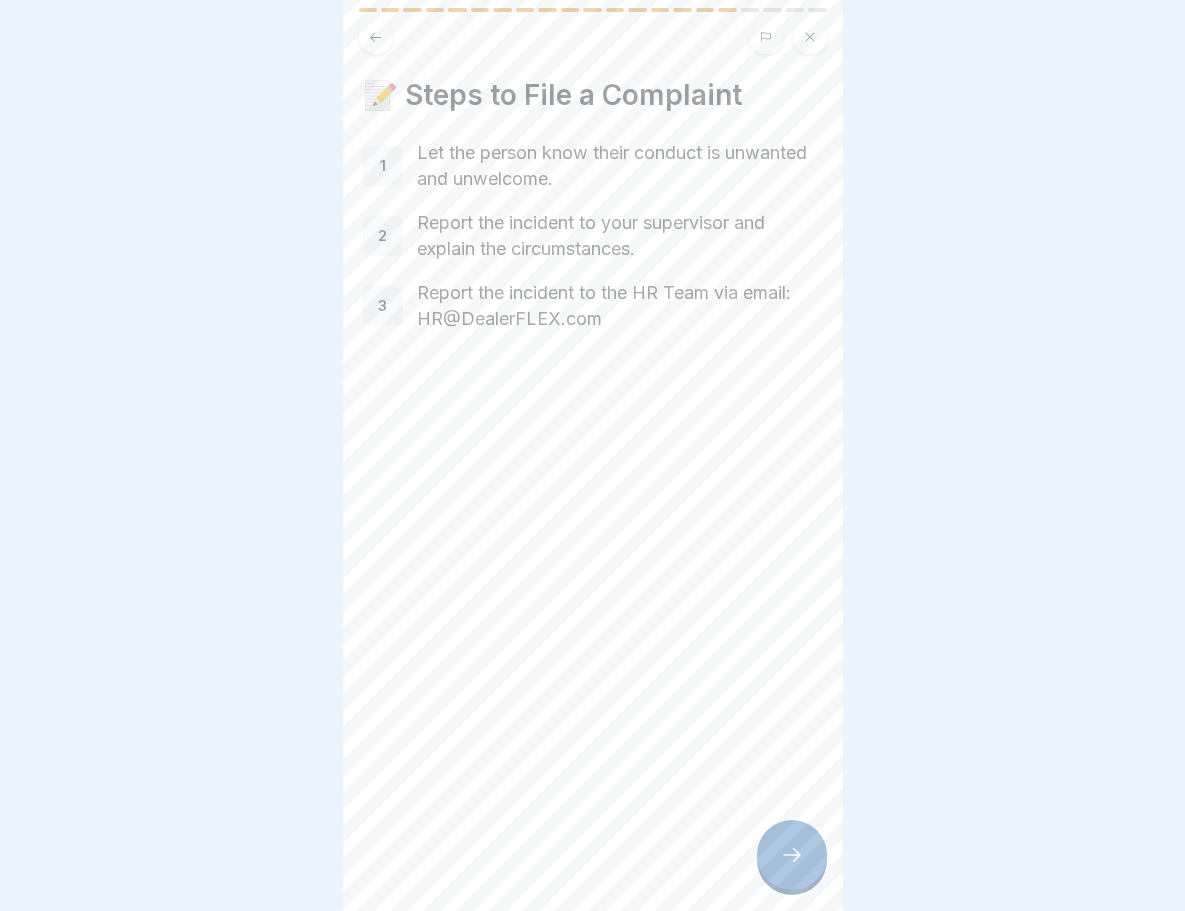 click 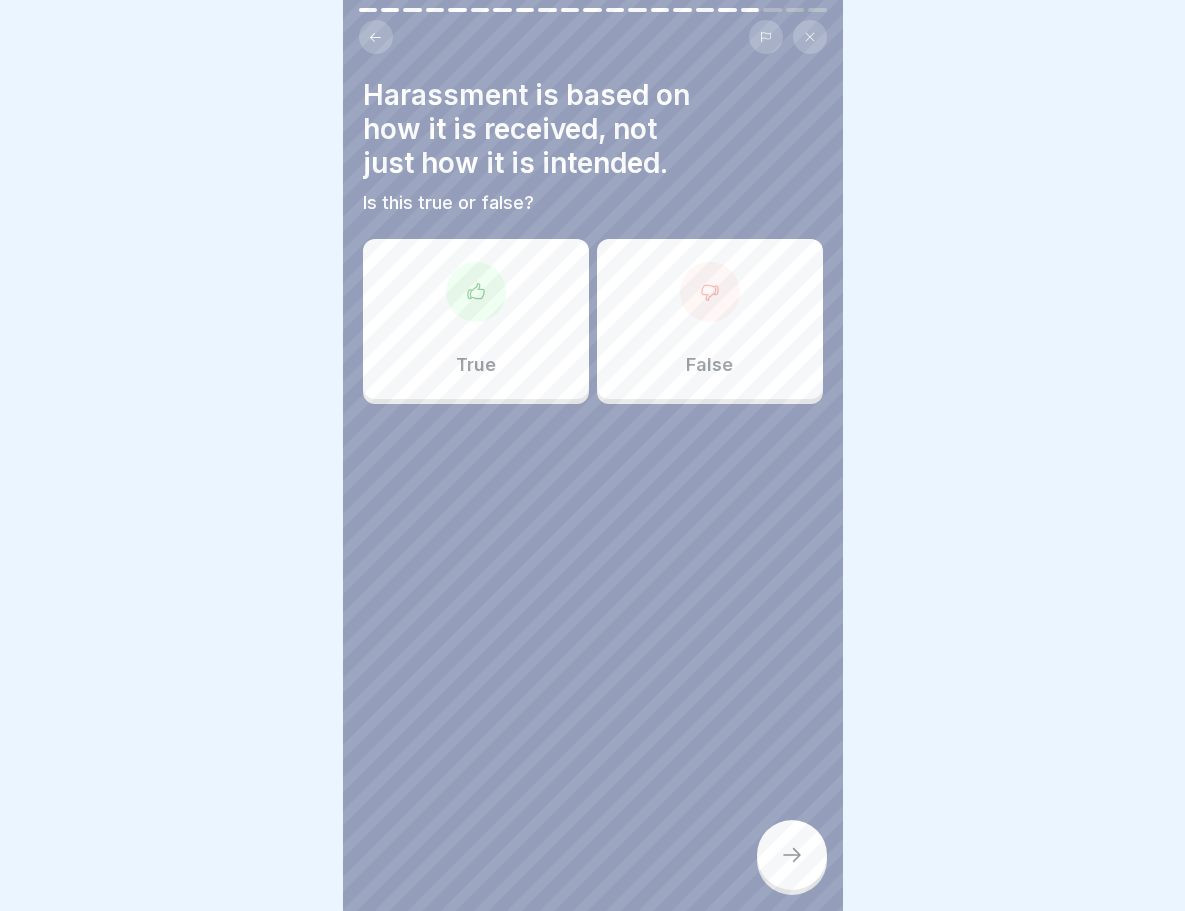 click on "True" at bounding box center [476, 319] 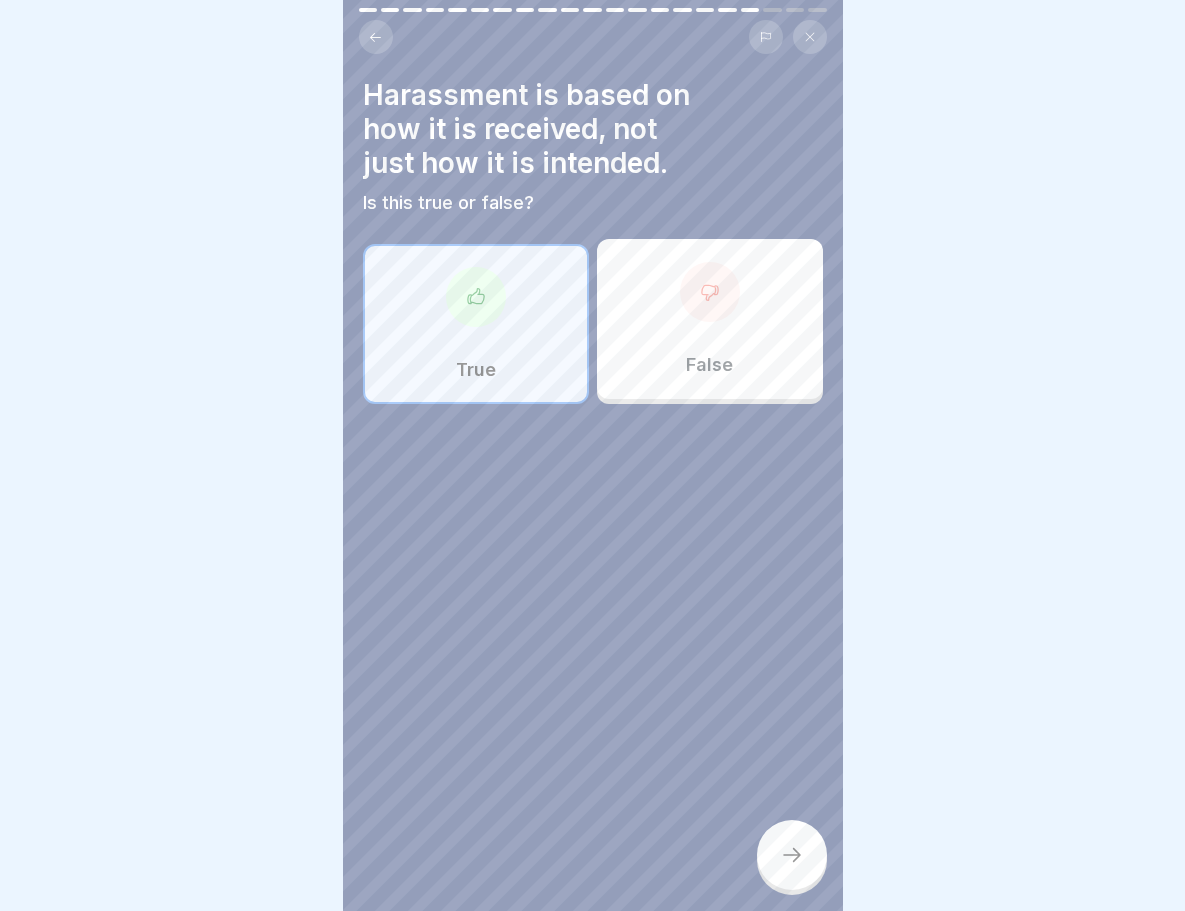 click at bounding box center [792, 855] 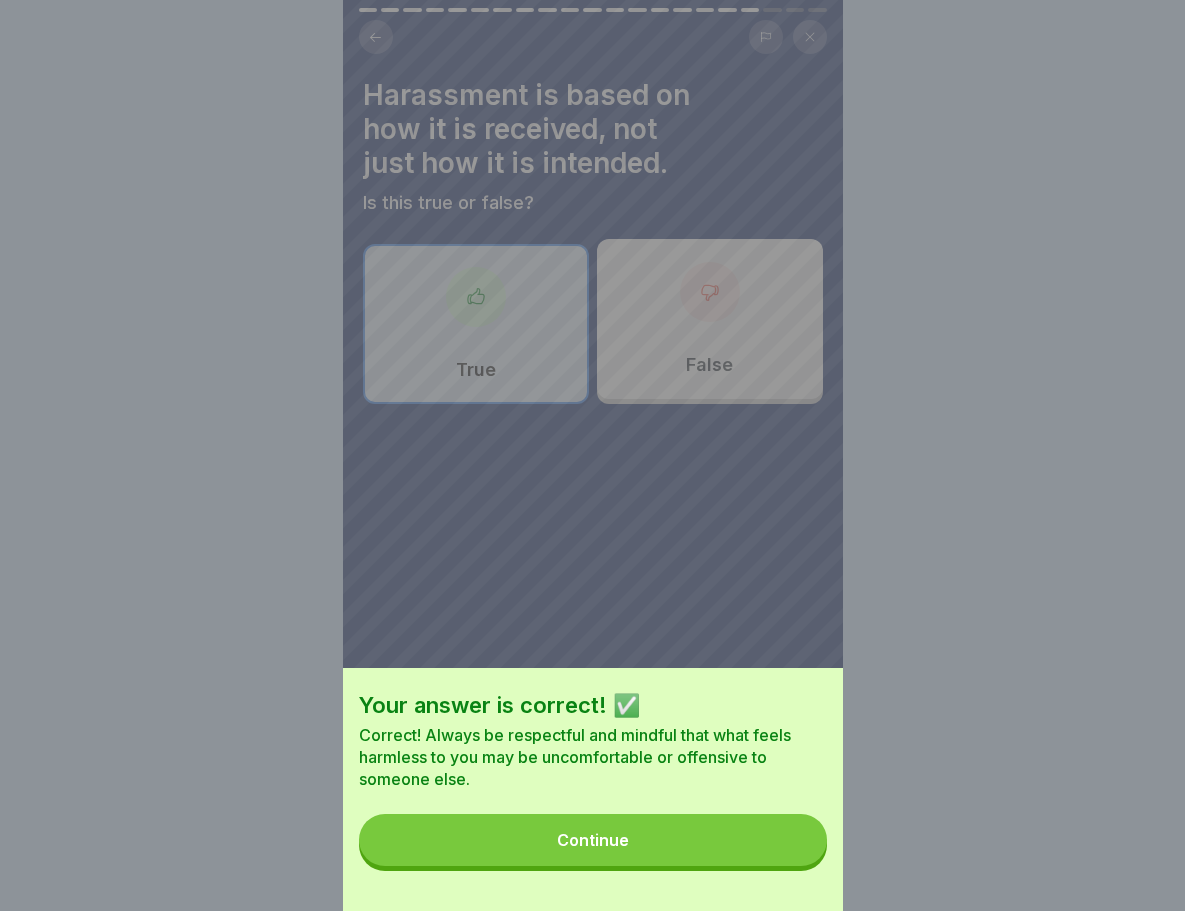 click on "Continue" at bounding box center (593, 840) 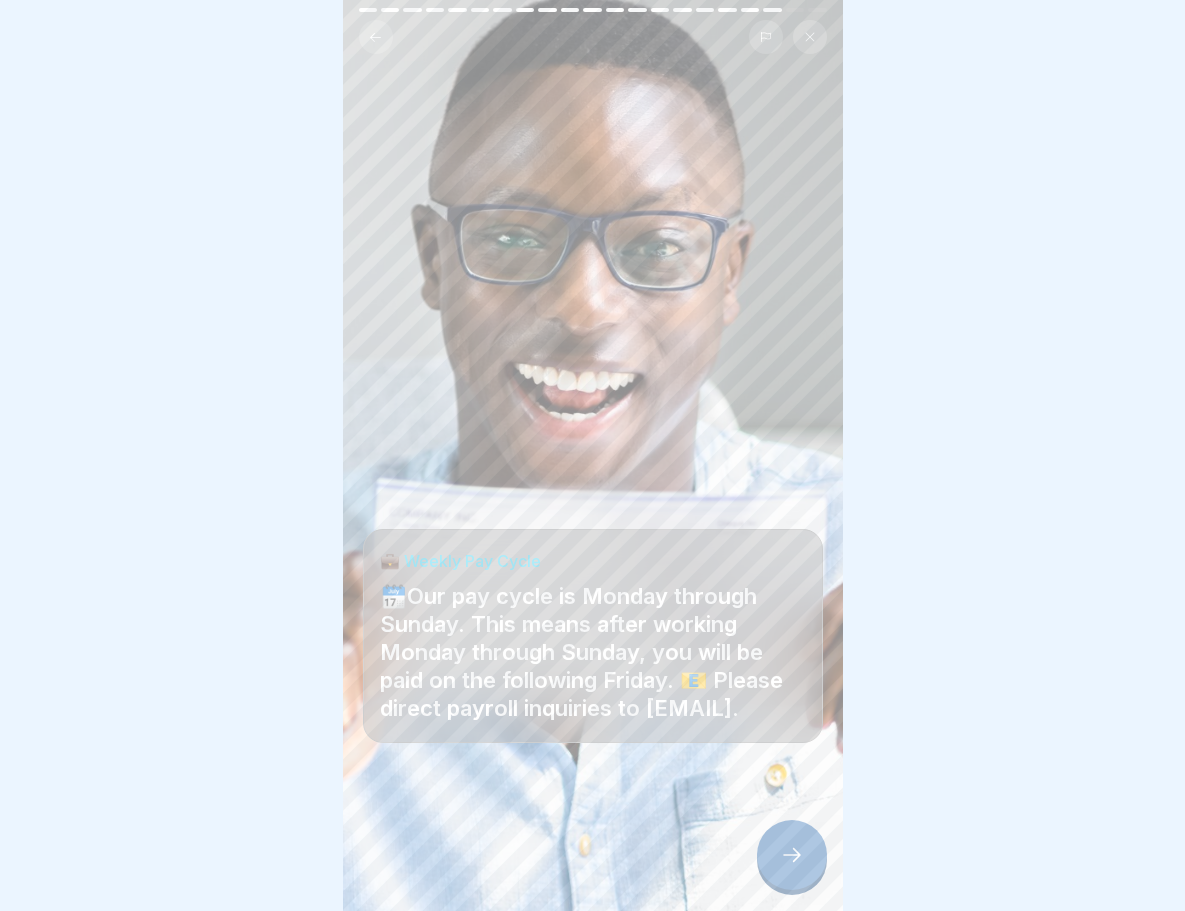 click at bounding box center (792, 855) 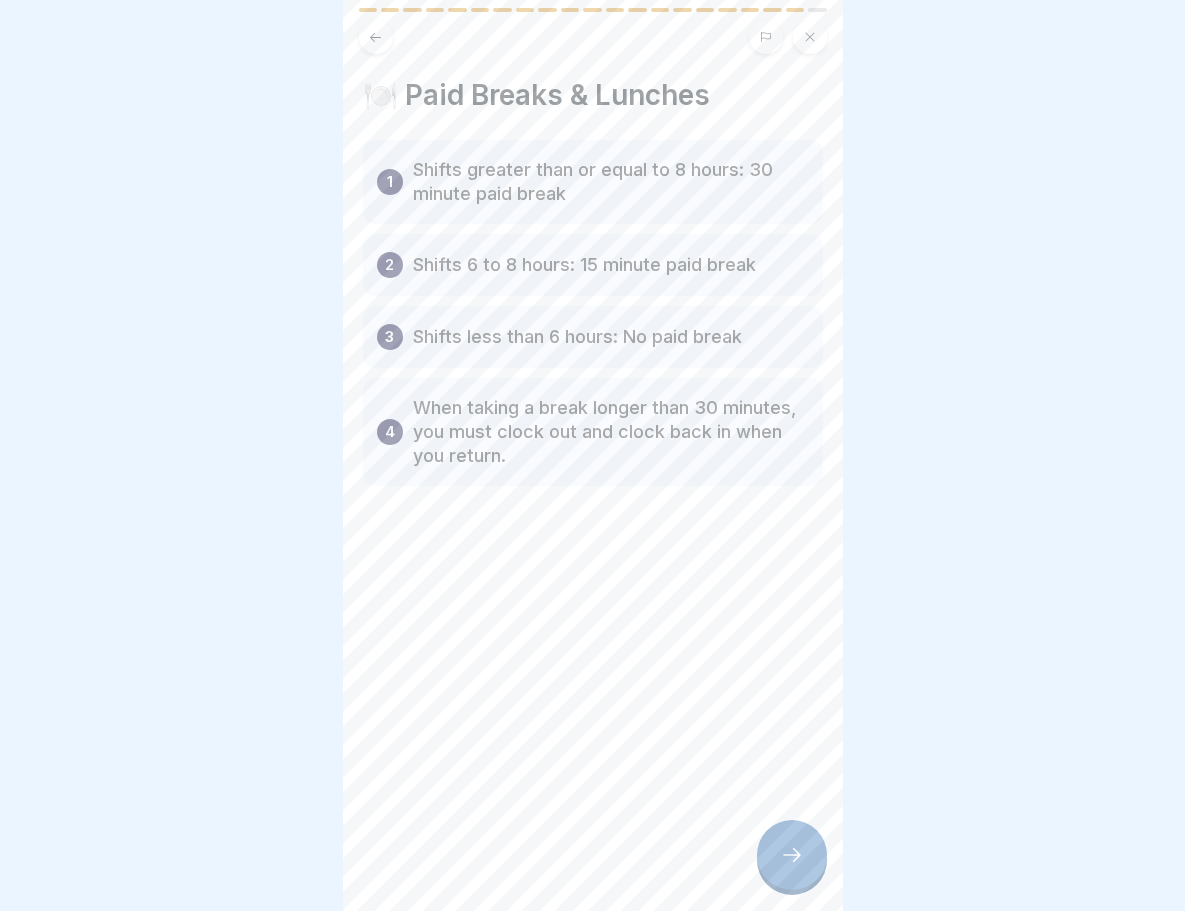 click 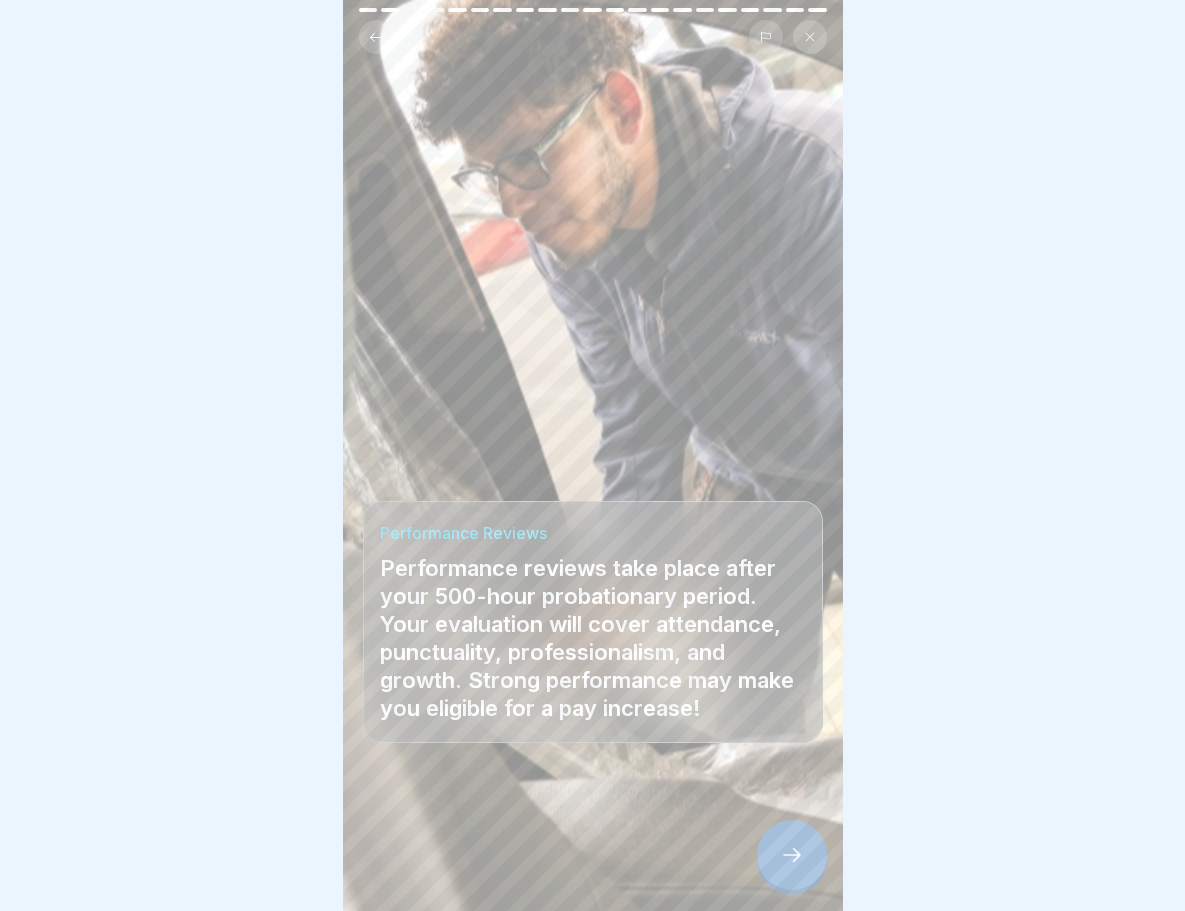 click 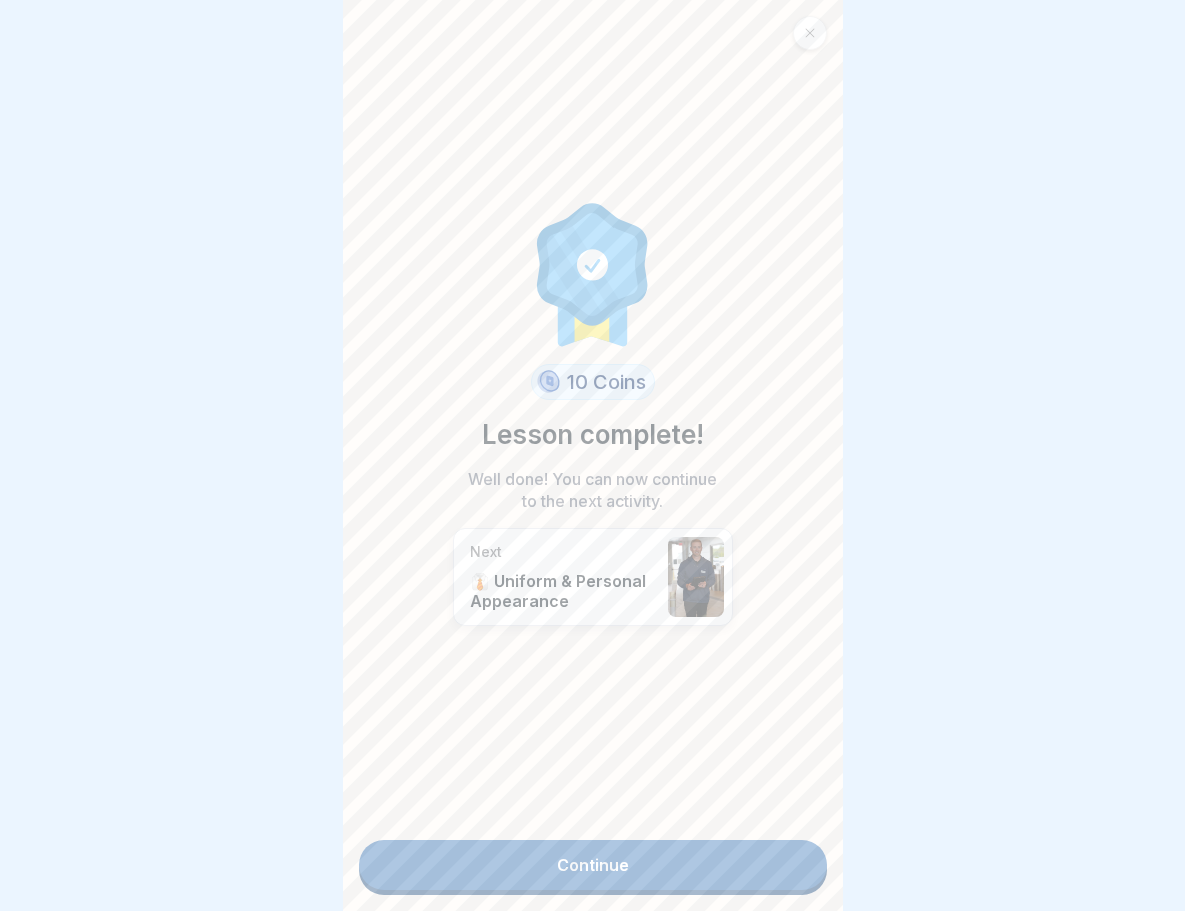 click on "Continue" at bounding box center [593, 865] 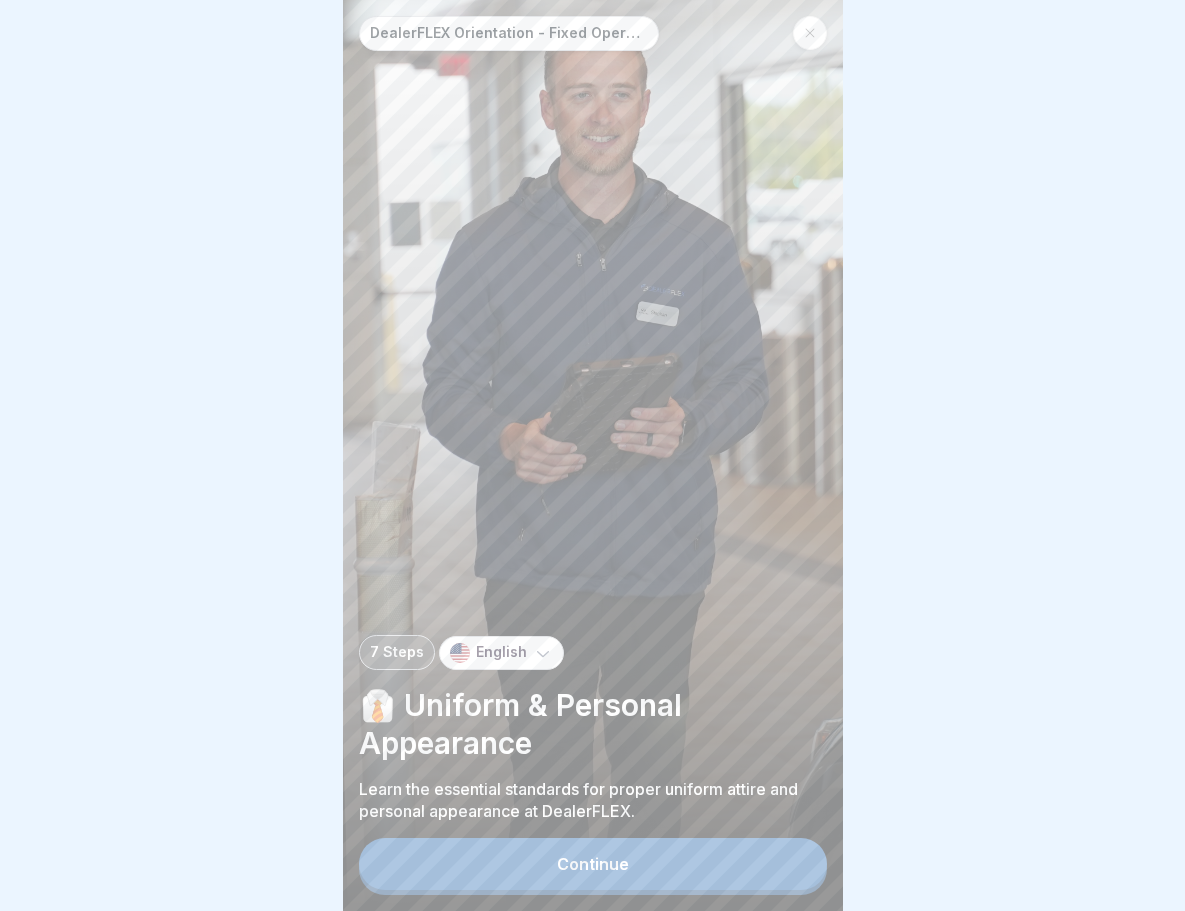 click on "Continue" at bounding box center [593, 864] 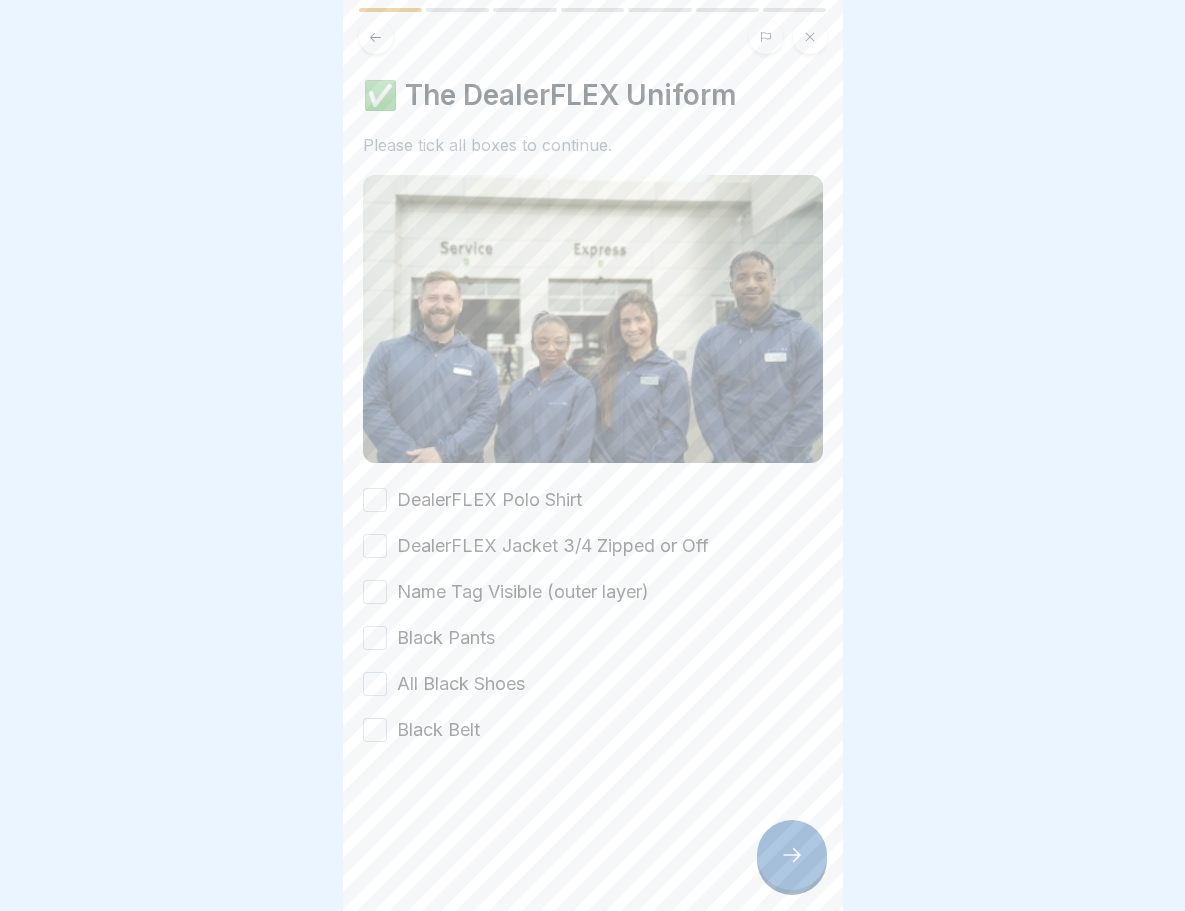 click on "DealerFLEX Polo Shirt" at bounding box center (375, 500) 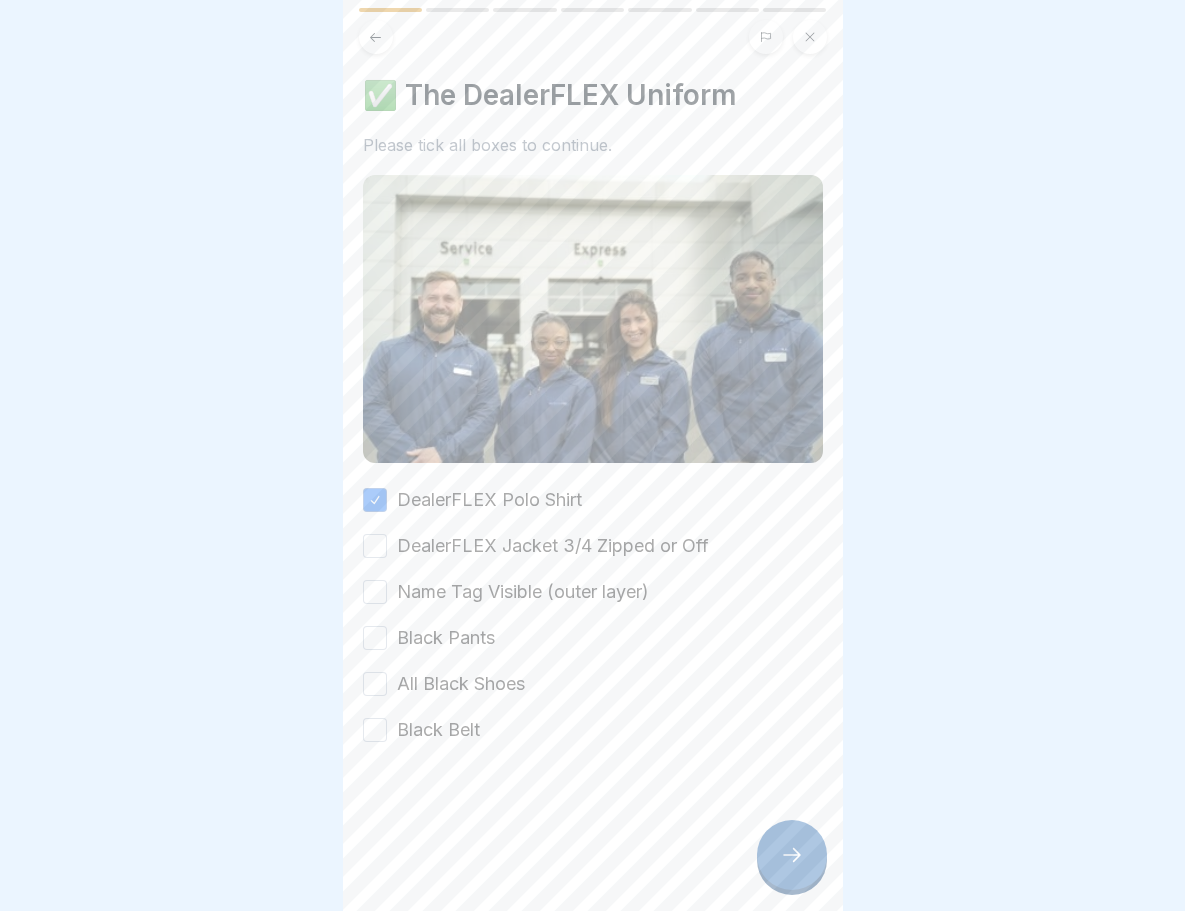 click on "DealerFLEX Jacket 3/4 Zipped or Off" at bounding box center (375, 546) 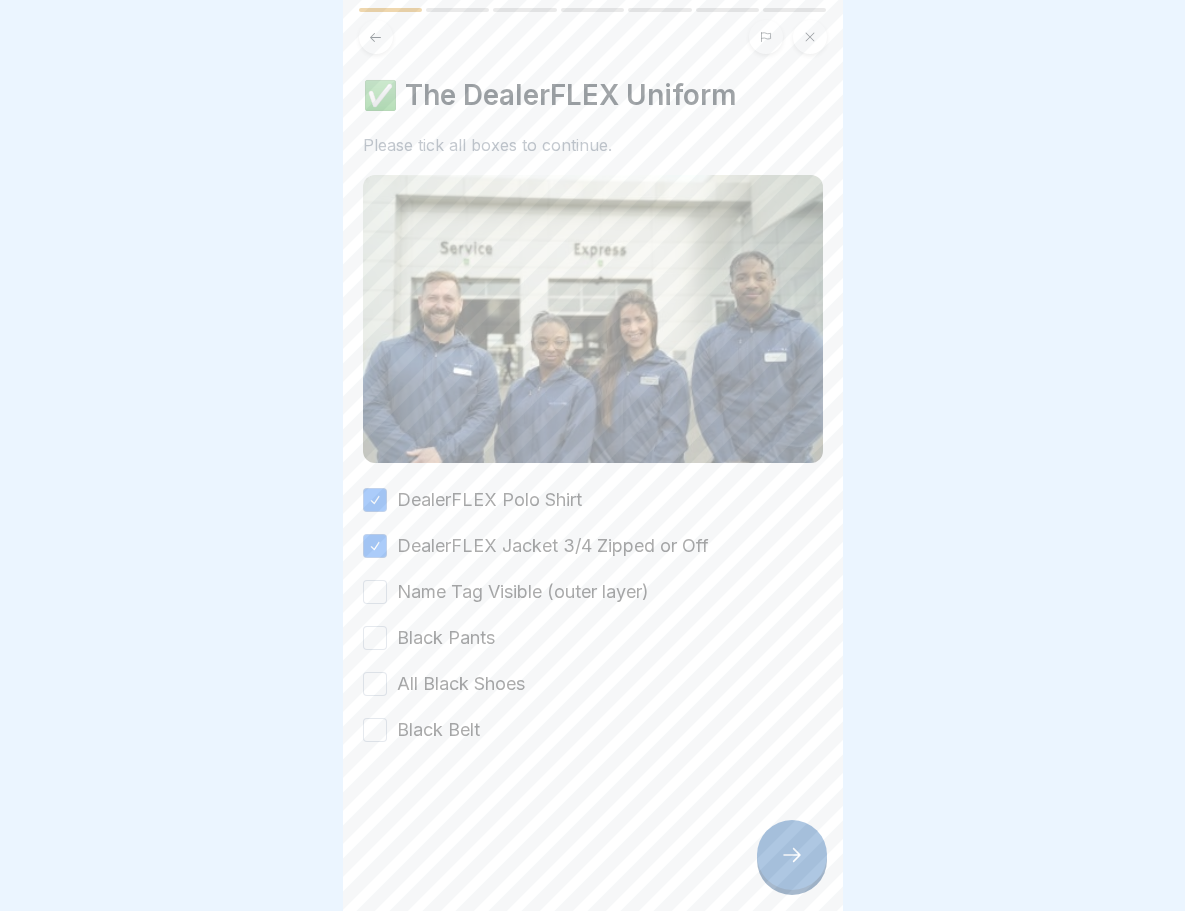 click on "Name Tag Visible (outer layer)" at bounding box center [375, 592] 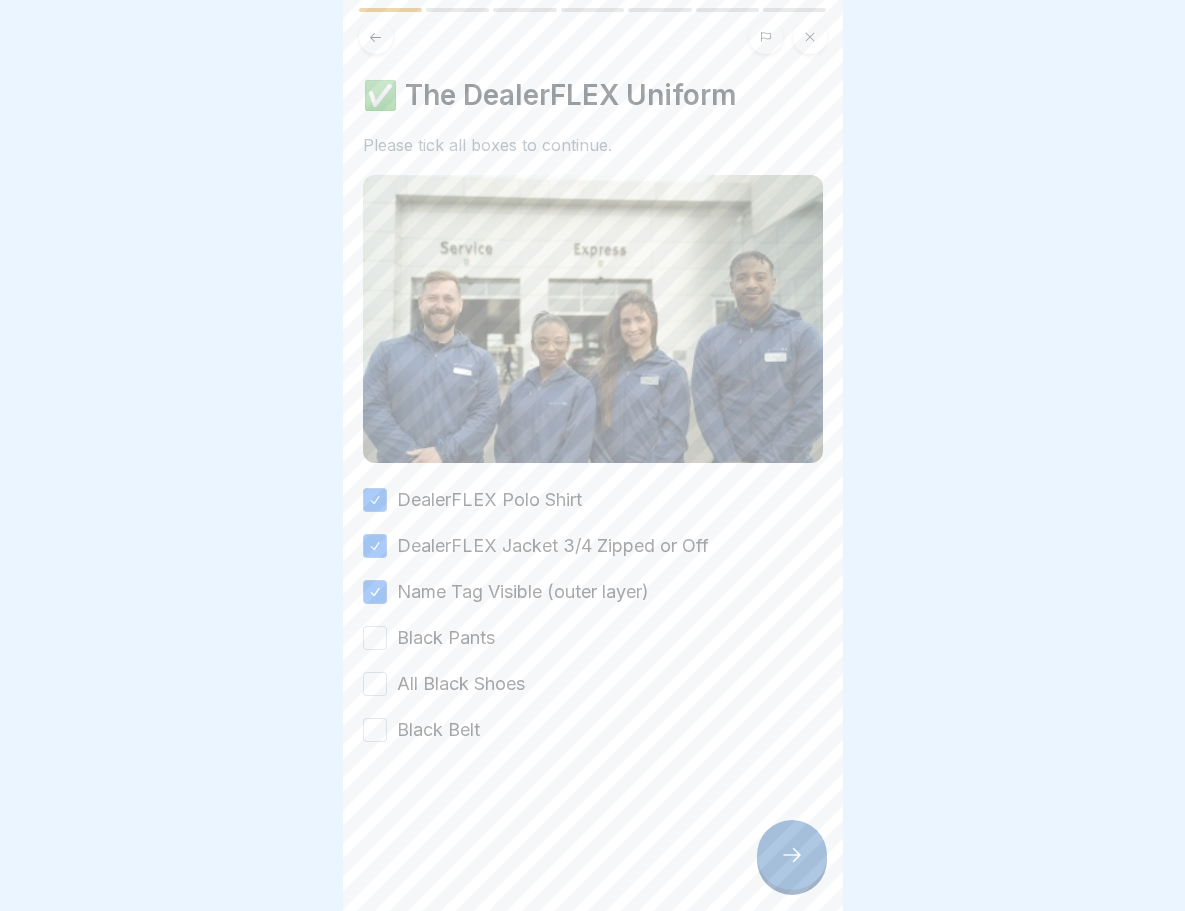 click on "Black Pants" at bounding box center (375, 638) 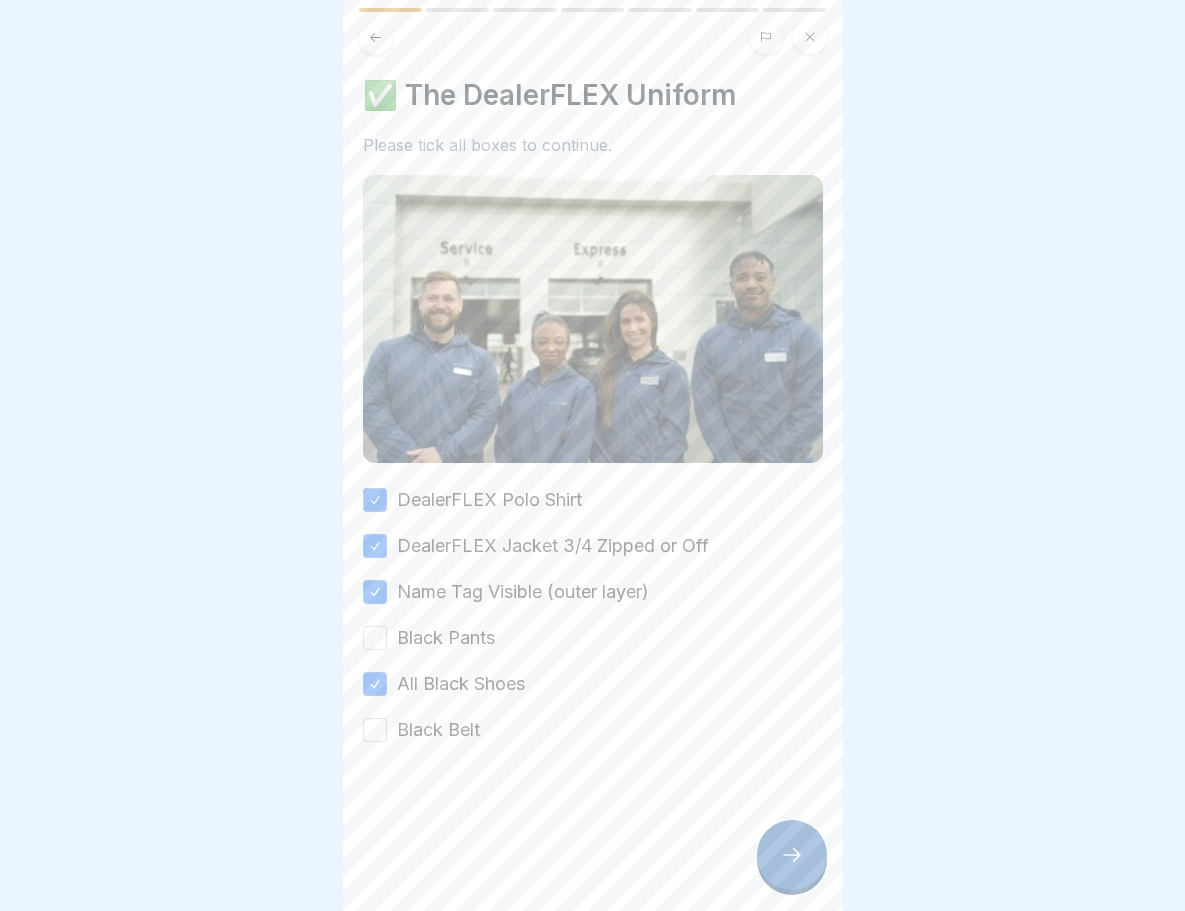 click on "Black Pants" at bounding box center (375, 638) 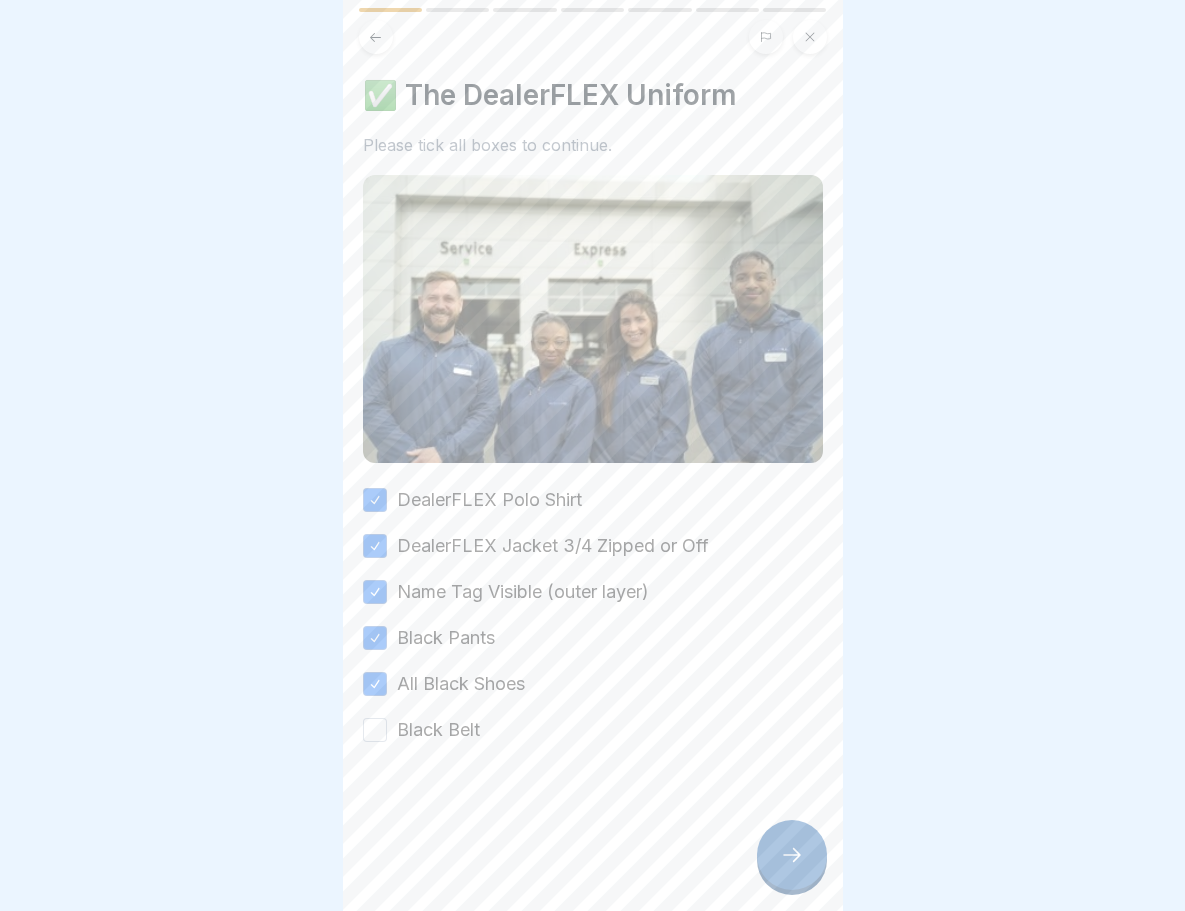 click on "Black Belt" at bounding box center (375, 730) 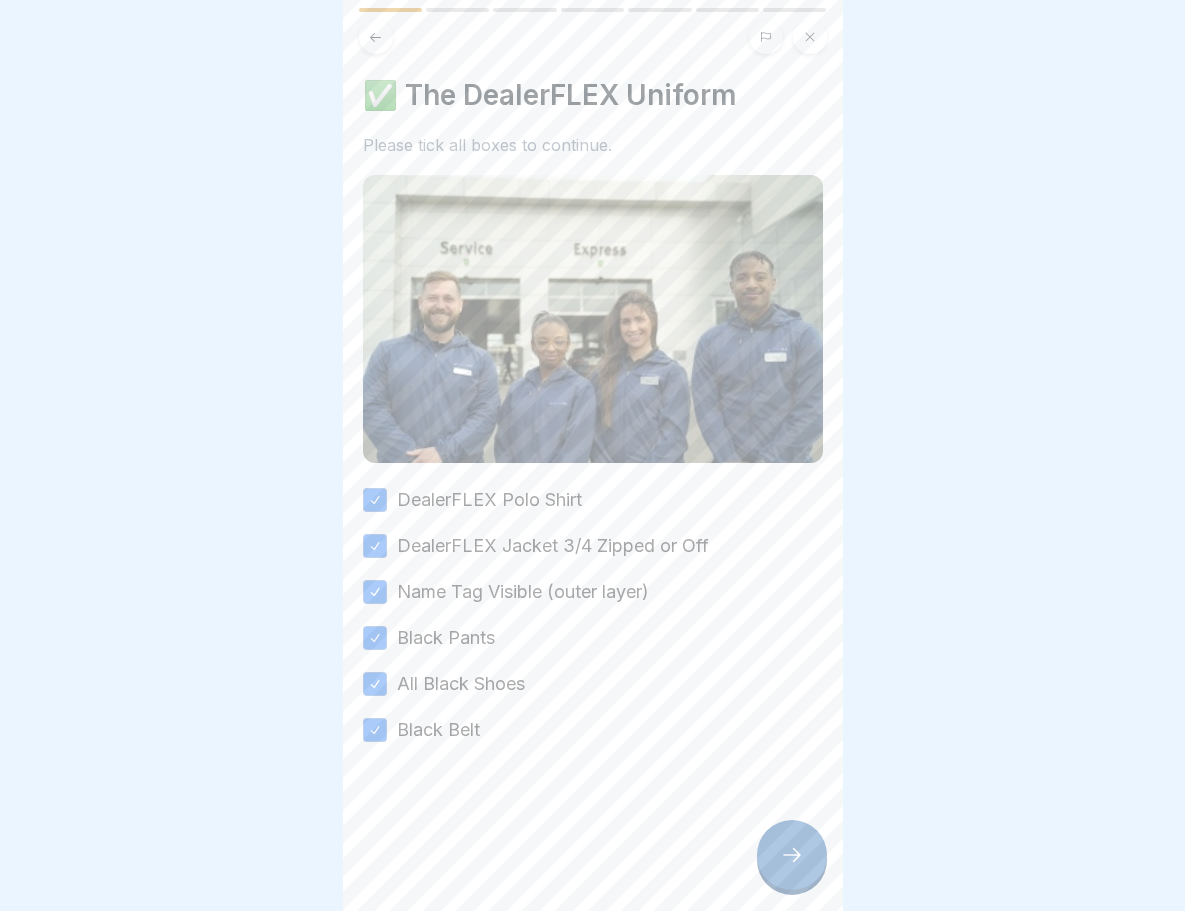 click 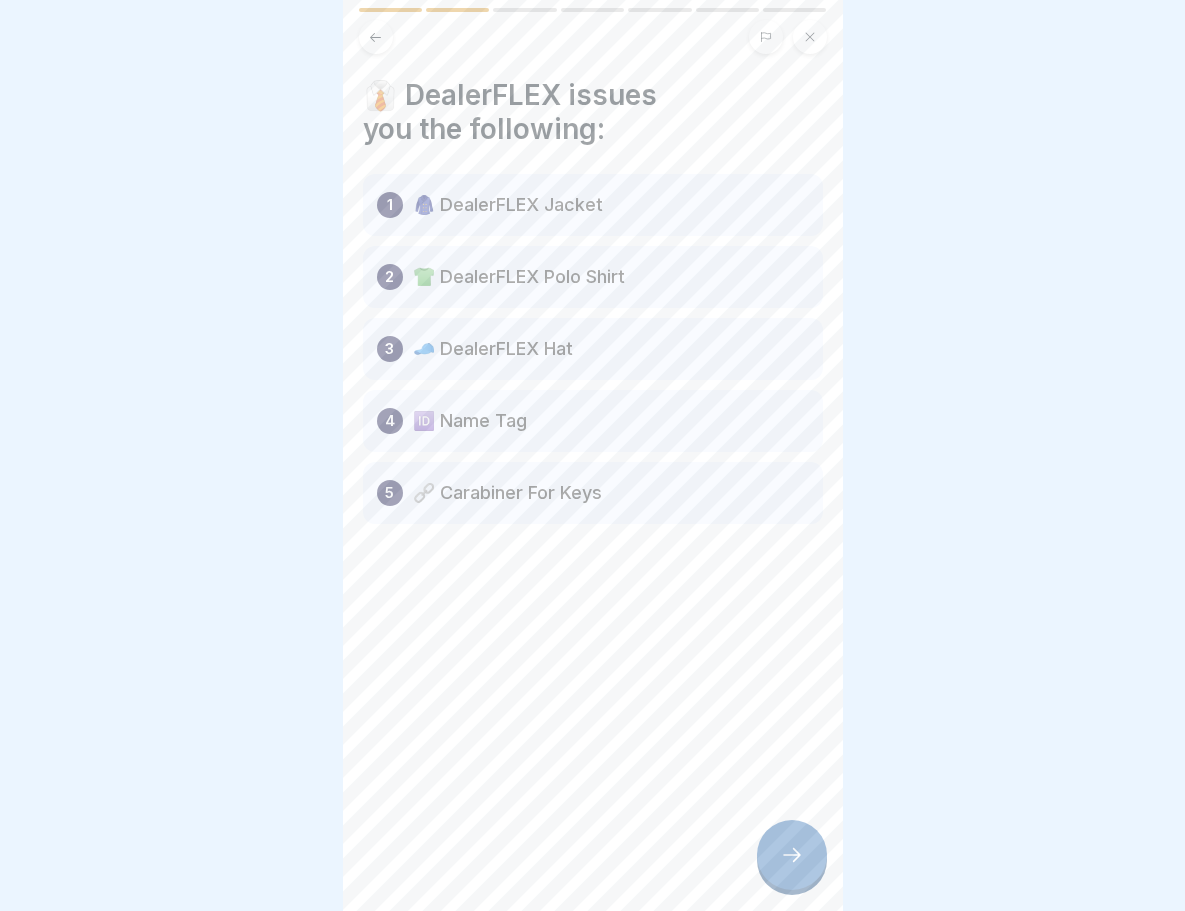 click 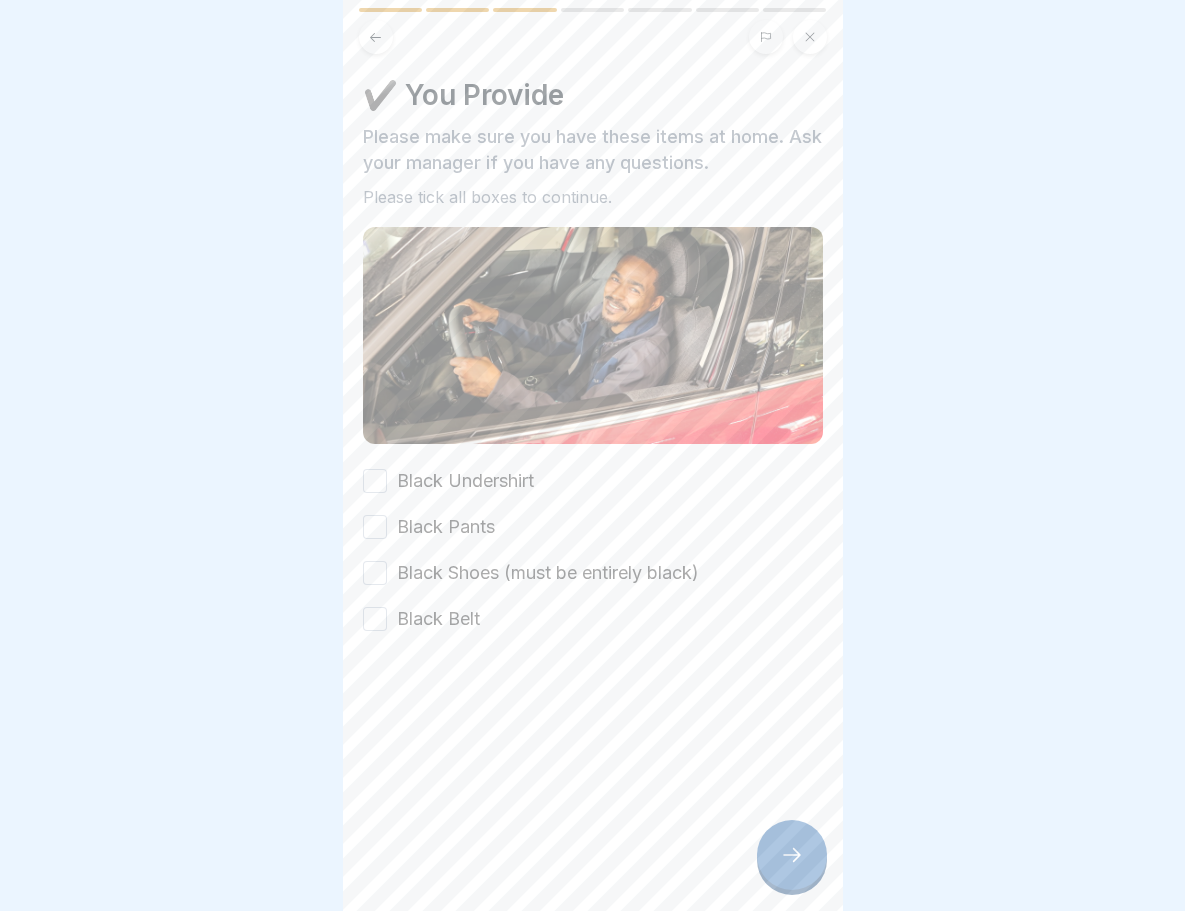 click on "Black Pants" at bounding box center (375, 527) 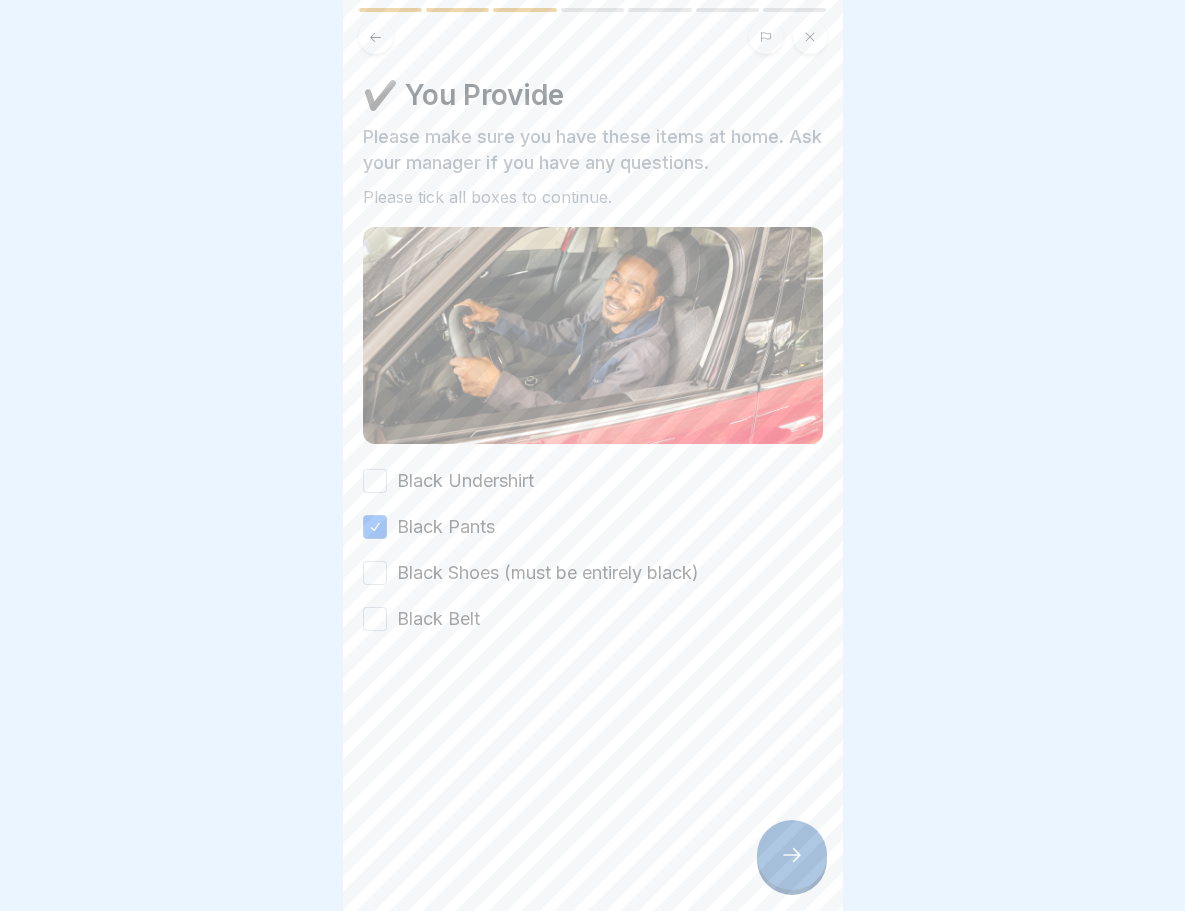 click on "Black Shoes (must be entirely black)" at bounding box center [375, 573] 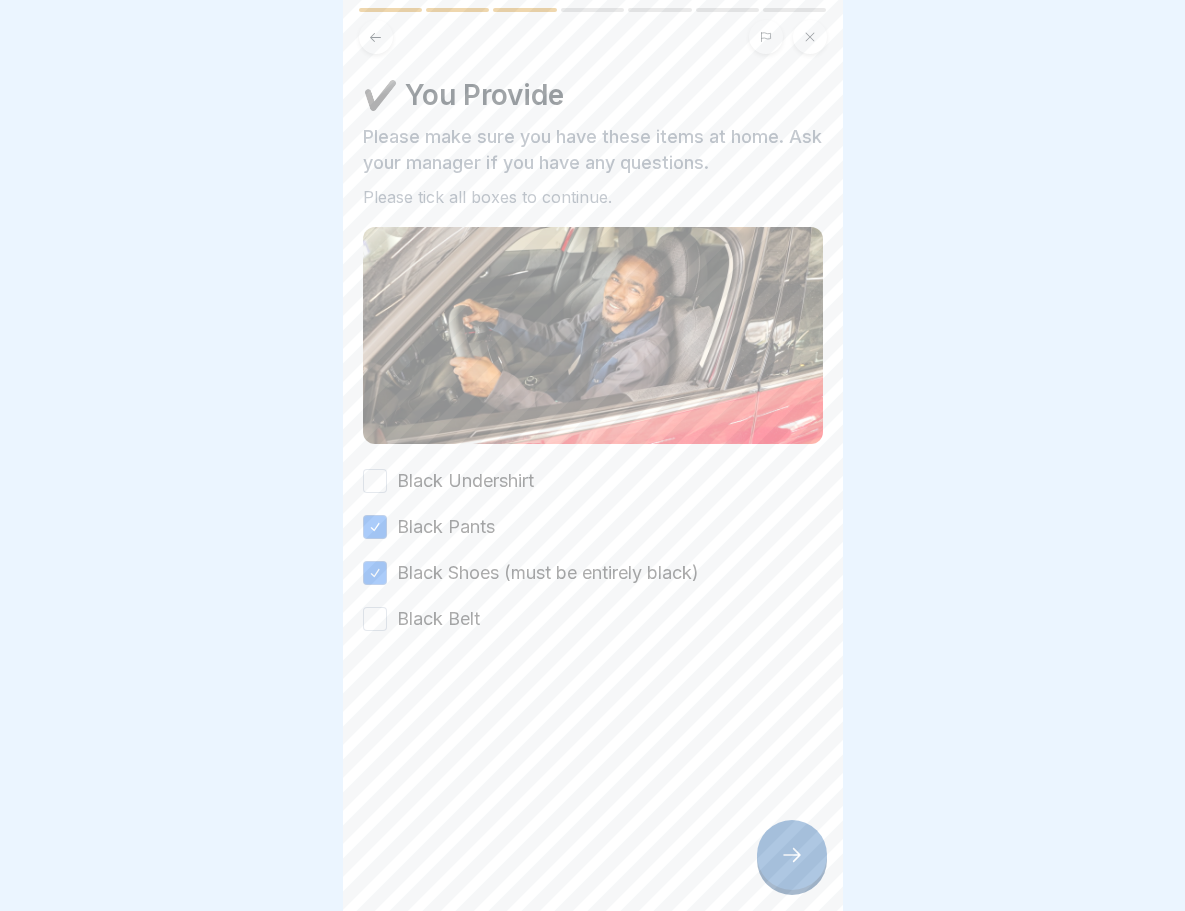 click on "Black Shoes (must be entirely black)" at bounding box center (375, 573) 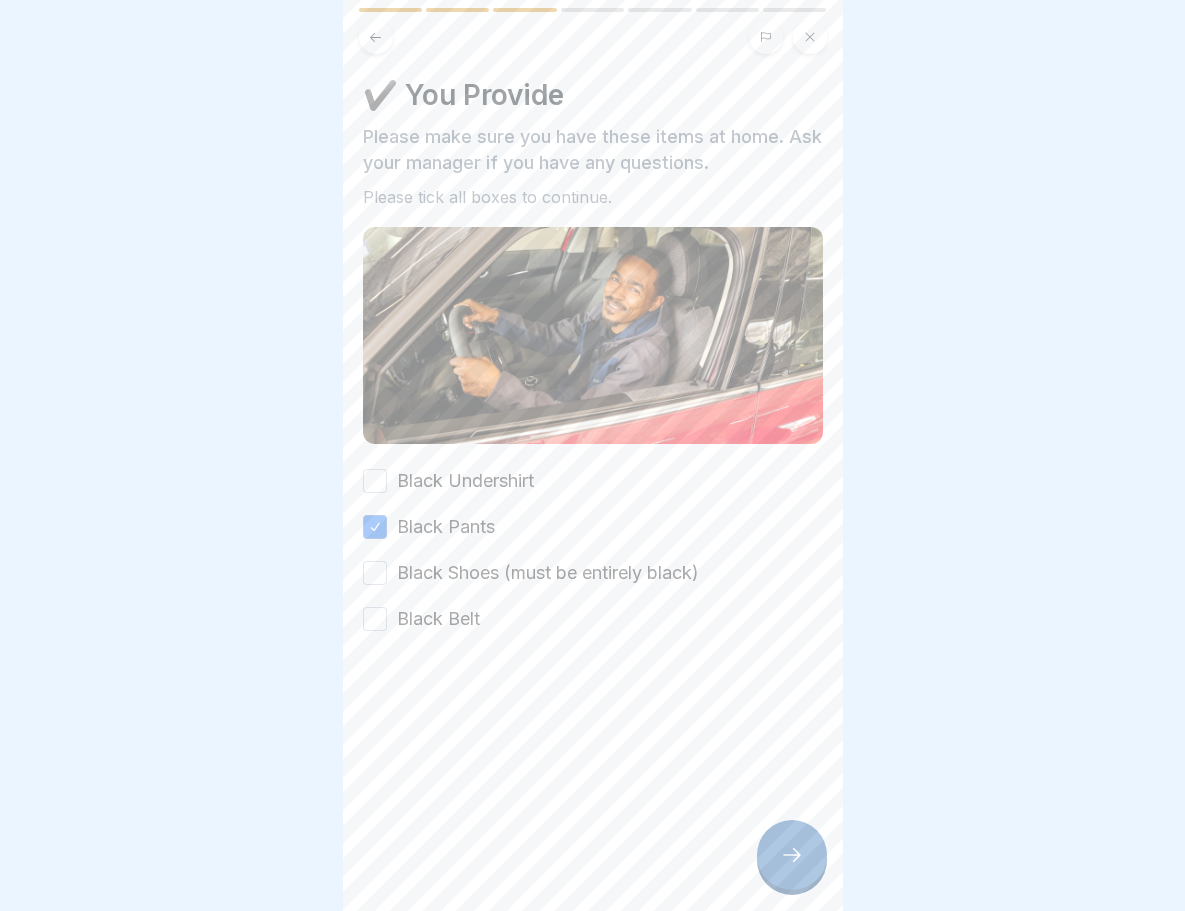 click on "Black Shoes (must be entirely black)" at bounding box center (375, 573) 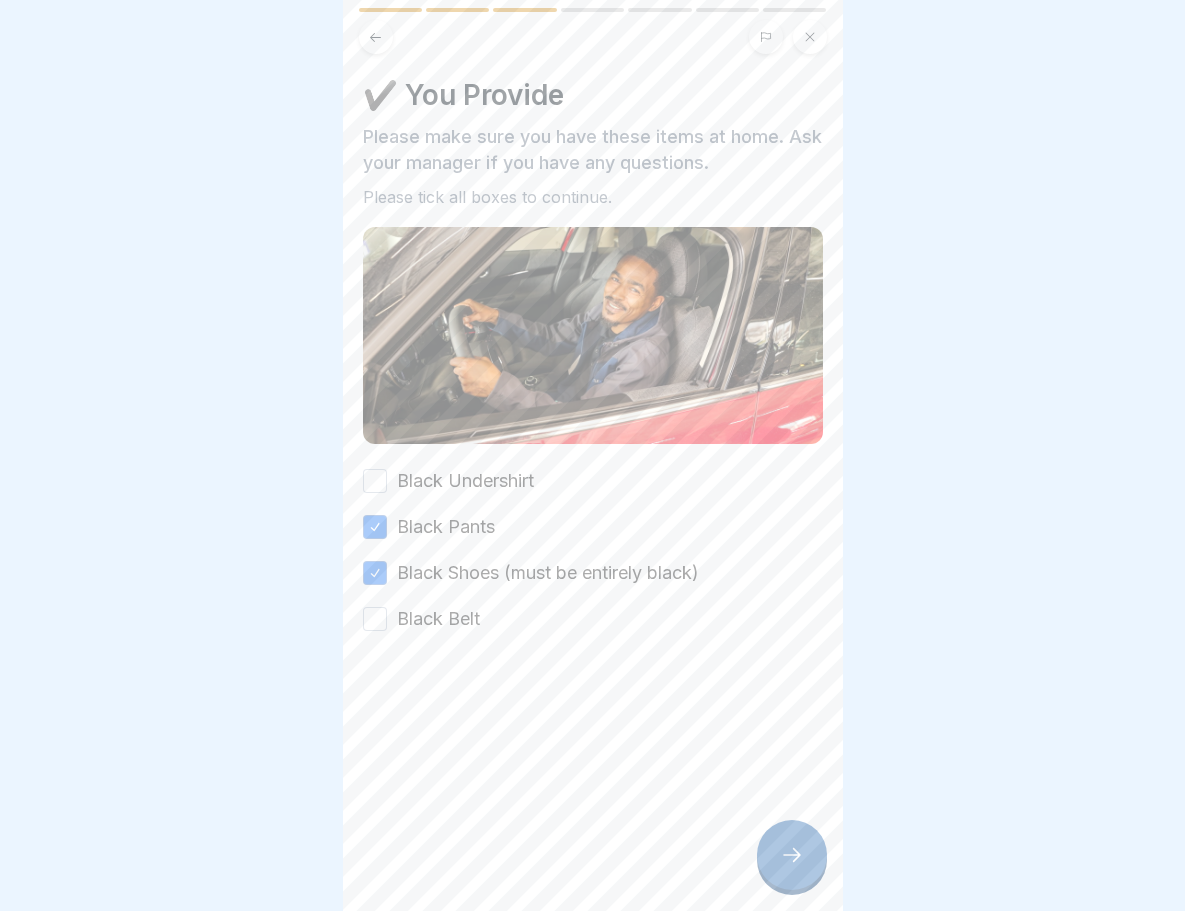 click on "Black Undershirt" at bounding box center (375, 481) 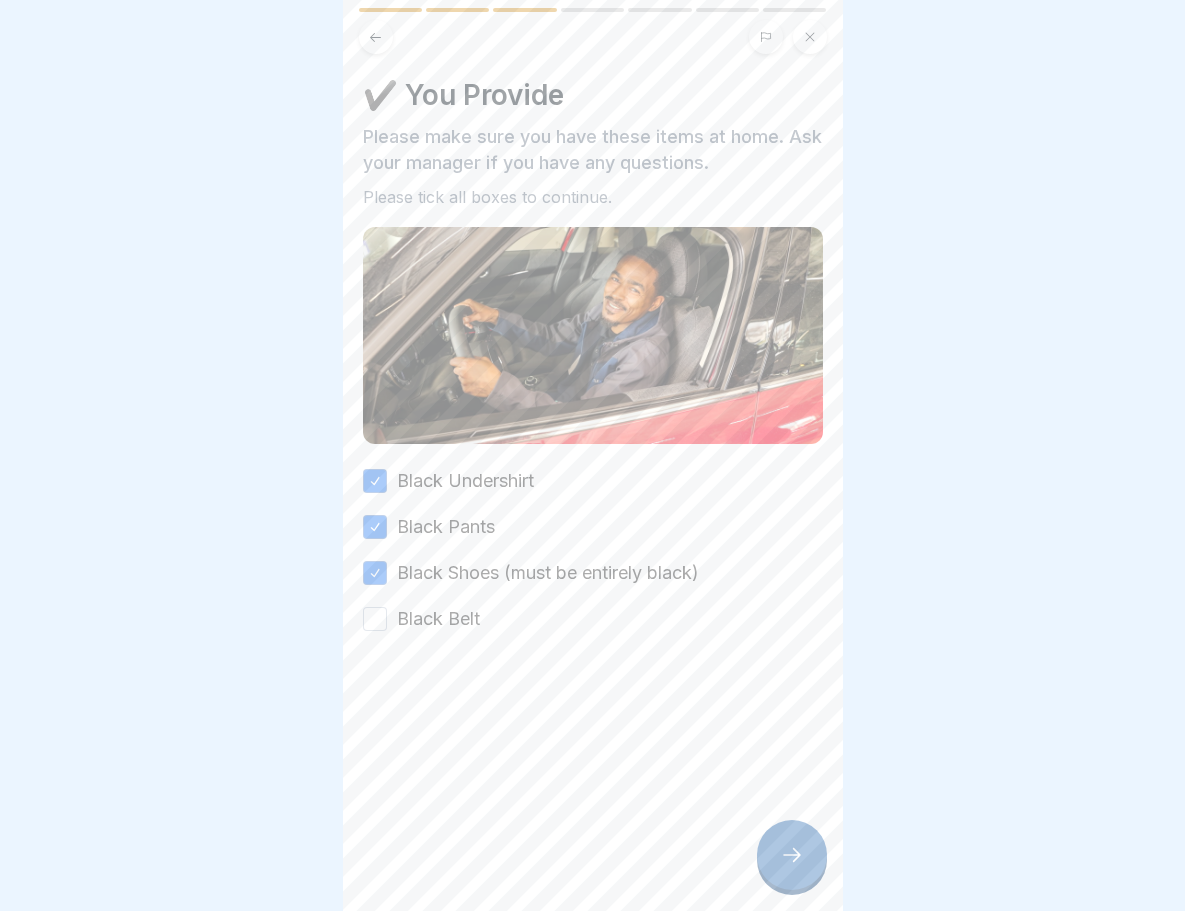 click on "Black Belt" at bounding box center [375, 619] 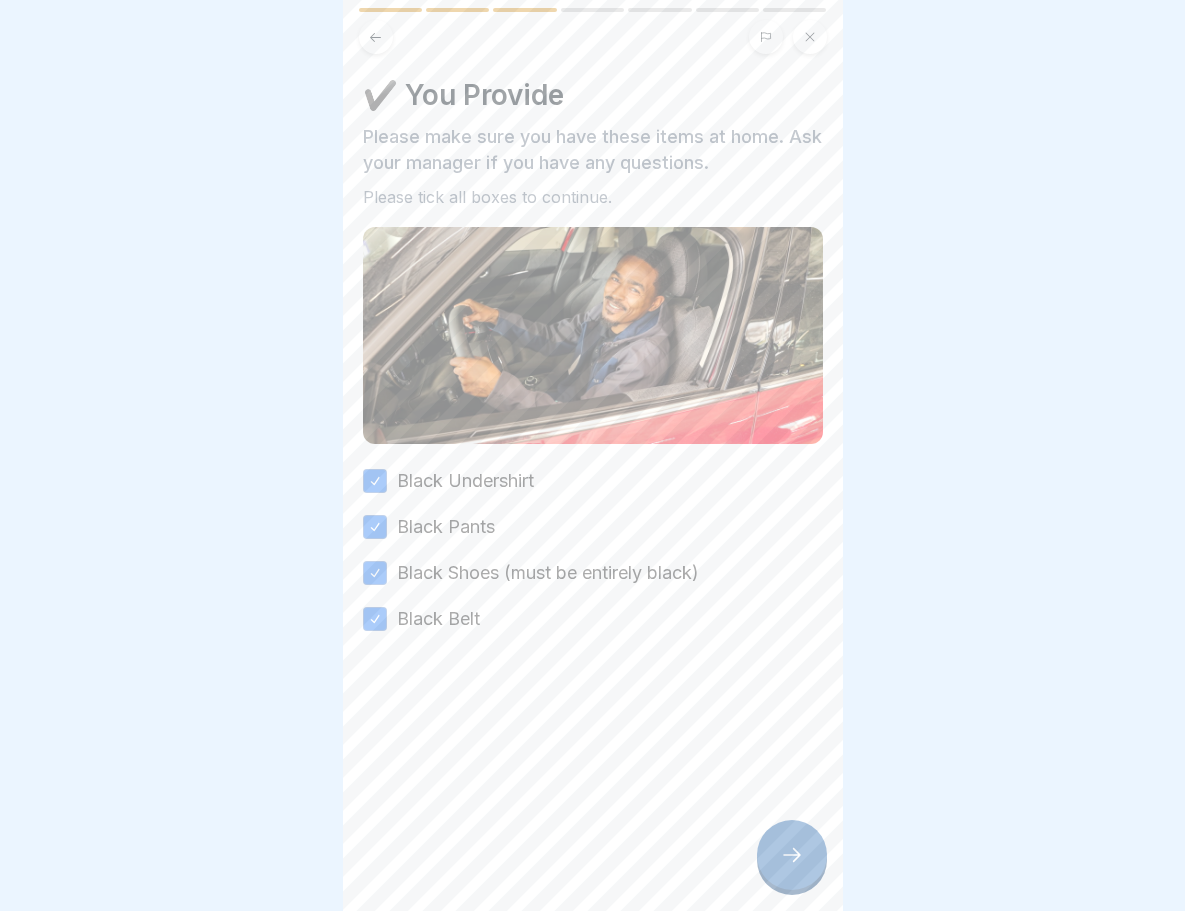 click 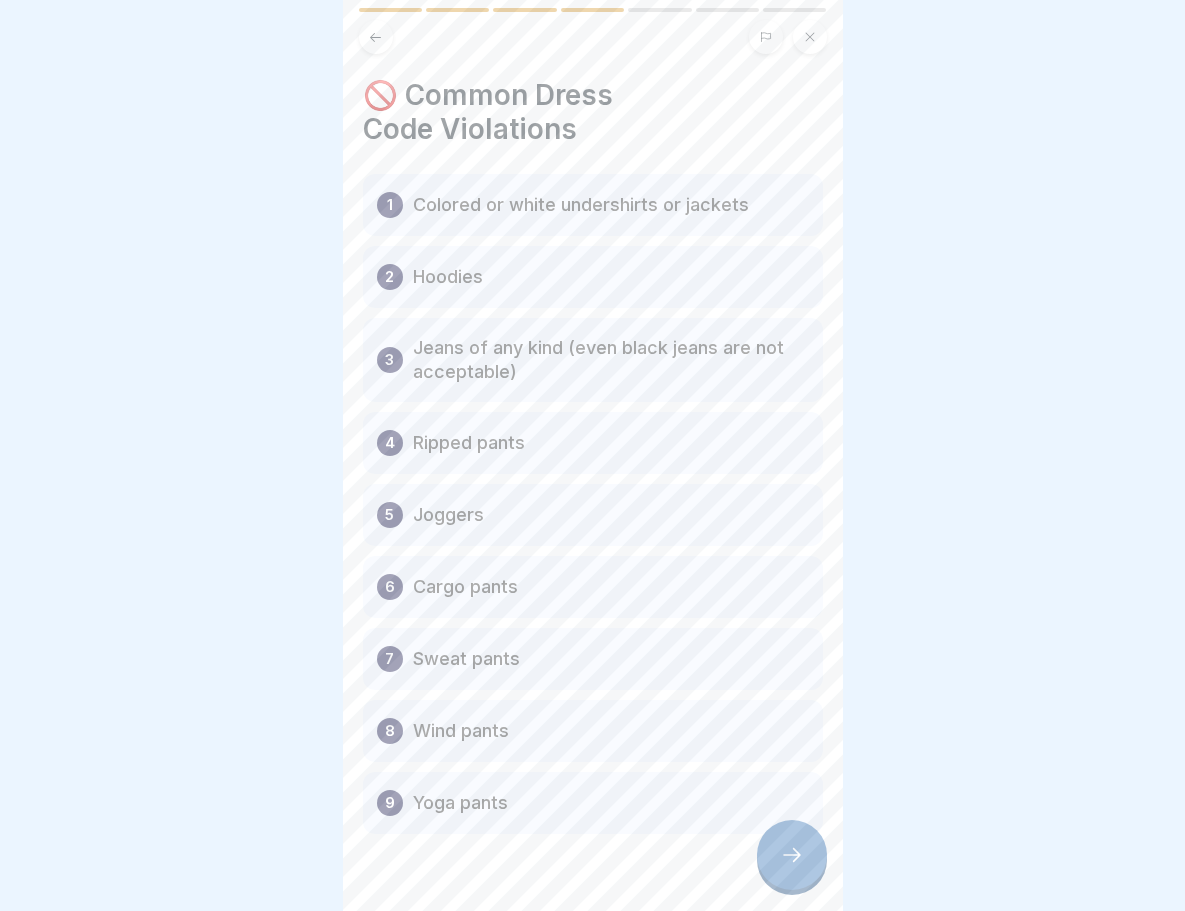click at bounding box center [792, 855] 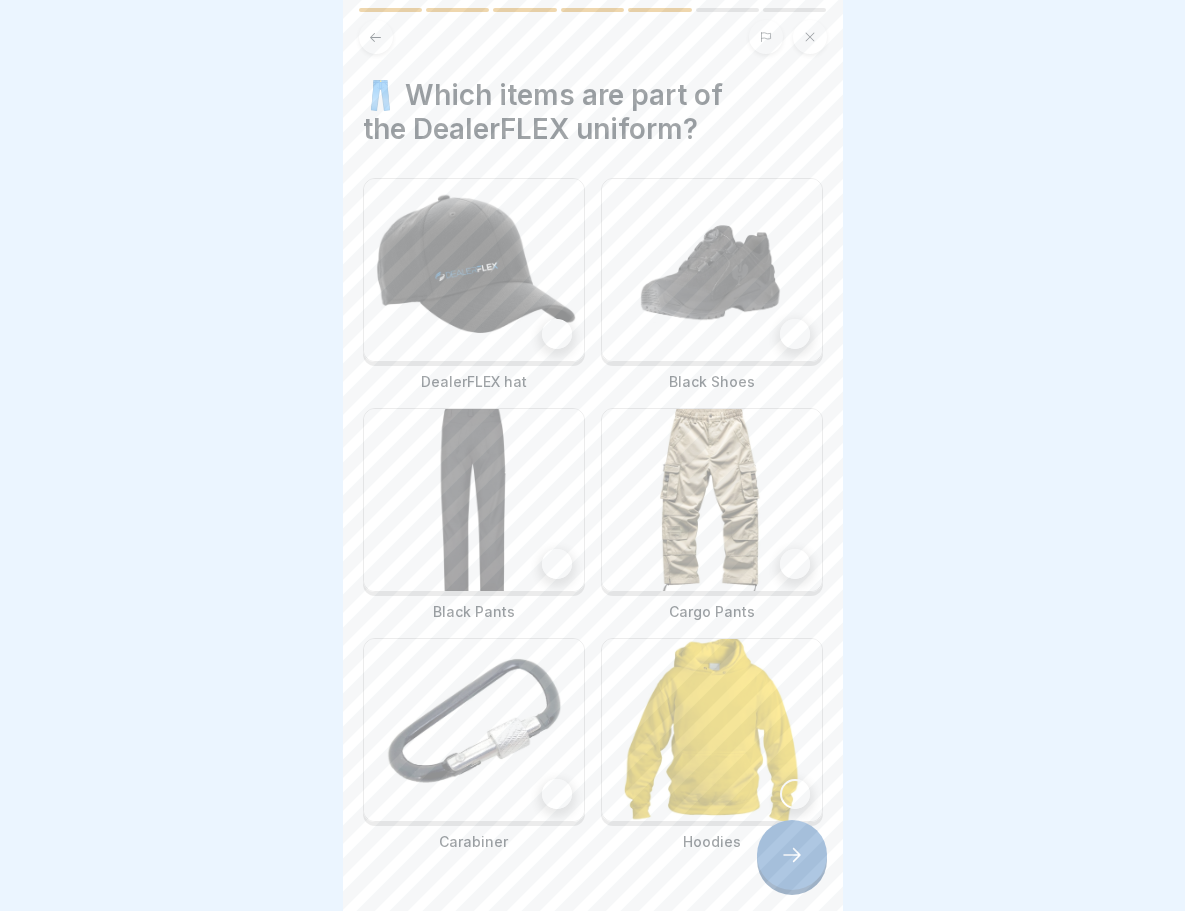 click at bounding box center [474, 270] 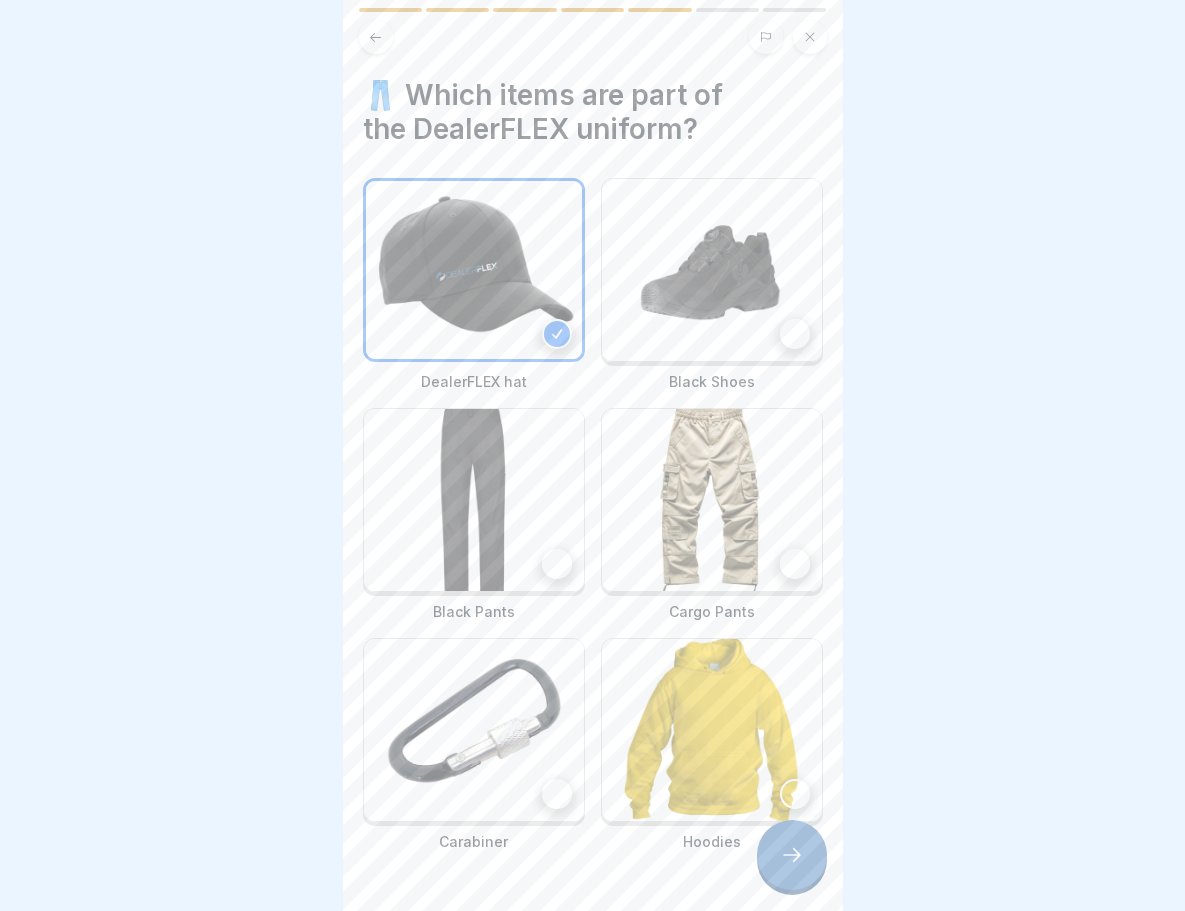 click at bounding box center [712, 270] 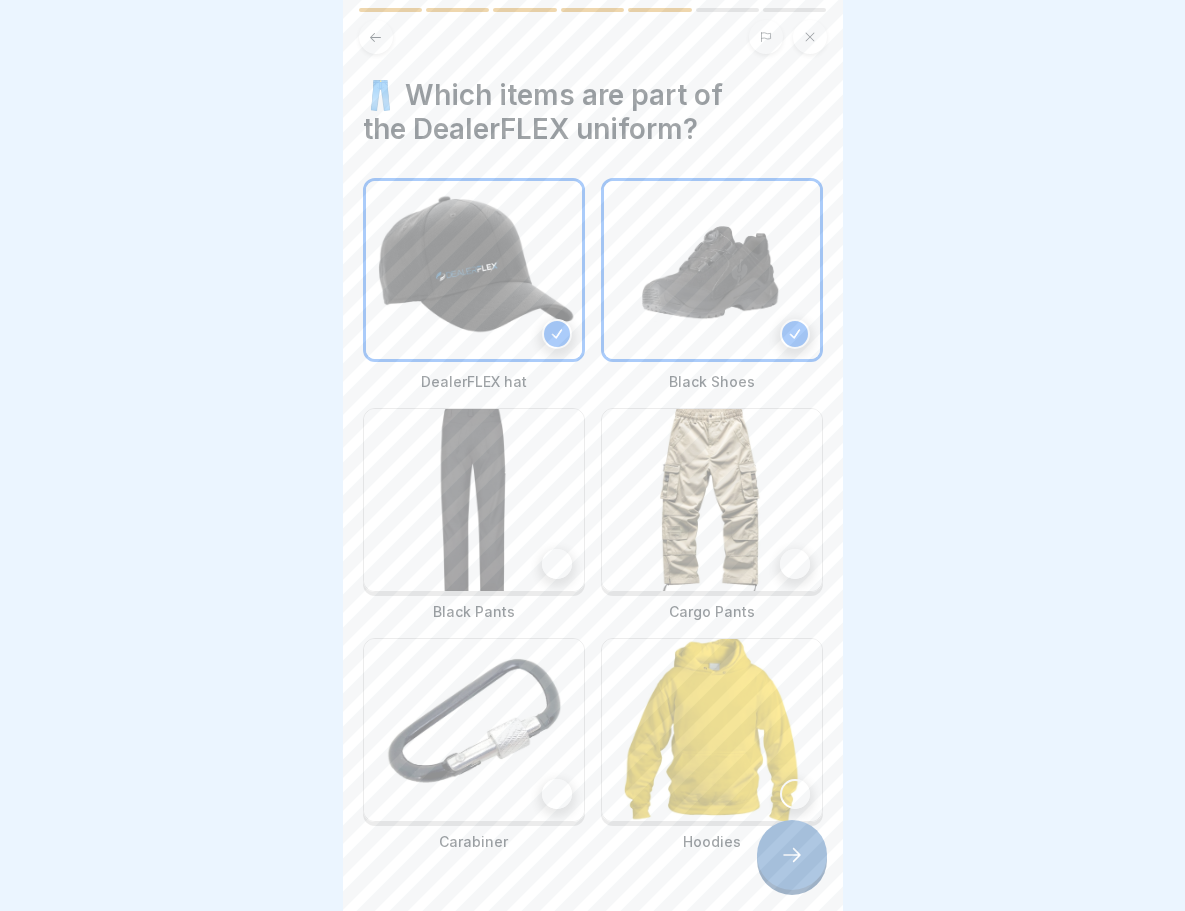 click at bounding box center (474, 500) 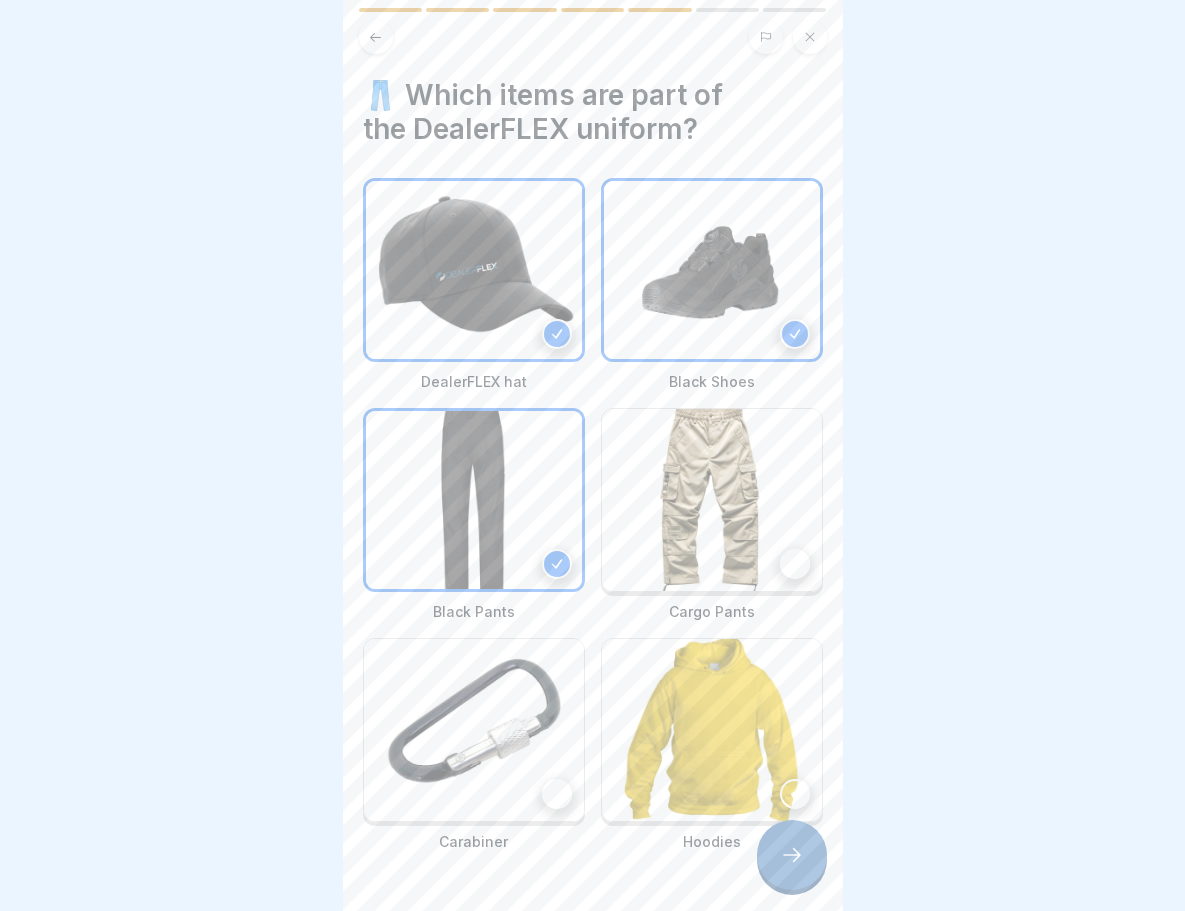 click at bounding box center [474, 730] 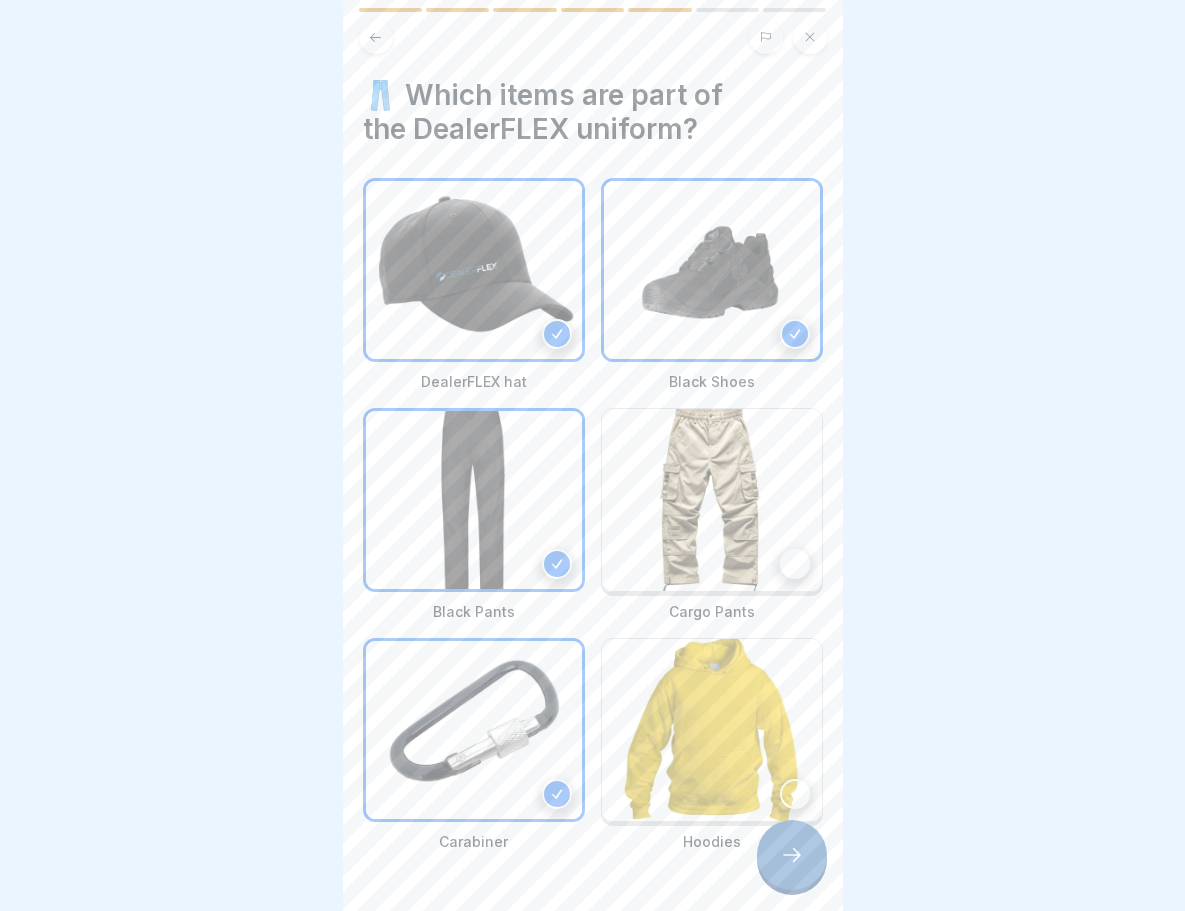 scroll, scrollTop: 61, scrollLeft: 0, axis: vertical 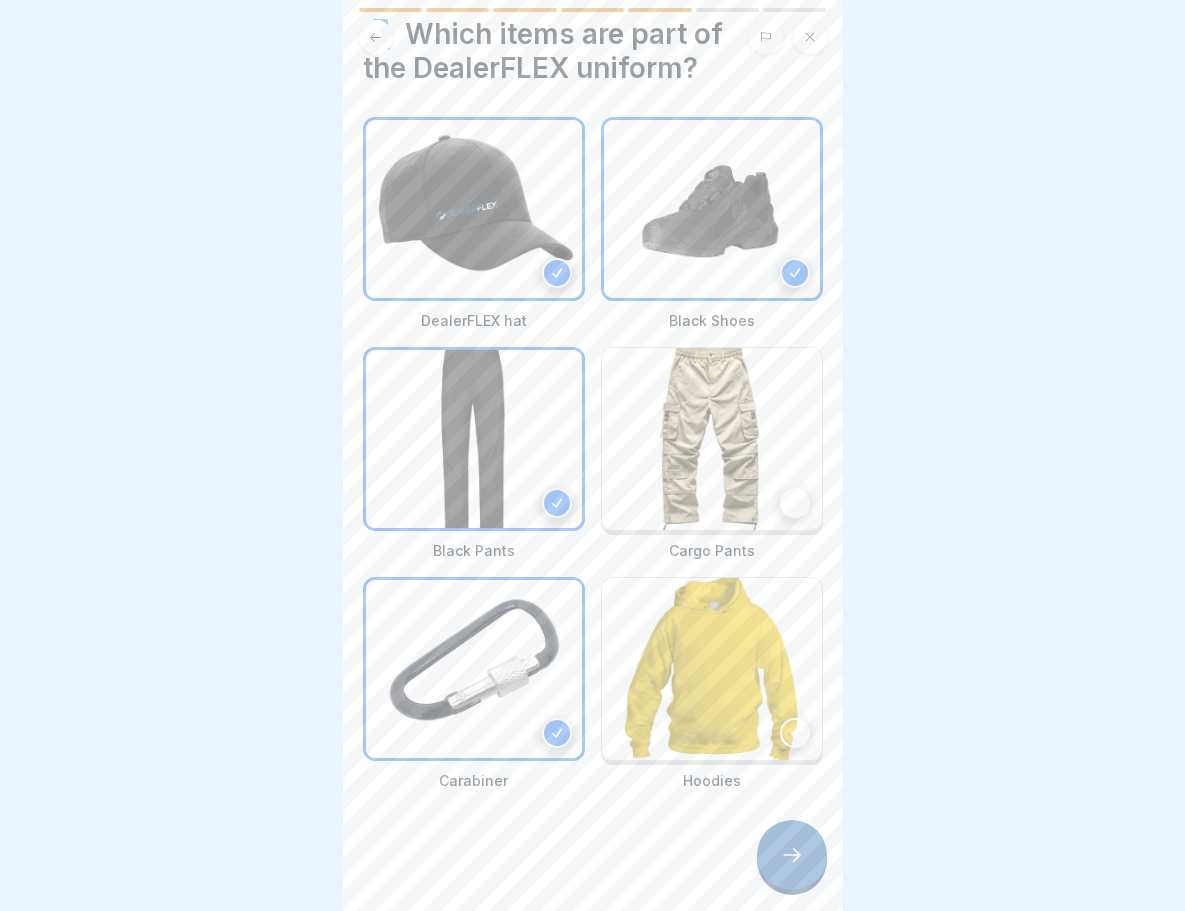 click 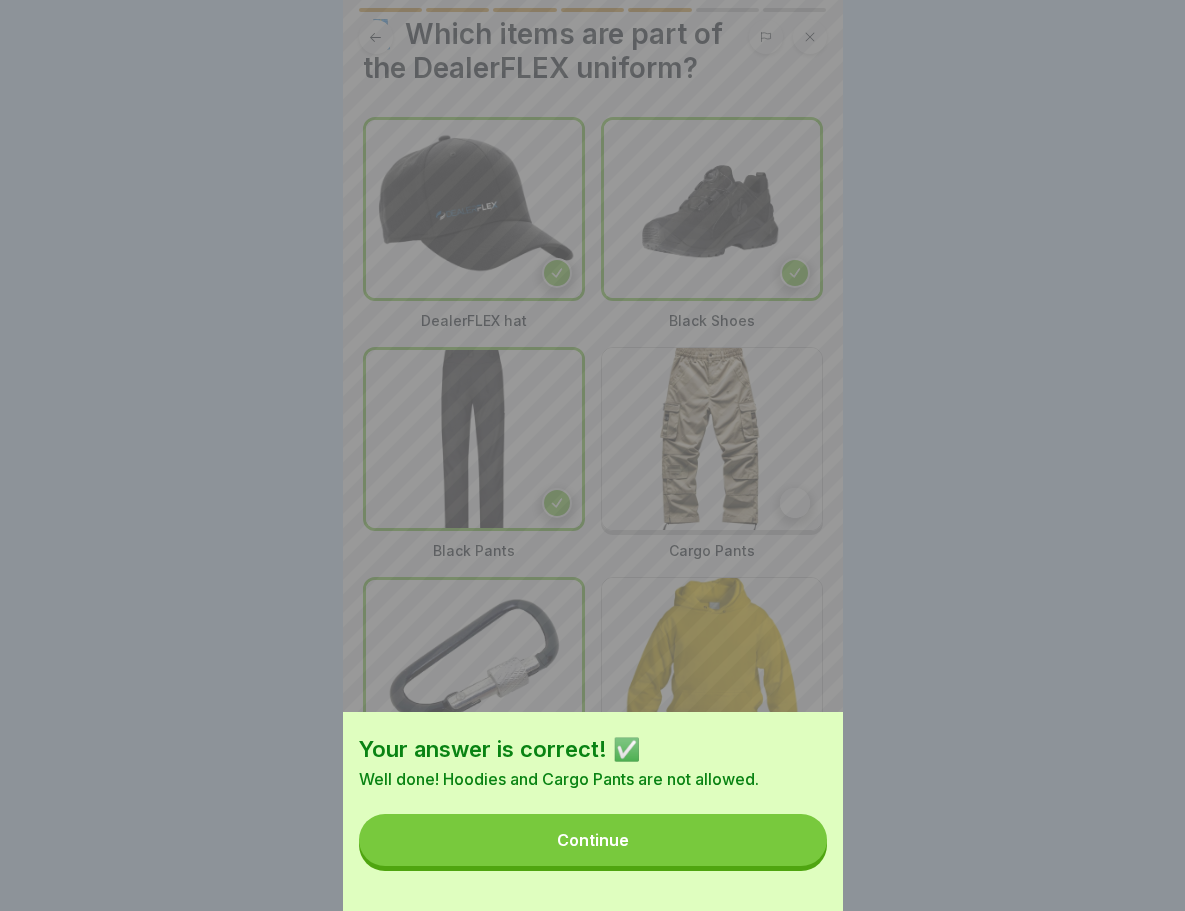 click on "Continue" at bounding box center (593, 840) 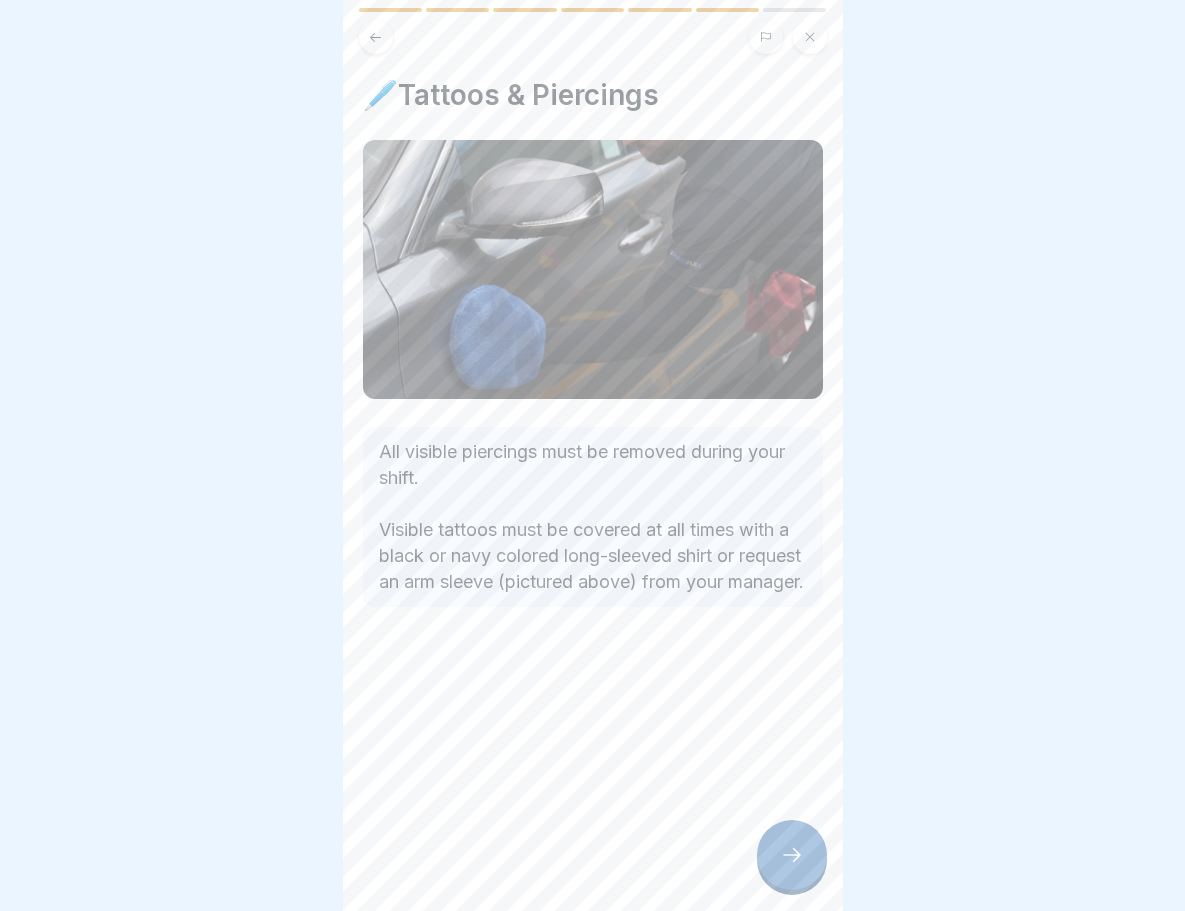 click 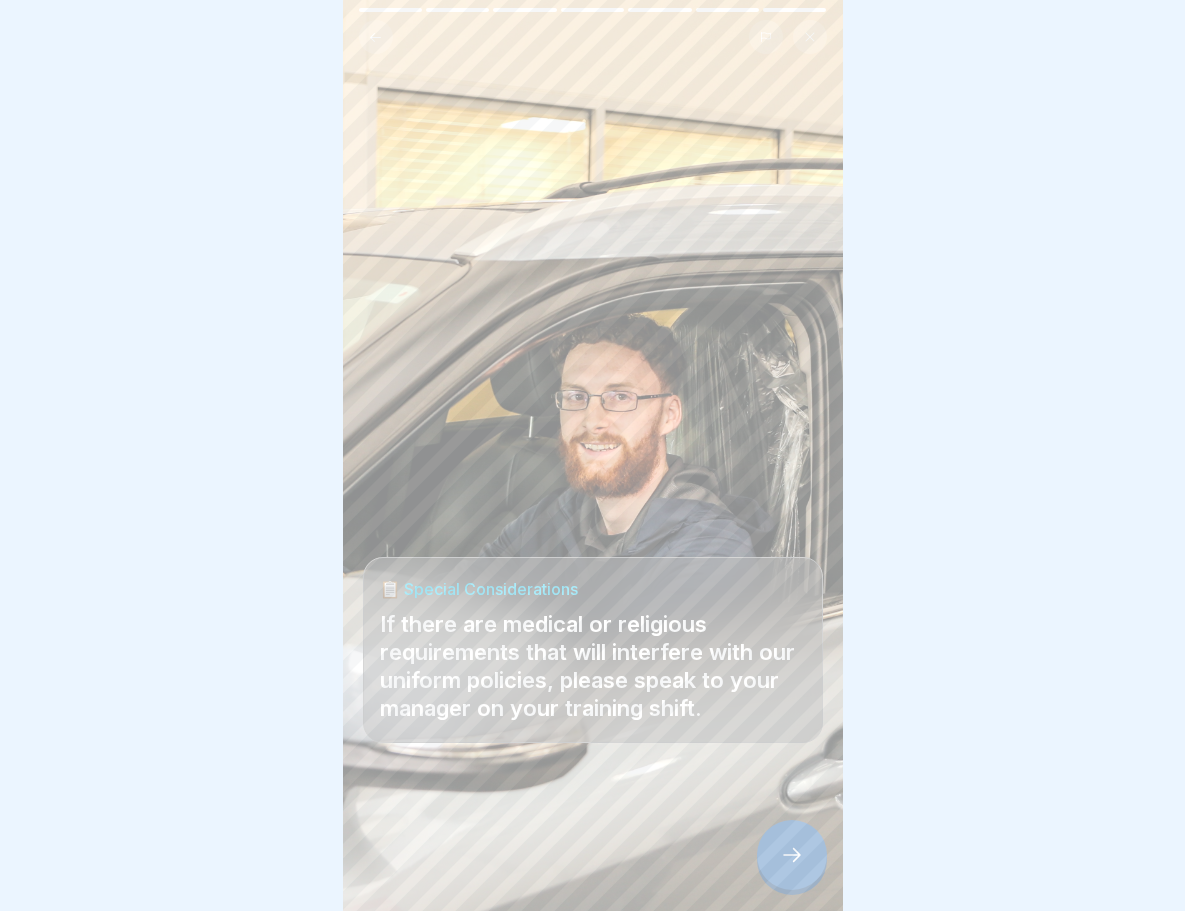 click 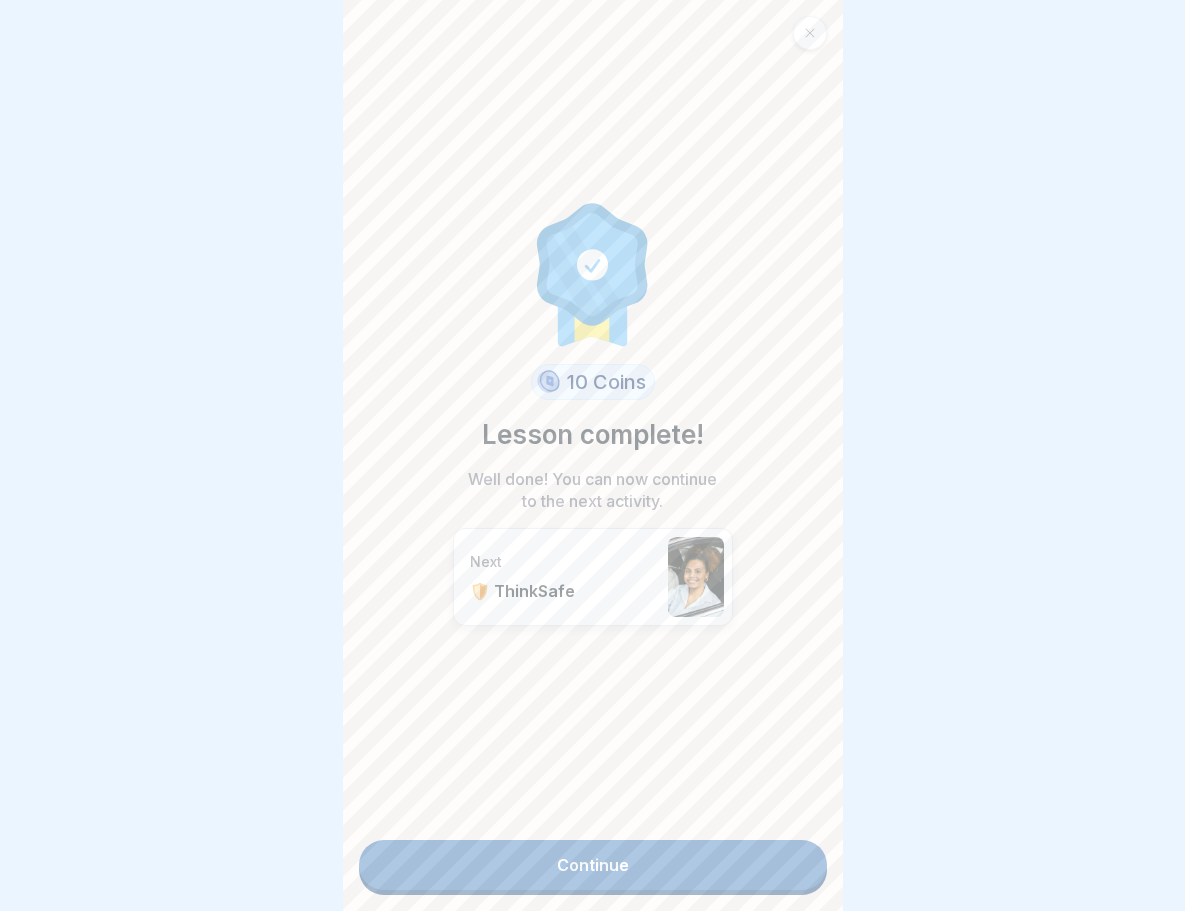 click on "Continue" at bounding box center [593, 865] 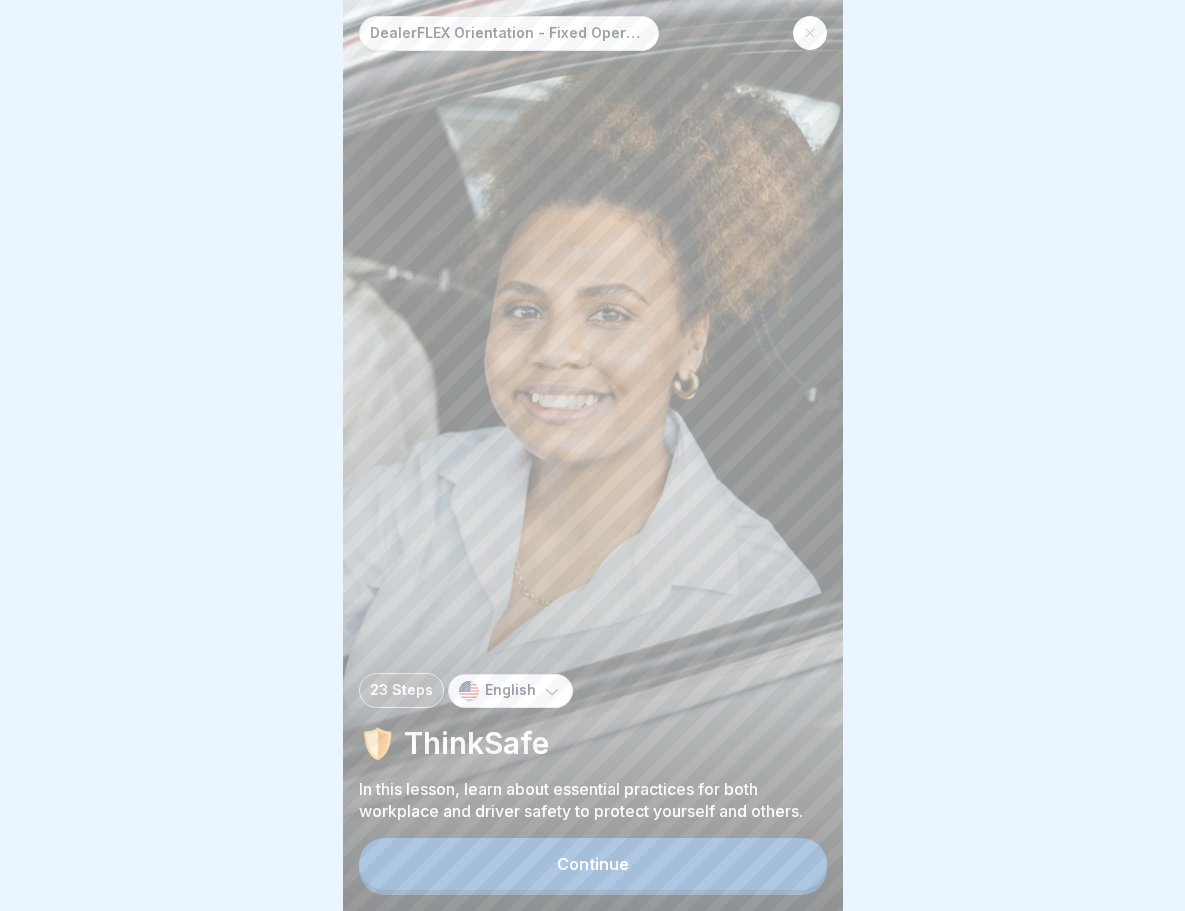 click on "Continue" at bounding box center (593, 864) 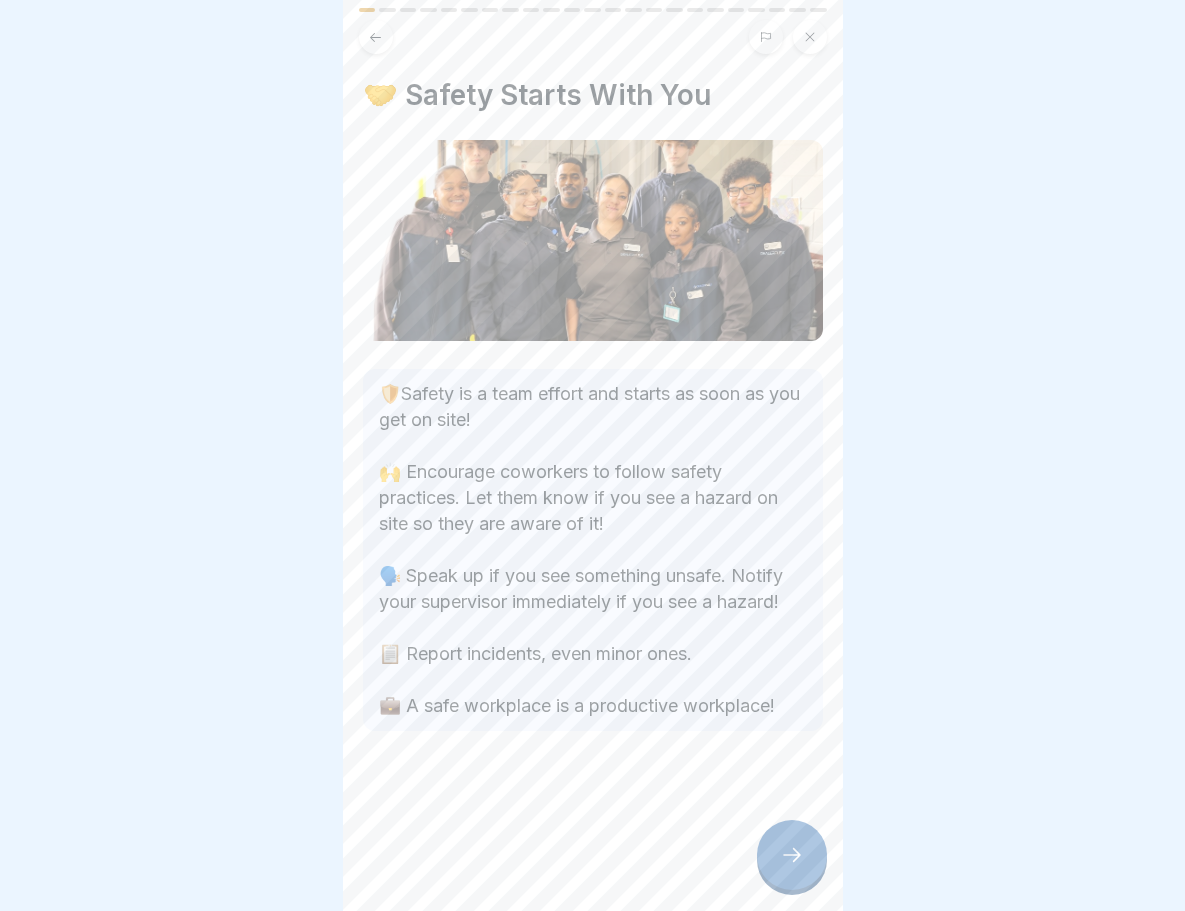 click 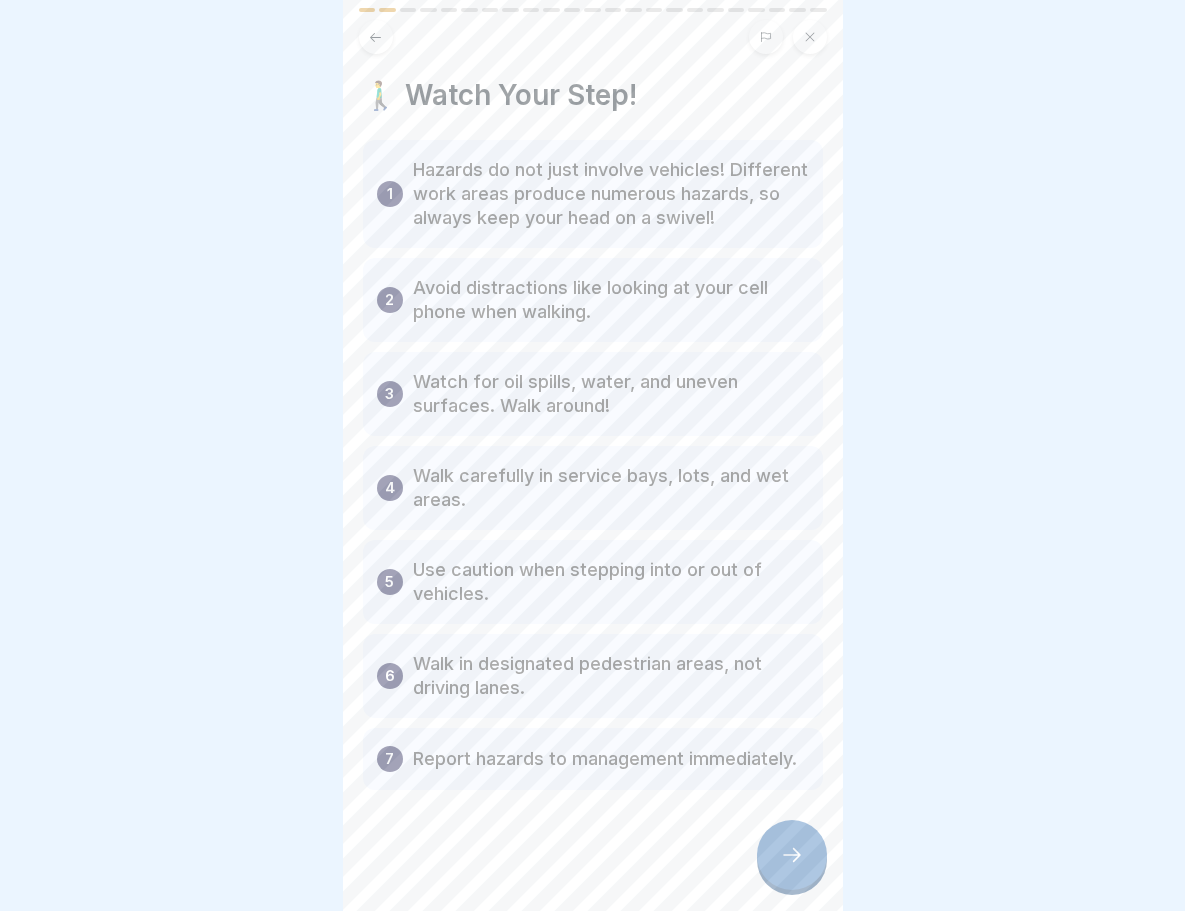 click 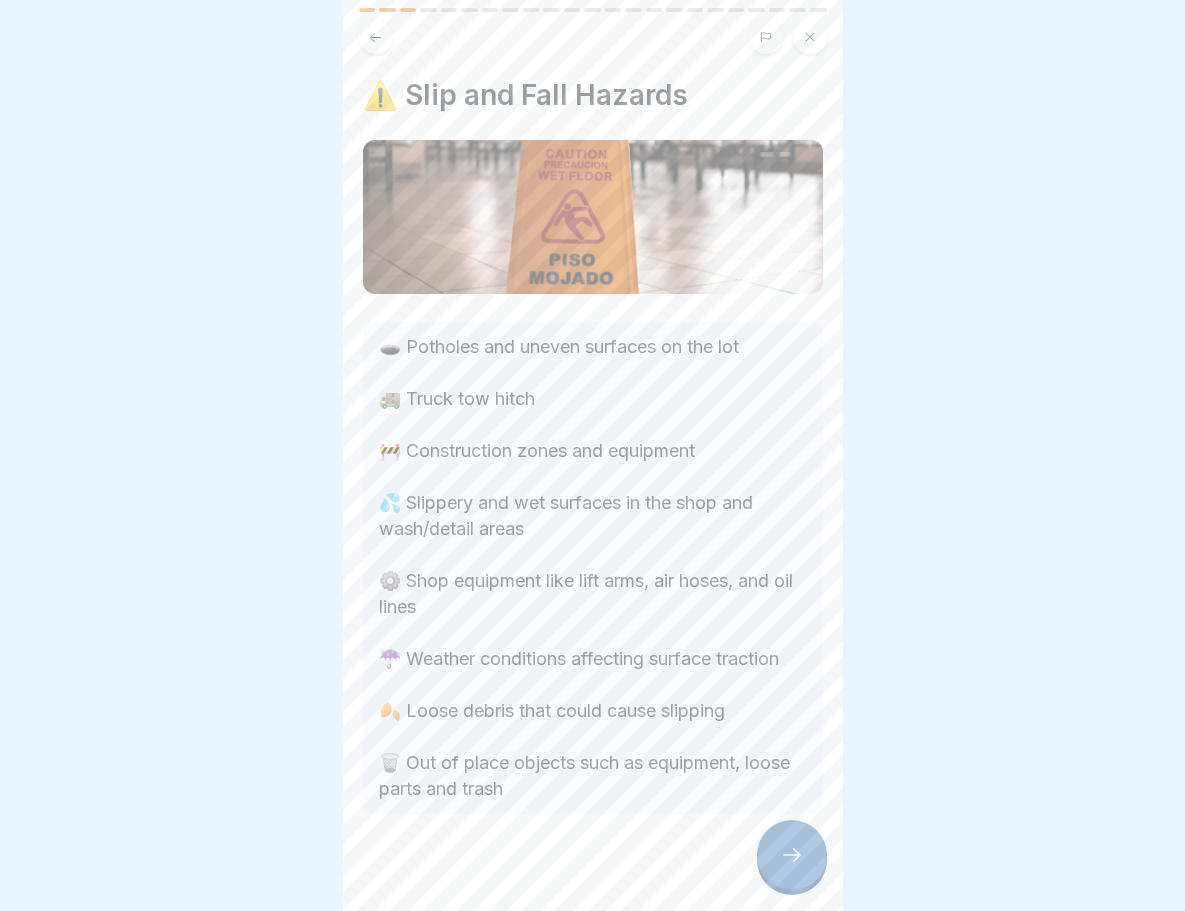 click at bounding box center (792, 855) 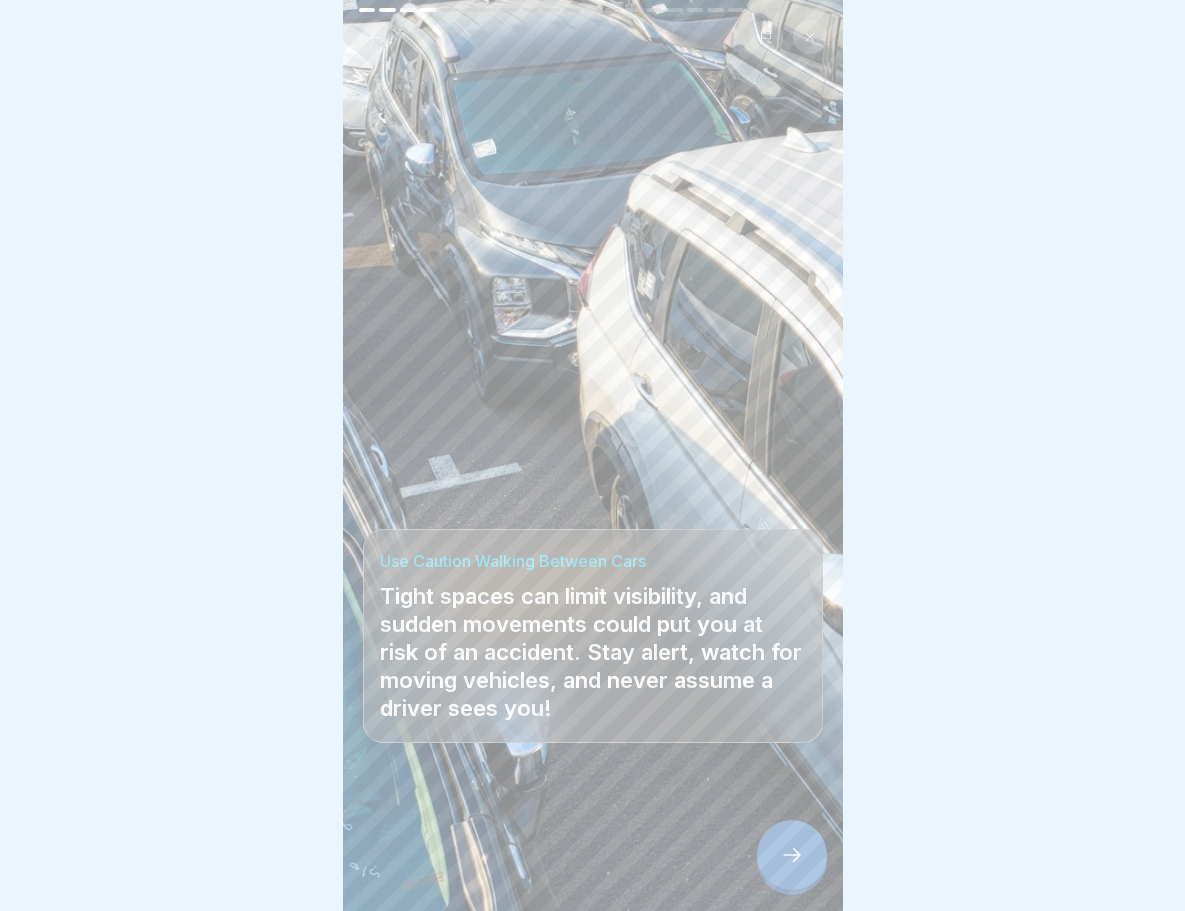 click 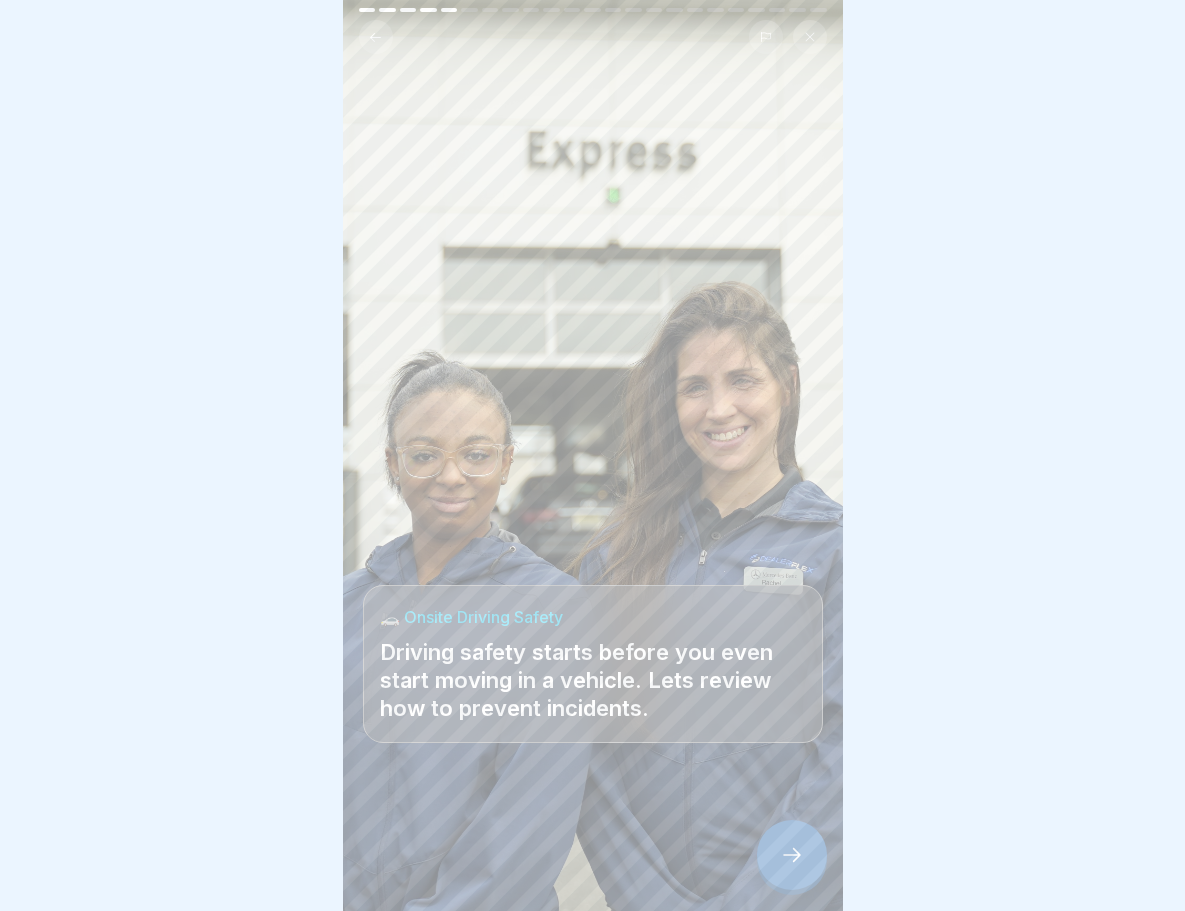 click 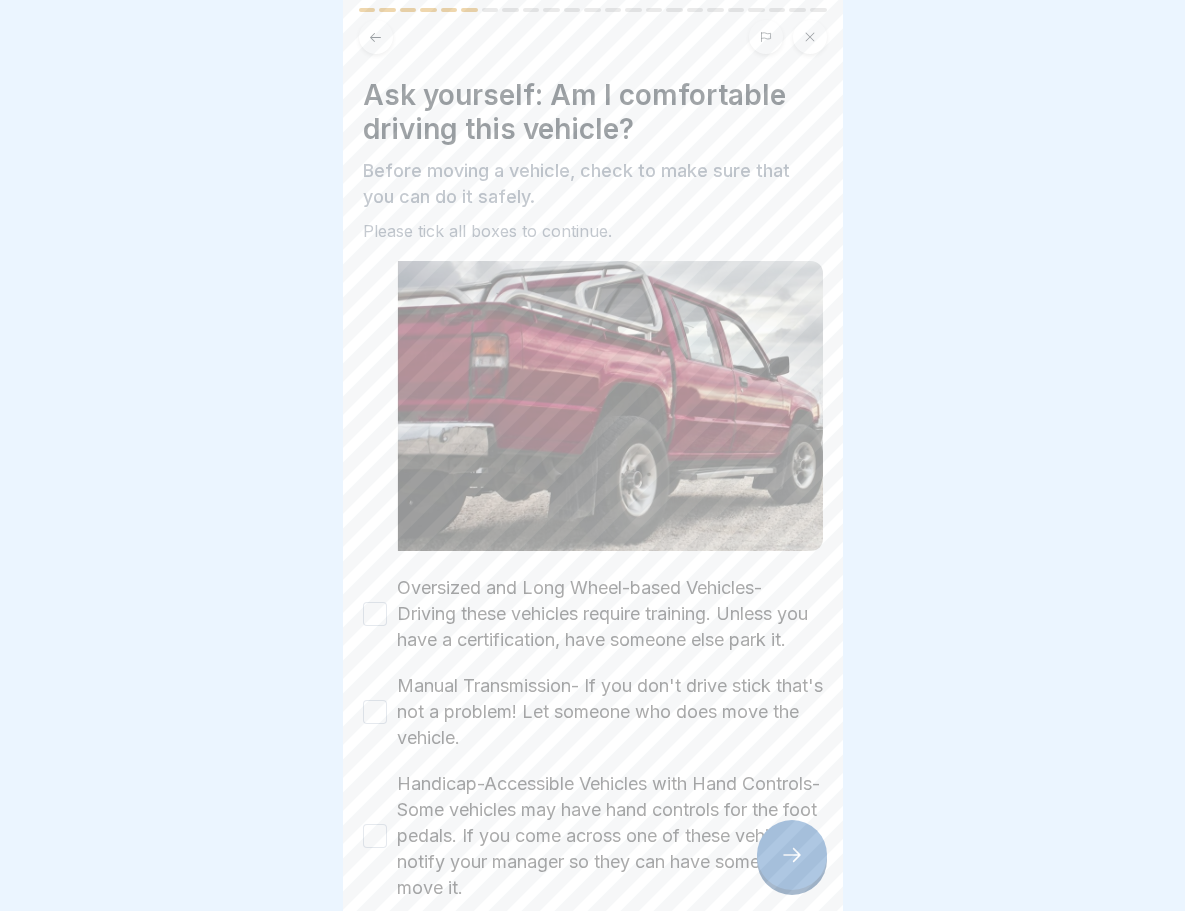 click on "Oversized and Long Wheel-based Vehicles- Driving these vehicles require training. Unless you have a certification, have someone else park it." at bounding box center [375, 614] 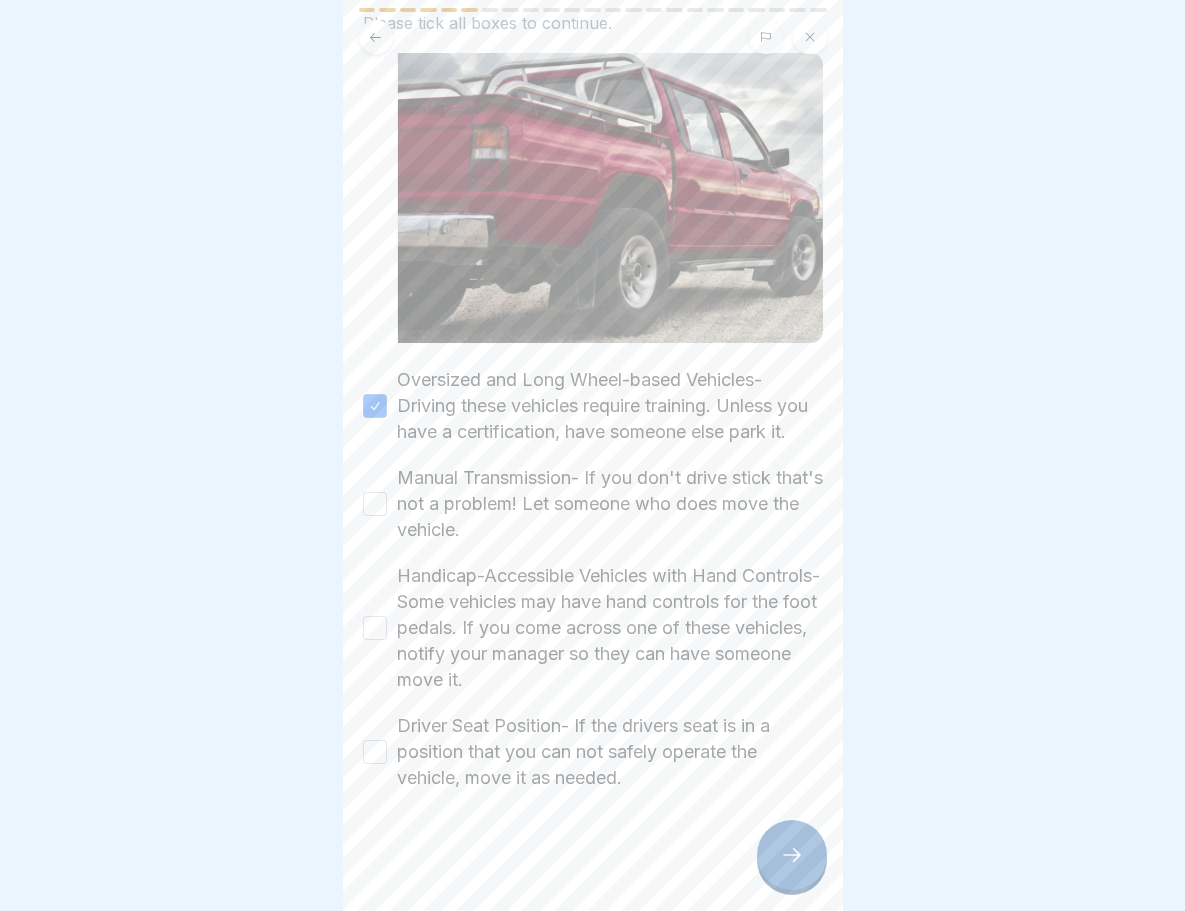 scroll, scrollTop: 225, scrollLeft: 0, axis: vertical 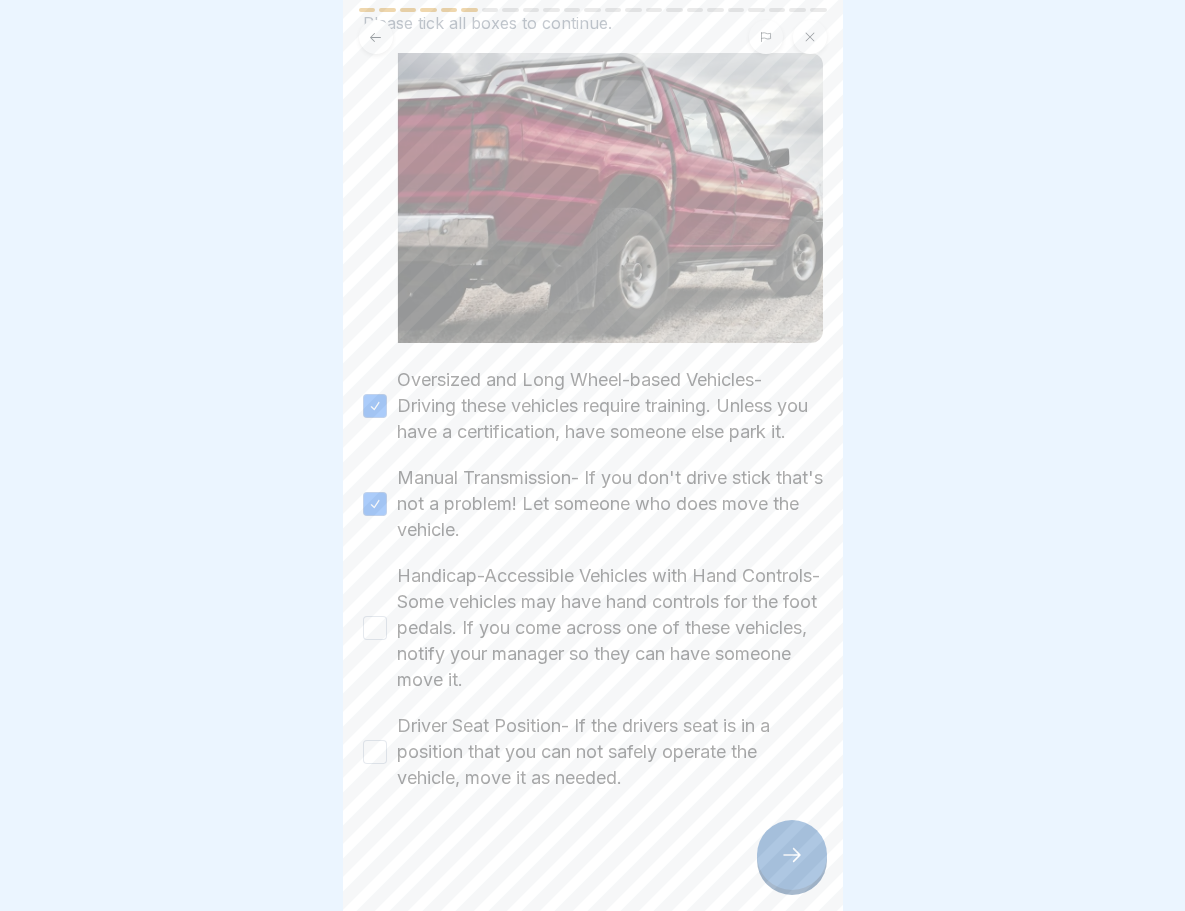 click on "Handicap-Accessible Vehicles with Hand Controls- Some vehicles may have hand controls for the foot pedals. If you come across one of these vehicles, notify your manager so they can have someone move it." at bounding box center [375, 628] 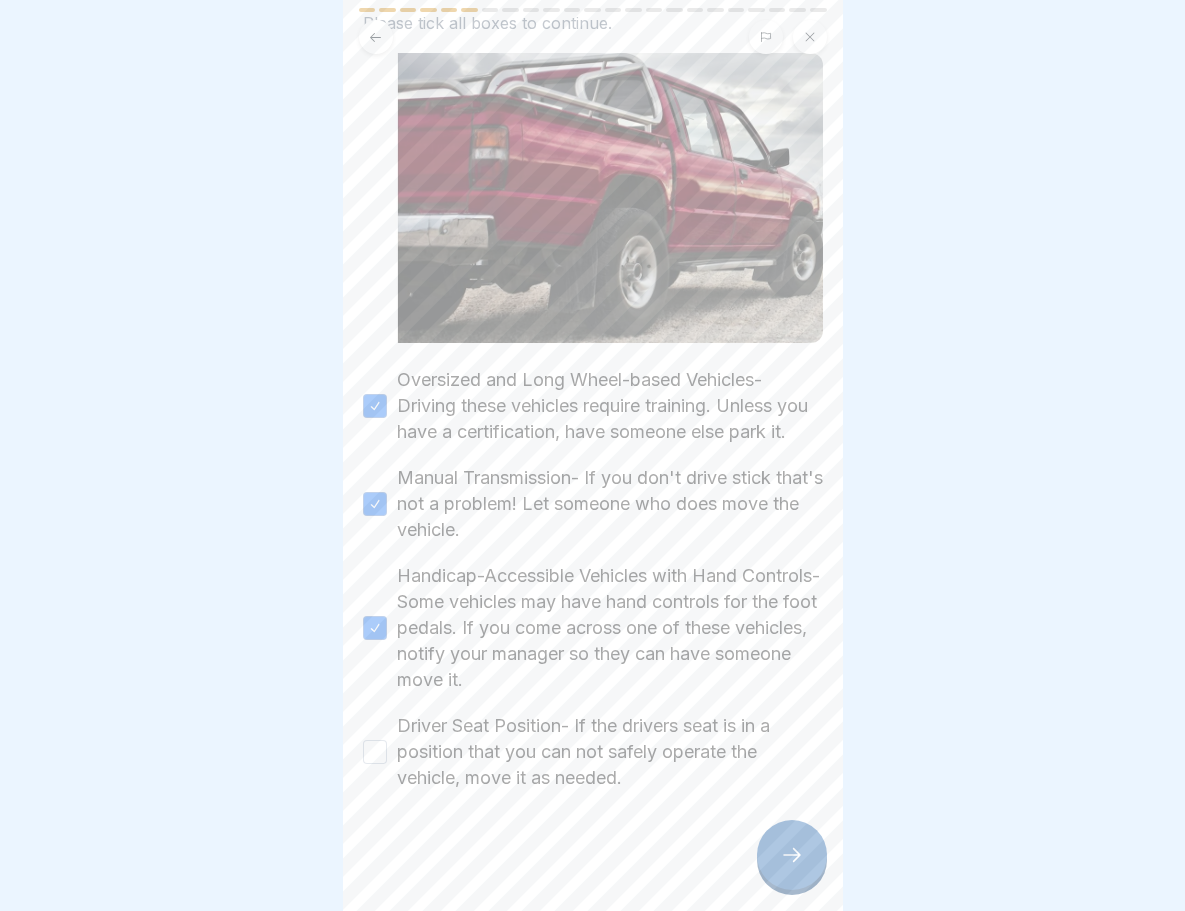 click on "Driver Seat Position- If the drivers seat is in a position that you can not safely operate the vehicle, move it as needed." at bounding box center (593, 752) 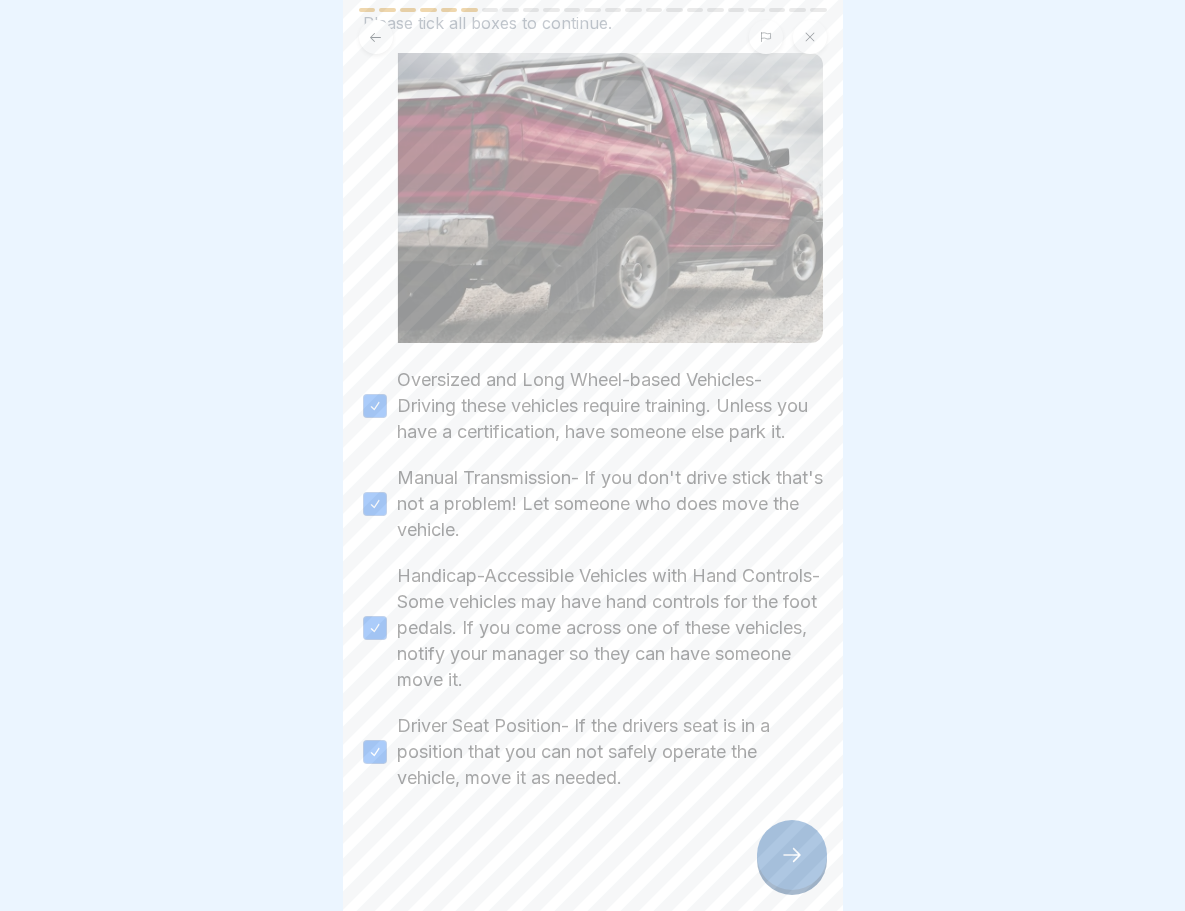 click 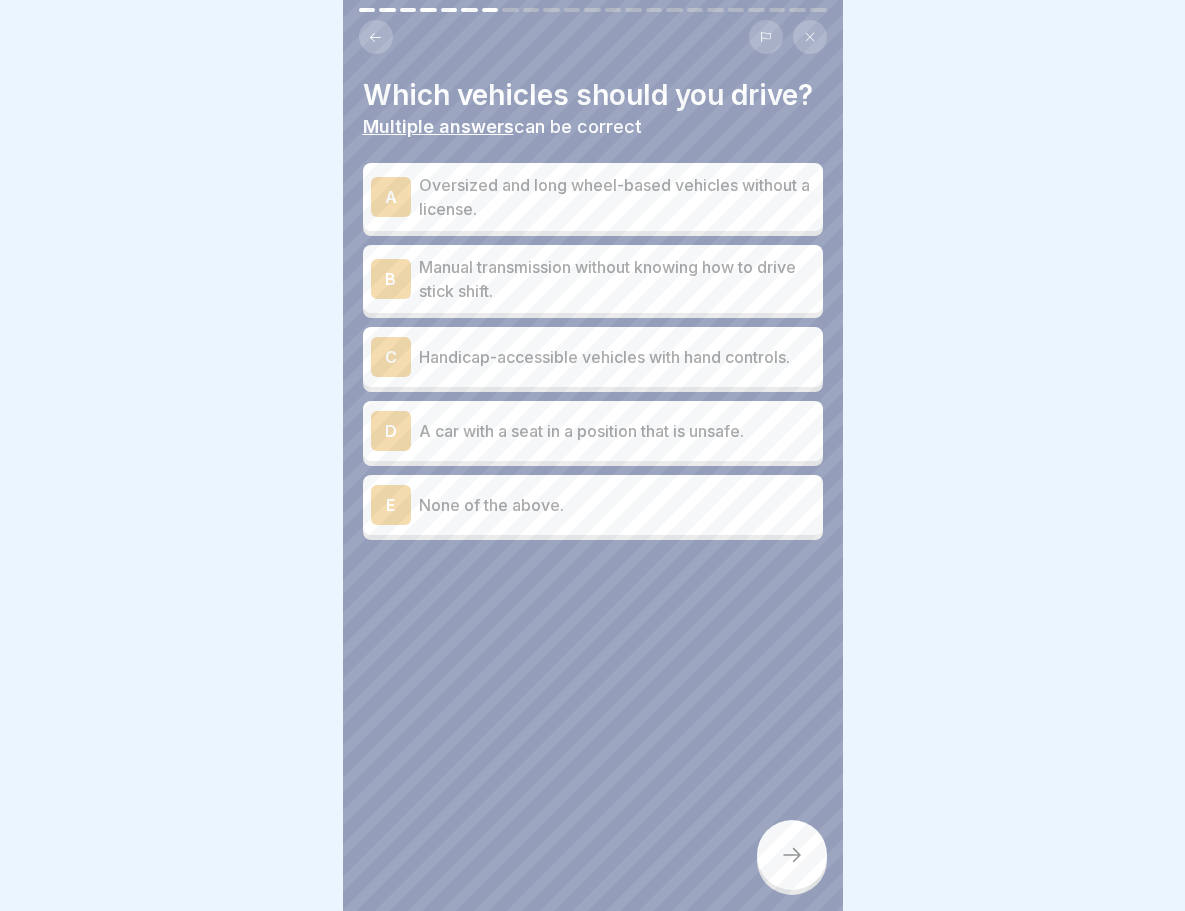 click on "None of the above." at bounding box center [617, 505] 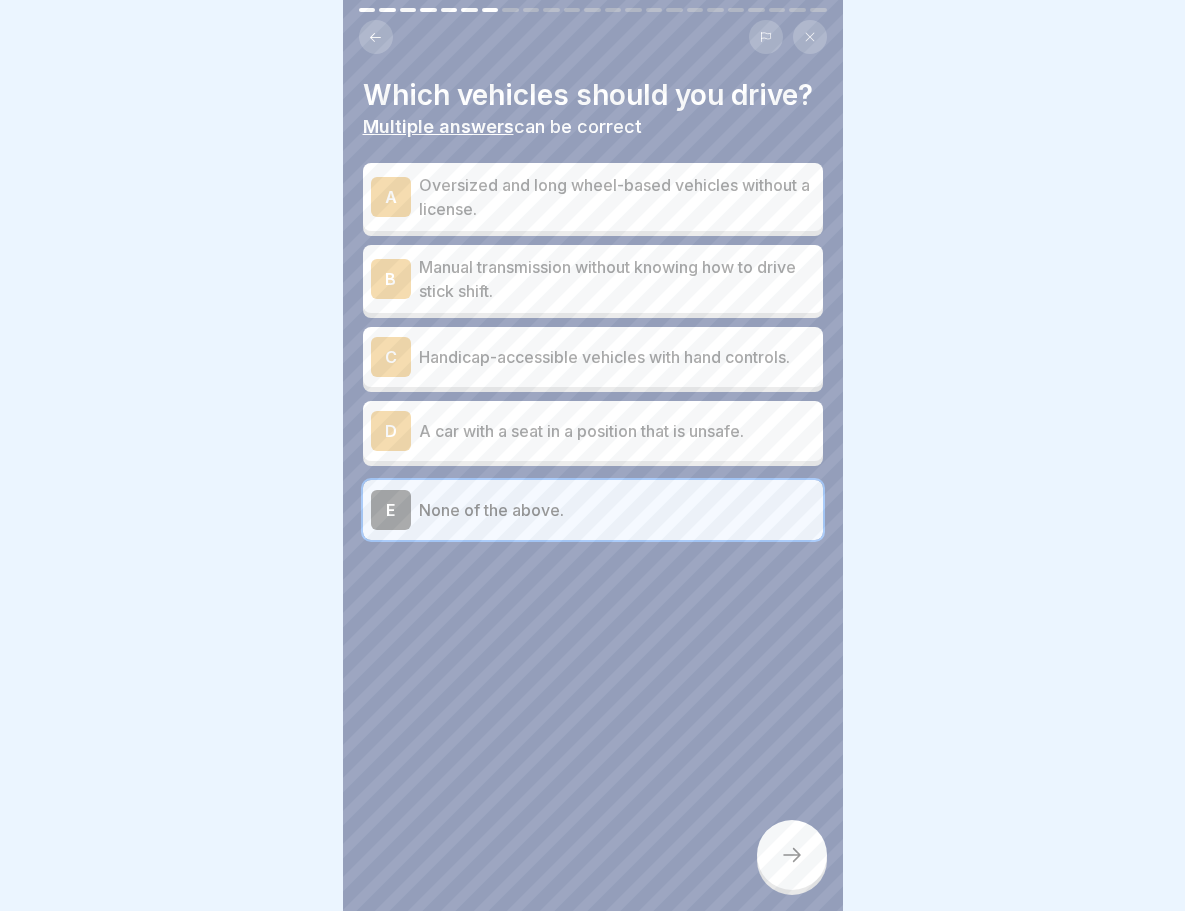 click at bounding box center [792, 855] 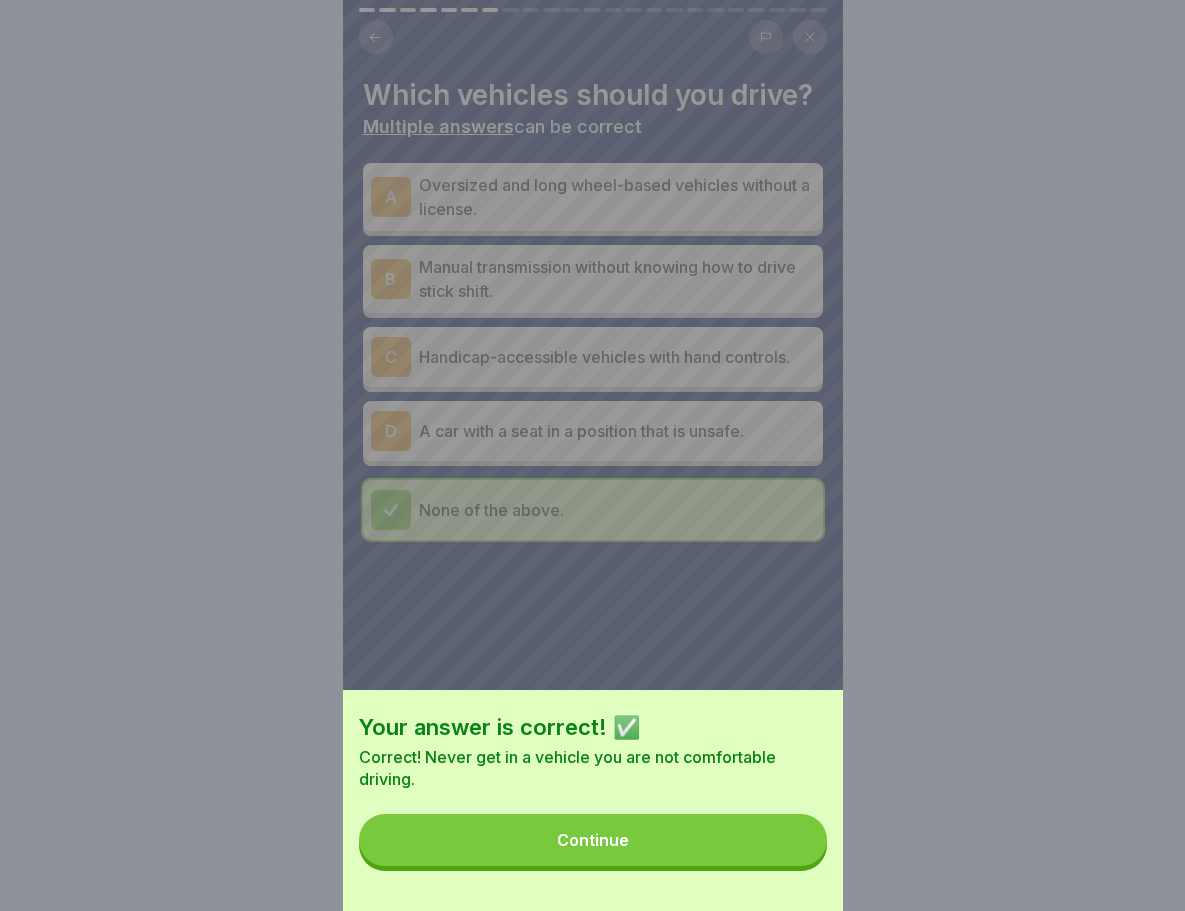 click on "Continue" at bounding box center [593, 840] 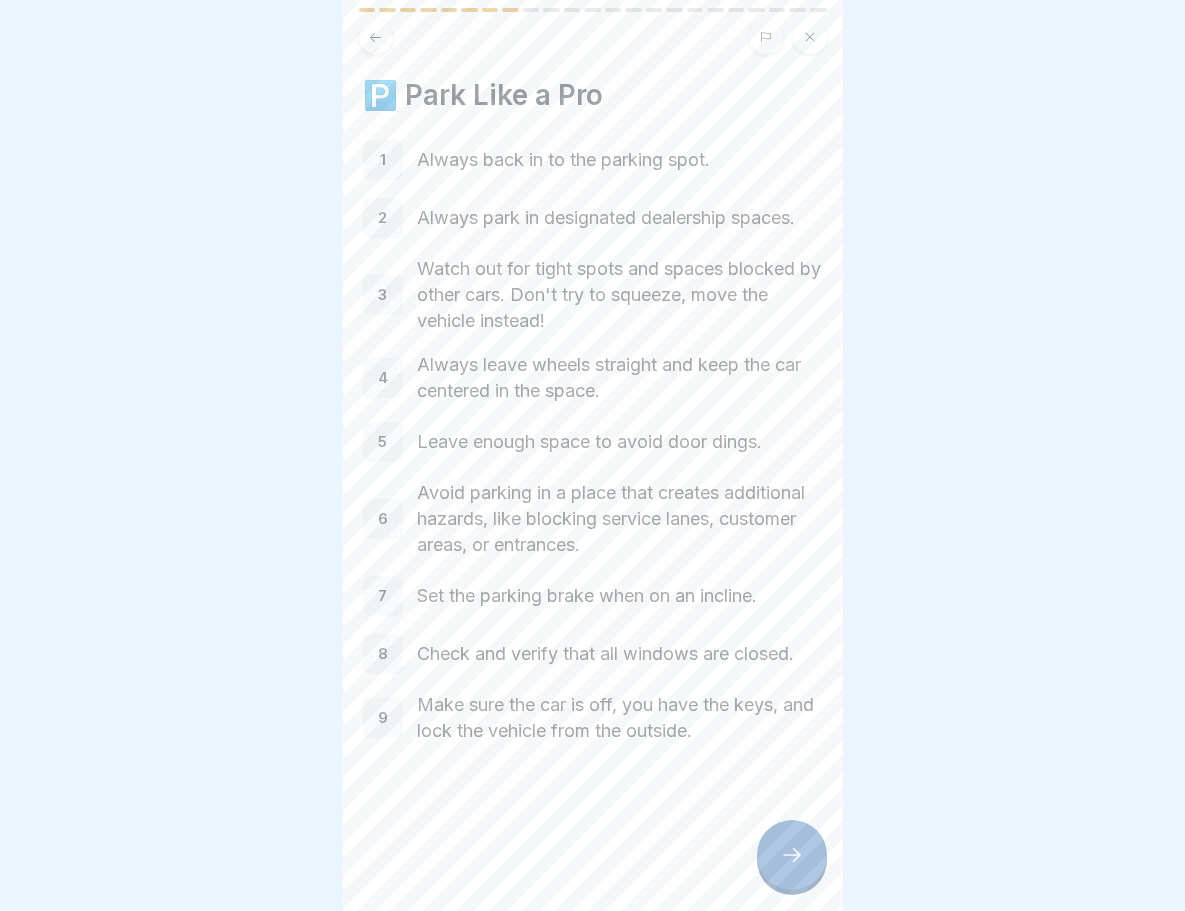 click at bounding box center [792, 855] 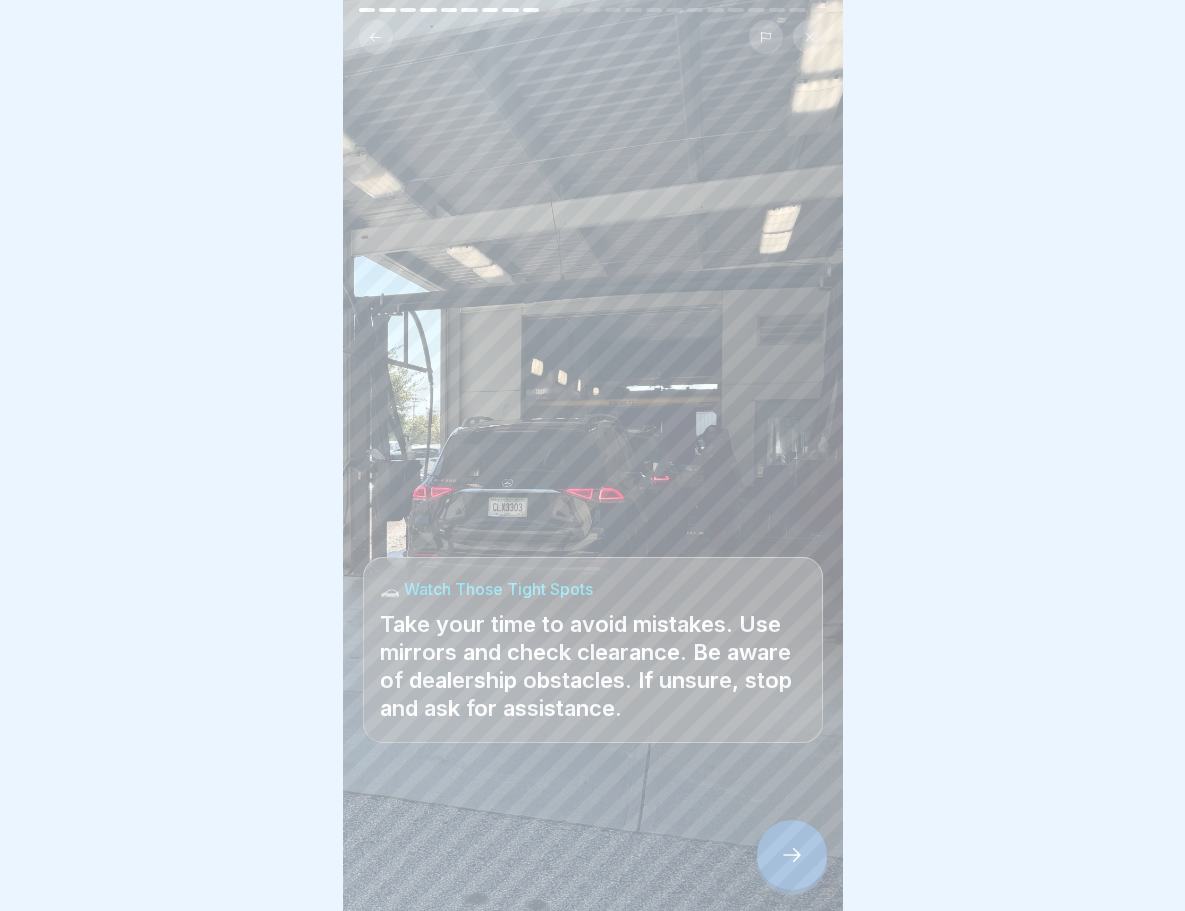 click at bounding box center (792, 855) 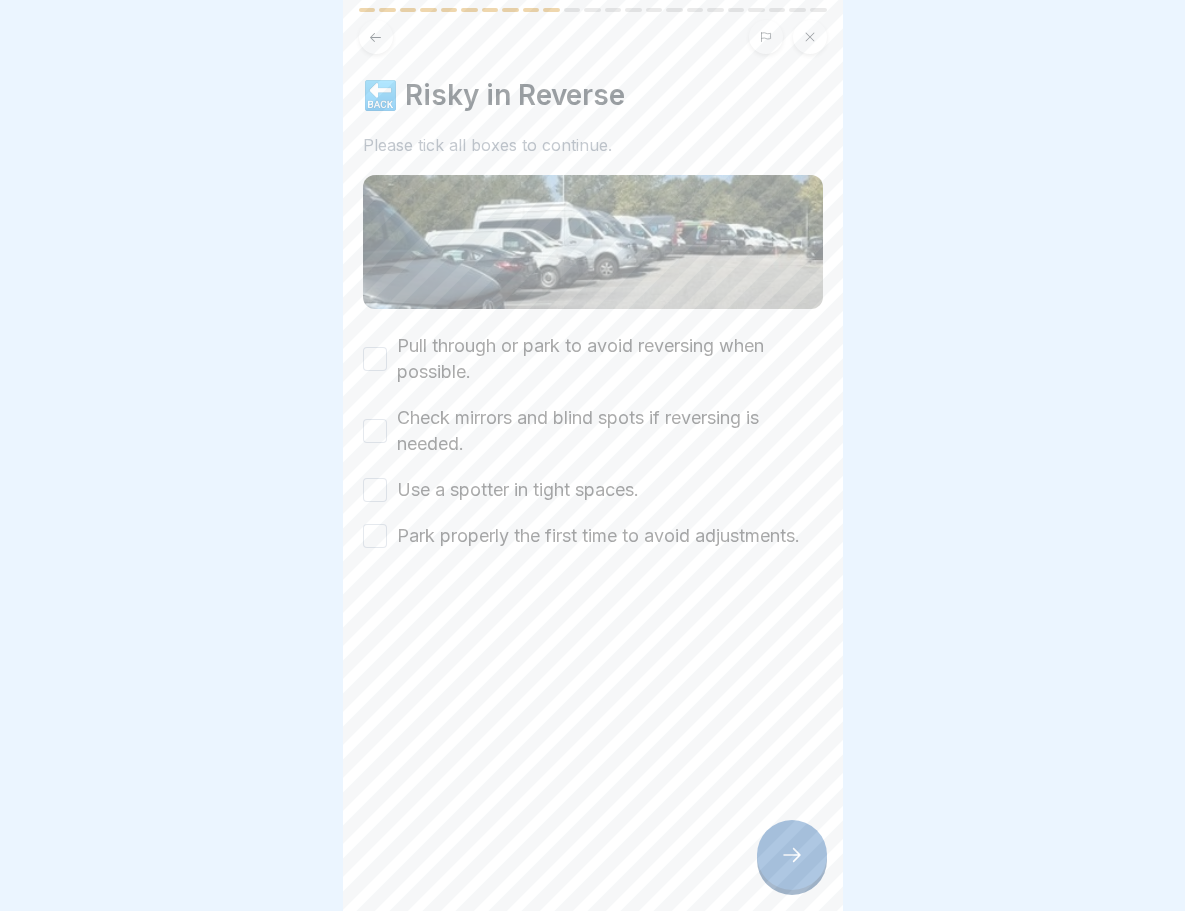 click at bounding box center (376, 37) 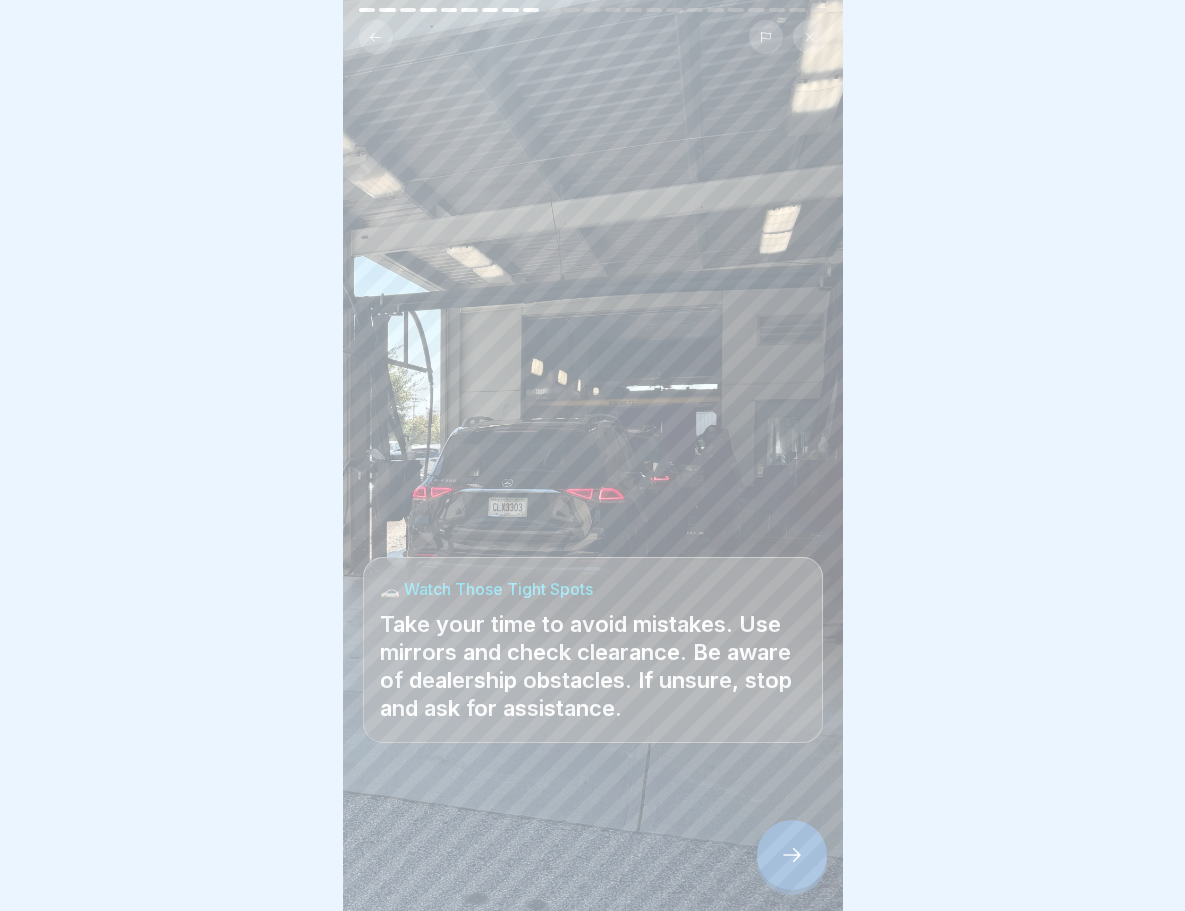 click 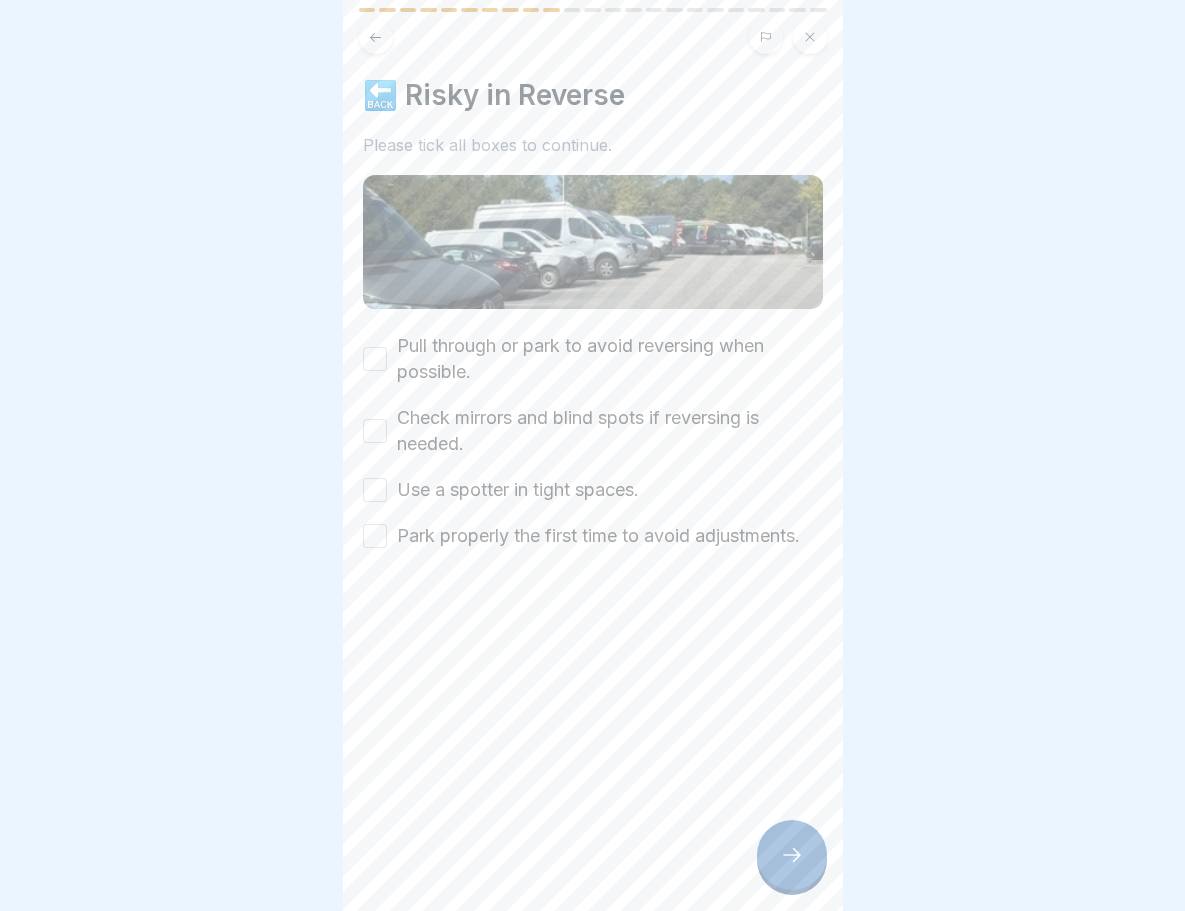 click on "Pull through or park to avoid reversing when possible." at bounding box center [375, 359] 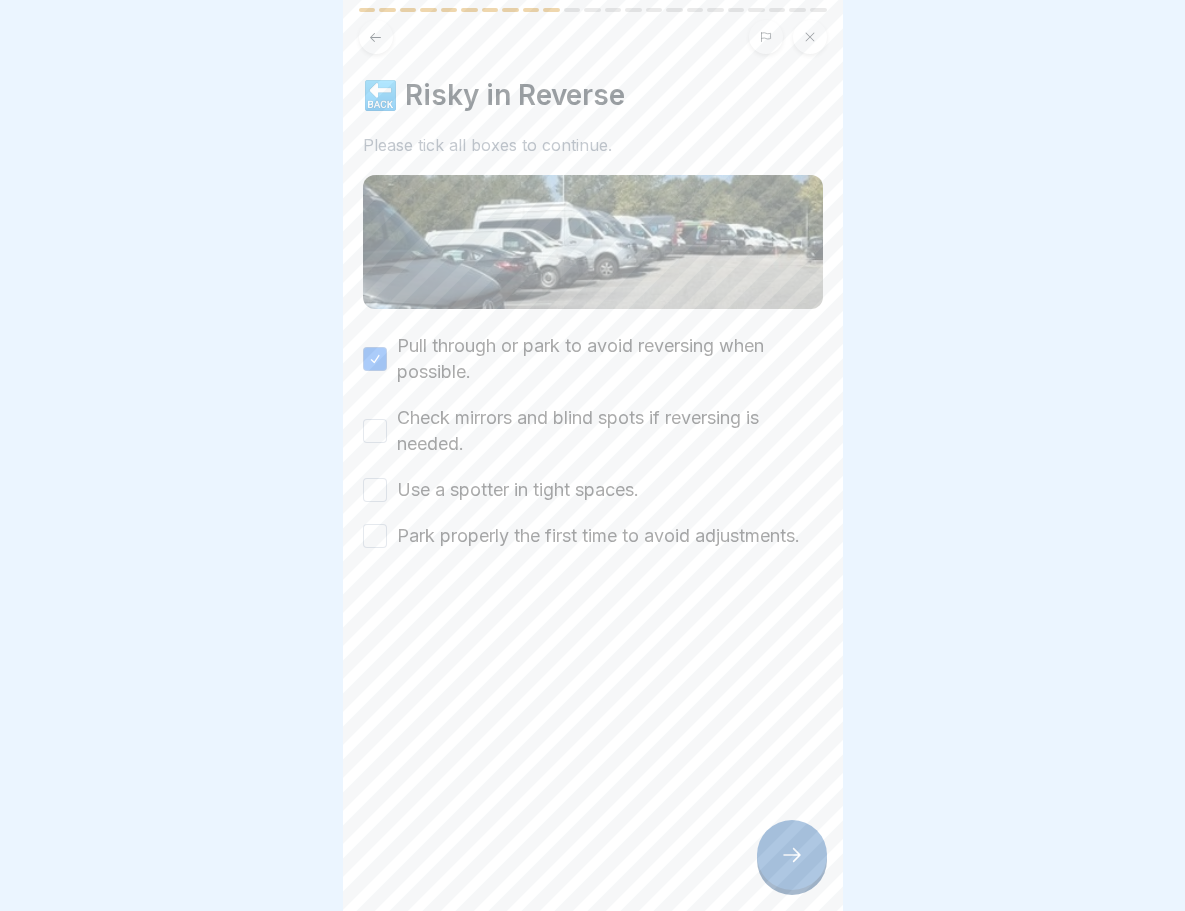 click on "Check mirrors and blind spots if reversing is needed." at bounding box center [375, 431] 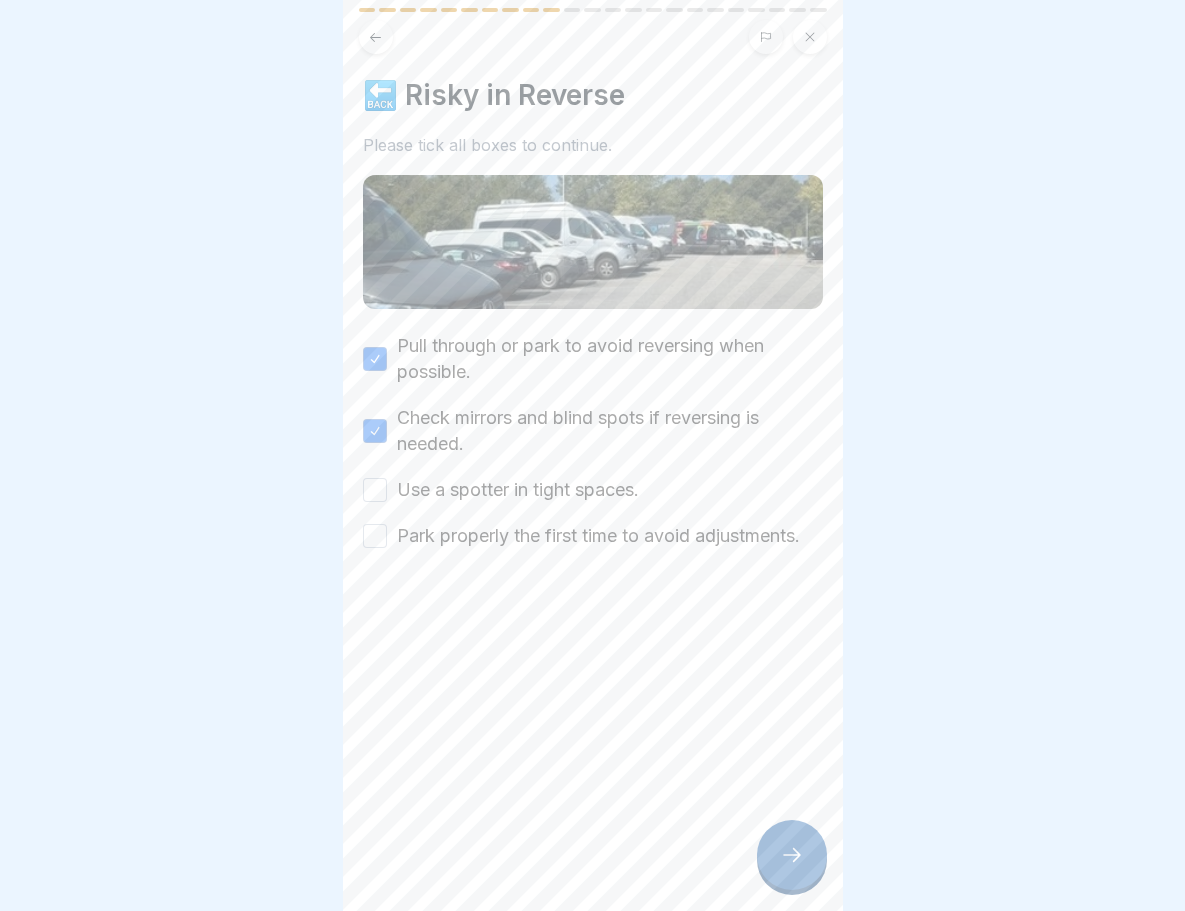 click on "Use a spotter in tight spaces." at bounding box center [375, 490] 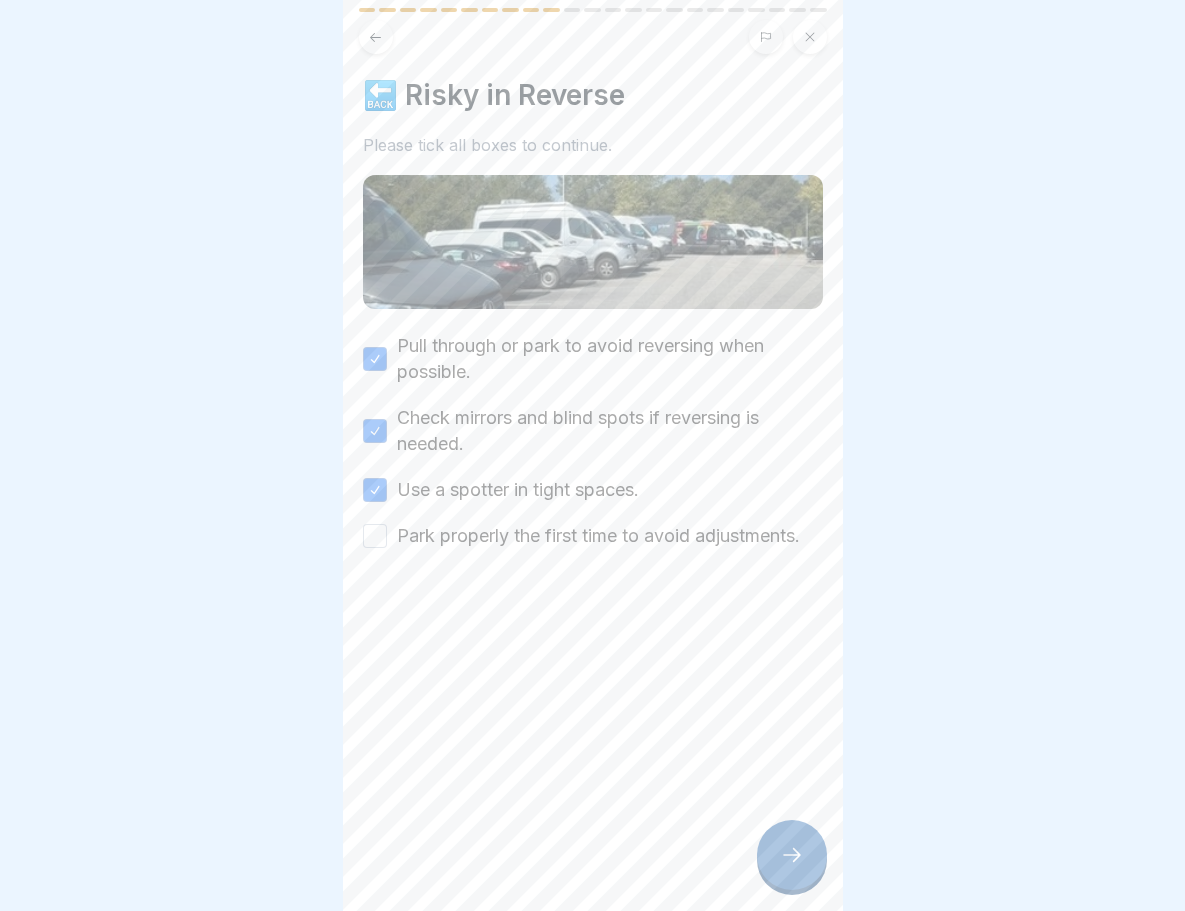 click on "Park properly the first time to avoid adjustments." at bounding box center [375, 536] 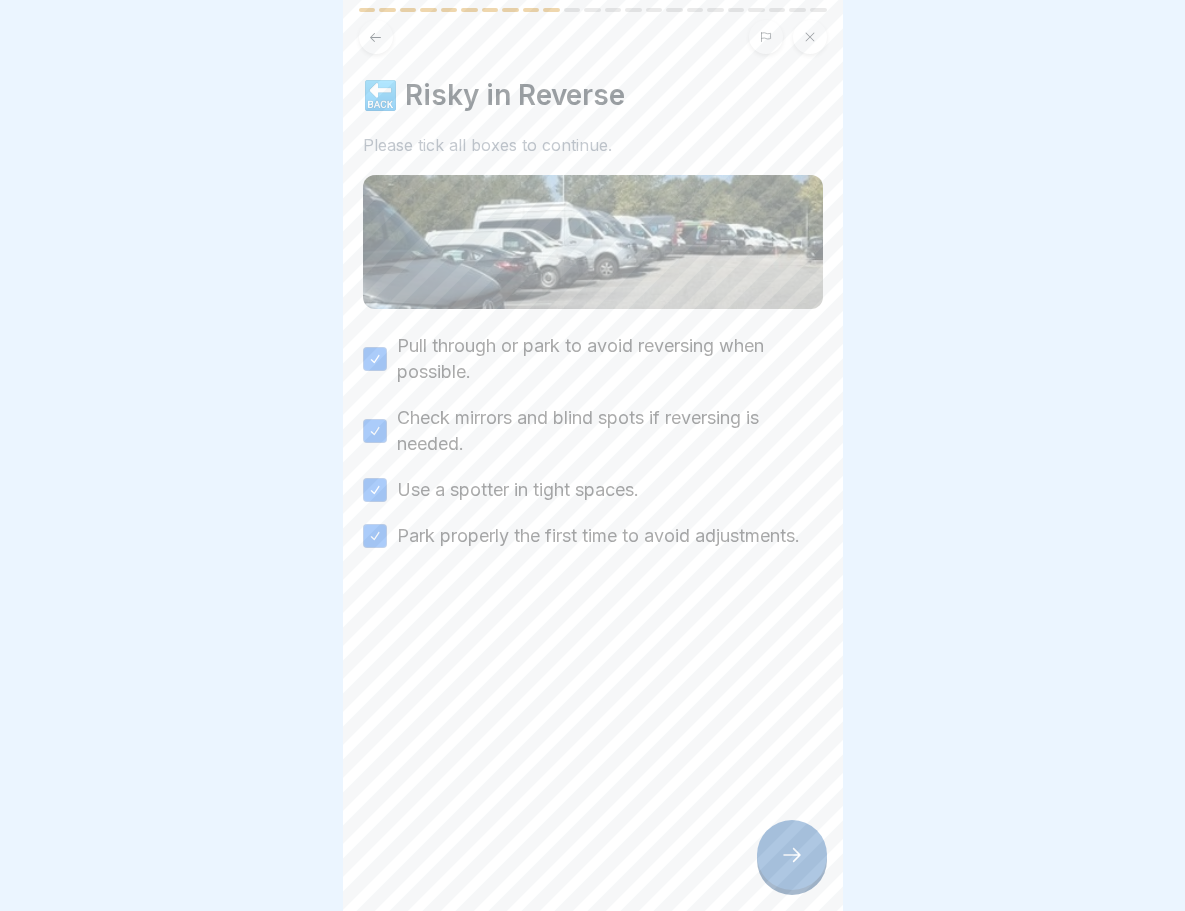 click at bounding box center (792, 855) 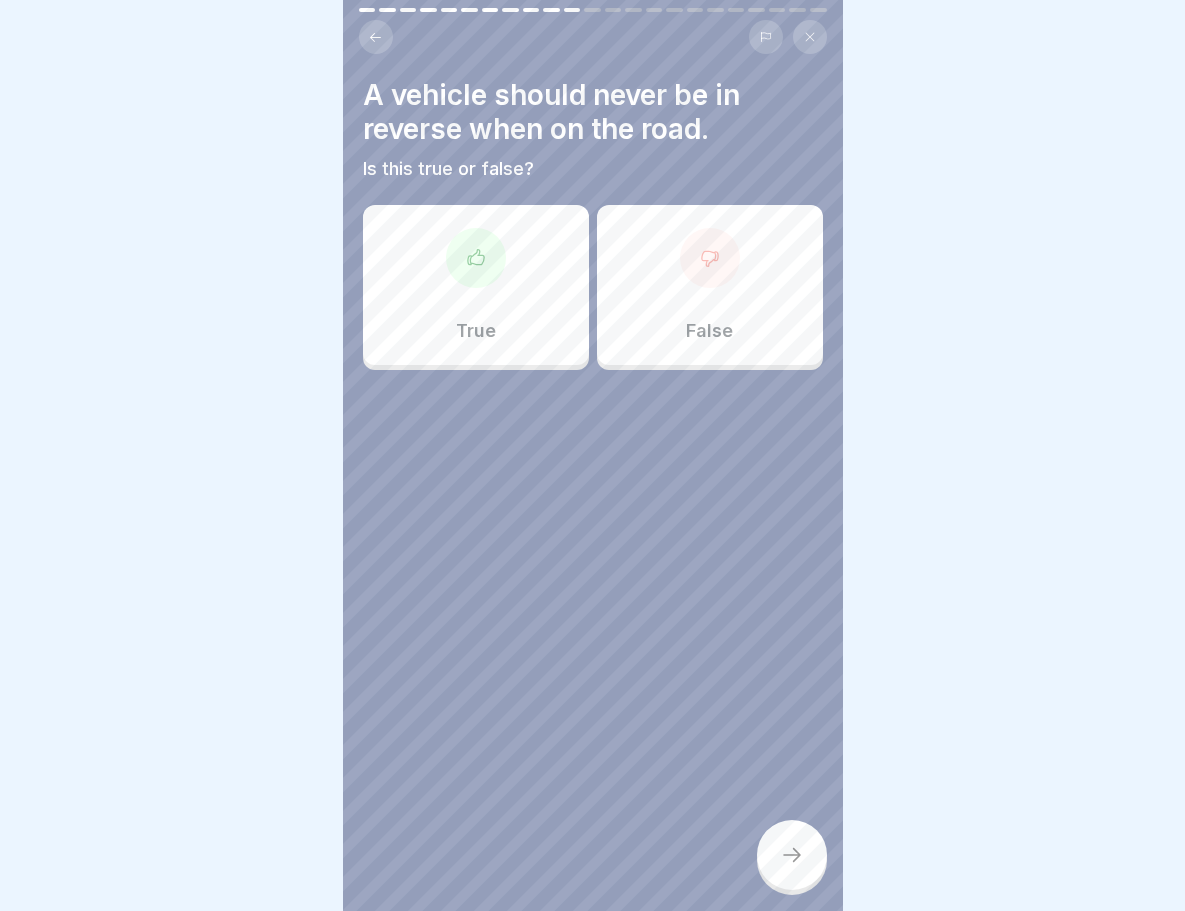 click on "True" at bounding box center (476, 285) 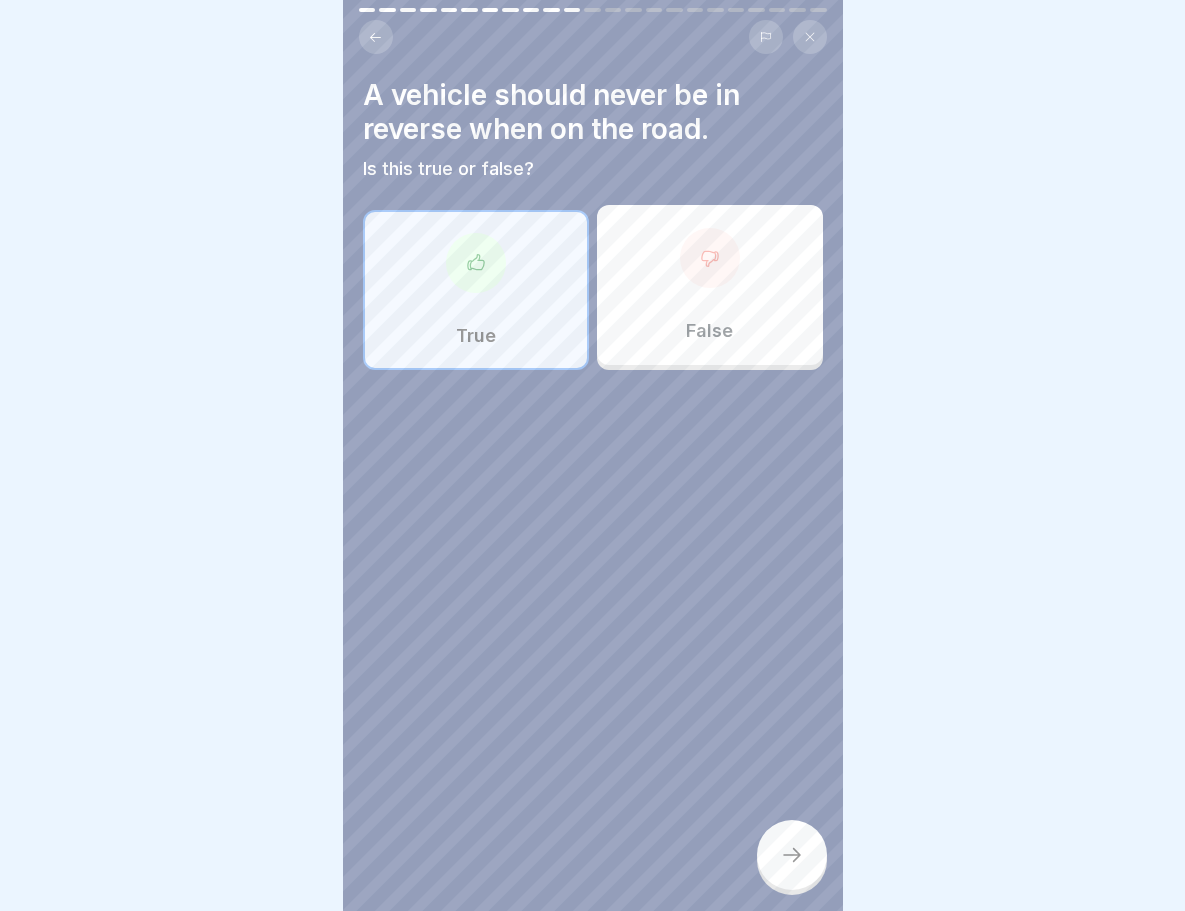 click at bounding box center [792, 855] 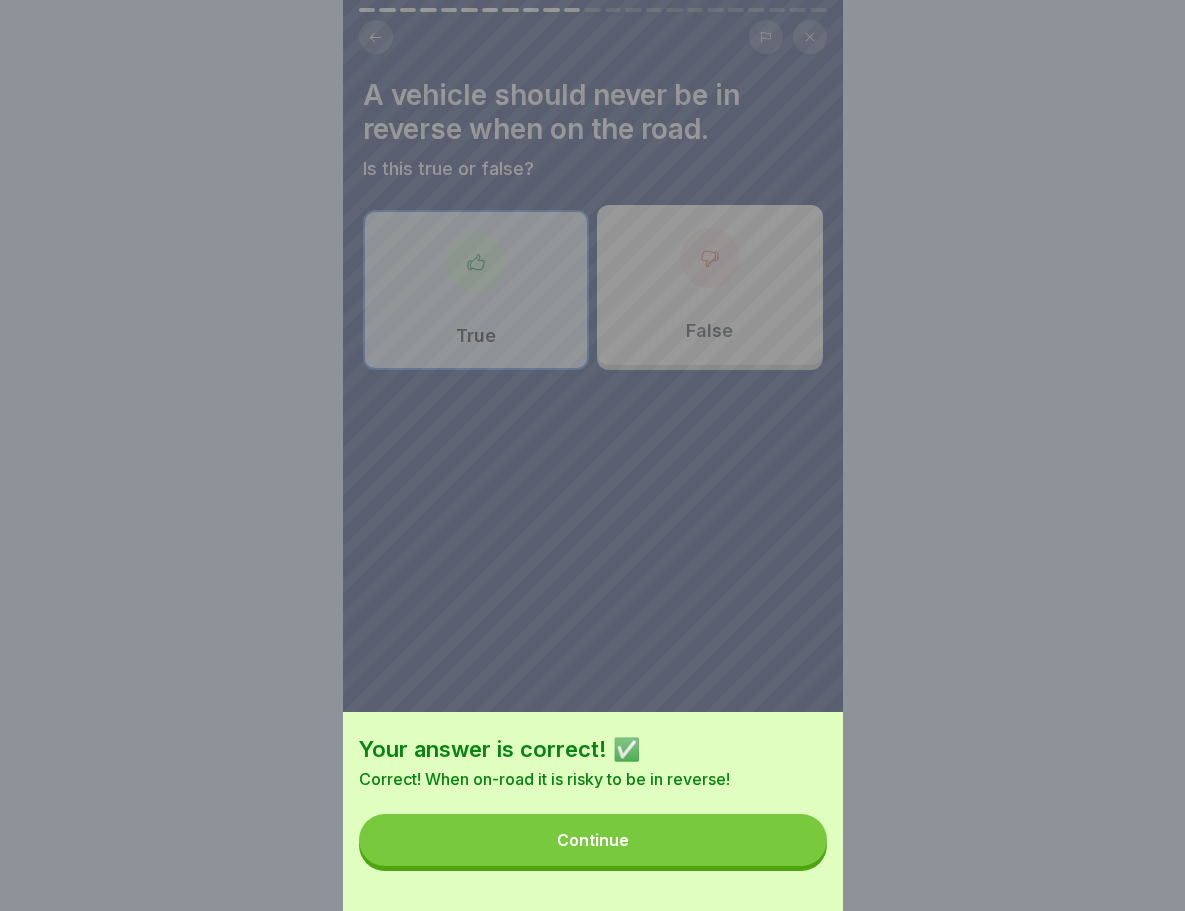 click on "Continue" at bounding box center (593, 840) 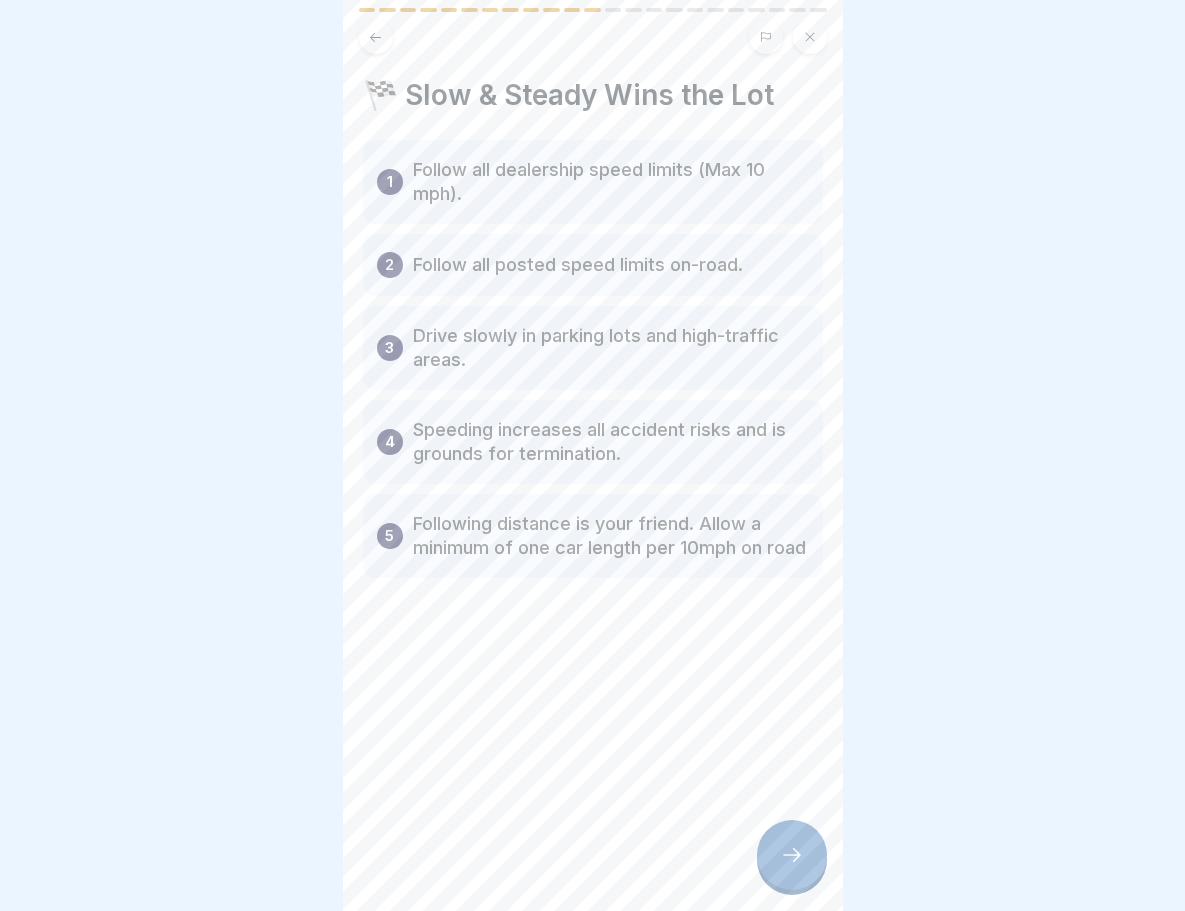 click at bounding box center (792, 855) 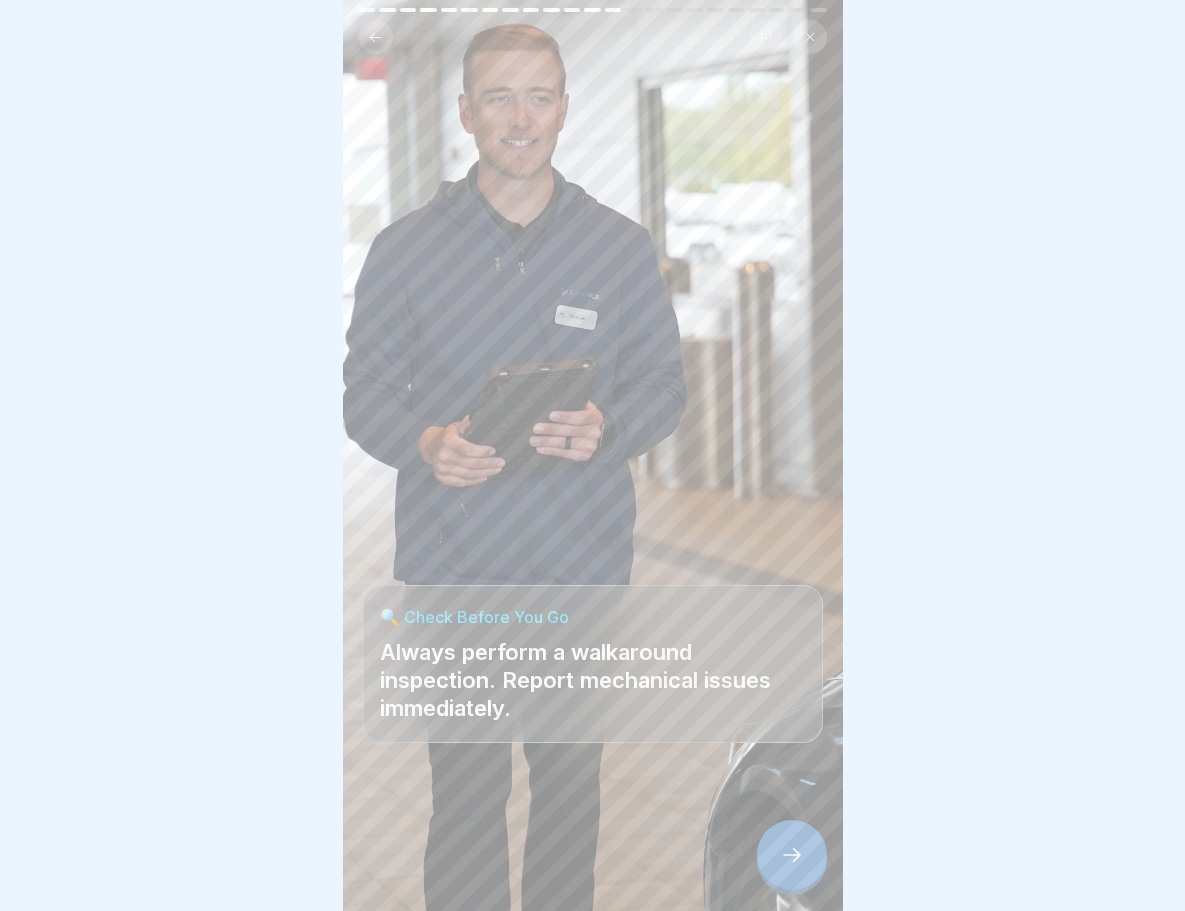 click at bounding box center (792, 855) 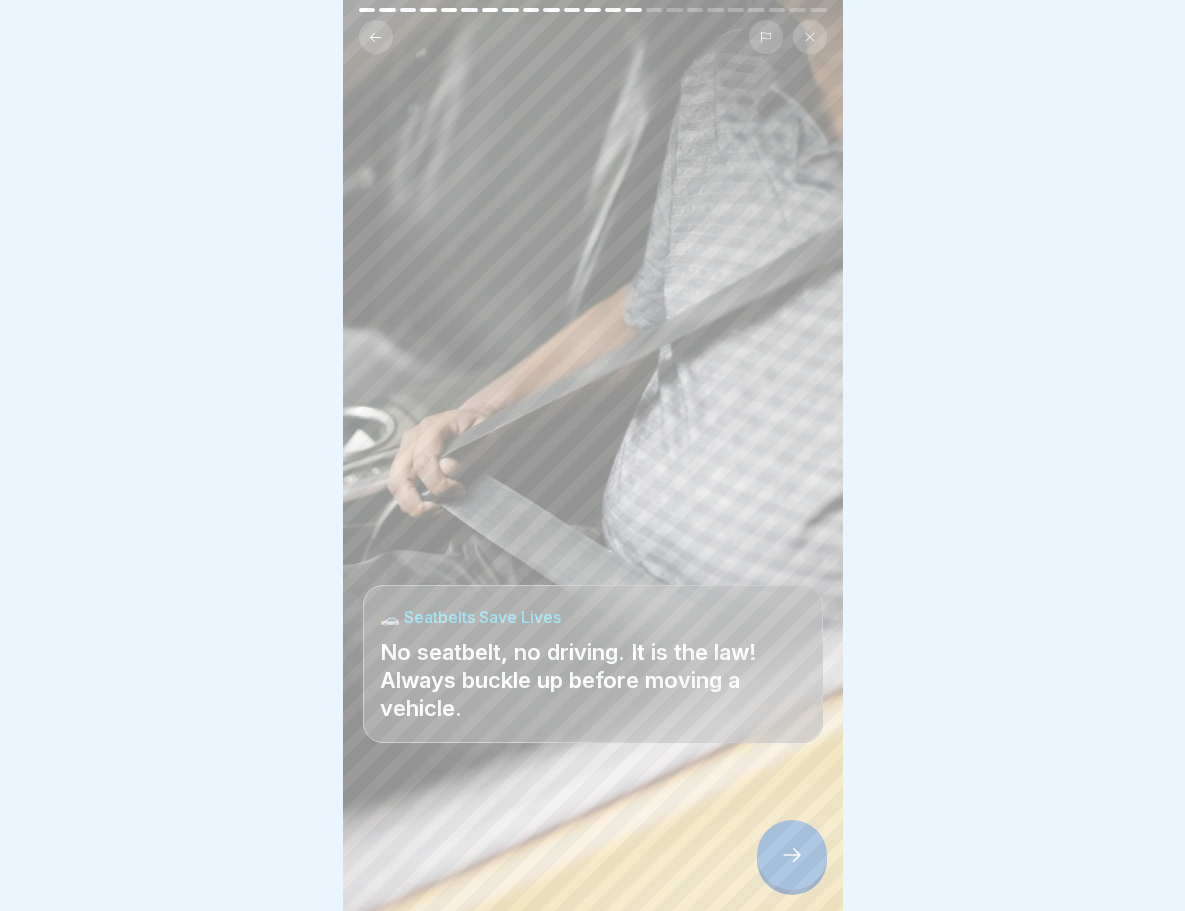 click at bounding box center [792, 855] 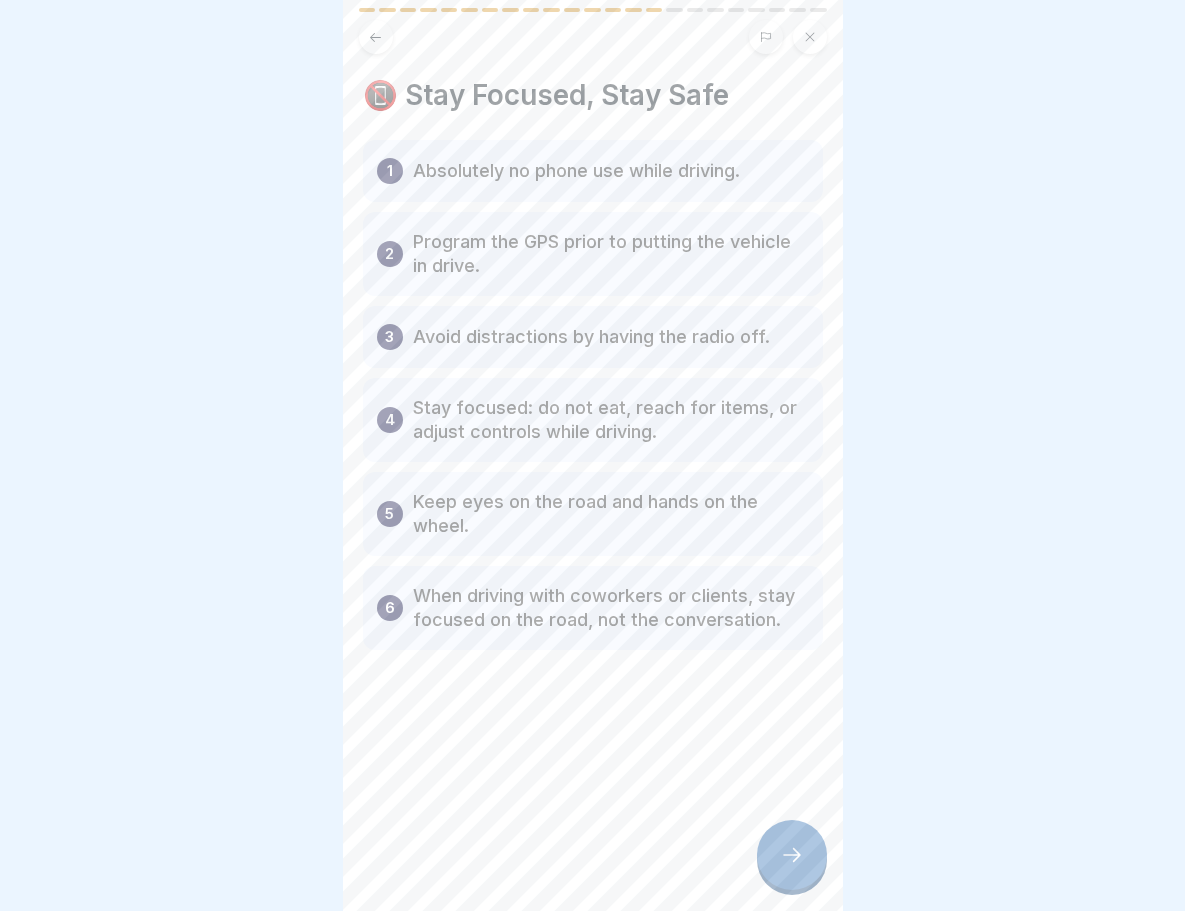 click at bounding box center [792, 855] 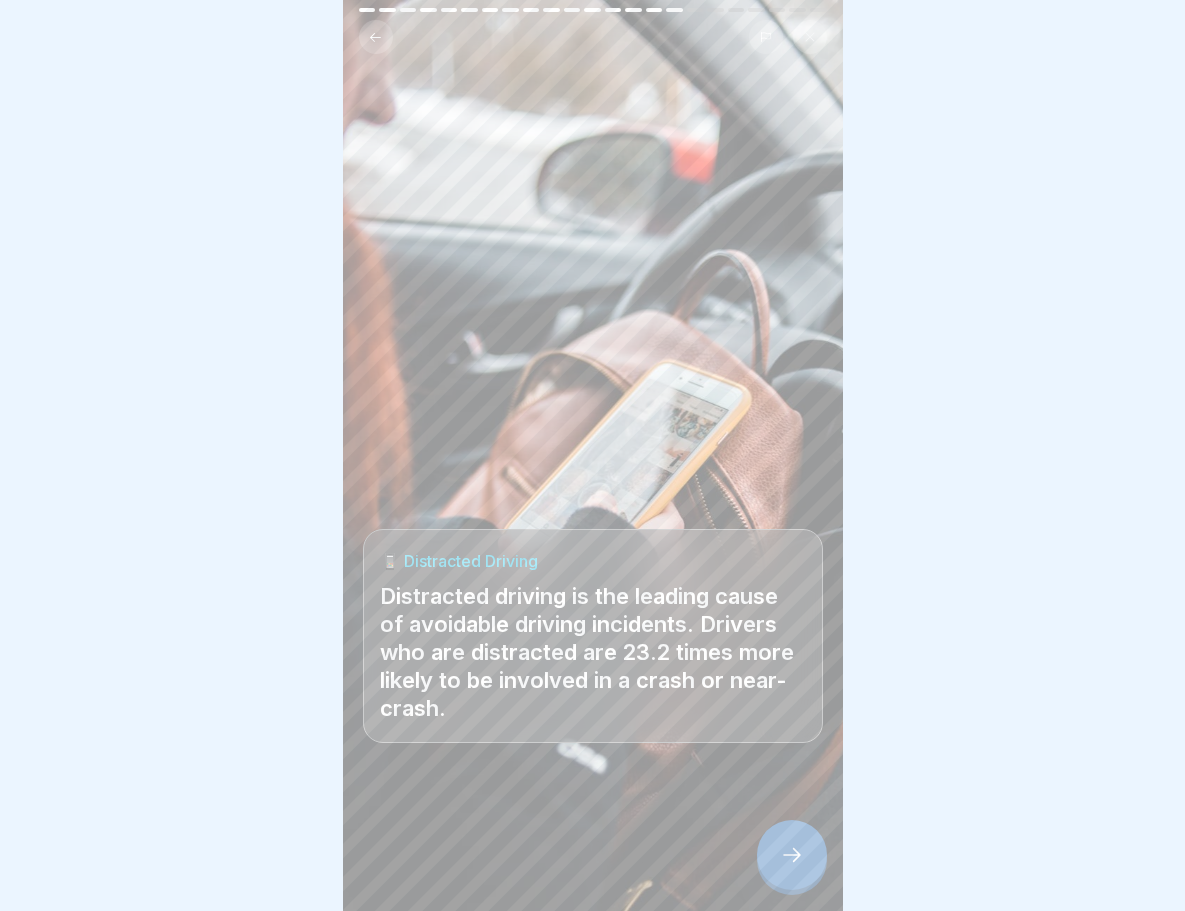 click 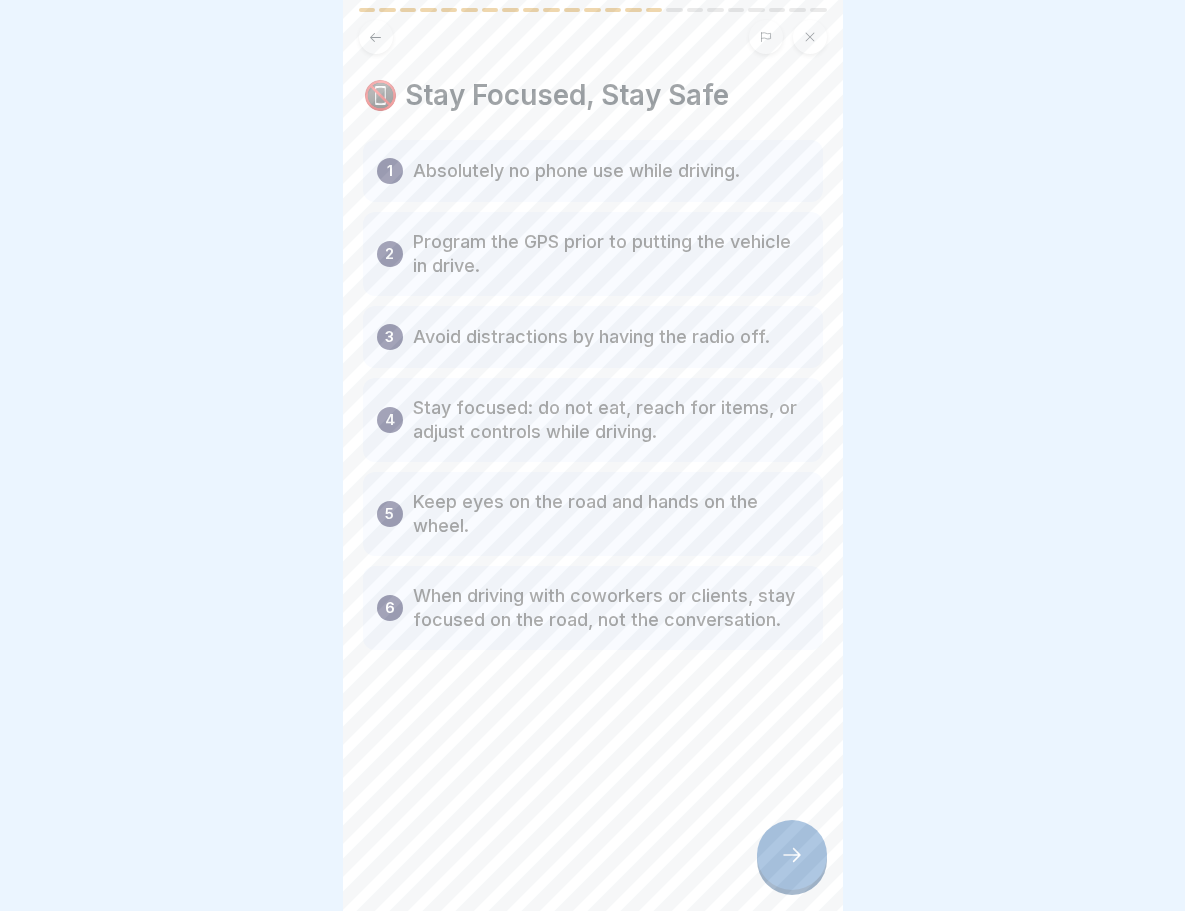click at bounding box center (792, 855) 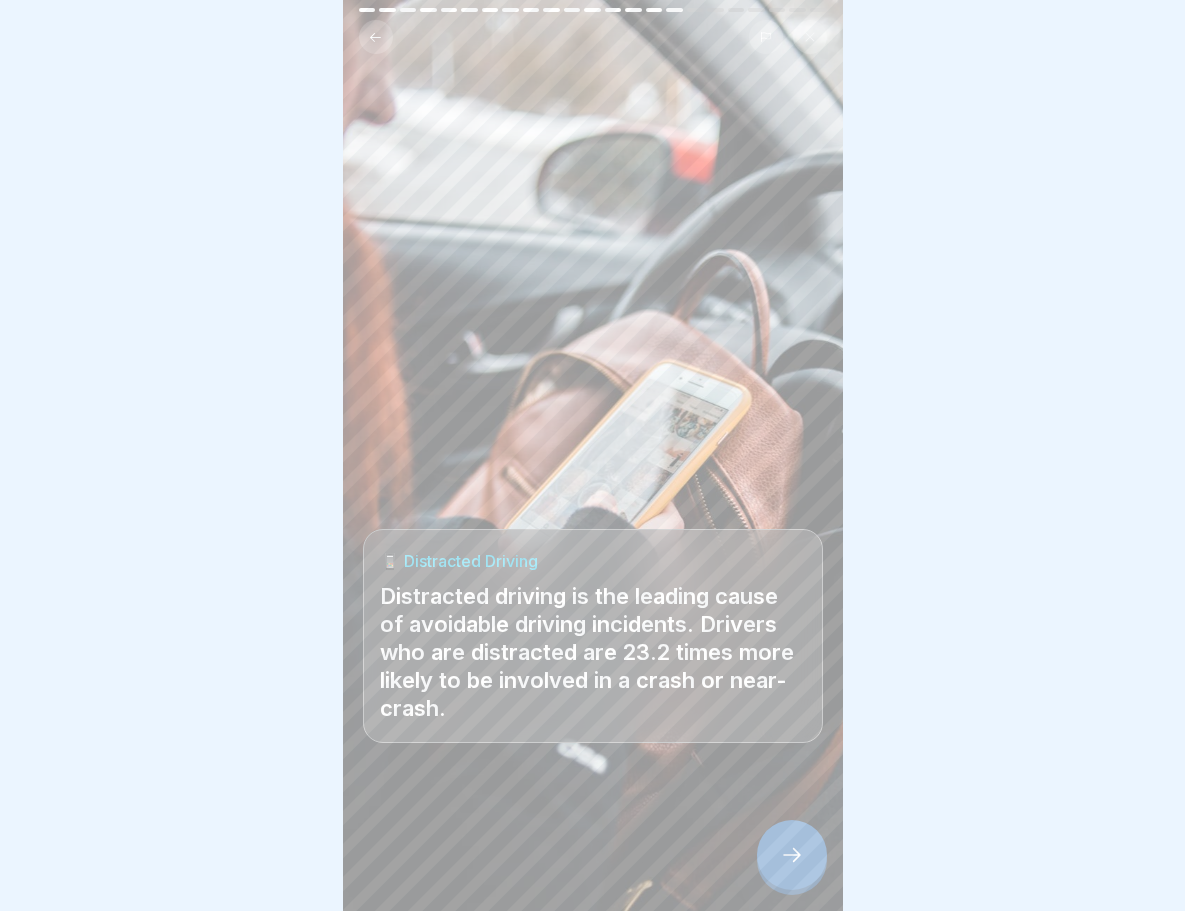 click at bounding box center [792, 855] 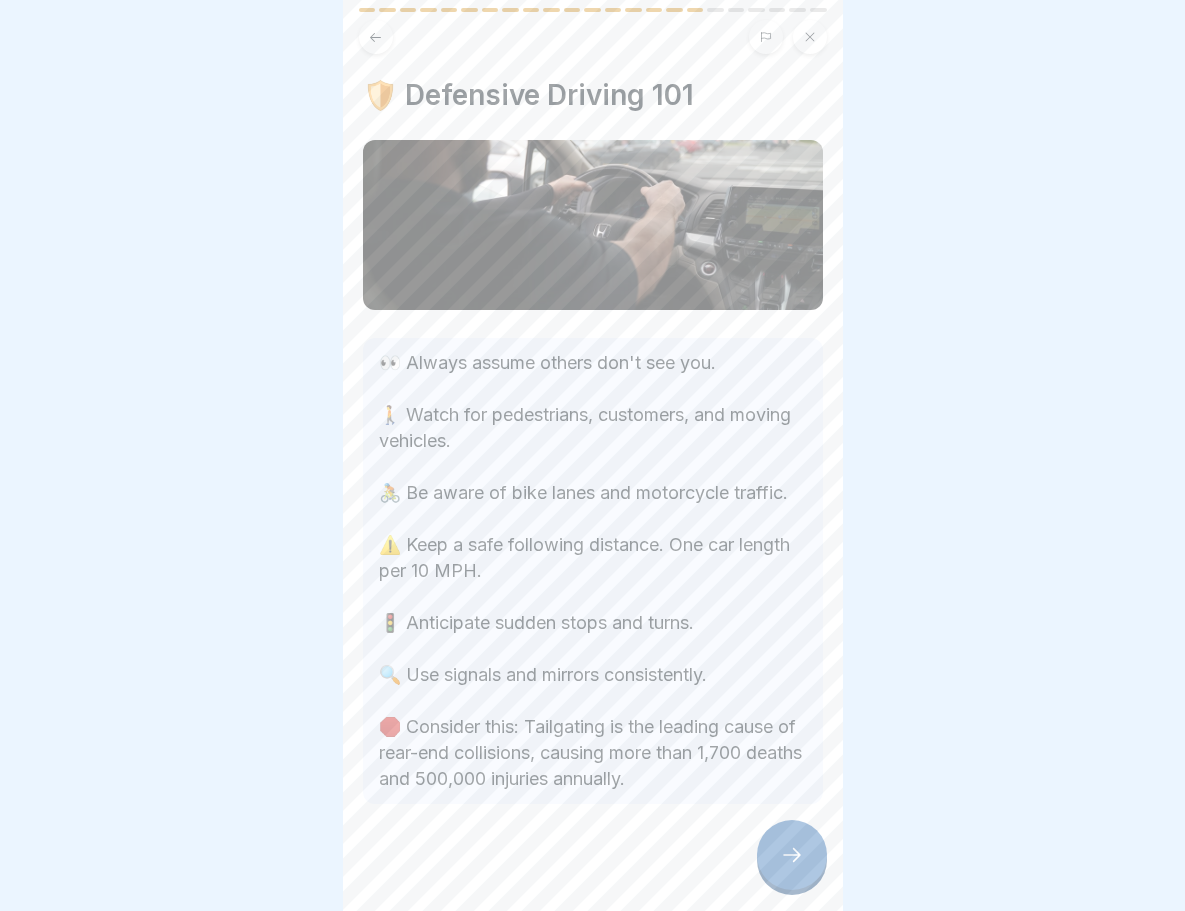 click 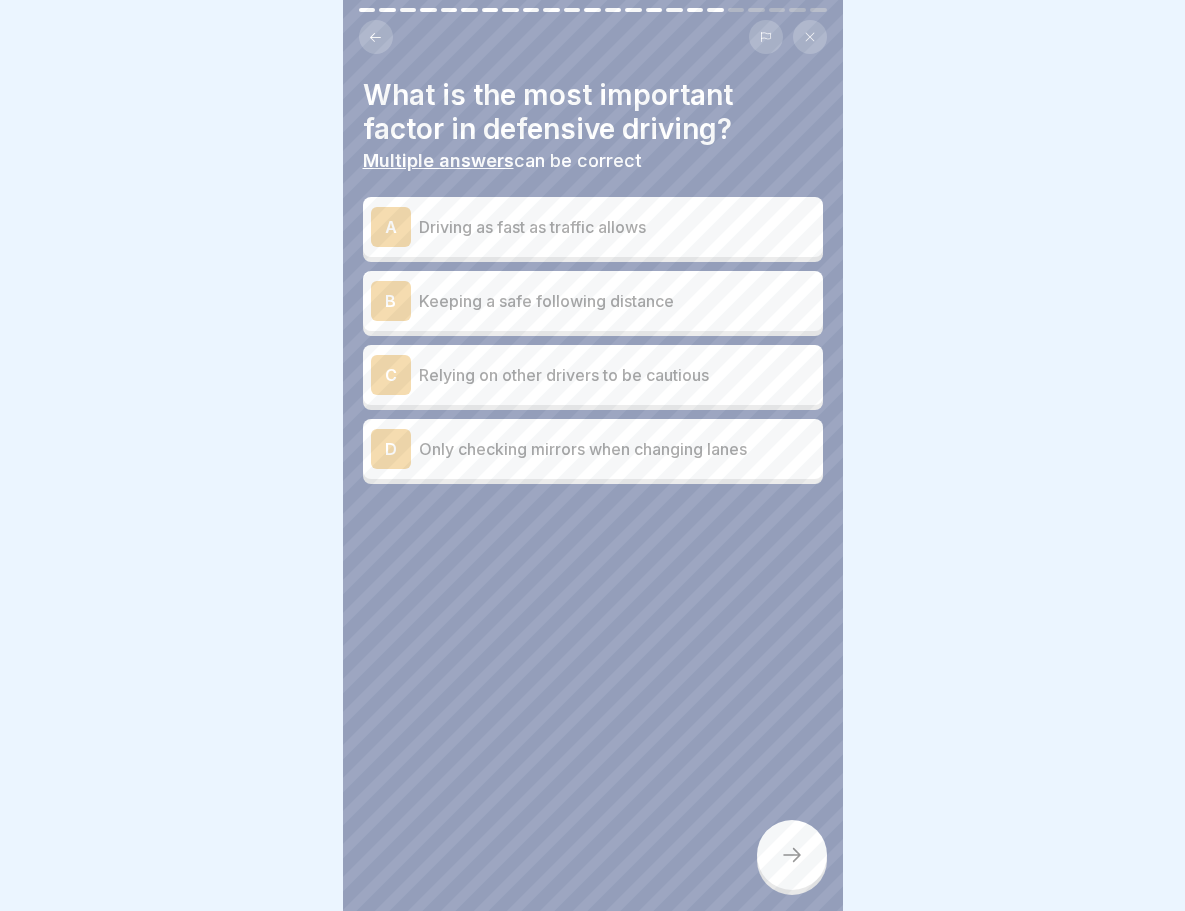 click on "Driving as fast as traffic allows" at bounding box center [617, 227] 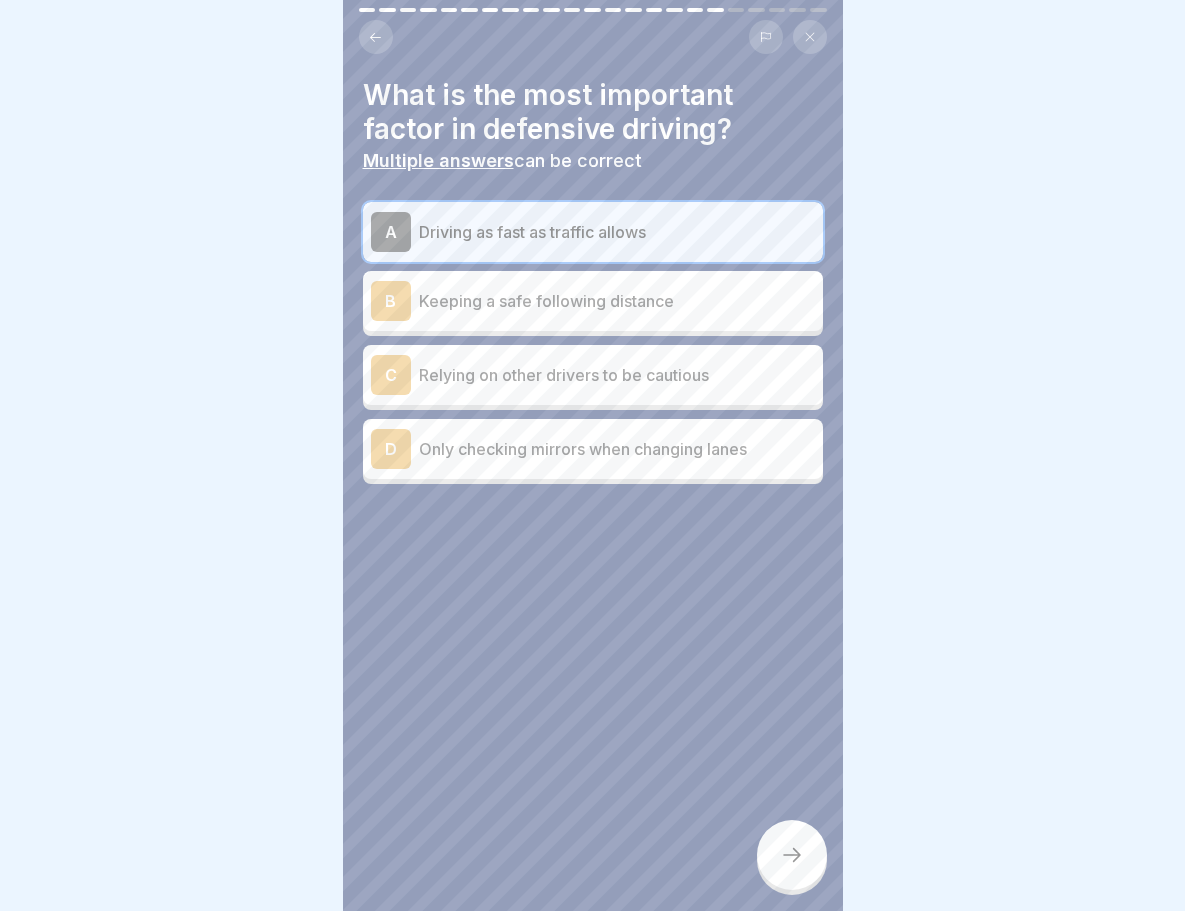 click on "B Keeping a safe following distance" at bounding box center [593, 301] 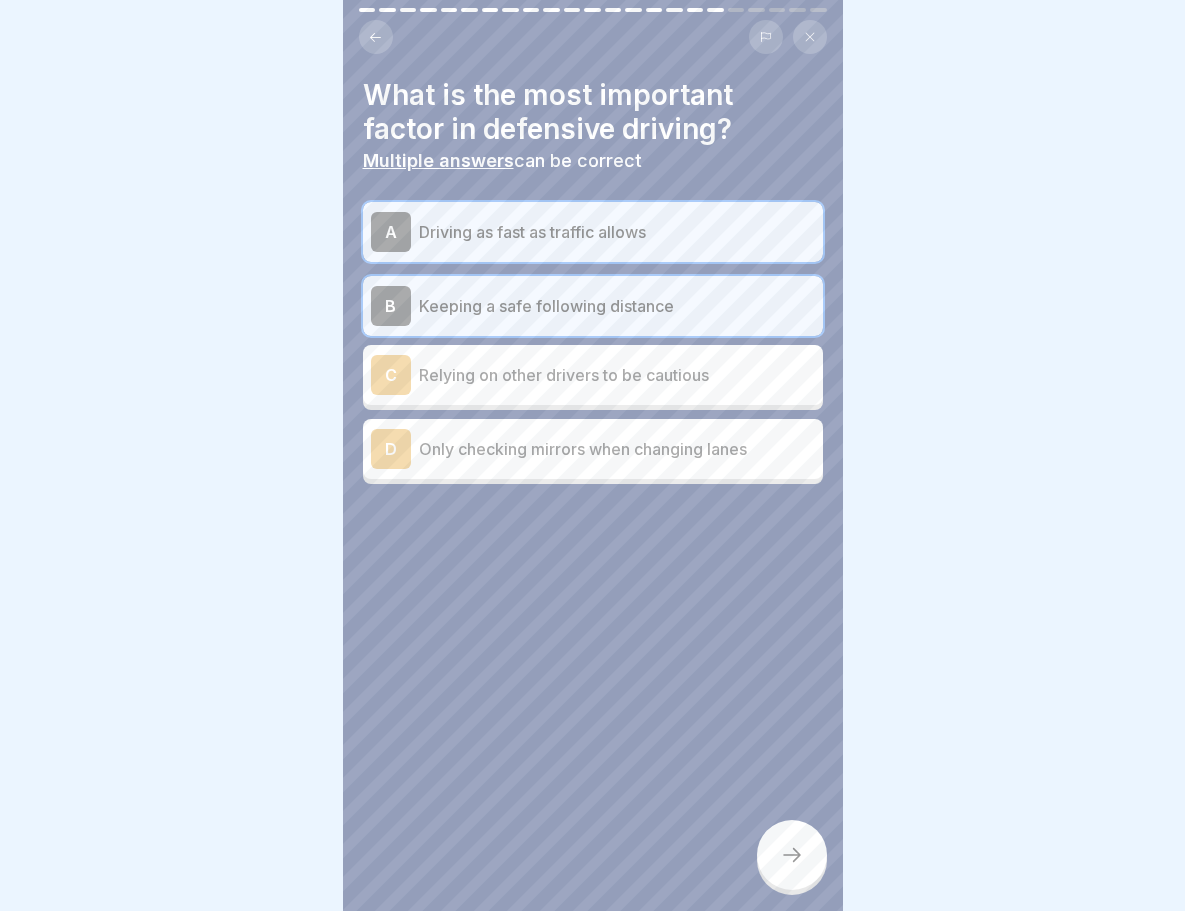 click at bounding box center [792, 855] 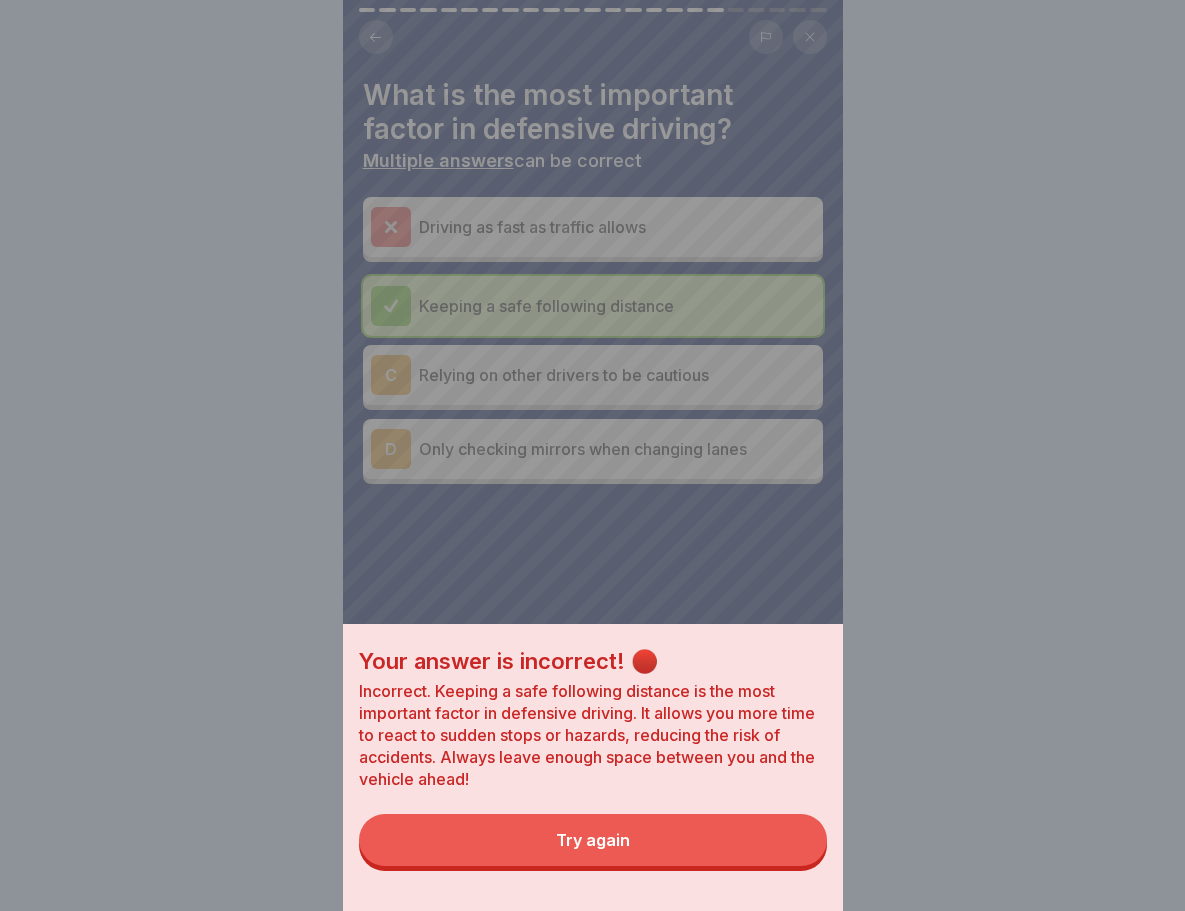 click on "Try again" at bounding box center [593, 840] 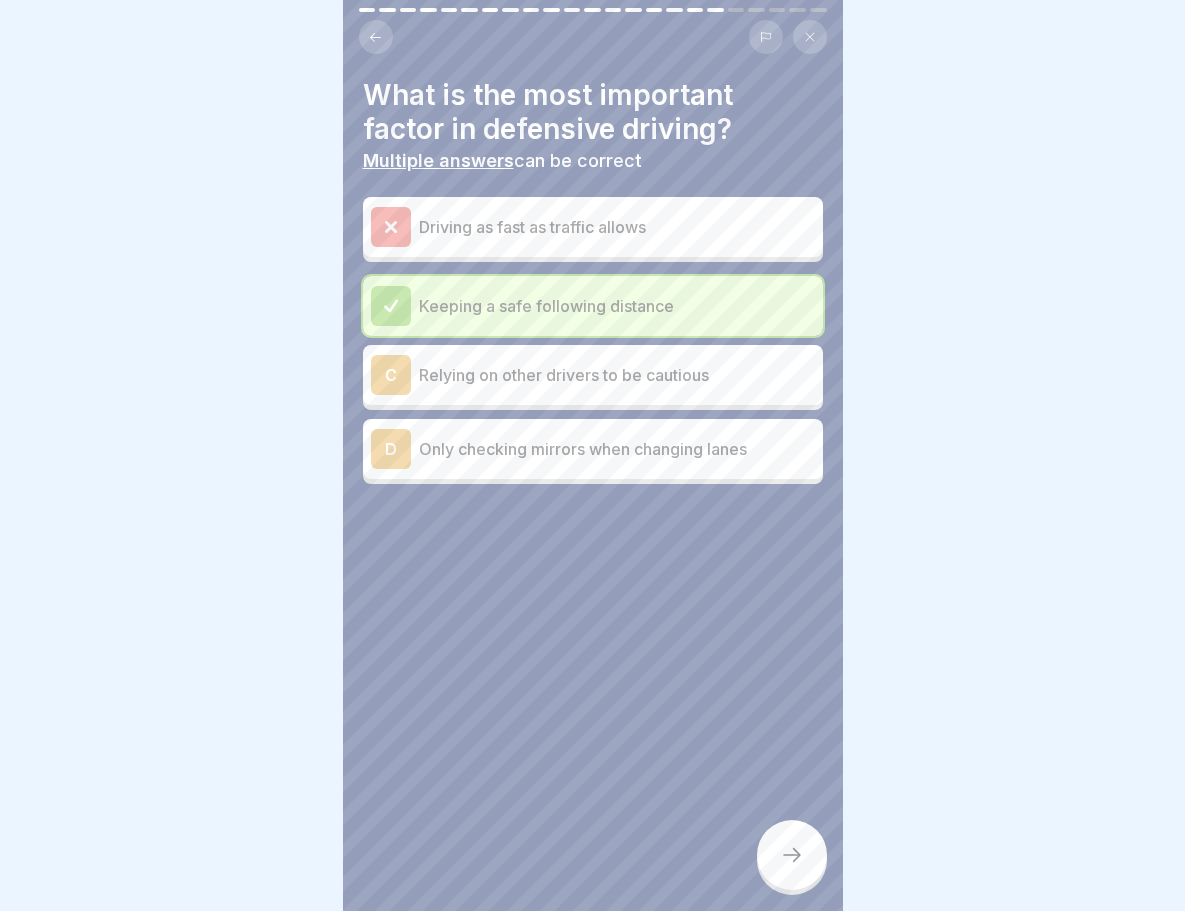 click on "Keeping a safe following distance" at bounding box center (593, 306) 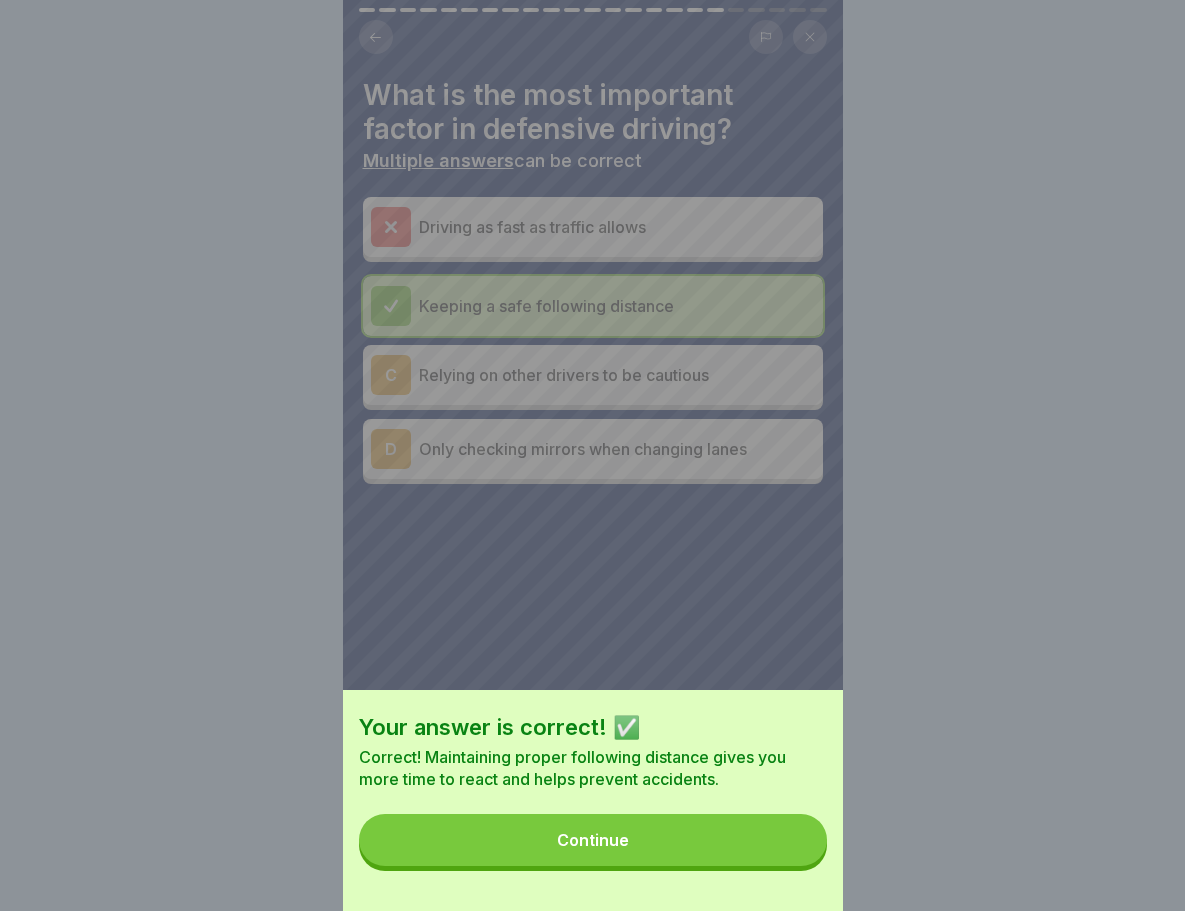 click on "Continue" at bounding box center [593, 840] 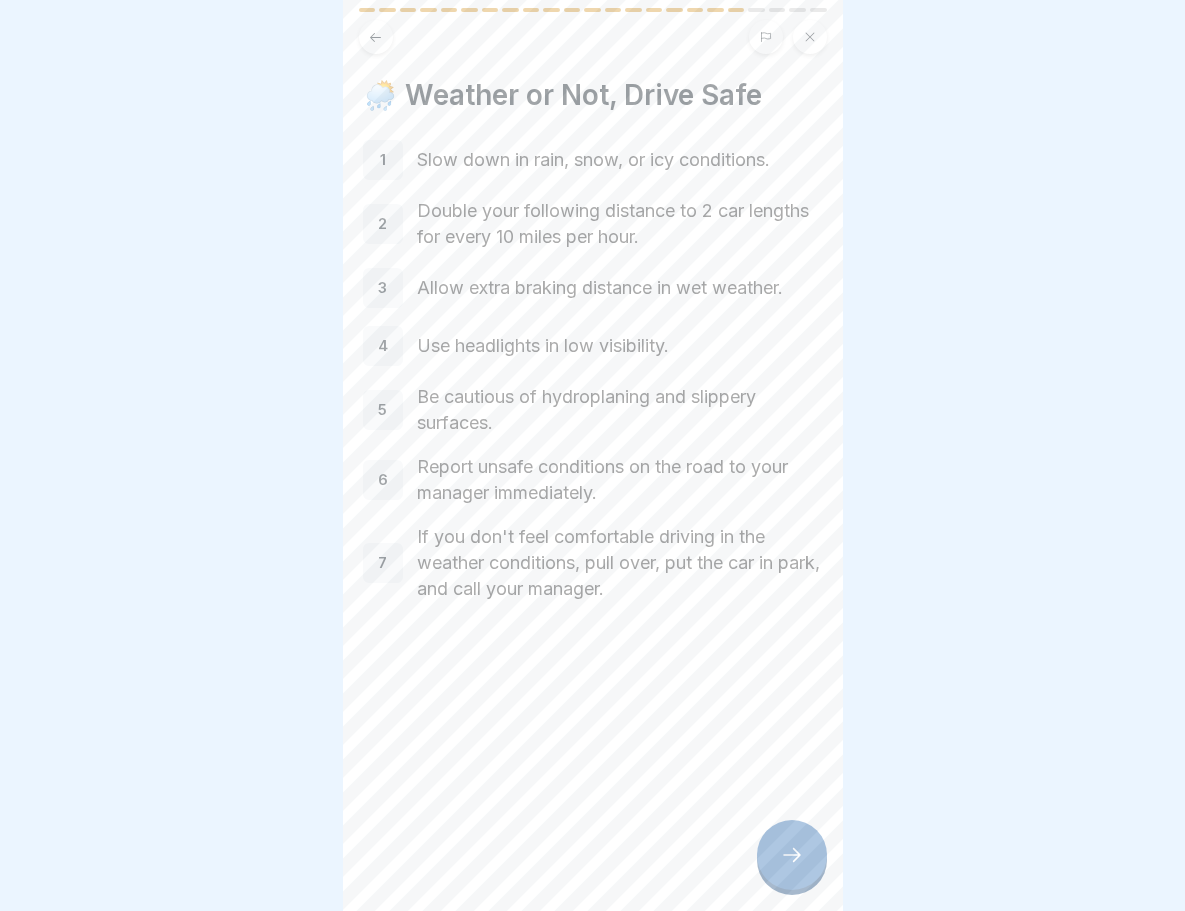 click at bounding box center (792, 855) 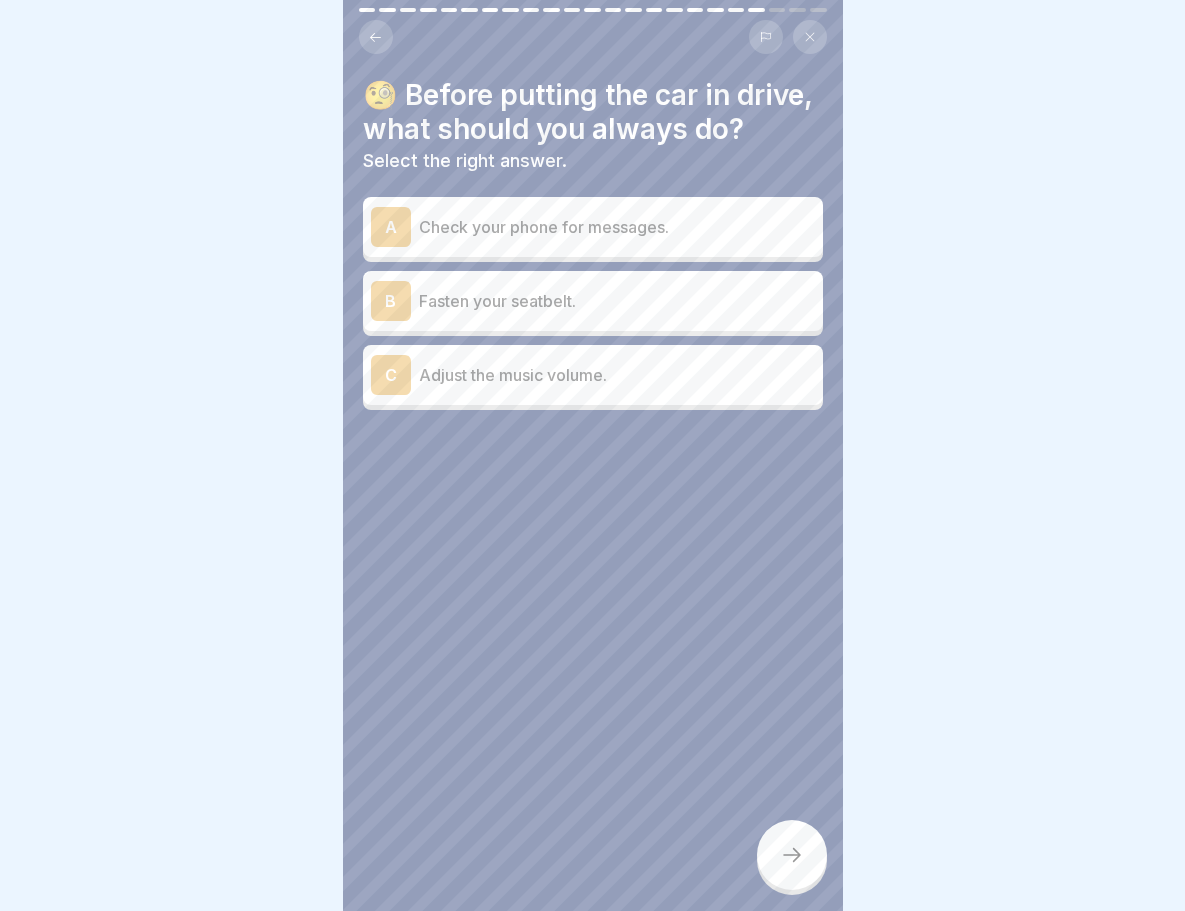 click on "B Fasten your seatbelt." at bounding box center (593, 301) 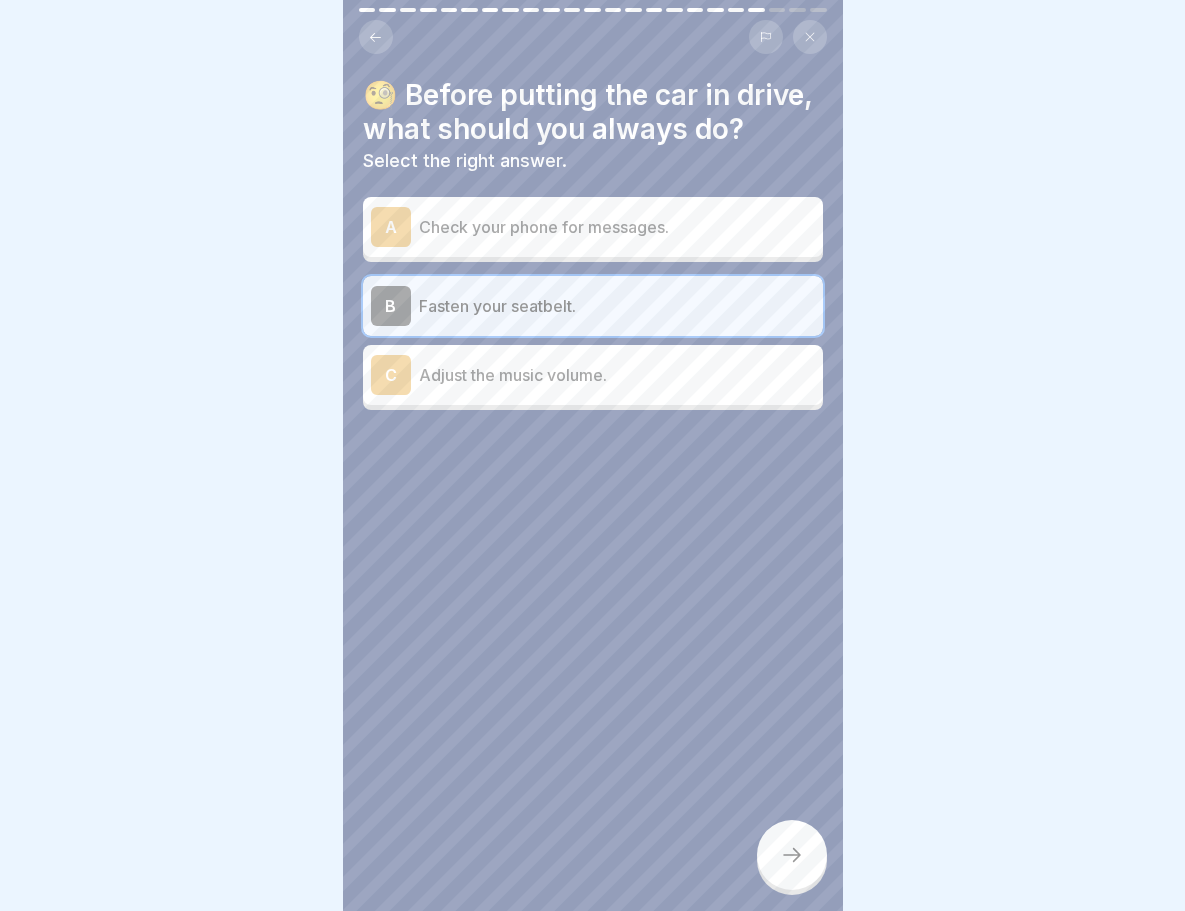click at bounding box center [792, 855] 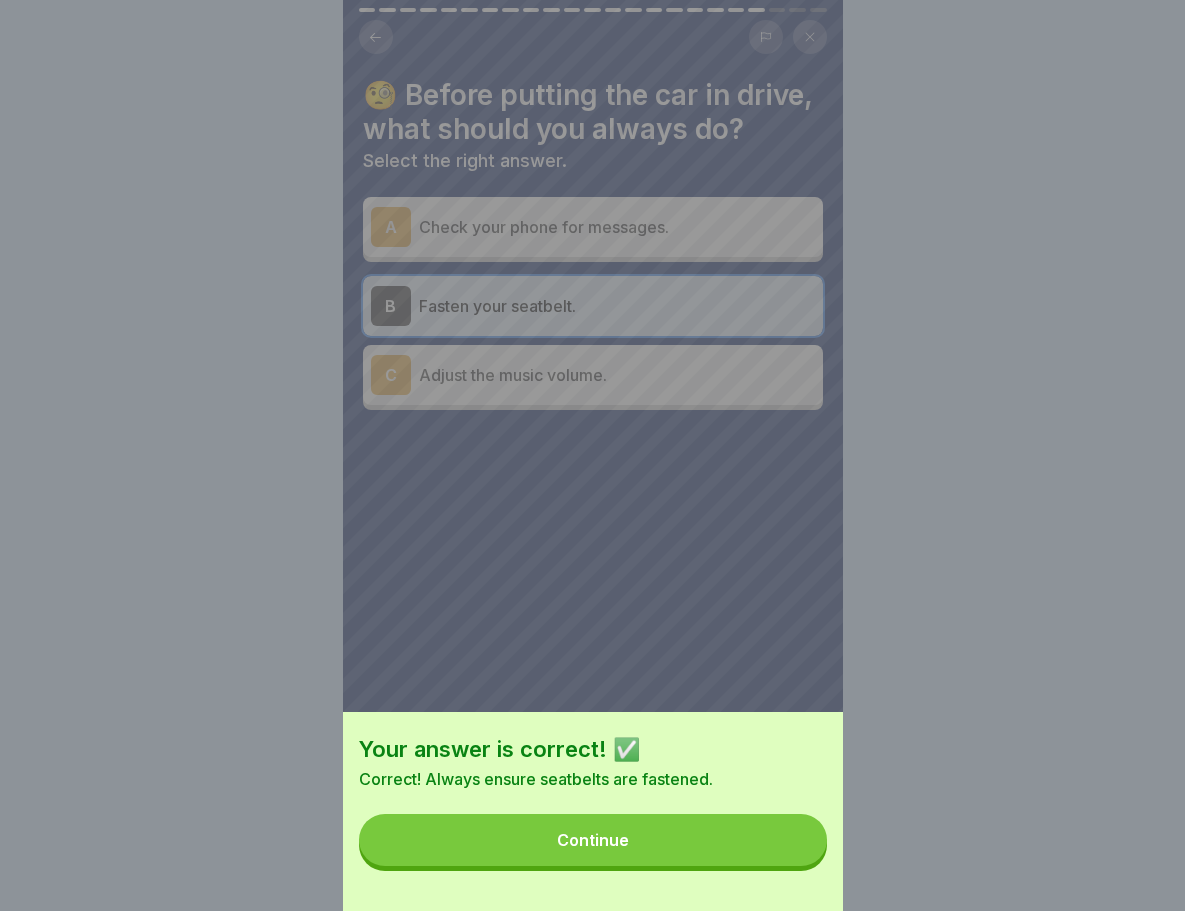click on "Continue" at bounding box center (593, 840) 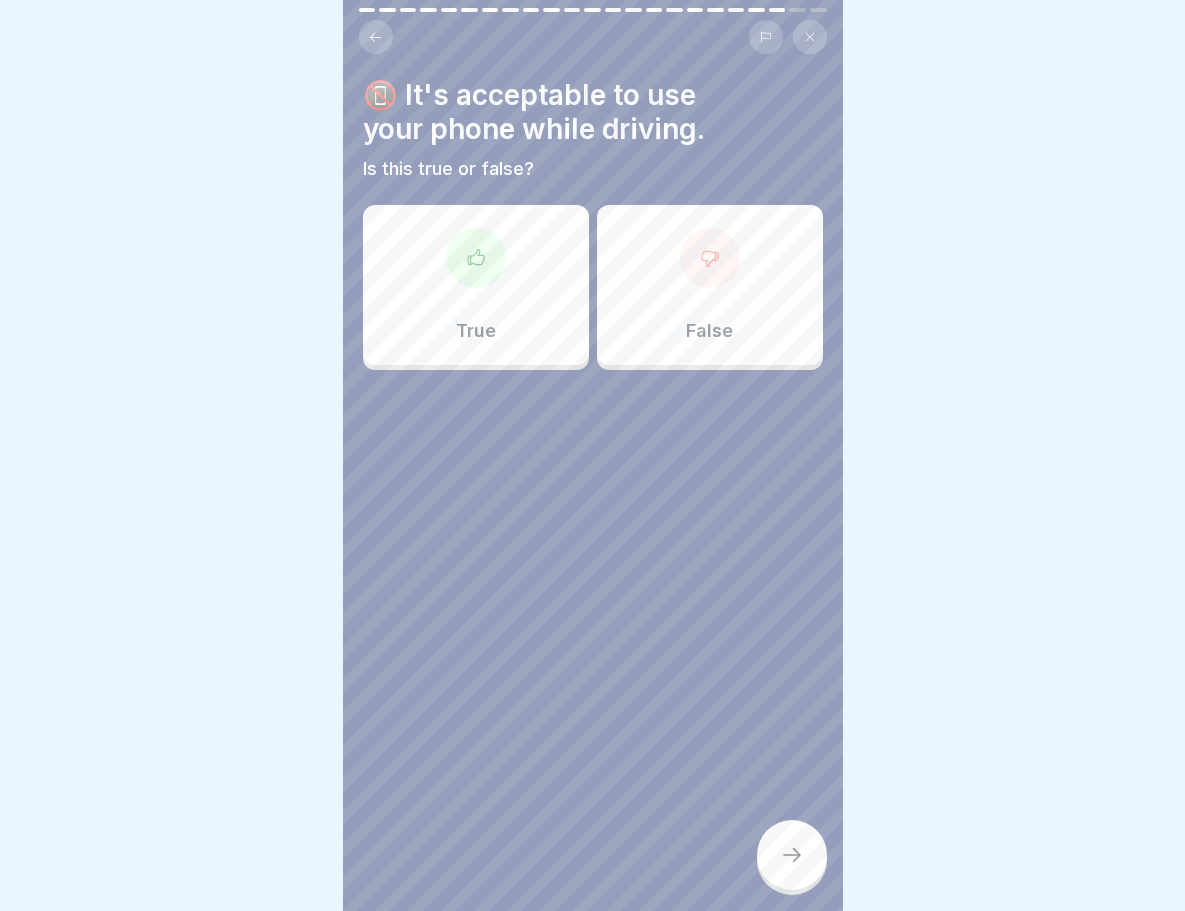 click on "False" at bounding box center (710, 285) 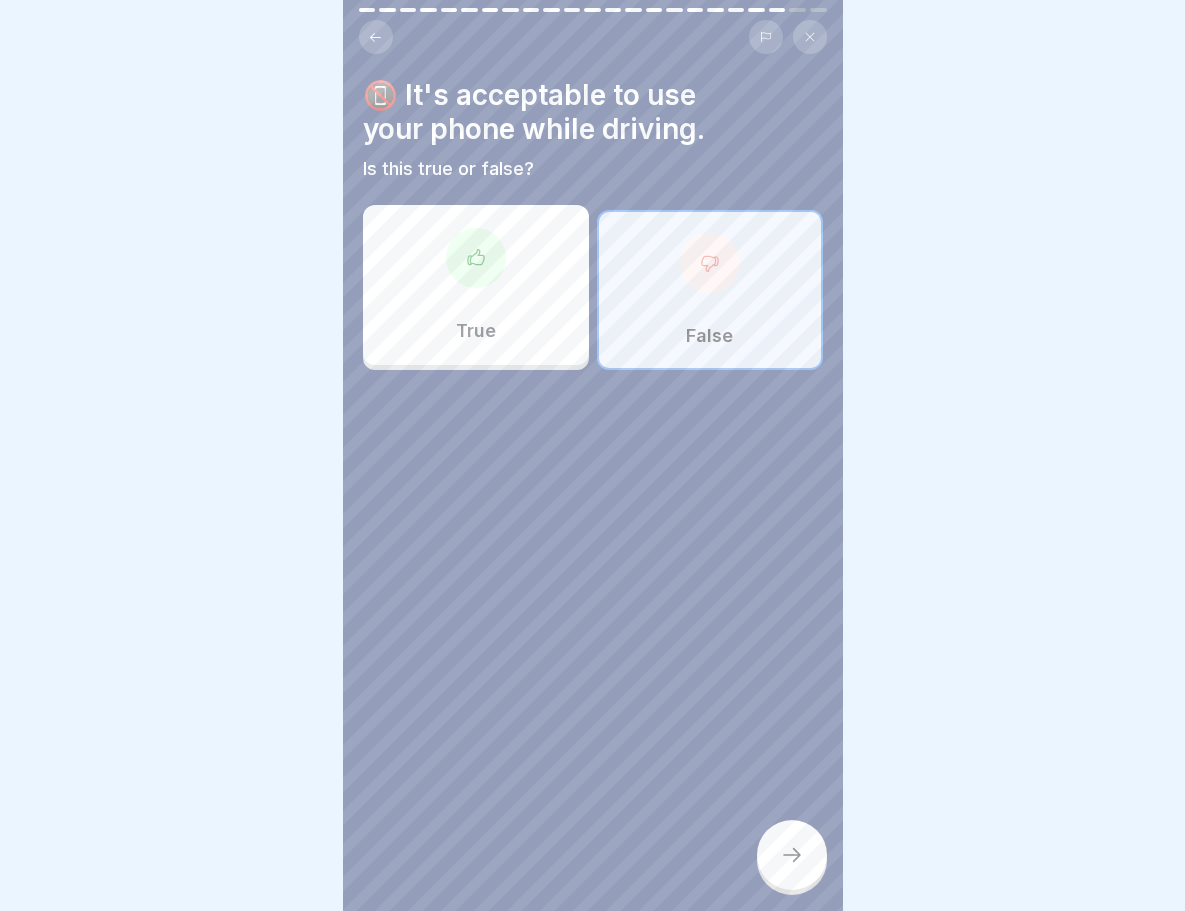 click at bounding box center [792, 855] 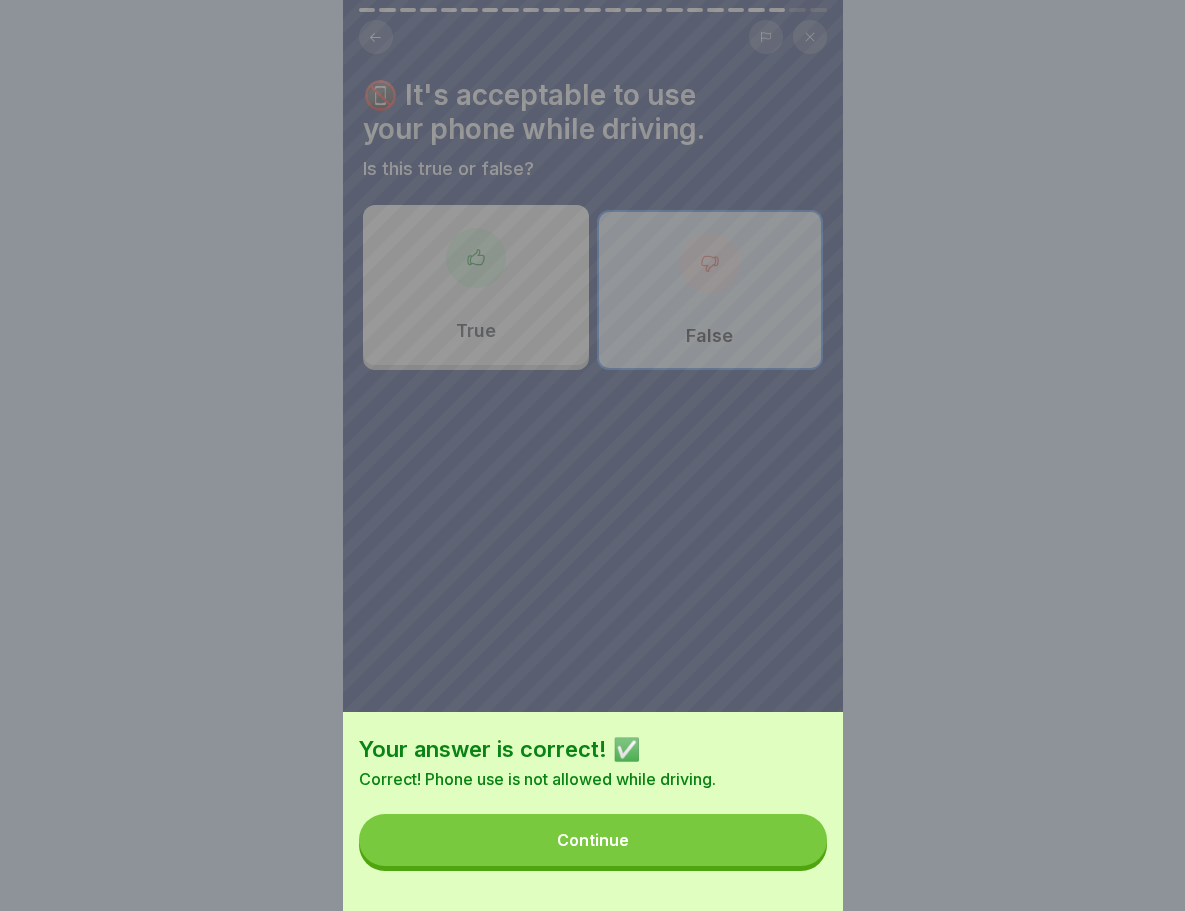 drag, startPoint x: 802, startPoint y: 887, endPoint x: 802, endPoint y: 868, distance: 19 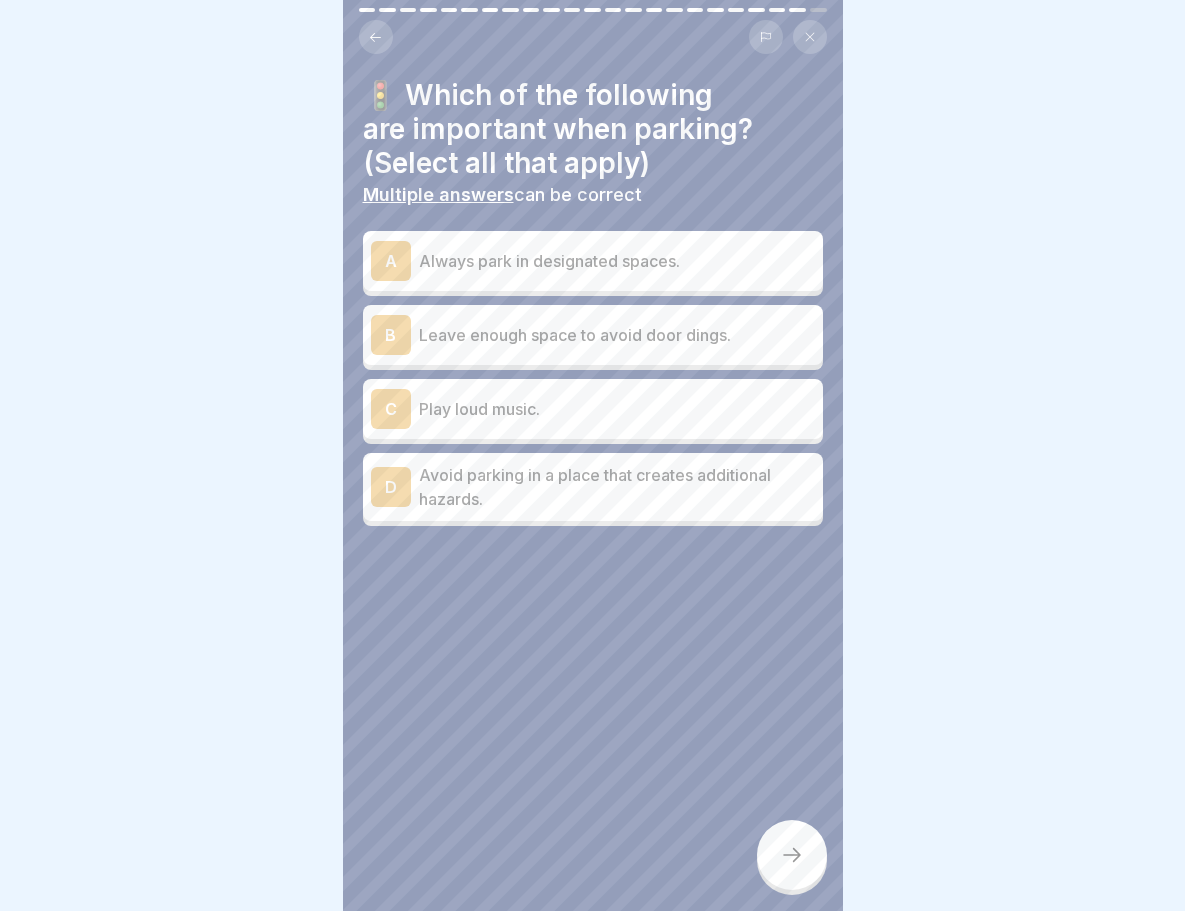 click on "A Always park in designated spaces." at bounding box center (593, 261) 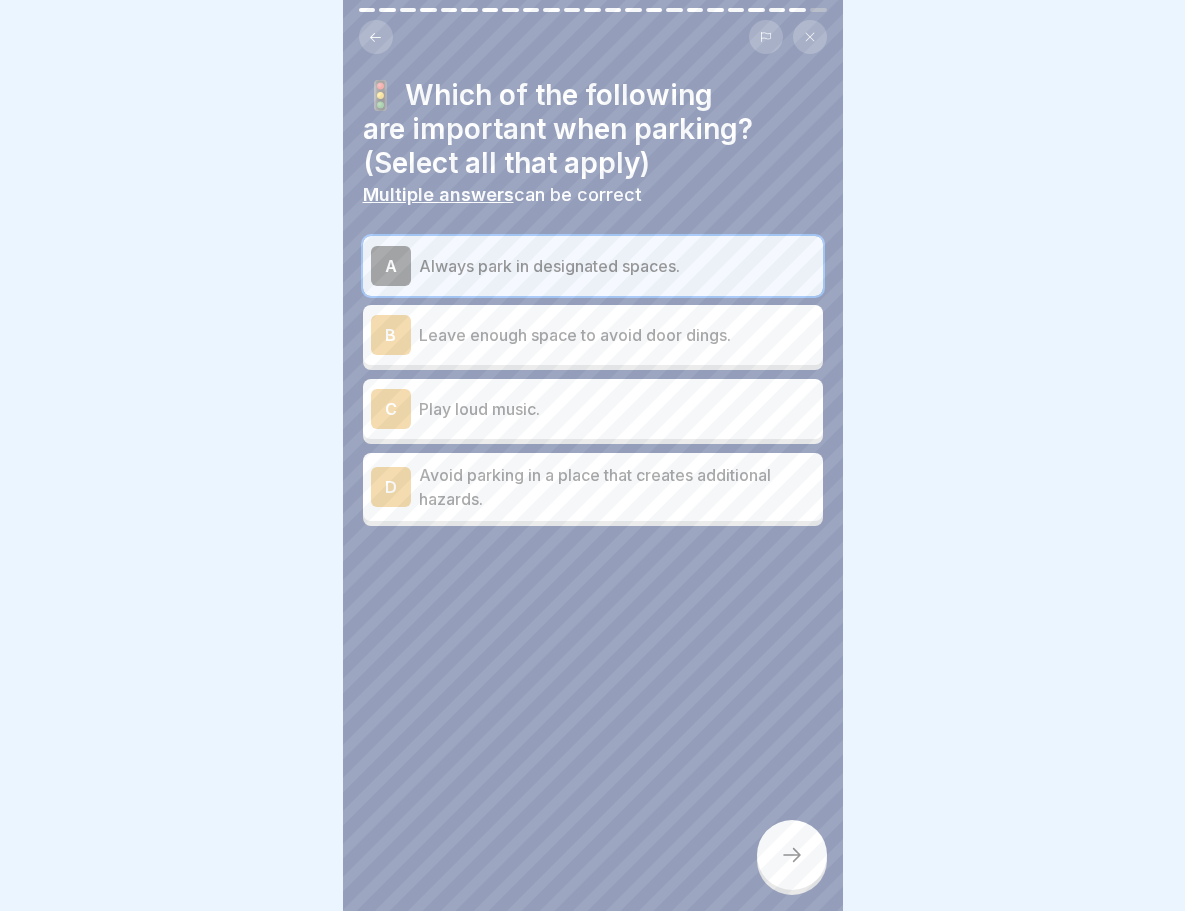 click on "B Leave enough space to avoid door dings." at bounding box center (593, 335) 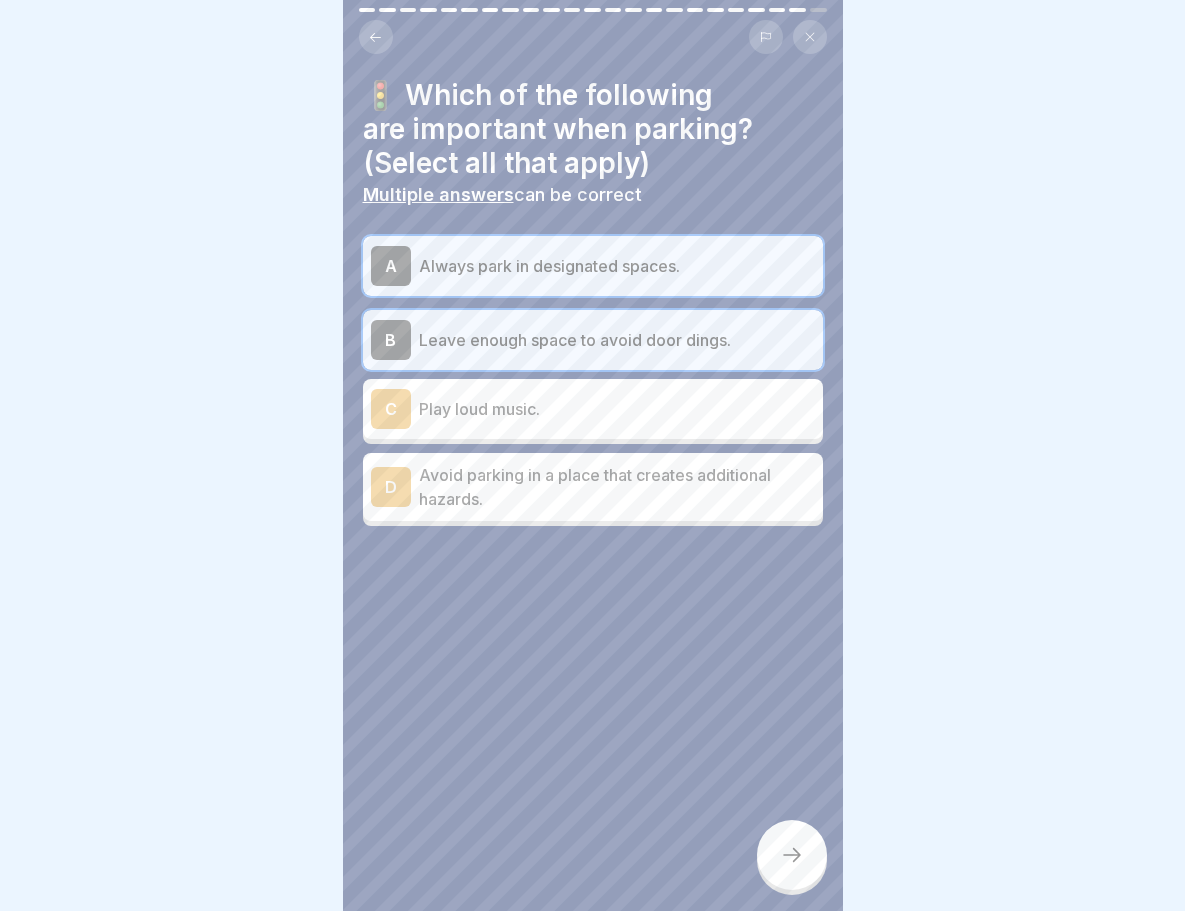 click on "Avoid parking in a place that creates additional hazards." at bounding box center [617, 487] 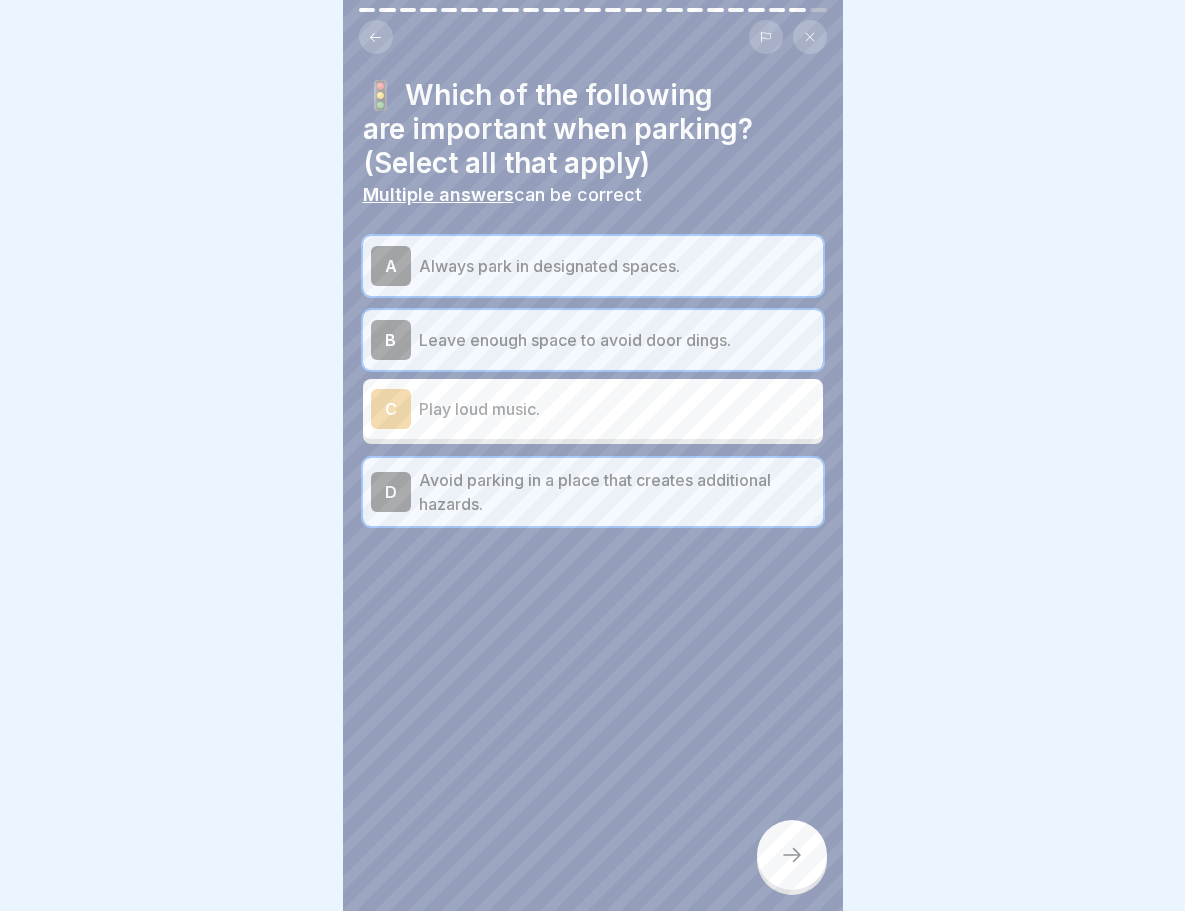 click at bounding box center (792, 855) 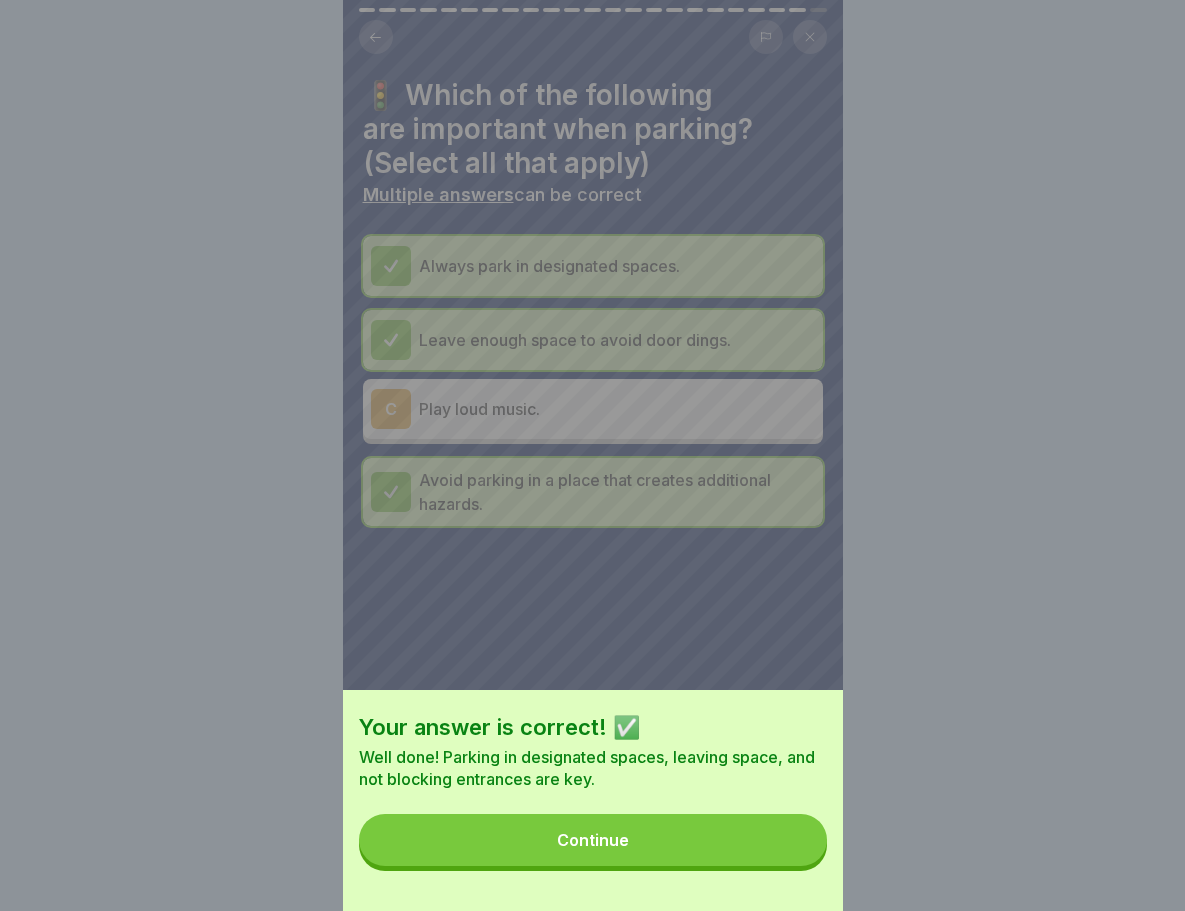 click on "Continue" at bounding box center [593, 840] 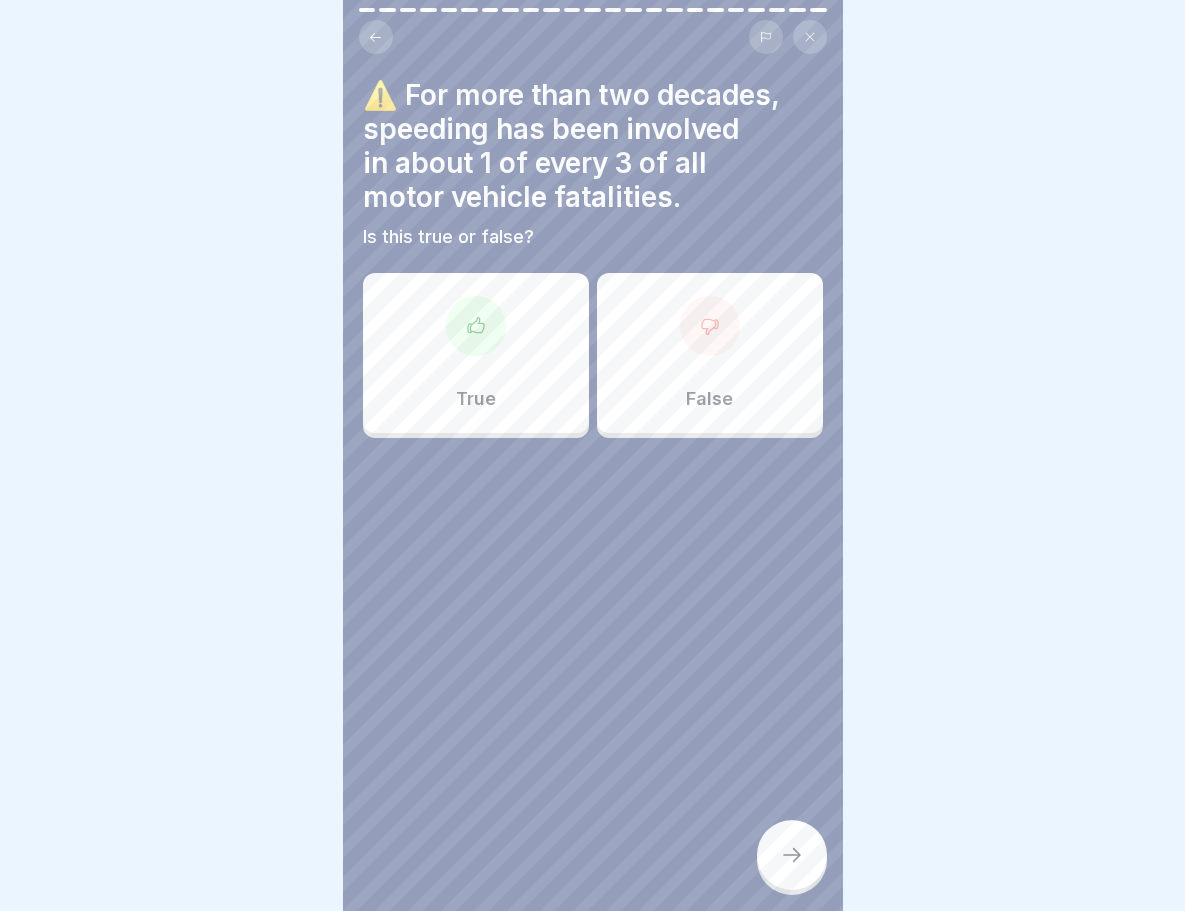 click on "True" at bounding box center (476, 353) 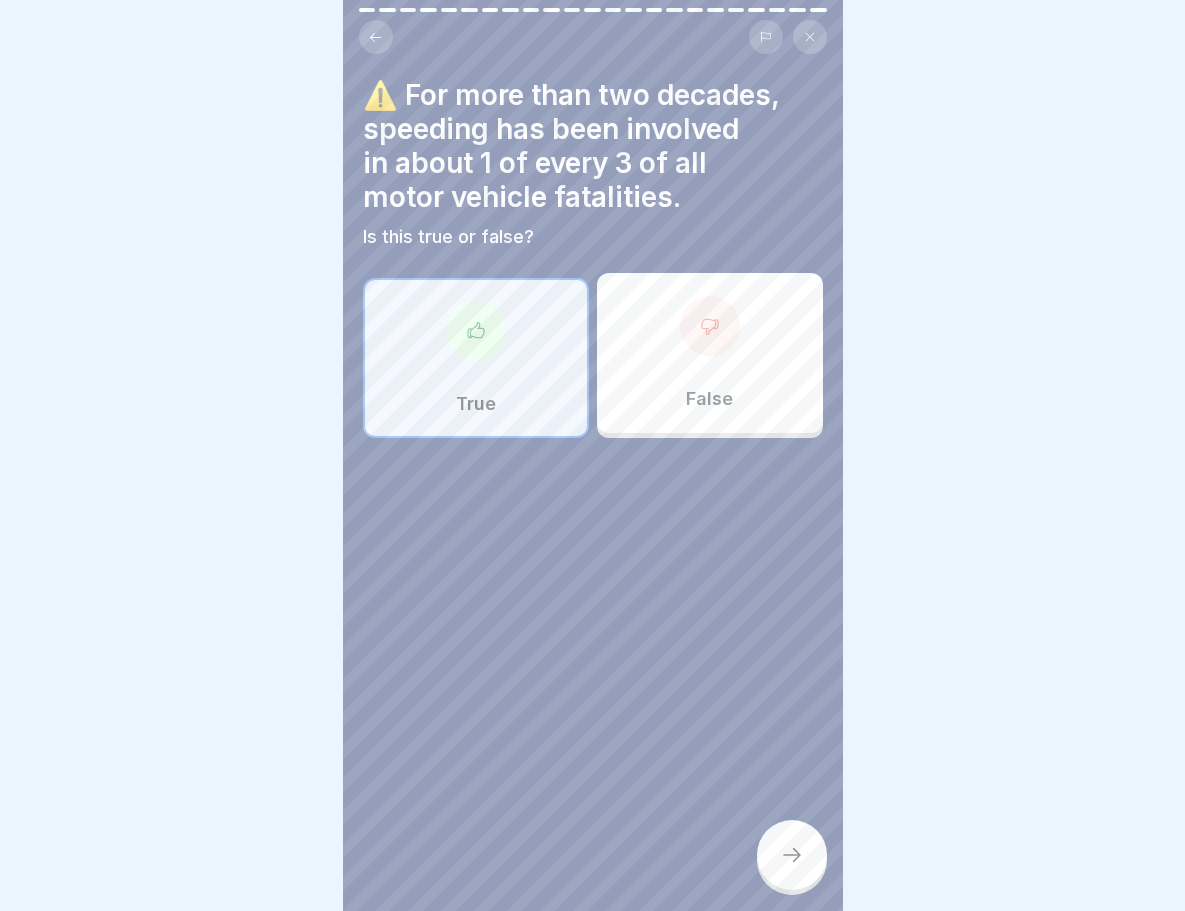 click 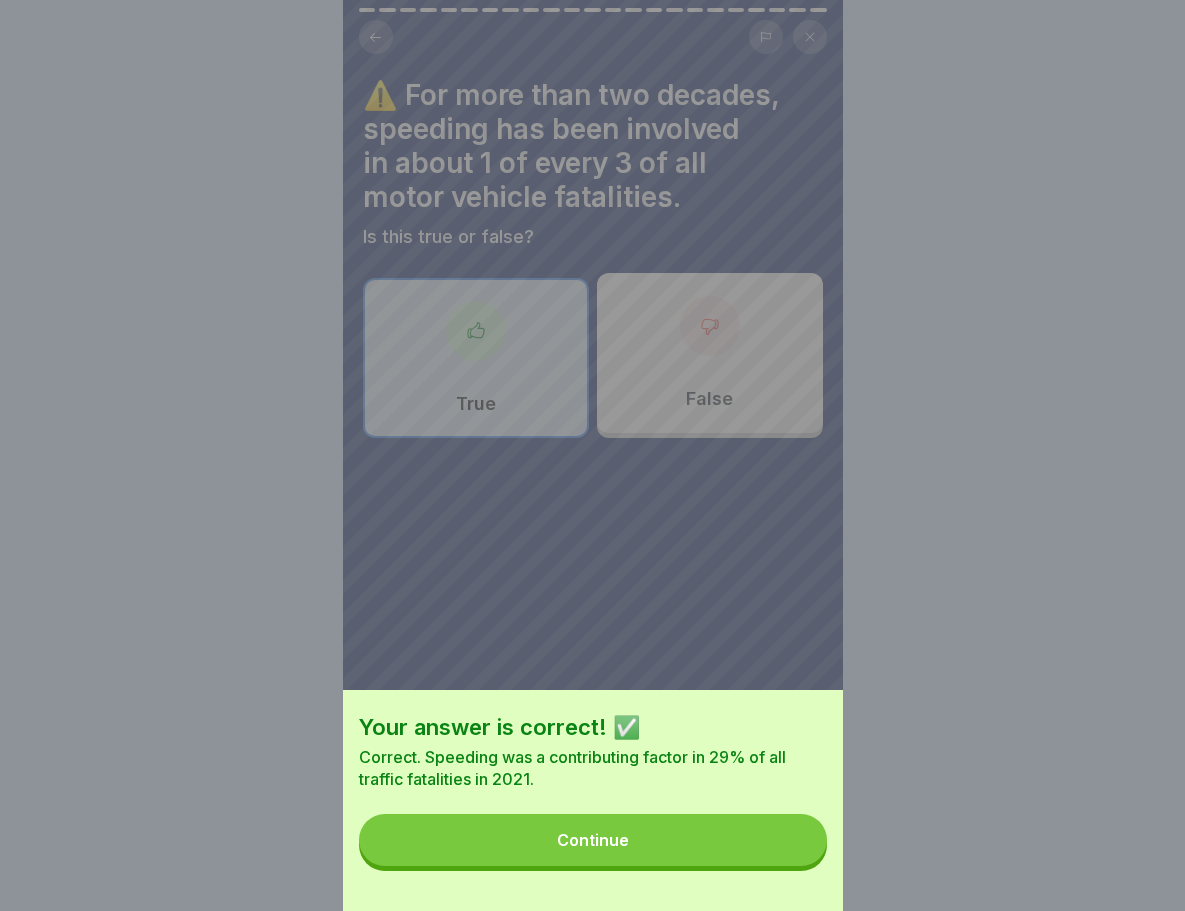 click on "Continue" at bounding box center [593, 840] 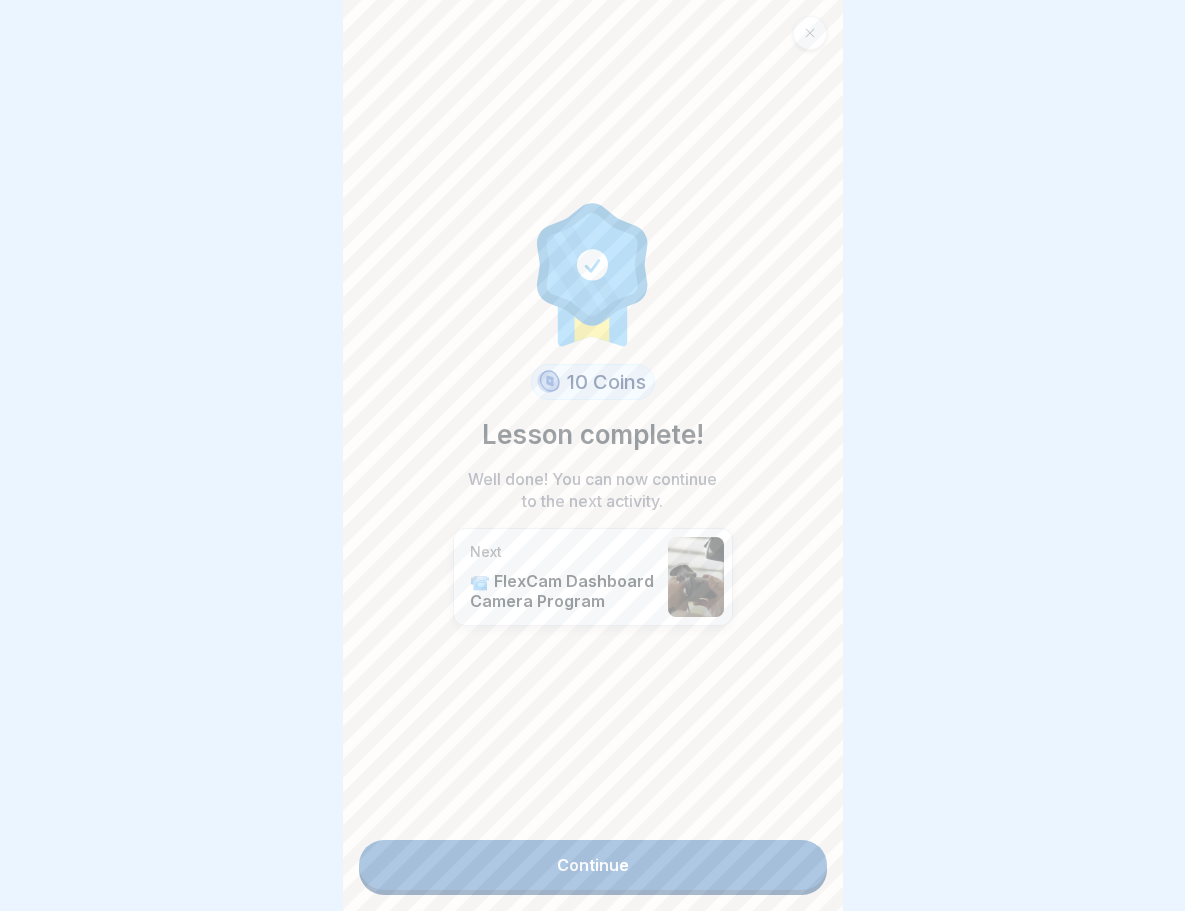 click on "10 Coins Lesson complete! Well done! You can now continue to the next activity. Next 📹 FlexCam Dashboard Camera Program Continue" at bounding box center (593, 455) 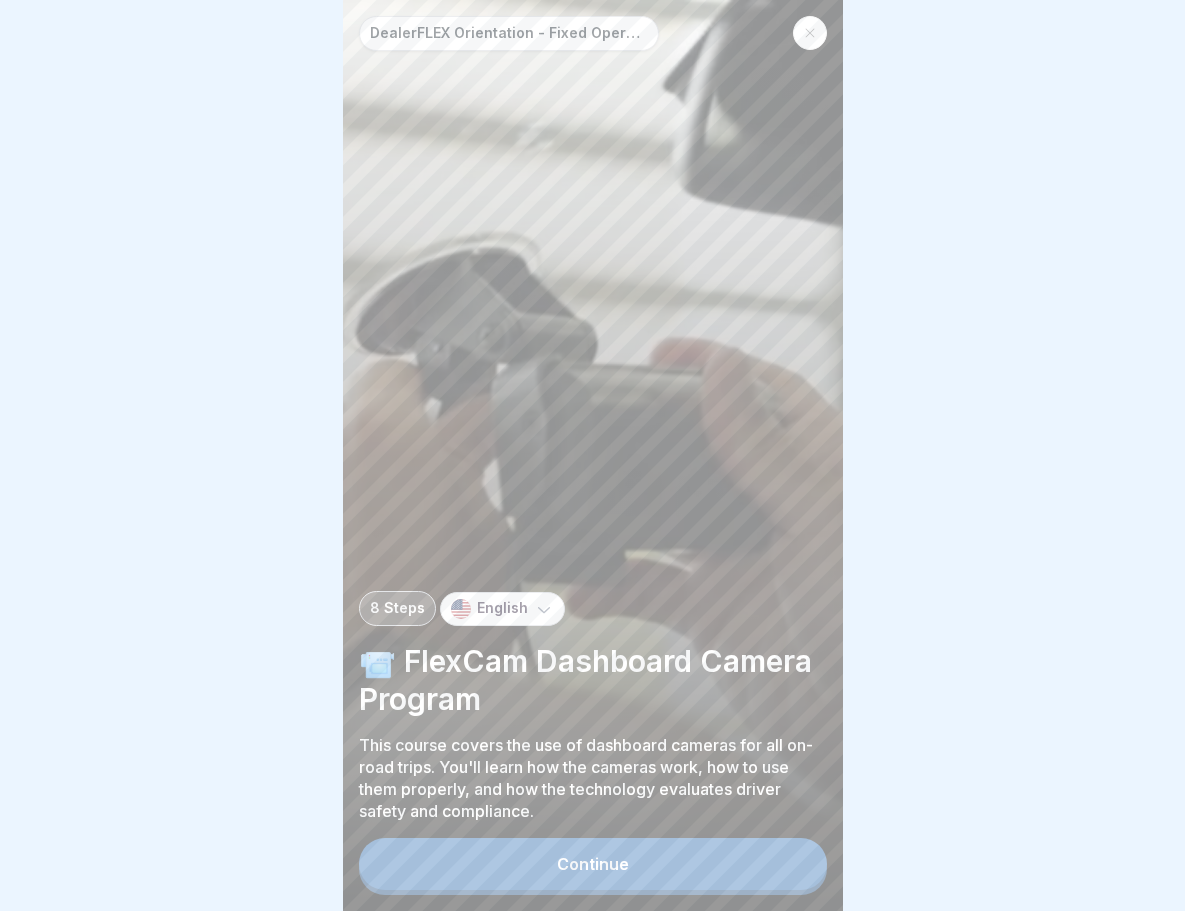 click on "Continue" at bounding box center (593, 864) 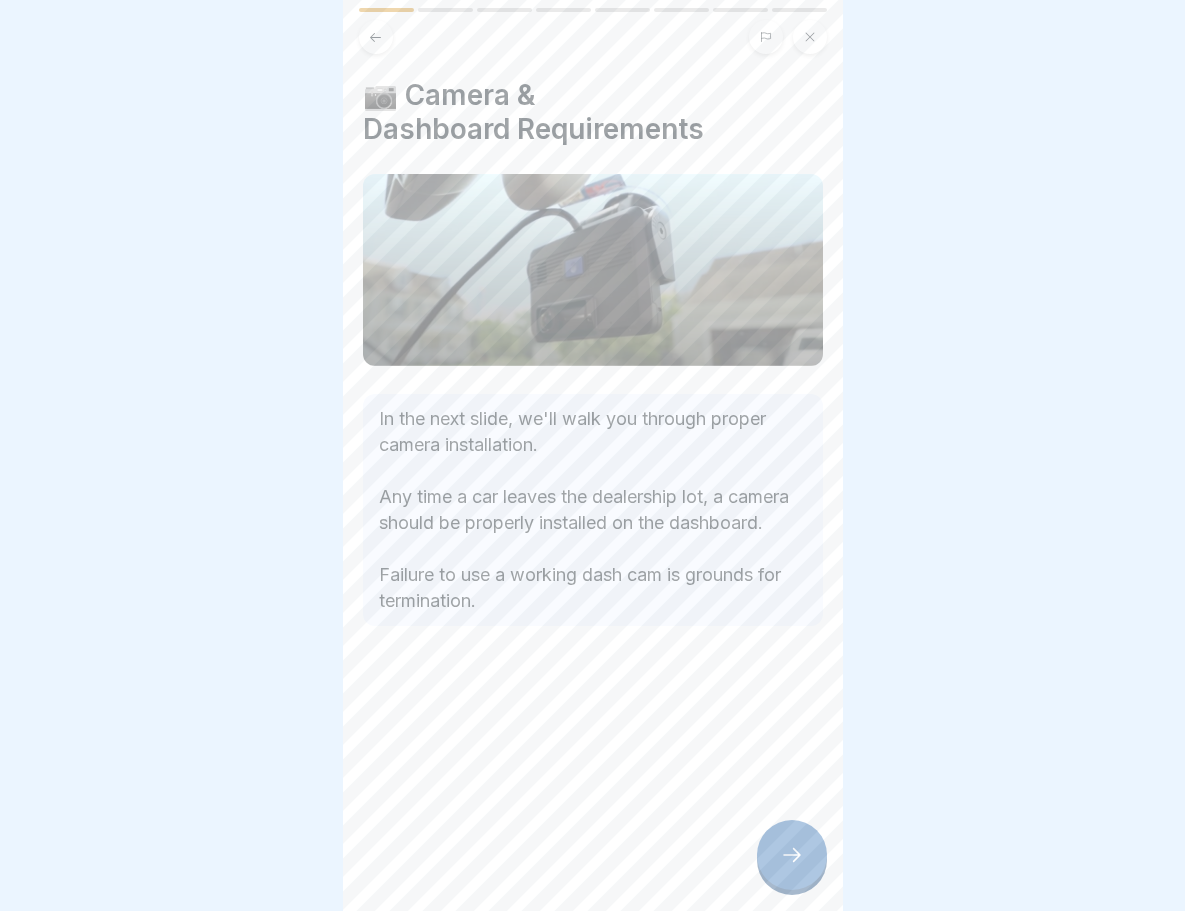click at bounding box center (792, 855) 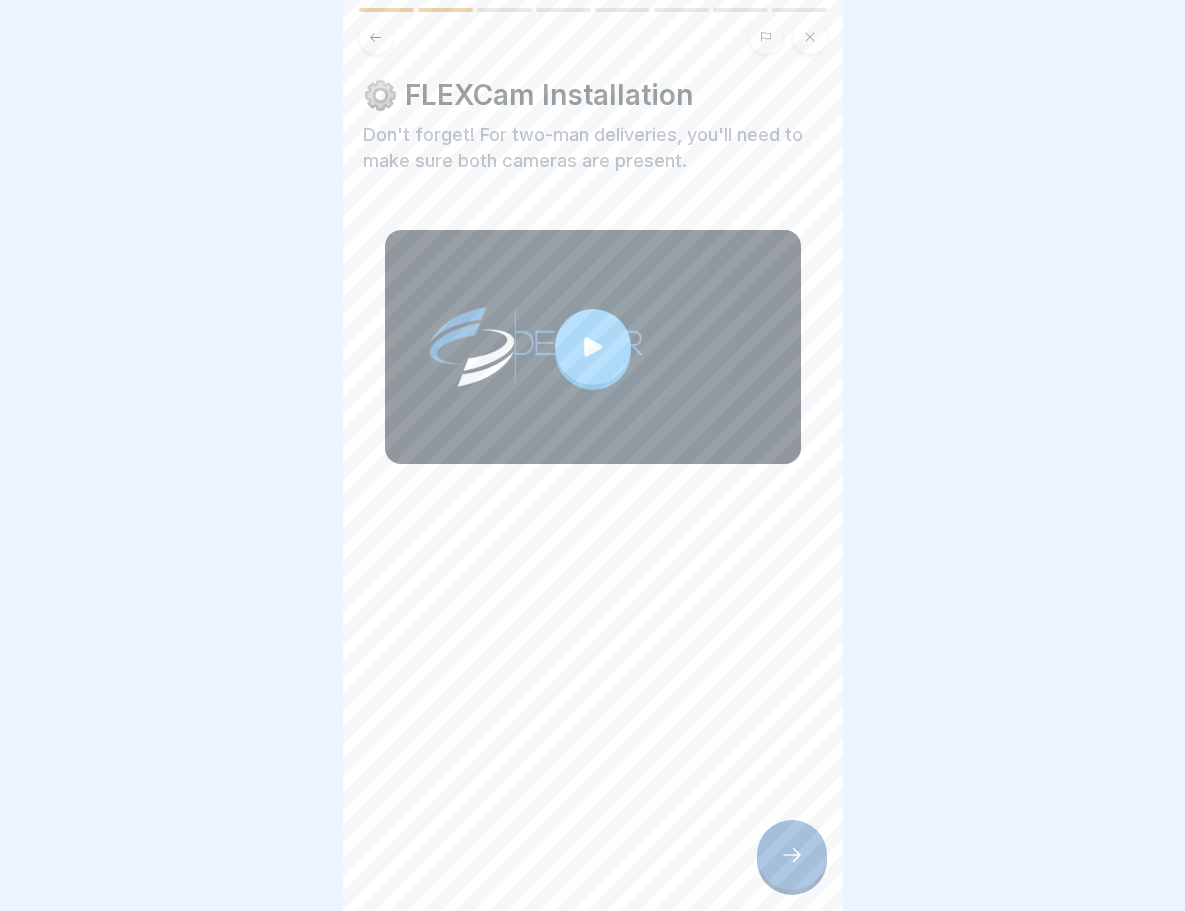 click at bounding box center [593, 347] 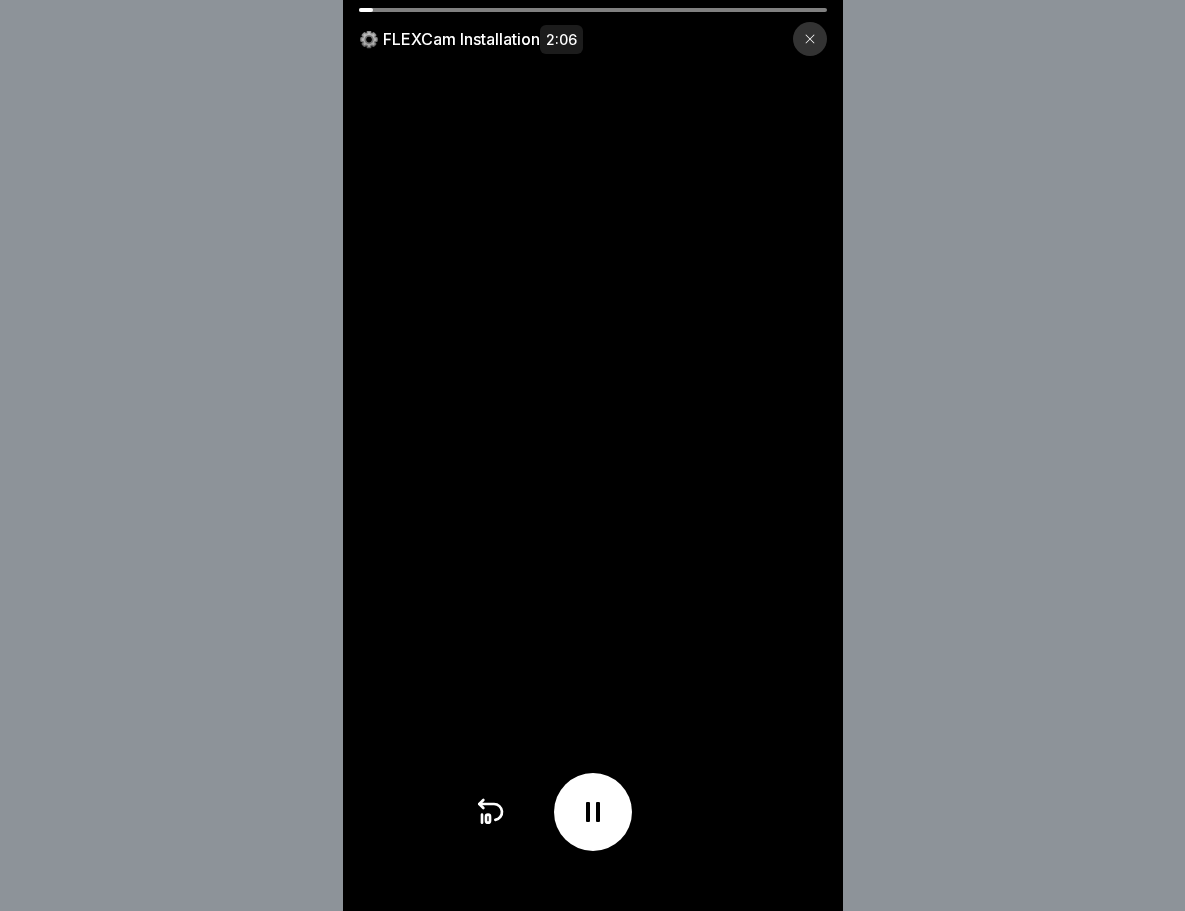 click on "⚙️ FLEXCam Installation 2:06" at bounding box center [593, 32] 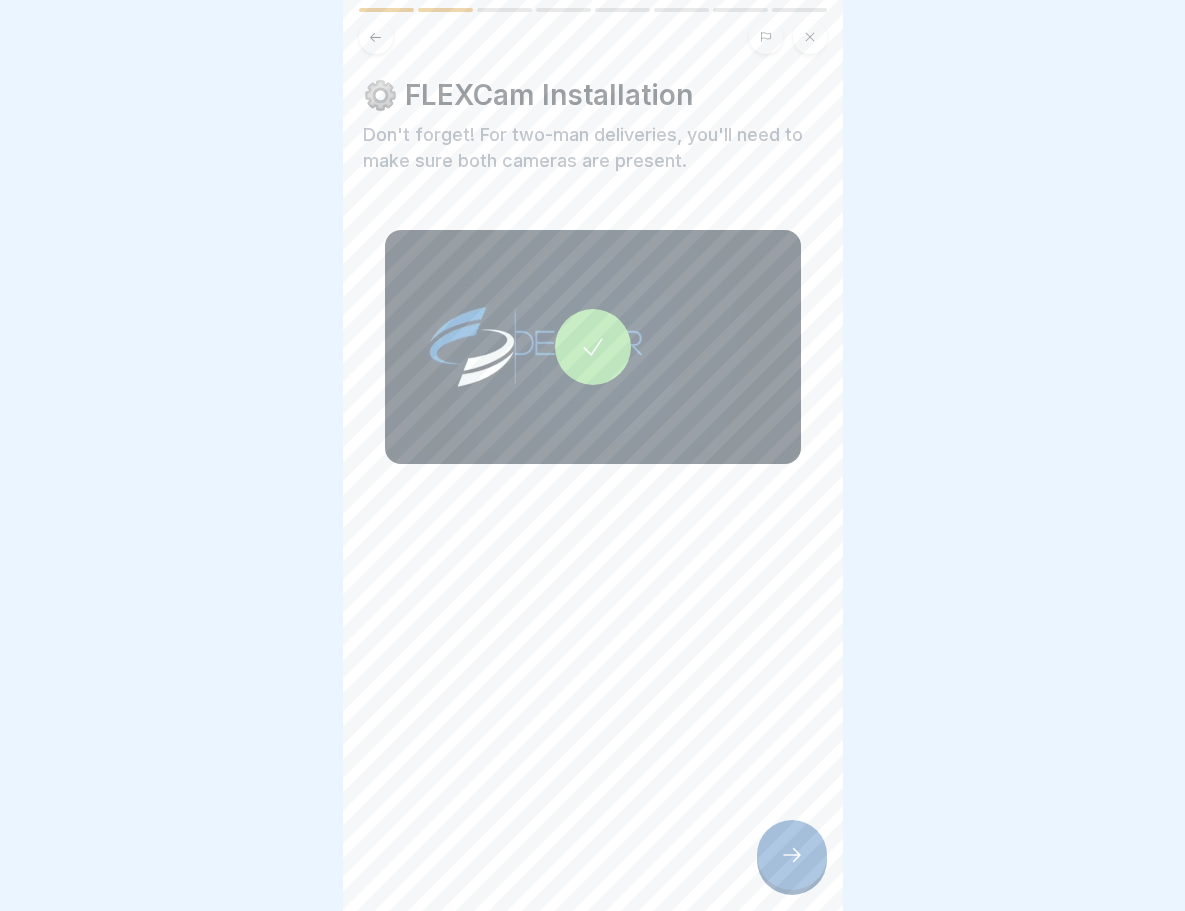 click 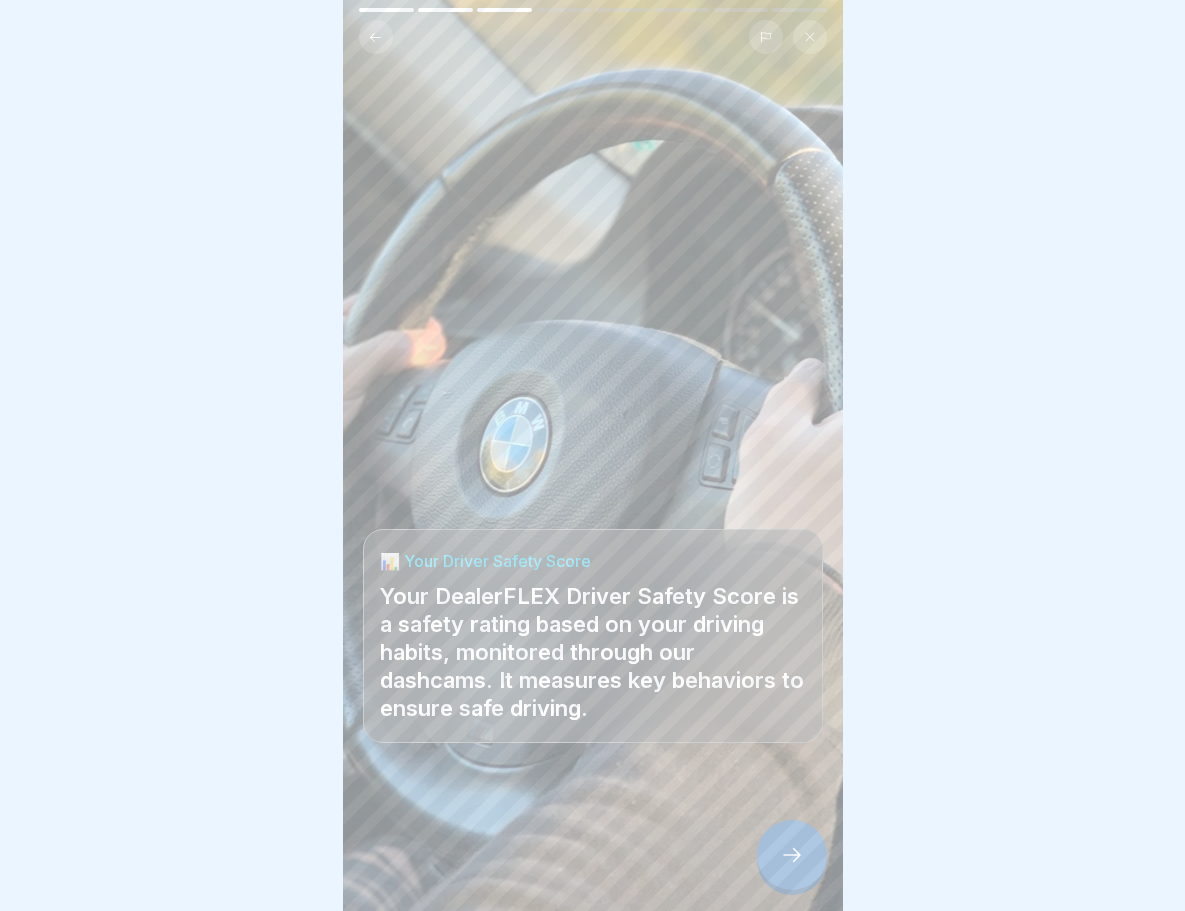 click at bounding box center [792, 855] 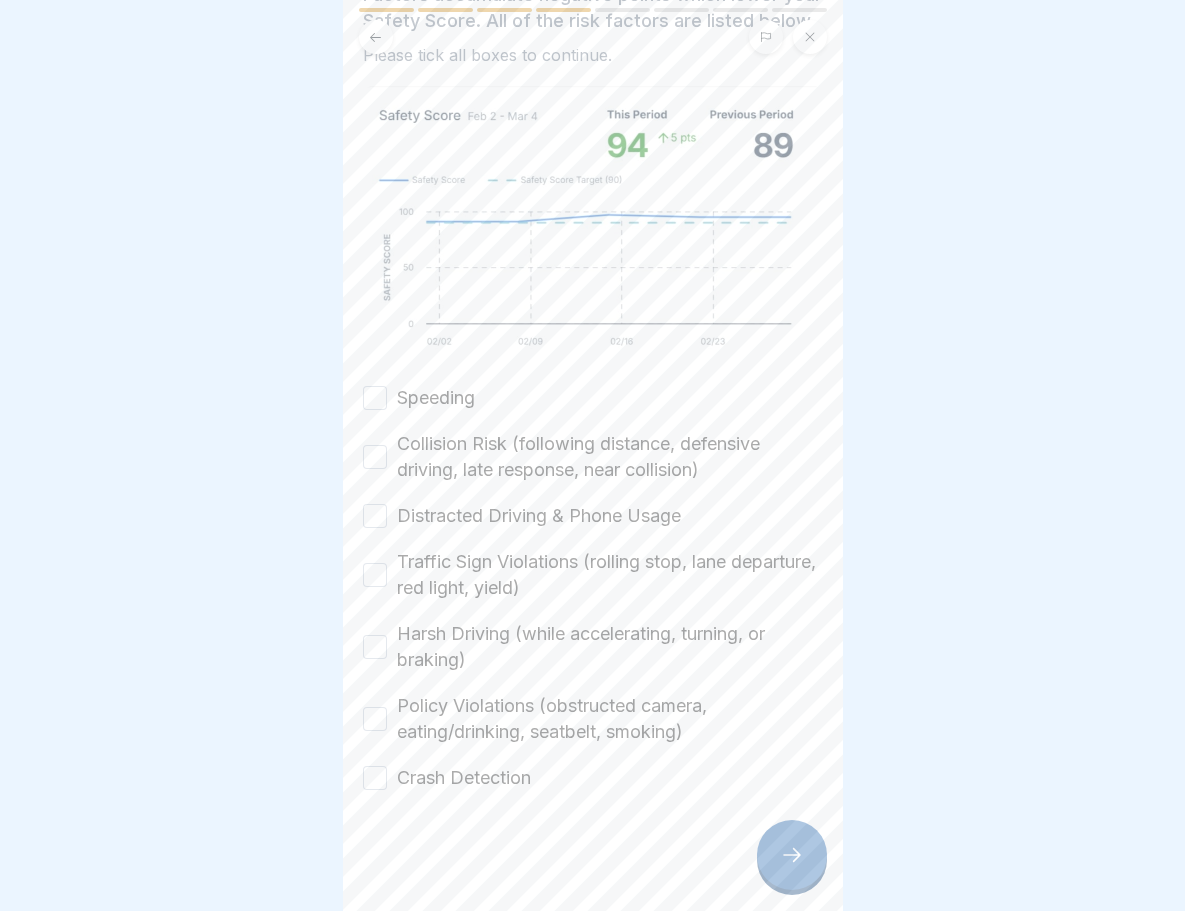 scroll, scrollTop: 271, scrollLeft: 0, axis: vertical 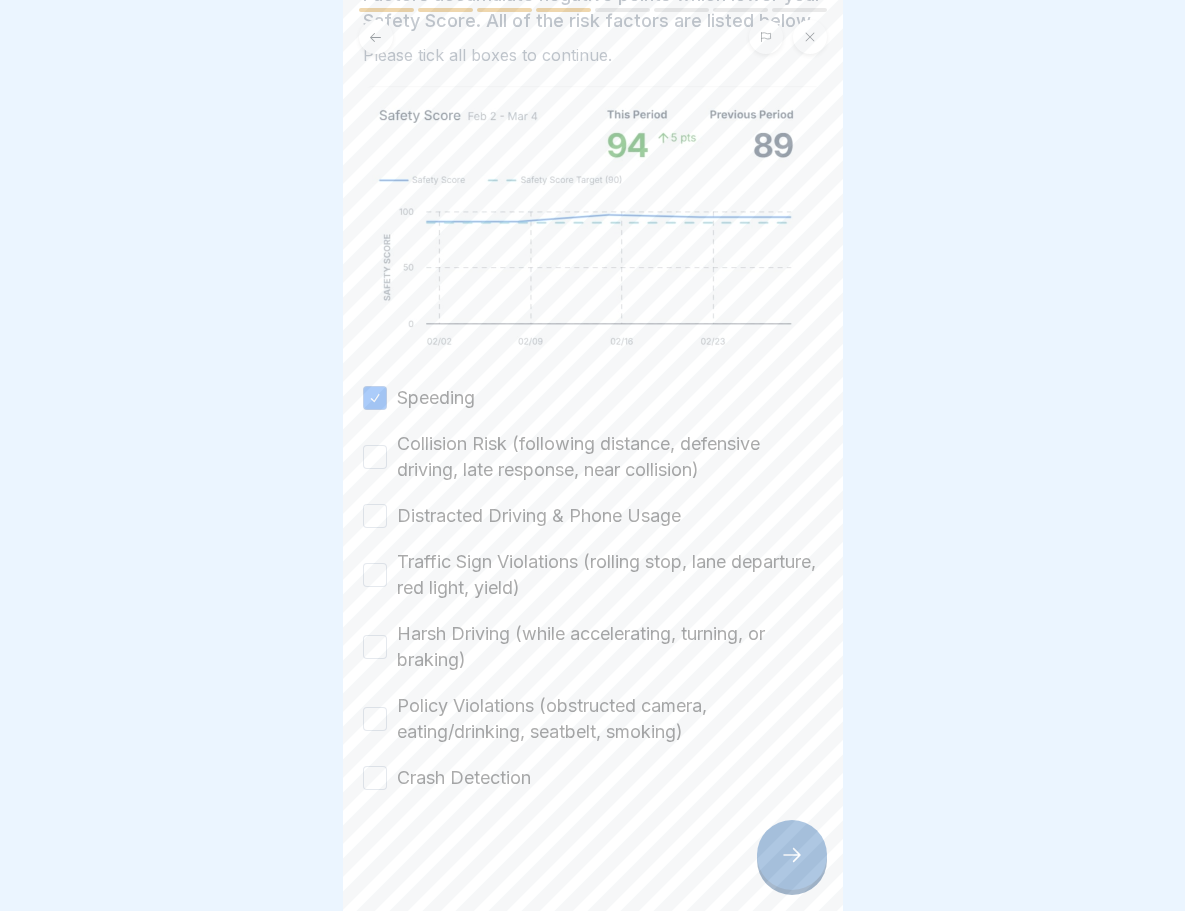 click on "Collision Risk (following distance, defensive driving, late response, near collision)" at bounding box center (375, 457) 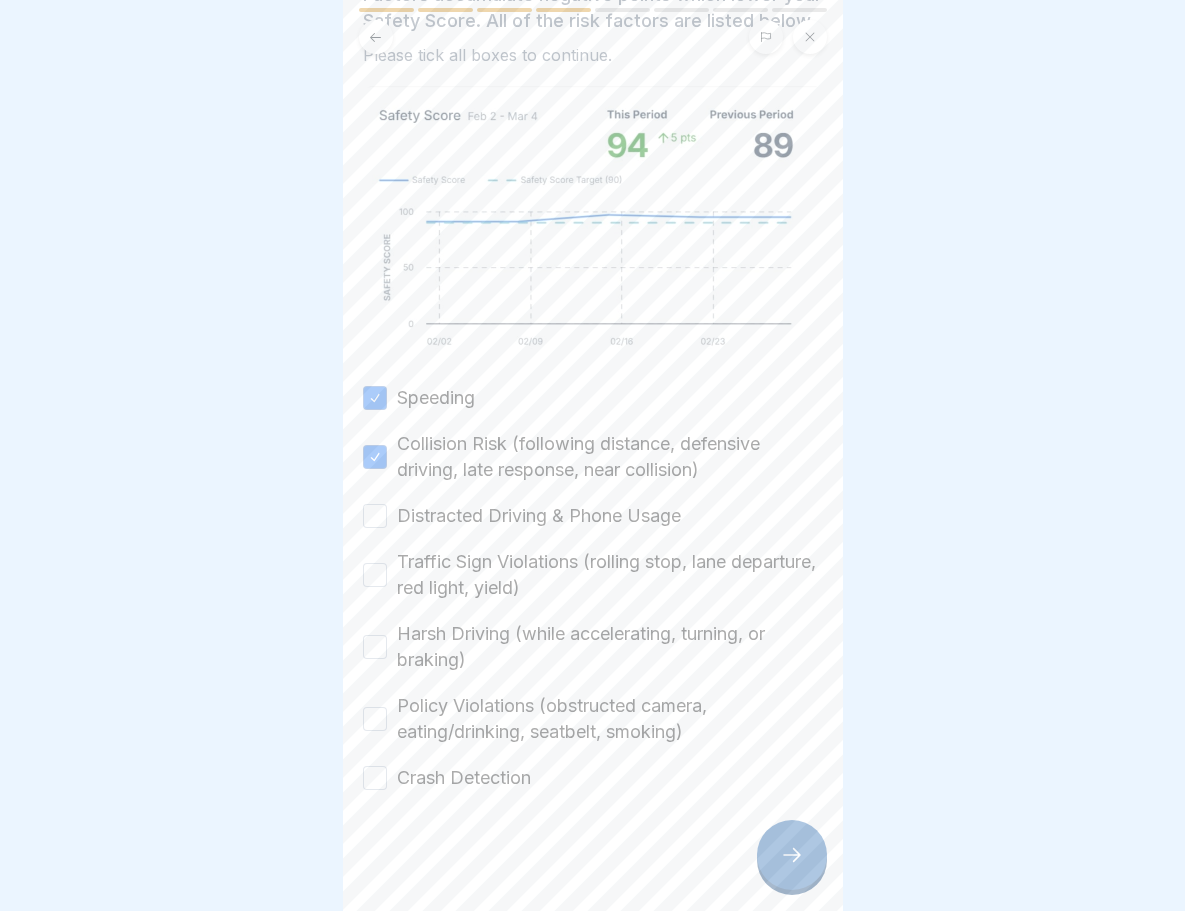 click on "Distracted Driving & Phone Usage" at bounding box center [375, 516] 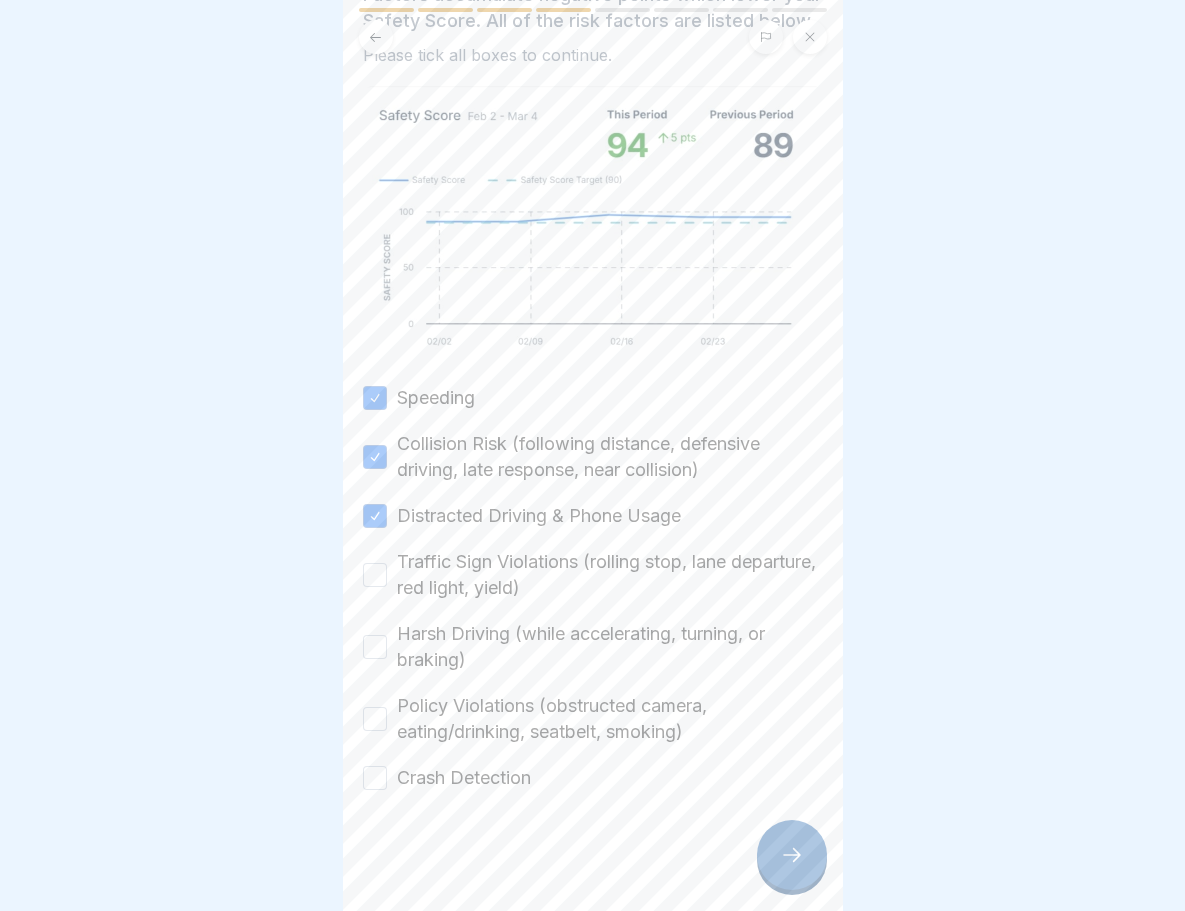 click on "Traffic Sign Violations (rolling stop, lane departure, red light, yield)" at bounding box center (375, 575) 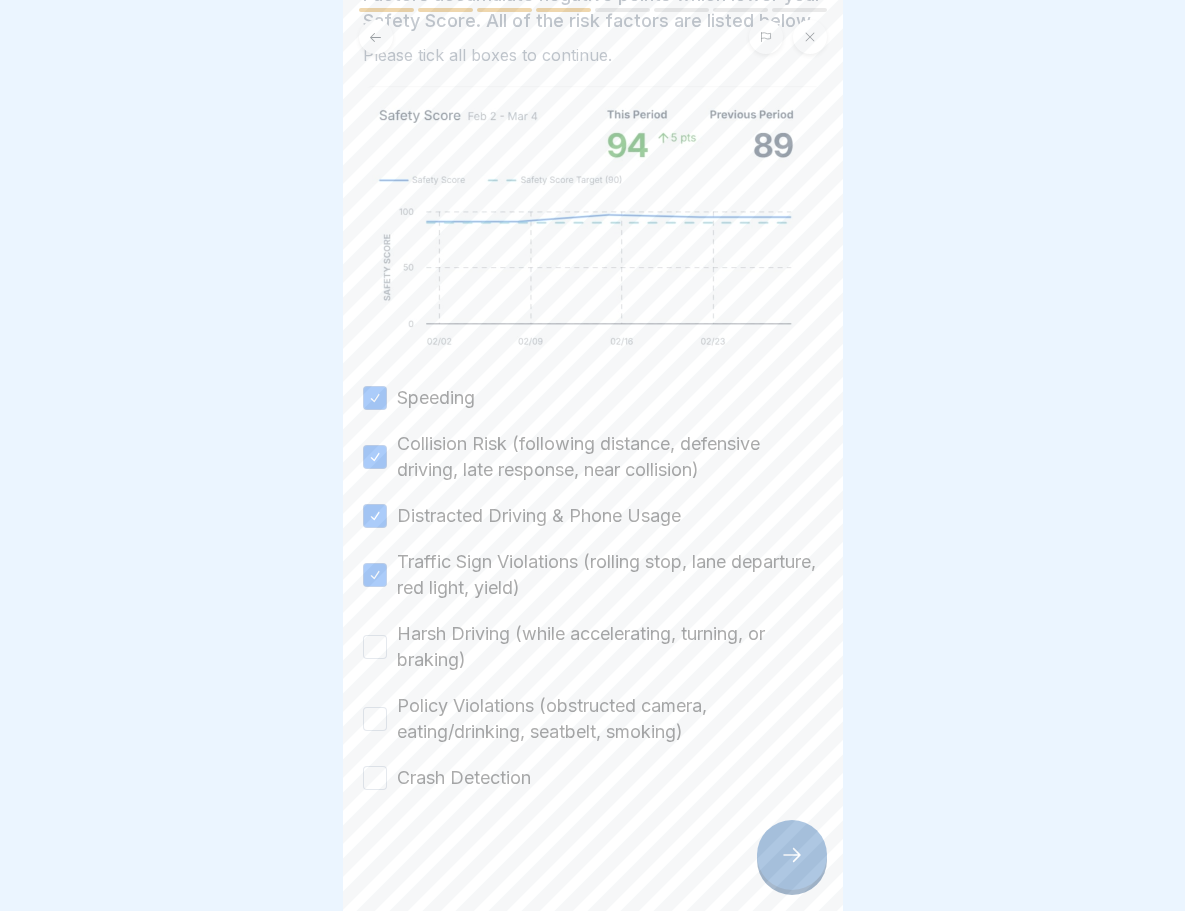 click on "Harsh Driving (while accelerating, turning, or braking)" at bounding box center (375, 647) 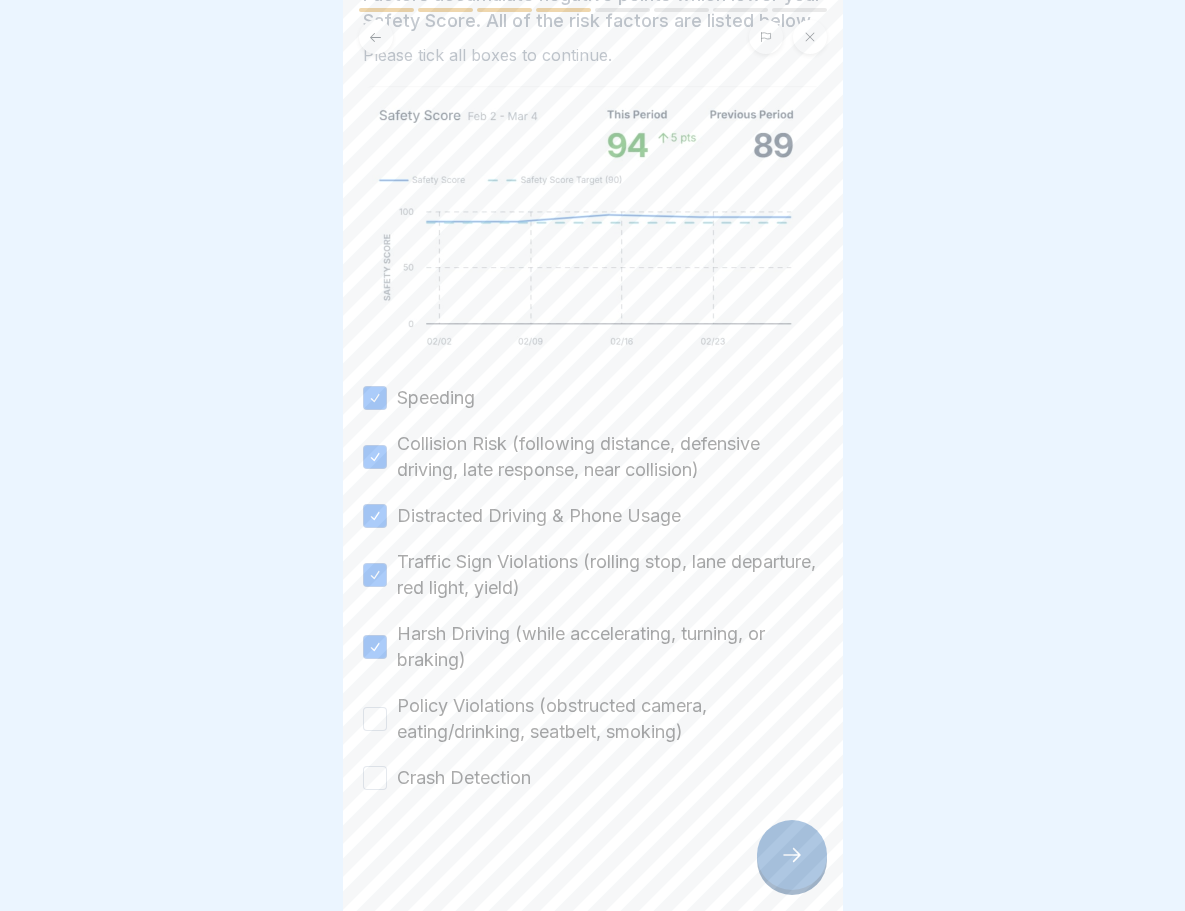 click on "Harsh Driving (while accelerating, turning, or braking)" at bounding box center (375, 647) 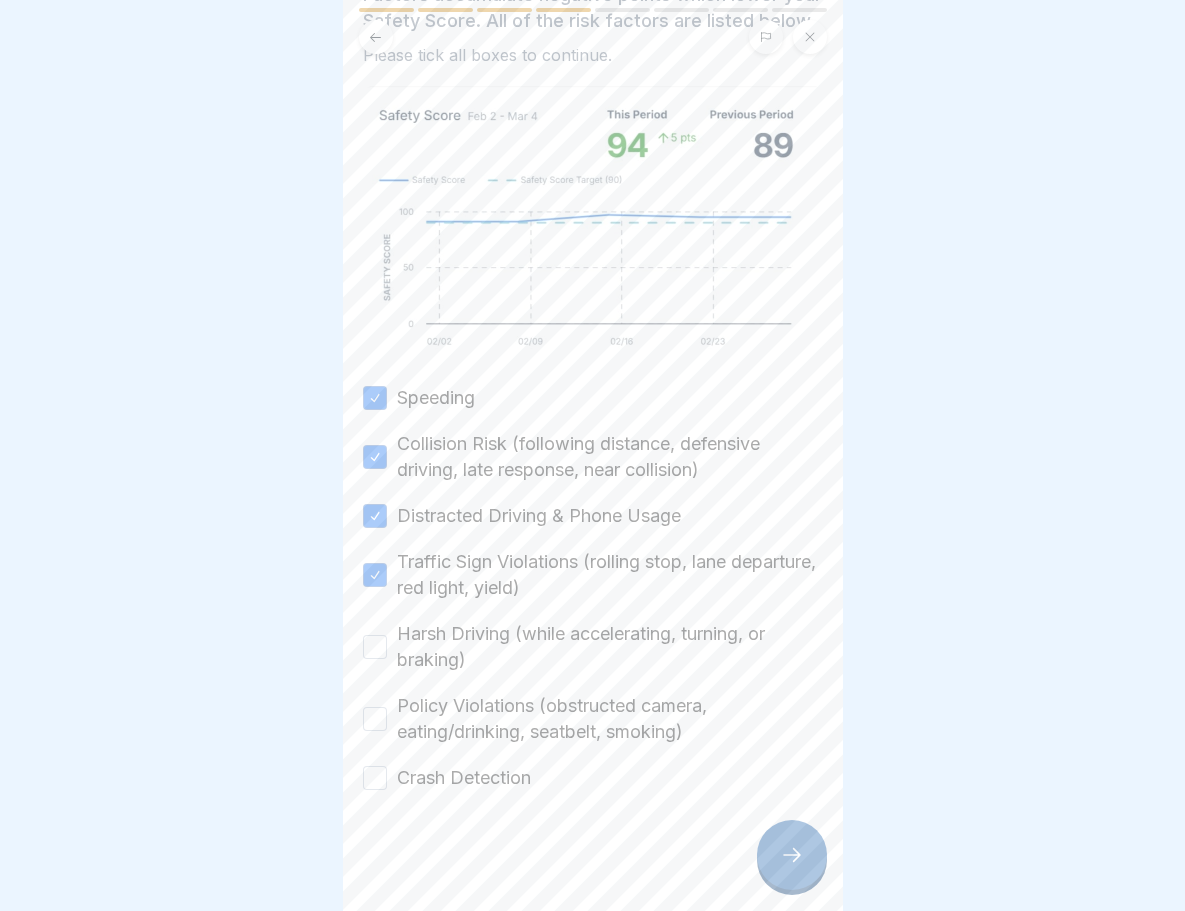 click on "Harsh Driving (while accelerating, turning, or braking)" at bounding box center (375, 647) 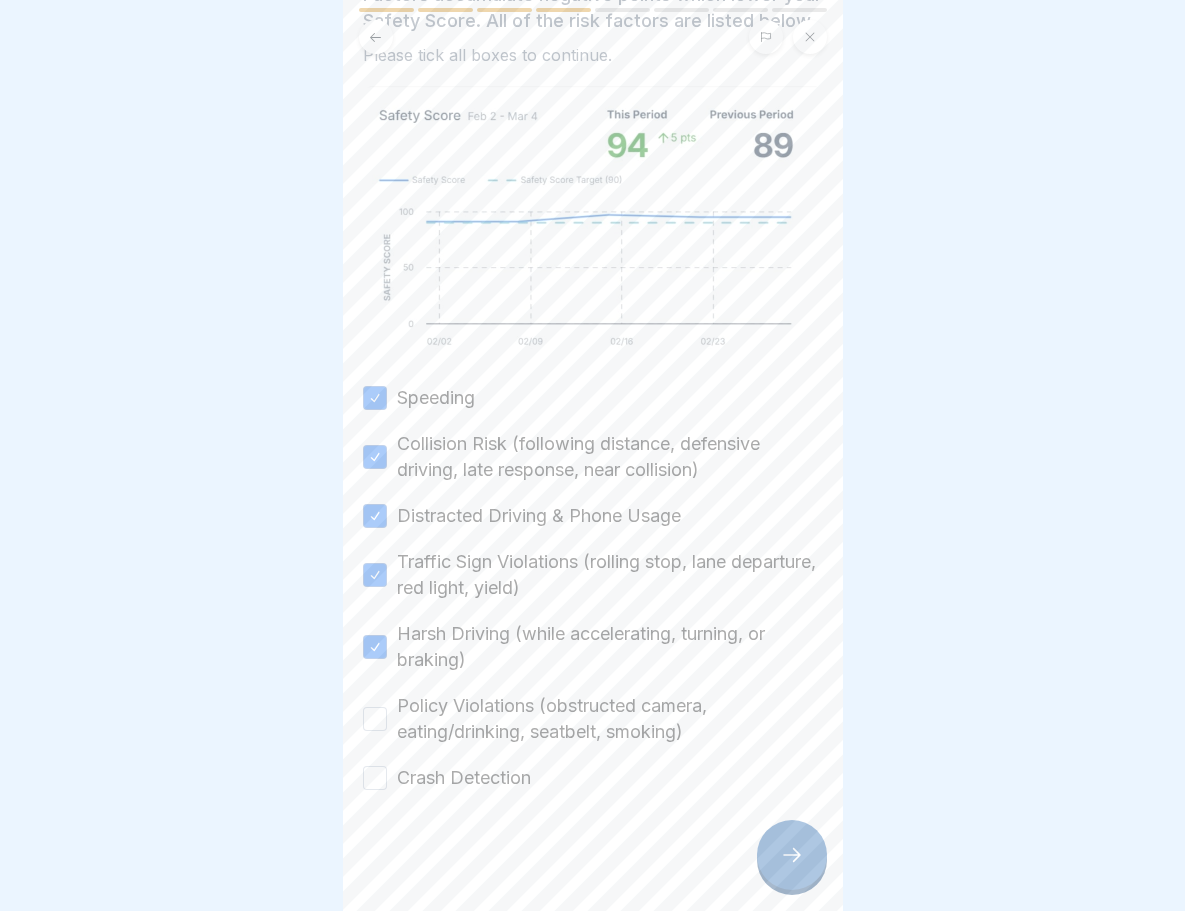 click on "Policy Violations (obstructed camera, eating/drinking, seatbelt, smoking)" at bounding box center [375, 719] 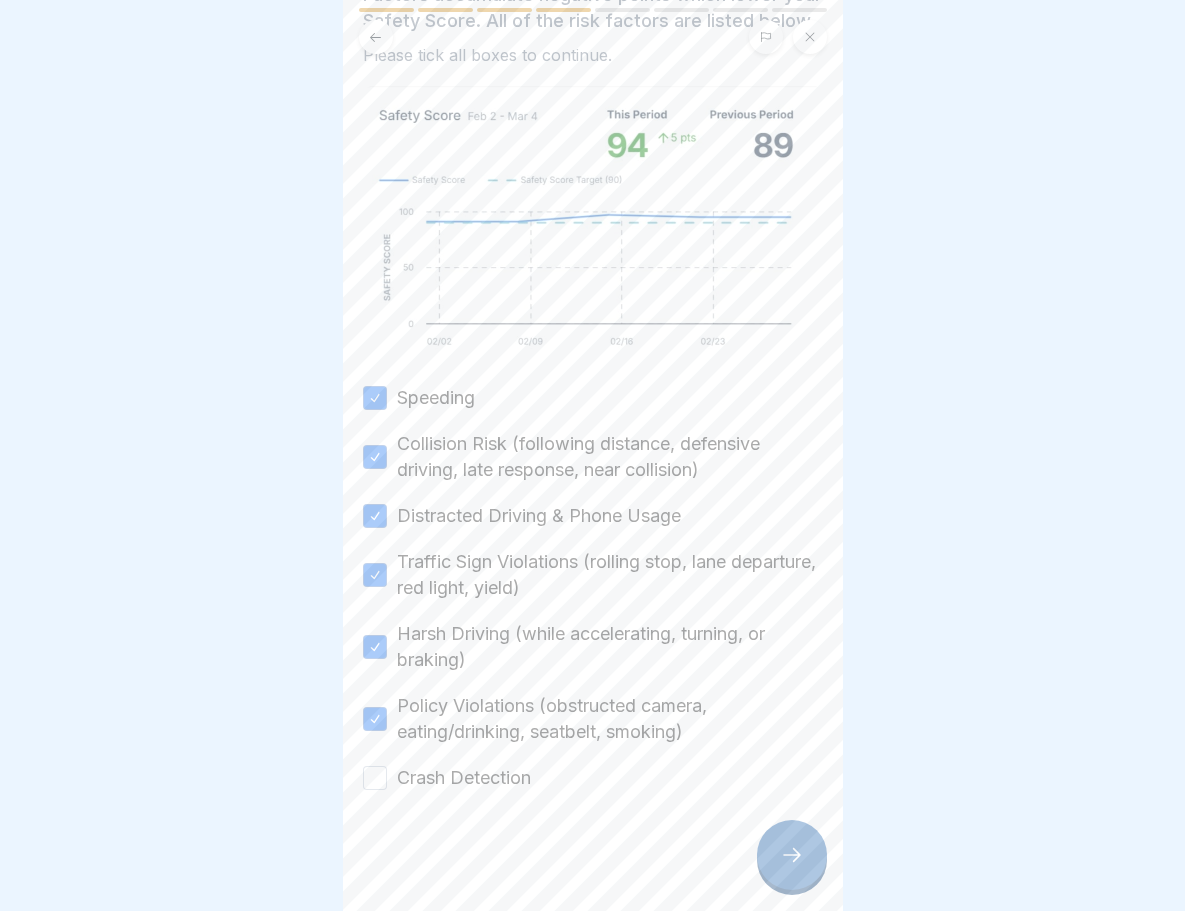 click on "Crash Detection" at bounding box center (375, 778) 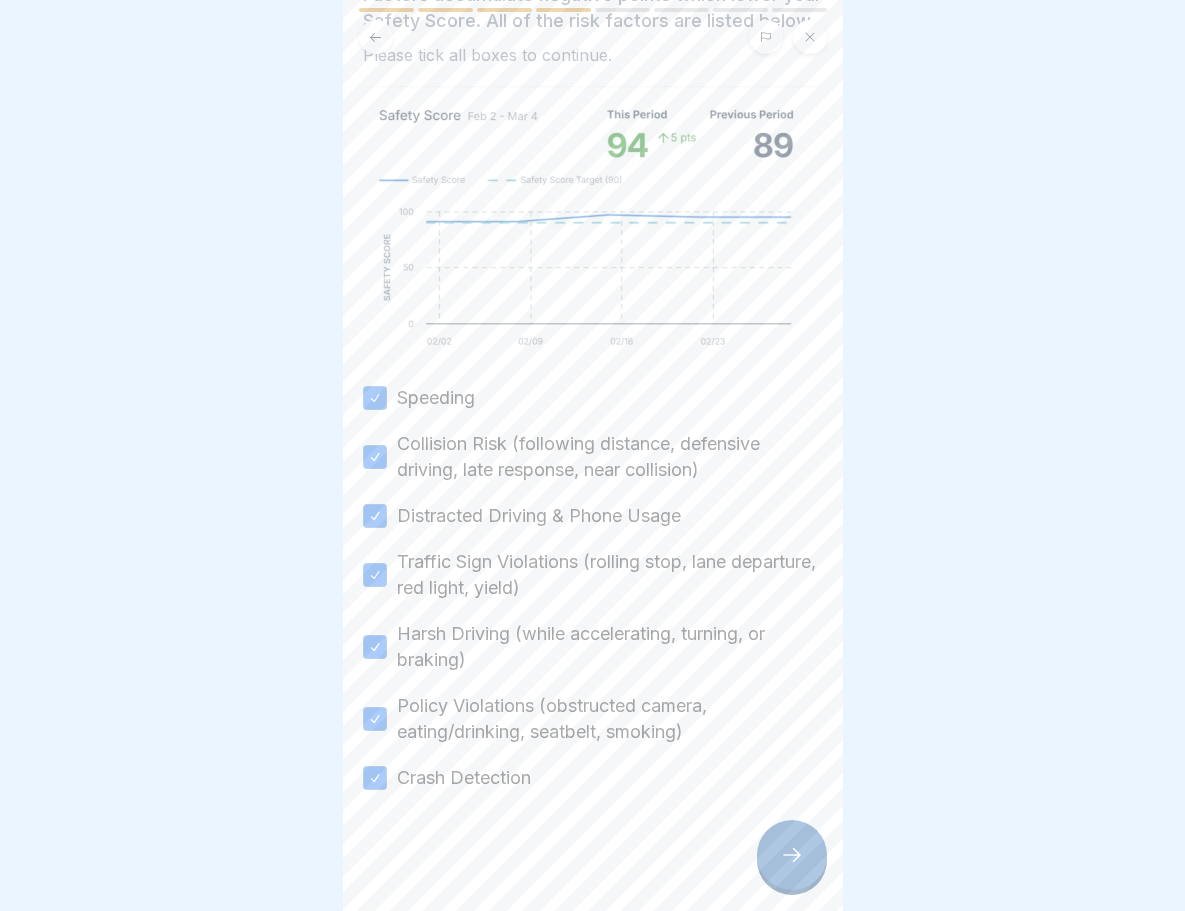 click at bounding box center (792, 855) 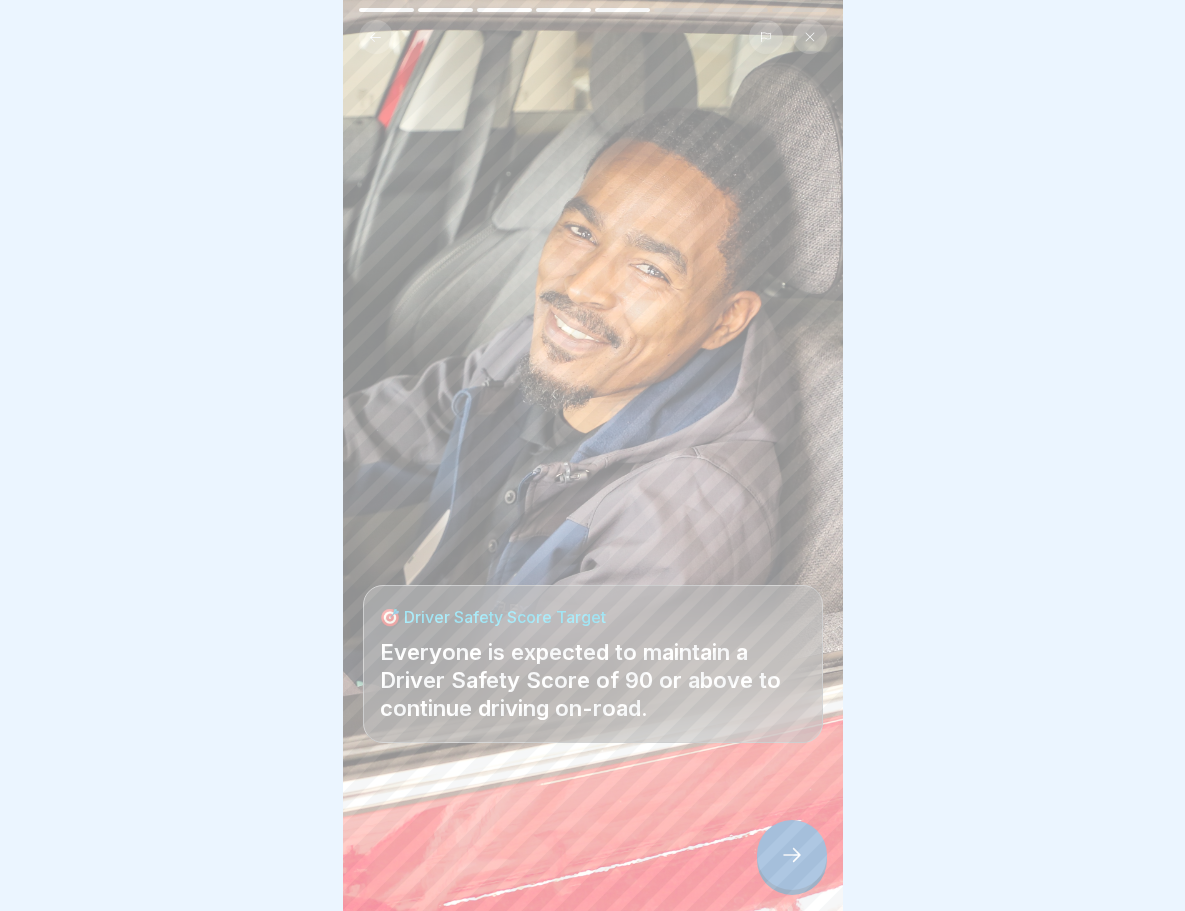 click at bounding box center (792, 855) 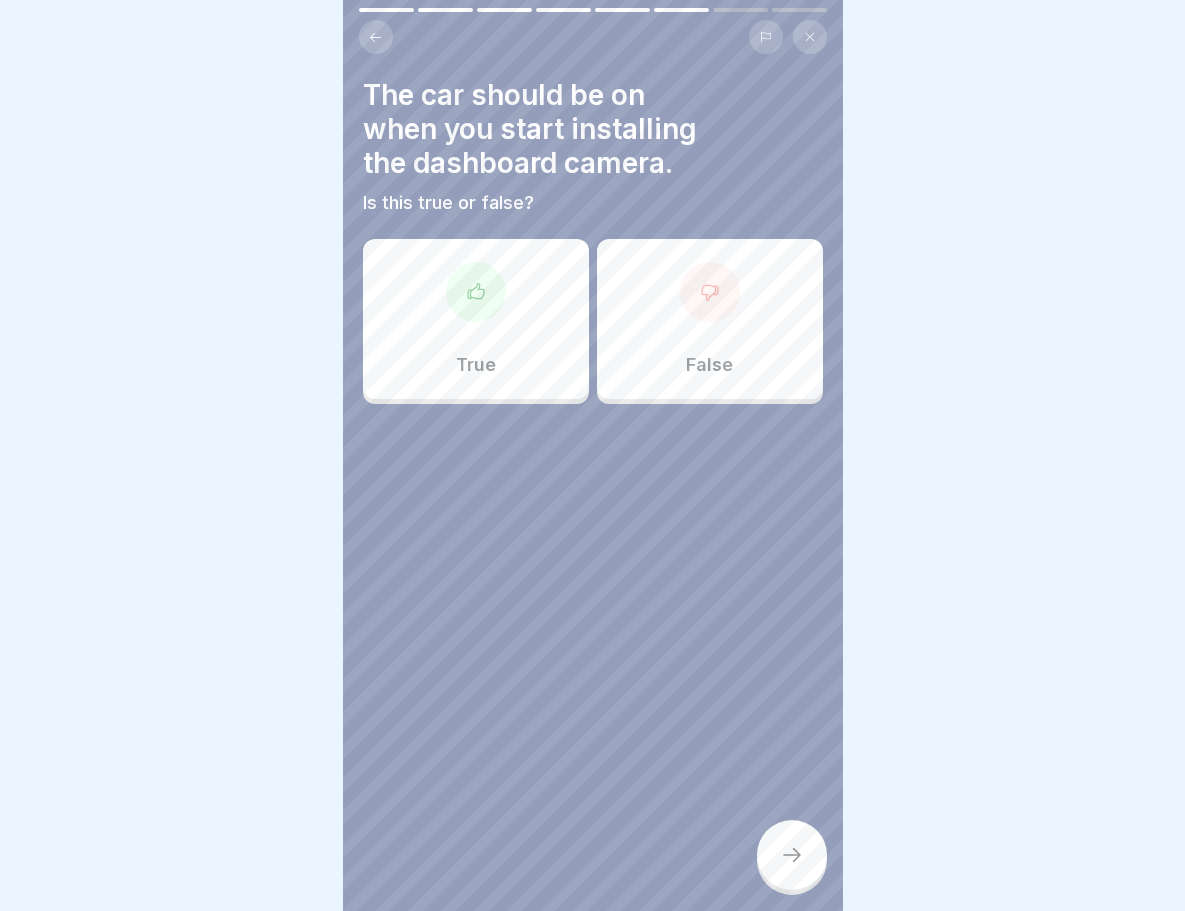 click at bounding box center [710, 292] 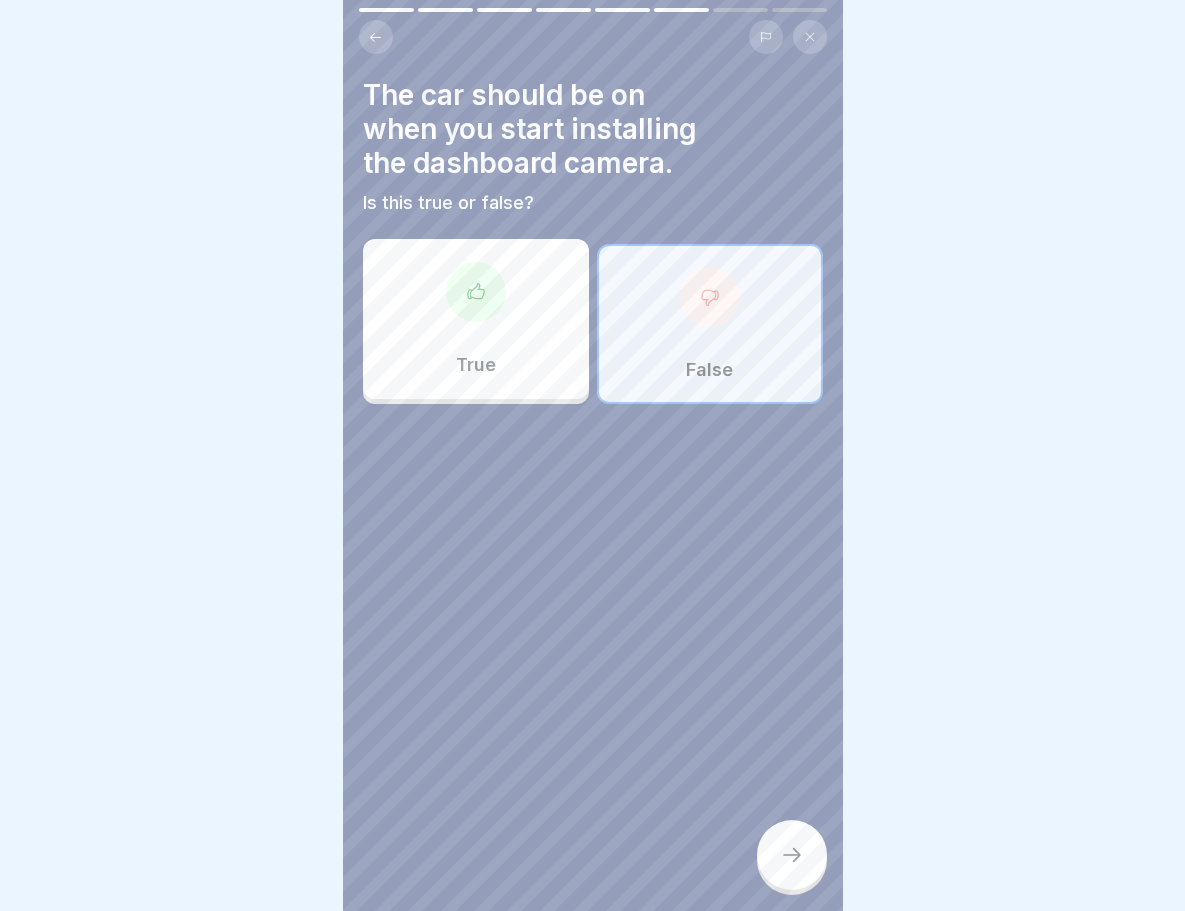 click at bounding box center [792, 855] 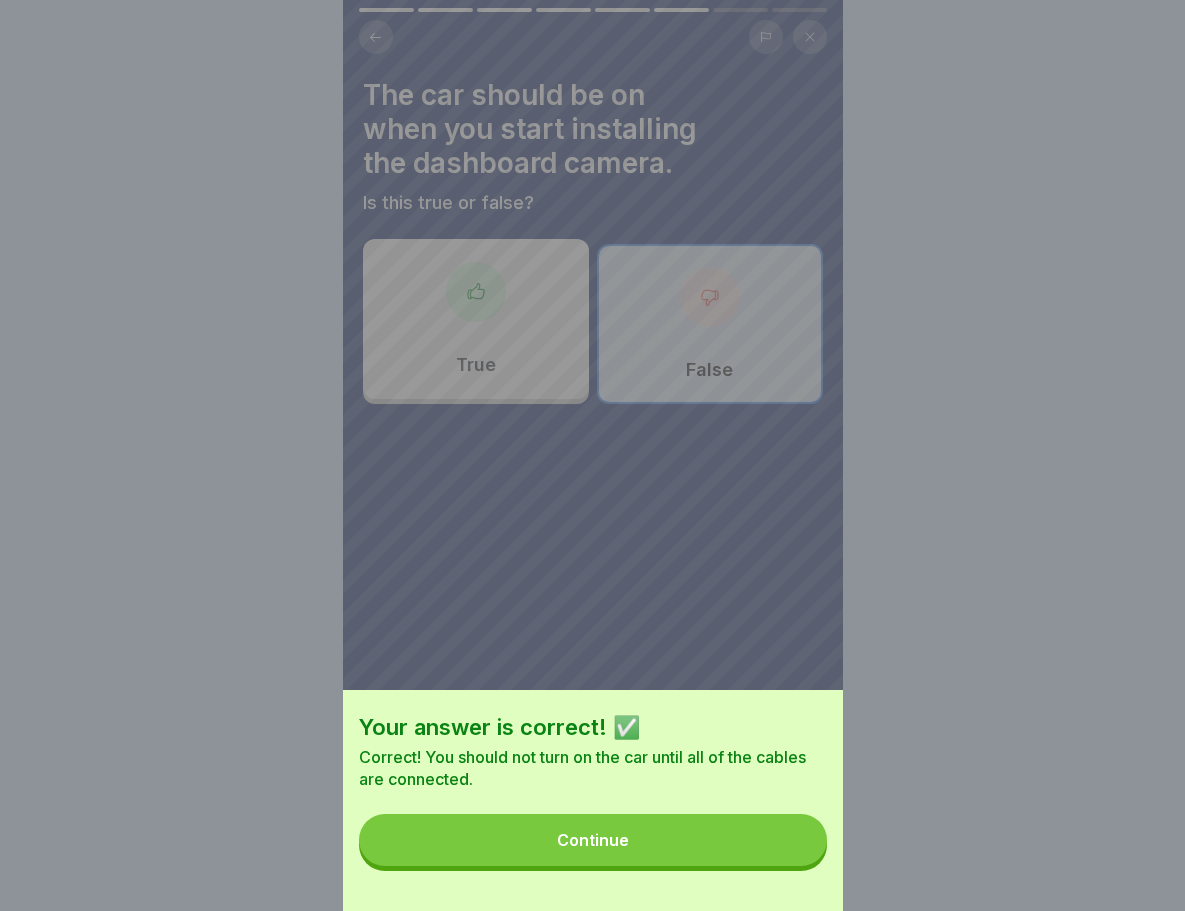 click on "Continue" at bounding box center [593, 840] 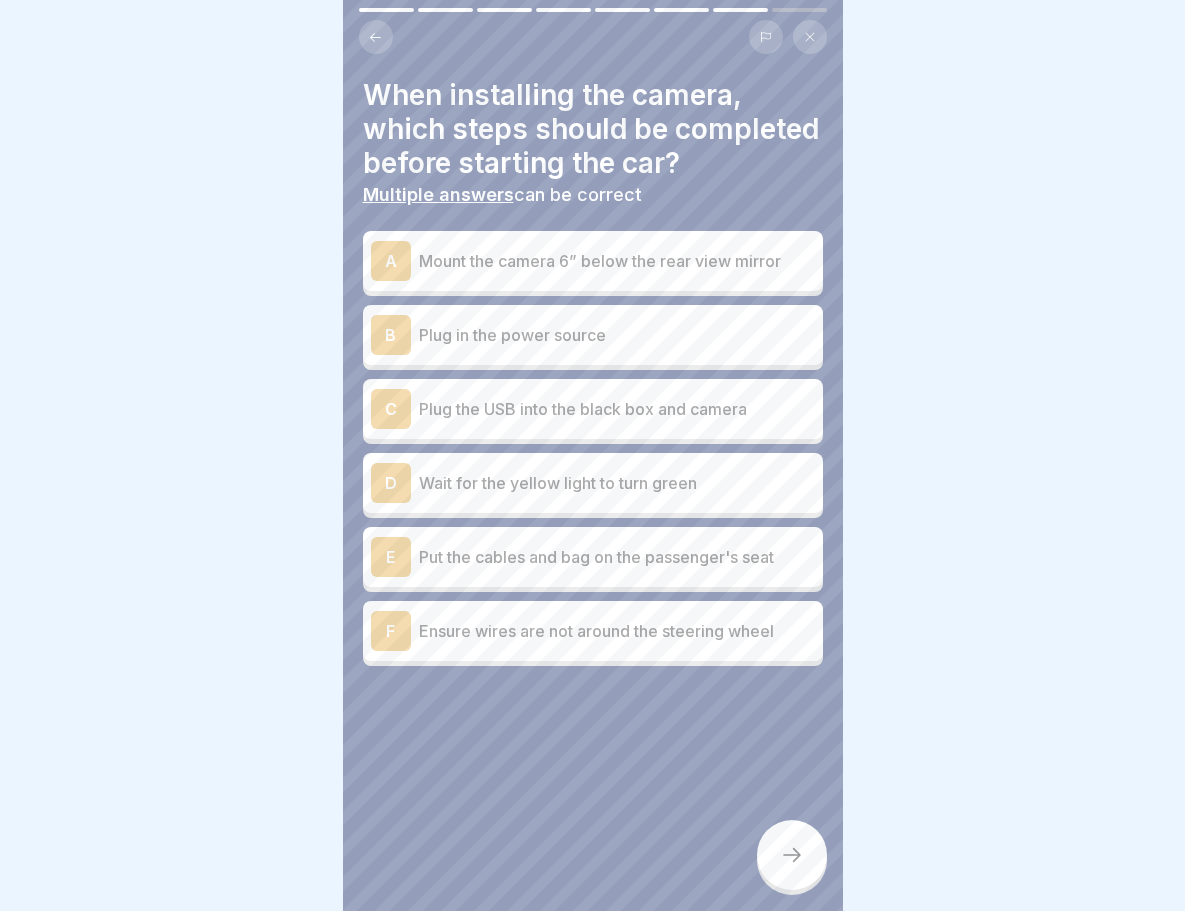 click on "Mount the camera 6” below the rear view mirror" at bounding box center (617, 261) 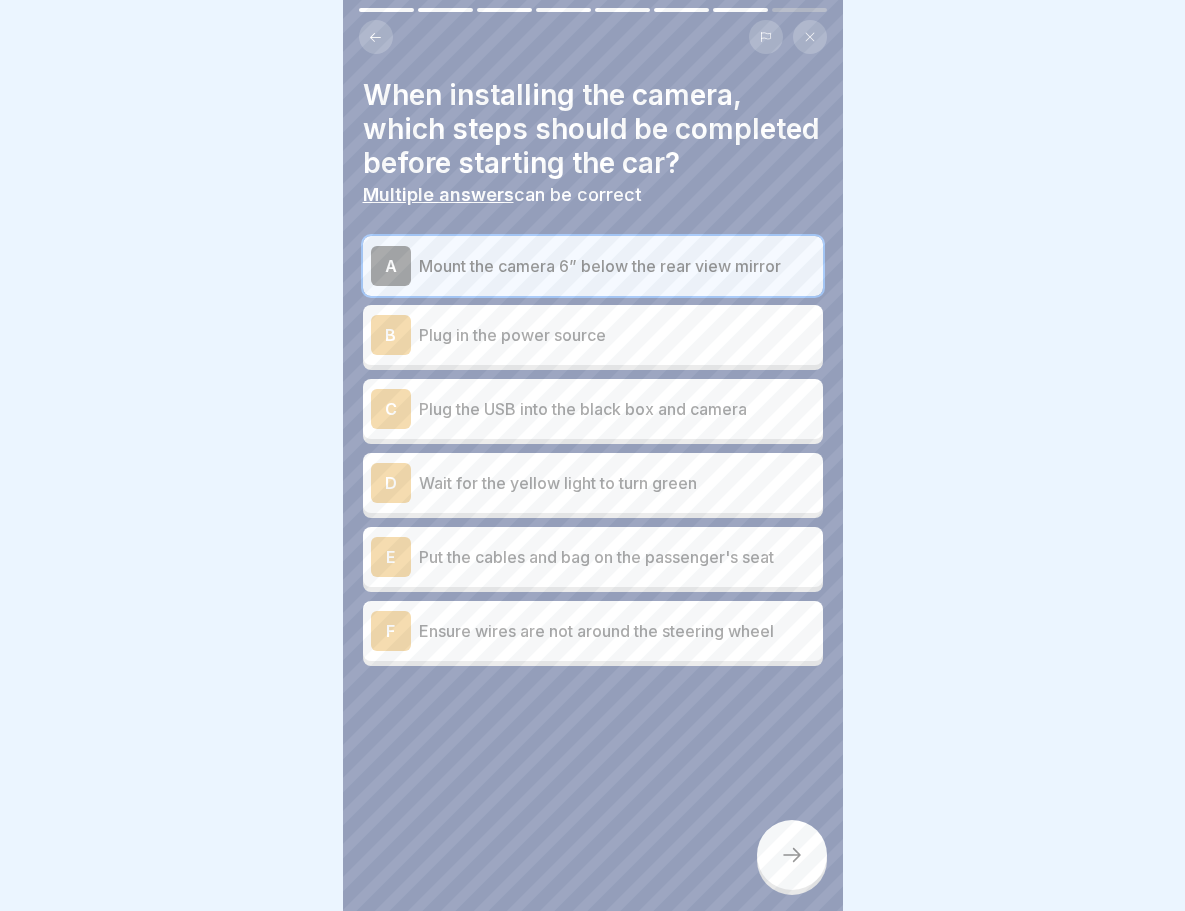 click on "Plug in the power source" at bounding box center [617, 335] 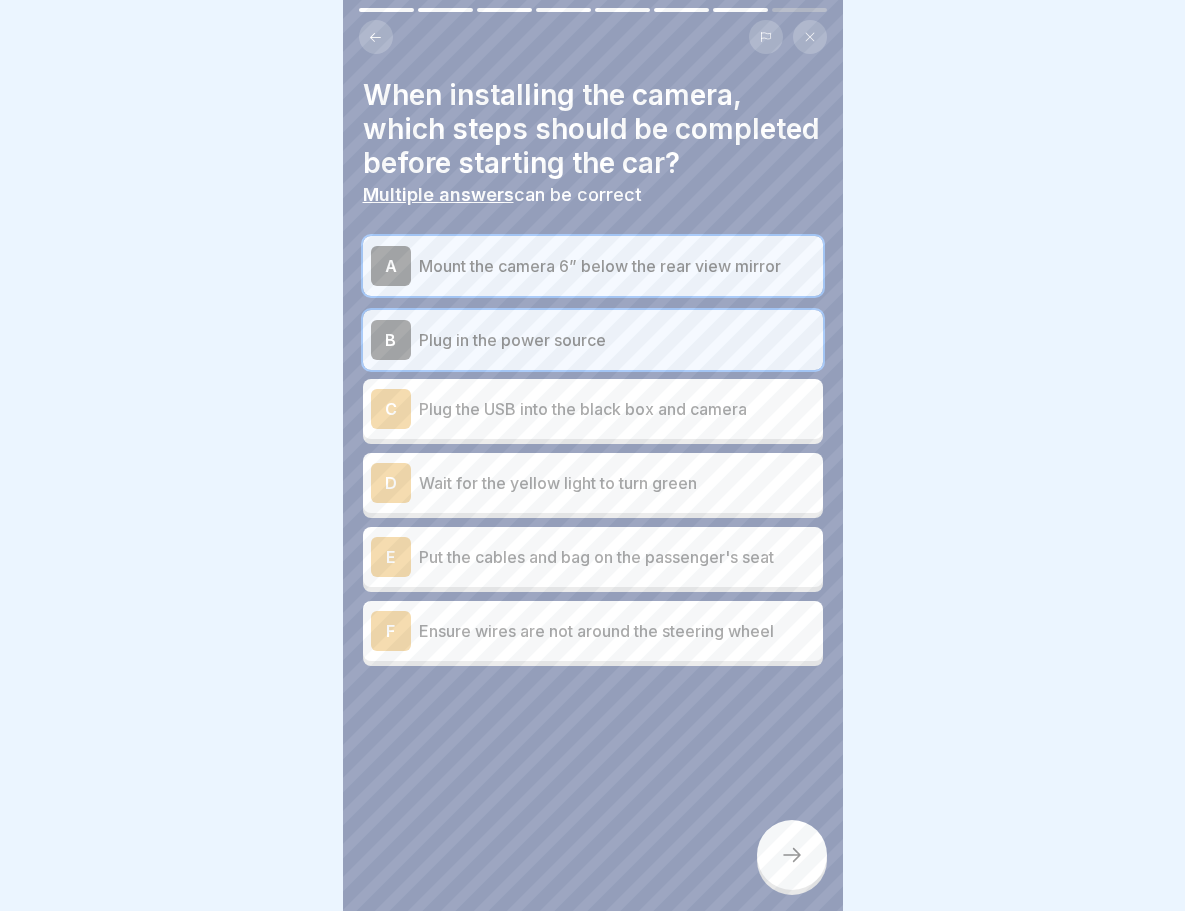 click on "Wait for the yellow light to turn green" at bounding box center [617, 483] 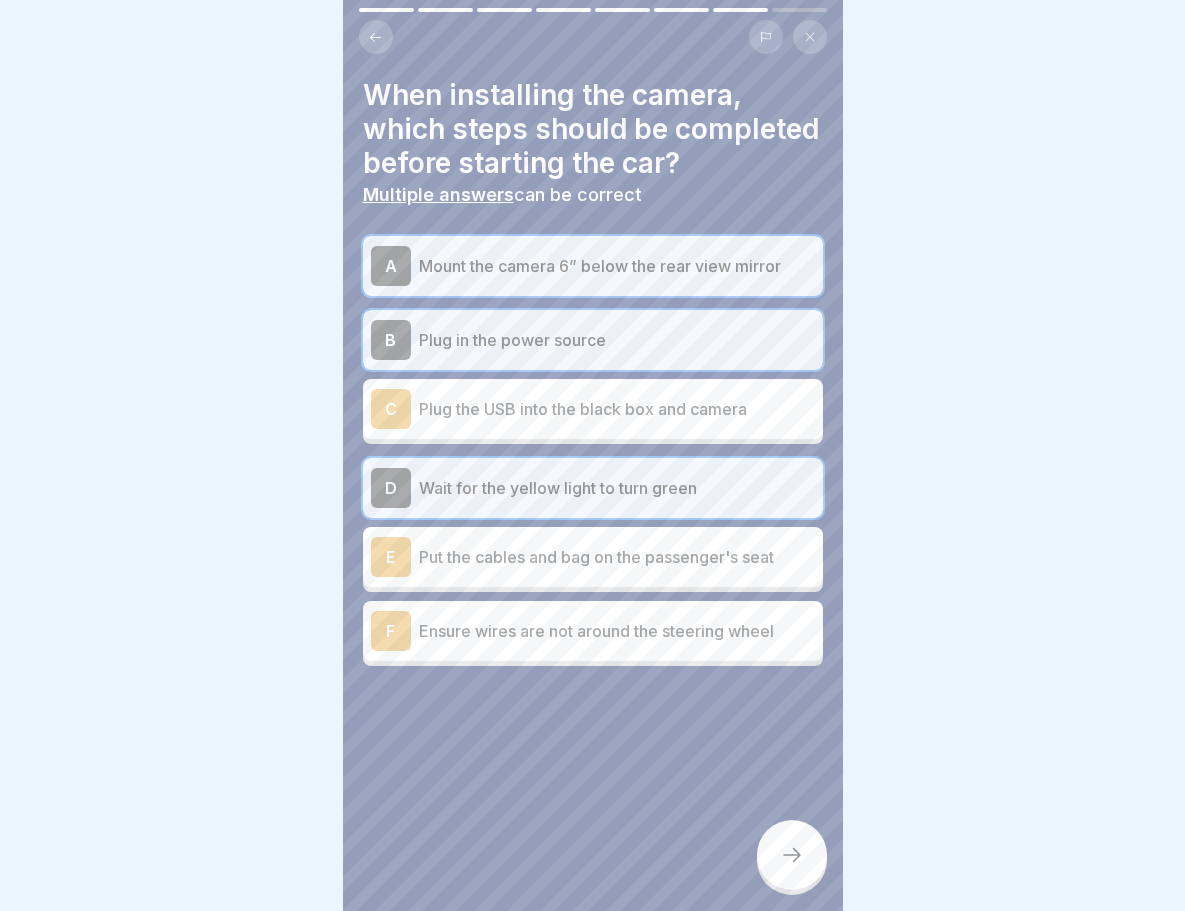 click on "E Put the cables and bag on the passenger's seat" at bounding box center [593, 557] 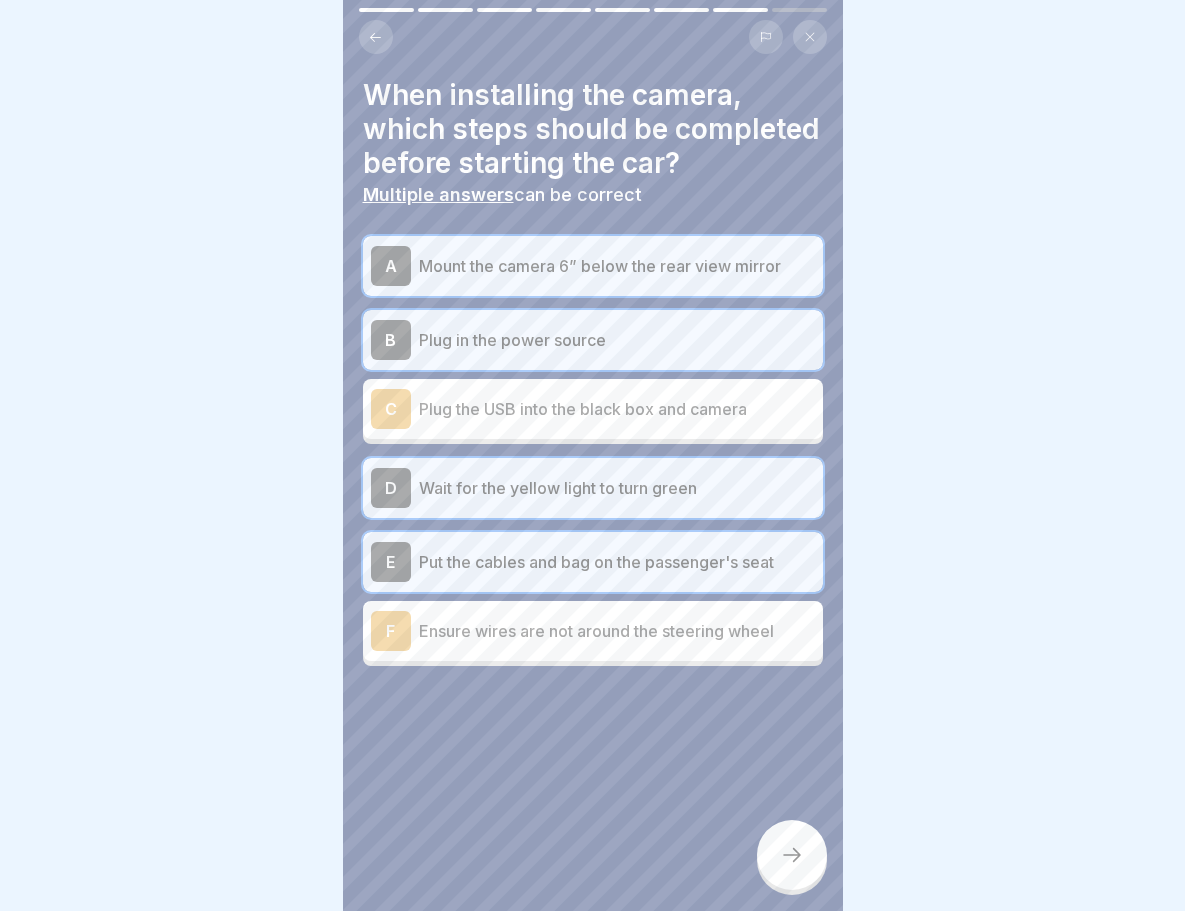 click on "F Ensure wires are not around the steering wheel" at bounding box center [593, 631] 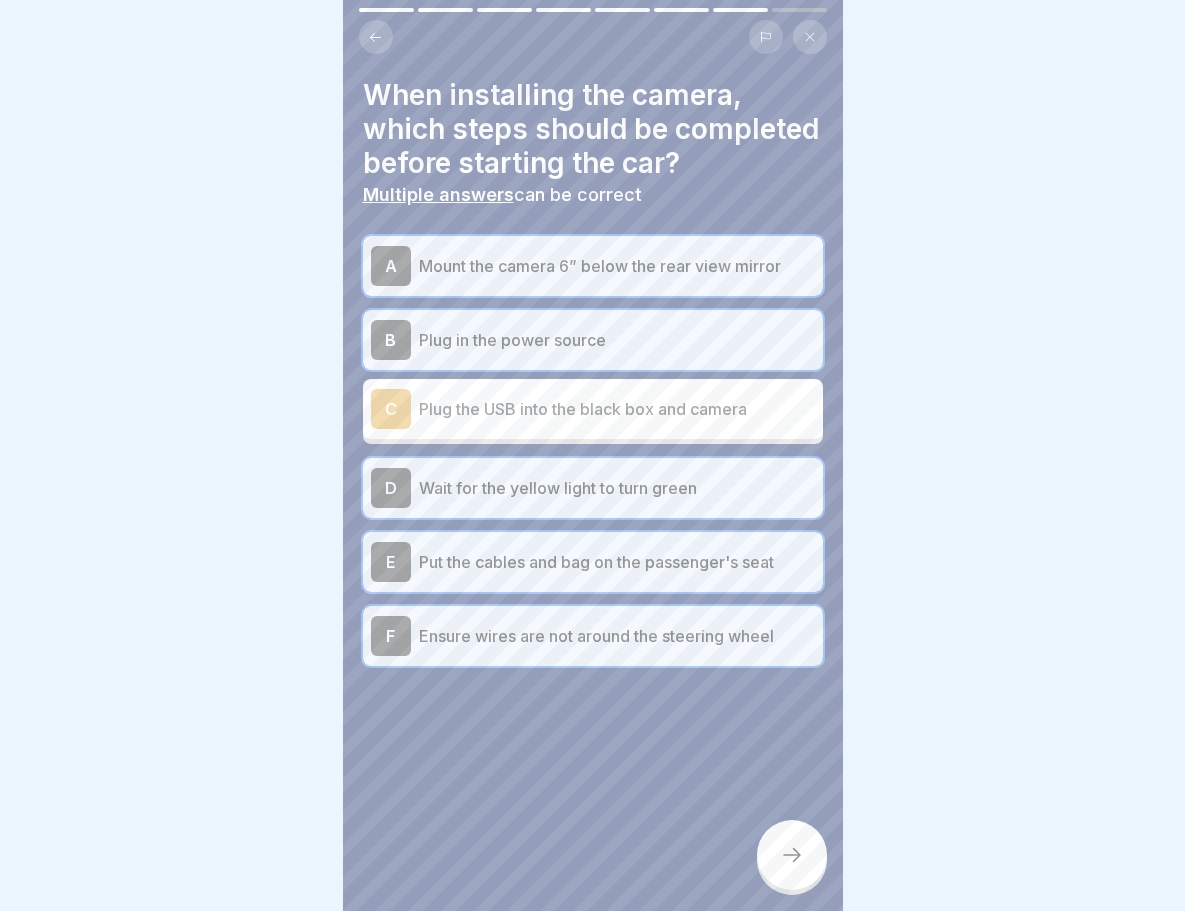 click on "C Plug the USB into the black box and camera" at bounding box center (593, 409) 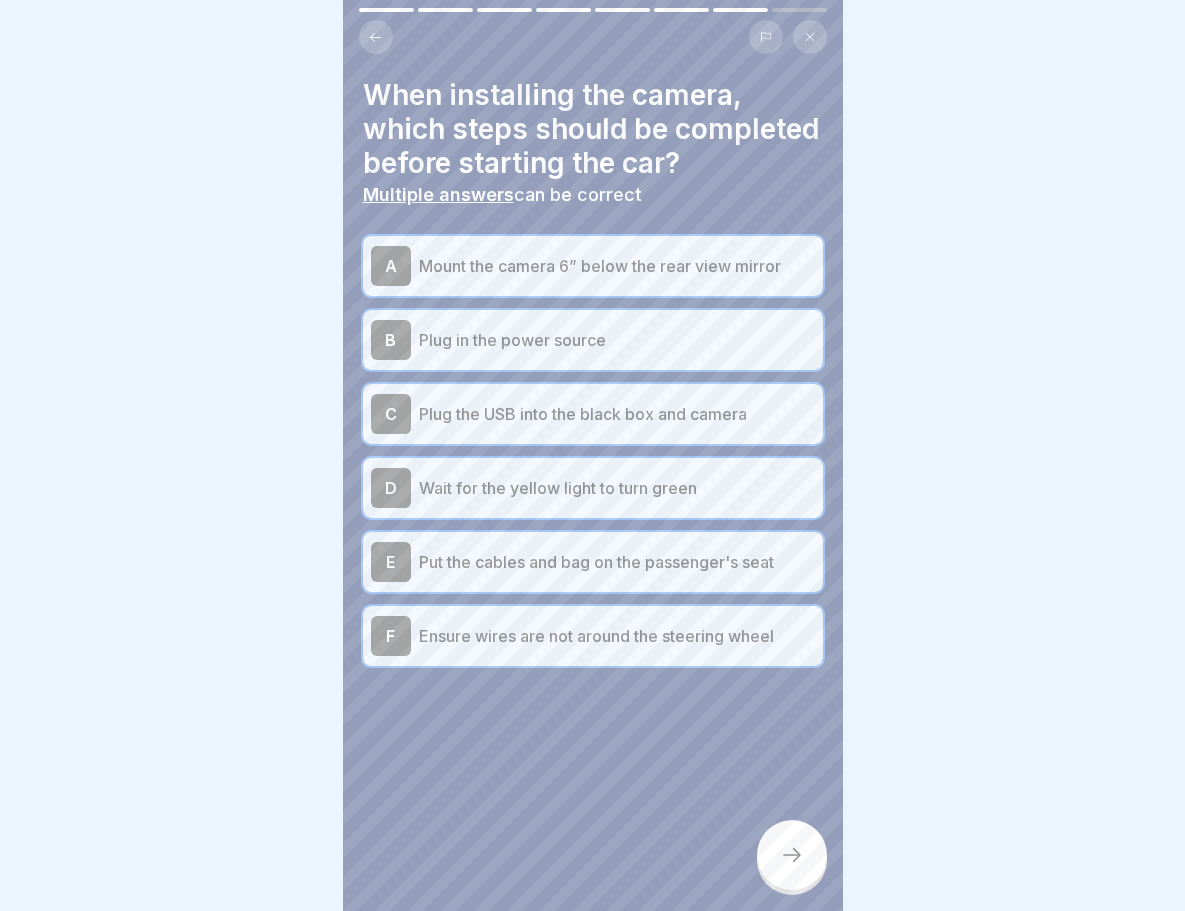 click at bounding box center [792, 855] 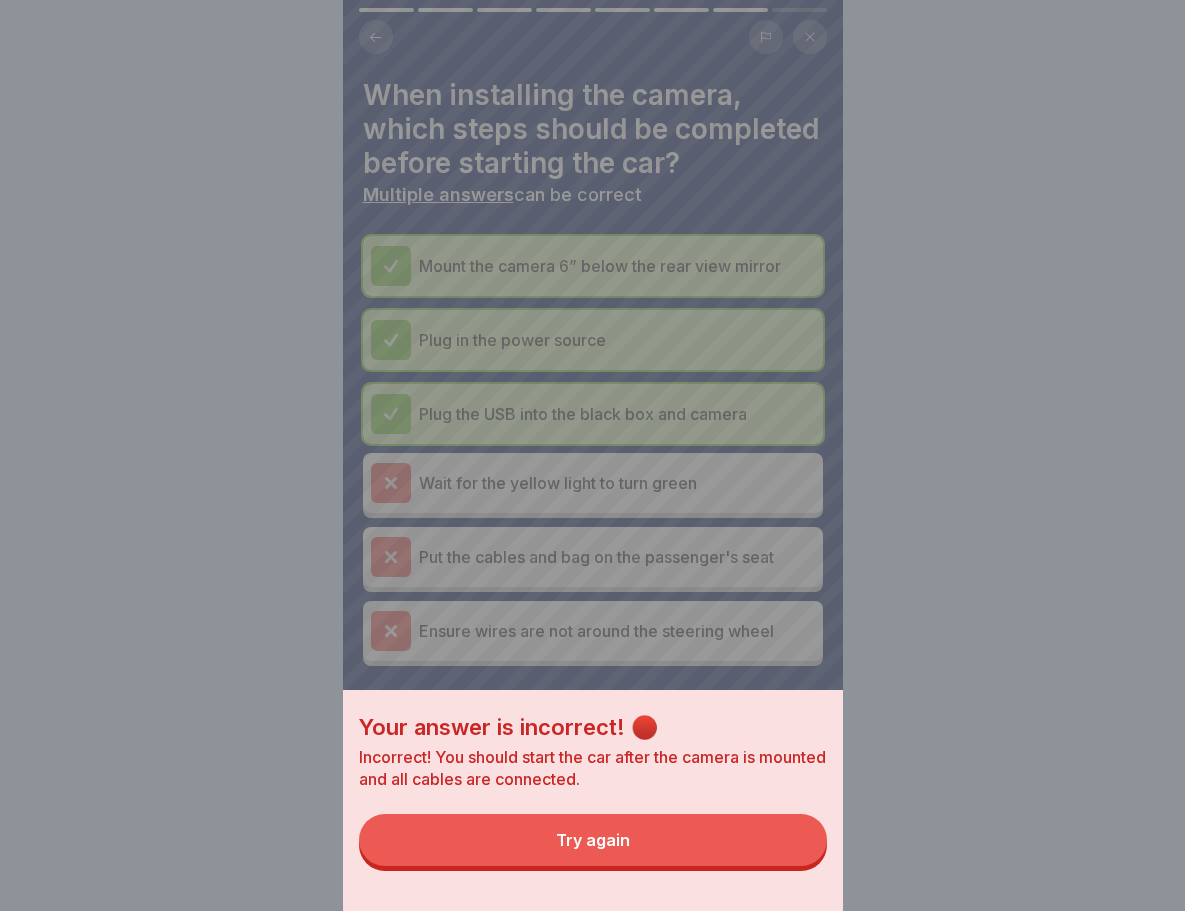 click on "Your answer is incorrect! 🔴 Incorrect! You should start the car after the camera is mounted and all cables are connected.    Try again" at bounding box center (593, 800) 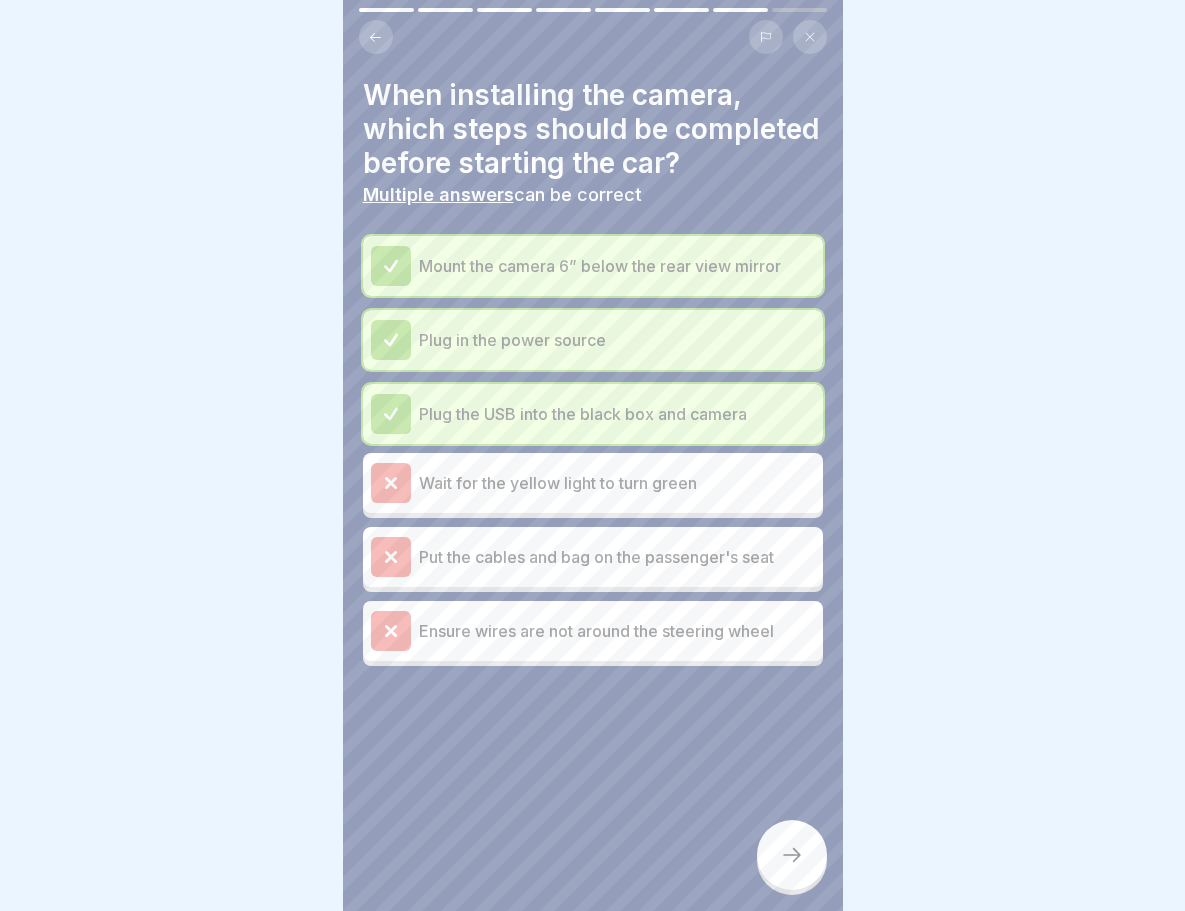 click 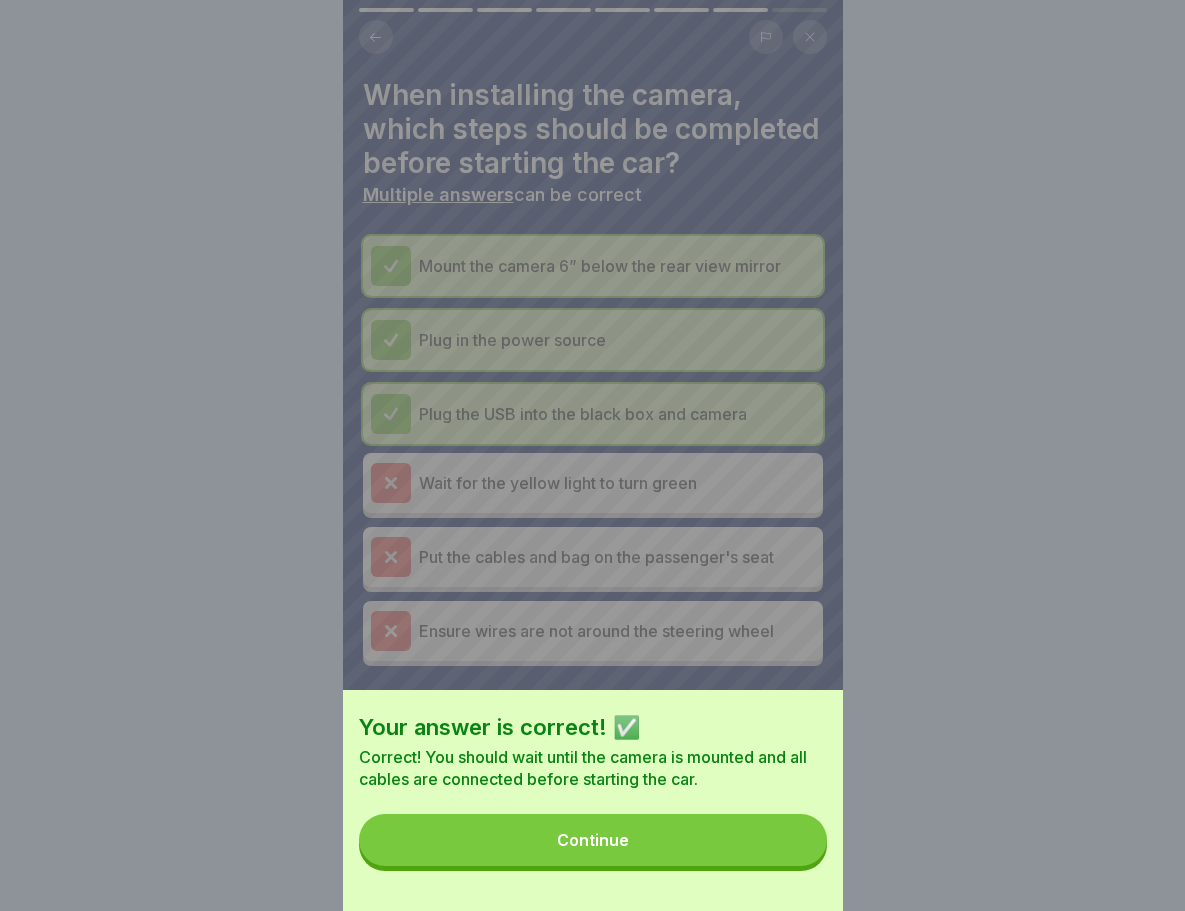 click on "Continue" at bounding box center (593, 840) 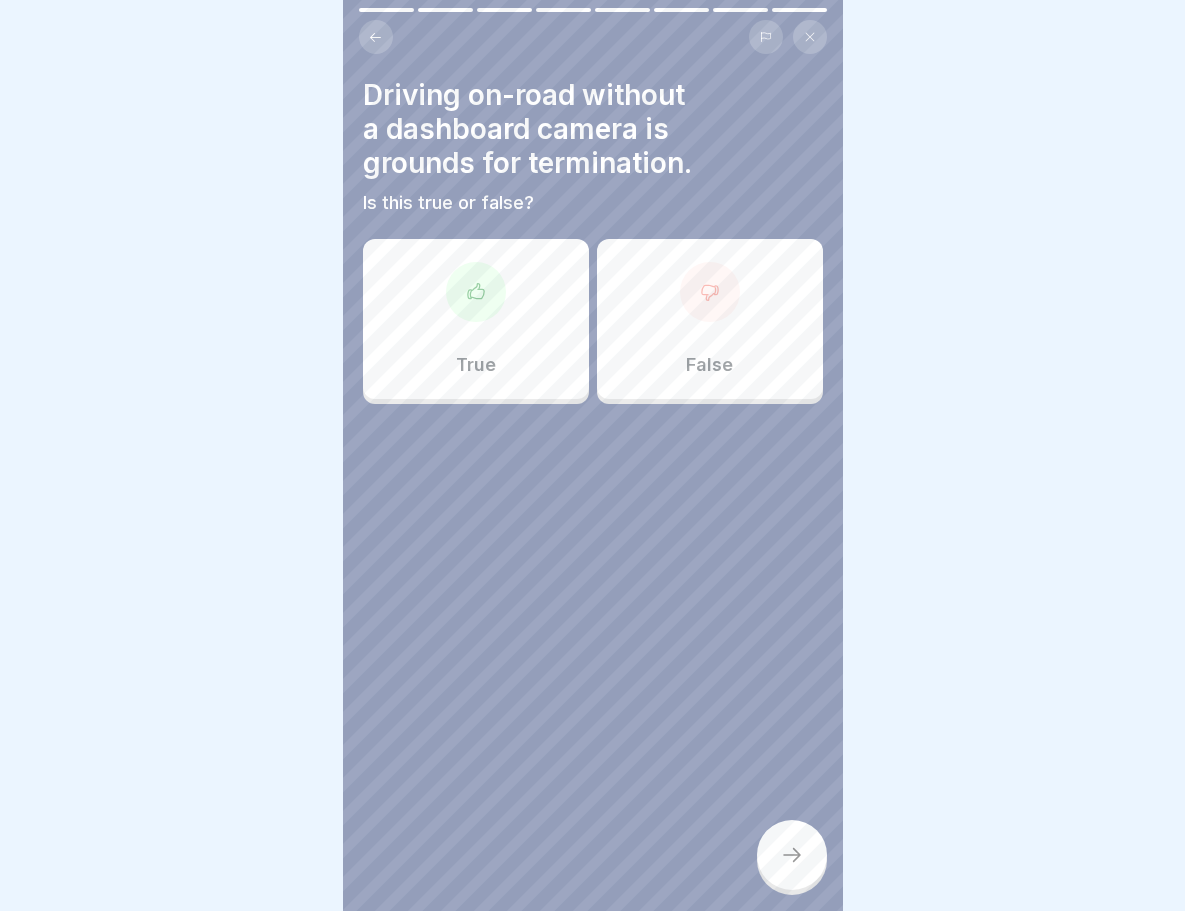 click on "True" at bounding box center [476, 319] 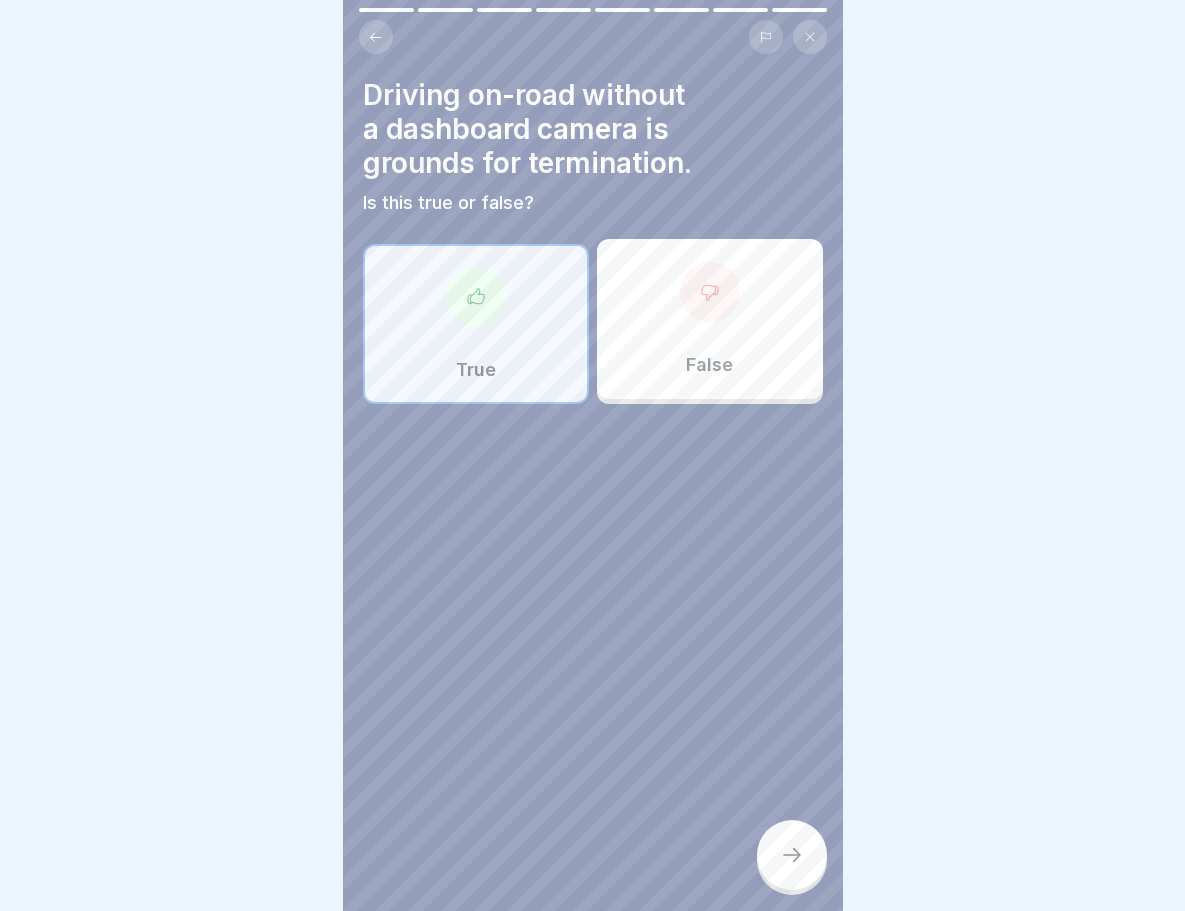 click 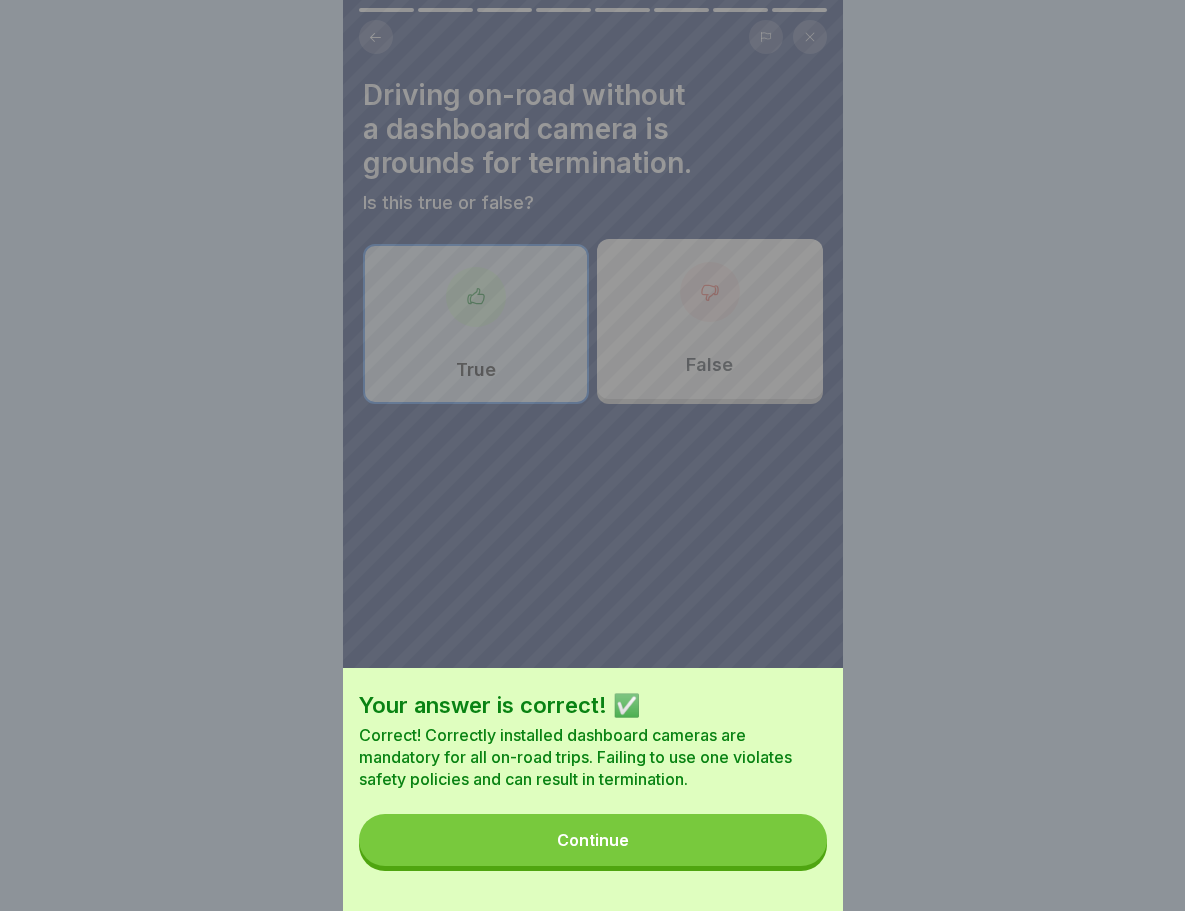 click on "Continue" at bounding box center [593, 840] 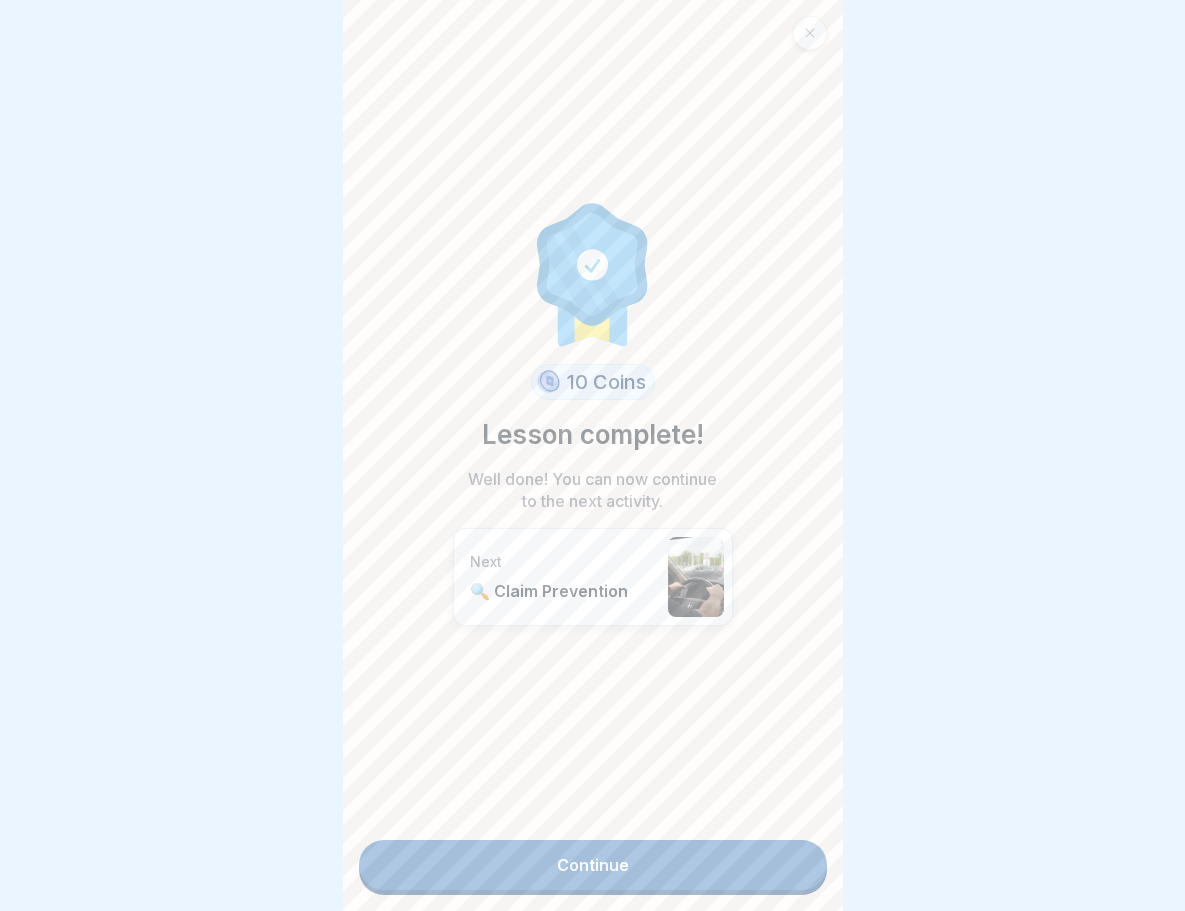 click on "Continue" at bounding box center [593, 865] 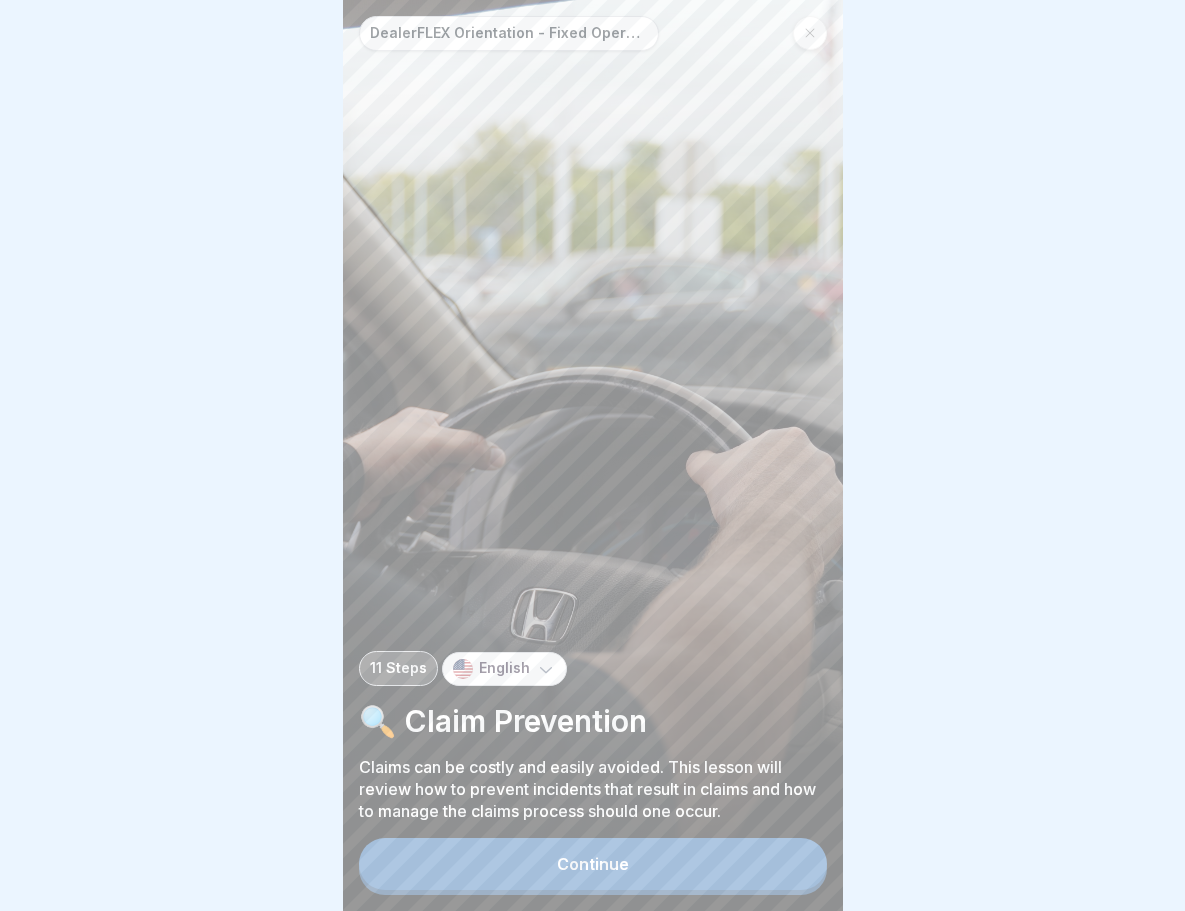 click on "Continue" at bounding box center (593, 864) 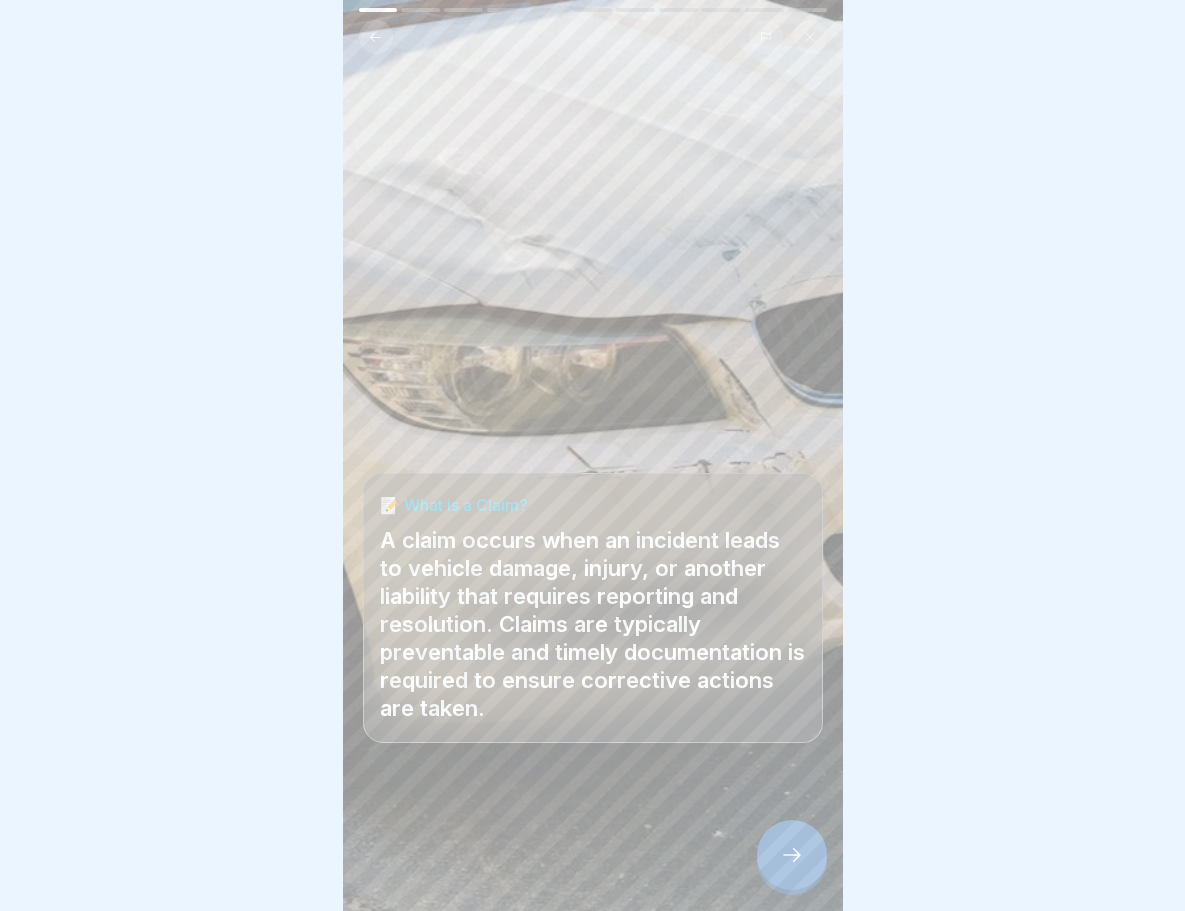 click 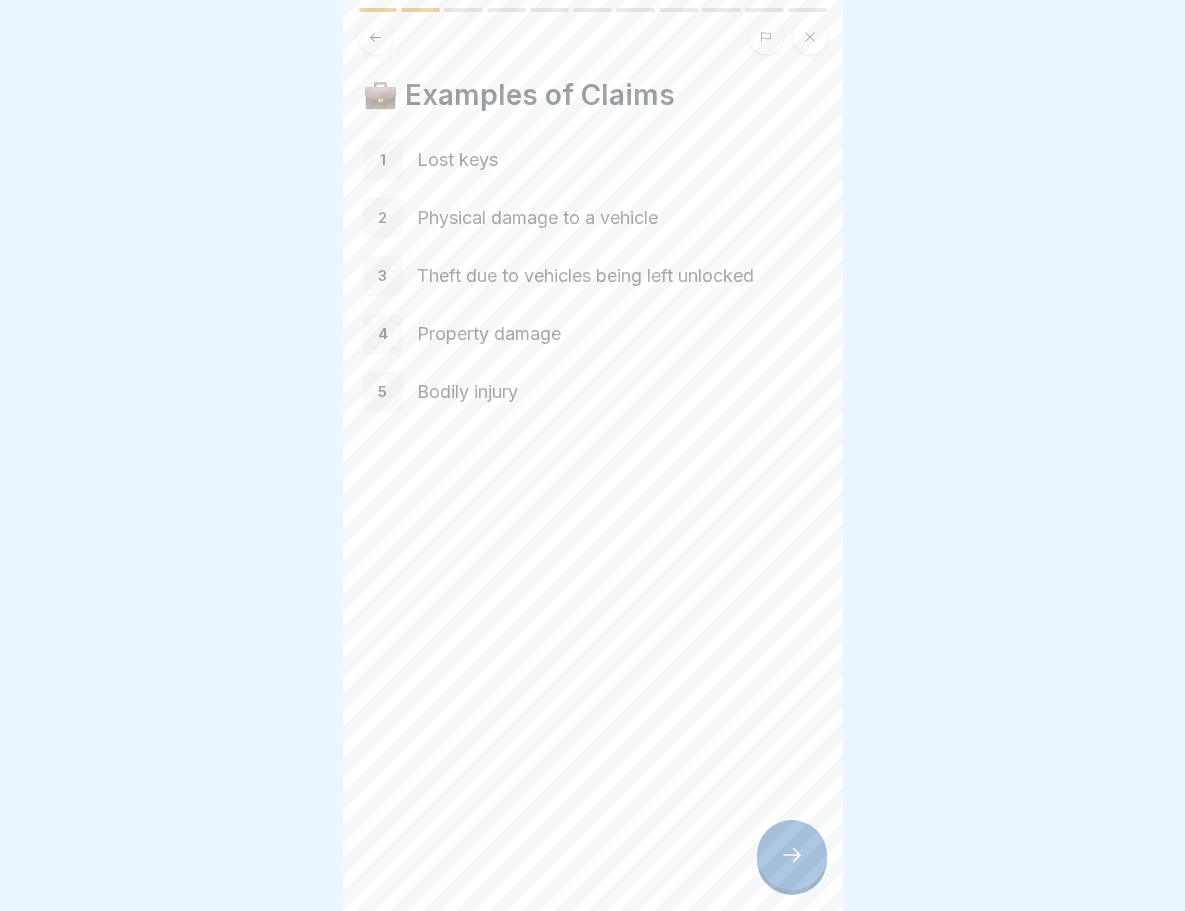 click at bounding box center [792, 855] 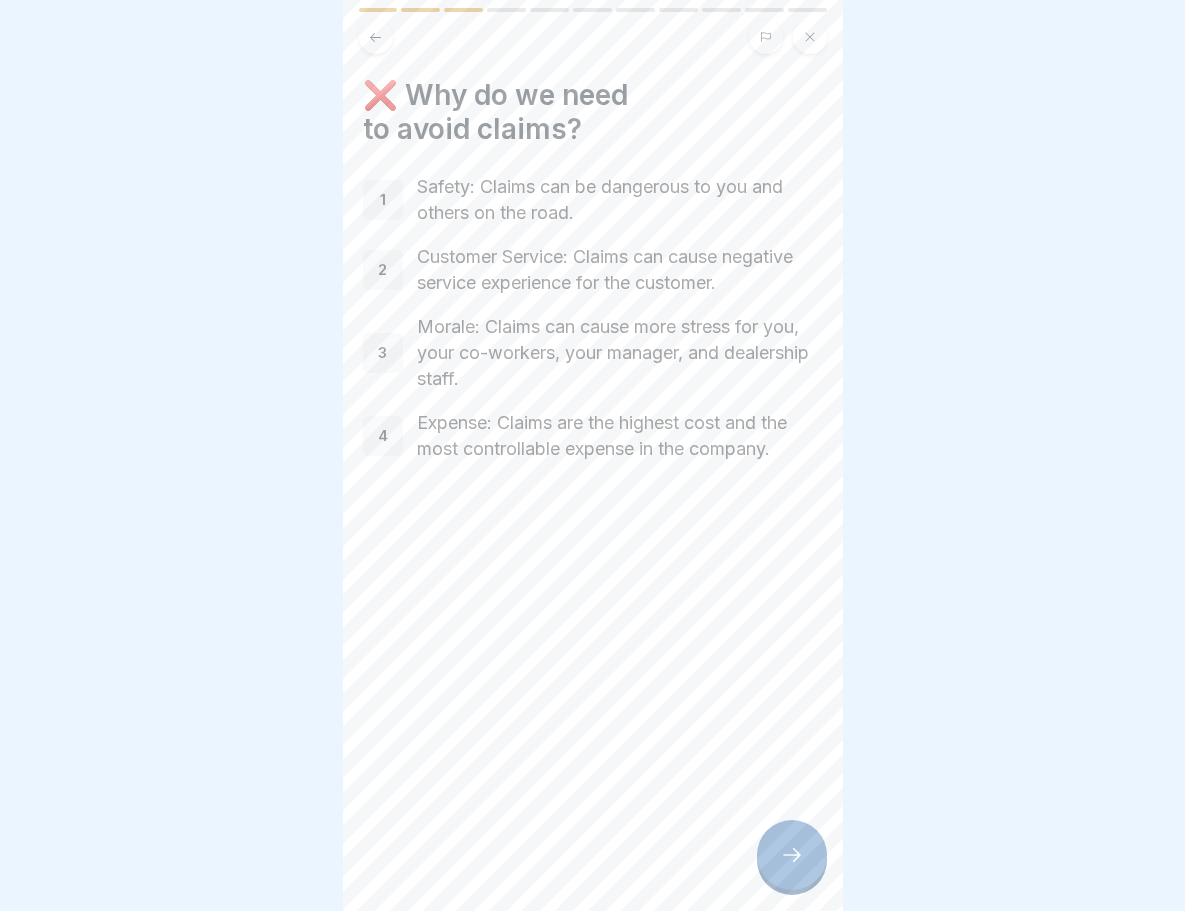 click 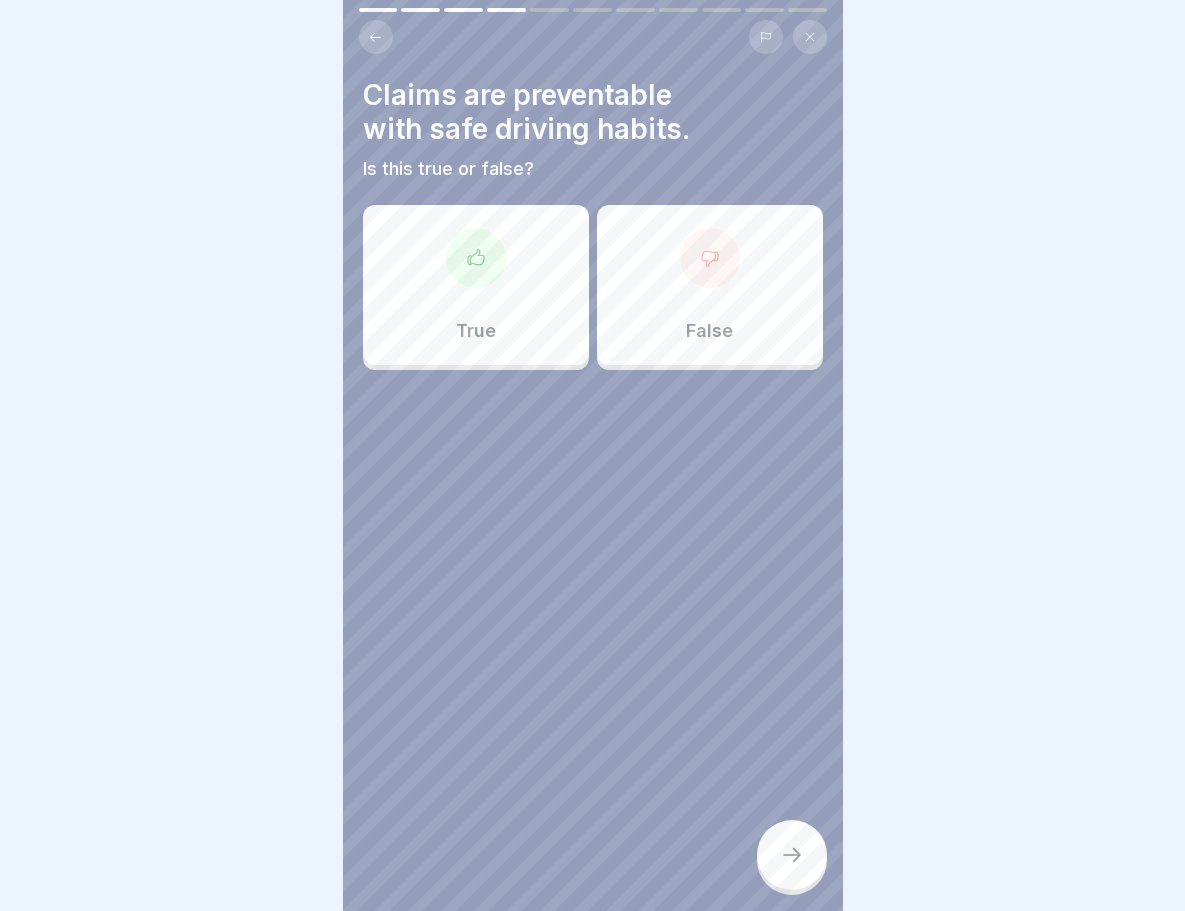 click on "True" at bounding box center [476, 285] 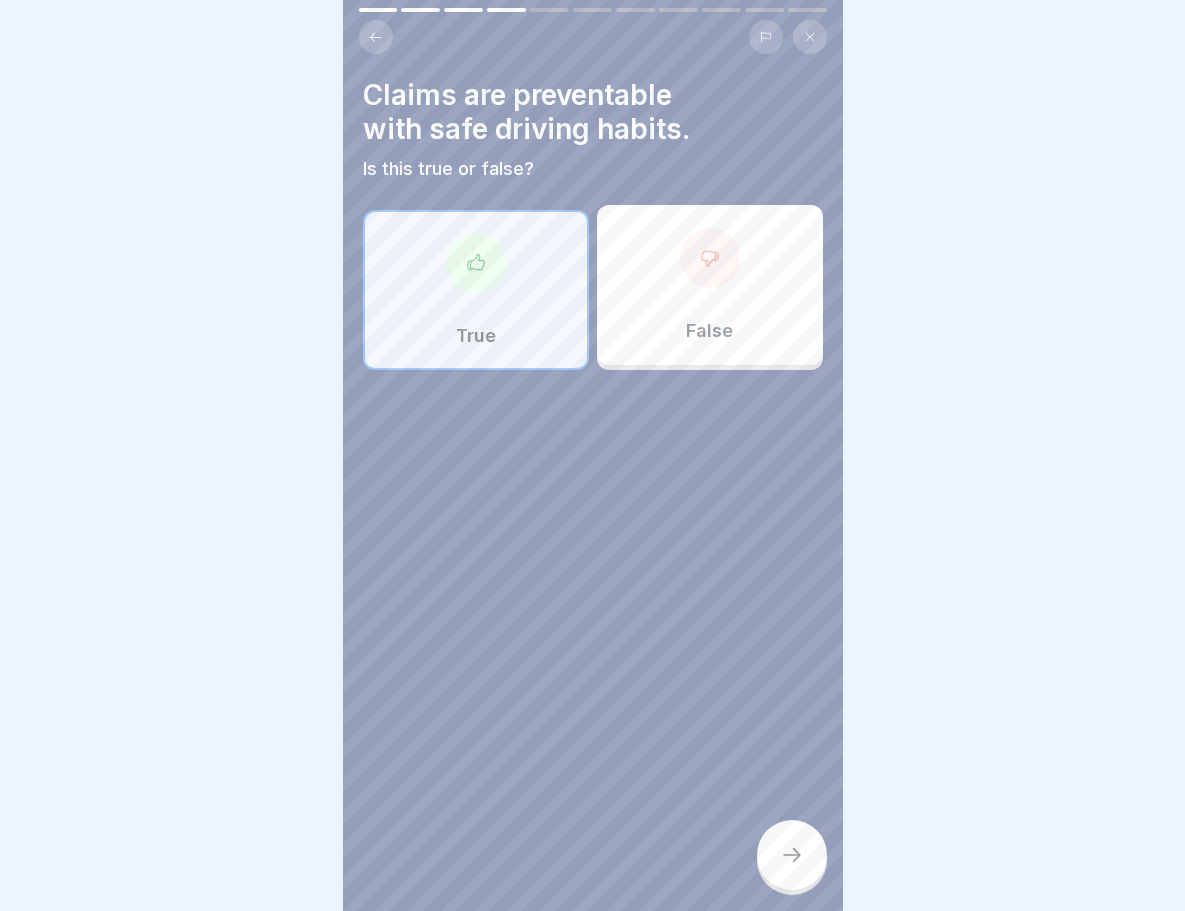click at bounding box center [792, 855] 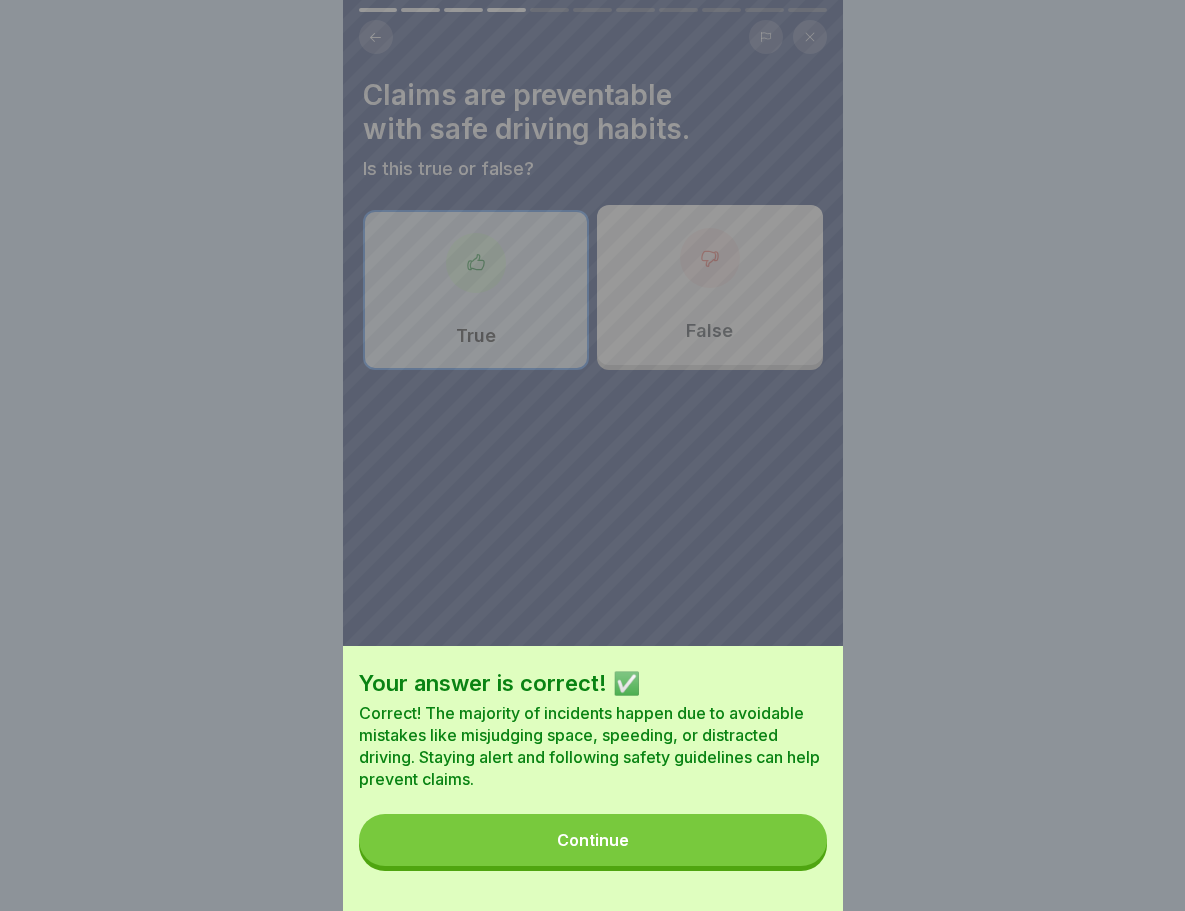 click on "Continue" at bounding box center [593, 840] 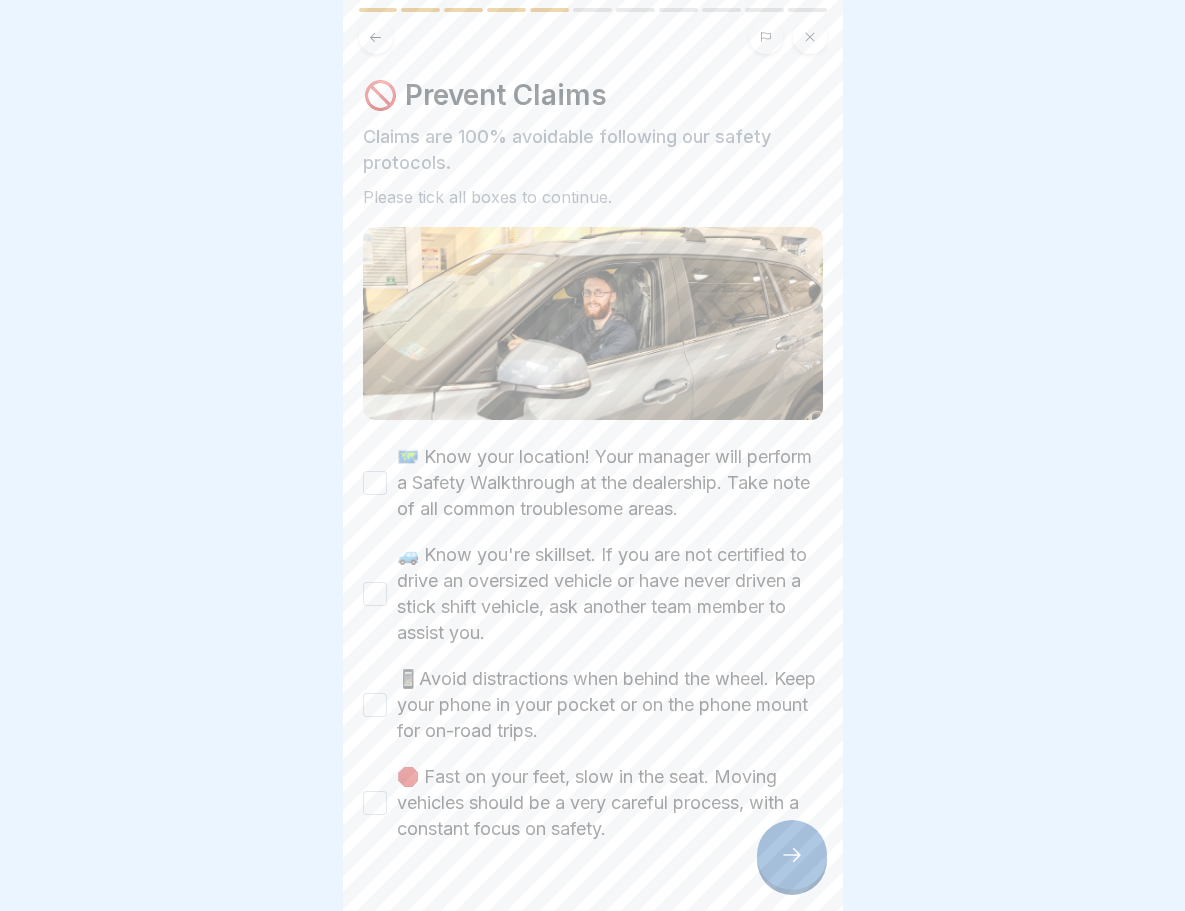 click on "🗺️ Know your location! Your manager will perform a Safety Walkthrough at the dealership. Take note of all common troublesome areas." at bounding box center [375, 483] 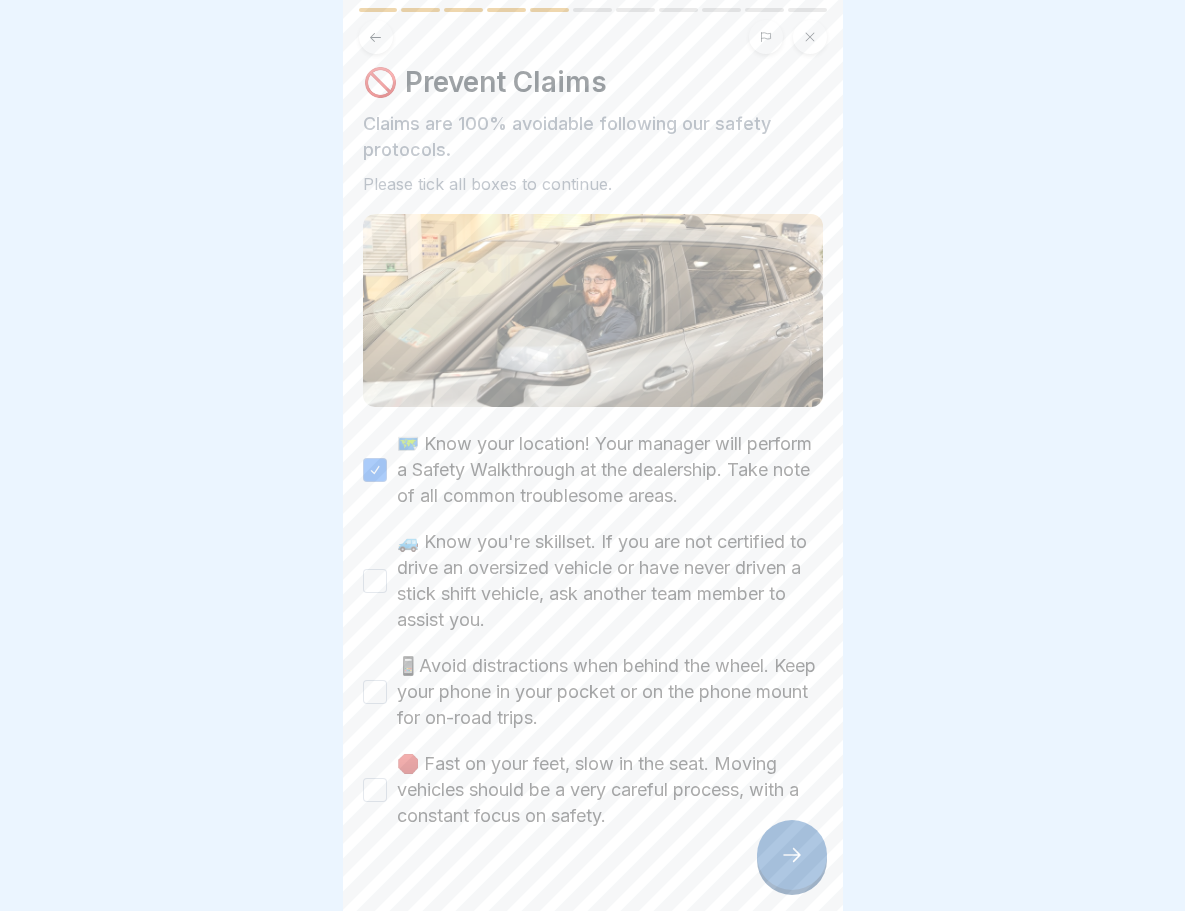 scroll, scrollTop: 45, scrollLeft: 0, axis: vertical 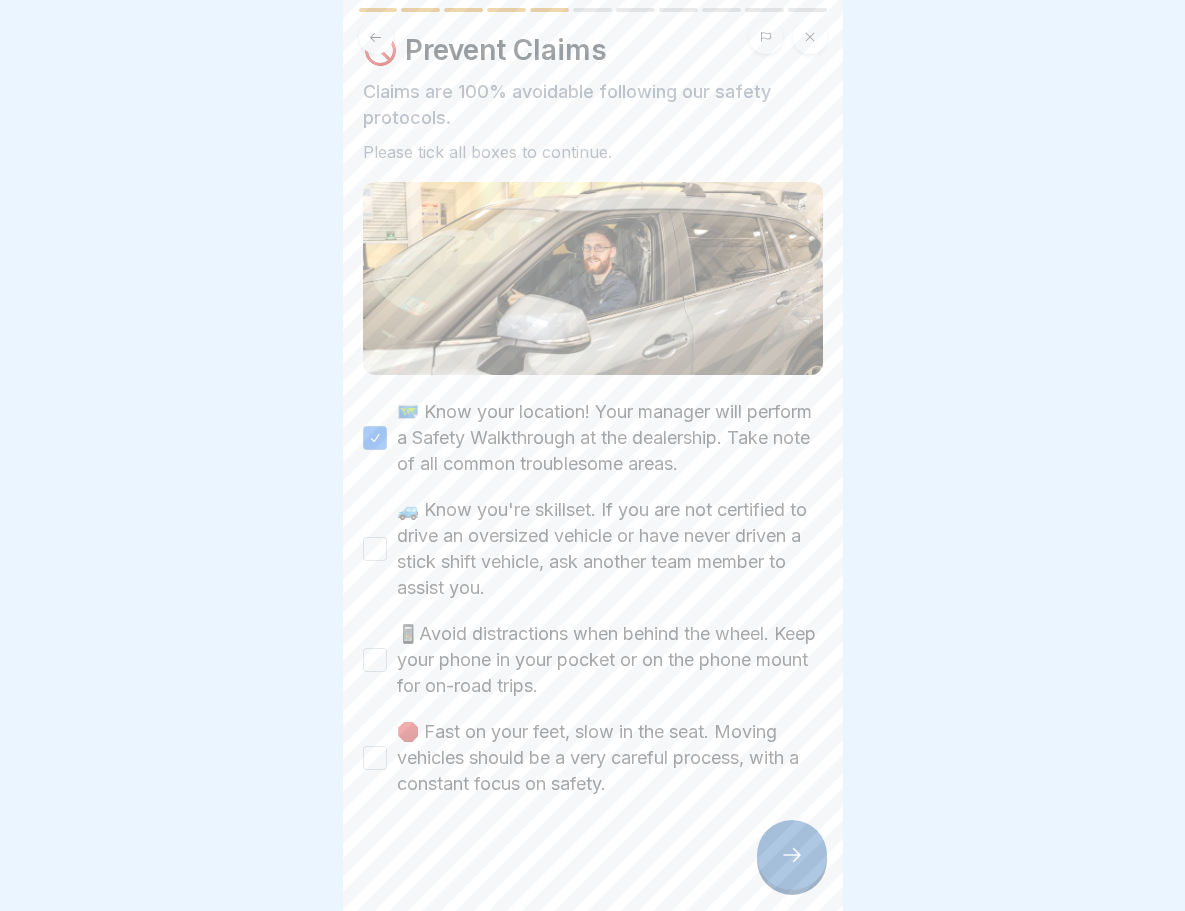click on "🚙 Know you're skillset. If you are not certified to drive an oversized vehicle or have never driven a stick shift vehicle, ask another team member to assist you." at bounding box center (375, 549) 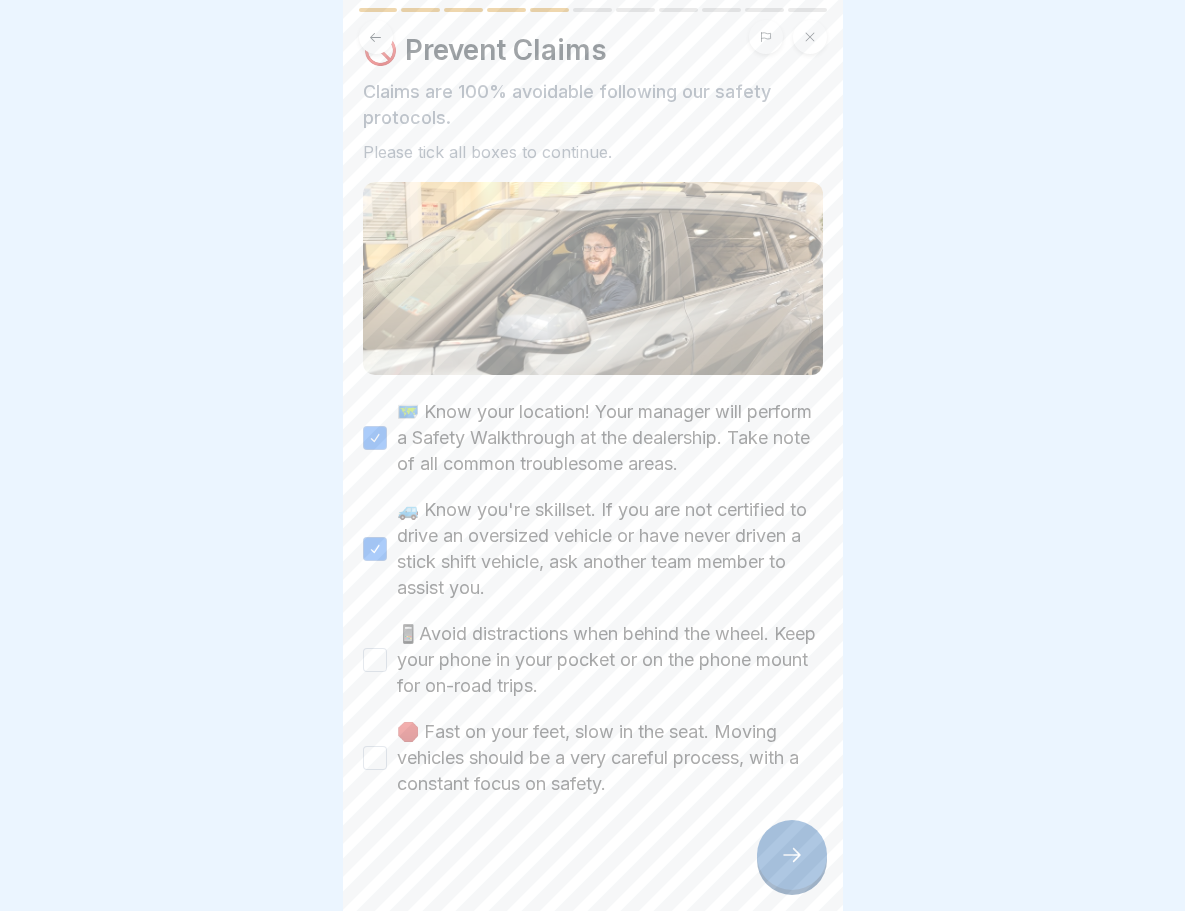 click on "📱Avoid distractions when behind the wheel. Keep your phone in your pocket or on the phone mount for on-road trips." at bounding box center [593, 660] 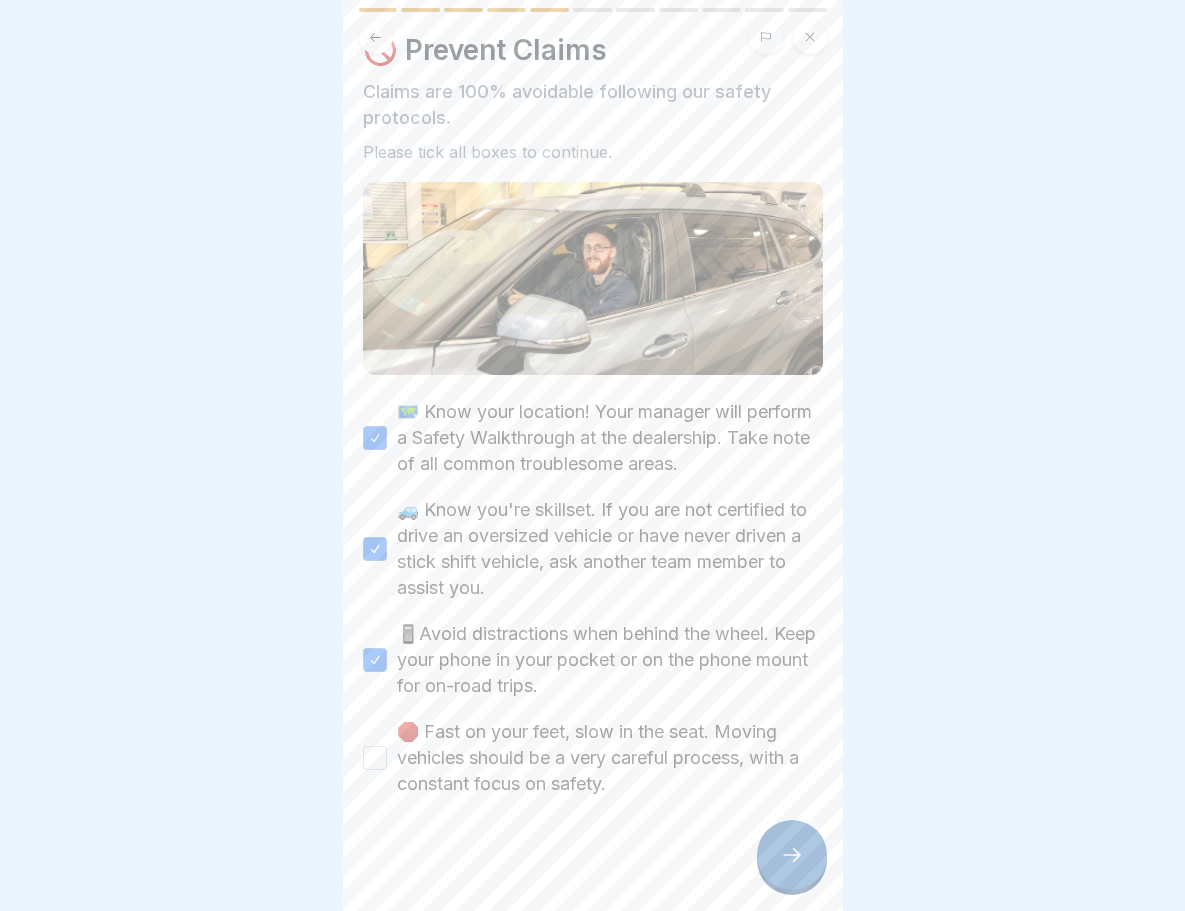 click on "🛑 Fast on your feet, slow in the seat. Moving vehicles should be a very careful process, with a constant focus on safety." at bounding box center [375, 758] 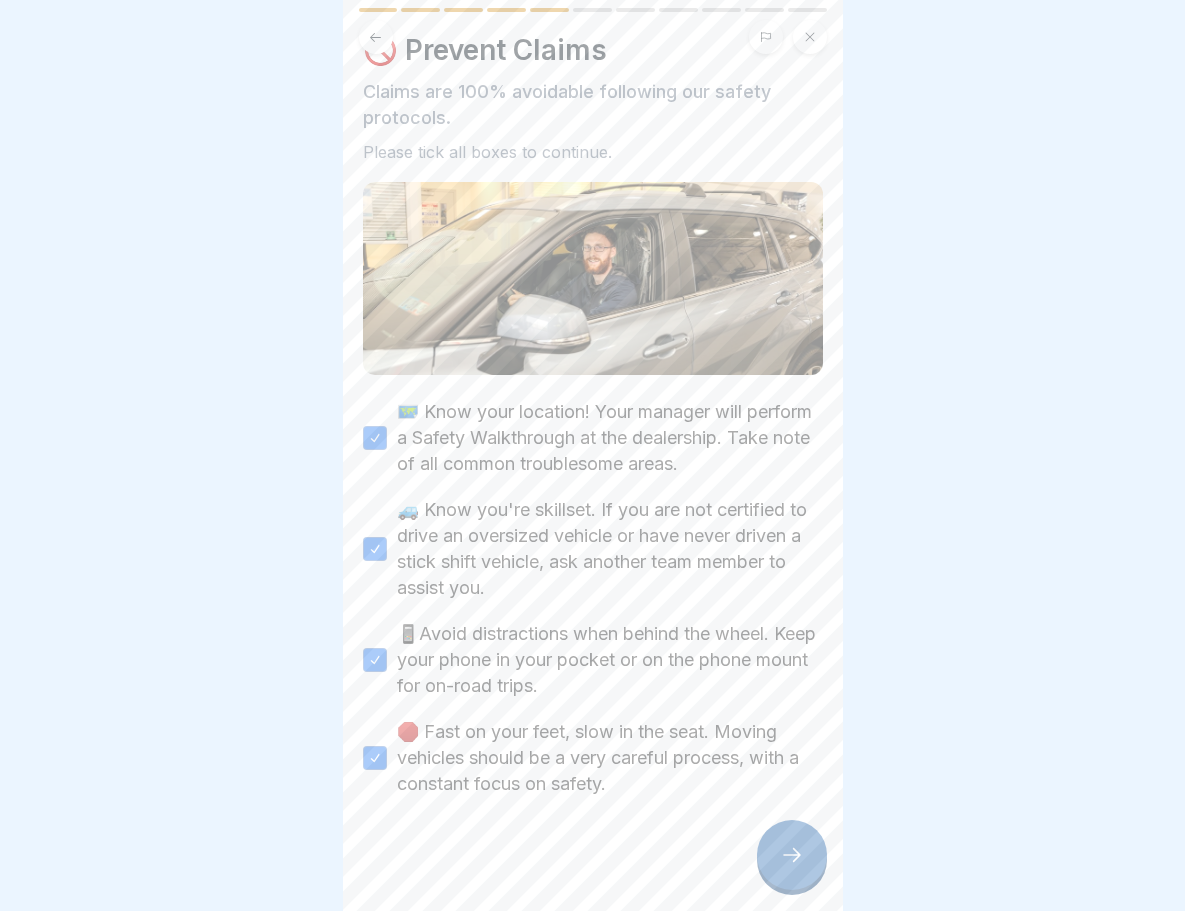 click at bounding box center (792, 855) 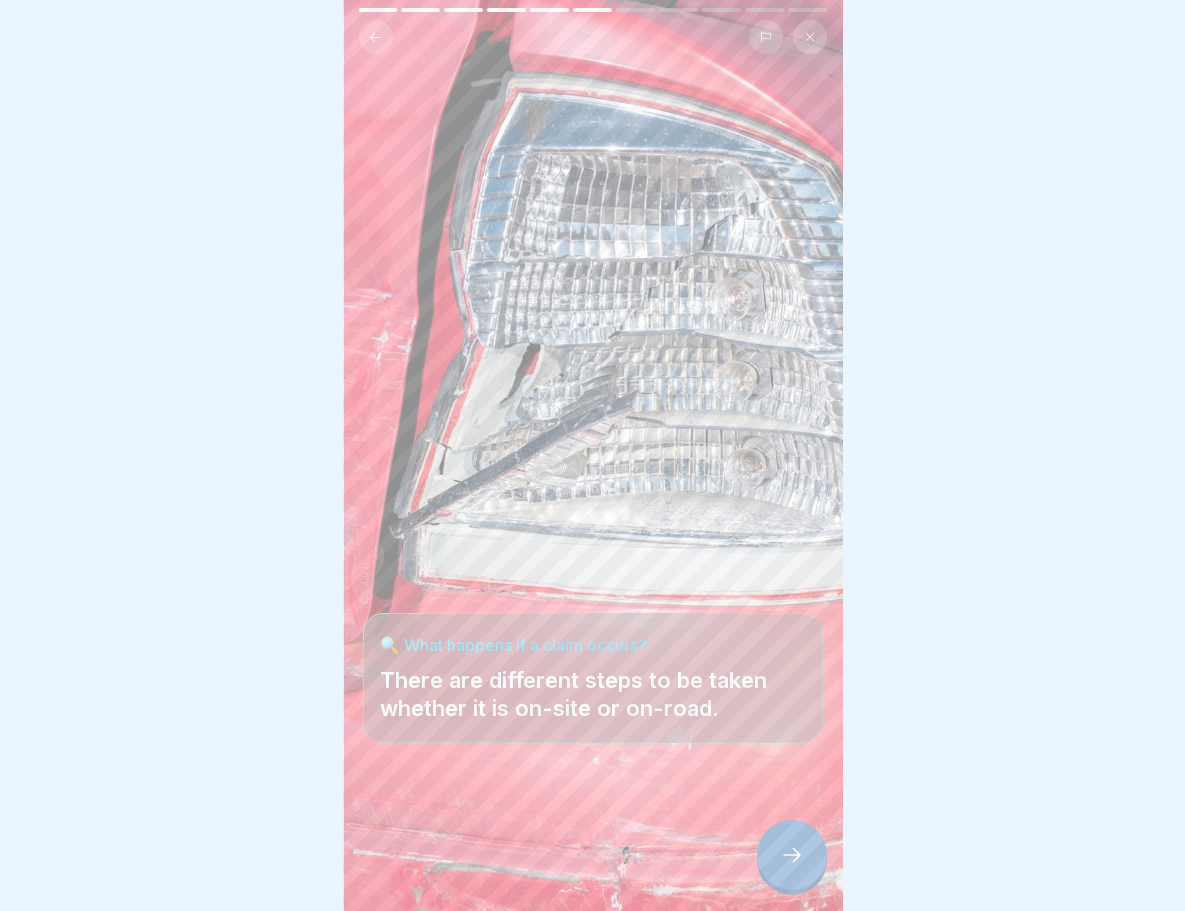 click at bounding box center [792, 855] 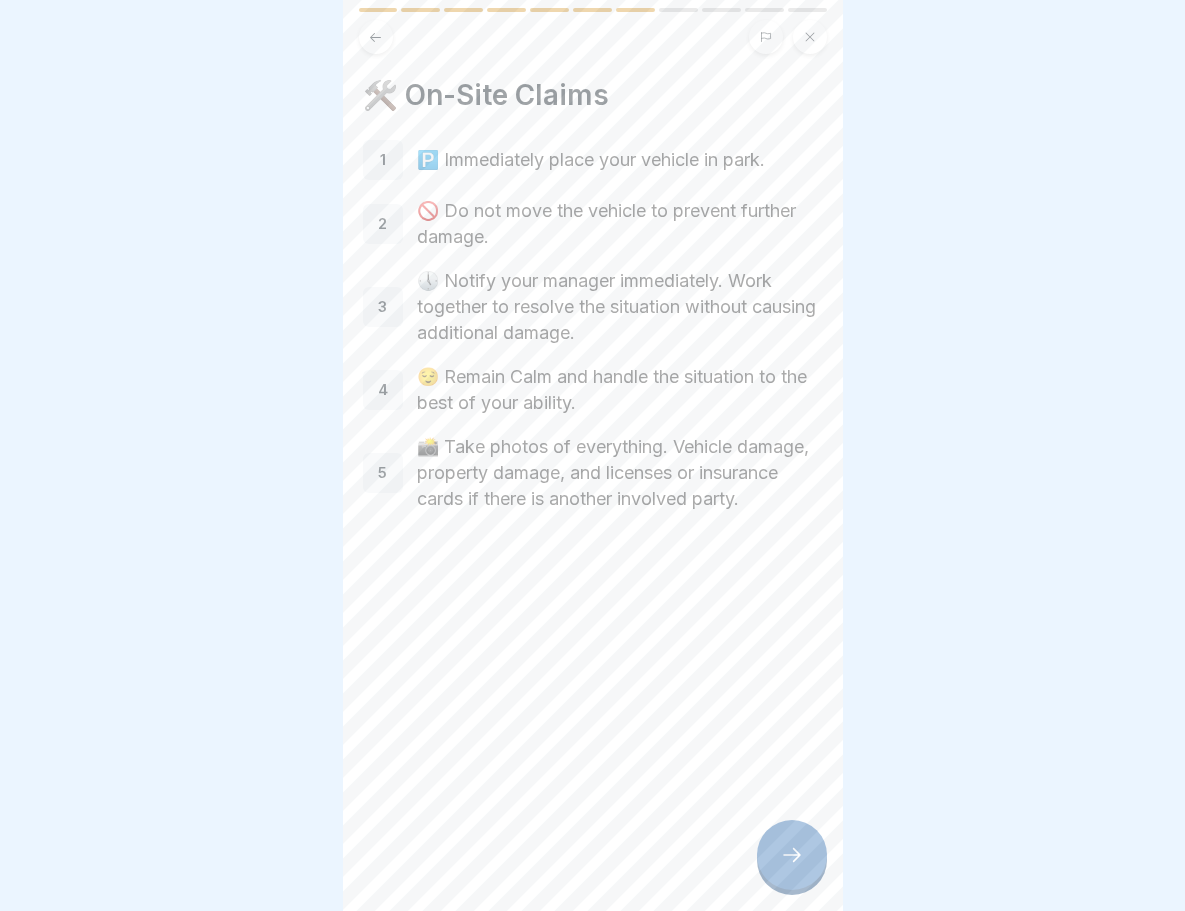 click 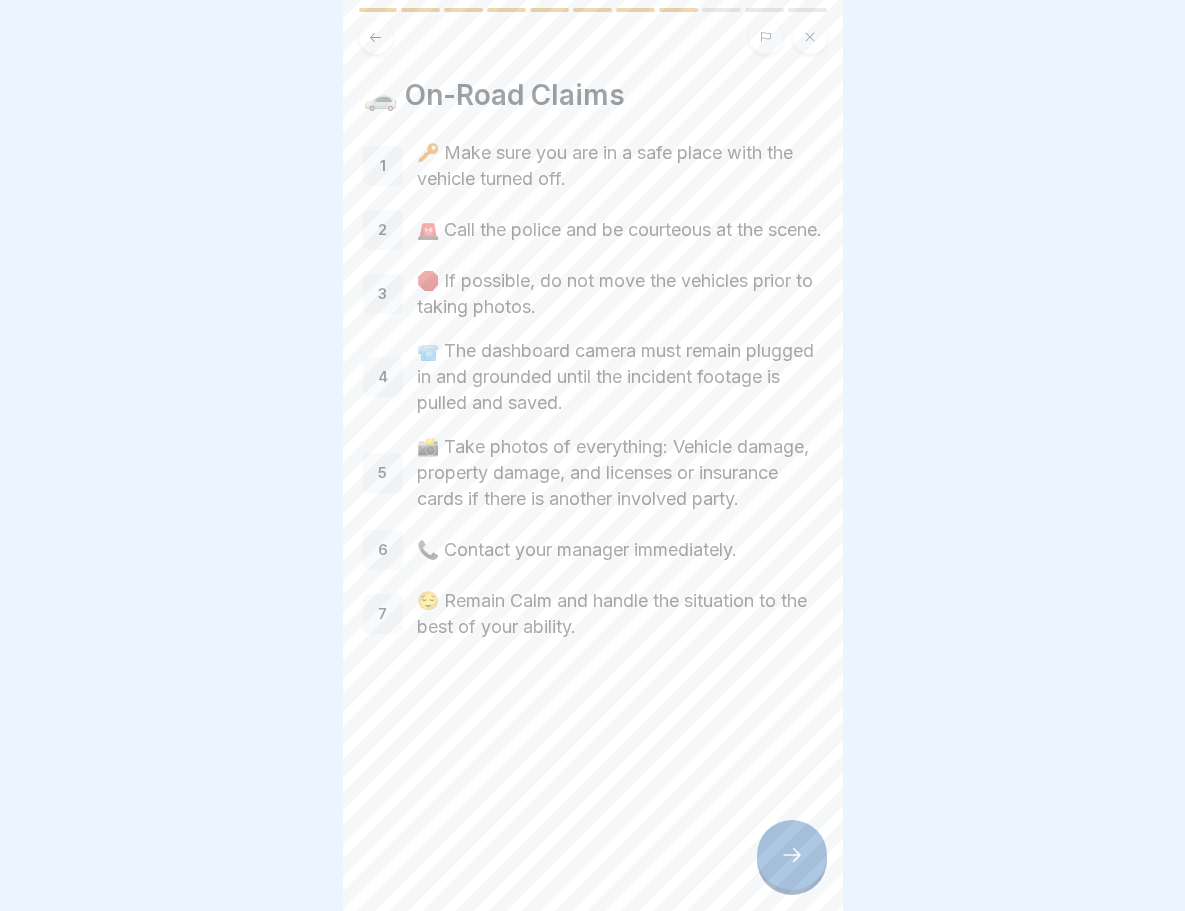 click at bounding box center (792, 855) 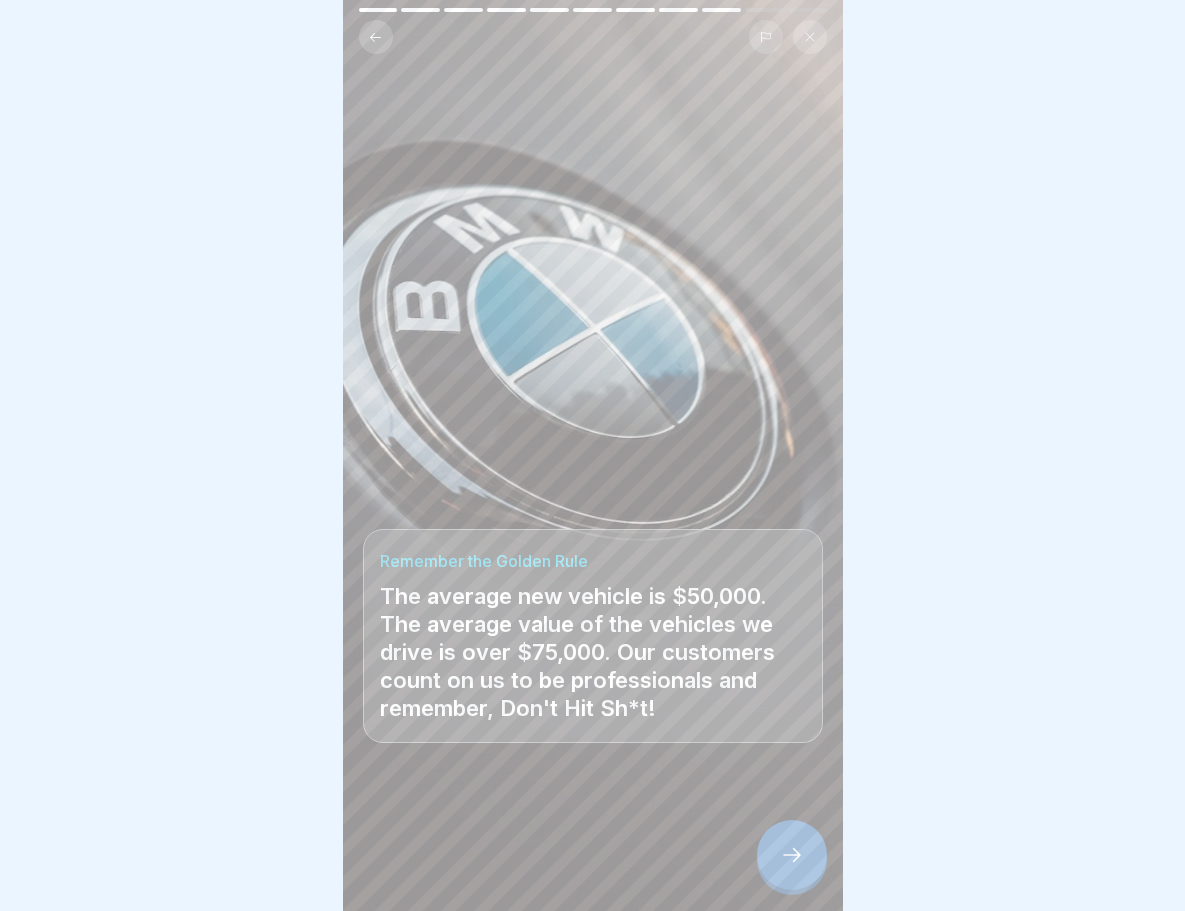 click 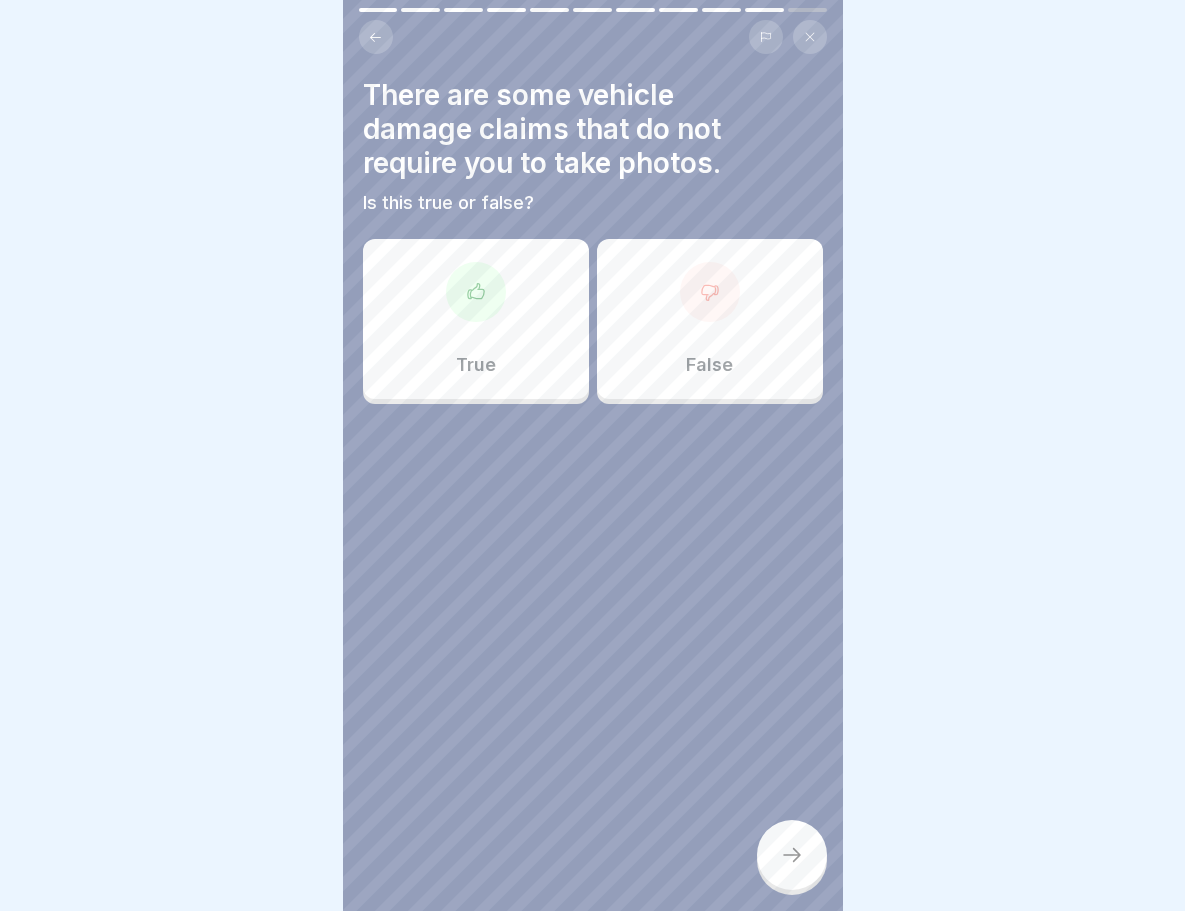 click on "False" at bounding box center (710, 319) 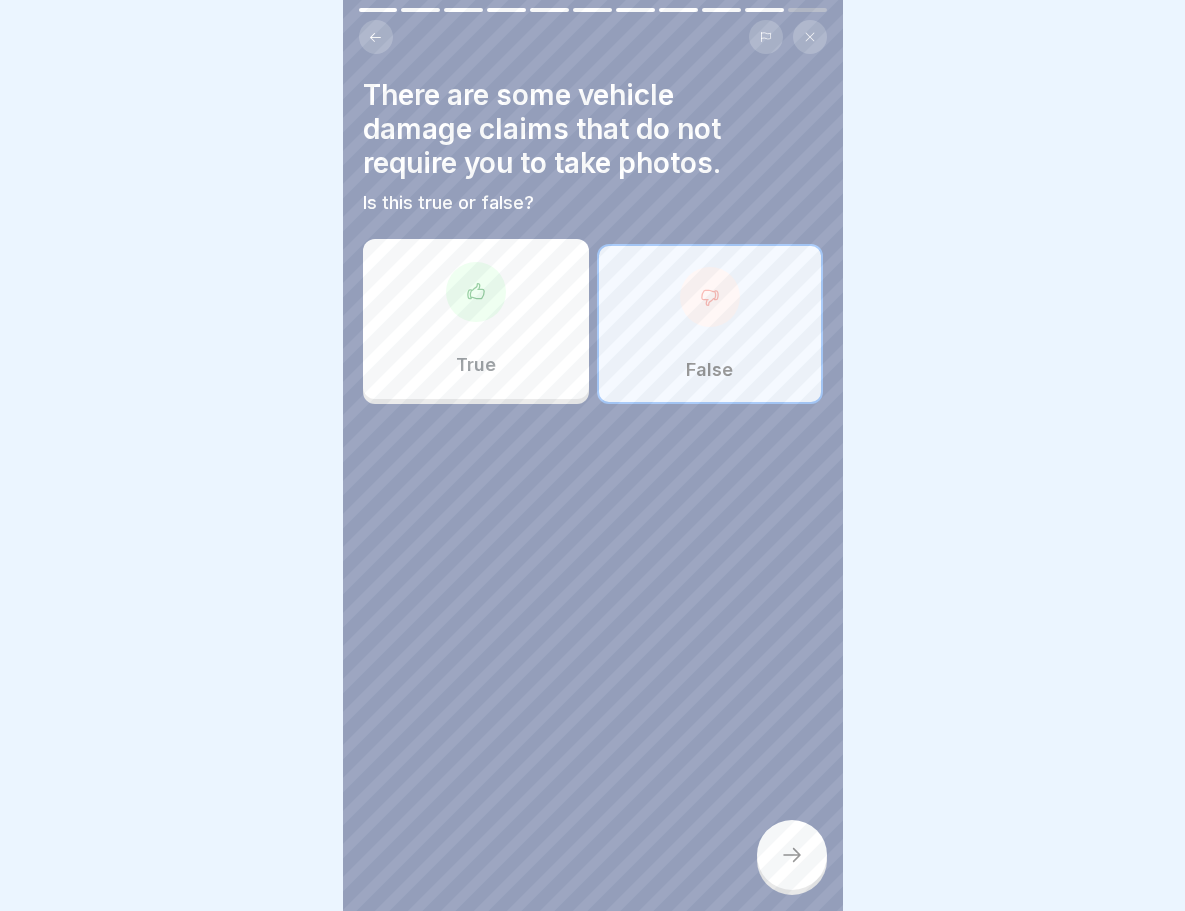 click at bounding box center [792, 855] 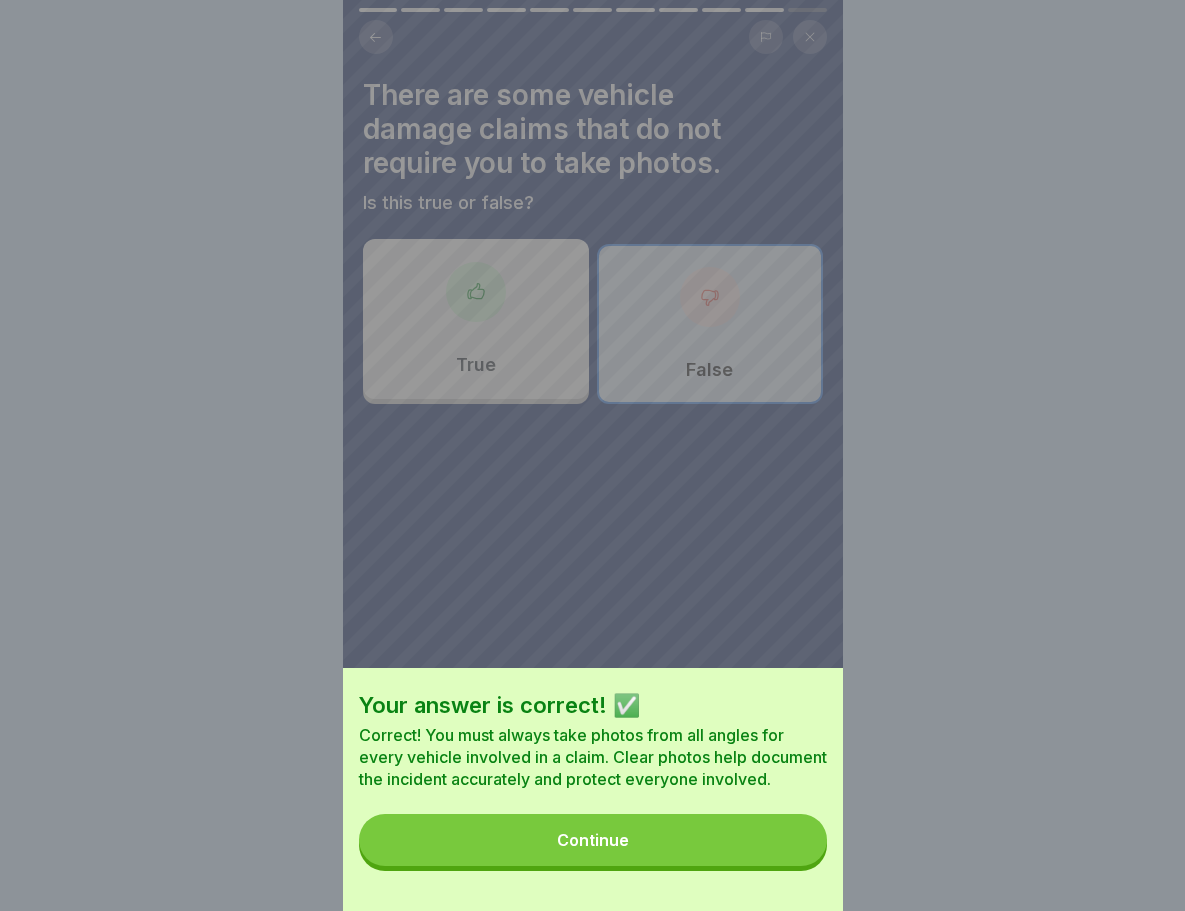 click on "Continue" at bounding box center (593, 840) 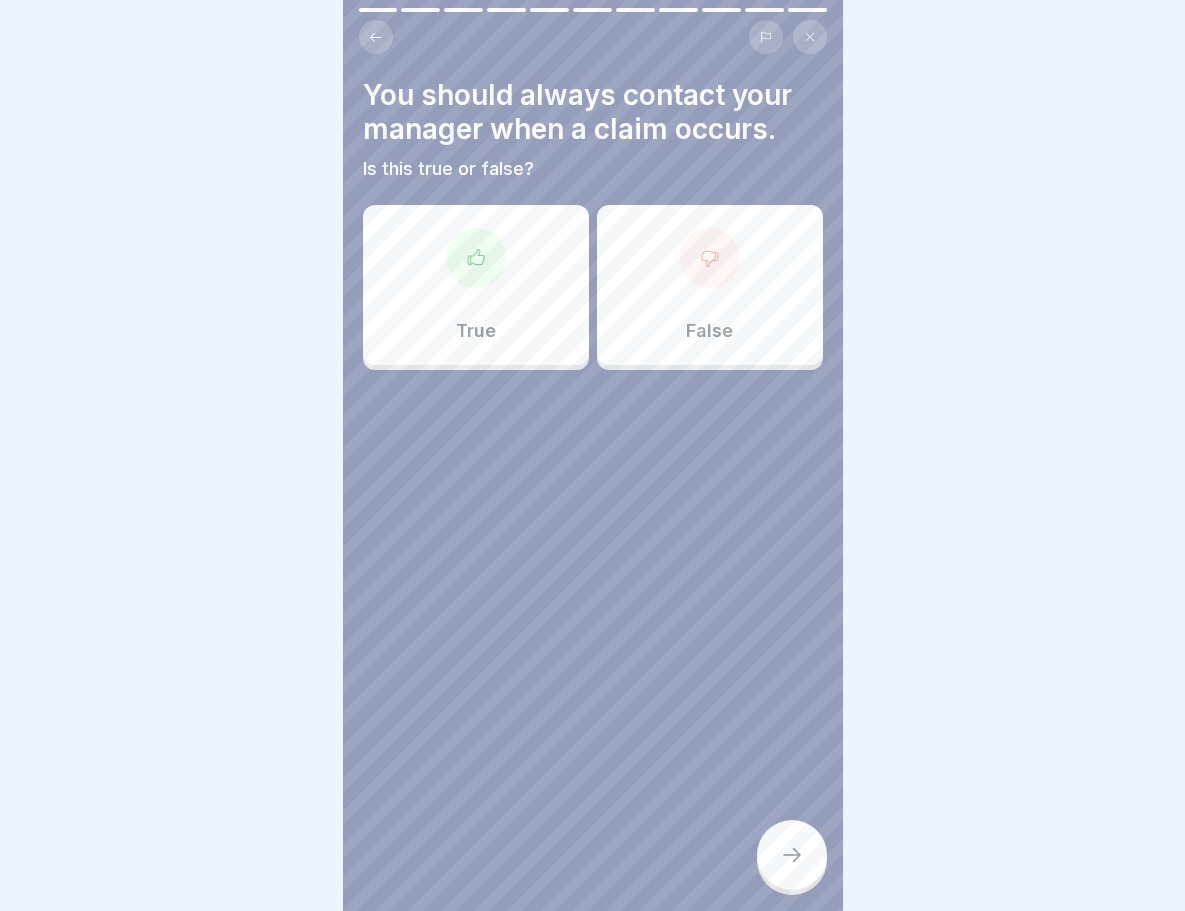 click on "True" at bounding box center [476, 285] 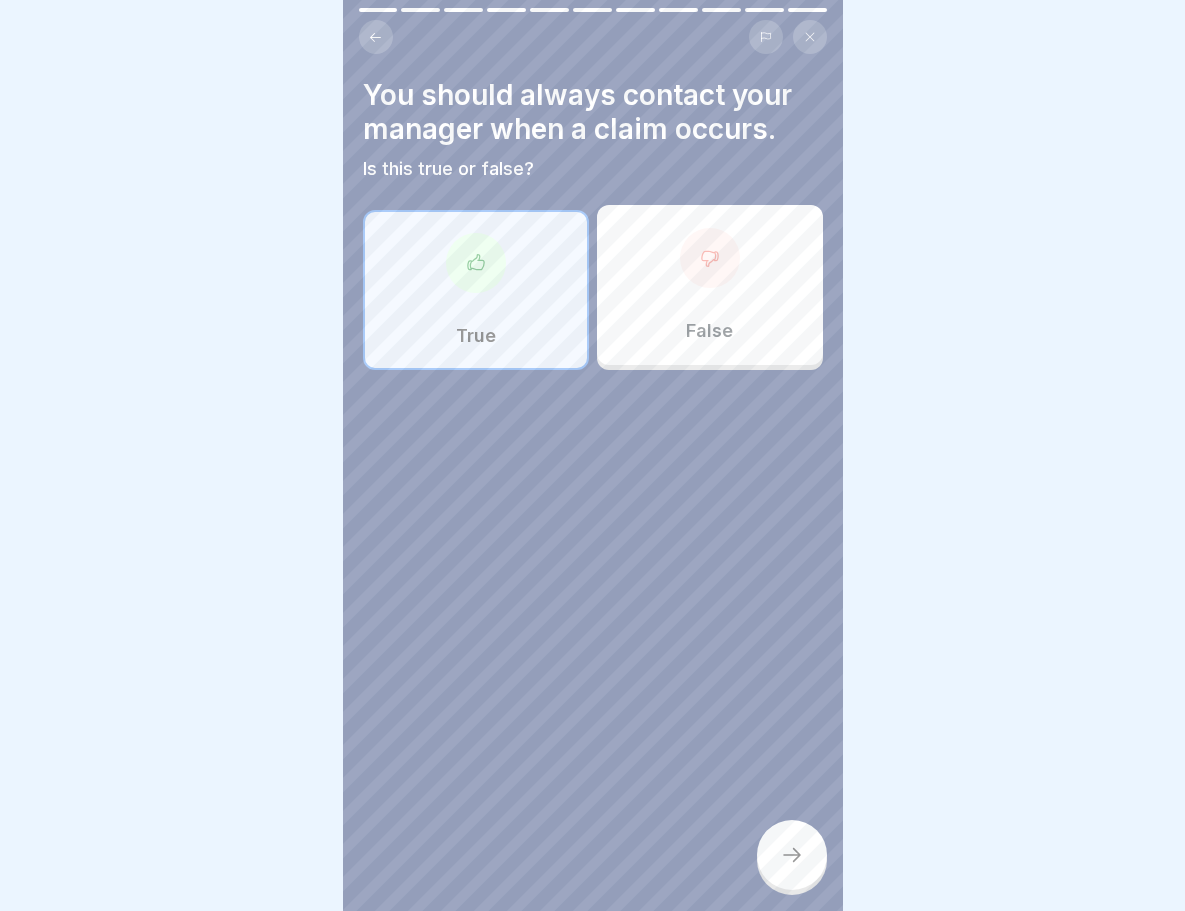click at bounding box center (792, 855) 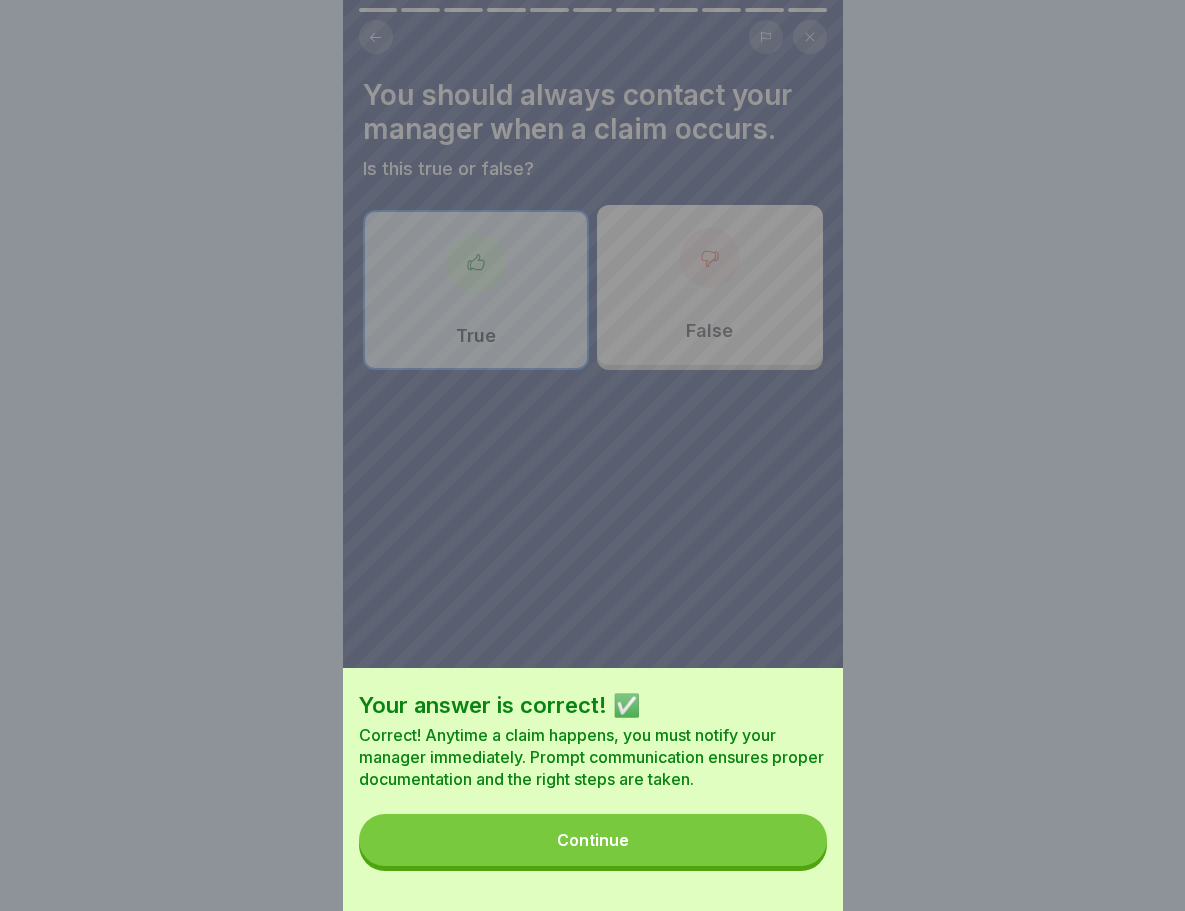 click on "Continue" at bounding box center (593, 840) 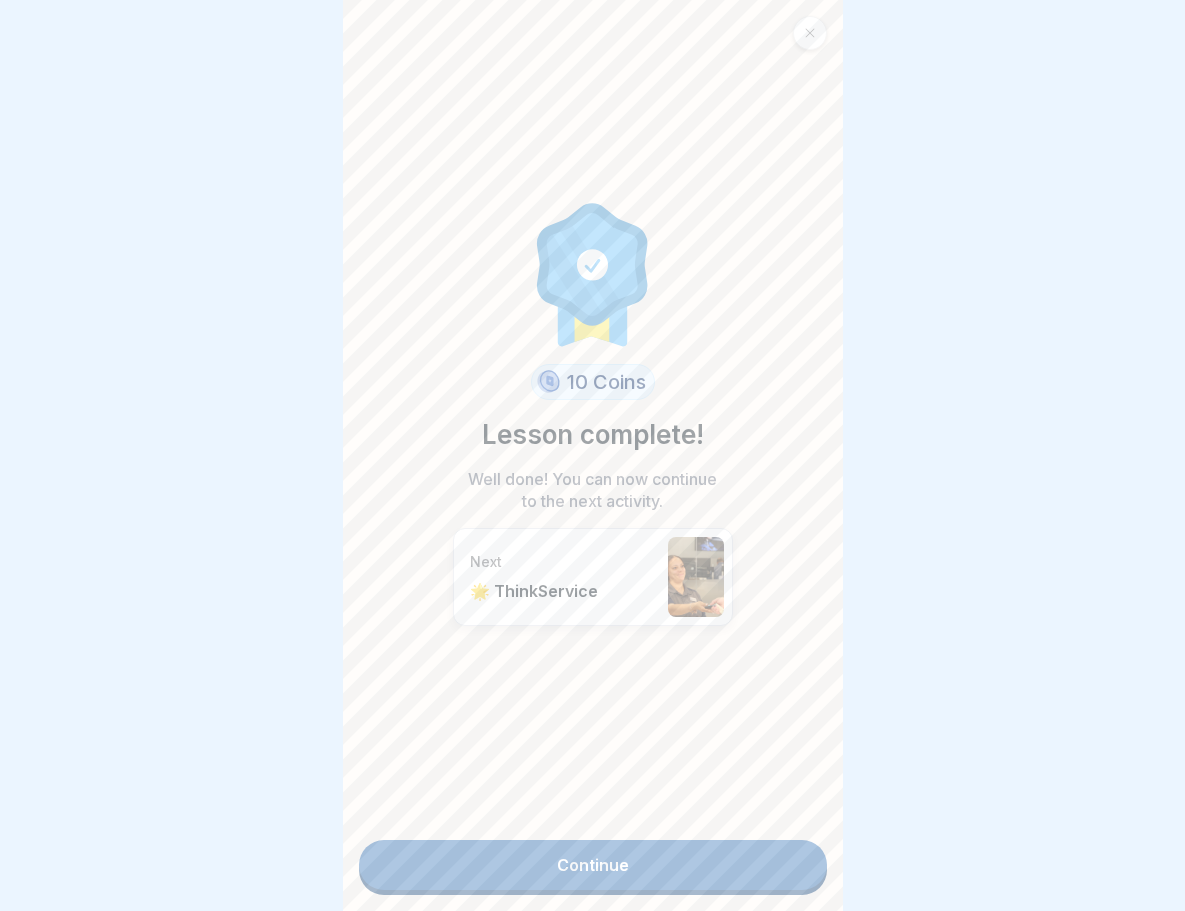 click on "Continue" at bounding box center [593, 865] 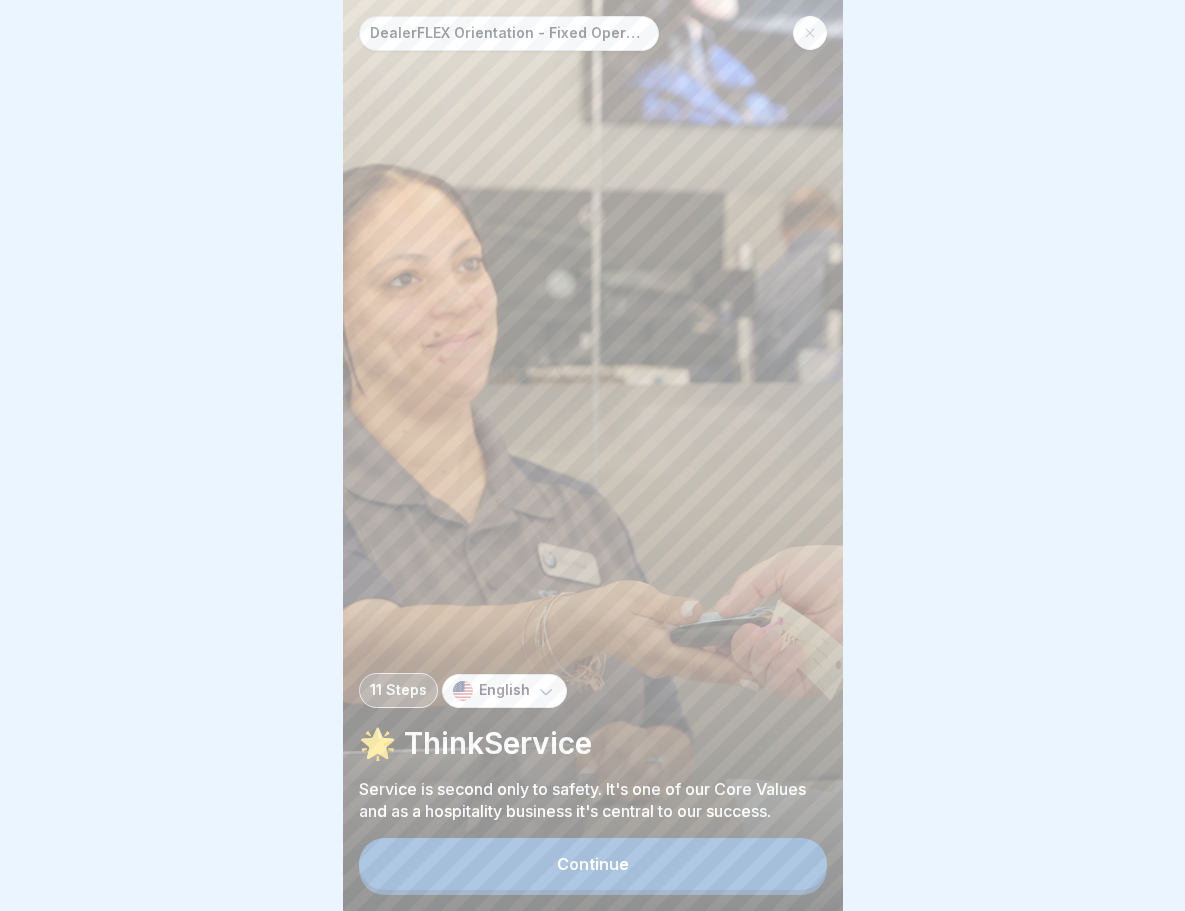 click on "Continue" at bounding box center [593, 864] 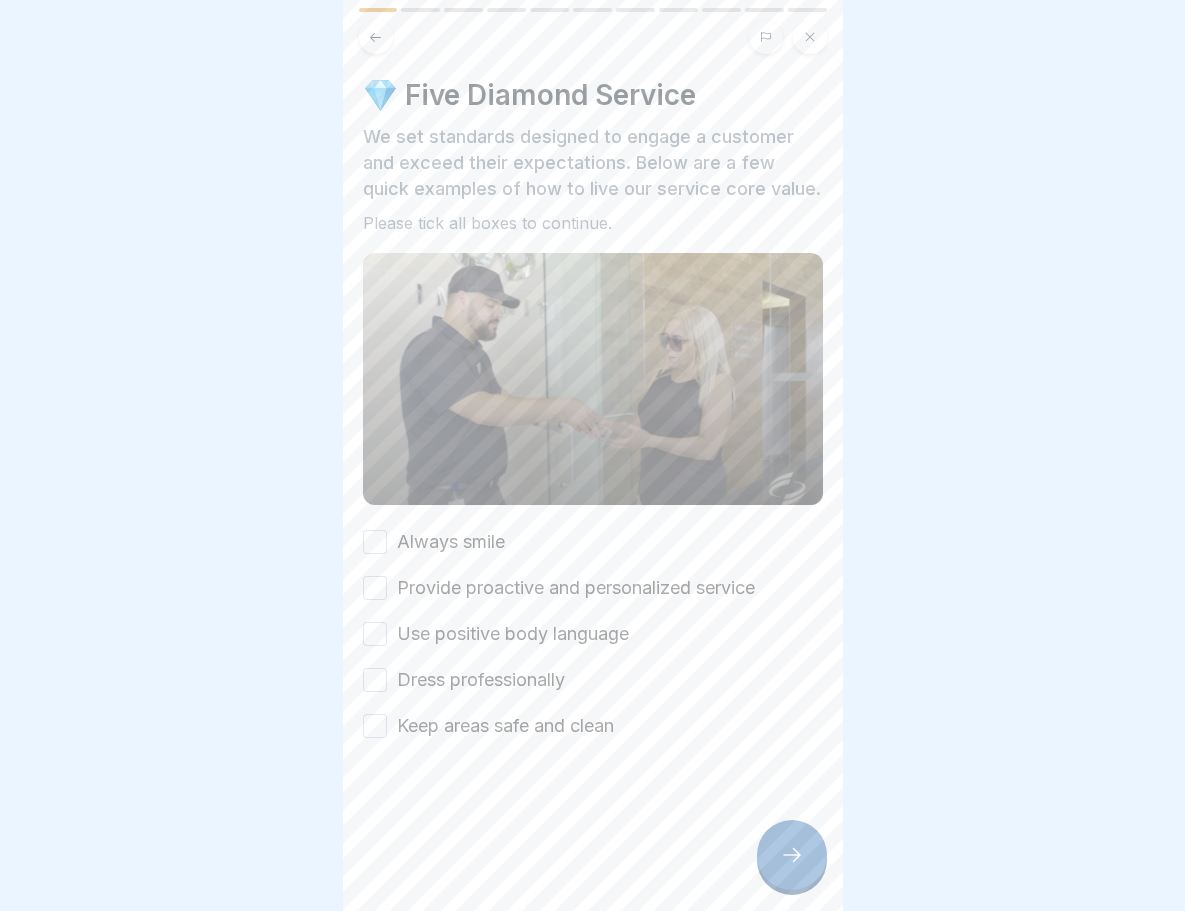 click on "Always smile" at bounding box center [375, 542] 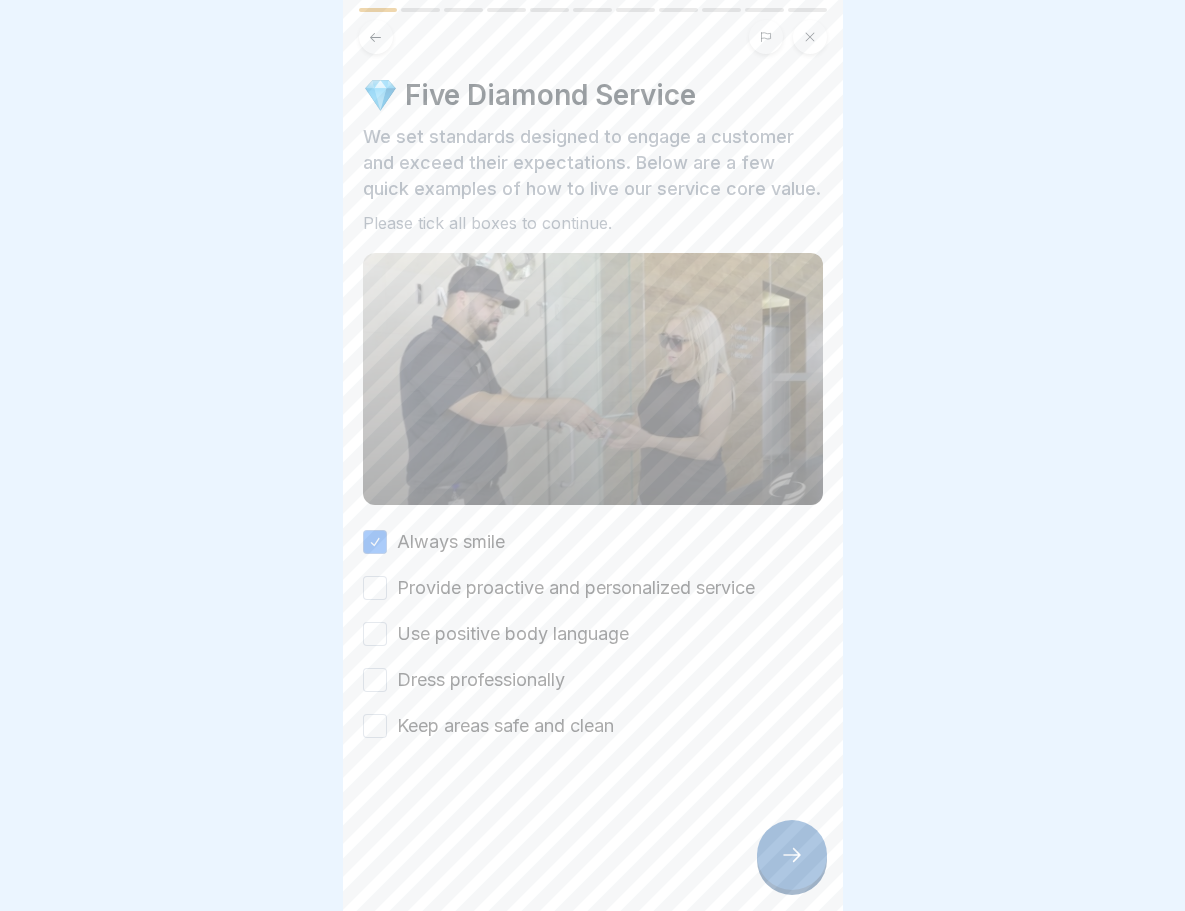 click on "Provide proactive and personalized service" at bounding box center (375, 588) 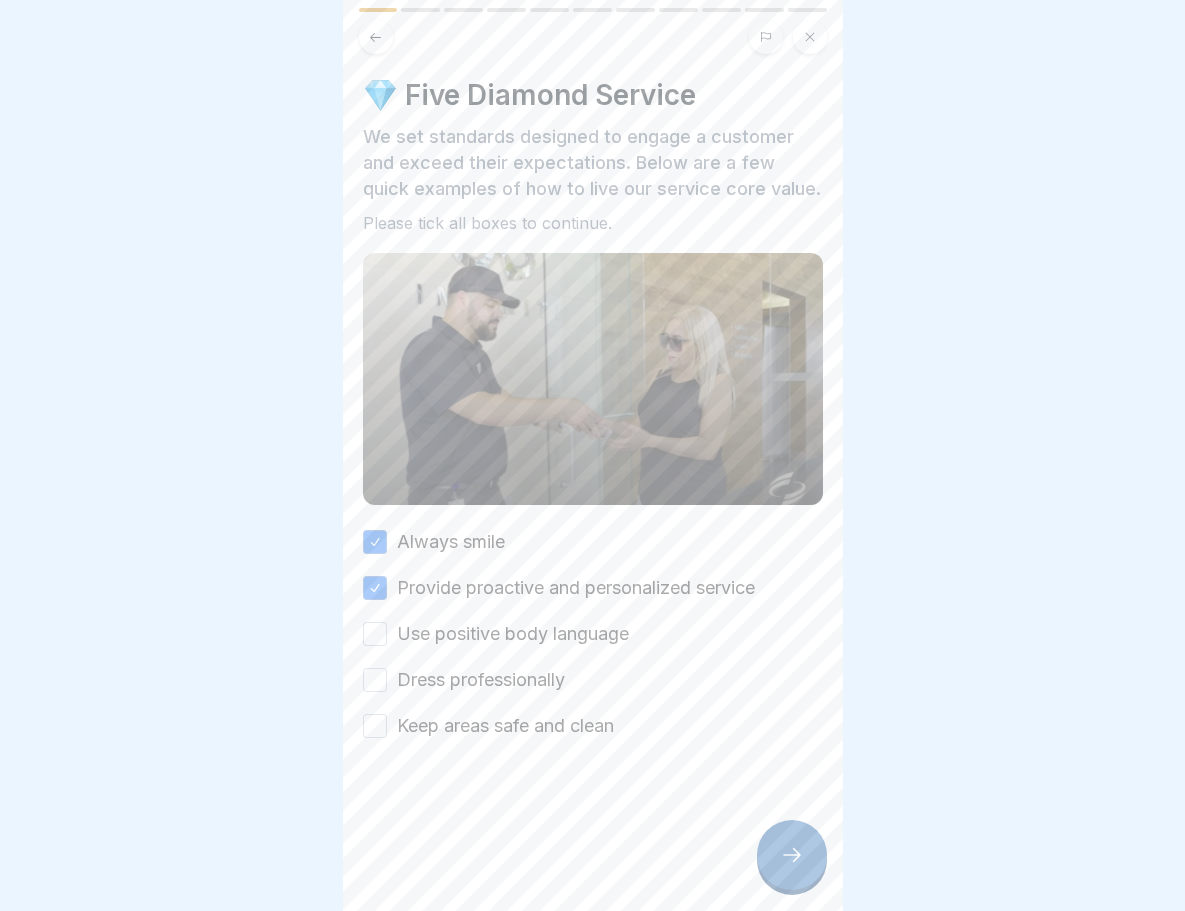 click on "Use positive body language" at bounding box center [375, 634] 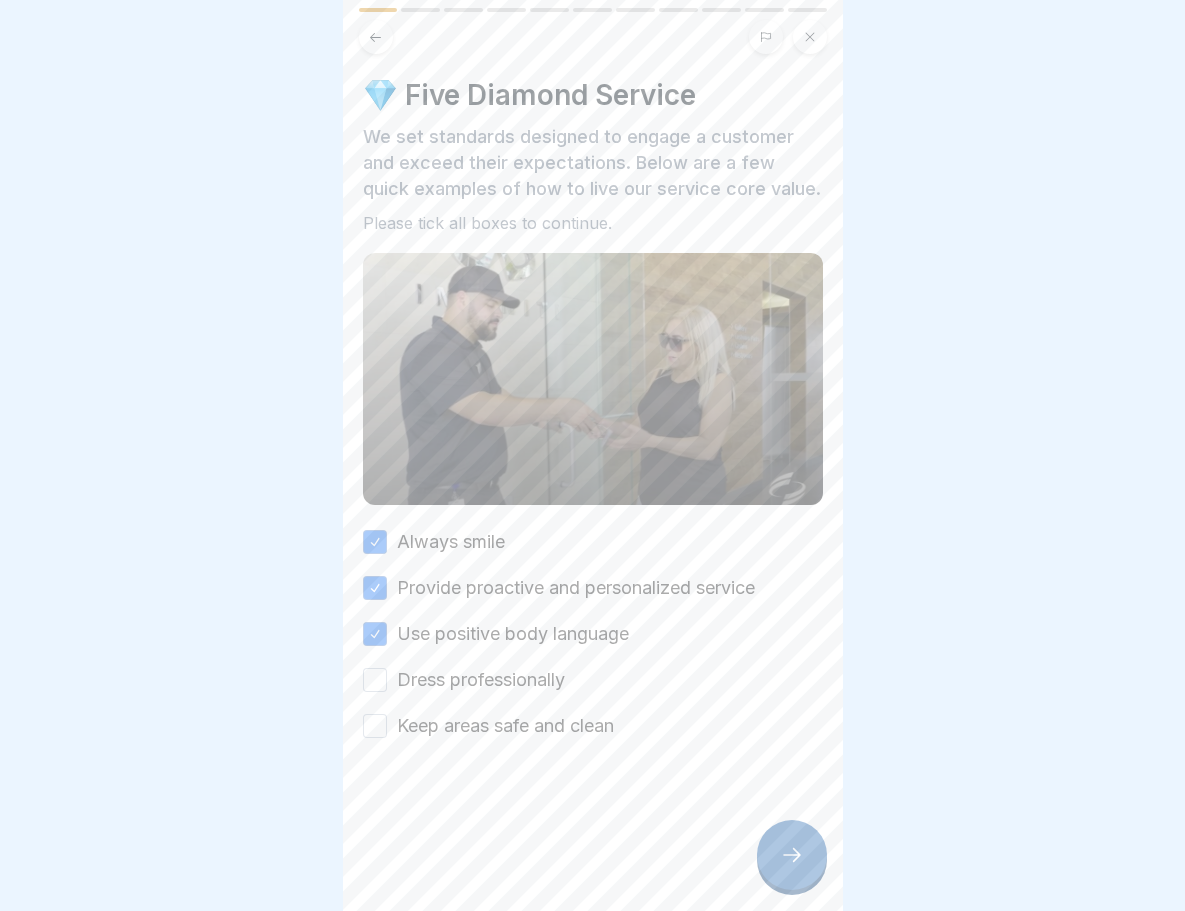 click on "Dress professionally" at bounding box center (375, 680) 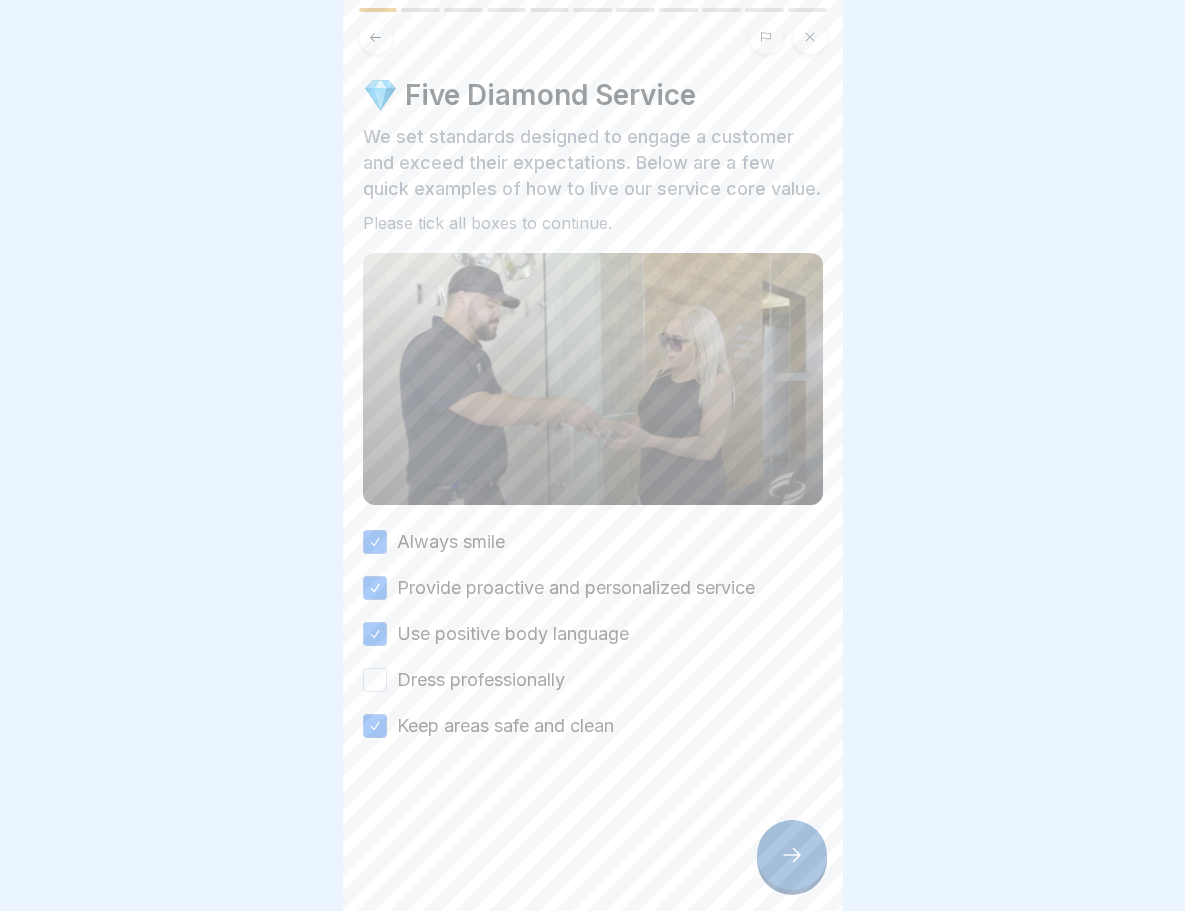 click on "Always smile Provide proactive and personalized service Use positive body language Dress professionally Keep areas safe and clean" at bounding box center [593, 634] 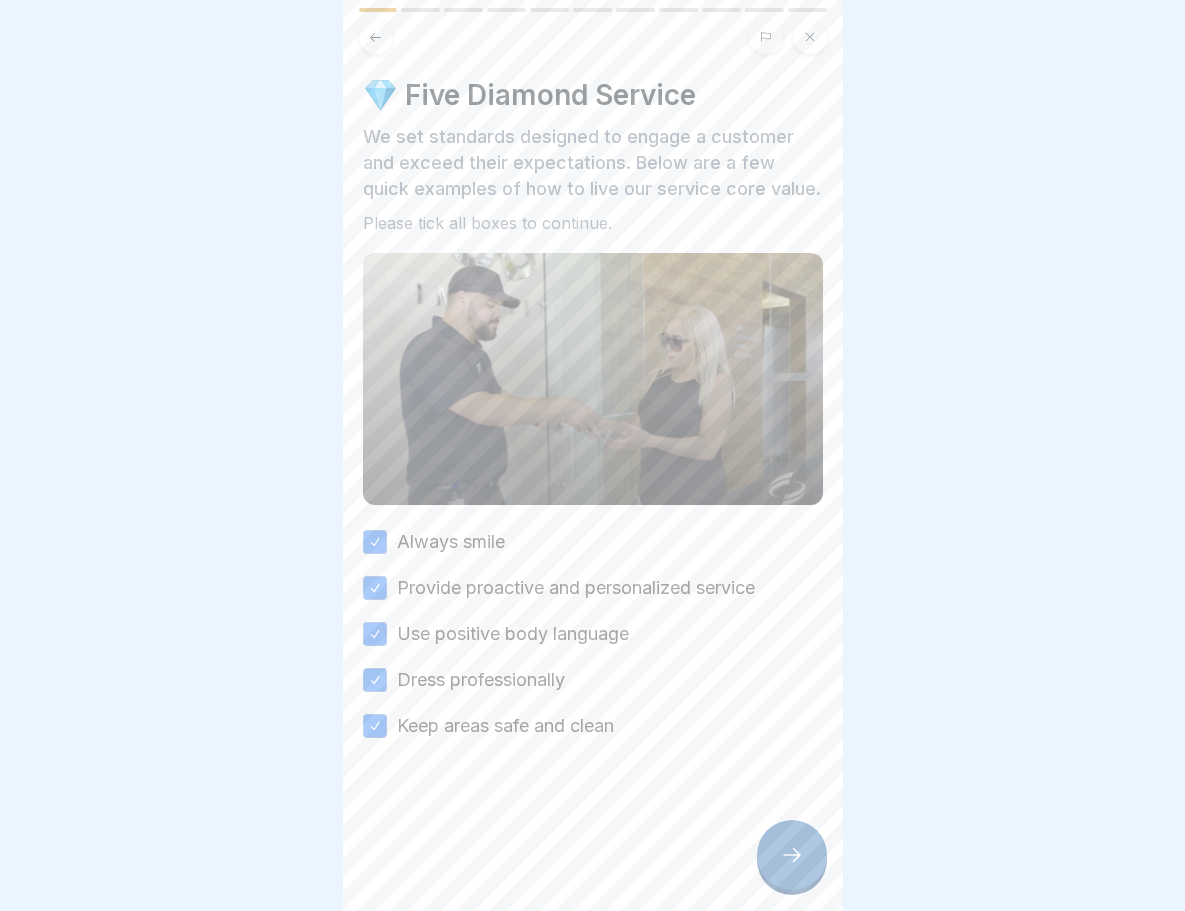click at bounding box center (792, 855) 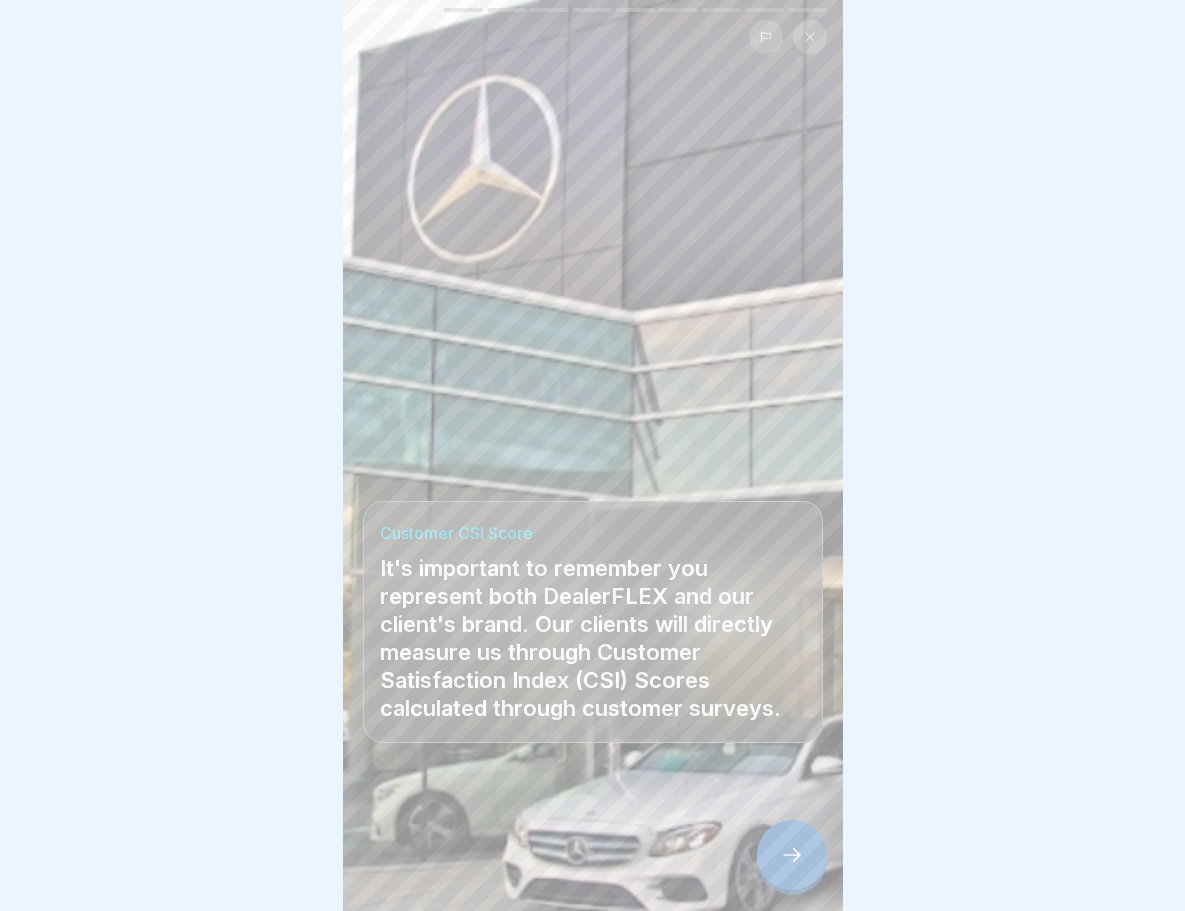 click at bounding box center [792, 855] 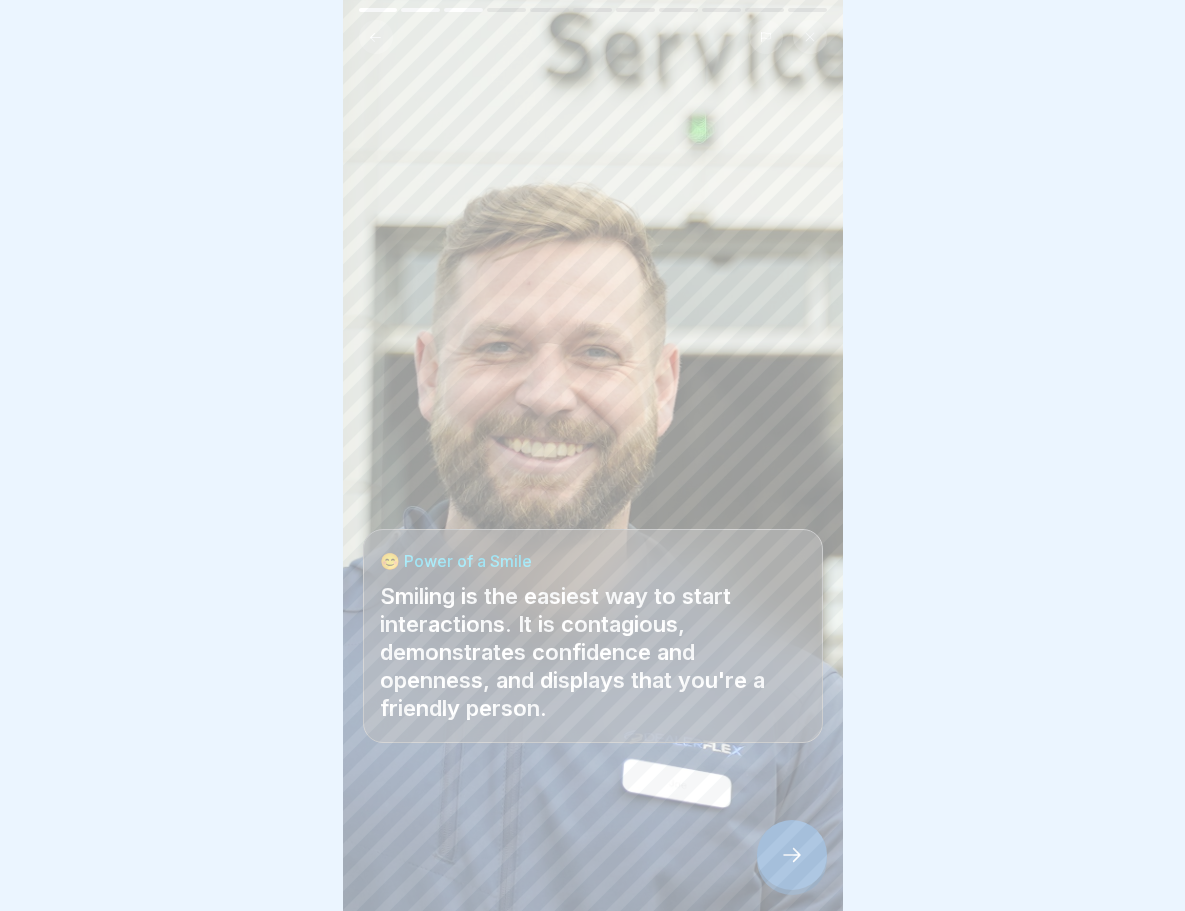 click 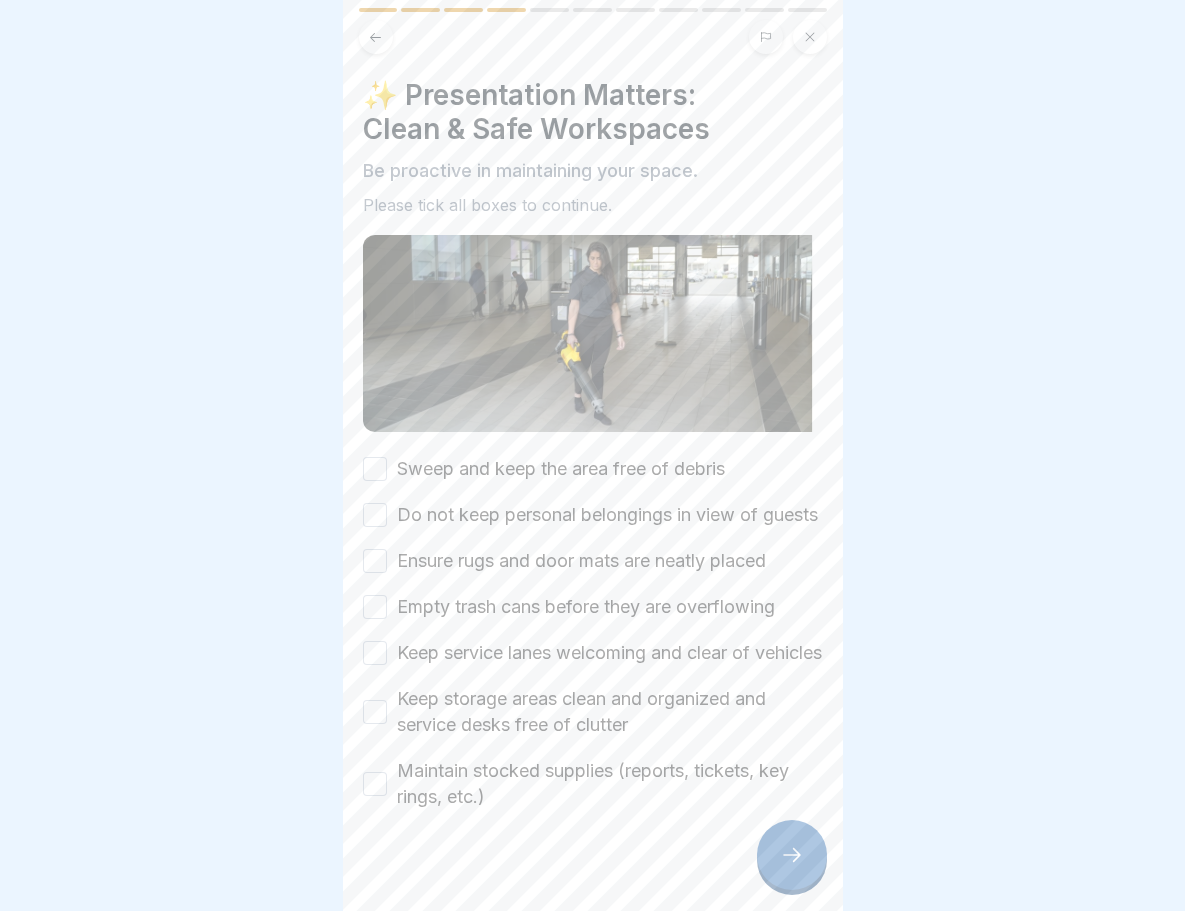 click on "Sweep and keep the area free of debris" at bounding box center (375, 469) 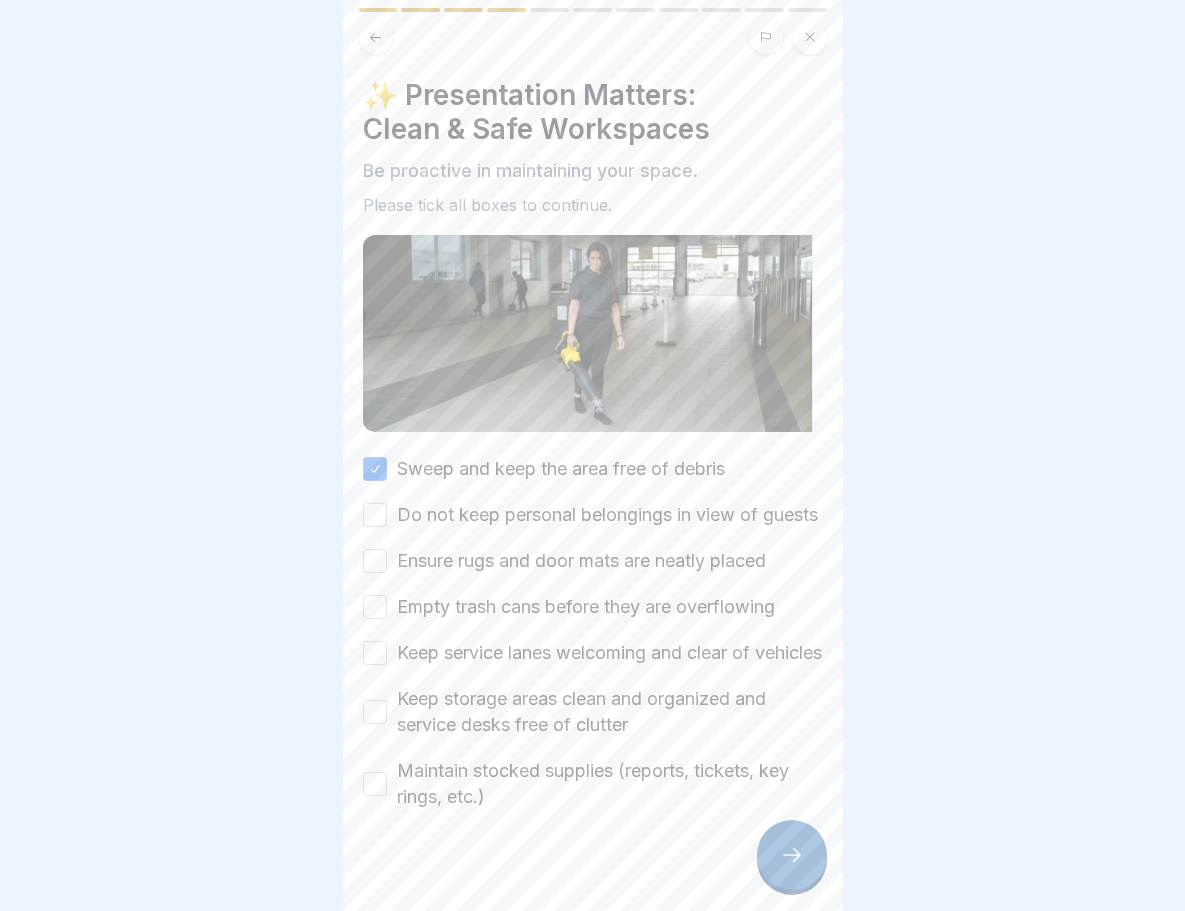 click on "Do not keep personal belongings in view of guests" at bounding box center (375, 515) 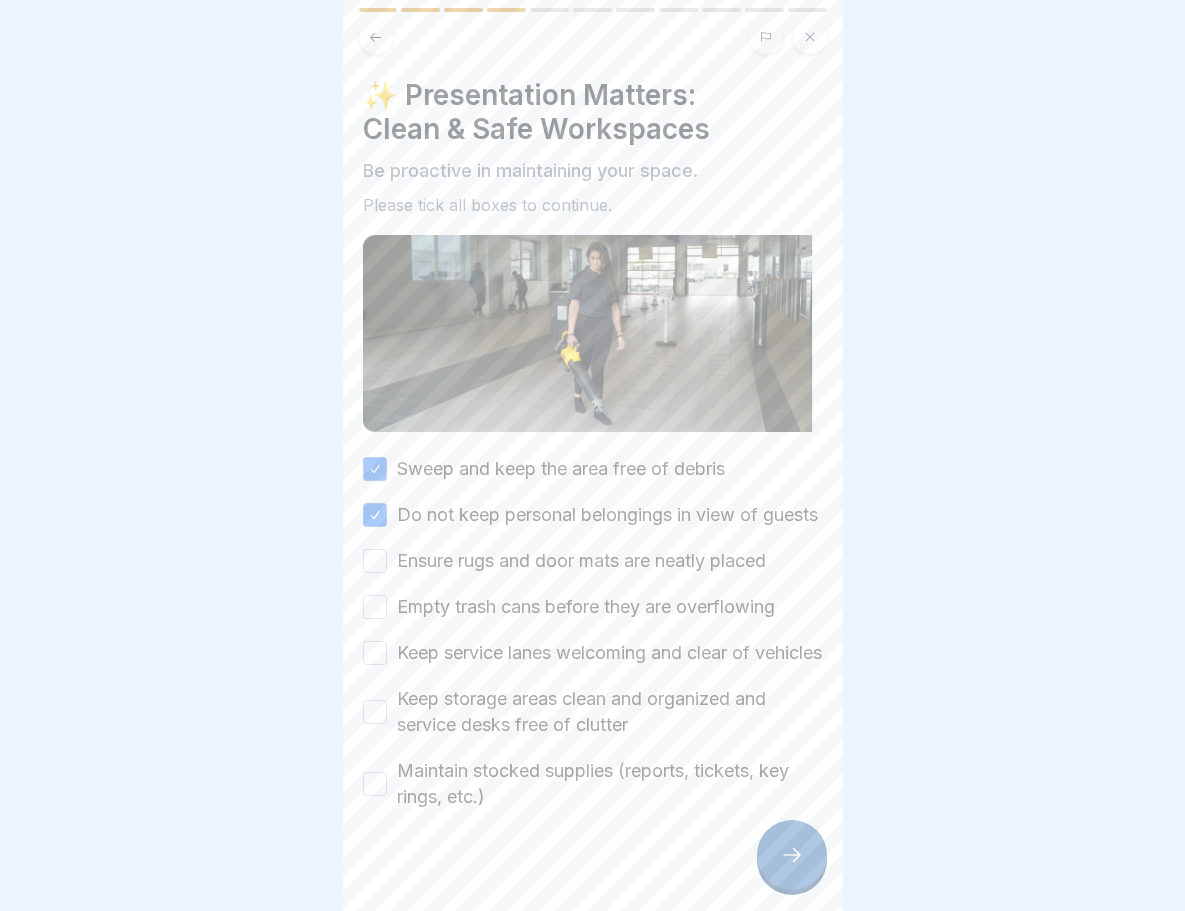 click on "Ensure rugs and door mats are neatly placed" at bounding box center (593, 561) 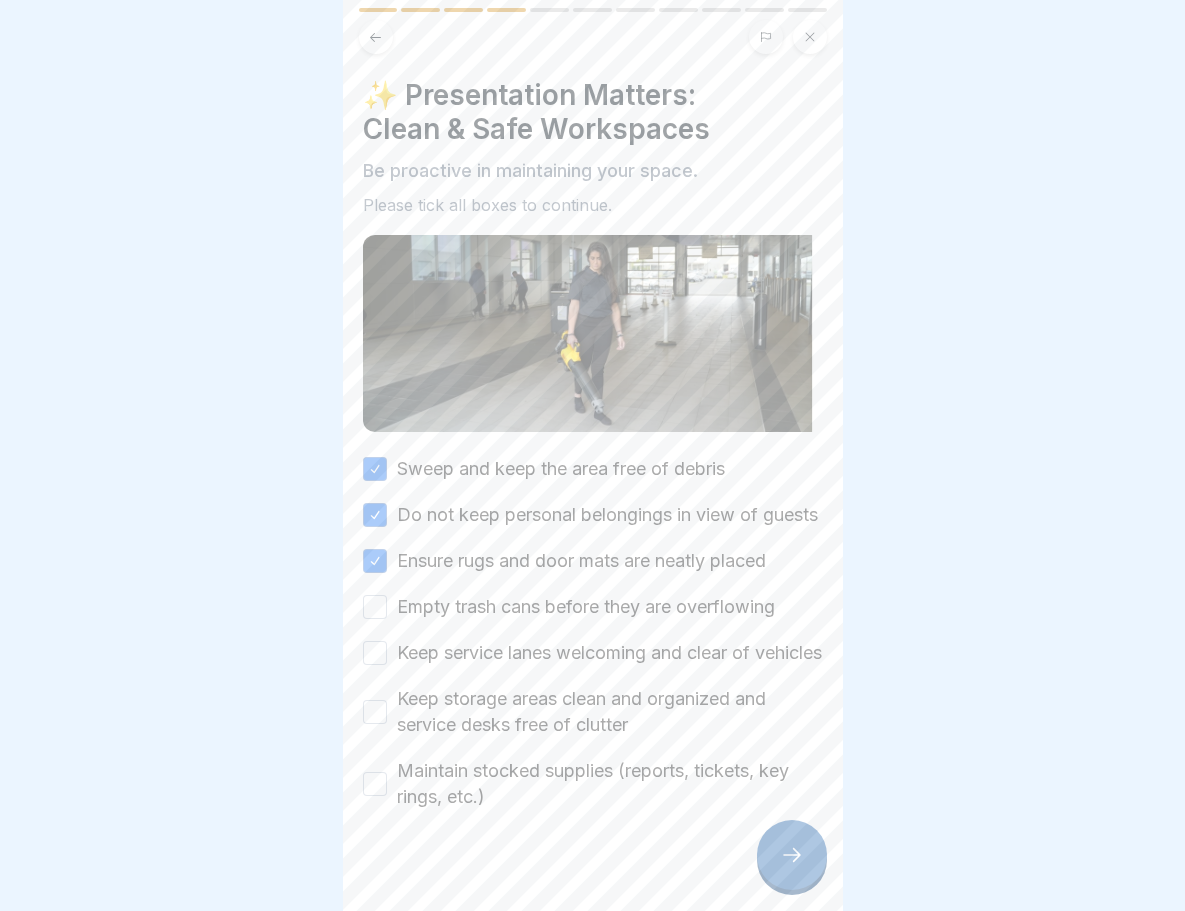 click on "Empty trash cans before they are overflowing" at bounding box center (375, 607) 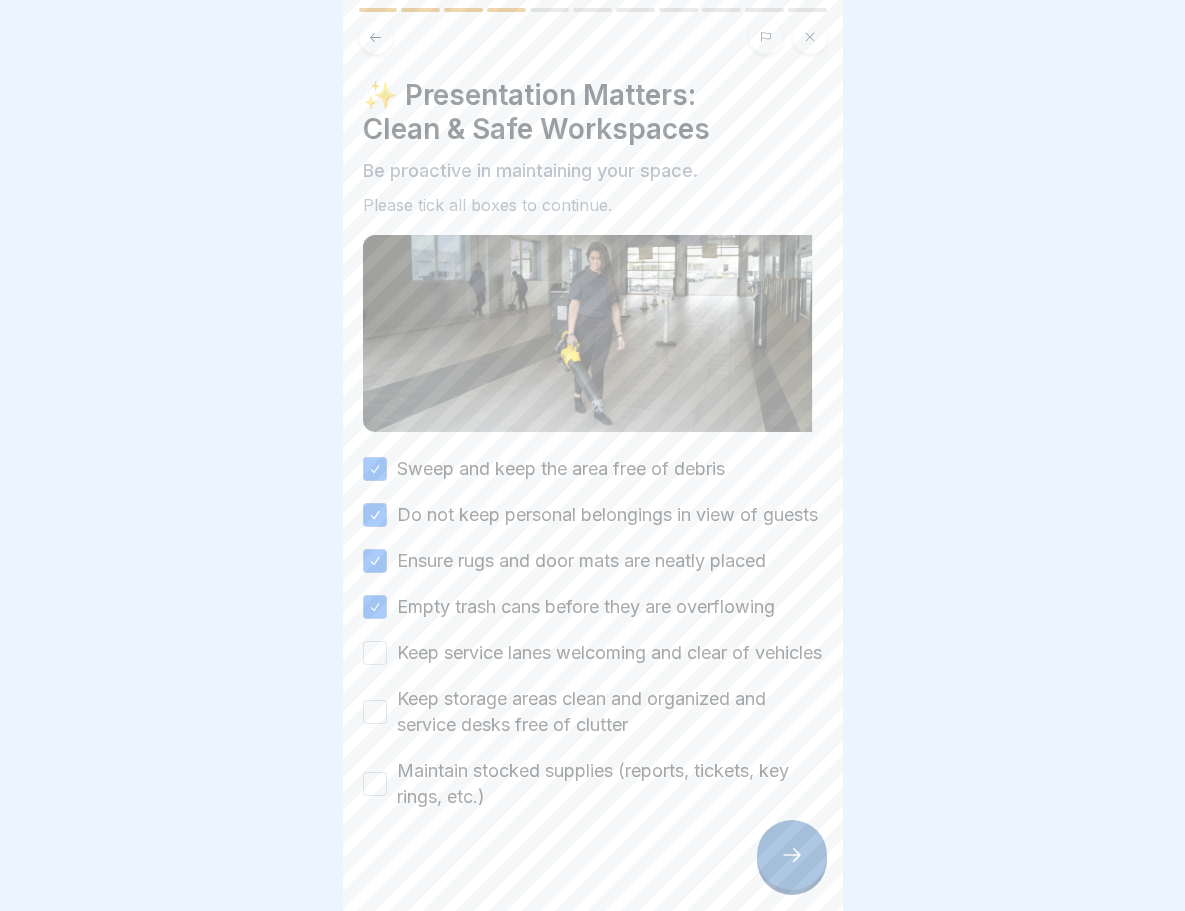 click on "Keep service lanes welcoming and clear of vehicles" at bounding box center [375, 653] 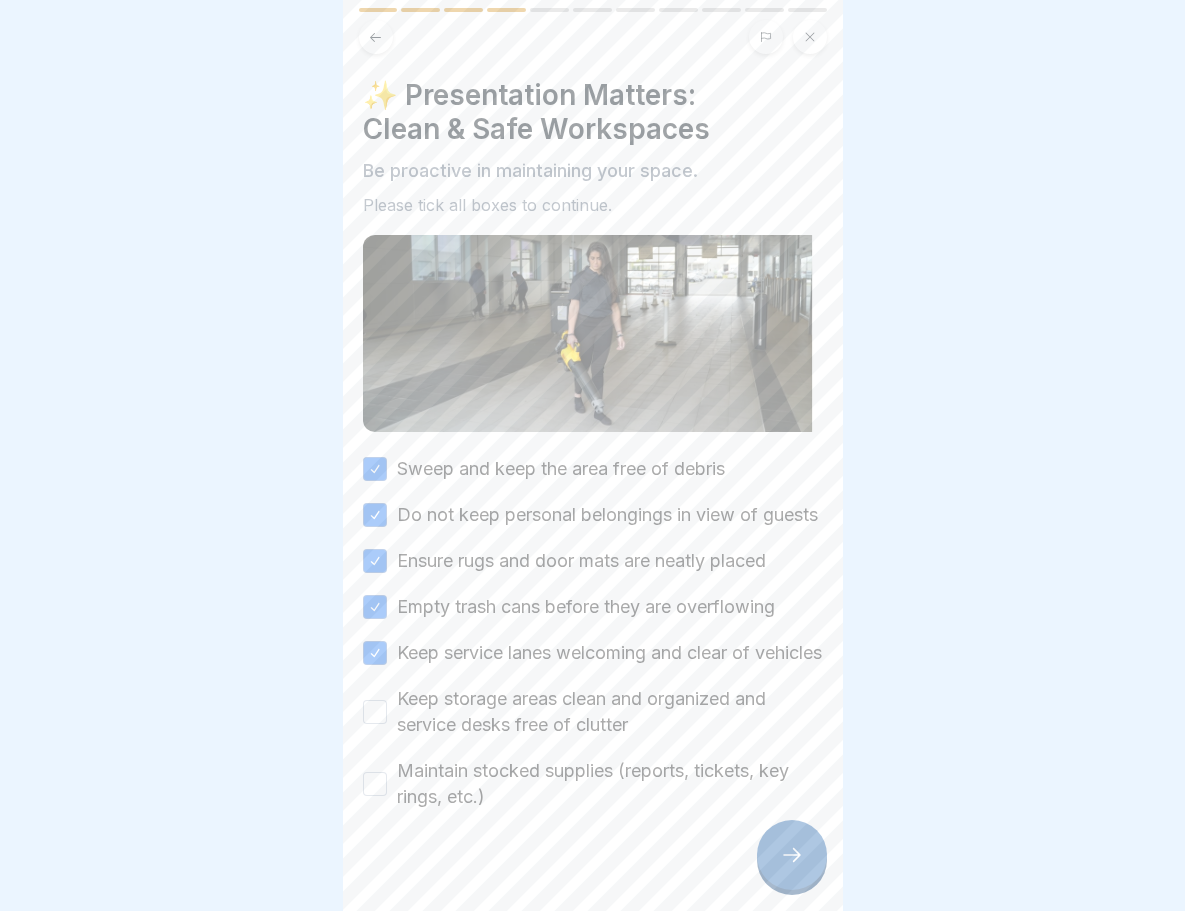 click on "Keep storage areas clean and organized and service desks free of clutter" at bounding box center (375, 712) 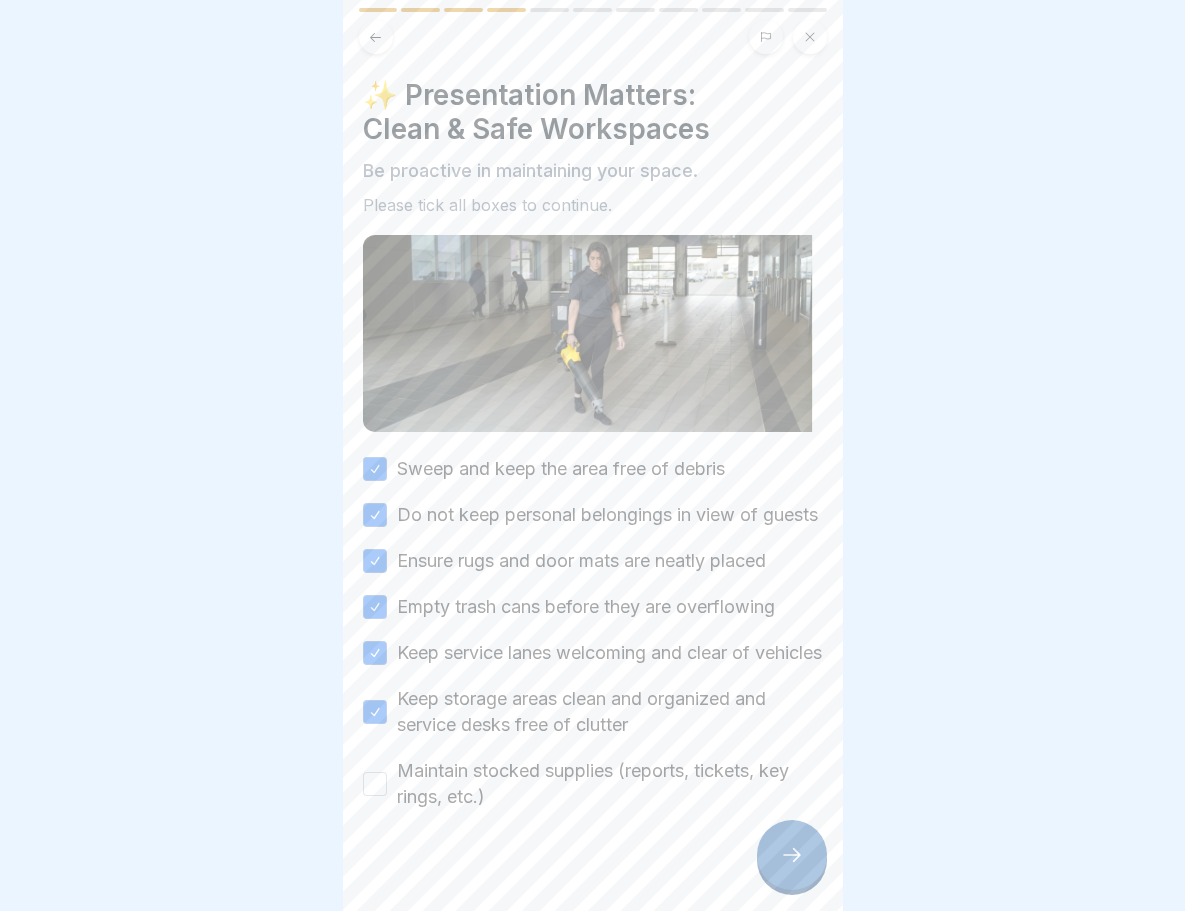 click on "Maintain stocked supplies (reports, tickets, key rings, etc.)" at bounding box center [375, 784] 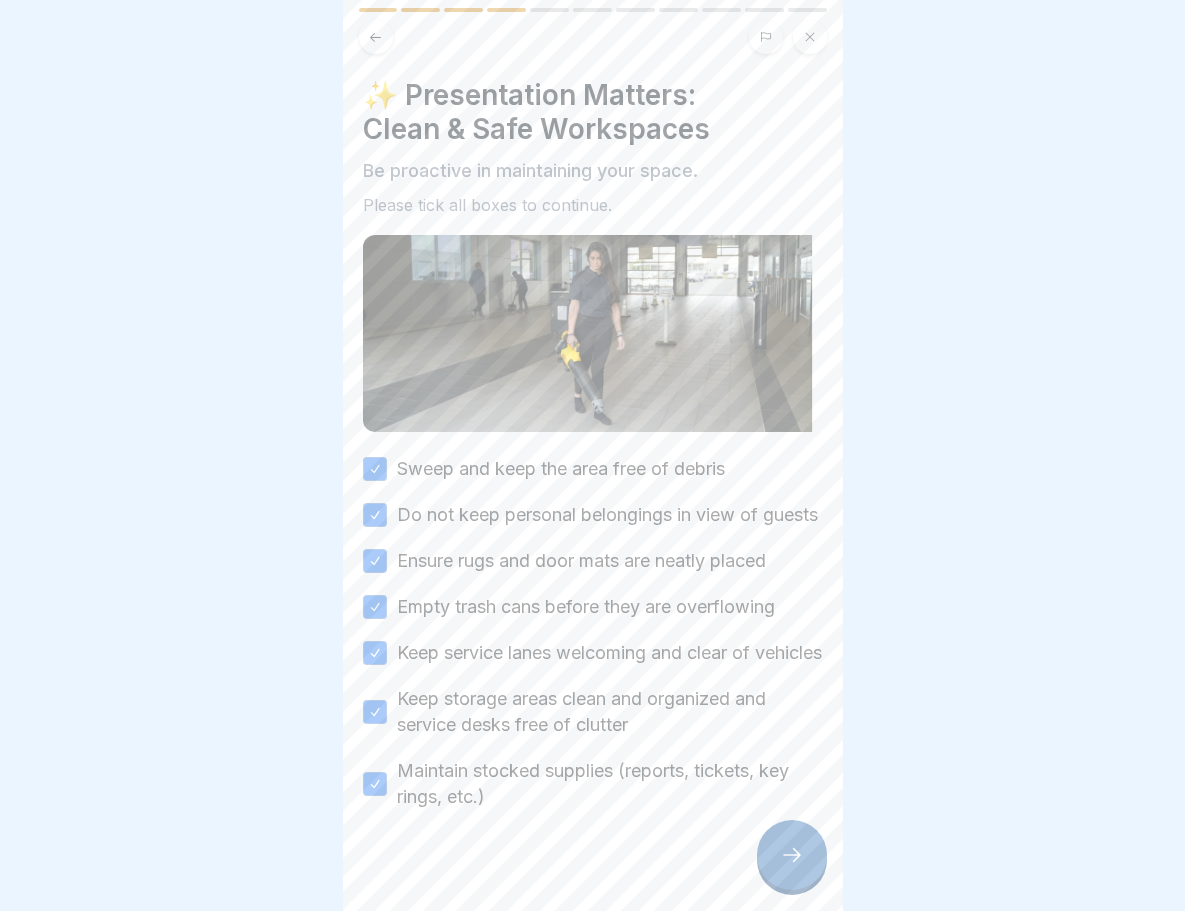 click 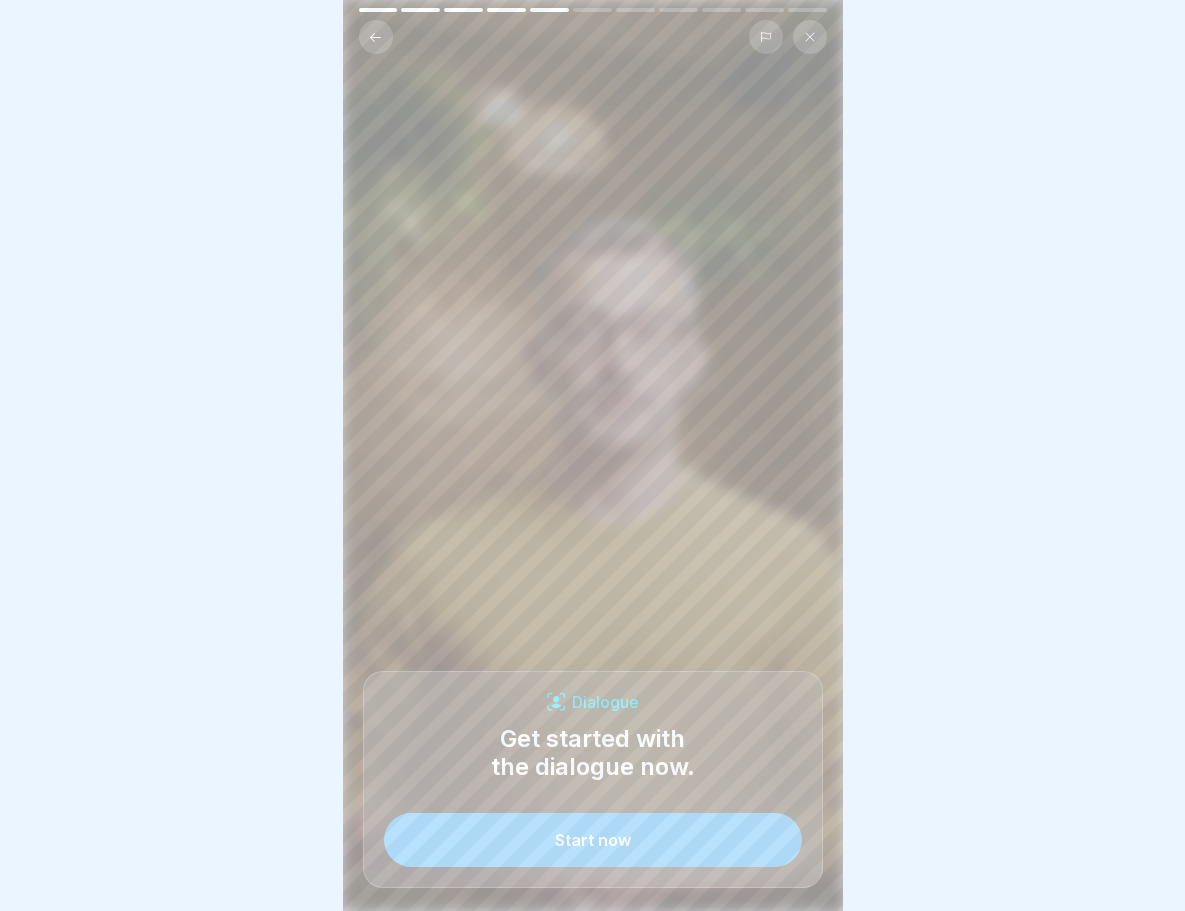 click on "Start now" at bounding box center (593, 840) 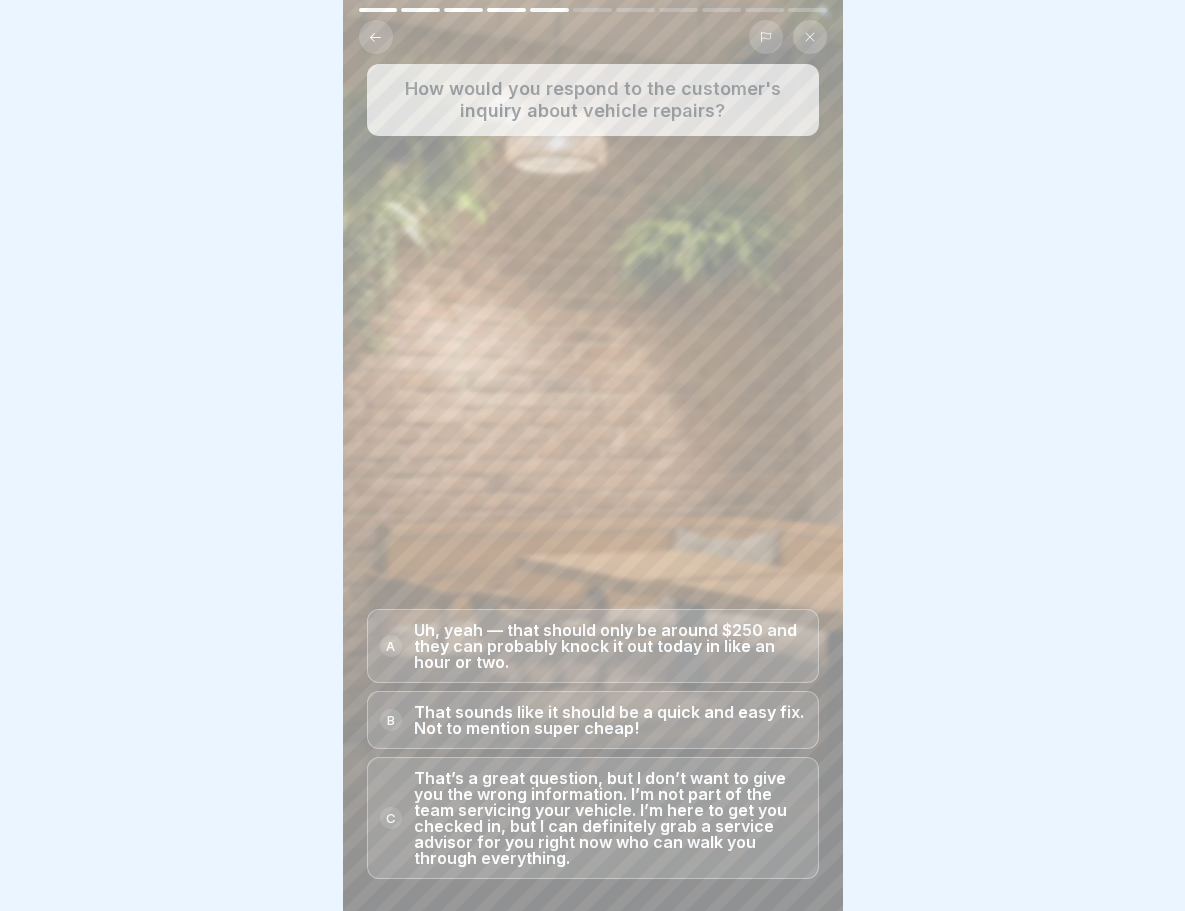 click on "That’s a great question, but I don’t want to give you the wrong information. I’m not part of the team servicing your vehicle. I’m here to get you checked in, but I can definitely grab a service advisor for you right now who can walk you through everything." at bounding box center (610, 818) 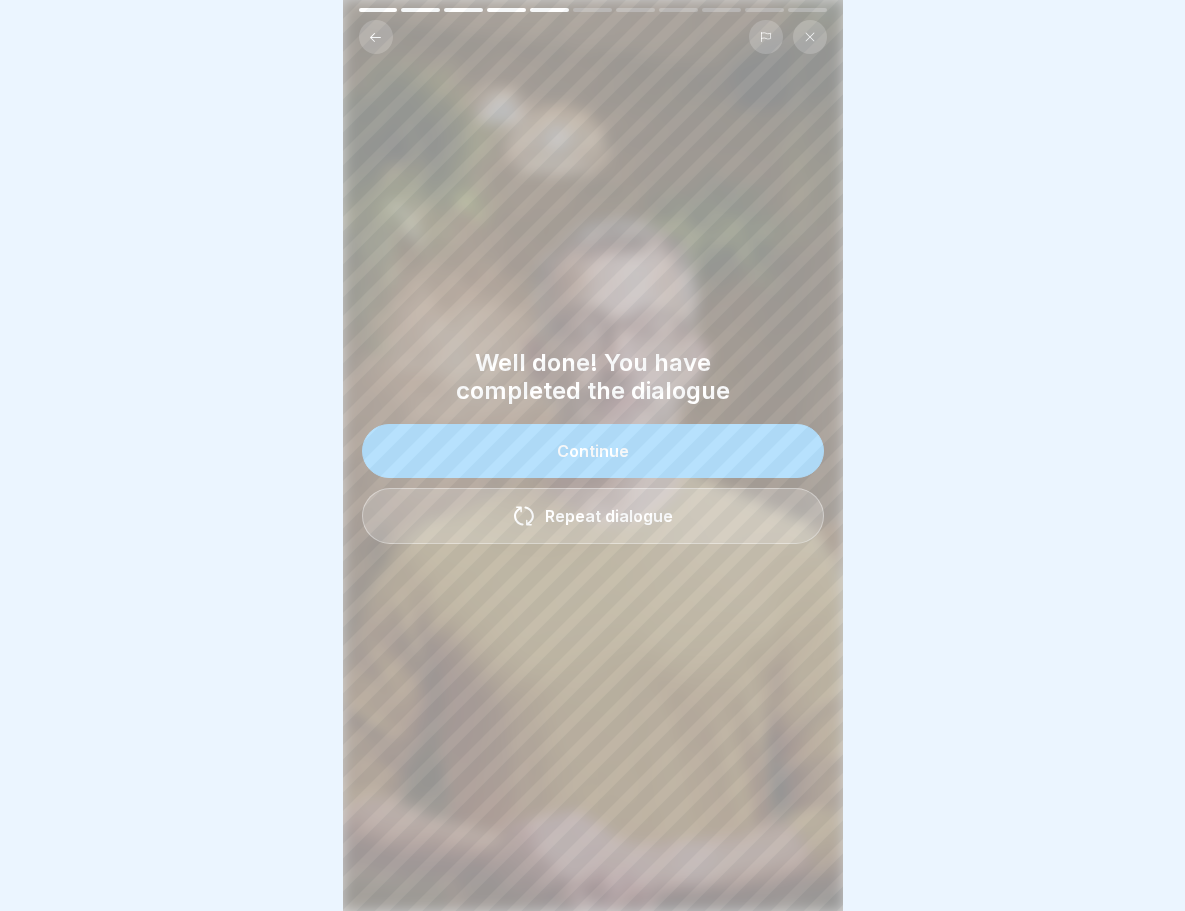 click on "Continue" at bounding box center [593, 451] 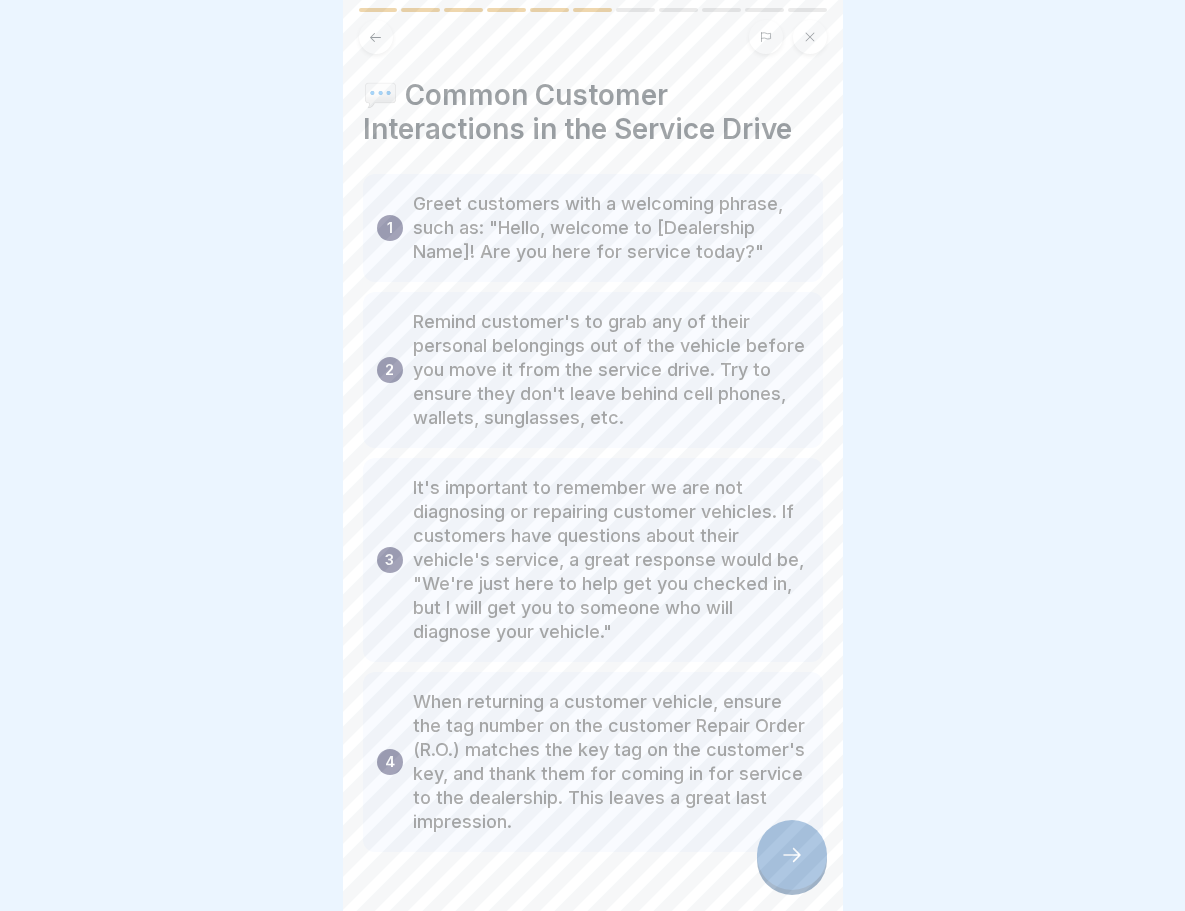 click at bounding box center (792, 855) 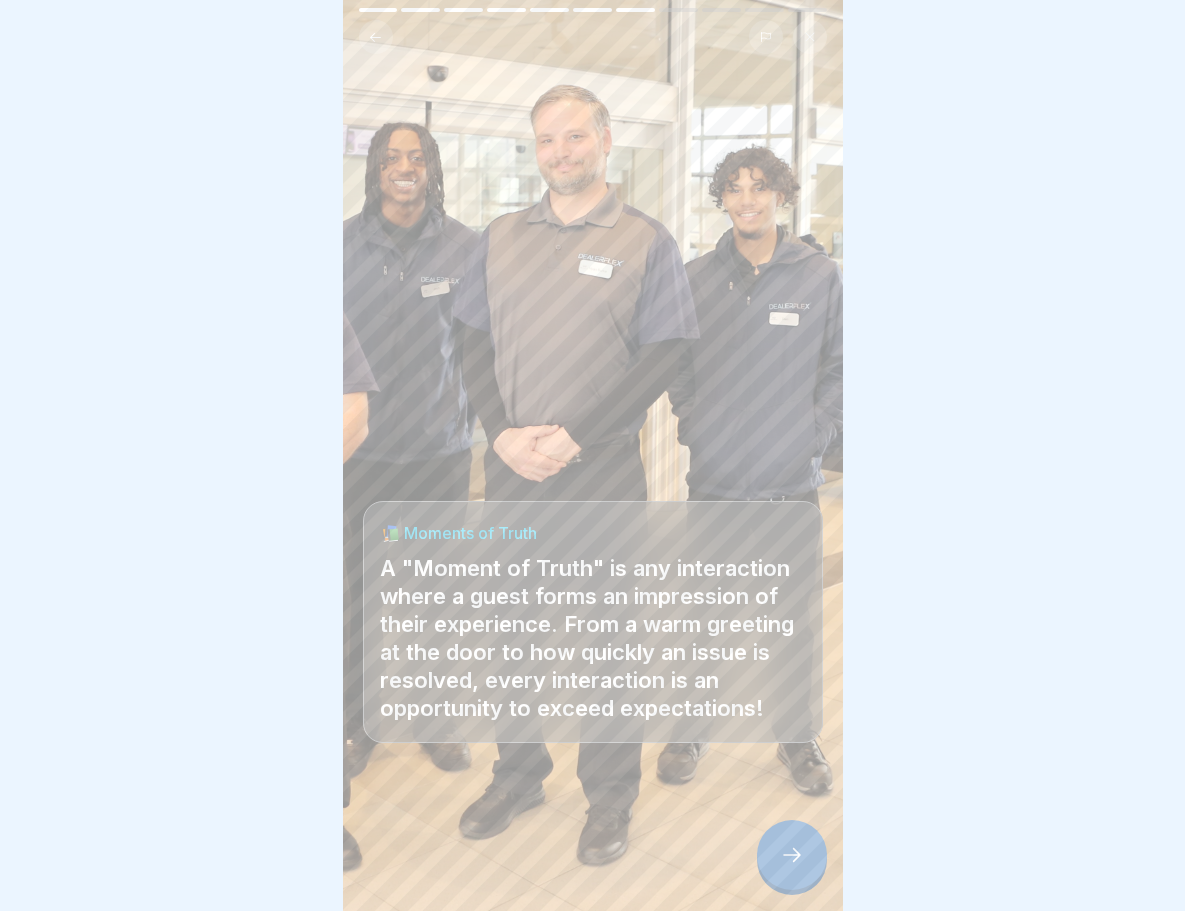 click at bounding box center [376, 37] 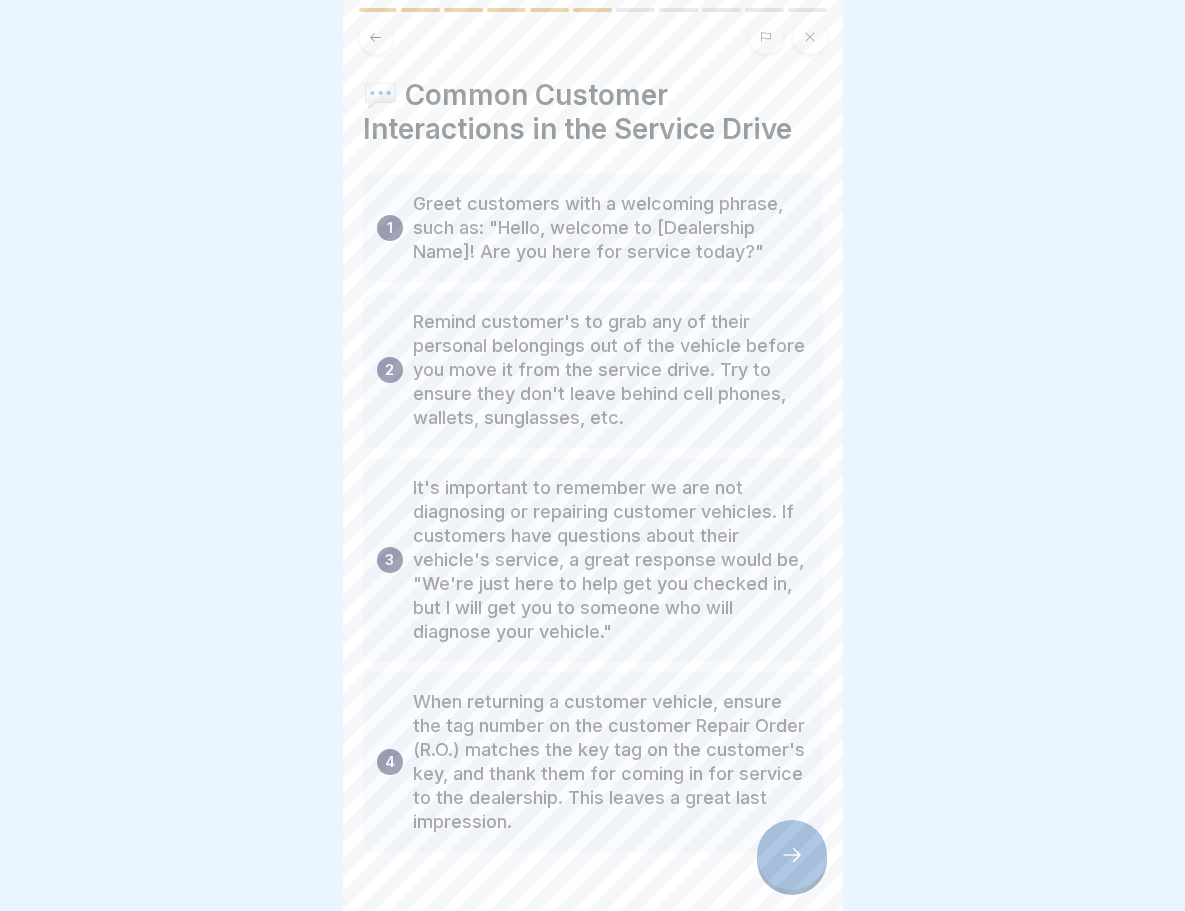click 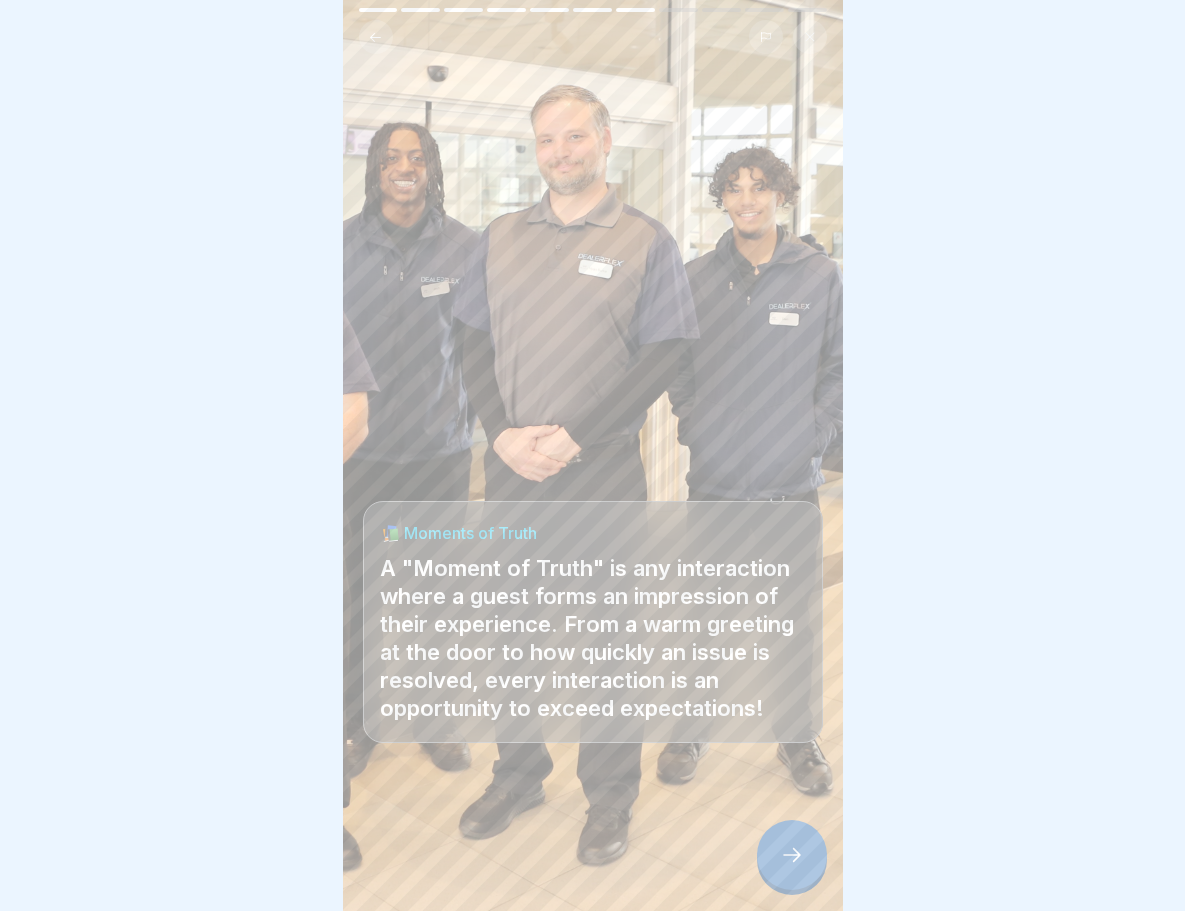 click at bounding box center (792, 855) 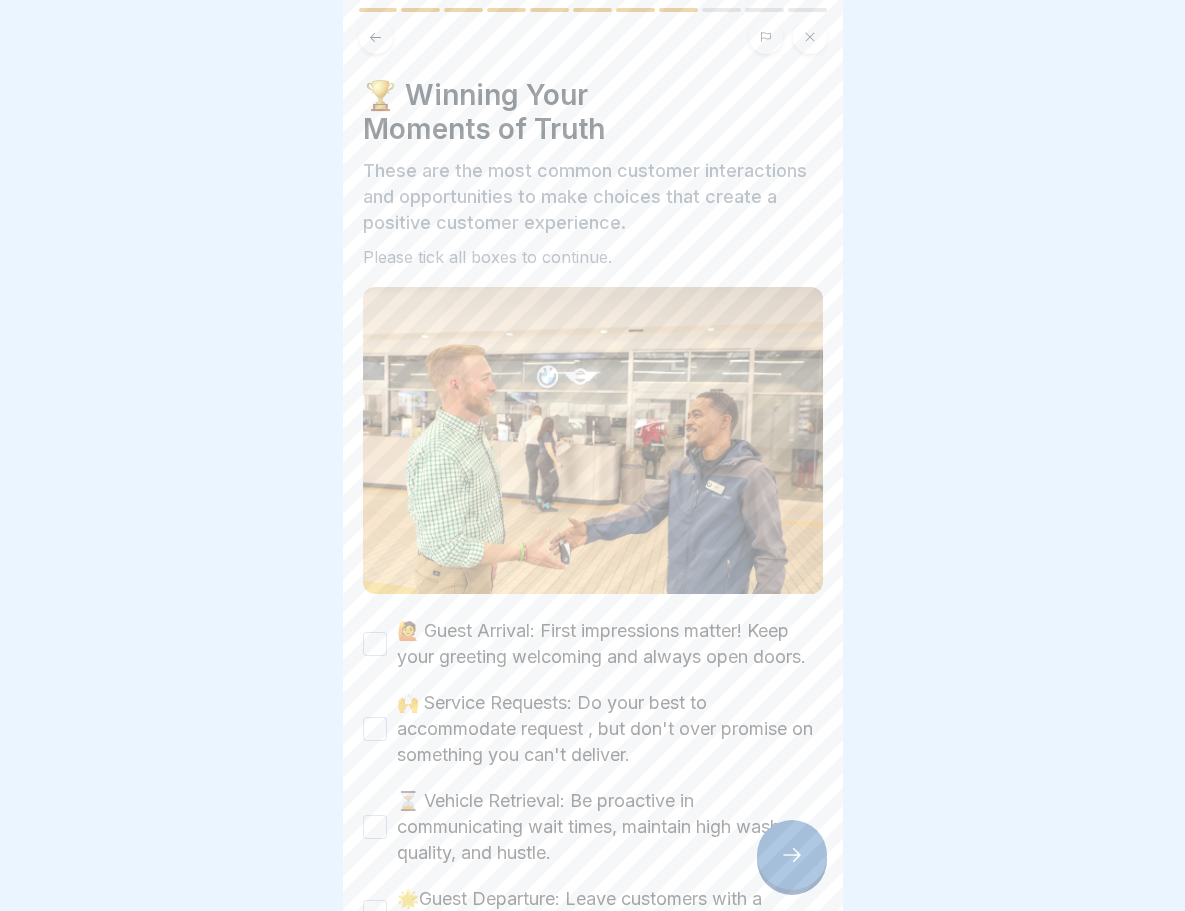 click on "🙋 Guest Arrival: First impressions matter! Keep your greeting welcoming and always open doors." at bounding box center [375, 644] 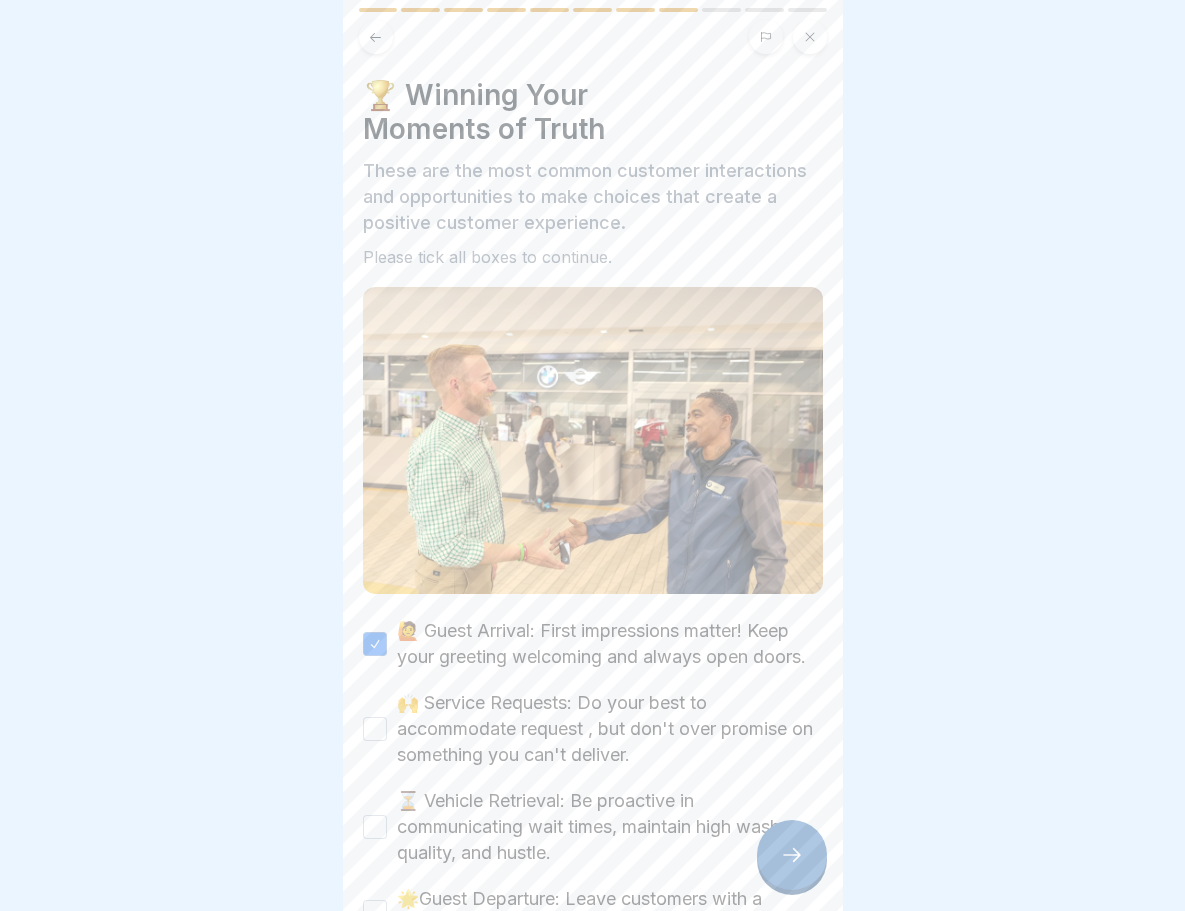 drag, startPoint x: 396, startPoint y: 739, endPoint x: 388, endPoint y: 750, distance: 13.601471 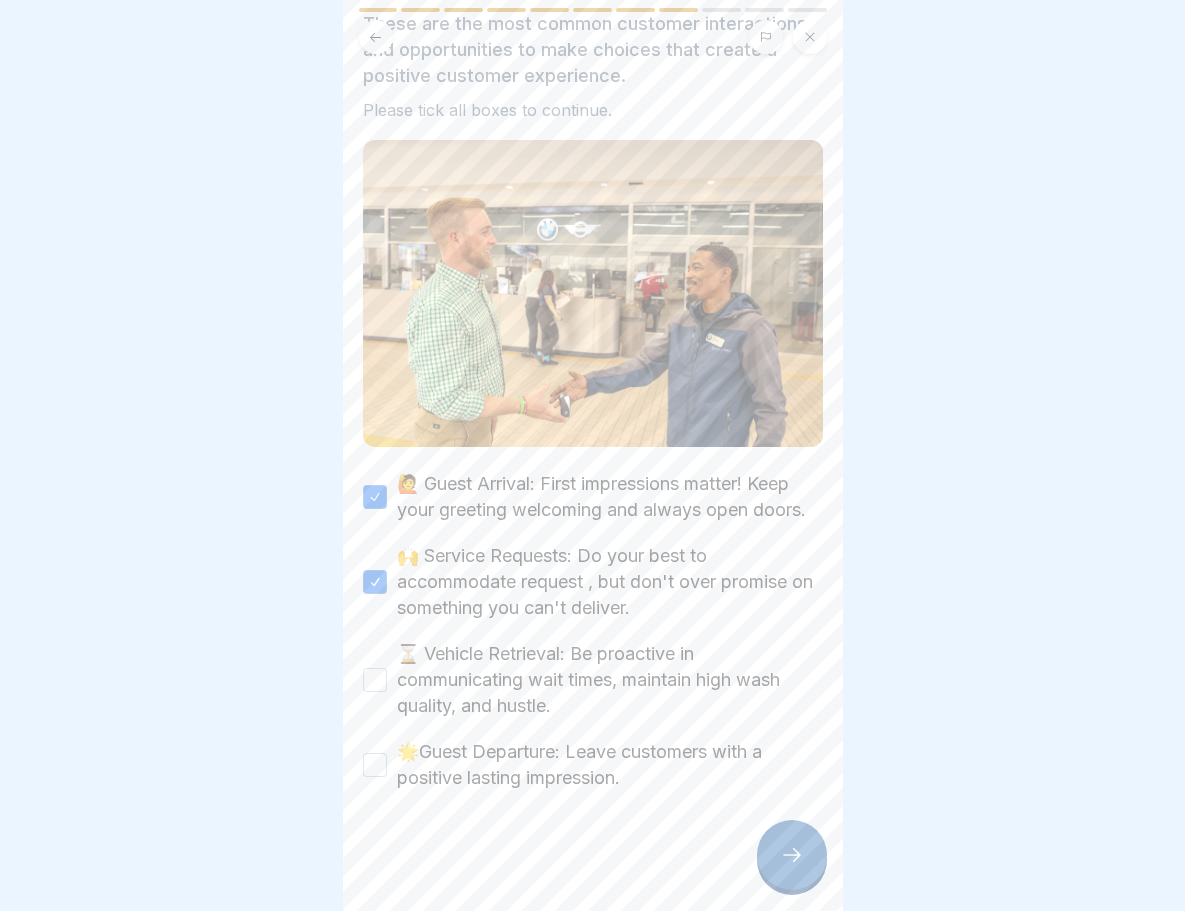 scroll, scrollTop: 163, scrollLeft: 0, axis: vertical 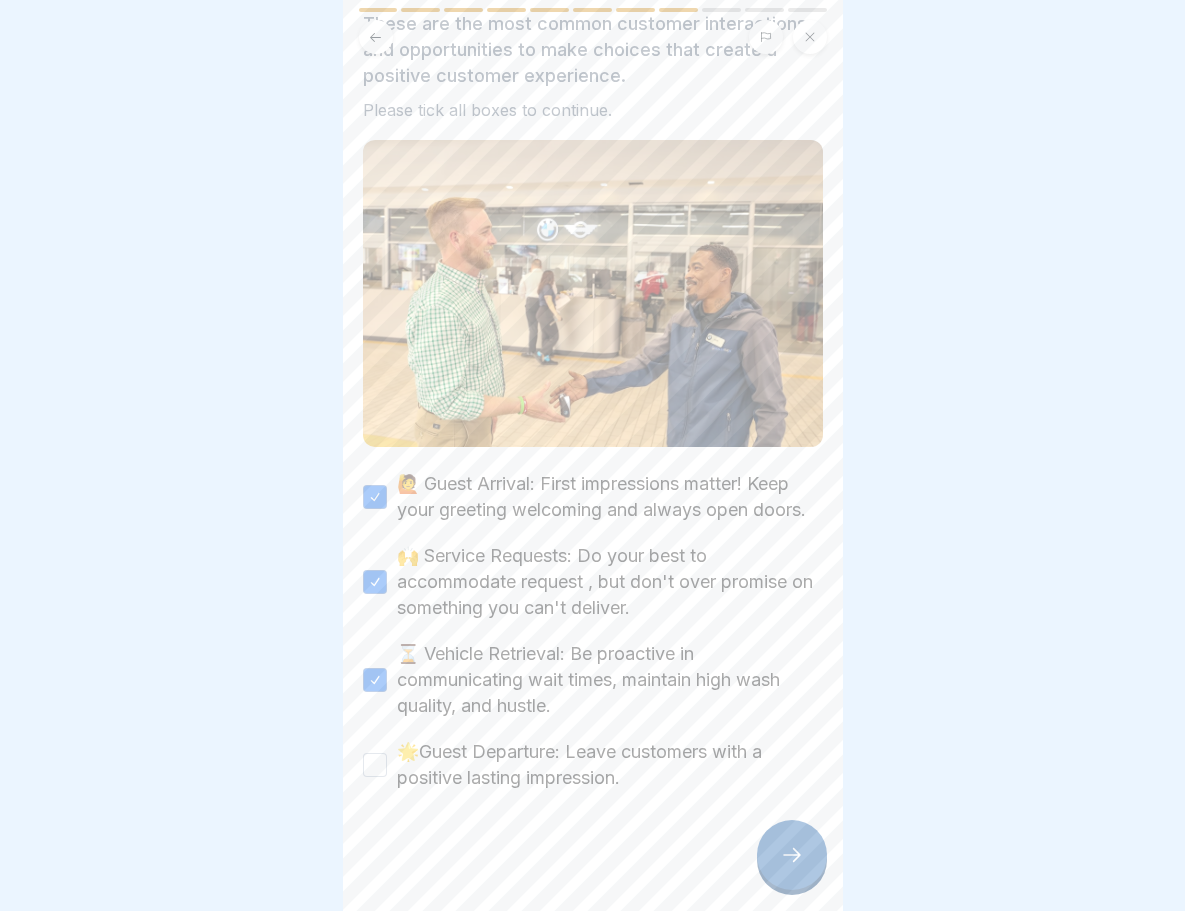 click on "⏳ Vehicle Retrieval: Be proactive in communicating wait times, maintain high wash quality, and hustle." at bounding box center [375, 680] 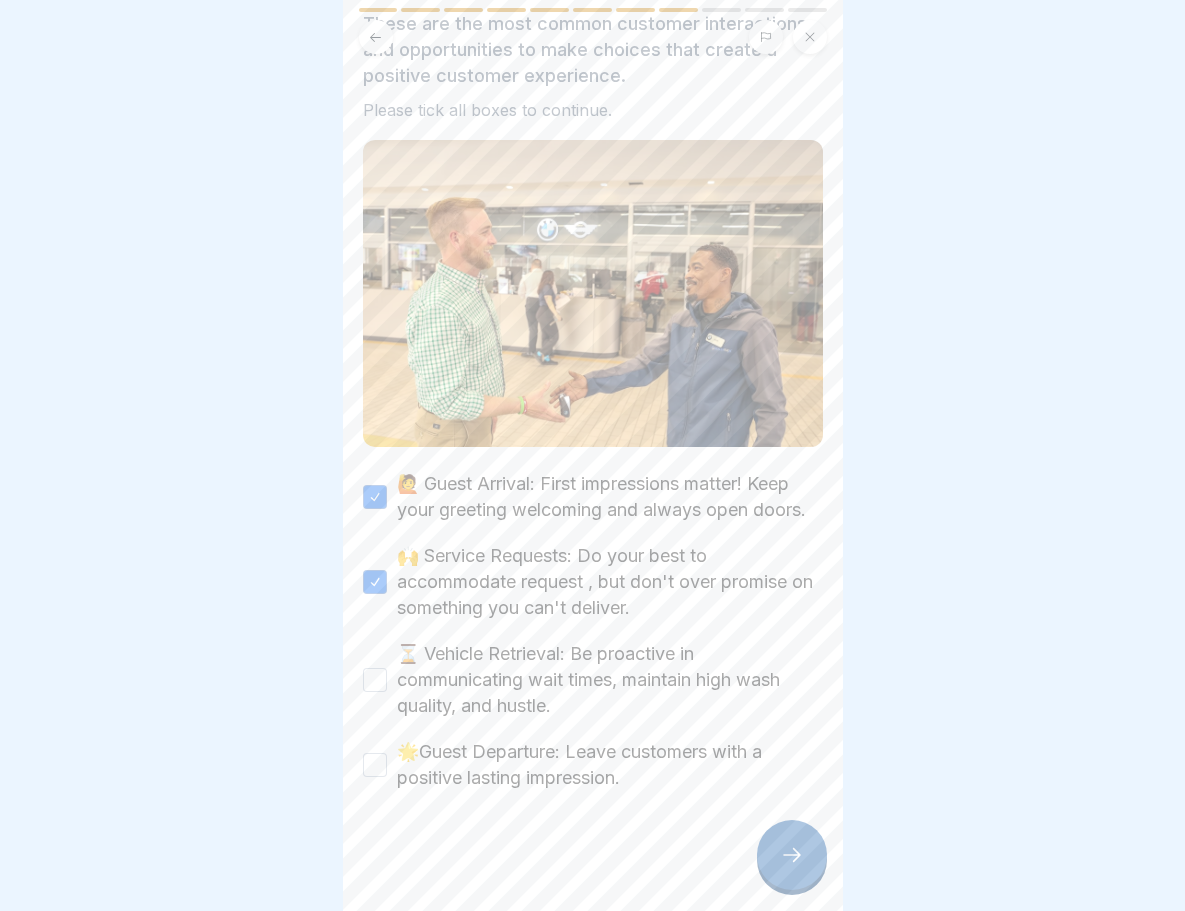 click on "⏳ Vehicle Retrieval: Be proactive in communicating wait times, maintain high wash quality, and hustle." at bounding box center (593, 680) 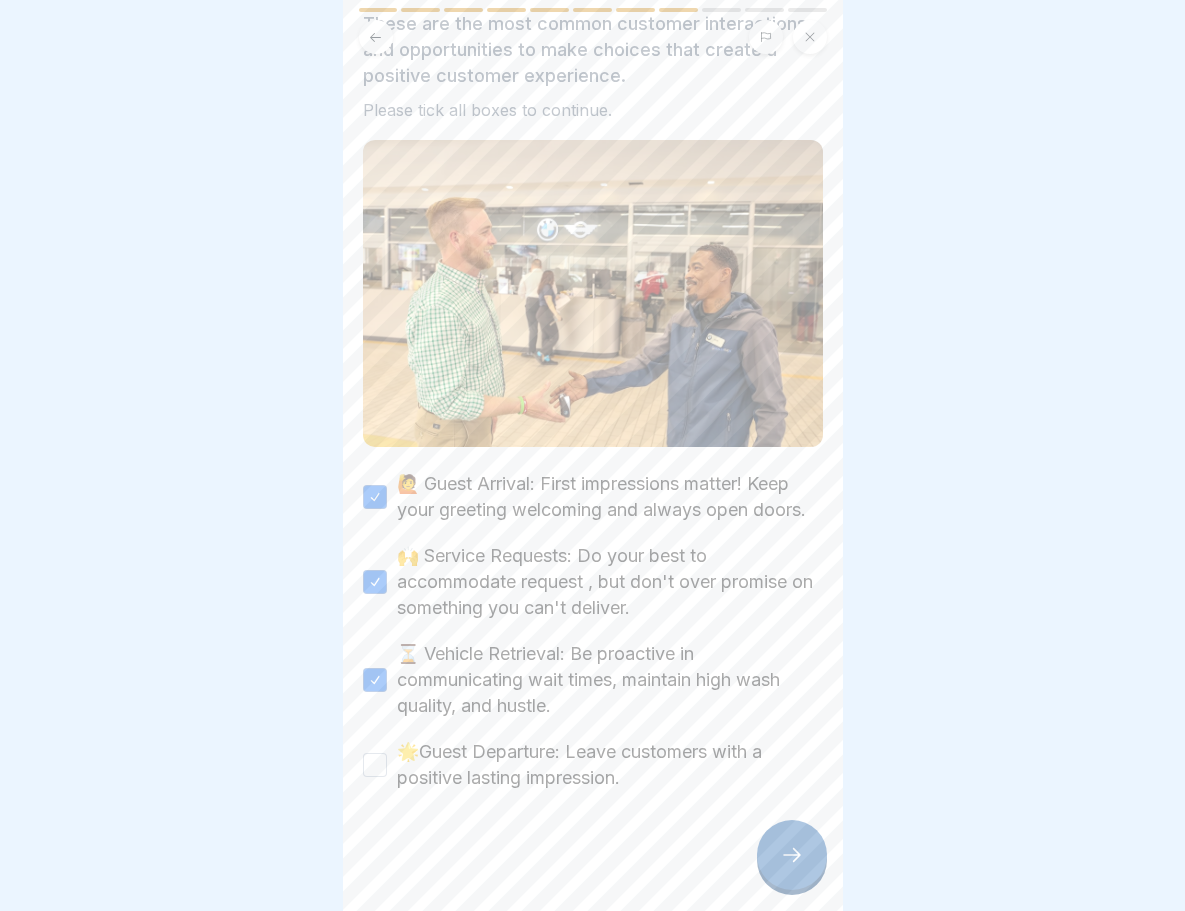 click on "🌟Guest Departure: Leave customers with a positive lasting impression." at bounding box center [375, 765] 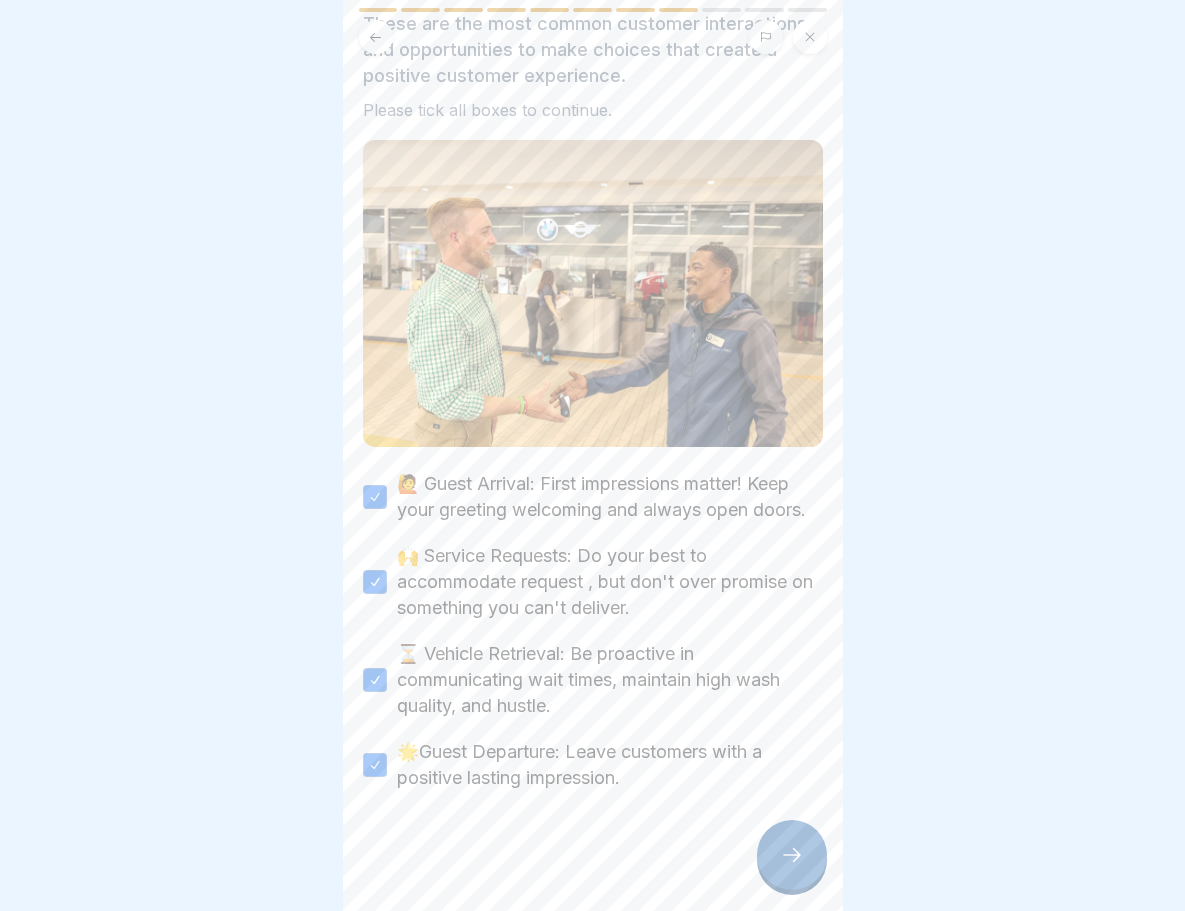 click 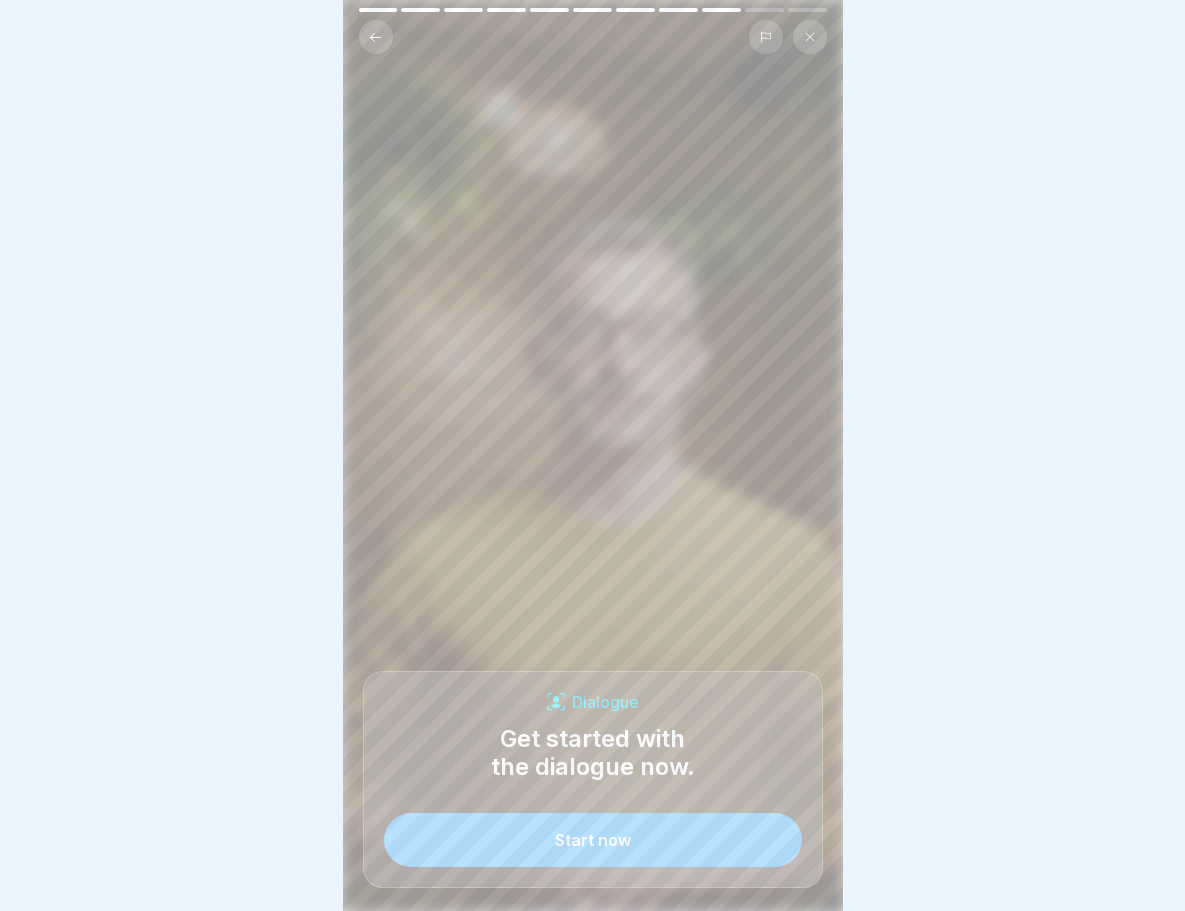 click on "Start now" at bounding box center [593, 840] 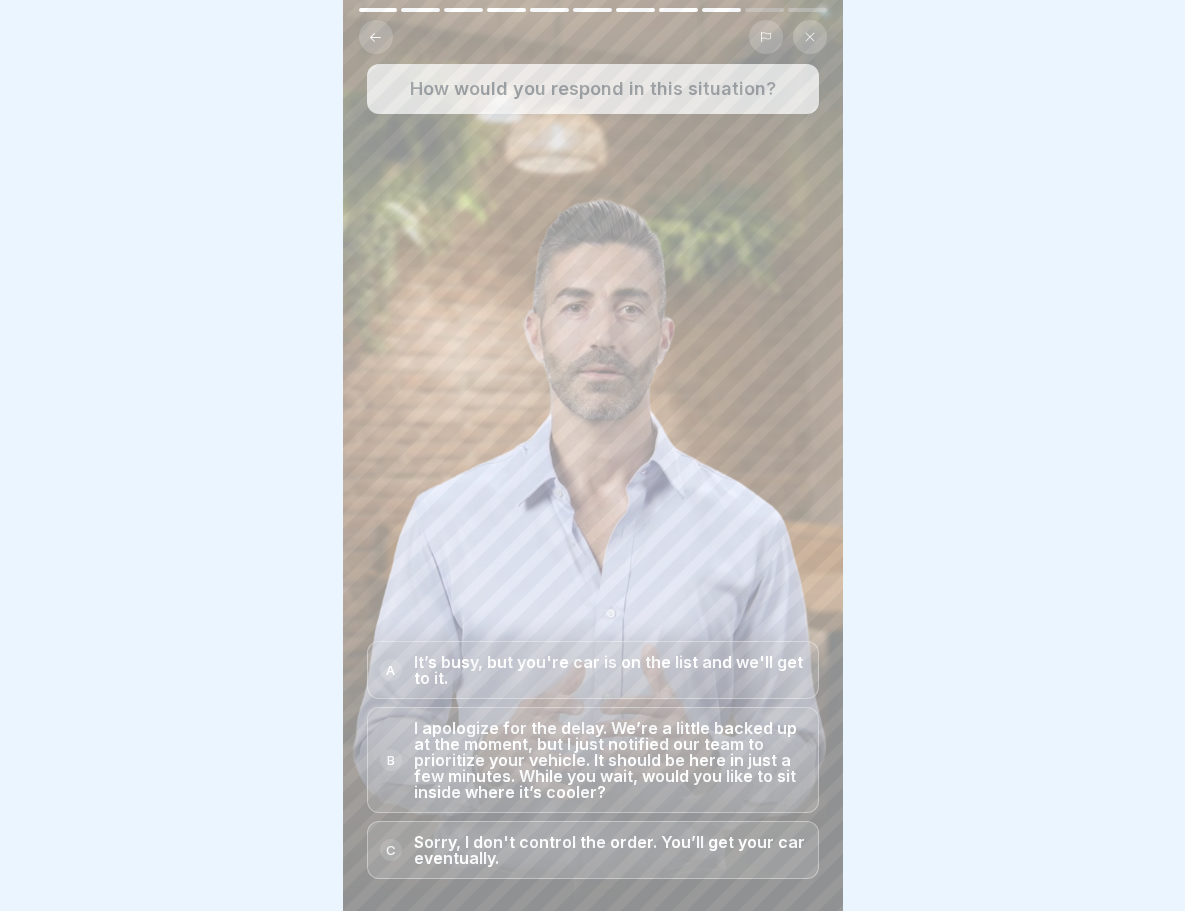 click on "I apologize for the delay. We’re a little backed up at the moment, but I just notified our team to prioritize your vehicle. It should be here in just a few minutes. While you wait, would you like to sit inside where it’s cooler?" at bounding box center (610, 760) 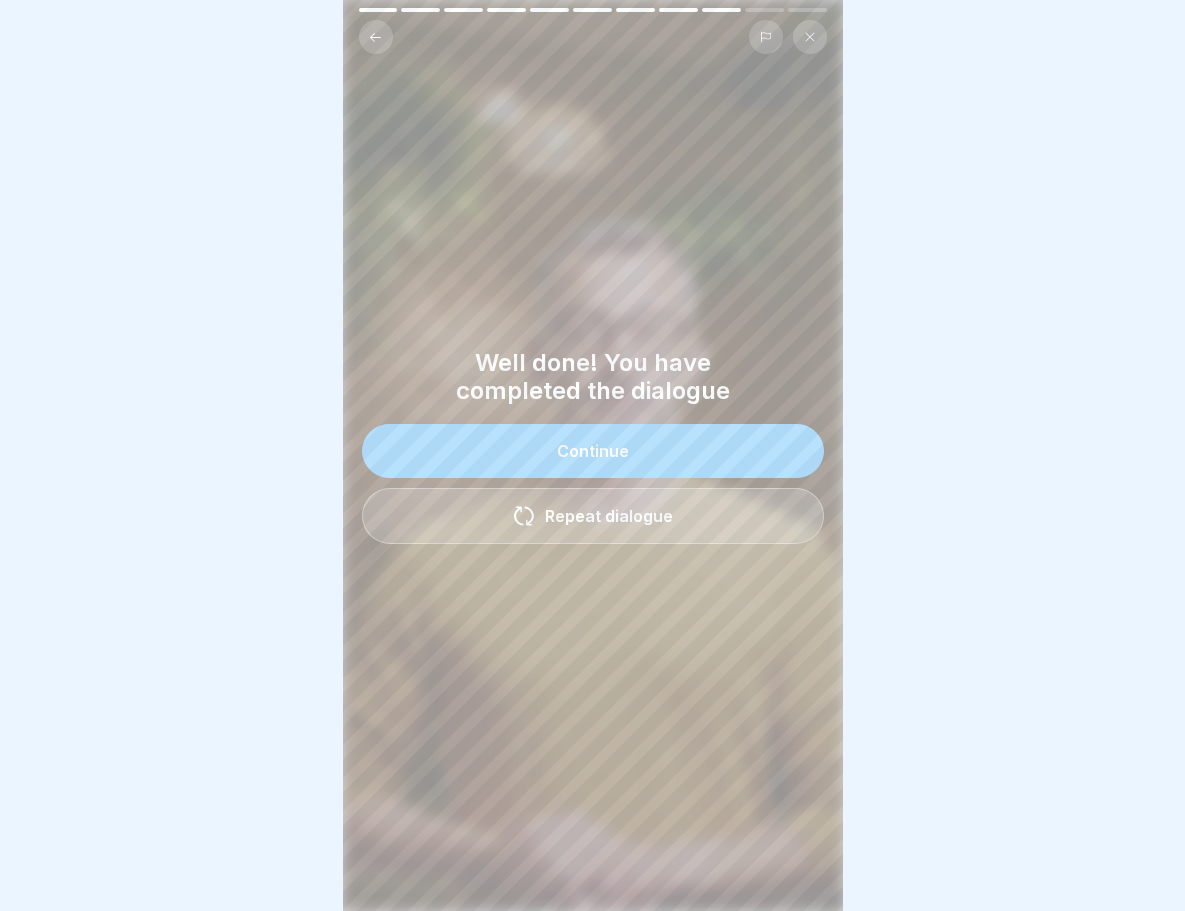 click on "Continue" at bounding box center (593, 451) 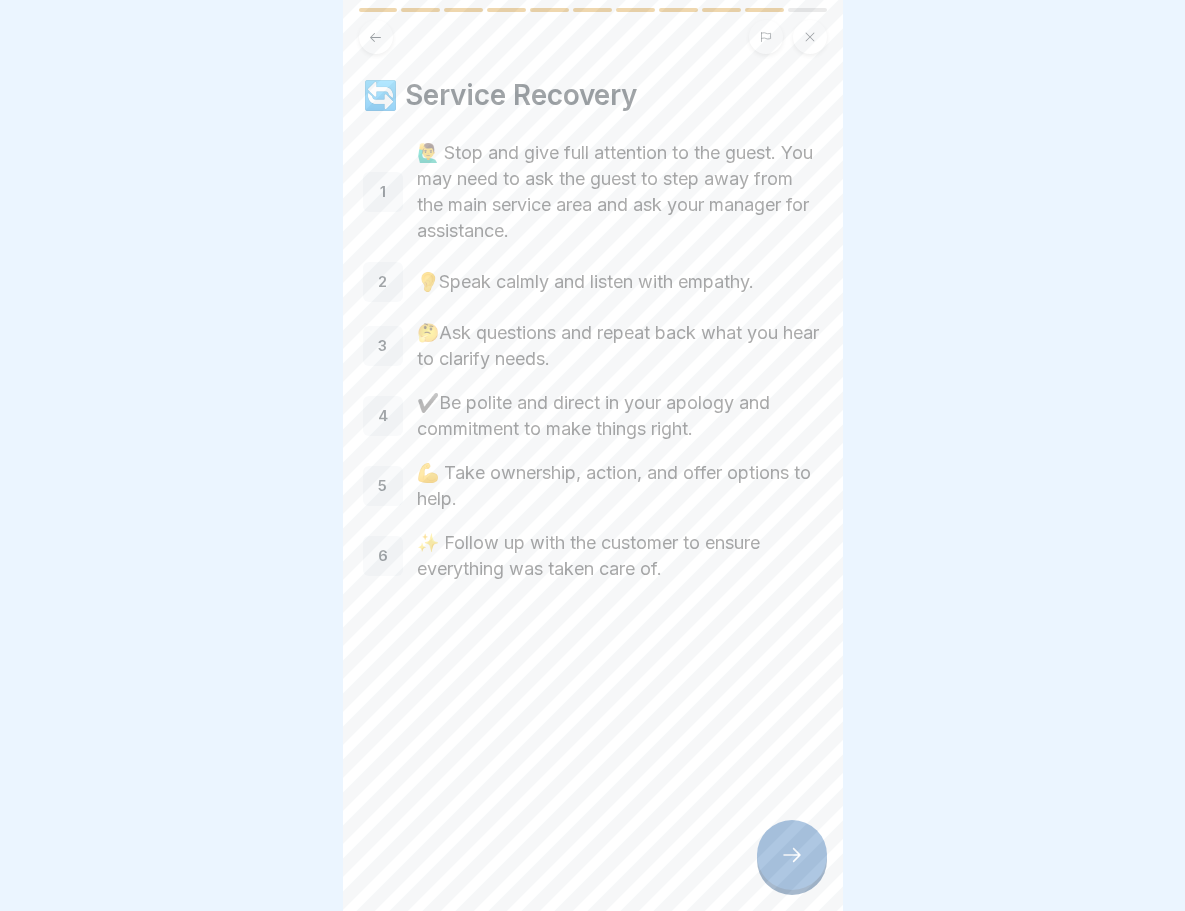 click 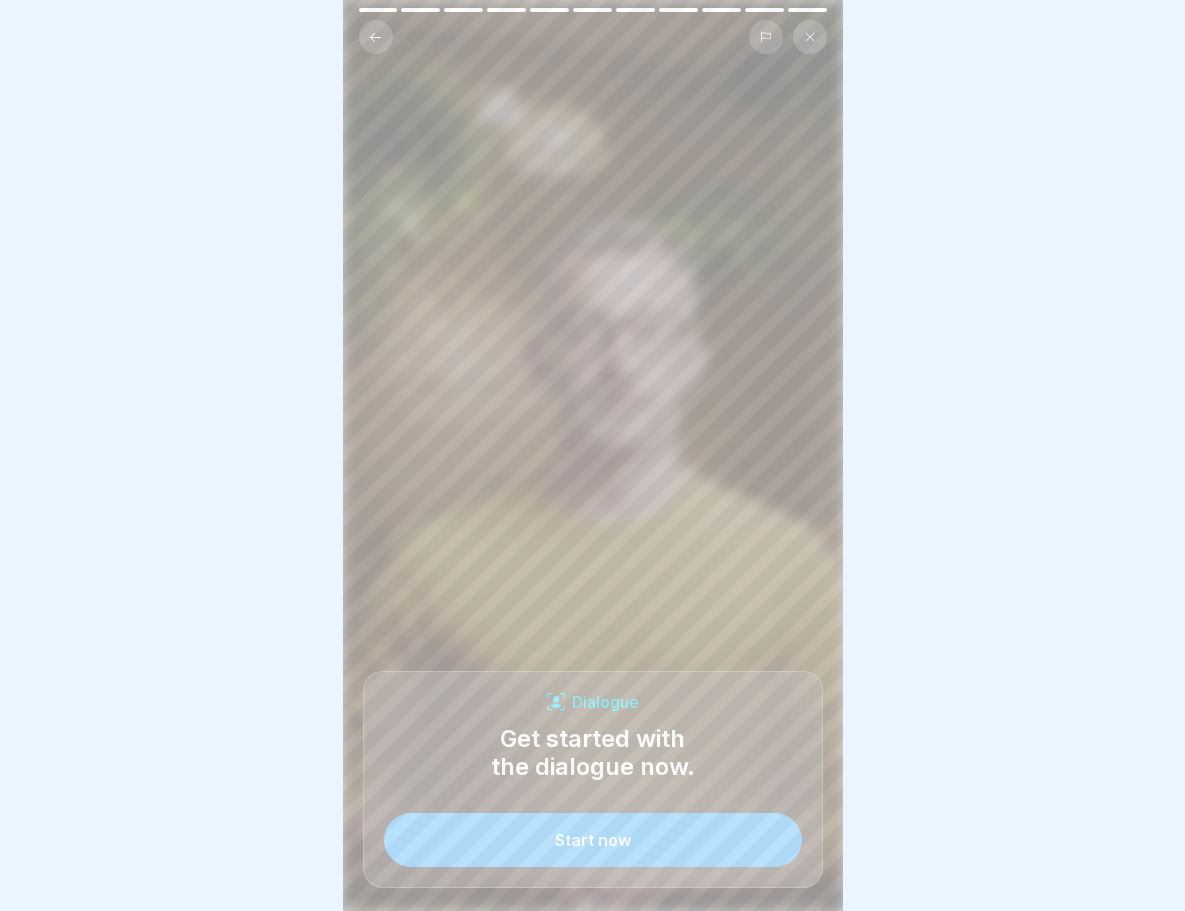 click on "Start now" at bounding box center (593, 840) 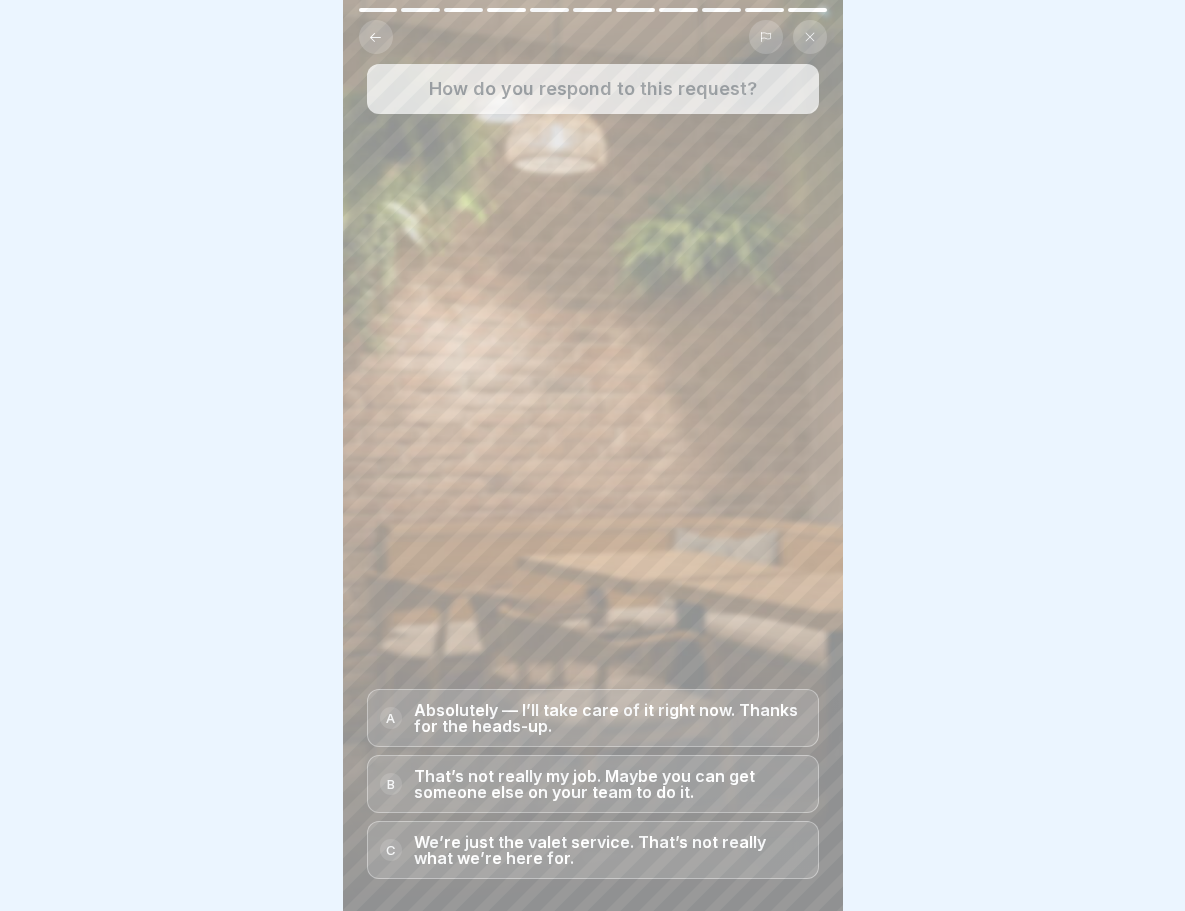 click on "Absolutely — I’ll take care of it right now. Thanks for the heads-up." at bounding box center (610, 718) 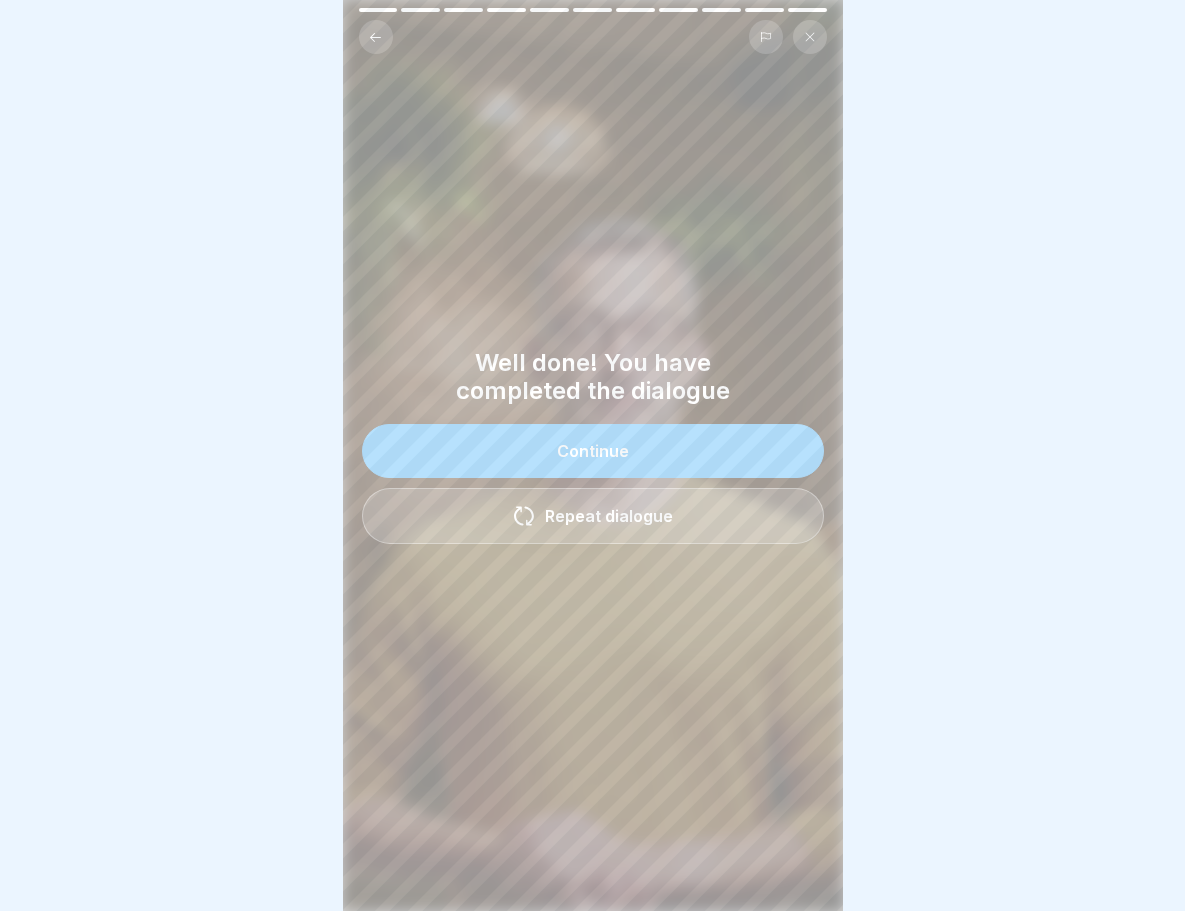 click on "Continue" at bounding box center (593, 451) 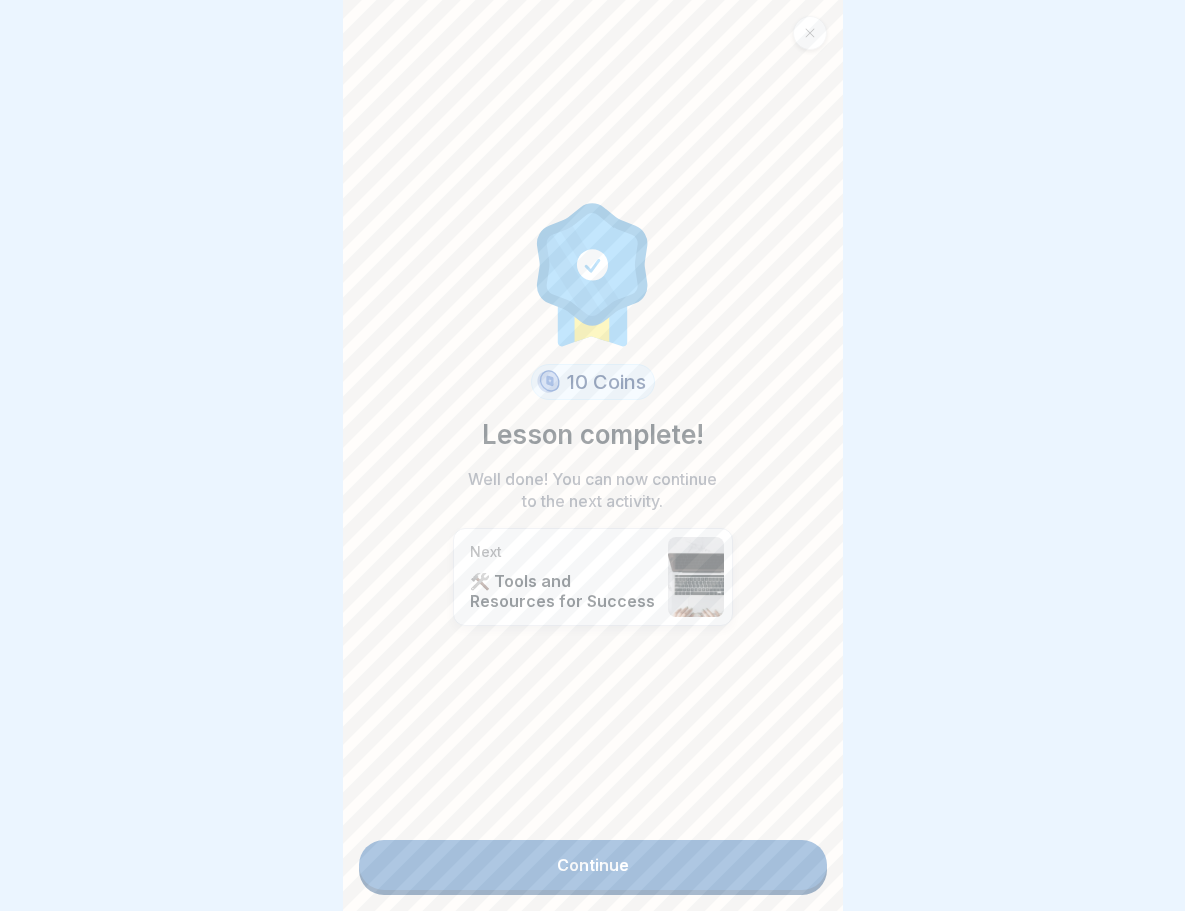 click on "Continue" at bounding box center [593, 865] 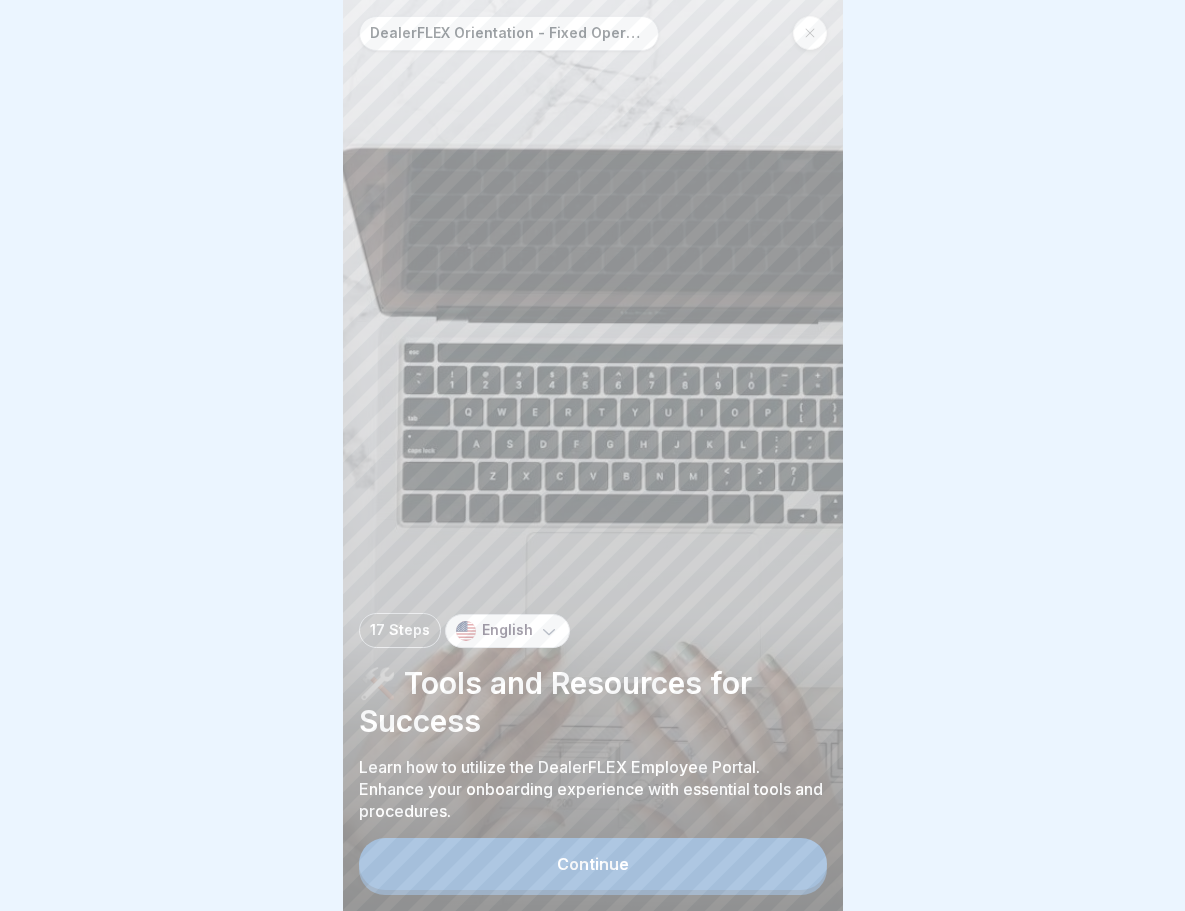click on "Continue" at bounding box center [593, 864] 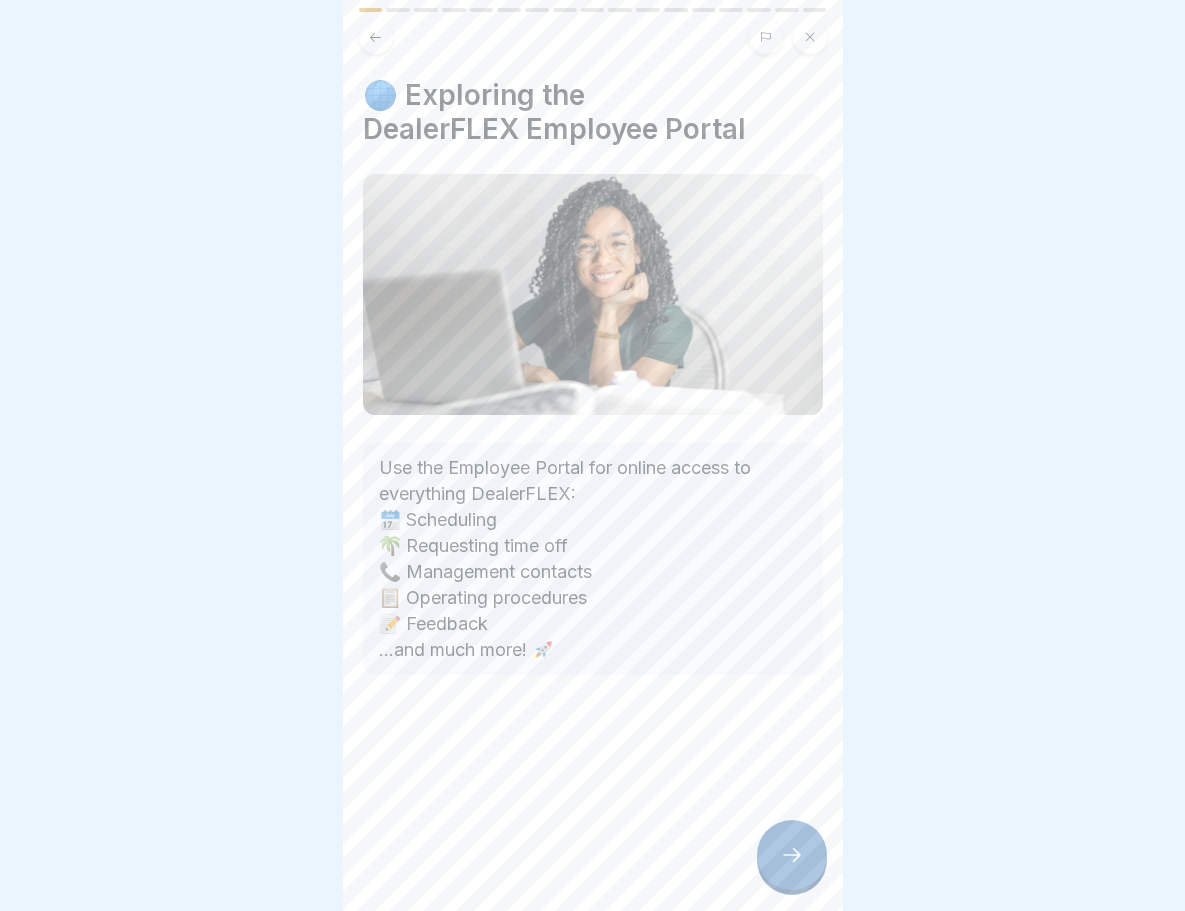 click at bounding box center [792, 855] 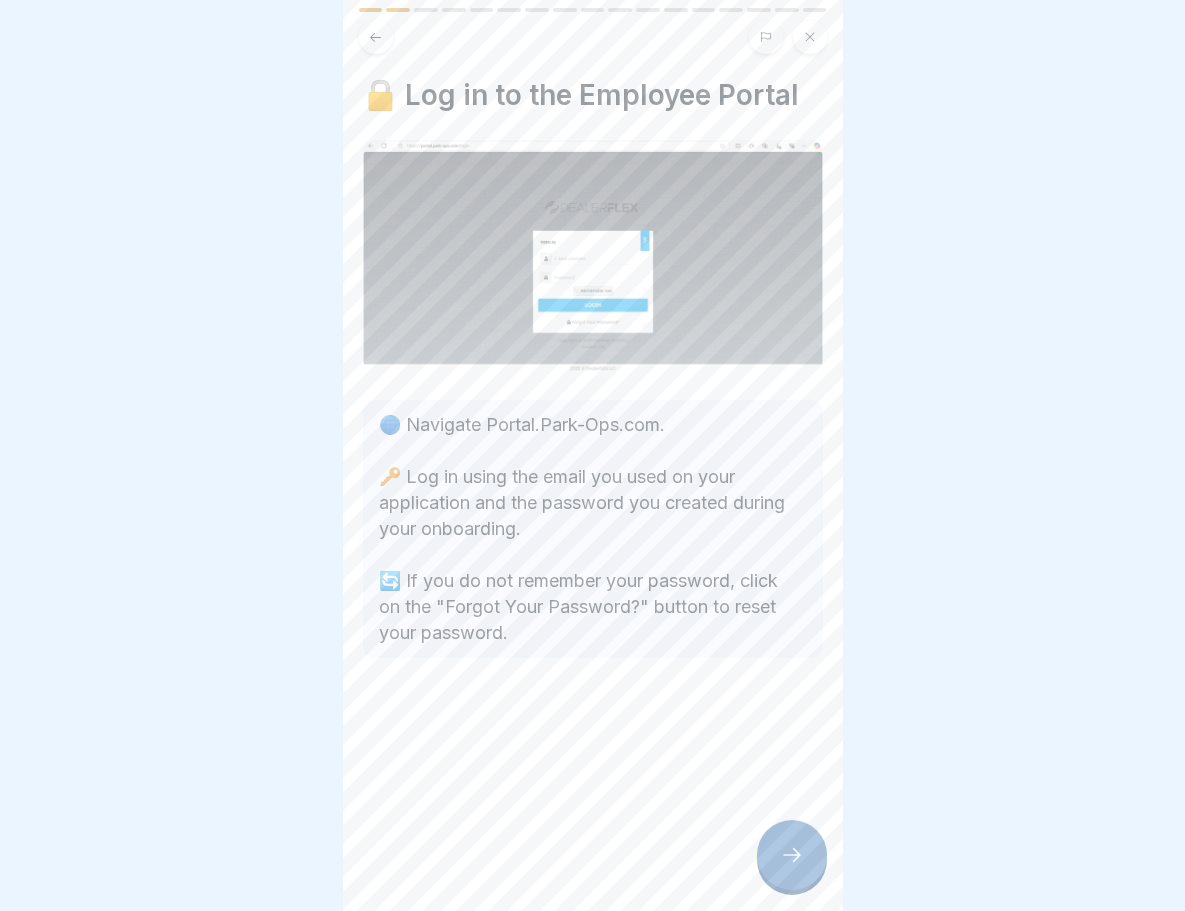 click on "DealerFLEX Orientation - Fixed Operations Division 17 Steps English 🛠️ Tools and Resources for Success Learn how to utilize the DealerFLEX Employee Portal. Enhance your onboarding experience with essential tools and procedures. Continue 🌐 Exploring the DealerFLEX Employee Portal Use the Employee Portal for online access to everything DealerFLEX:
🗓️ Scheduling
🌴 Requesting time off
📞 Management contacts
📋 Operating procedures
📝 Feedback
...and much more! 🚀 🔒 Log in to the Employee Portal 🌐 Navigate Portal.Park-Ops.com.
🔑 Log in using the email you used on your application and the password you created during your onboarding.
🔄 If you do not remember your password, click on the "Forgot Your Password?" button to reset your password. 🖥️ The Employee Dashboard & Portal Navigation 💰 Refer and Earn! It's not a big deal if you forget to clock in or out for your shift. Is this true or false? True False 🕒 Using the Employee Time Clock Your Name 1 2 3 A B C D A" at bounding box center [593, 455] 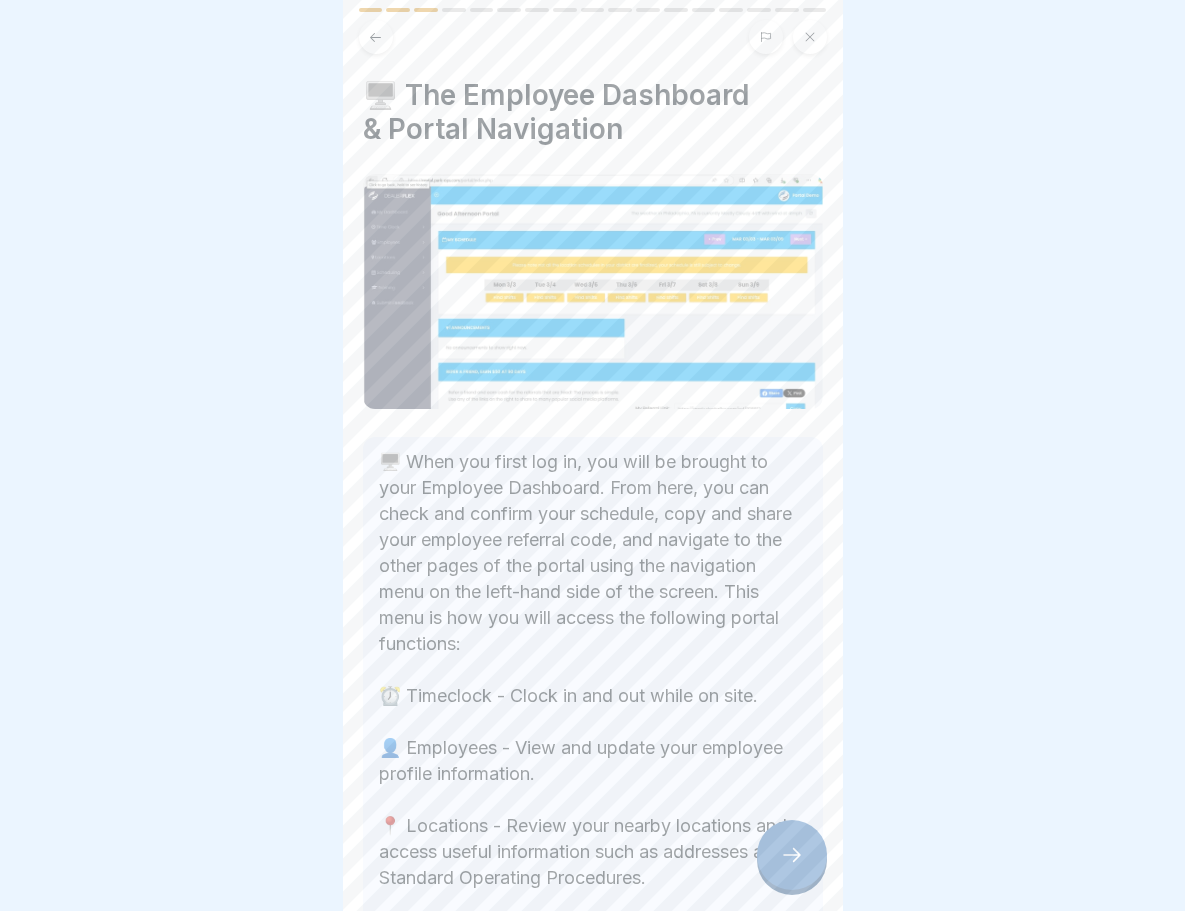 click at bounding box center (792, 855) 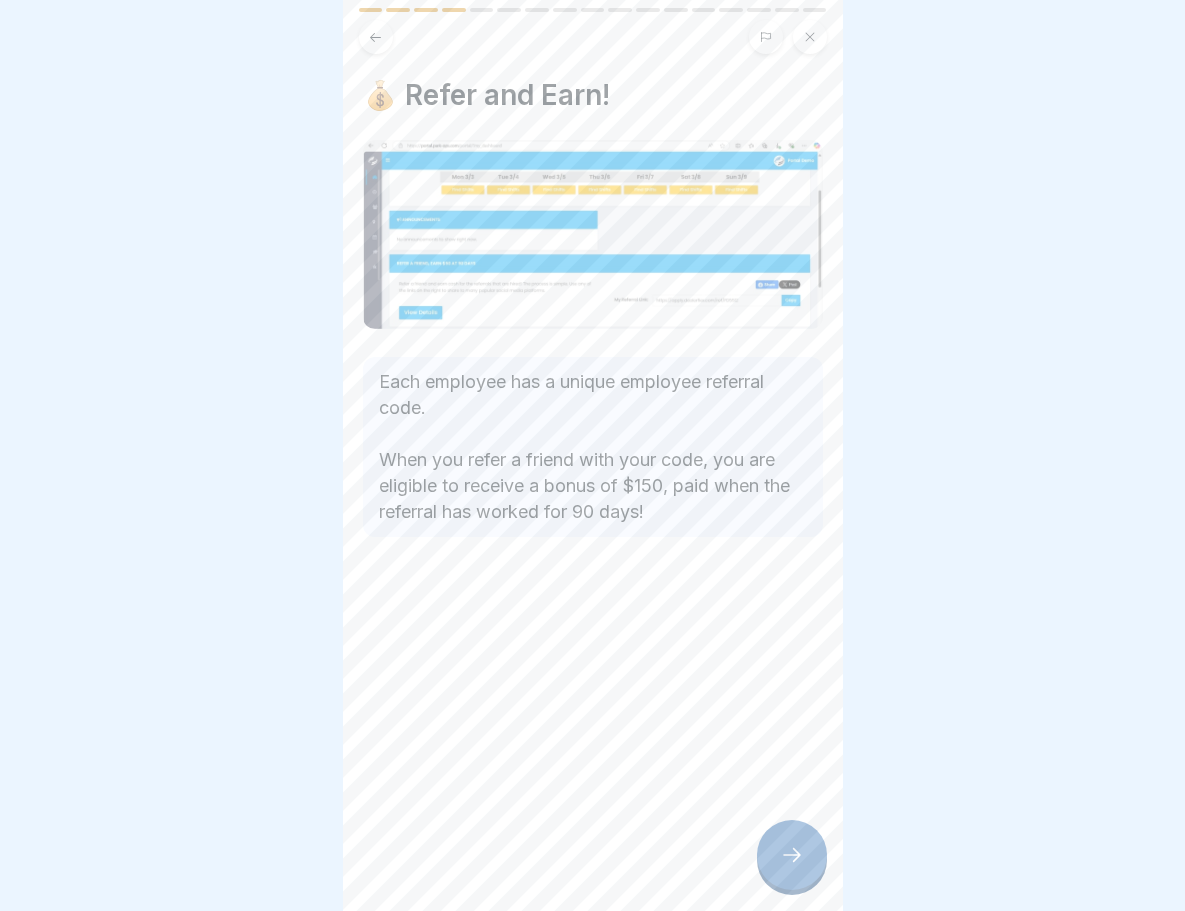 click at bounding box center [792, 855] 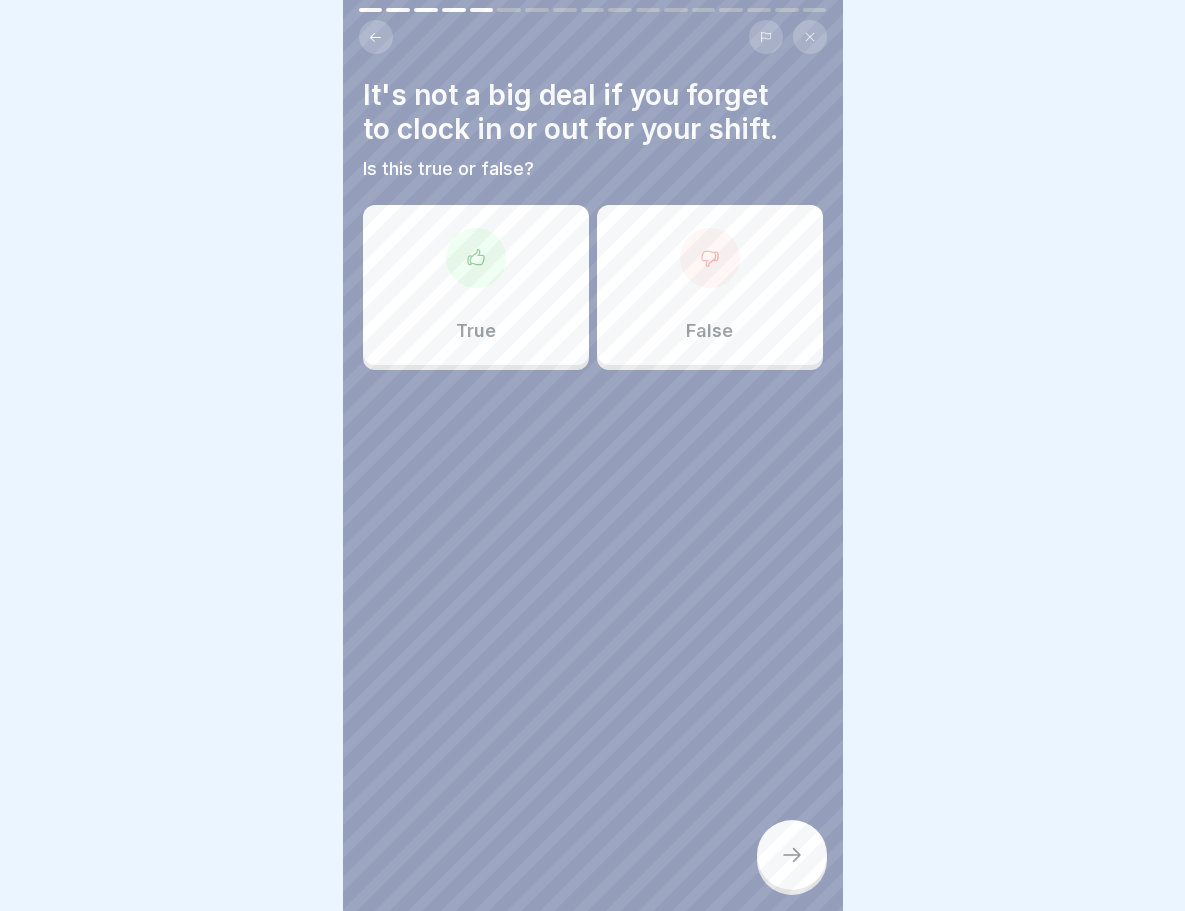 click at bounding box center (792, 855) 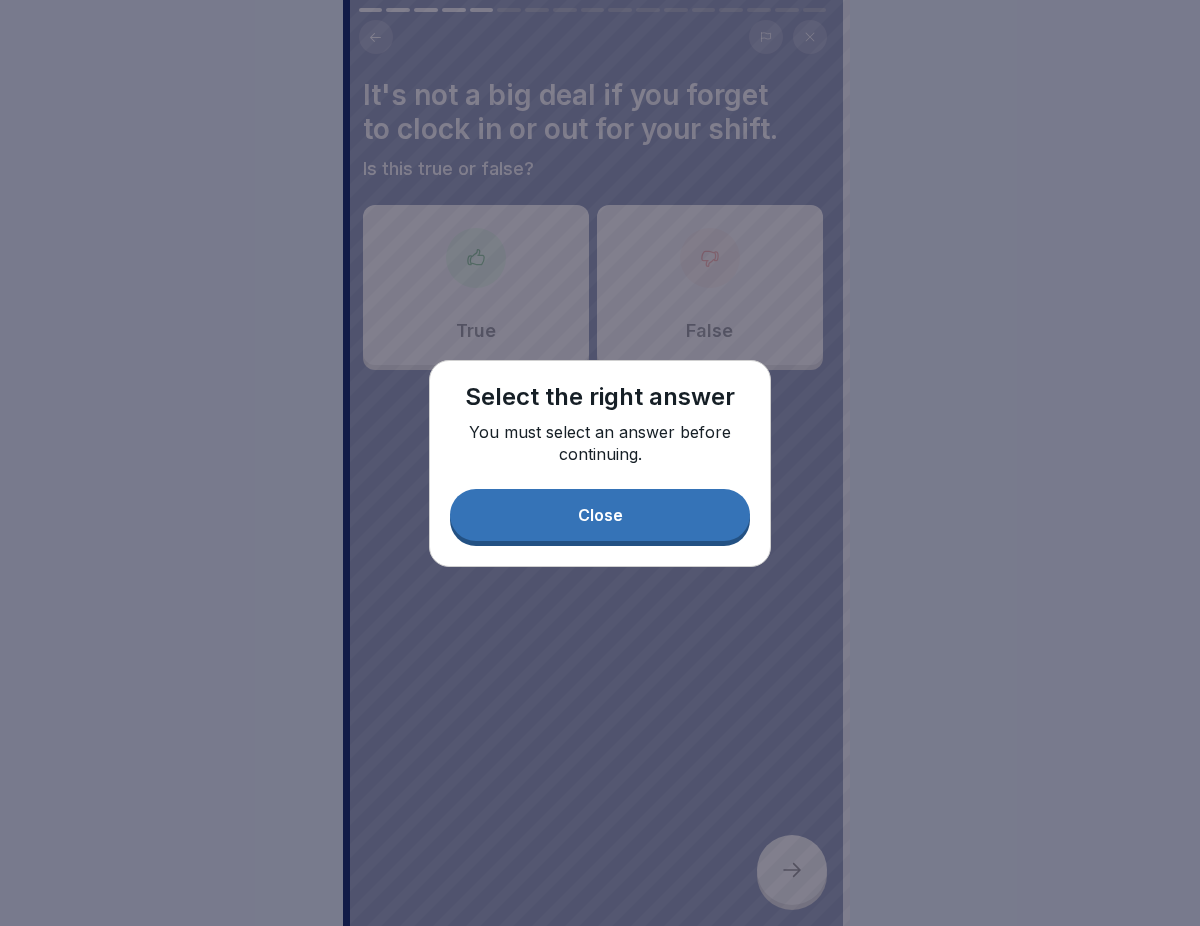 click on "Close" at bounding box center (600, 515) 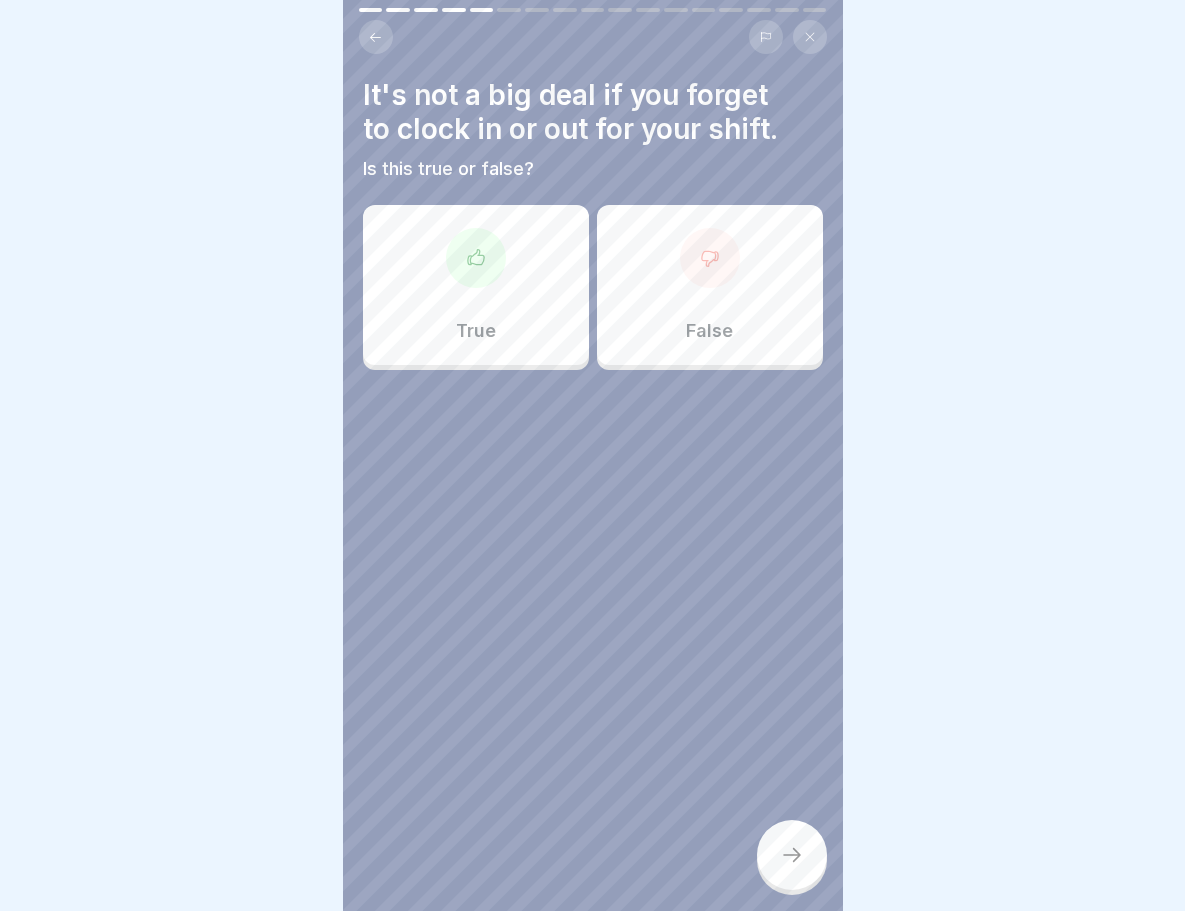 click on "False" at bounding box center [710, 285] 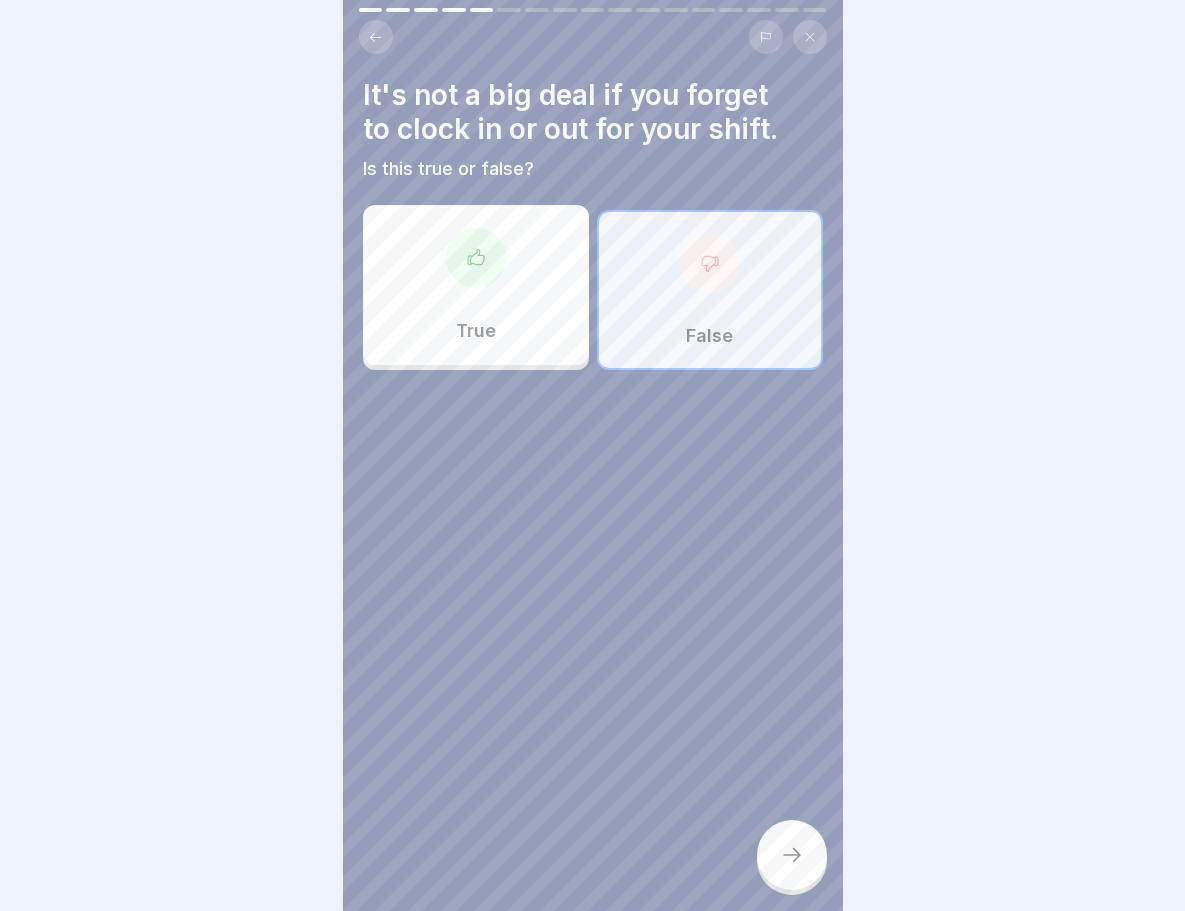 click at bounding box center (792, 855) 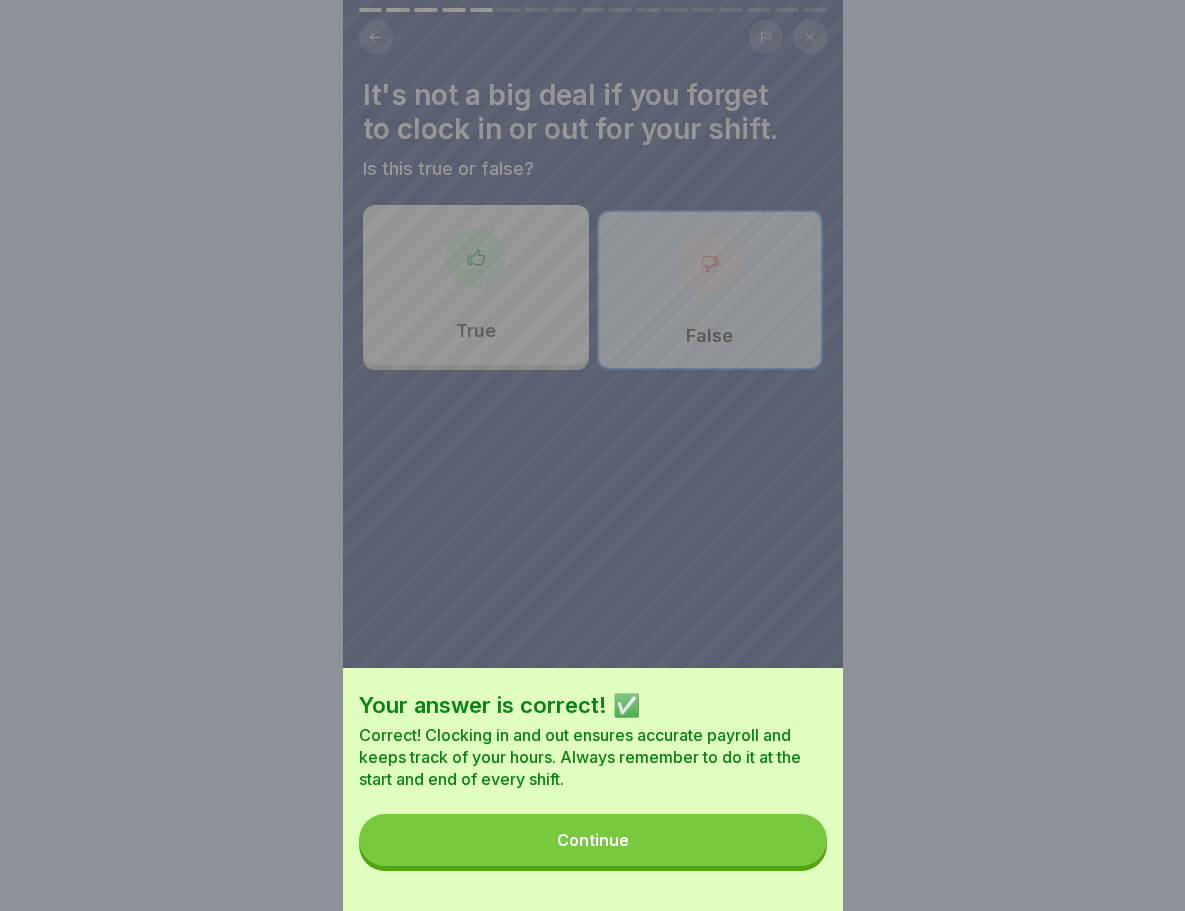 click on "Continue" at bounding box center [593, 840] 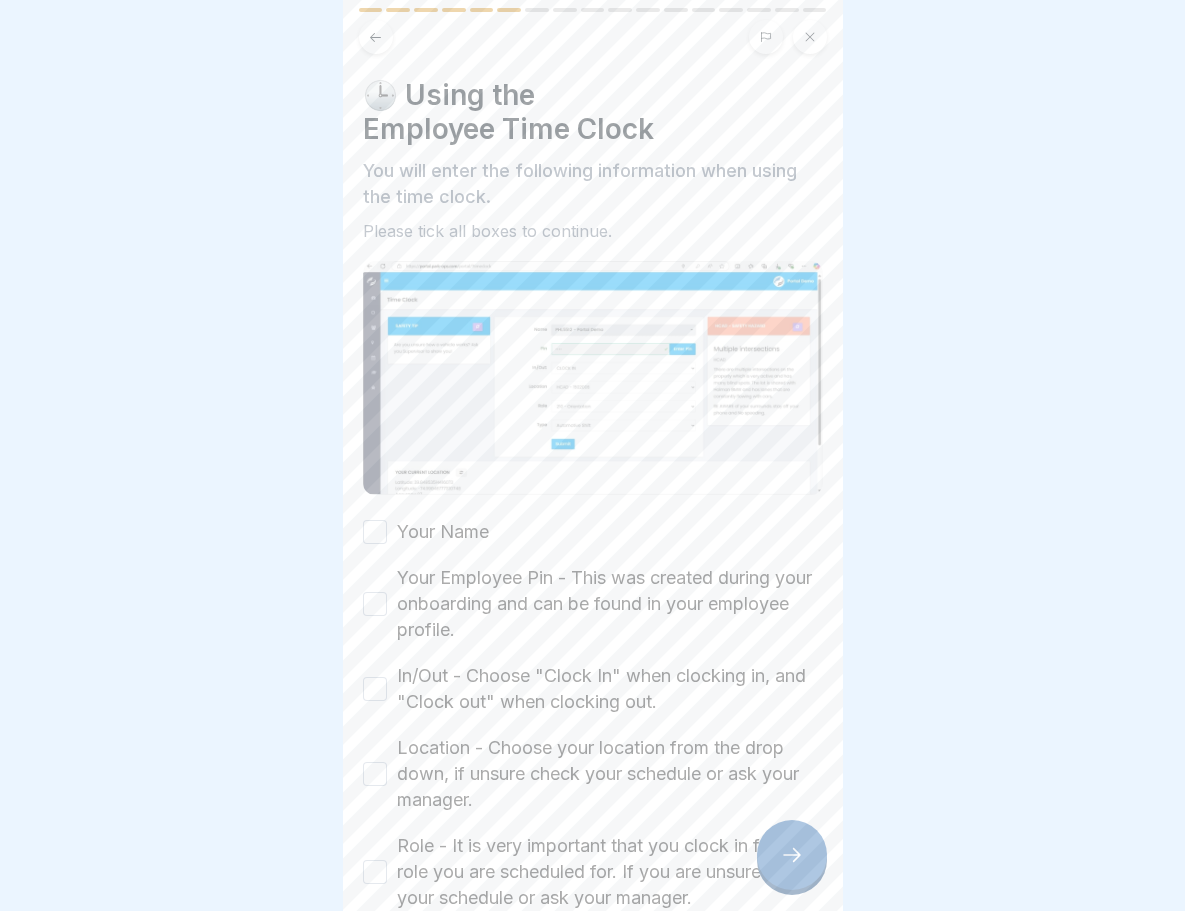 click 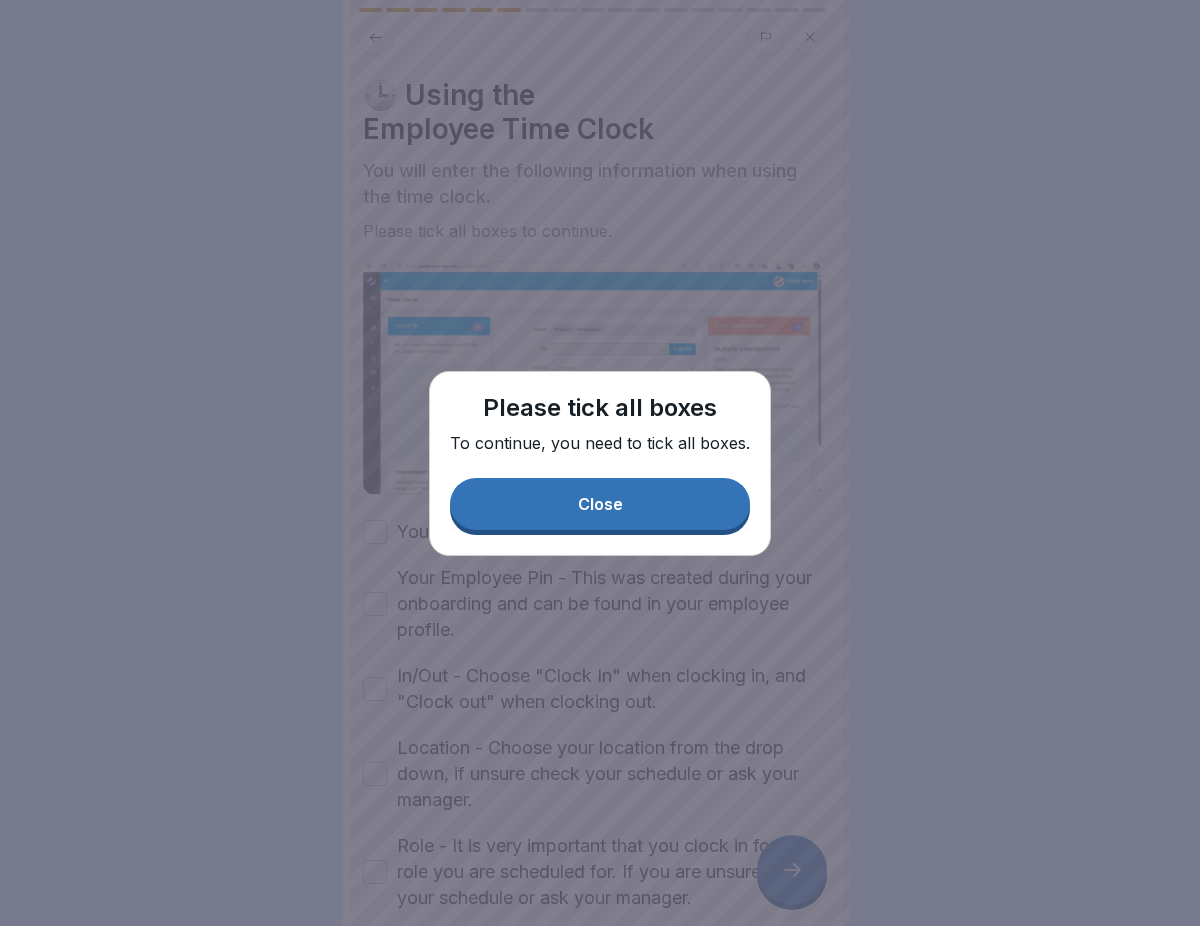 drag, startPoint x: 610, startPoint y: 489, endPoint x: 513, endPoint y: 533, distance: 106.51291 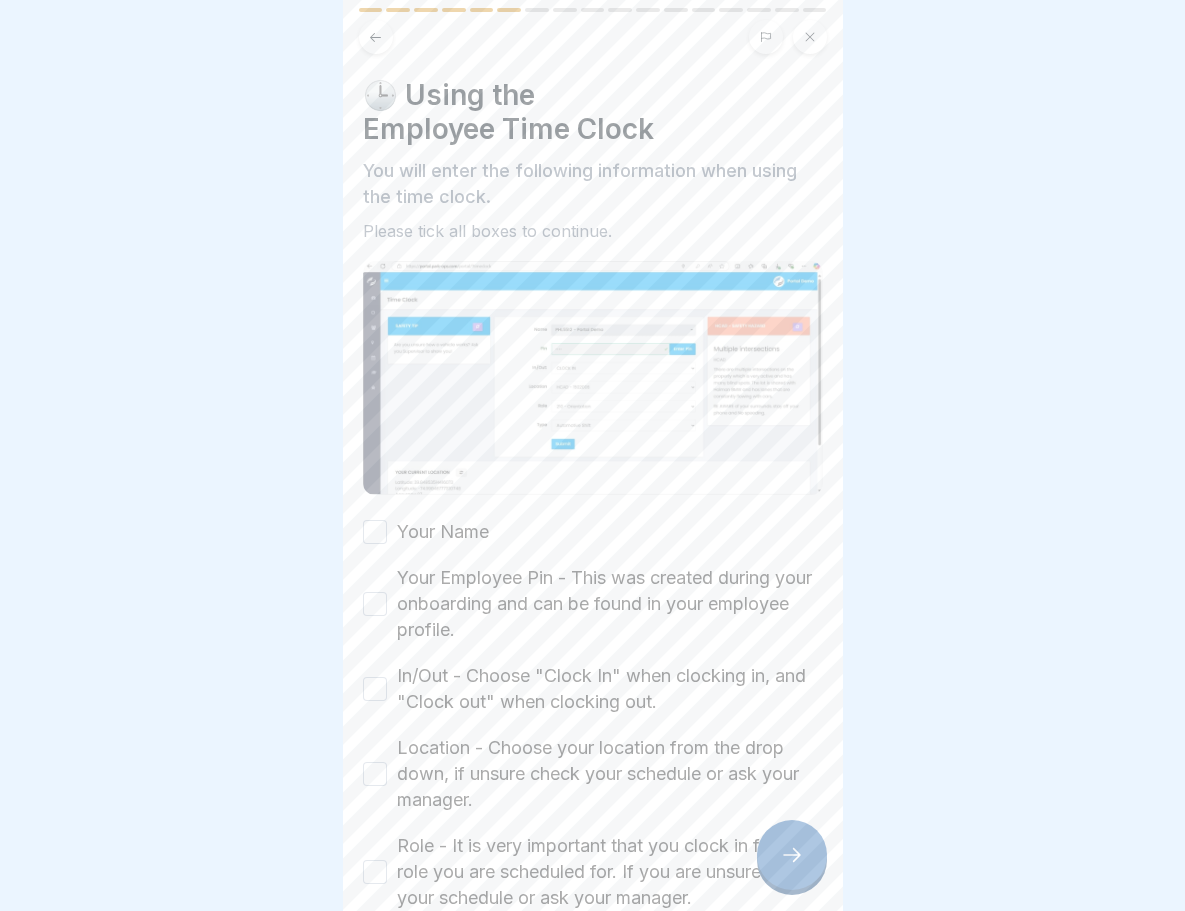 click on "Your Name" at bounding box center [593, 532] 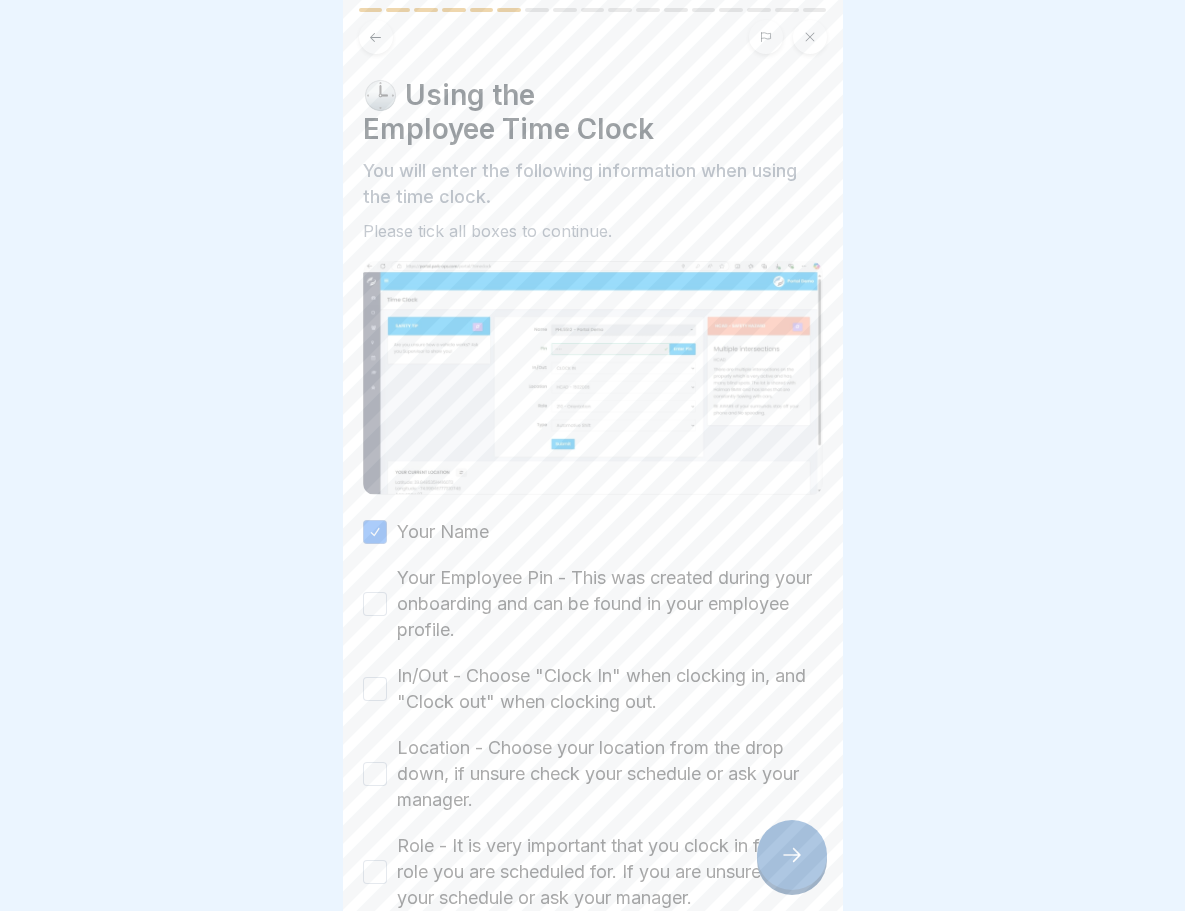 click on "Your Employee Pin - This was created during your onboarding and can be found in your employee profile." at bounding box center (375, 604) 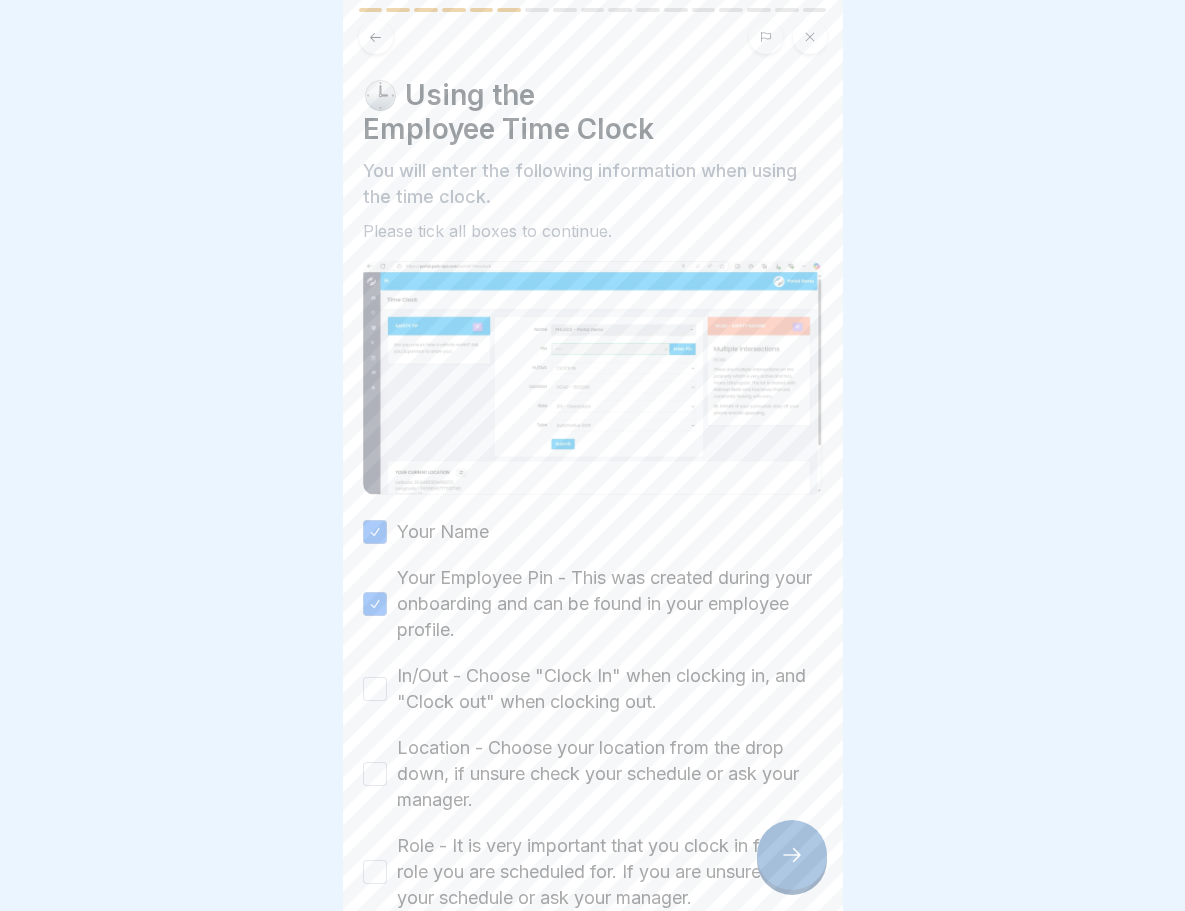 click on "In/Out - Choose "Clock In" when clocking in, and "Clock out" when clocking out." at bounding box center [375, 689] 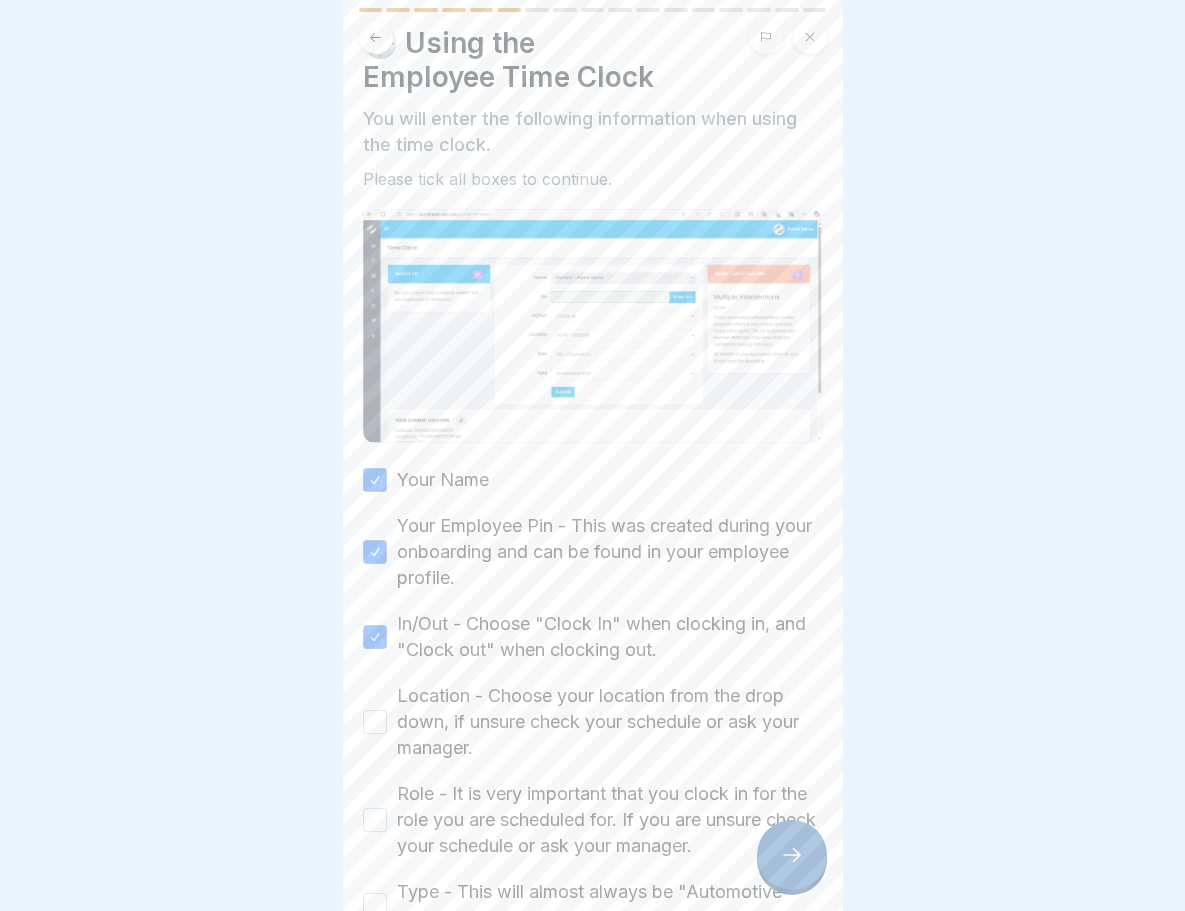 scroll, scrollTop: 184, scrollLeft: 0, axis: vertical 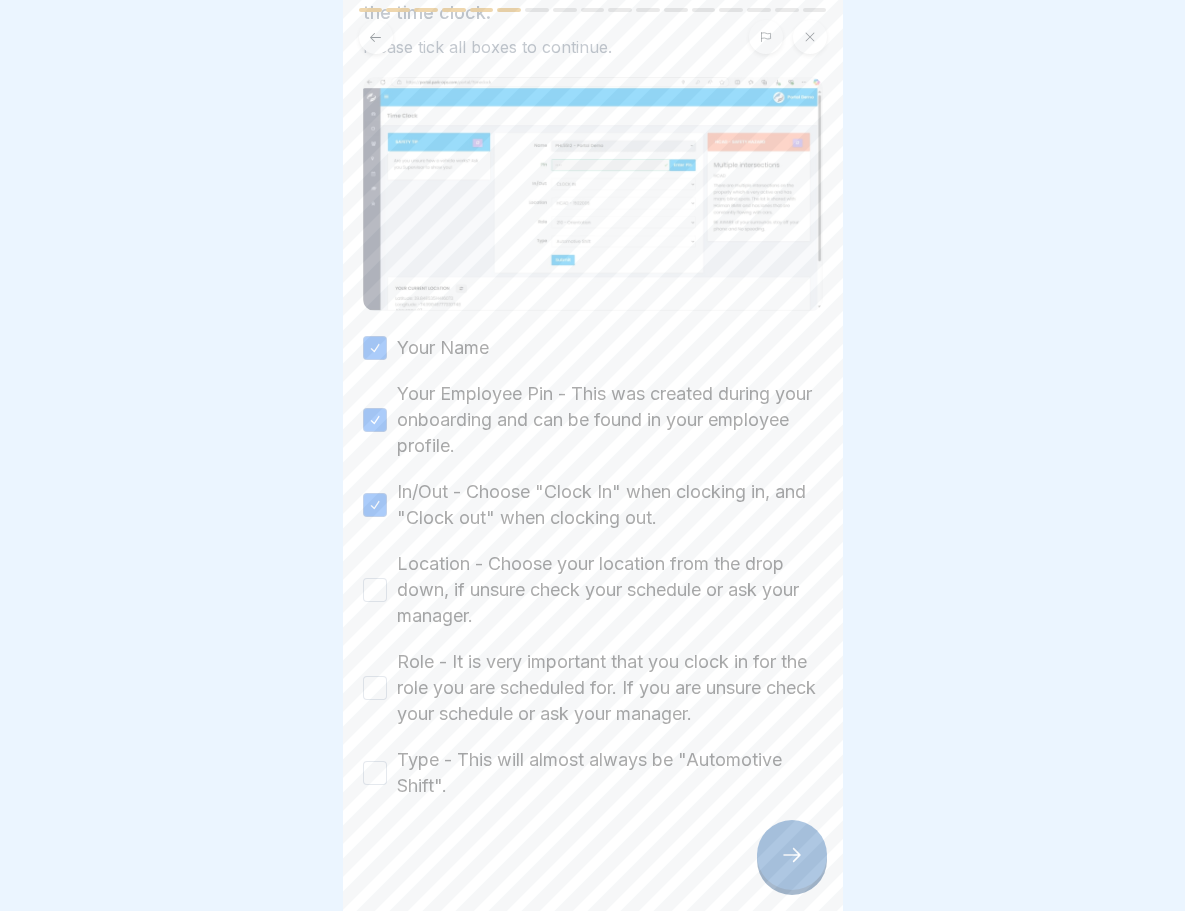 click on "Location - Choose your location from the drop down, if unsure check your schedule or ask your manager." at bounding box center (593, 590) 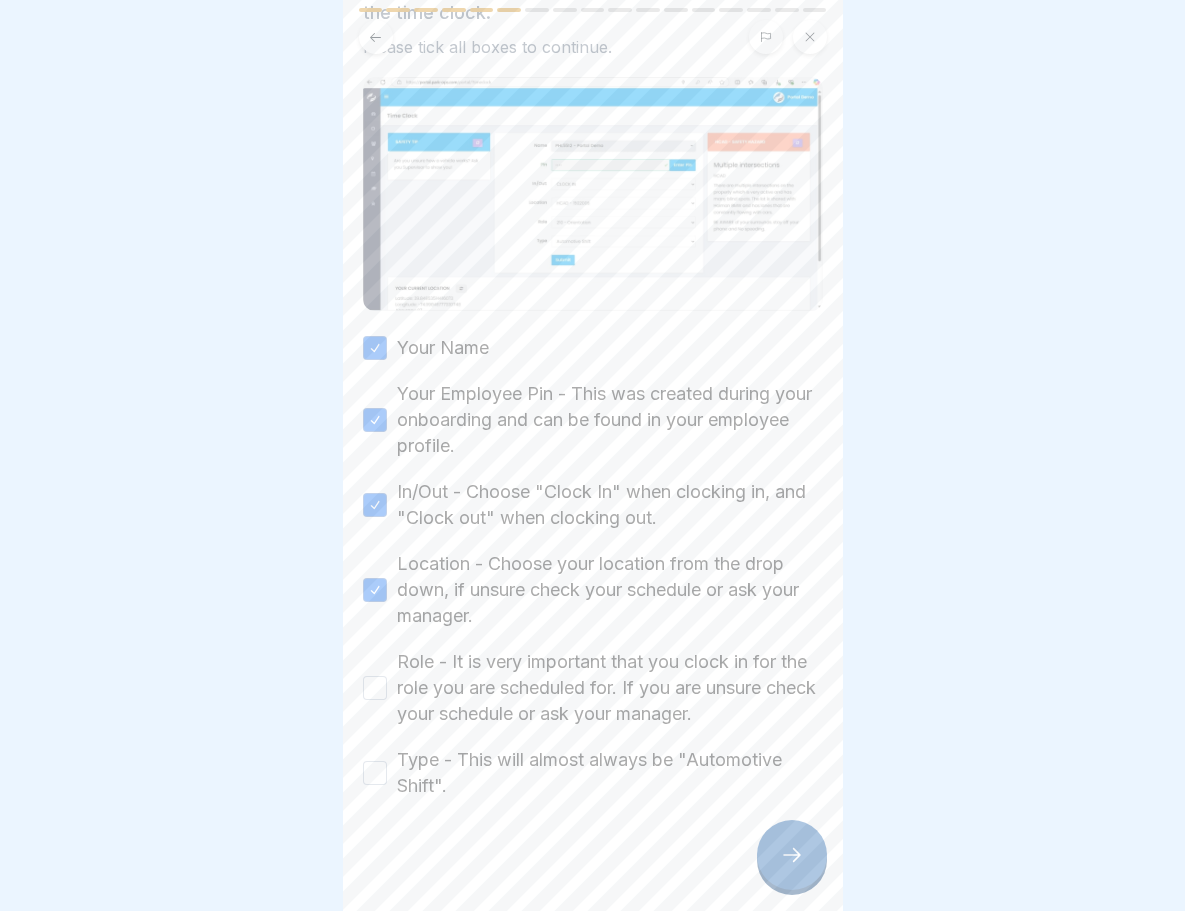 click on "Role - It is very important that you clock in for the role you are scheduled for. If you are unsure check your schedule or ask your manager." at bounding box center (375, 688) 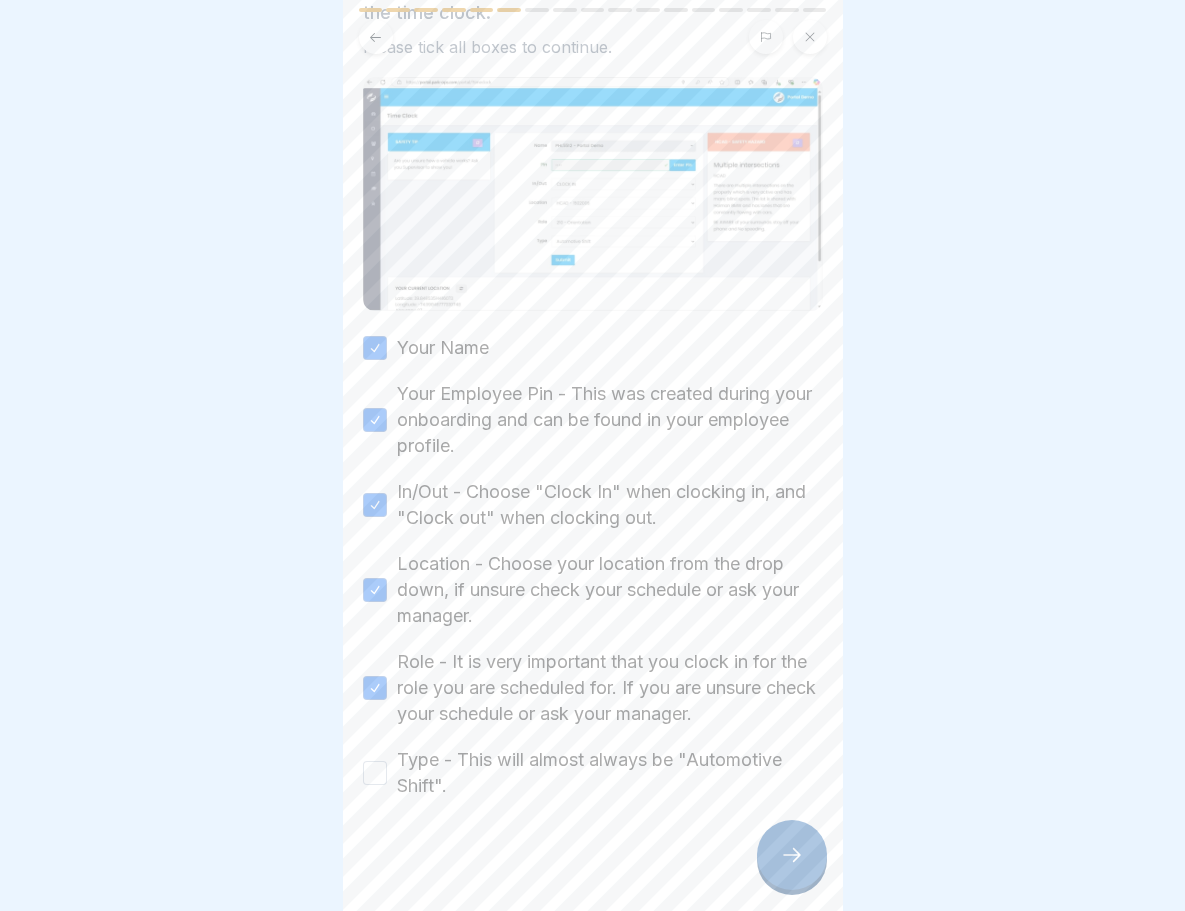 click on "Type - This will almost always be "Automotive Shift"." at bounding box center [593, 773] 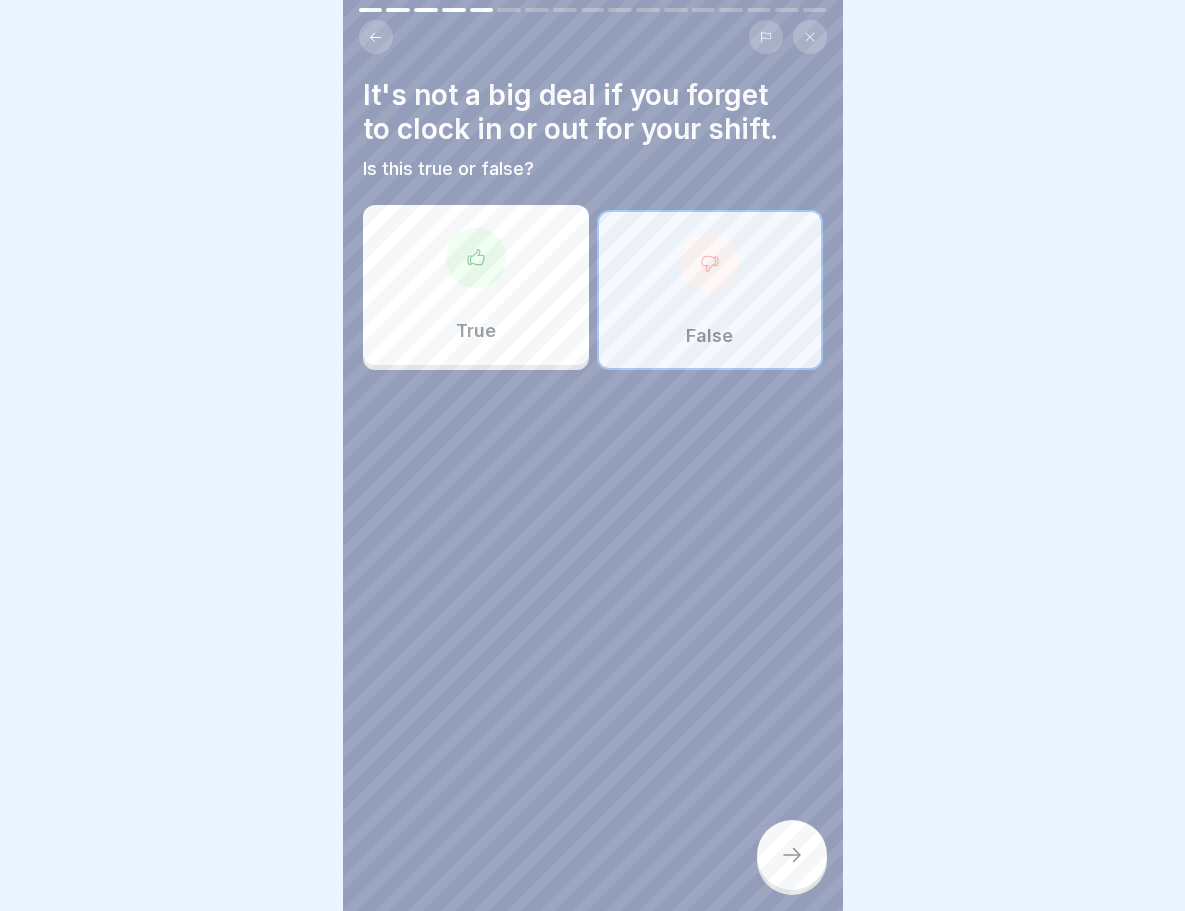 click at bounding box center (376, 37) 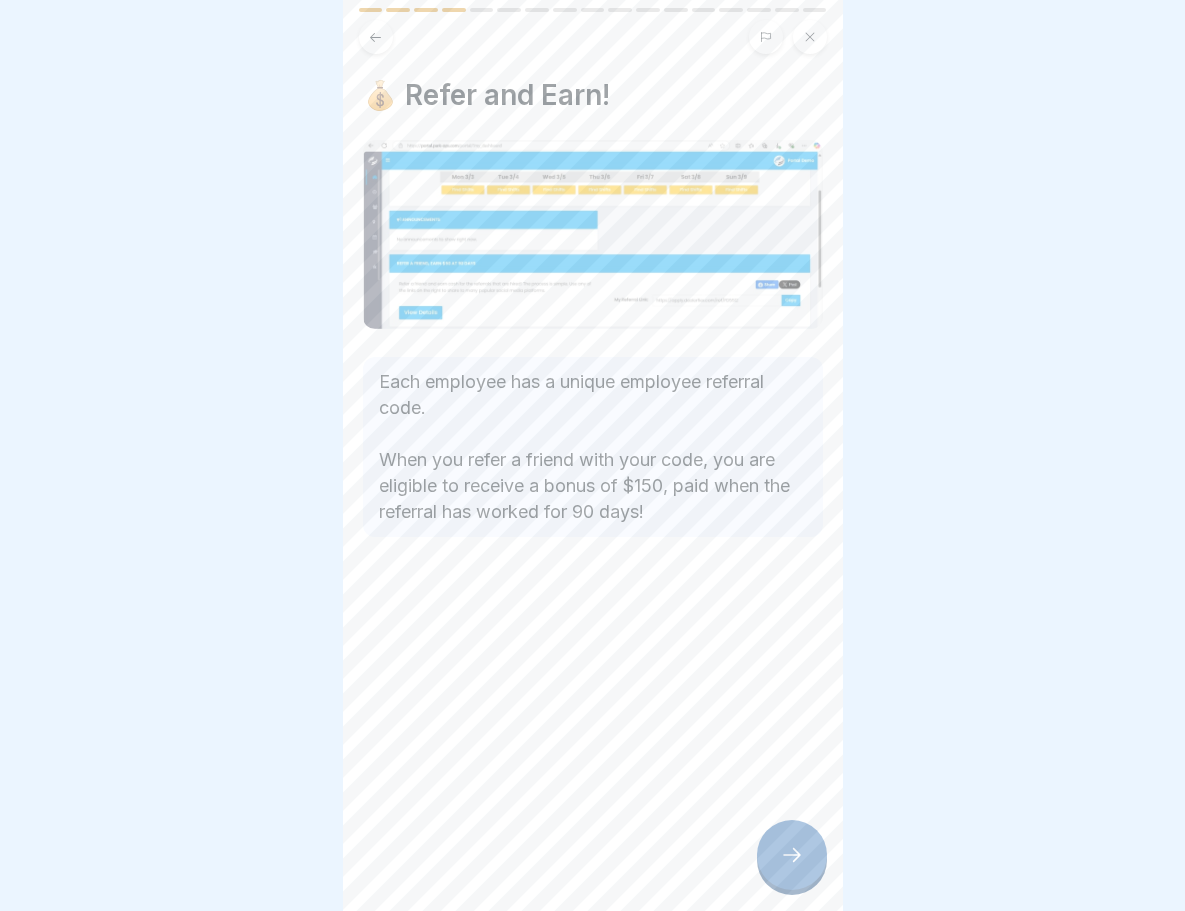 click at bounding box center (792, 855) 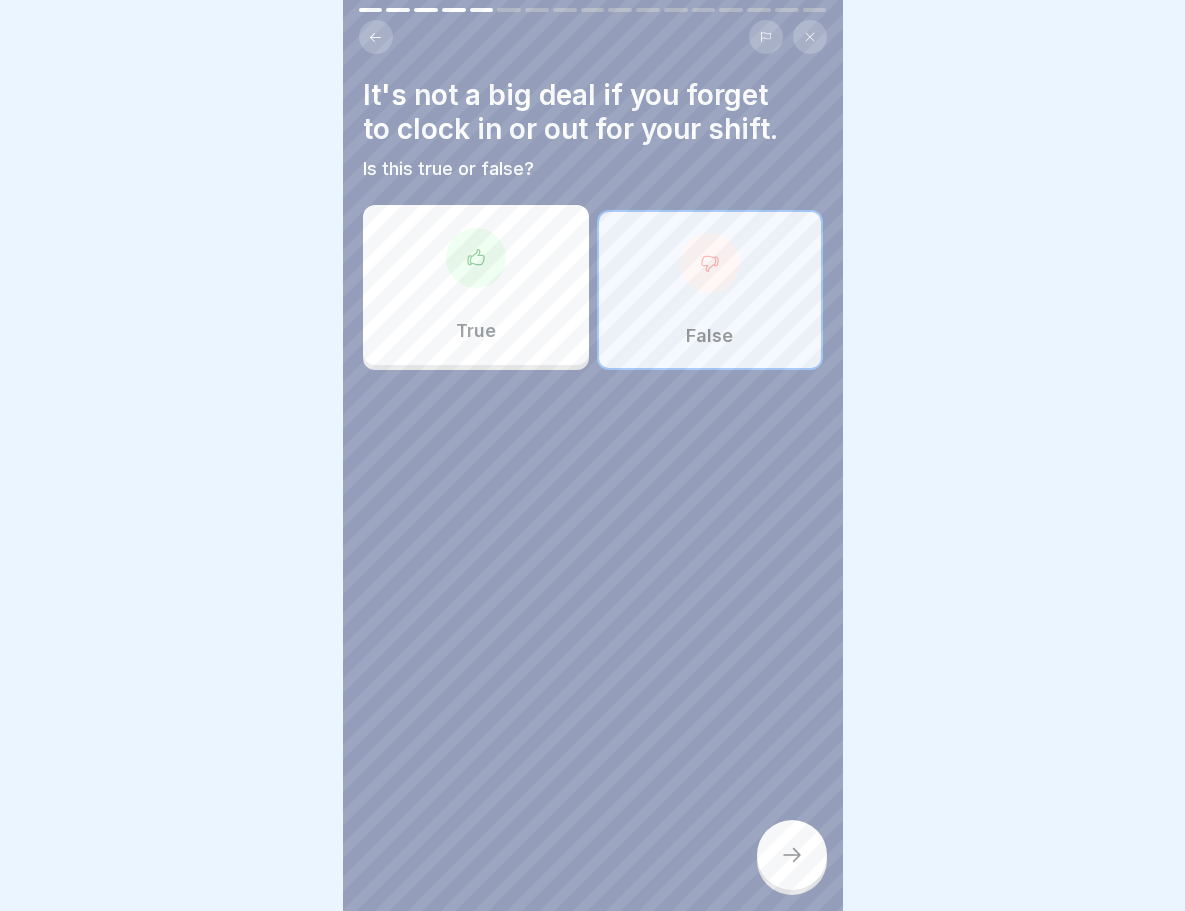 click at bounding box center [792, 855] 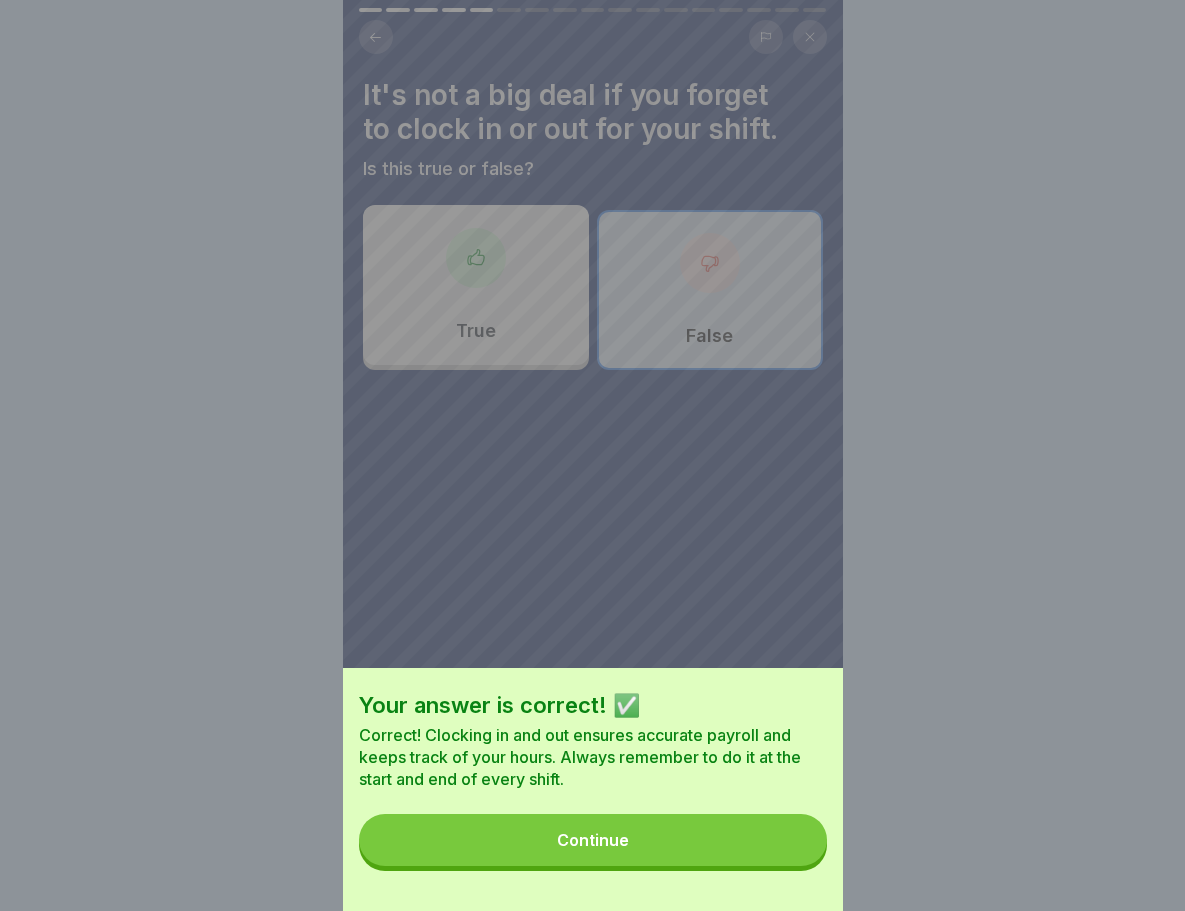 click on "Continue" at bounding box center (593, 840) 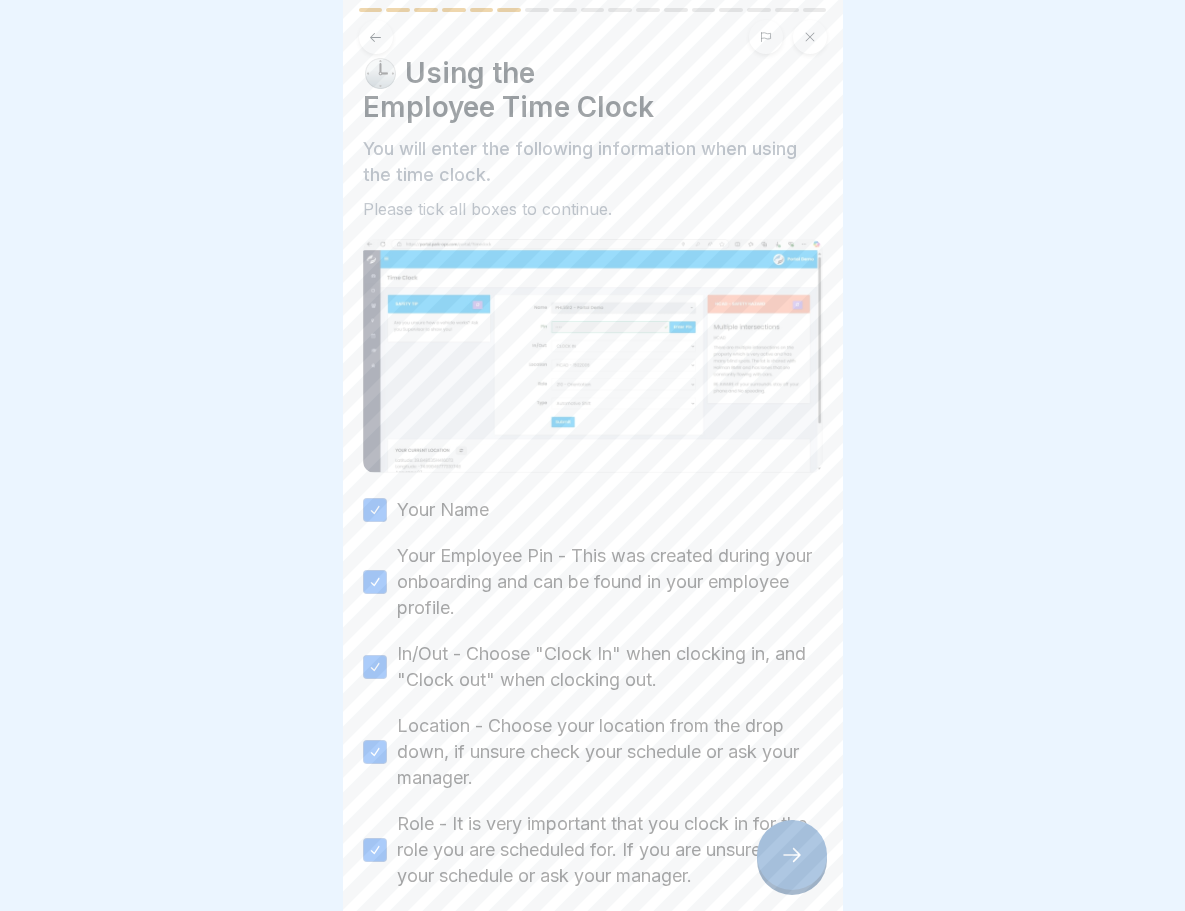 scroll, scrollTop: 0, scrollLeft: 0, axis: both 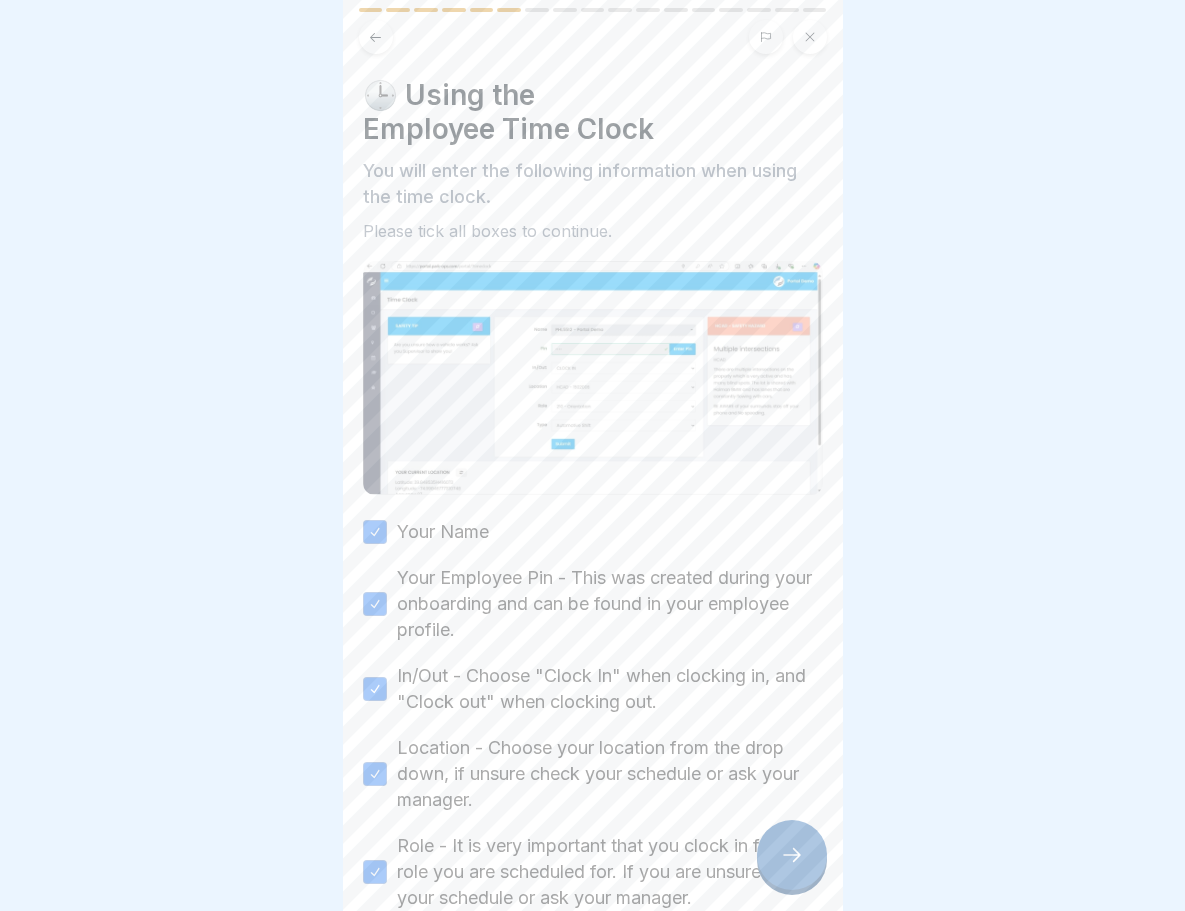 click at bounding box center (792, 855) 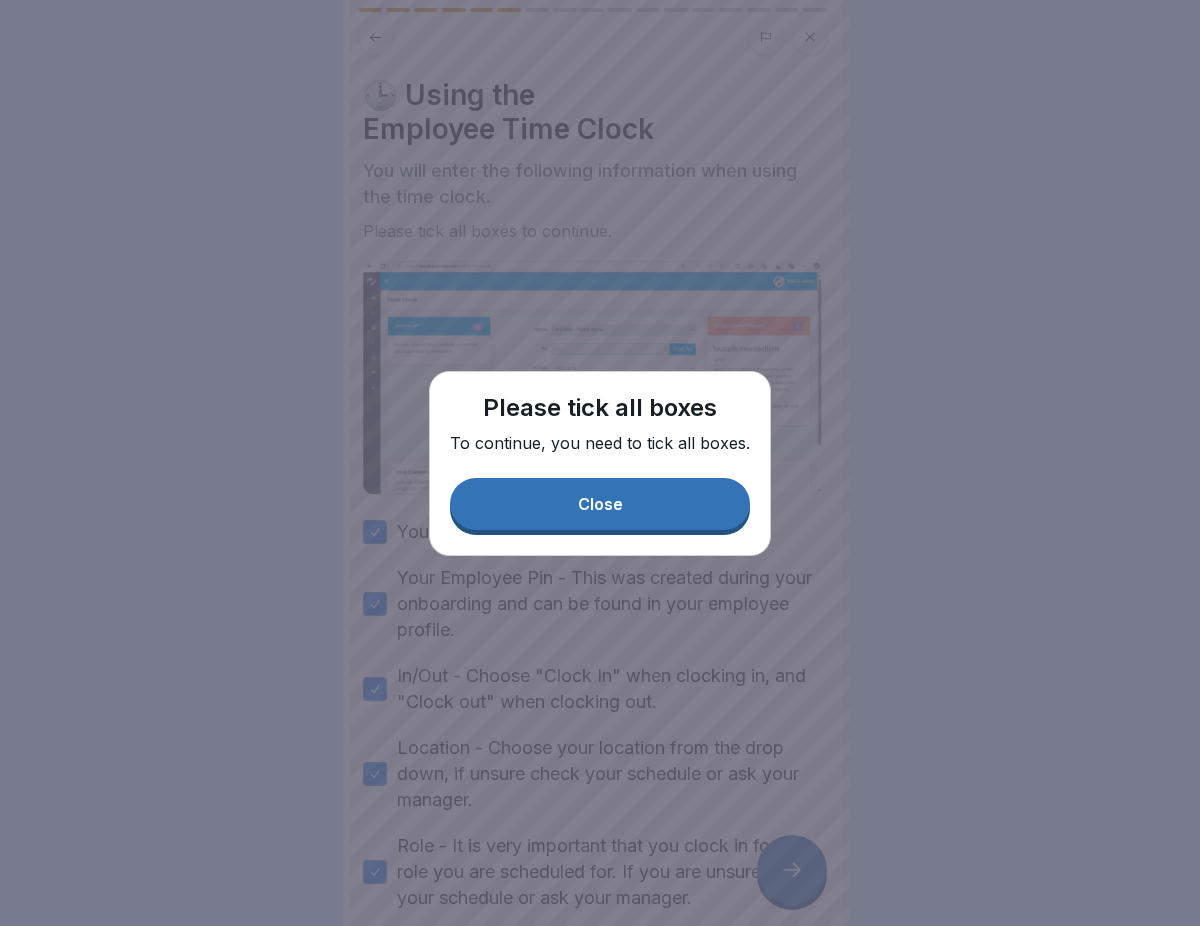 click on "Close" at bounding box center [600, 504] 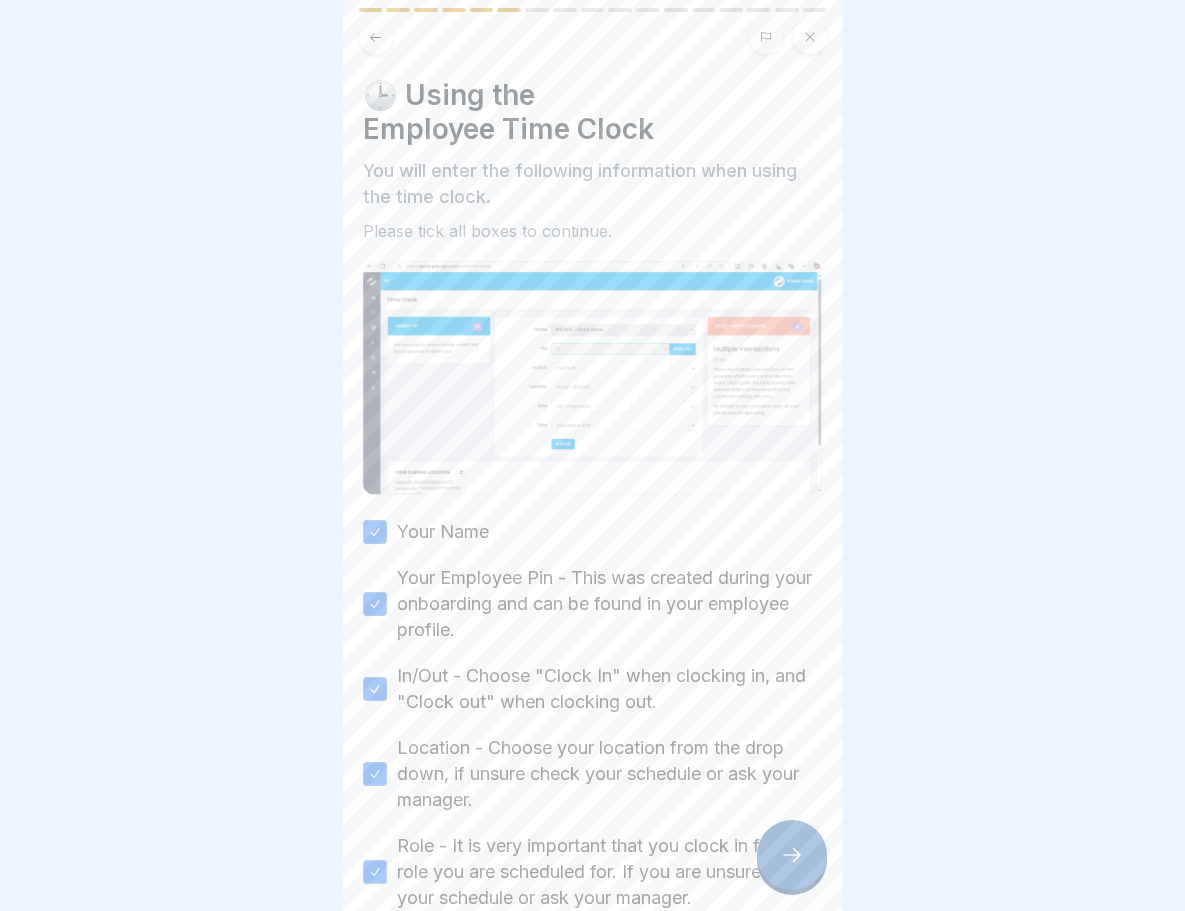 click 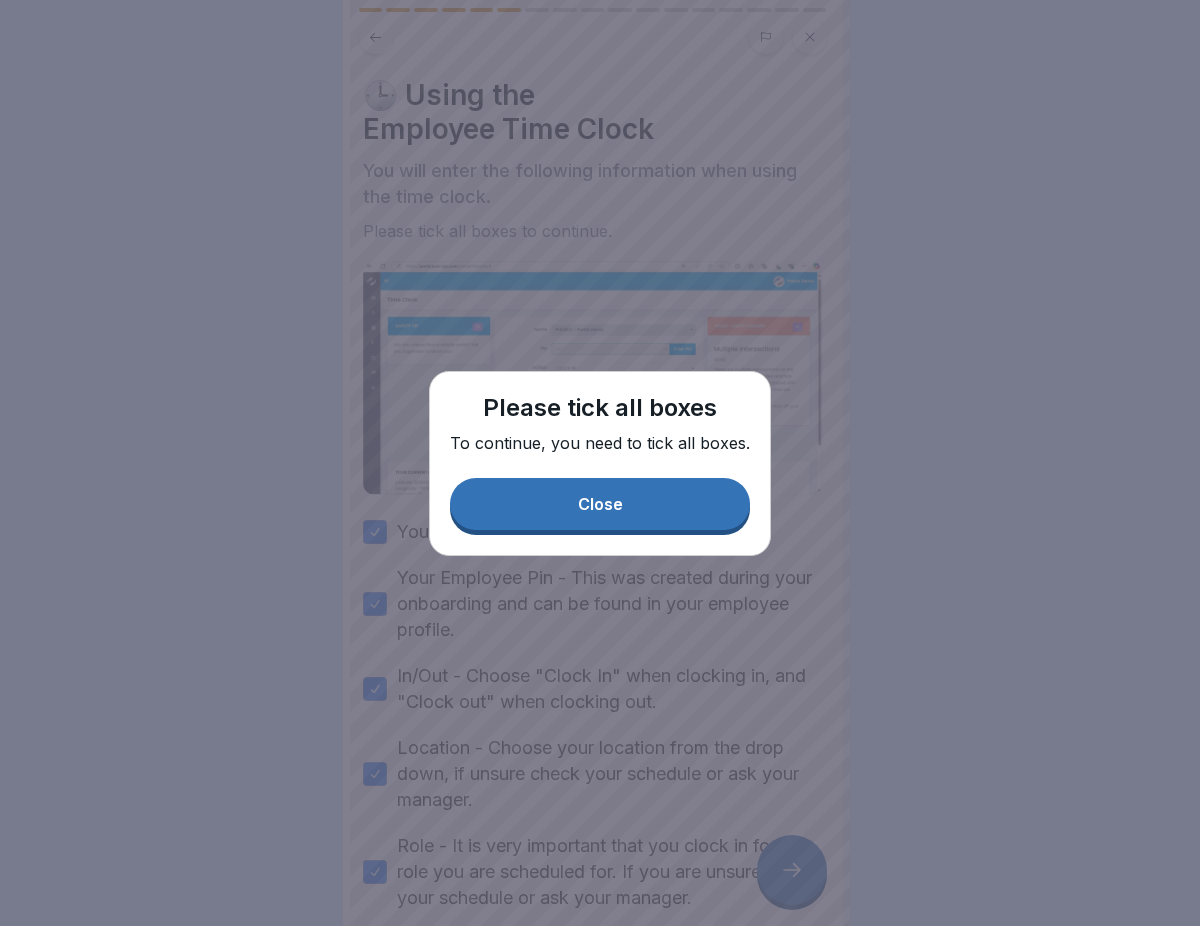 click on "Please tick all boxes To continue, you need to tick all boxes. Close" at bounding box center [600, 463] 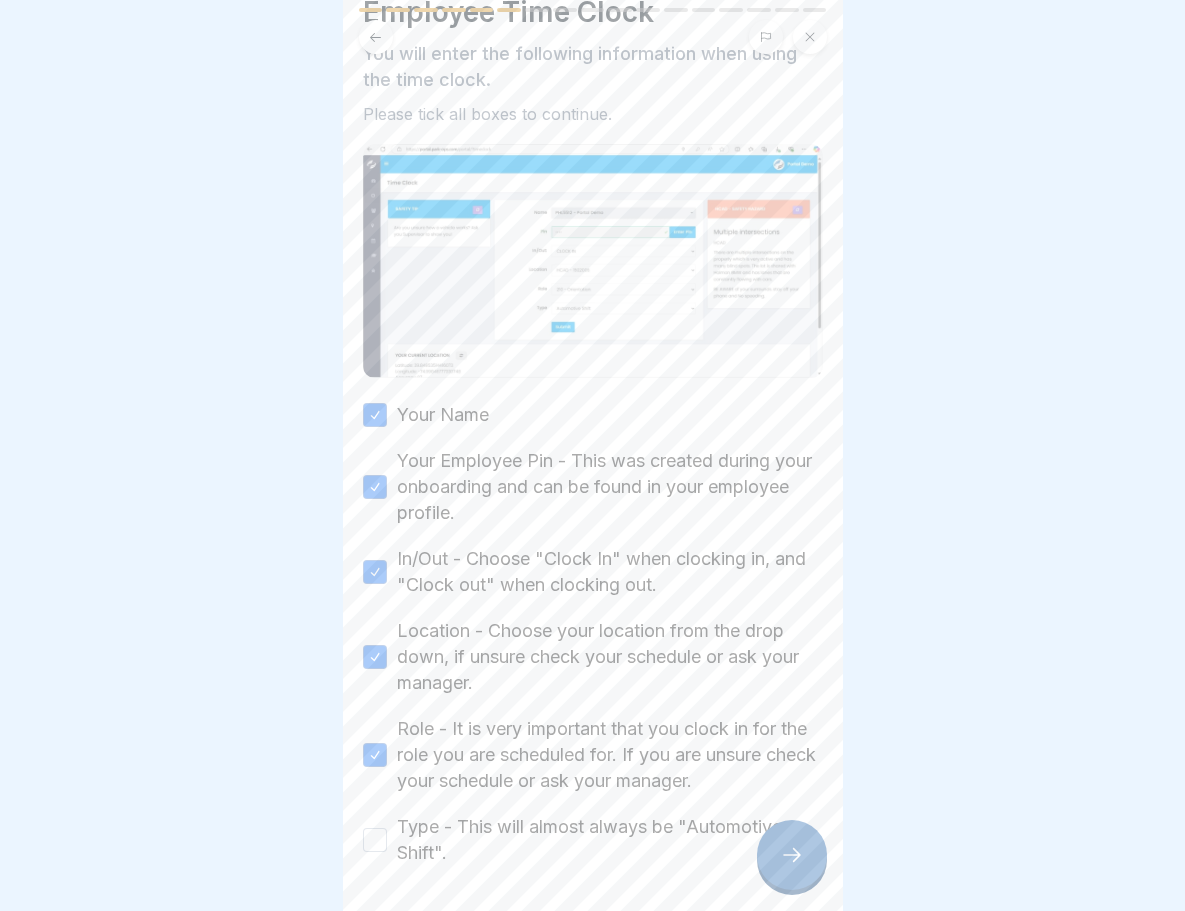 scroll, scrollTop: 184, scrollLeft: 0, axis: vertical 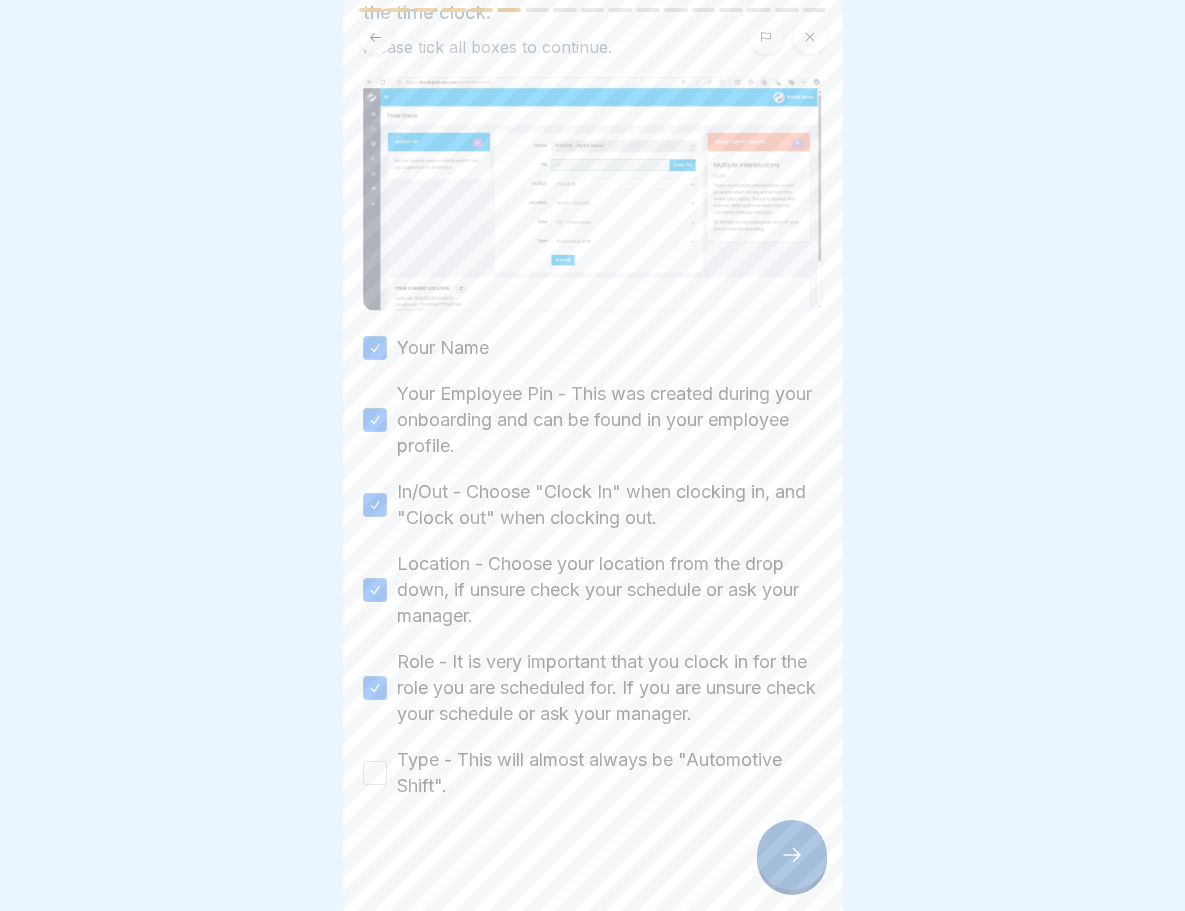 click on "Type - This will almost always be "Automotive Shift"." at bounding box center (375, 773) 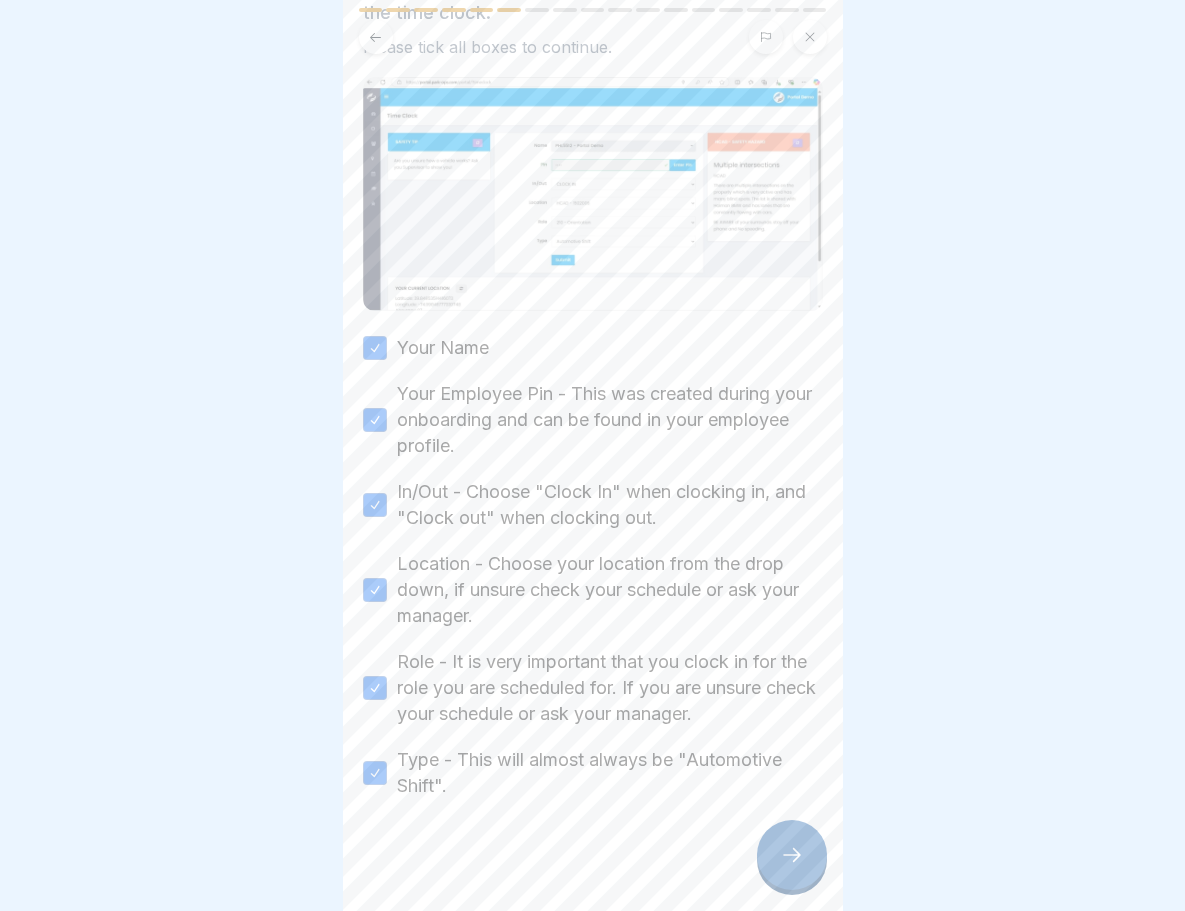 click on "Type - This will almost always be "Automotive Shift"." at bounding box center [375, 773] 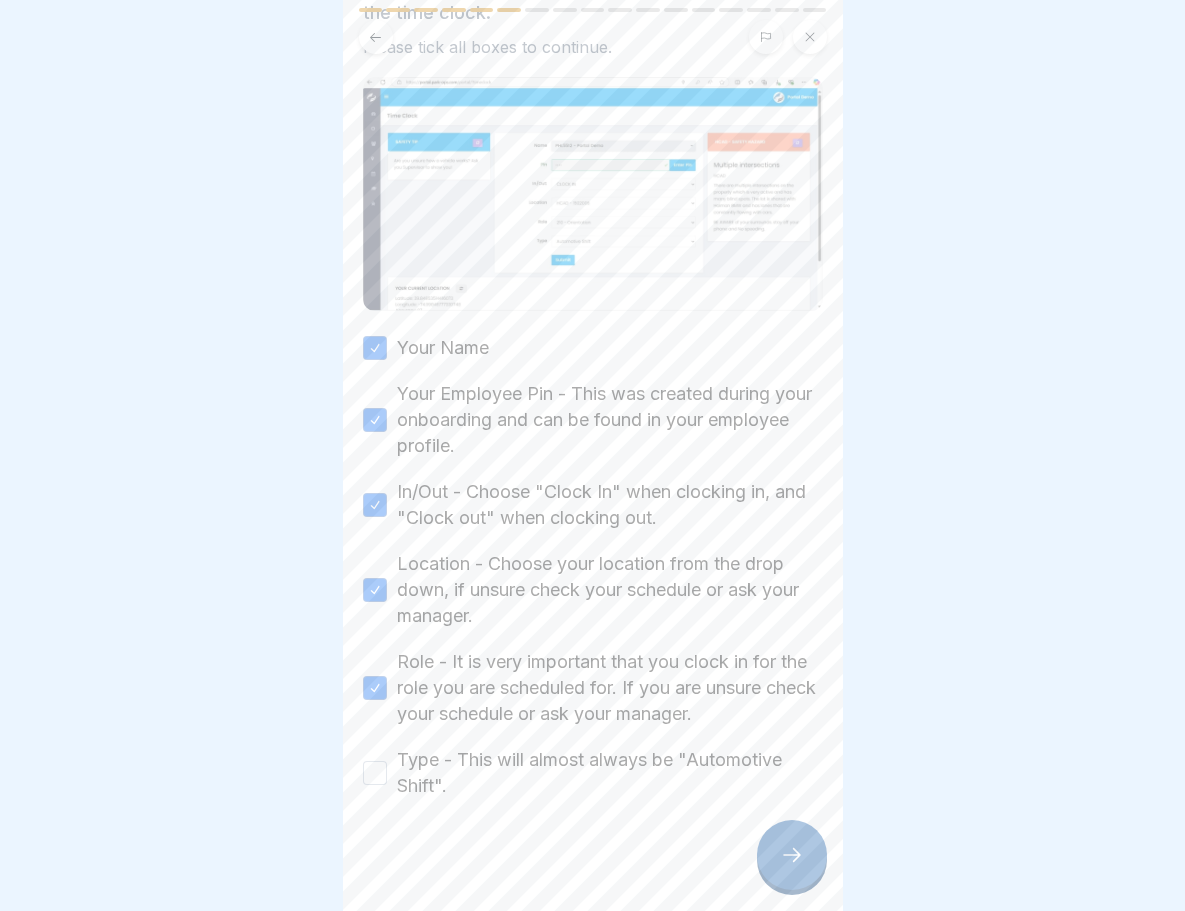 click on "Type - This will almost always be "Automotive Shift"." at bounding box center [375, 773] 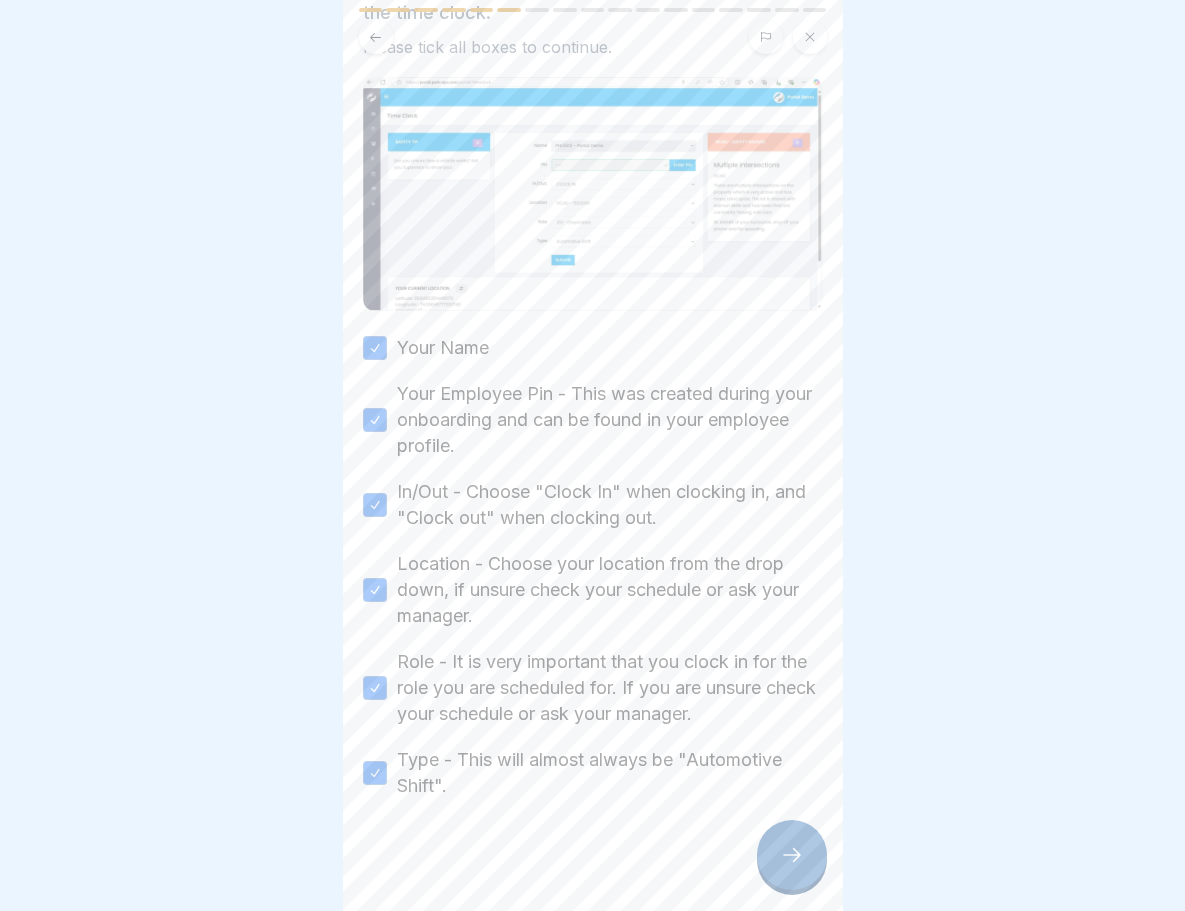 drag, startPoint x: 775, startPoint y: 838, endPoint x: 803, endPoint y: 849, distance: 30.083218 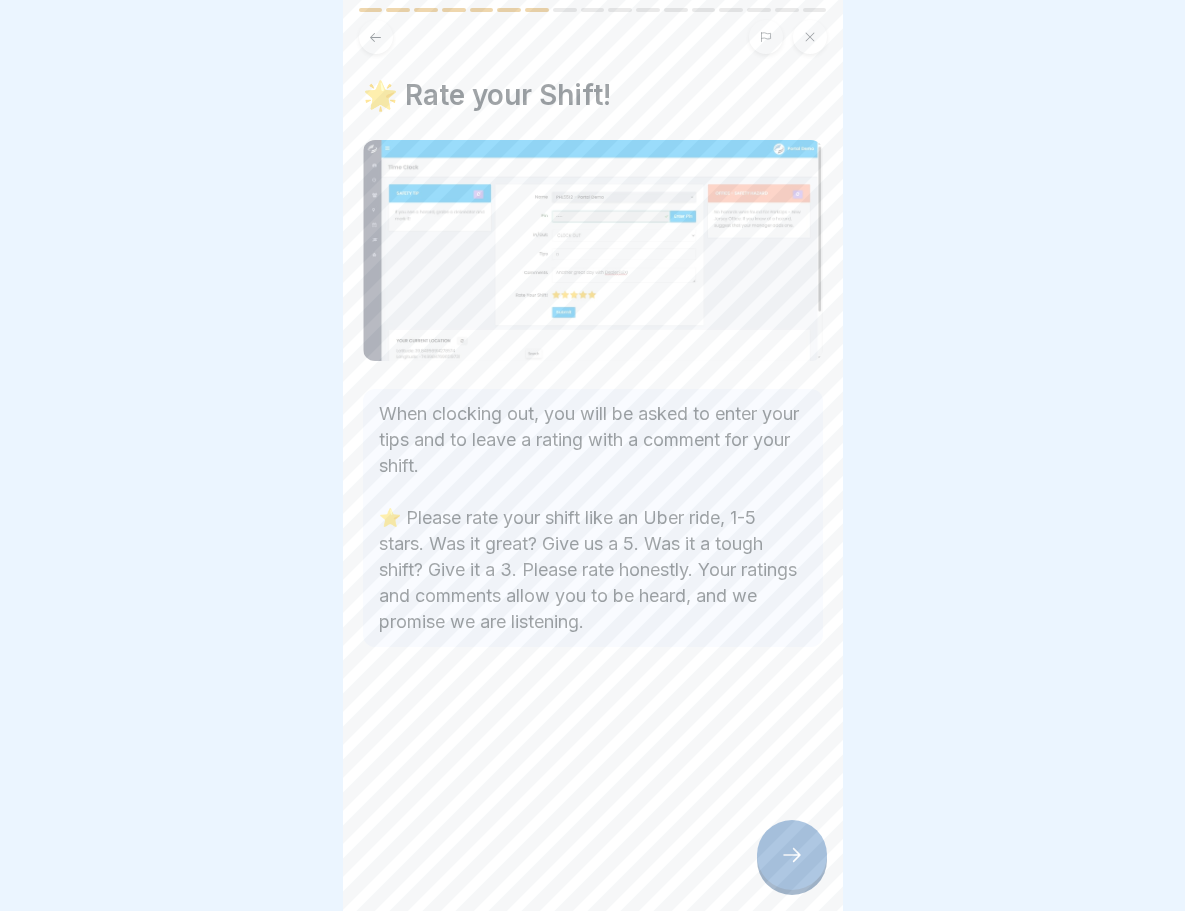 click at bounding box center [792, 855] 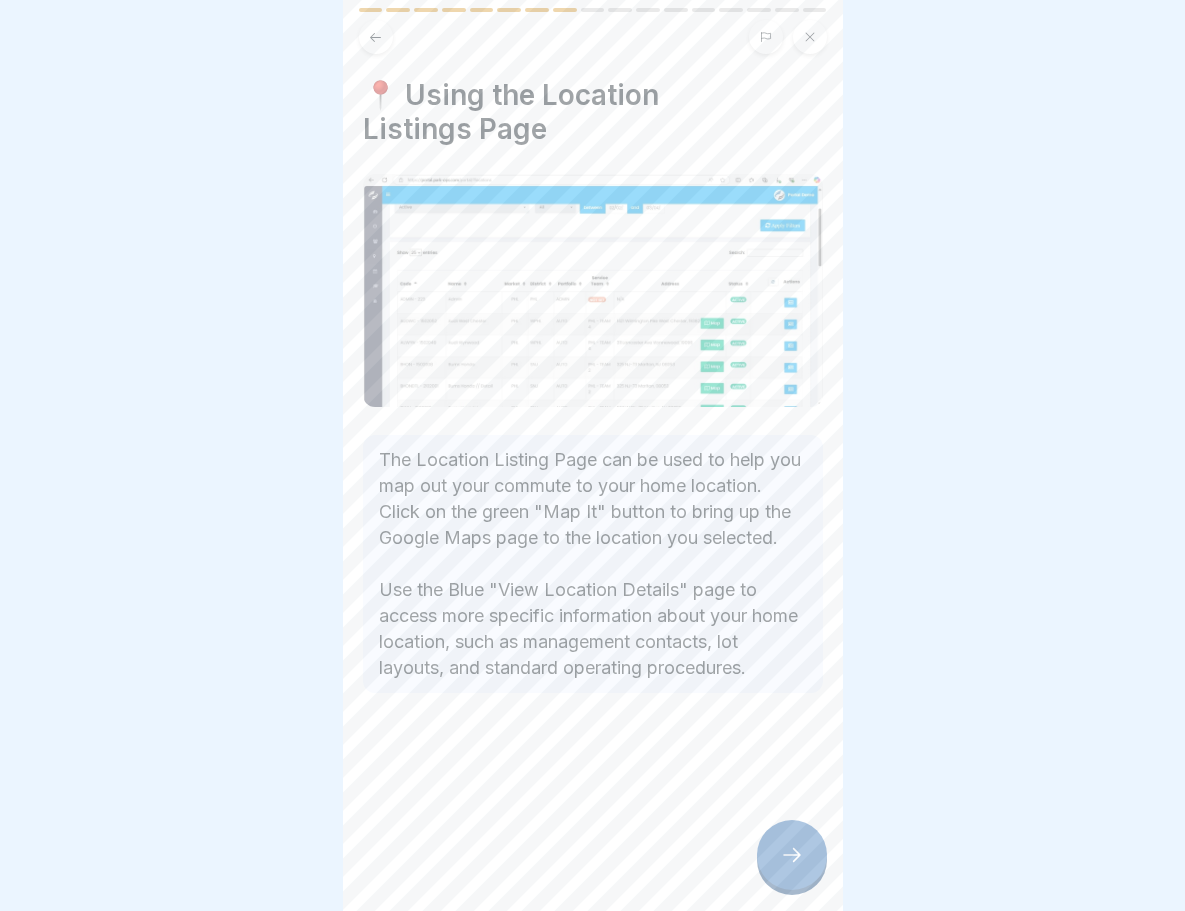 click at bounding box center (792, 855) 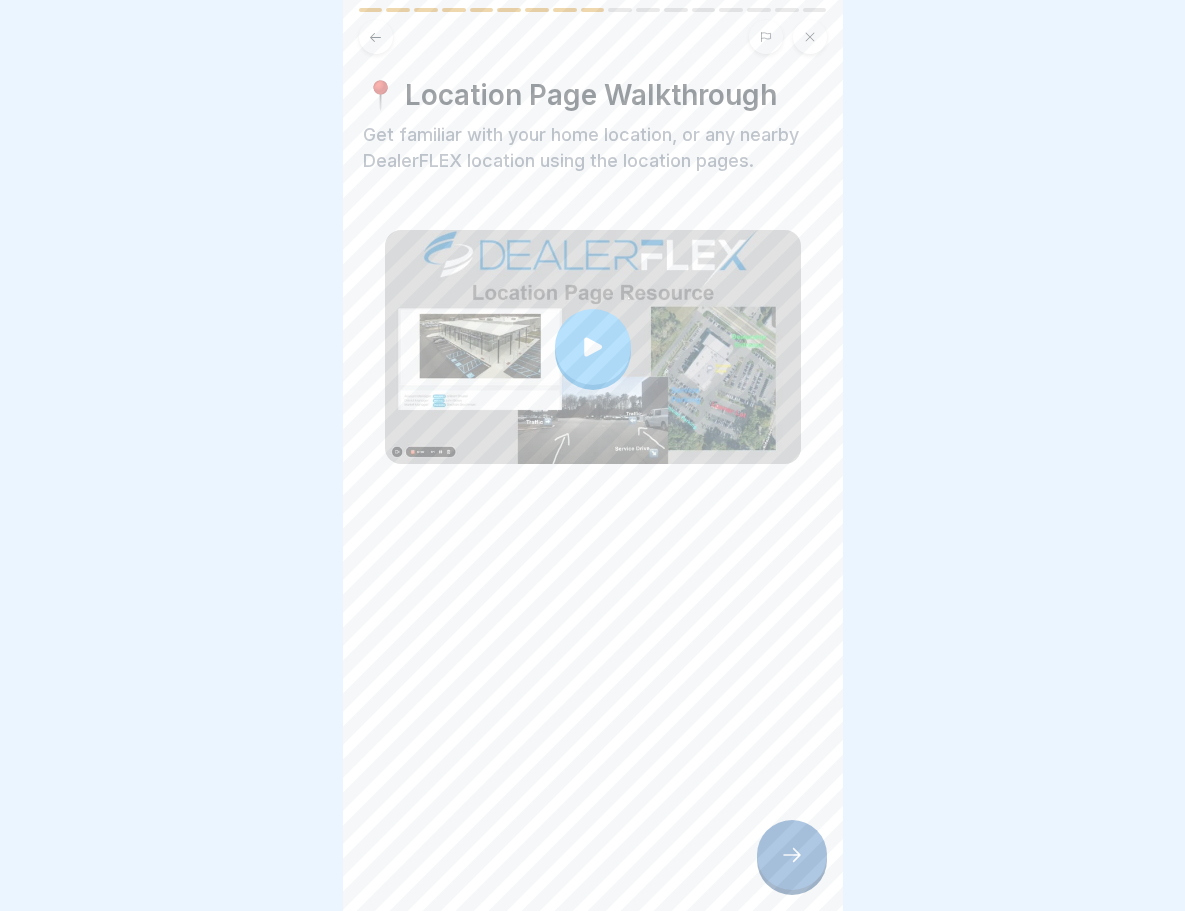 click at bounding box center [593, 347] 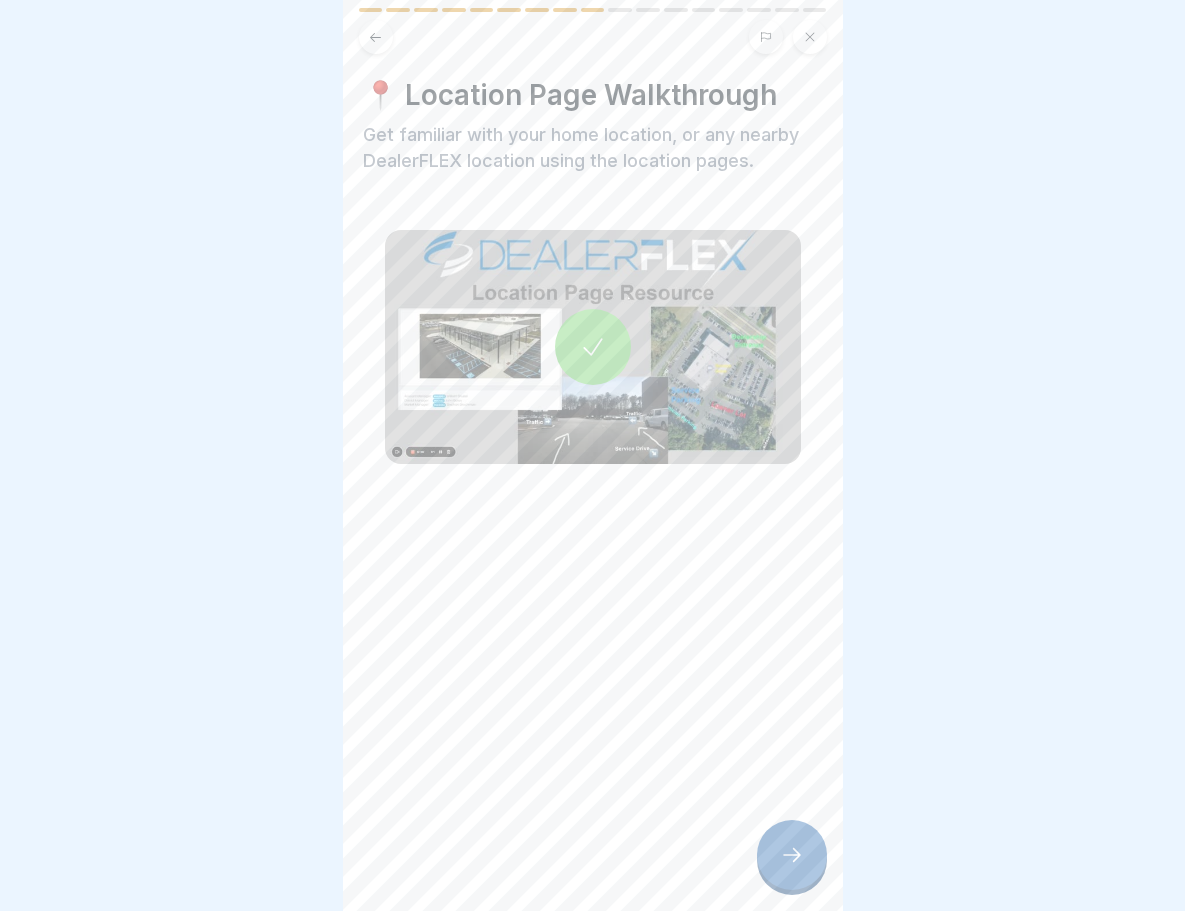click on "📍 Location Page Walkthrough Get familiar with your home location, or any nearby DealerFLEX location using the location pages." at bounding box center (593, 455) 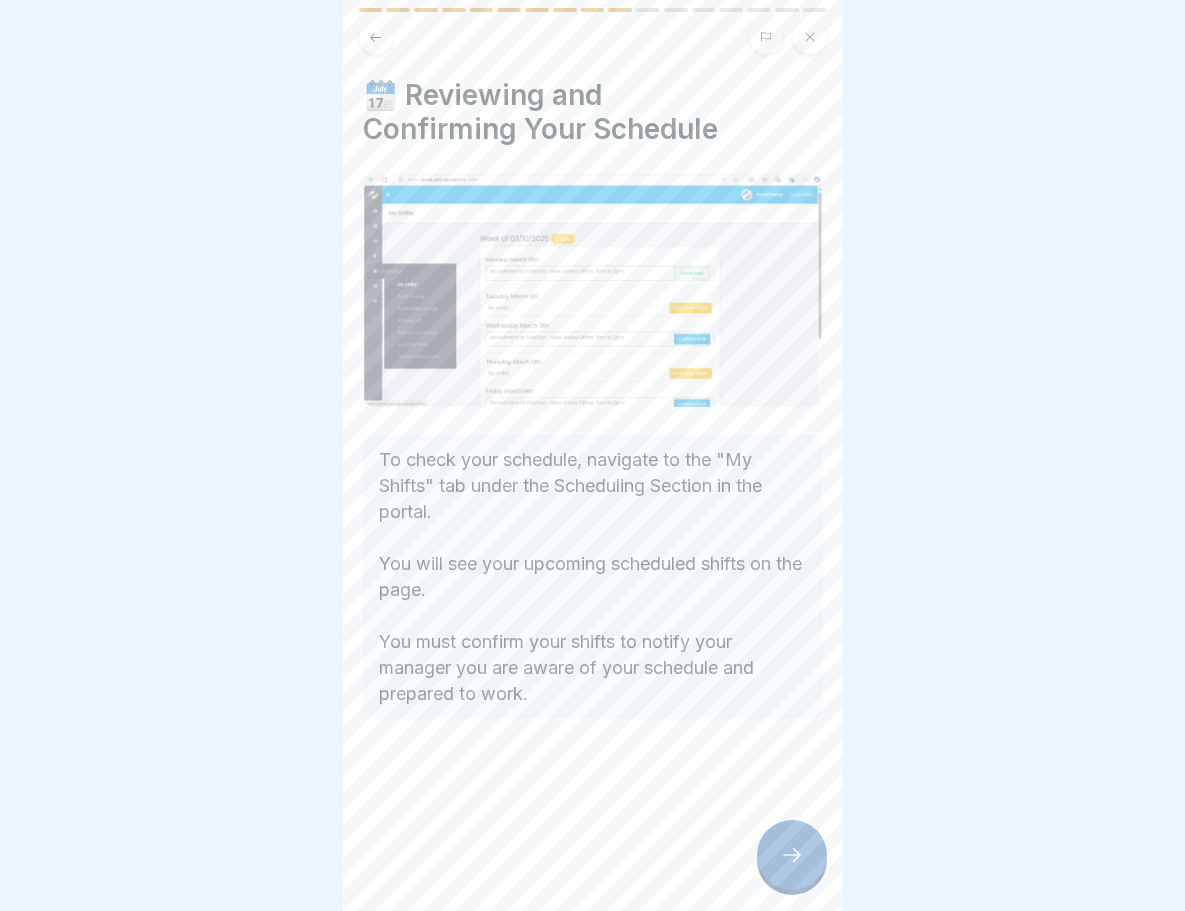 click at bounding box center (792, 855) 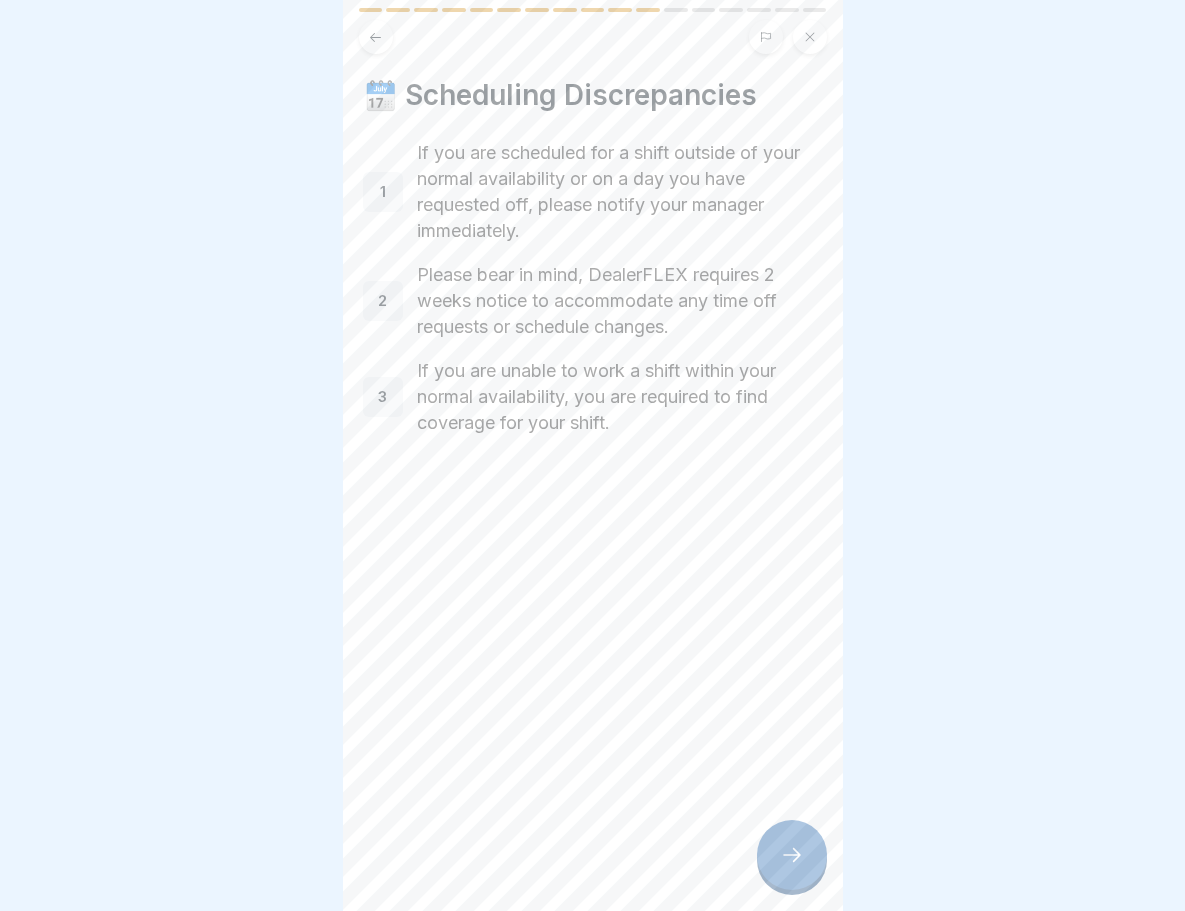 click at bounding box center [792, 855] 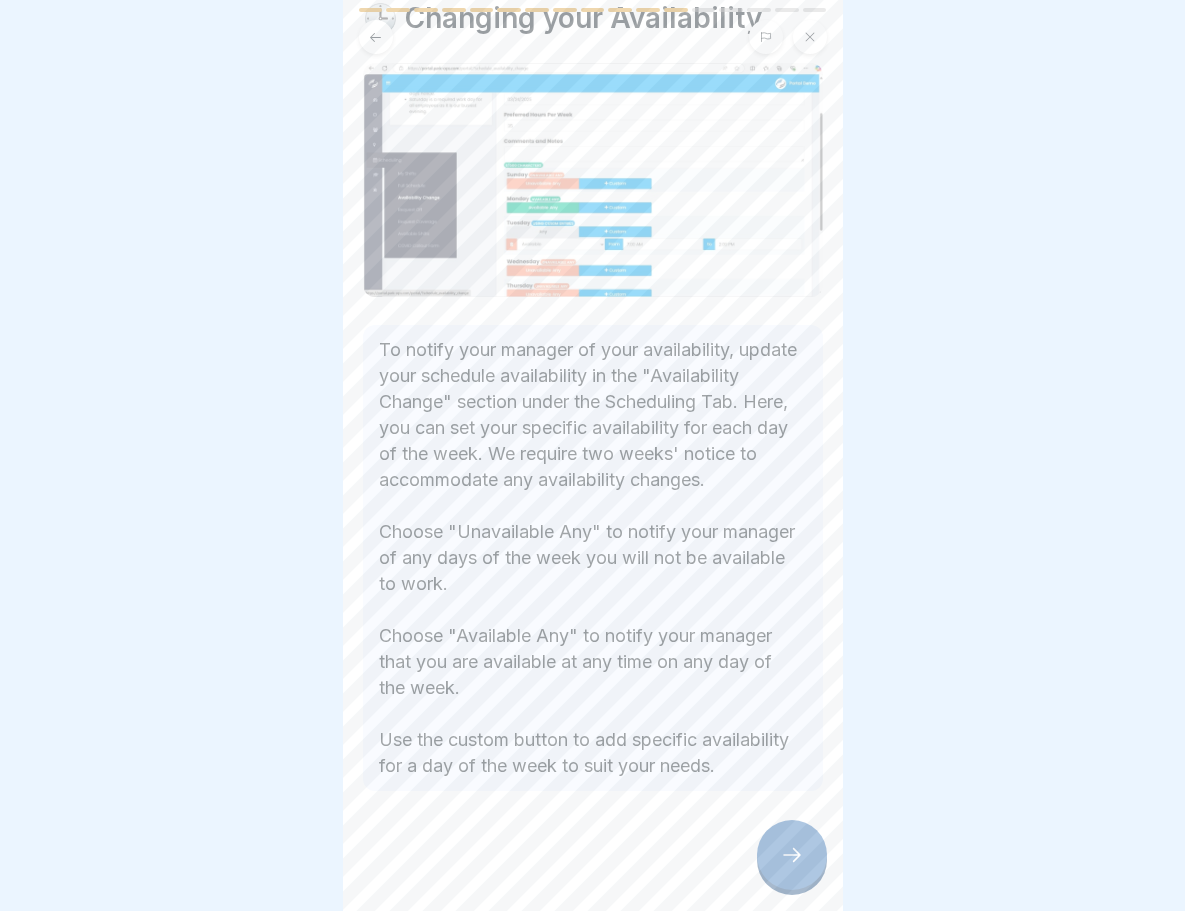 scroll, scrollTop: 121, scrollLeft: 0, axis: vertical 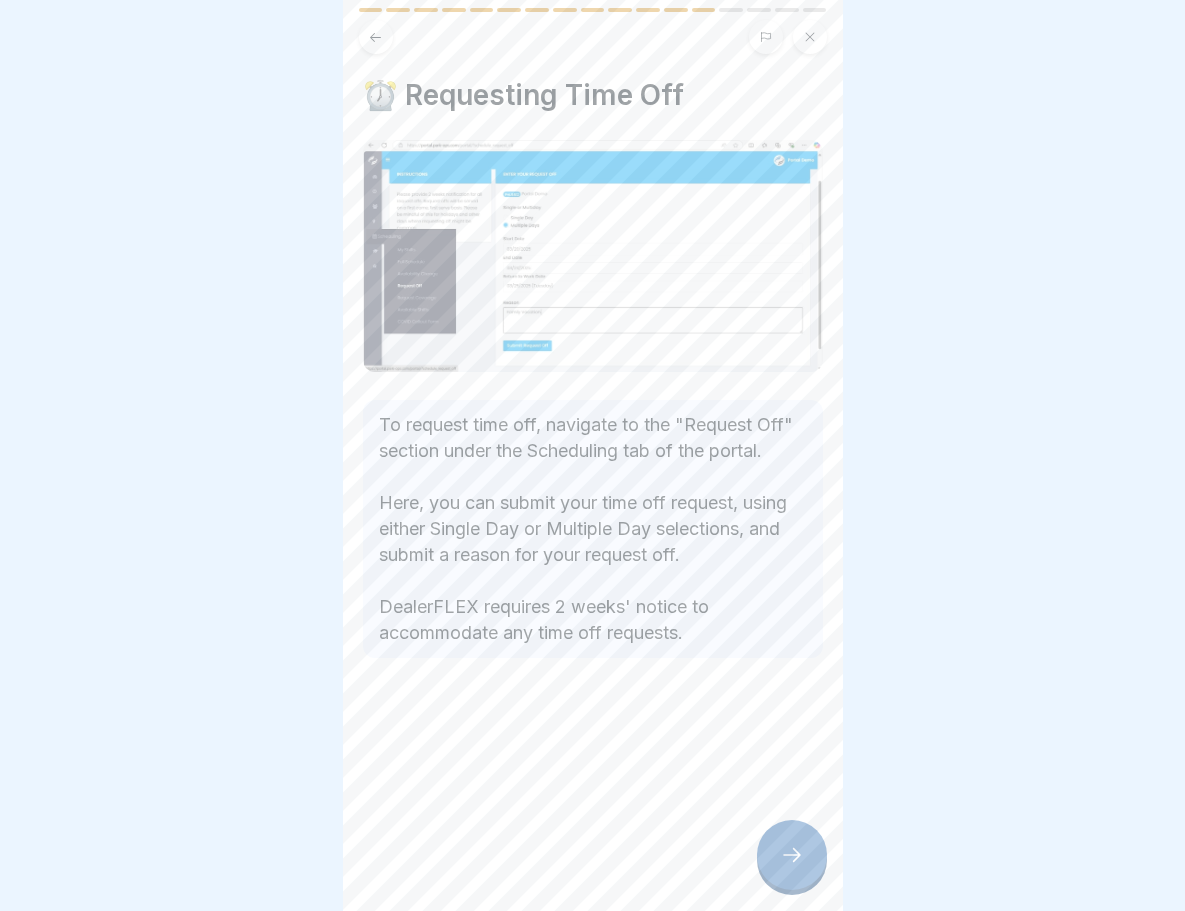 click 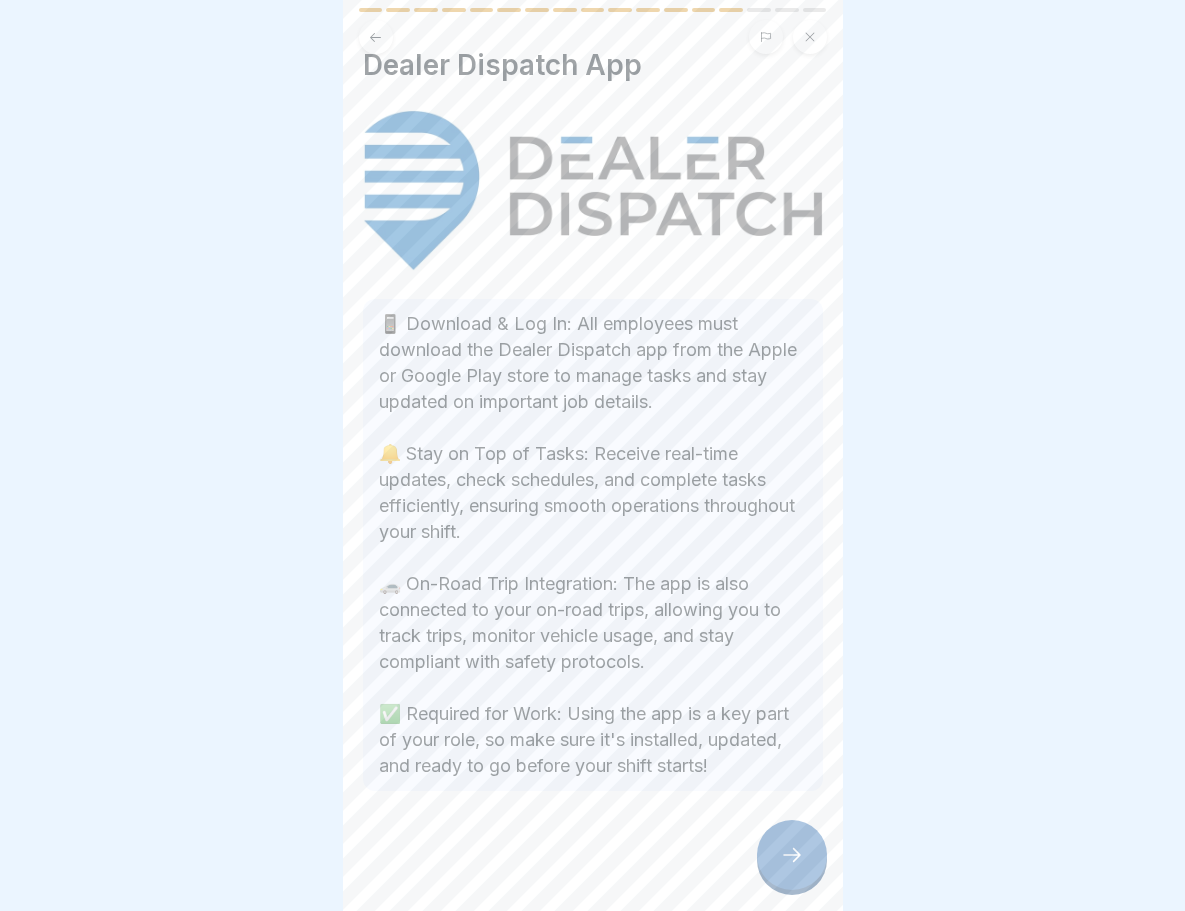 scroll, scrollTop: 207, scrollLeft: 0, axis: vertical 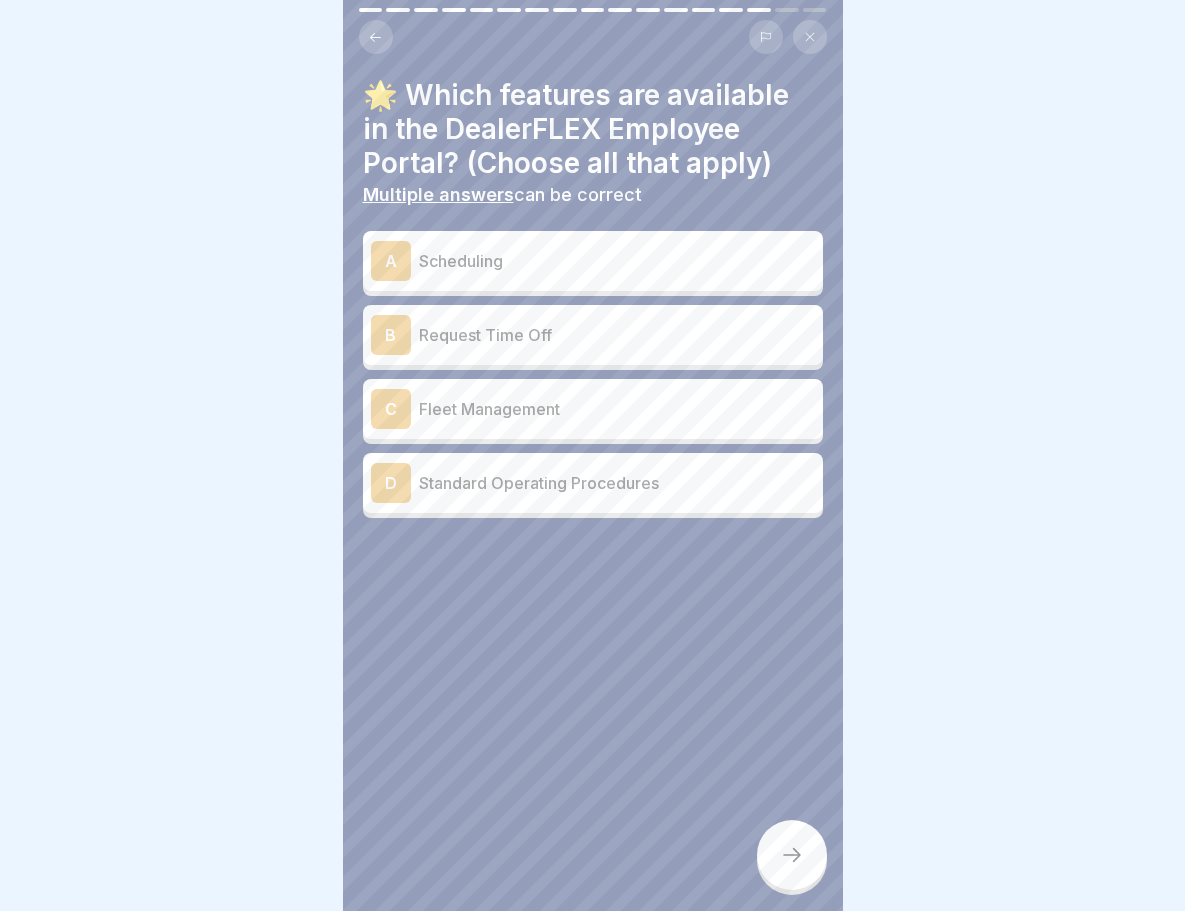 click on "Scheduling" at bounding box center [617, 261] 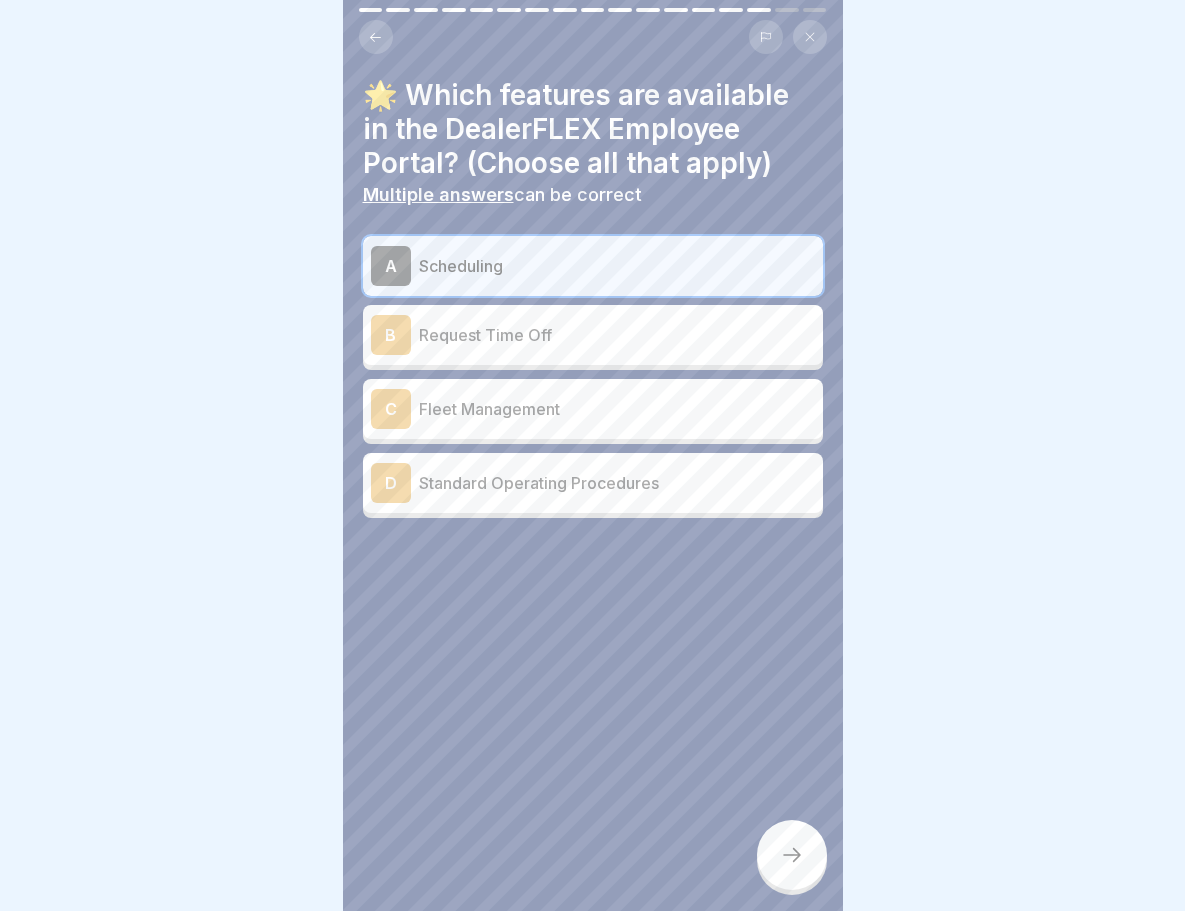 click on "Request Time Off" at bounding box center (617, 335) 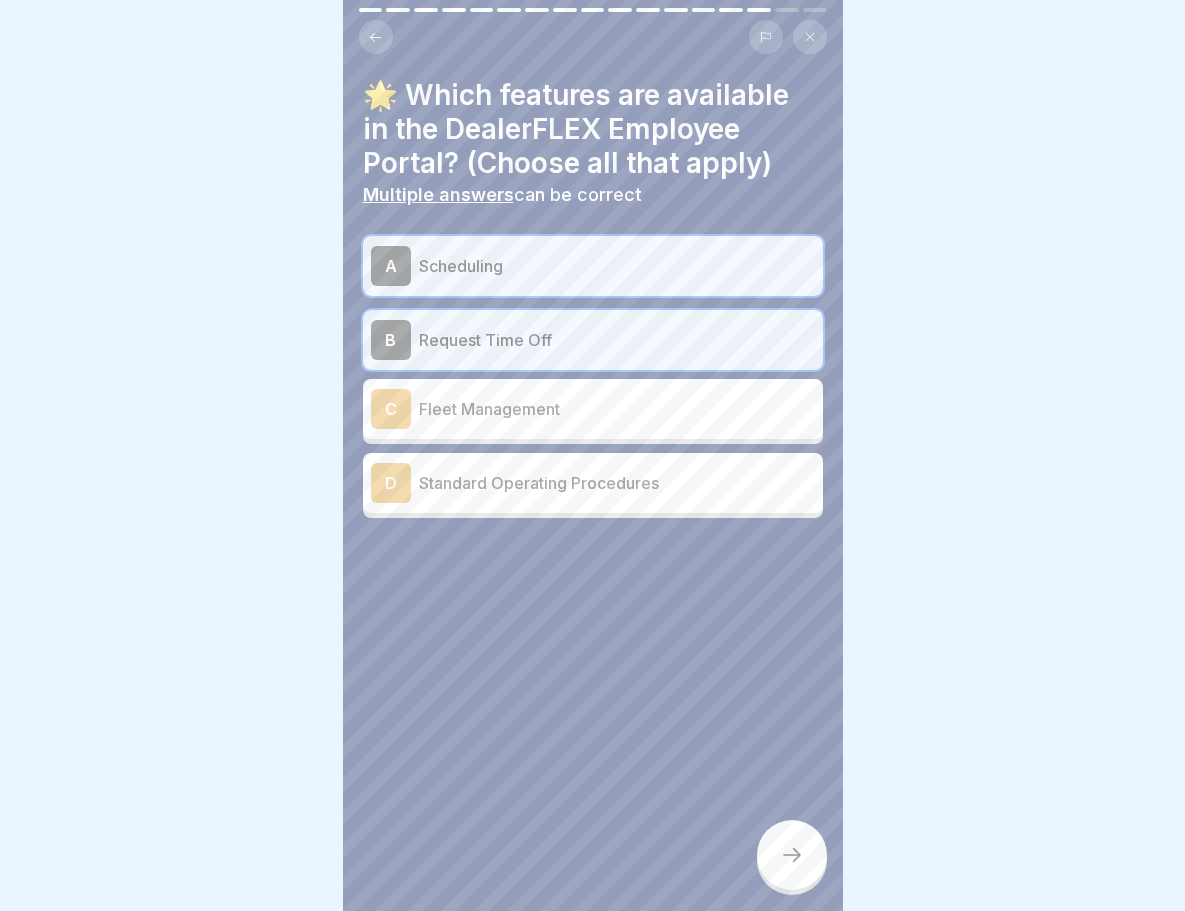 click on "Fleet Management" at bounding box center (617, 409) 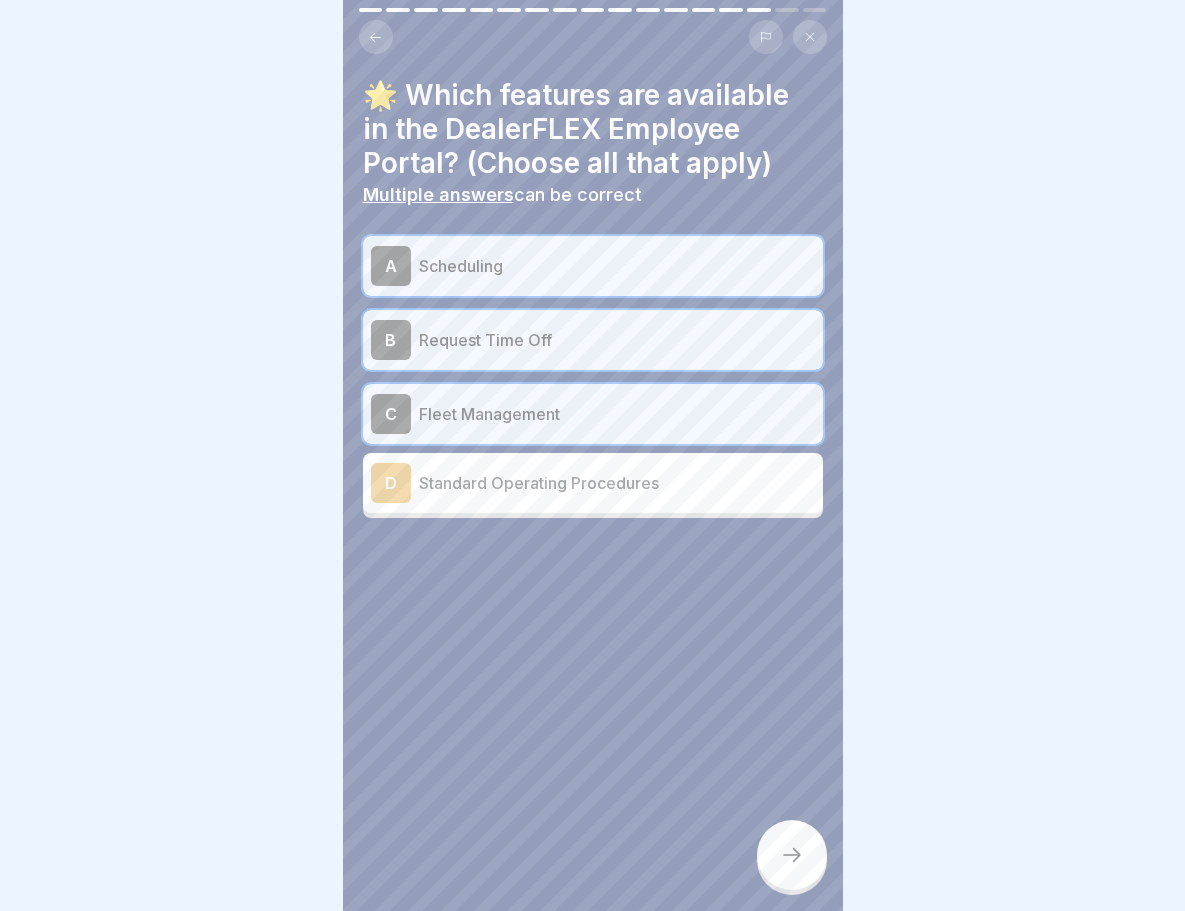 click on "Standard Operating Procedures" at bounding box center (617, 483) 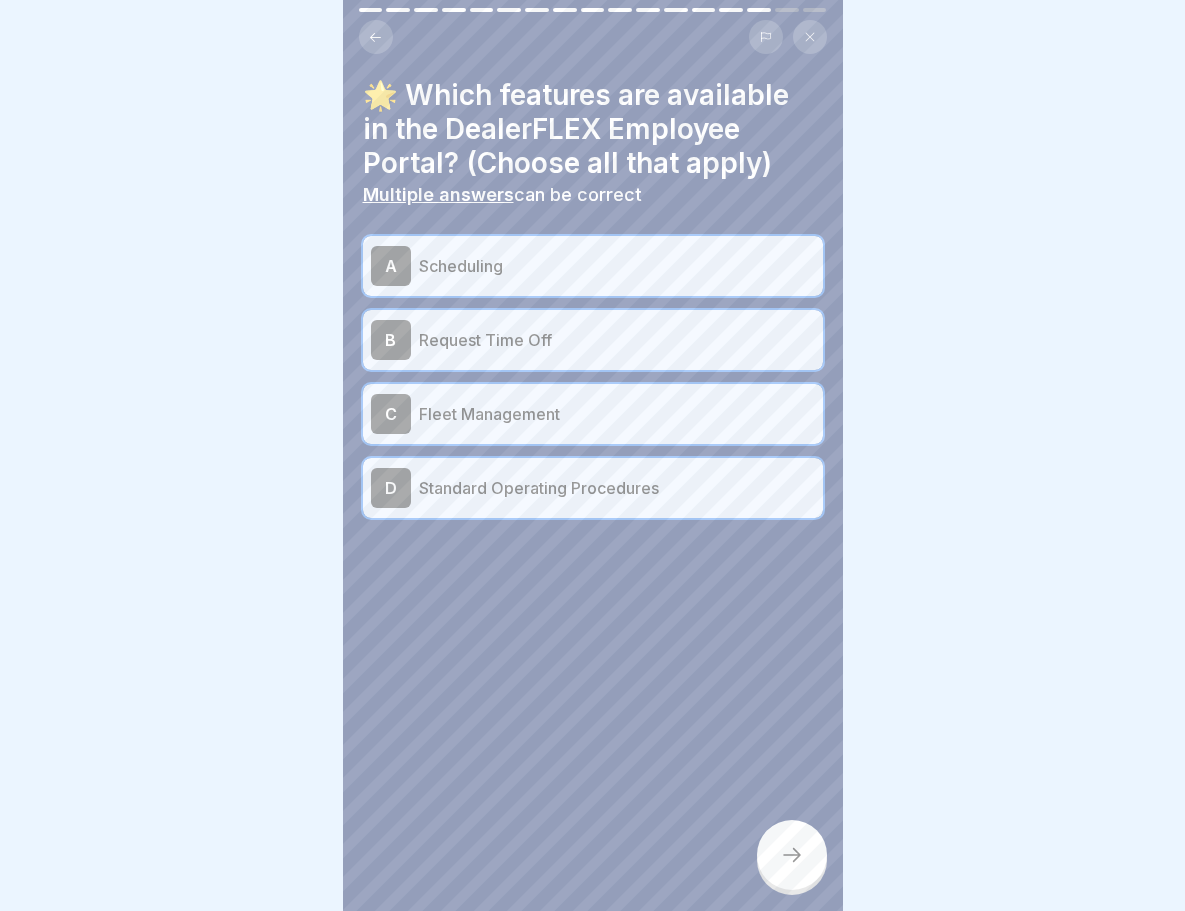 click at bounding box center [792, 855] 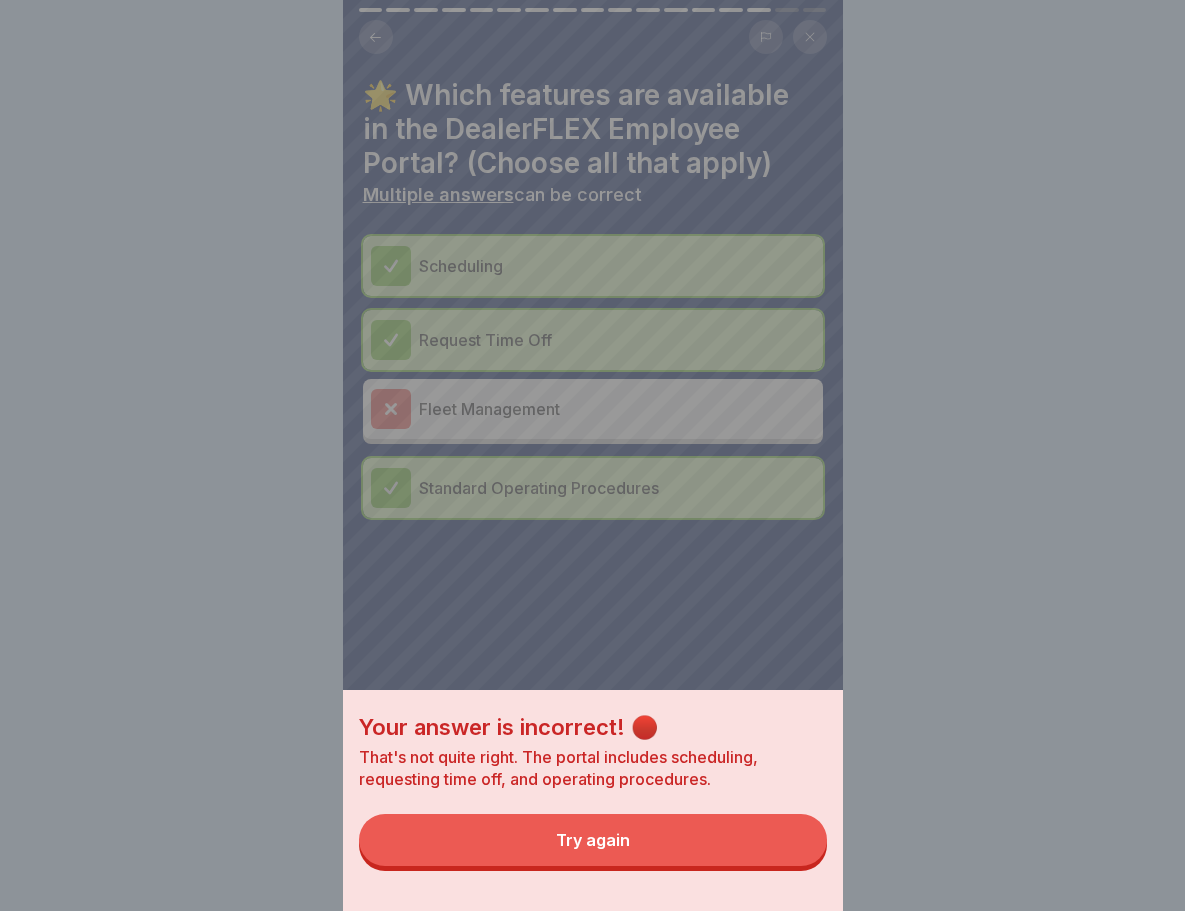 click on "Try again" at bounding box center (593, 840) 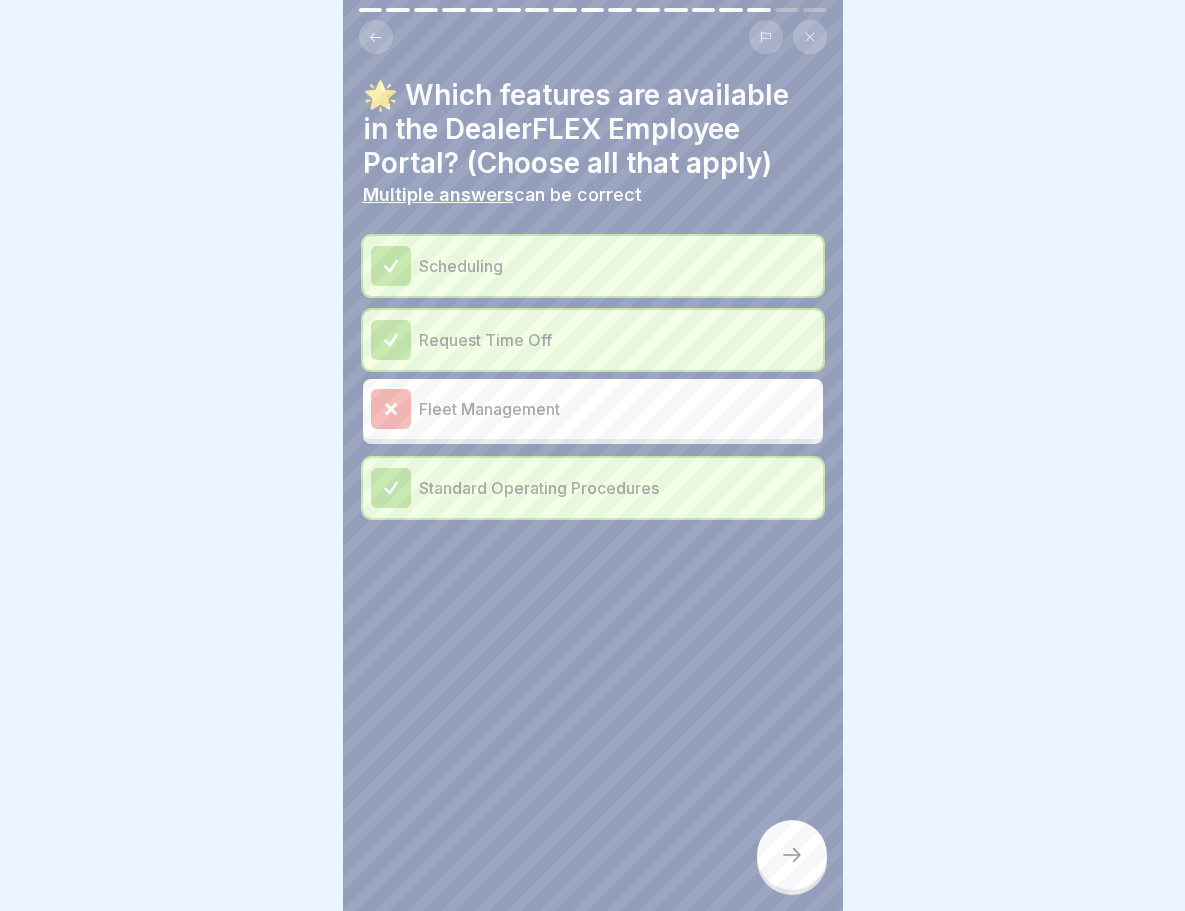 click at bounding box center [792, 855] 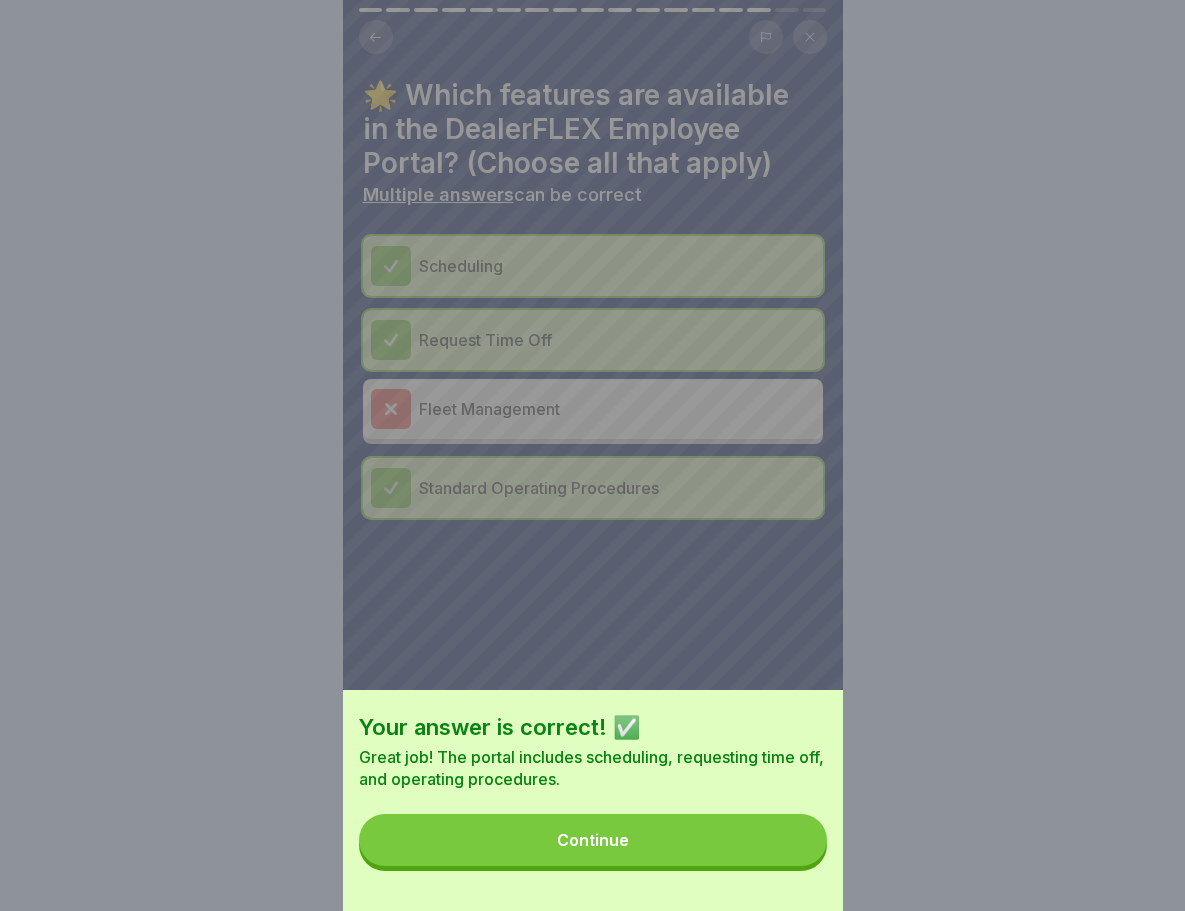 click on "Continue" at bounding box center [593, 840] 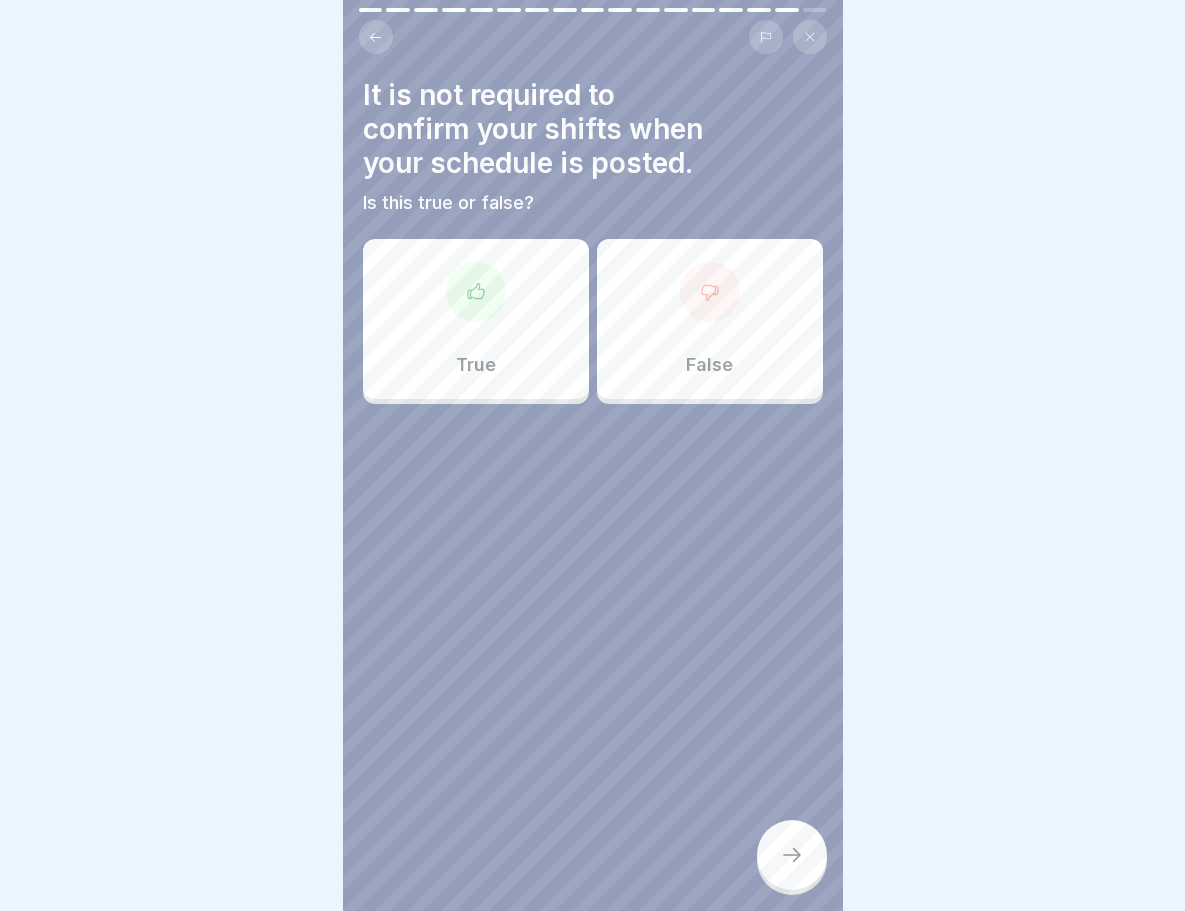 click on "False" at bounding box center (710, 319) 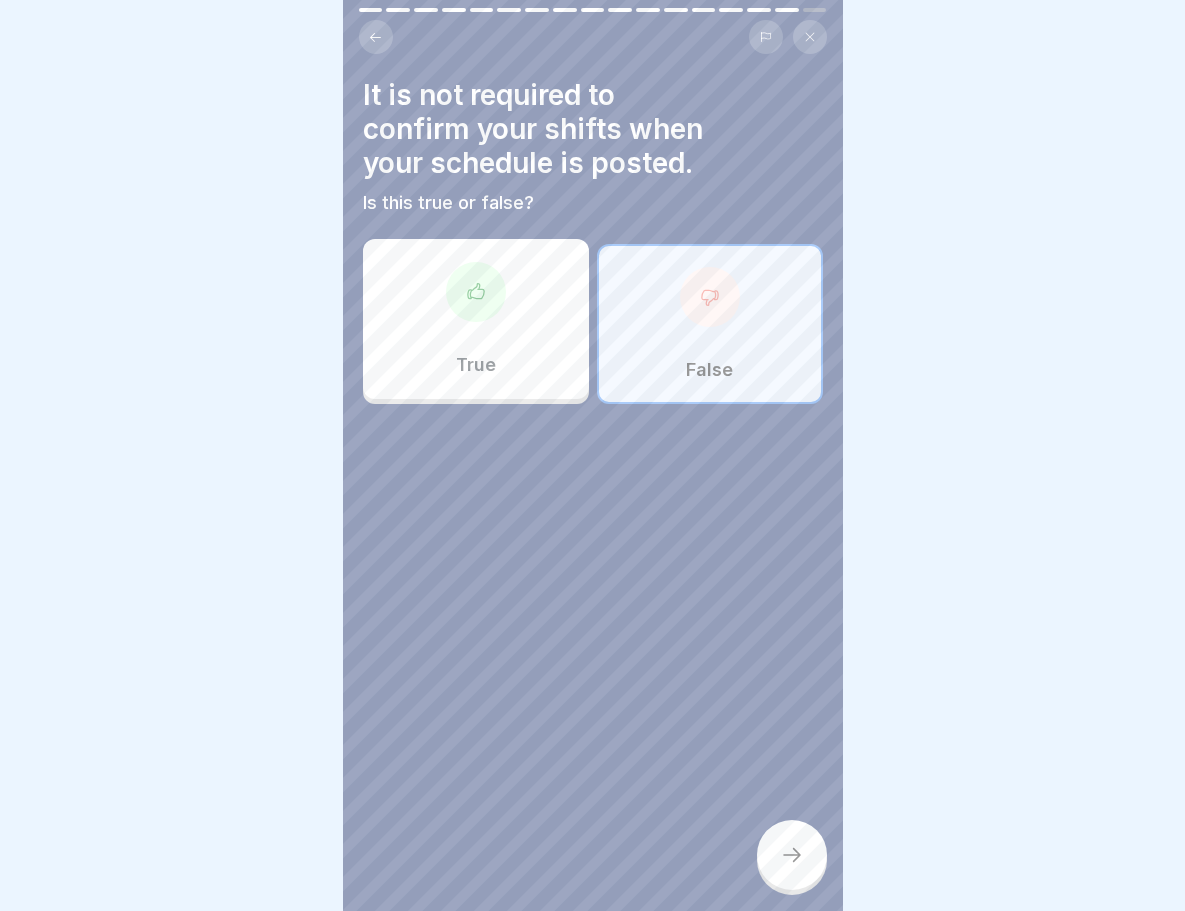click at bounding box center [792, 855] 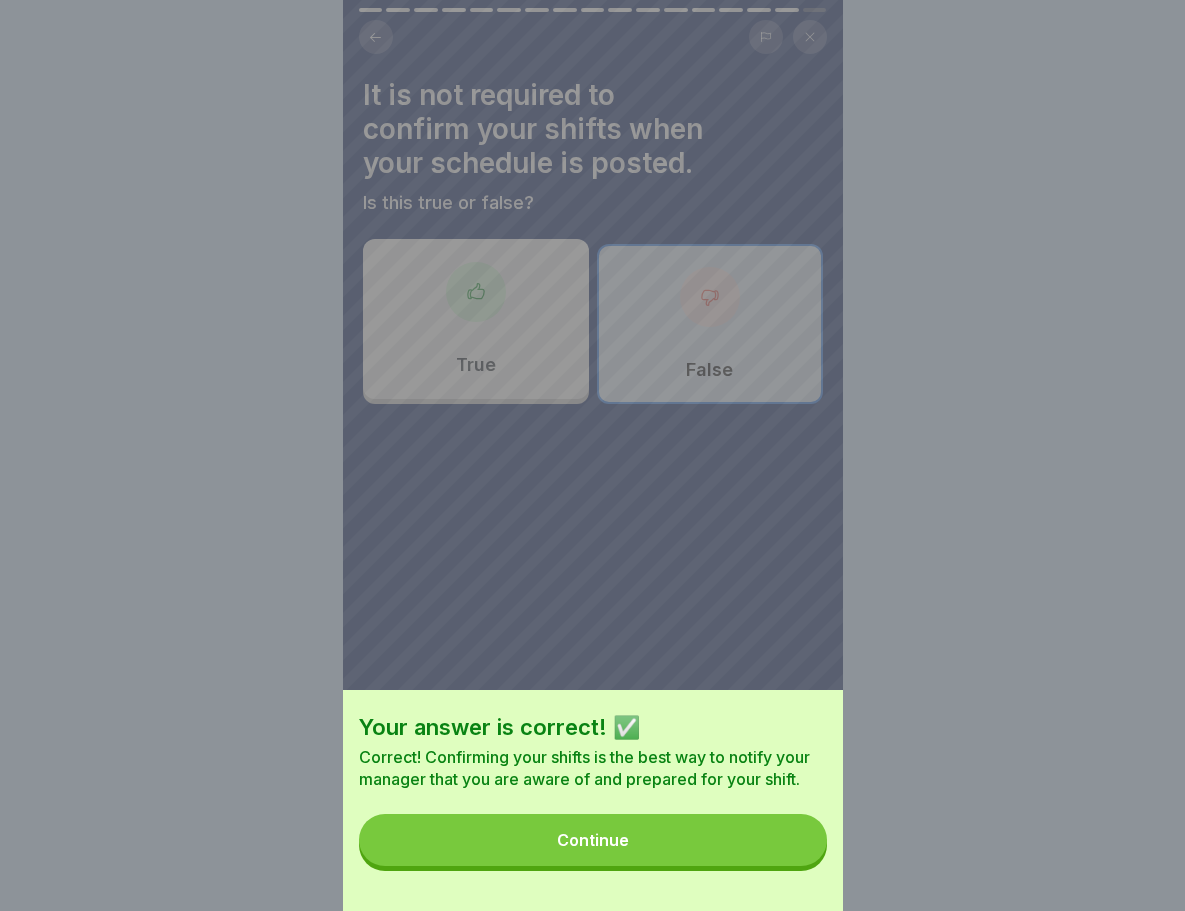 click on "Continue" at bounding box center [593, 840] 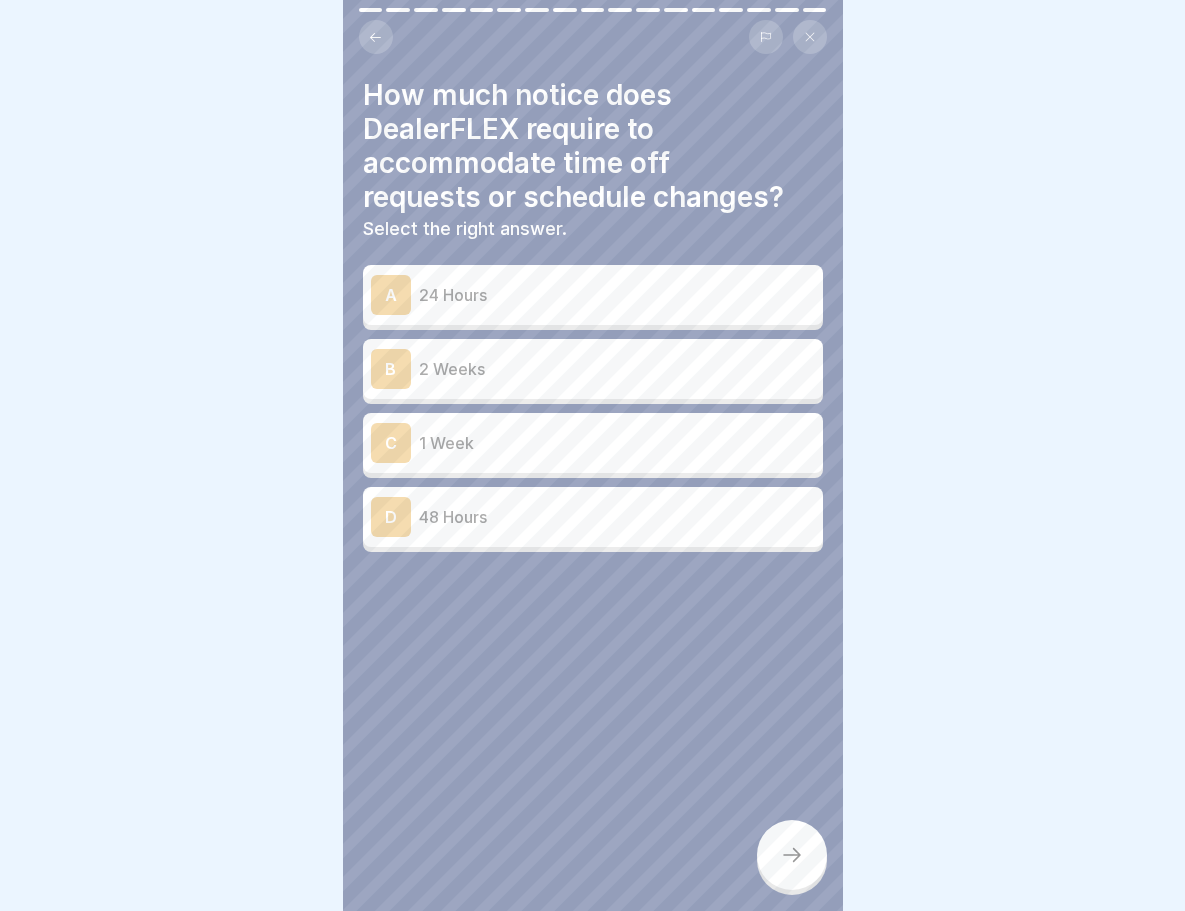 click on "2 Weeks" at bounding box center [617, 369] 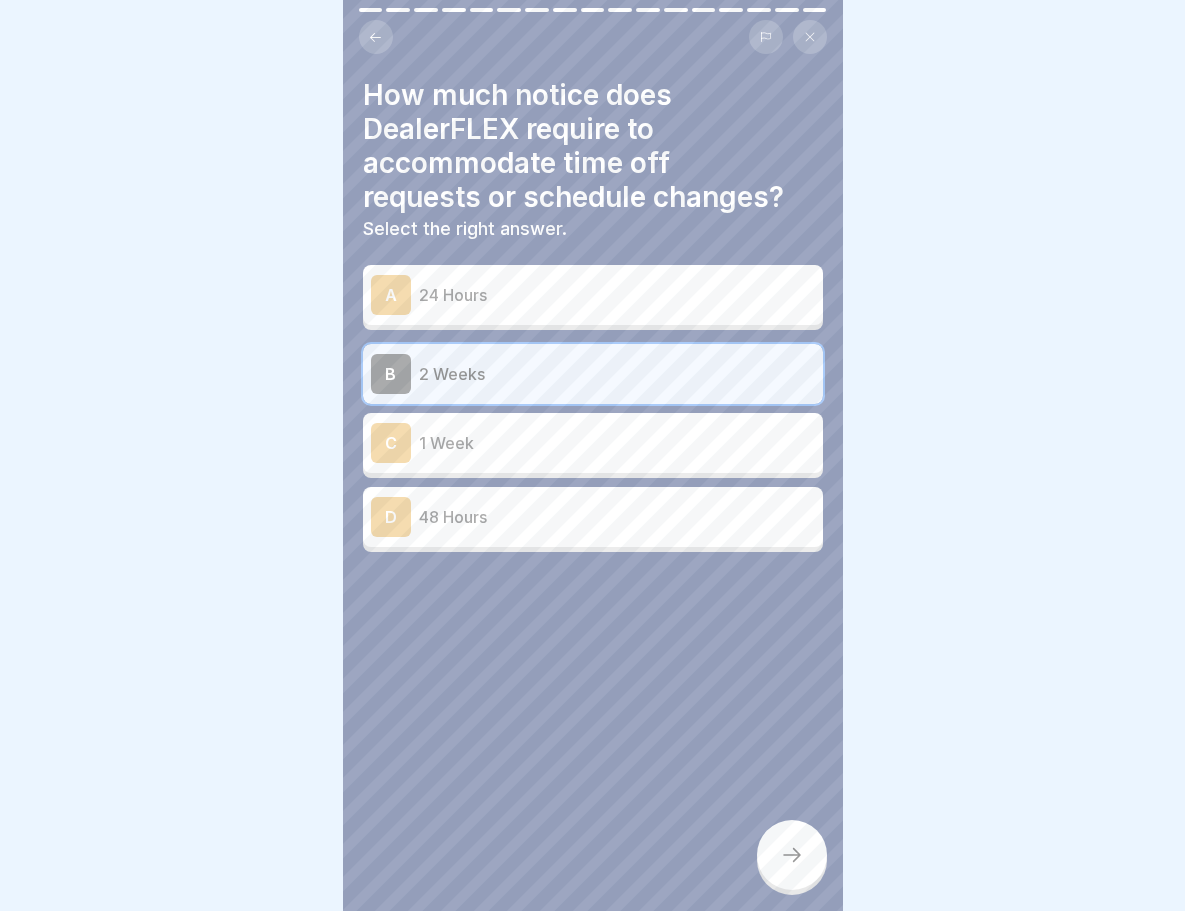 click at bounding box center (792, 855) 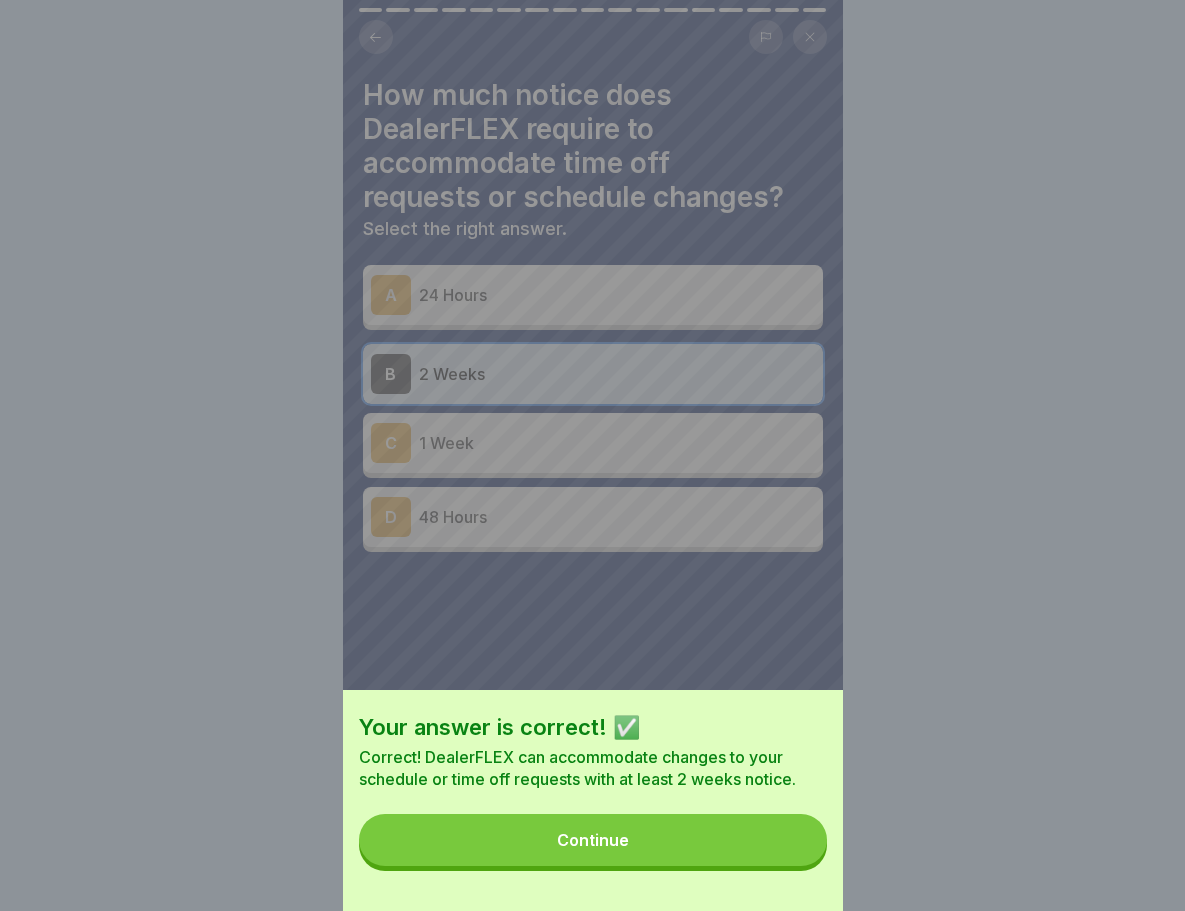 click on "Continue" at bounding box center (593, 840) 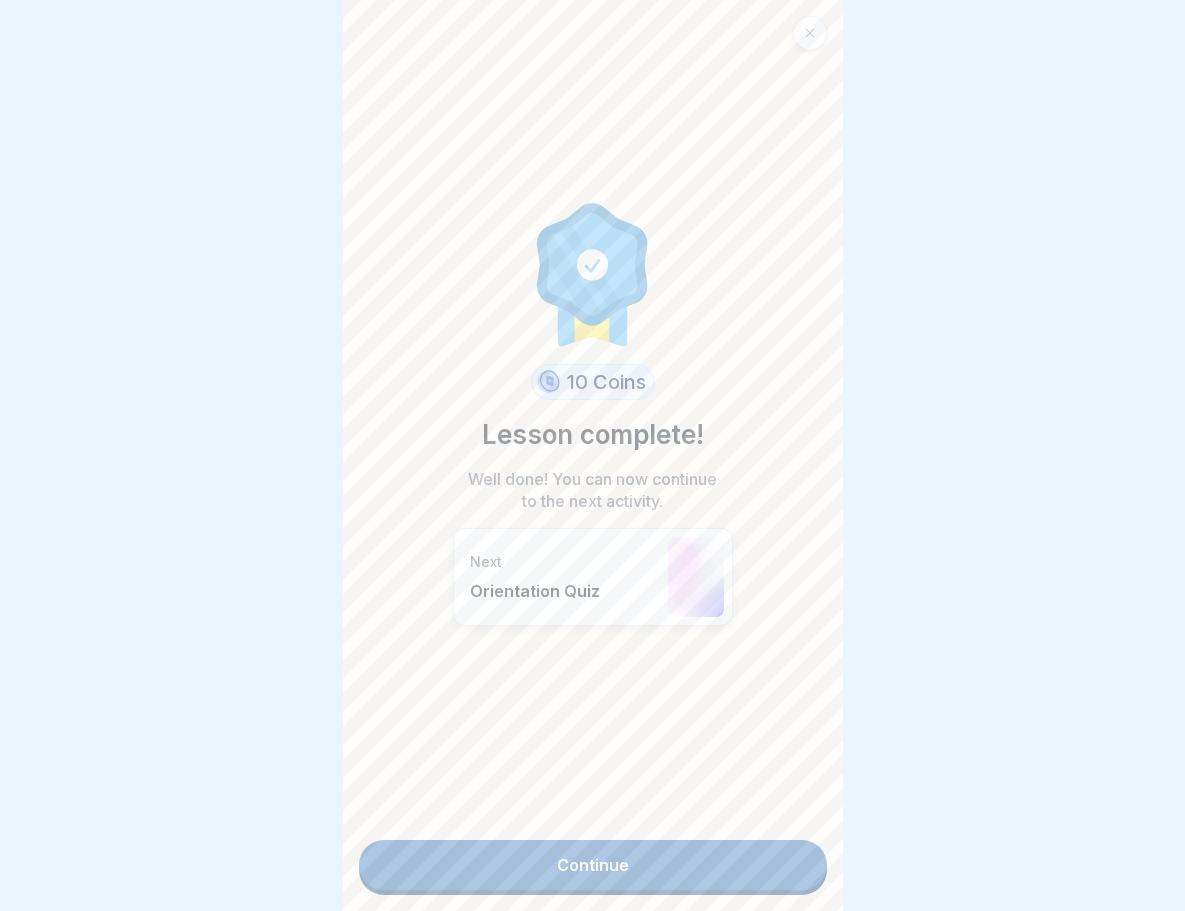 click on "Continue" at bounding box center (593, 865) 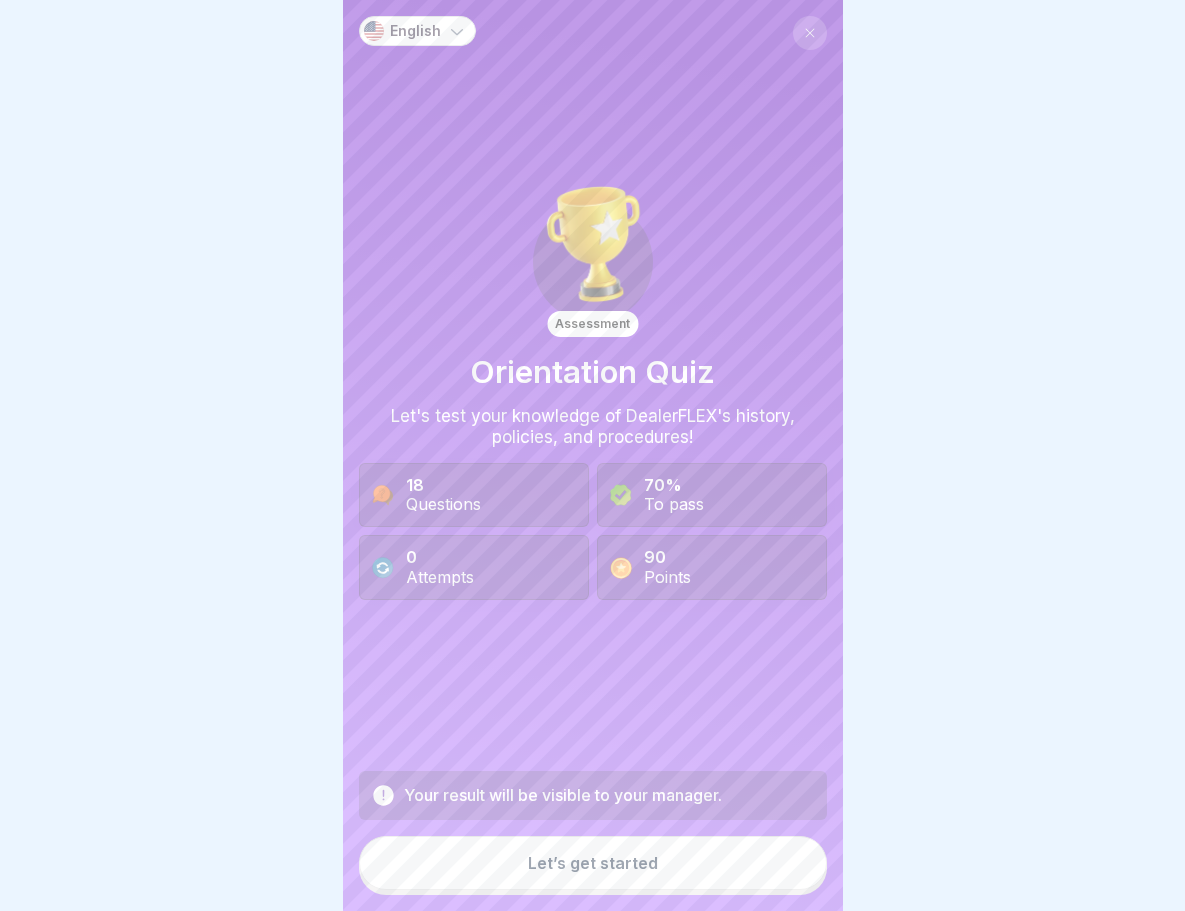 click on "Your result will be visible to your manager. Let’s get started" at bounding box center [593, 833] 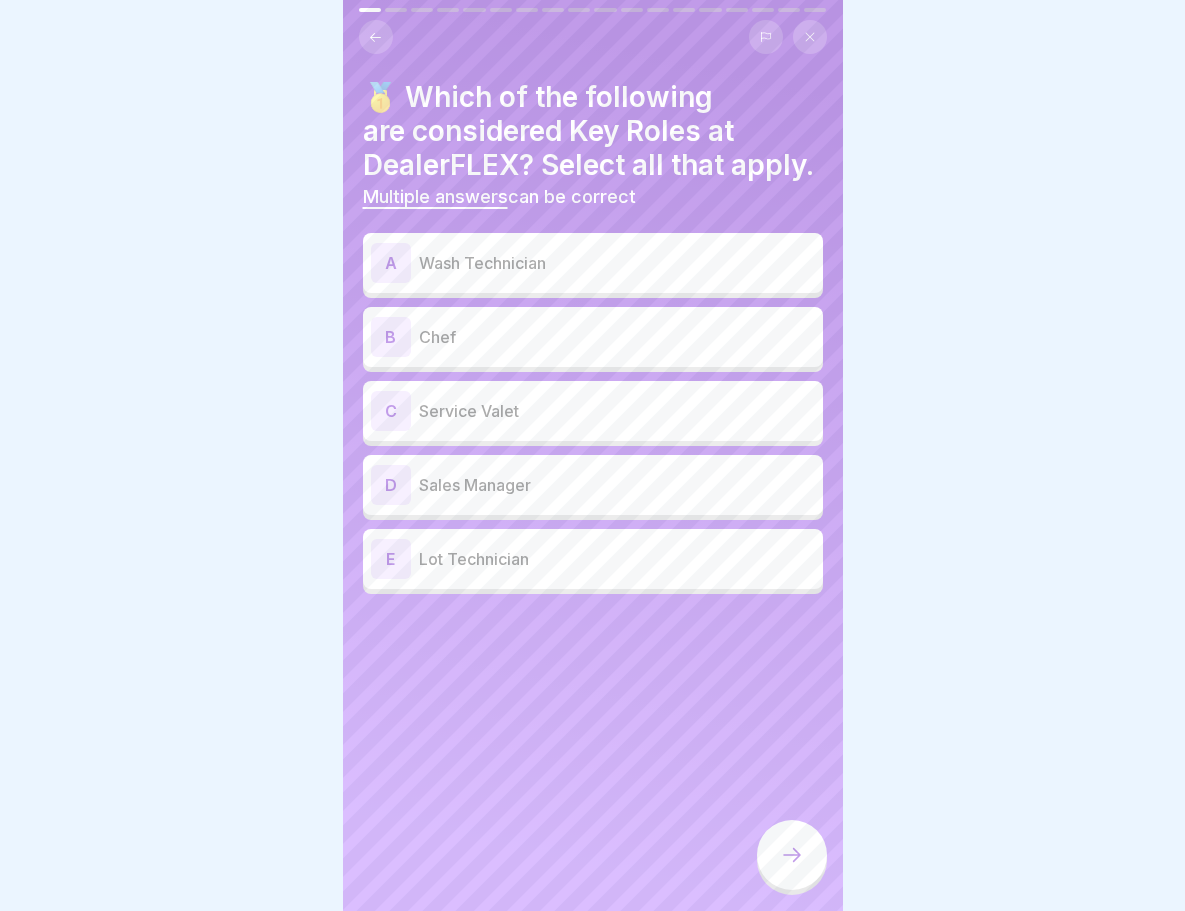 click on "Wash Technician" at bounding box center (617, 263) 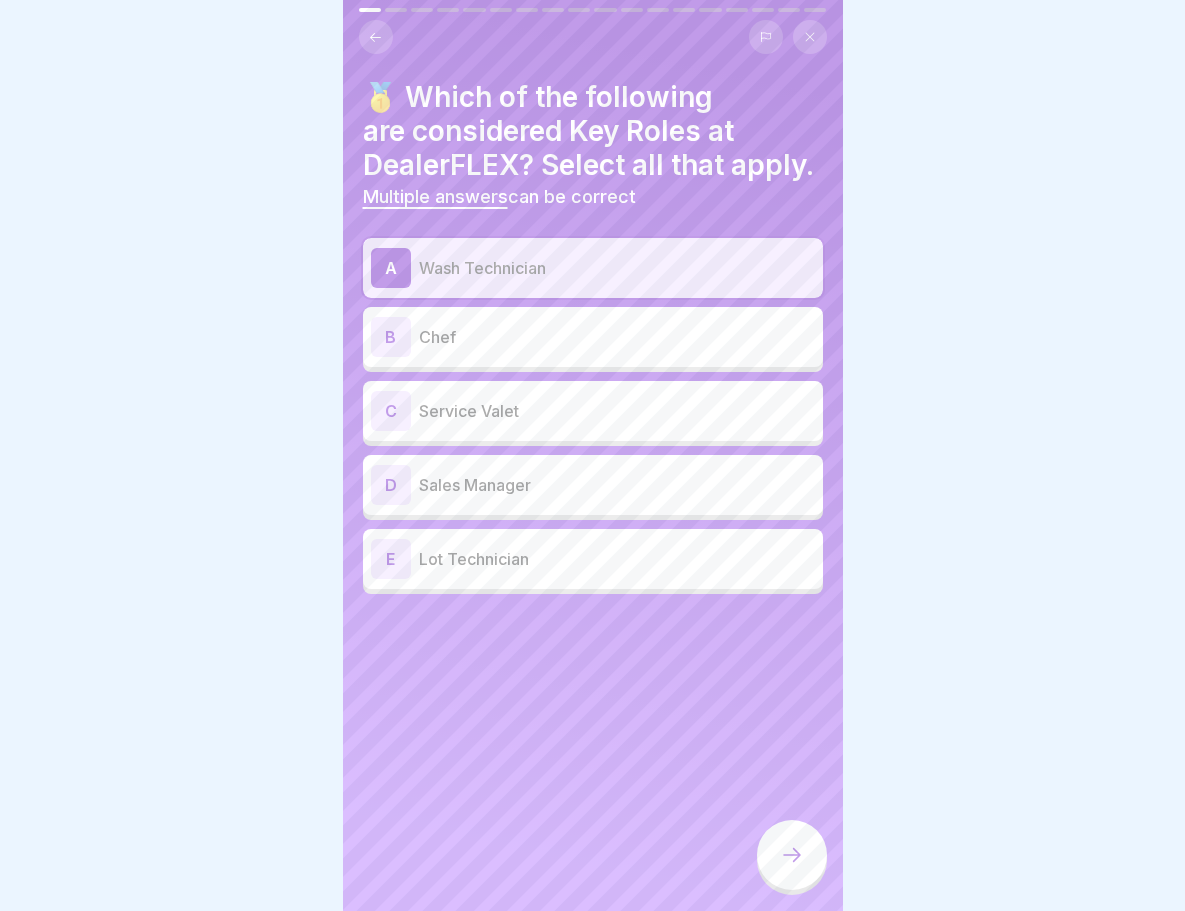 click on "C Service Valet" at bounding box center (593, 411) 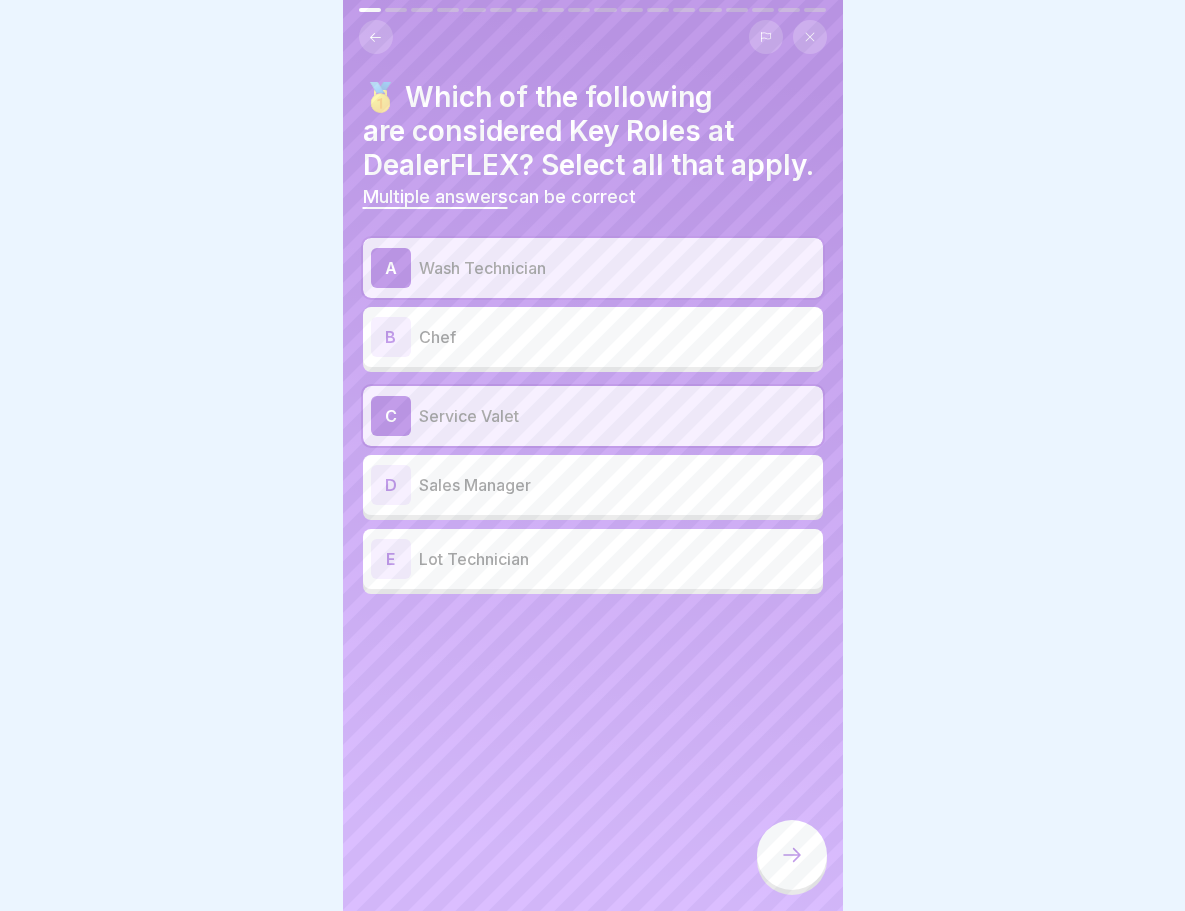 click on "Sales Manager" at bounding box center (617, 485) 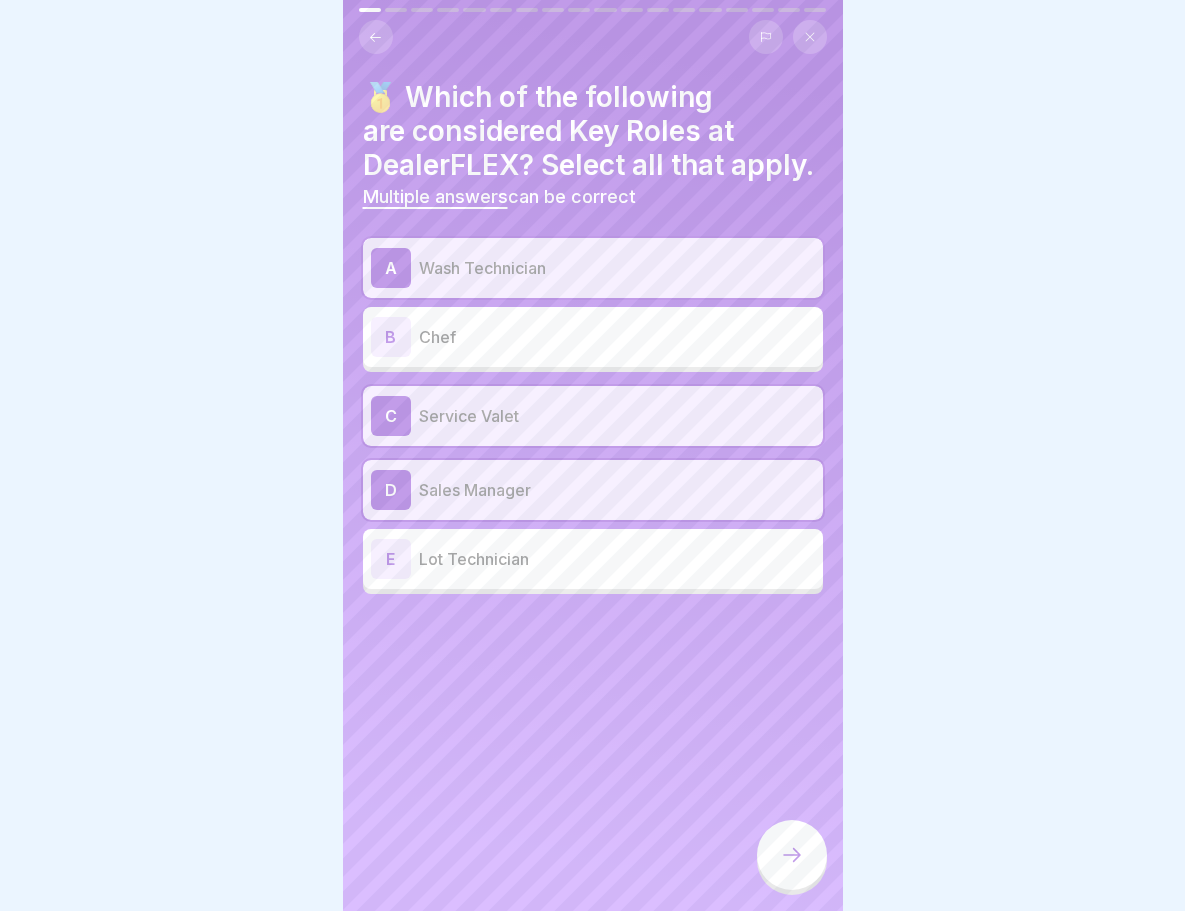click on "E Lot Technician" at bounding box center [593, 559] 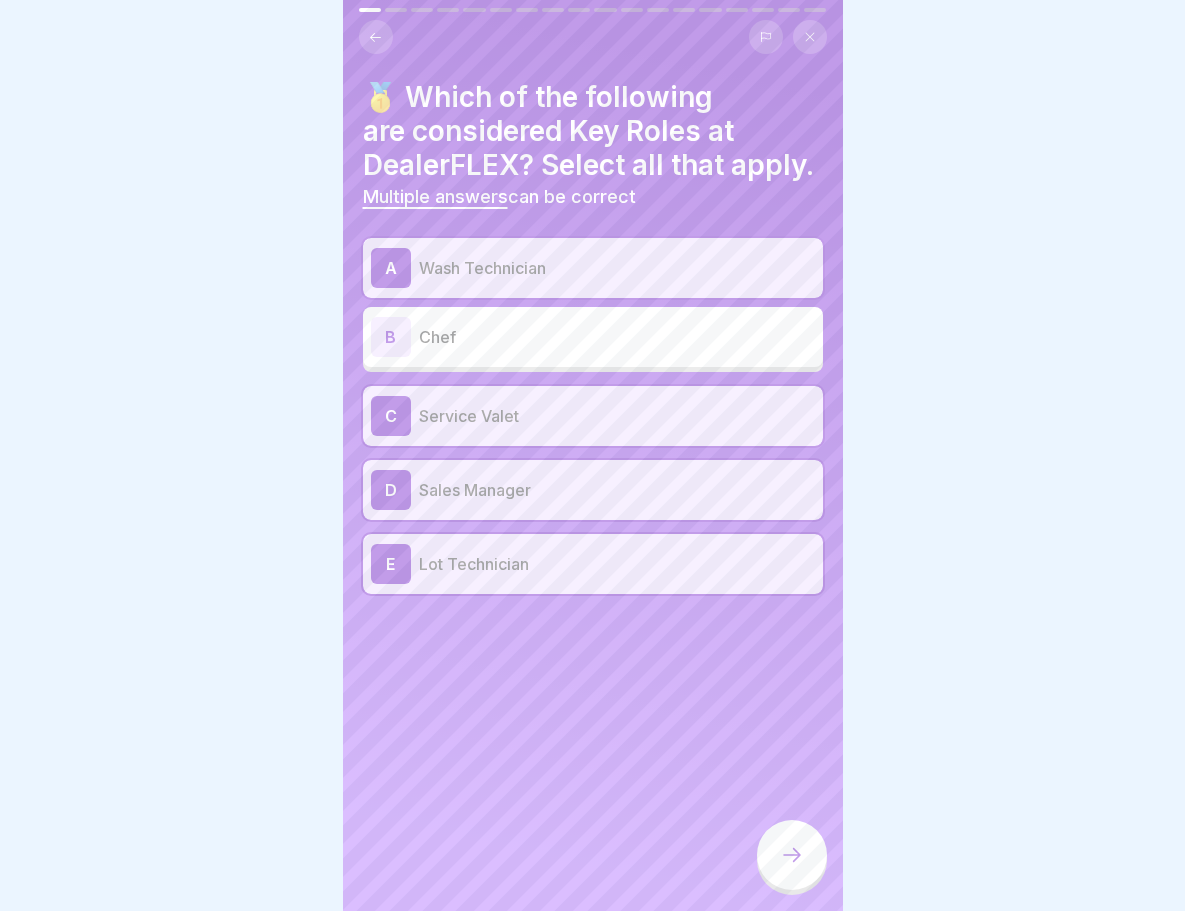 click 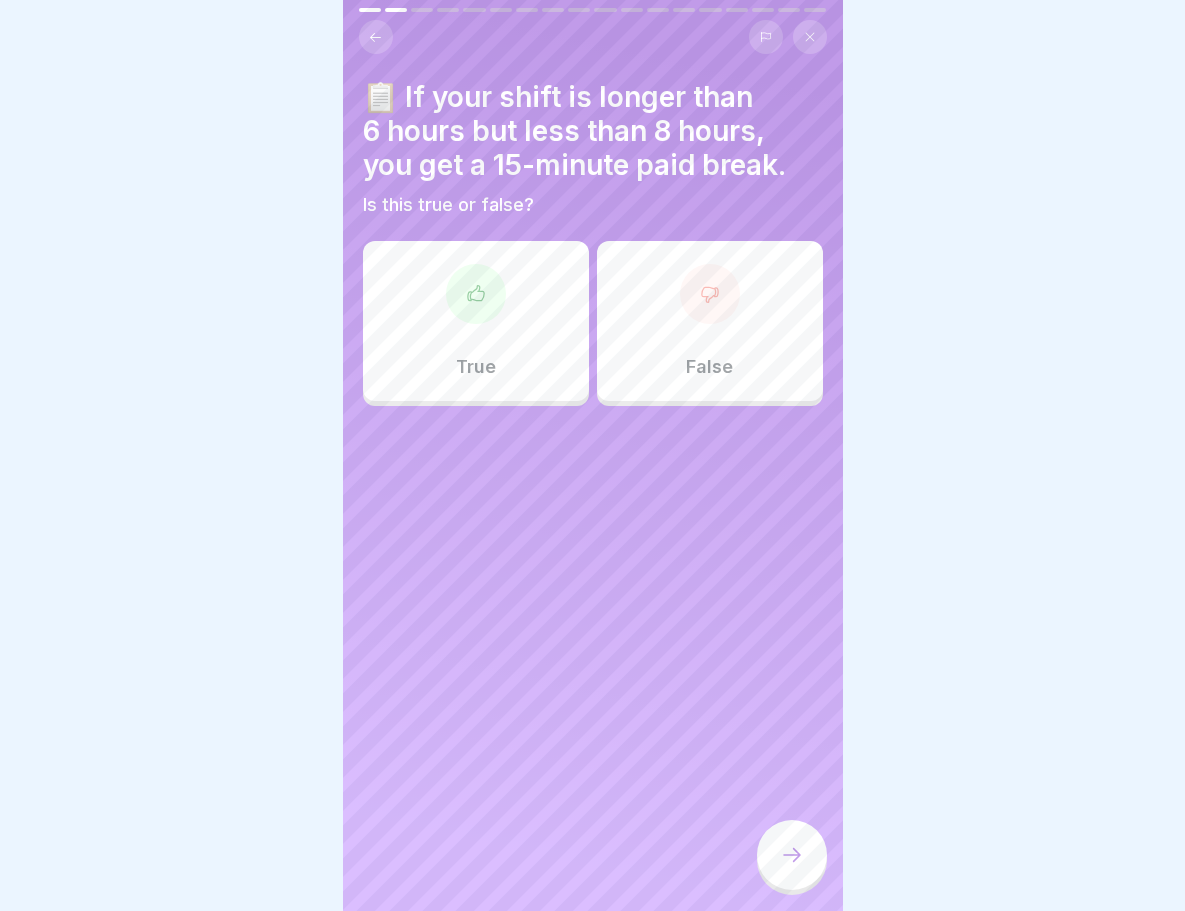 click on "True" at bounding box center [476, 321] 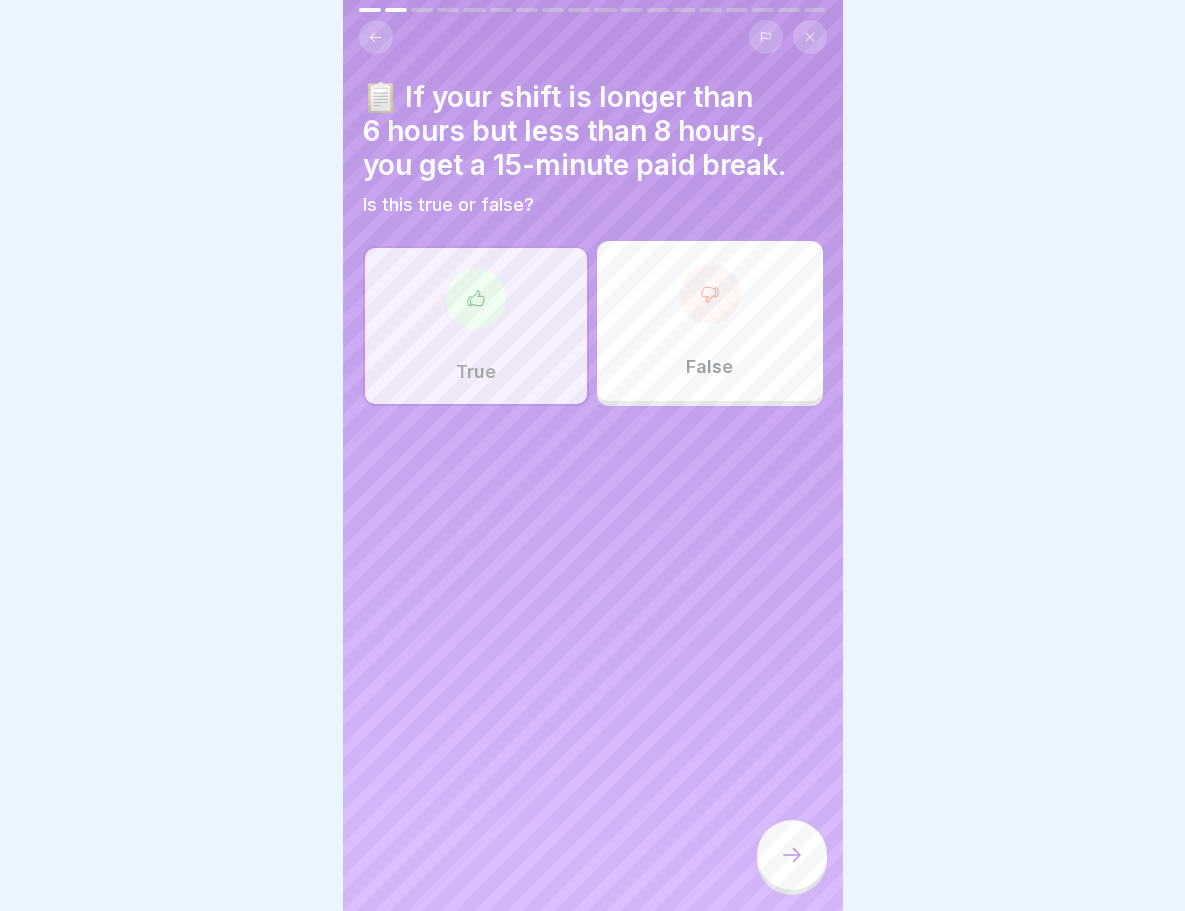 click at bounding box center (792, 855) 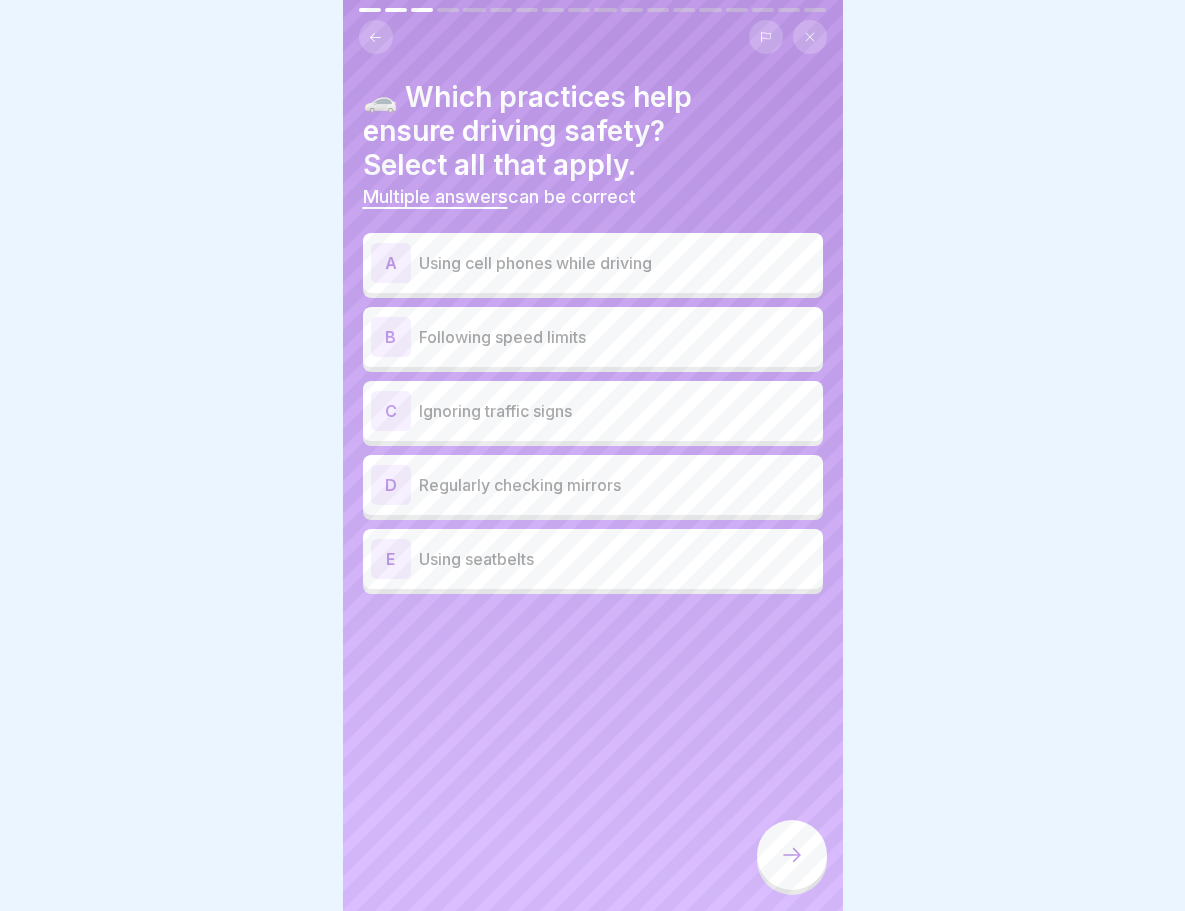 click on "B Following speed limits" at bounding box center [593, 337] 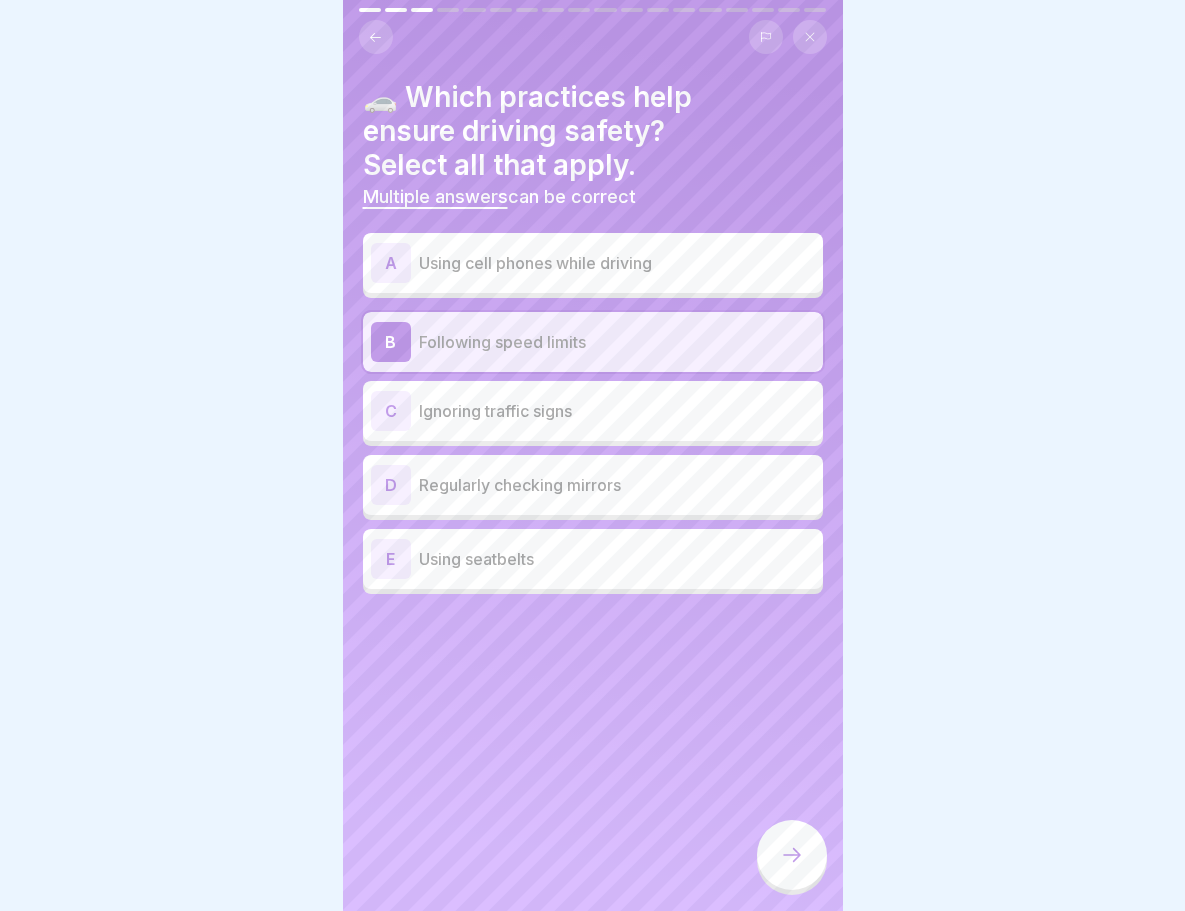 click on "Regularly checking mirrors" at bounding box center (617, 485) 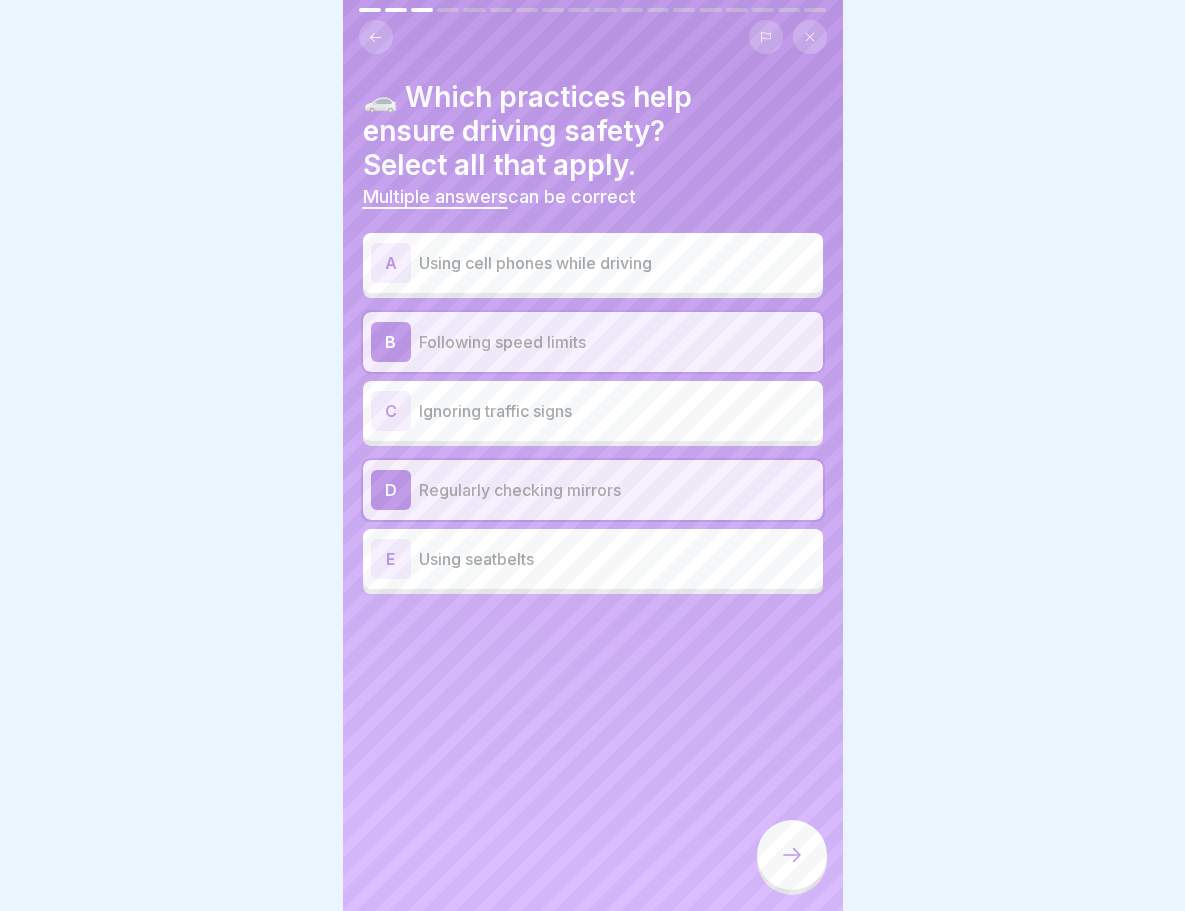 click on "E Using seatbelts" at bounding box center [593, 559] 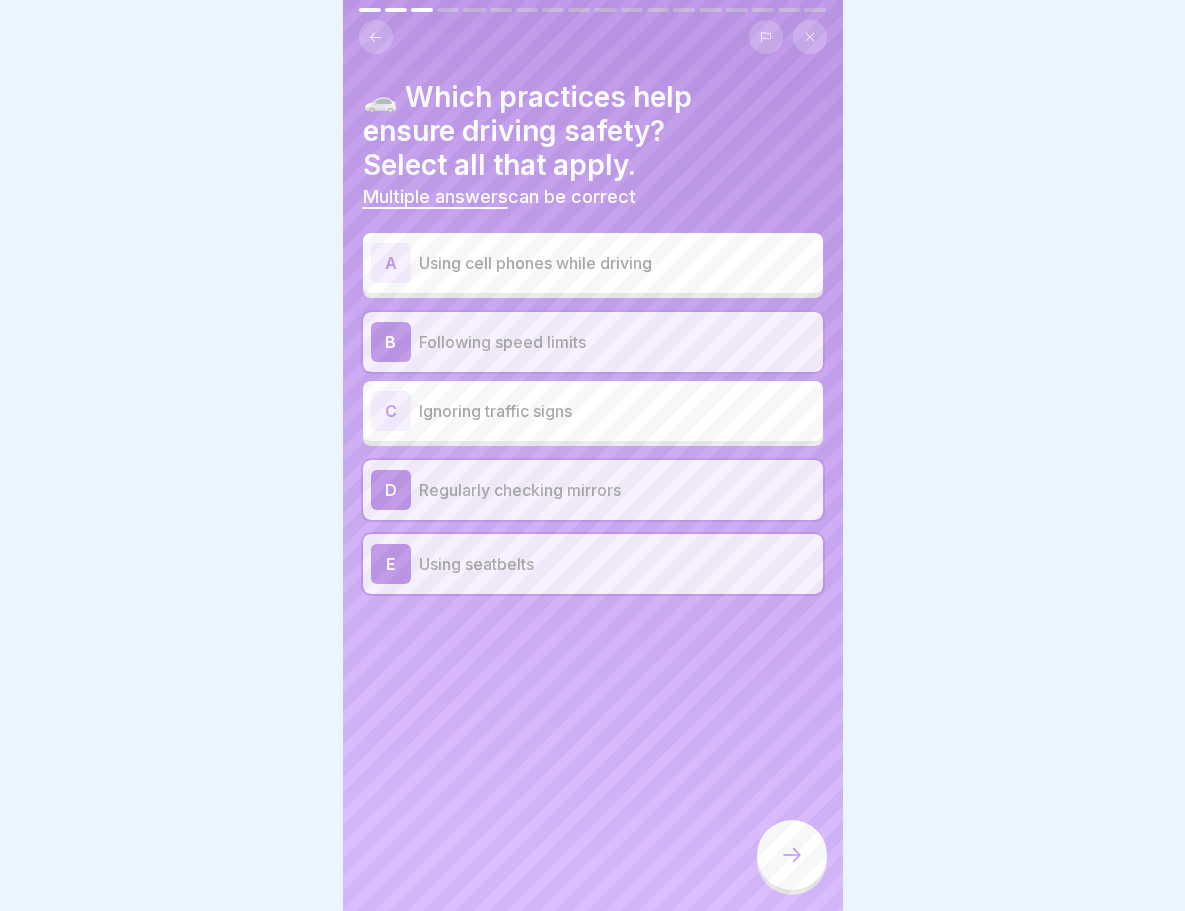 click at bounding box center [792, 857] 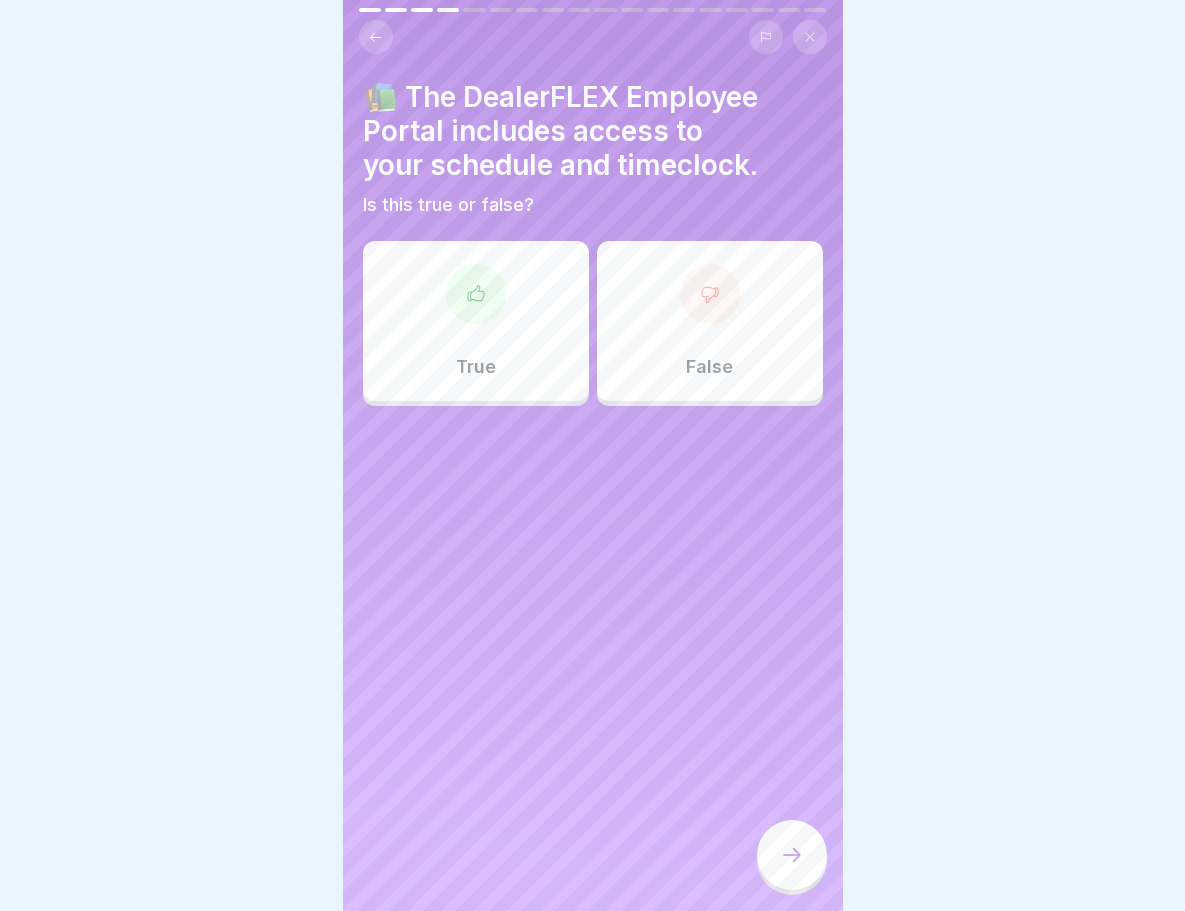click on "True" at bounding box center [476, 321] 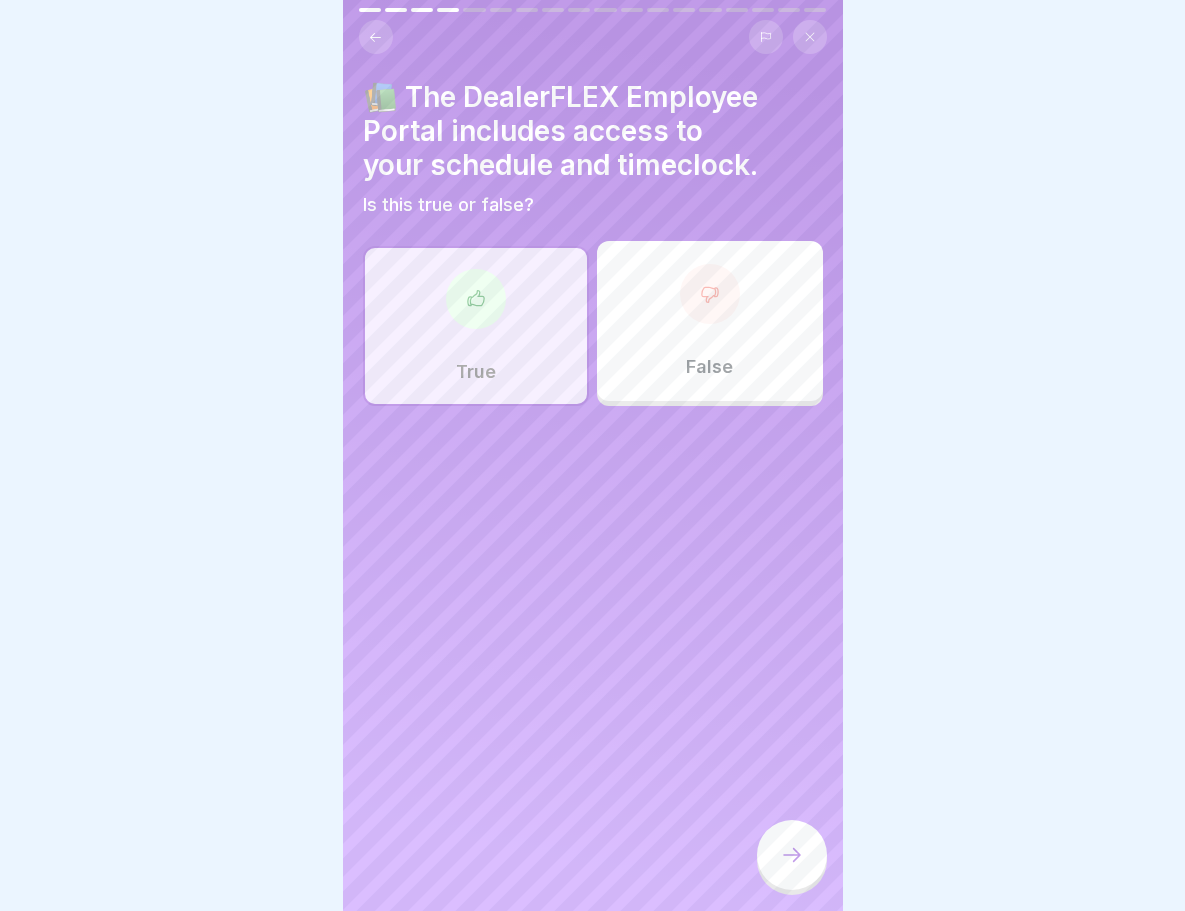 click at bounding box center (792, 855) 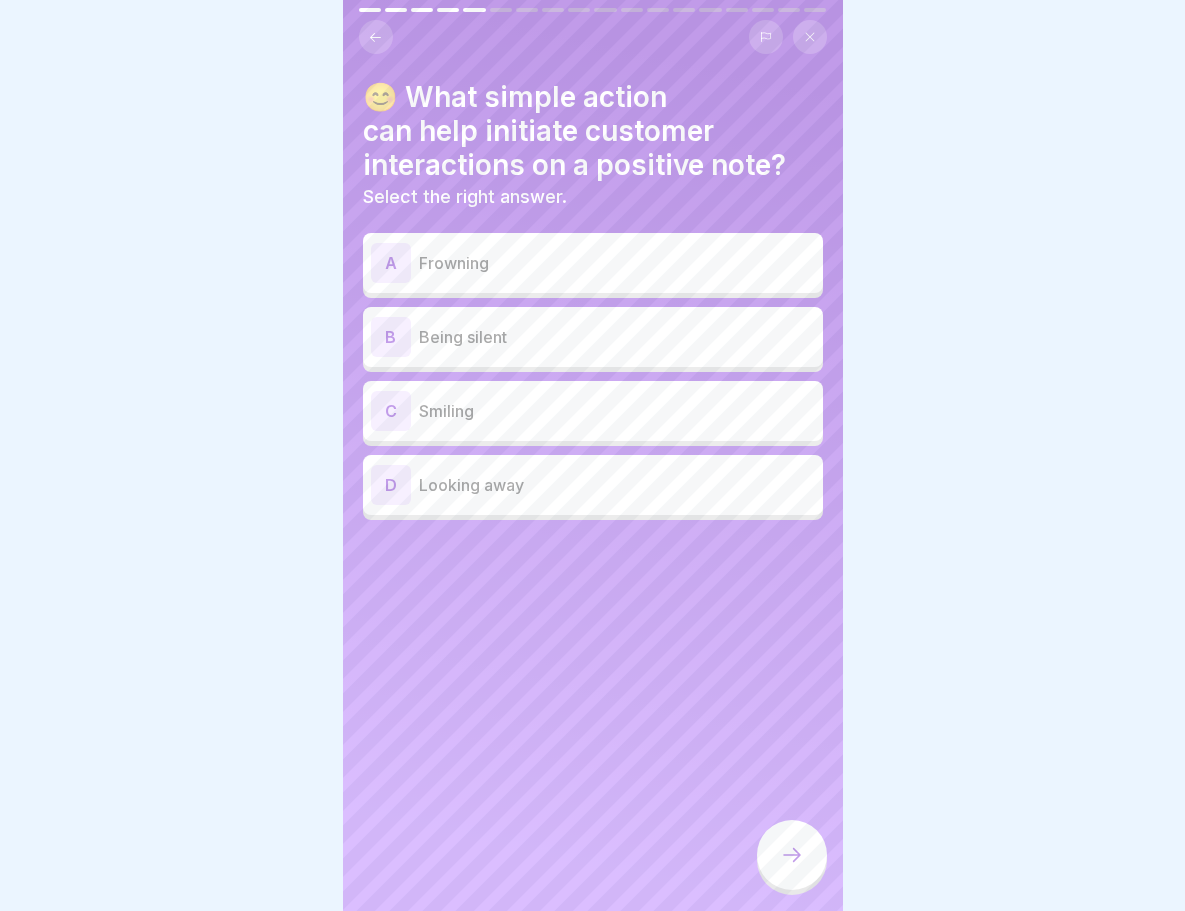 click on "A Frowning" at bounding box center (593, 263) 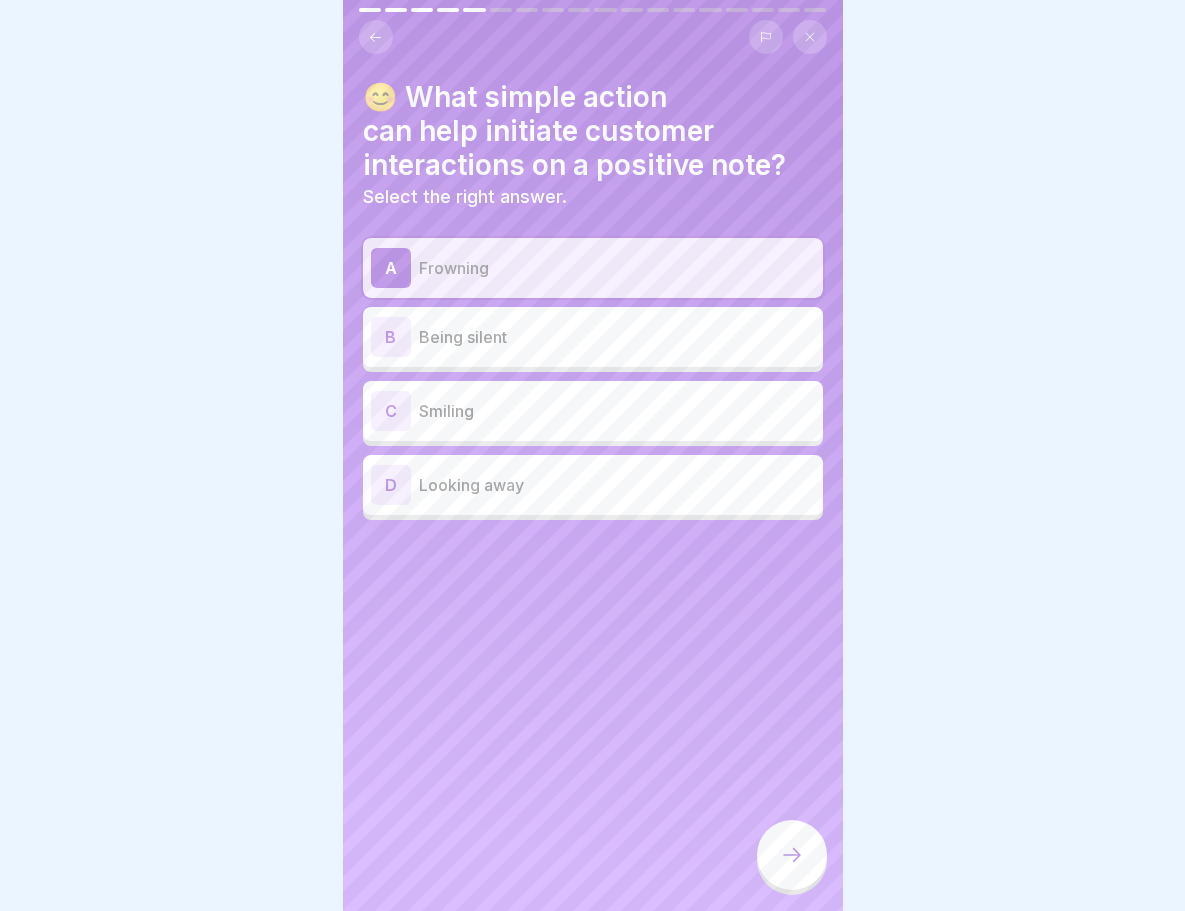 click on "Being silent" at bounding box center [617, 337] 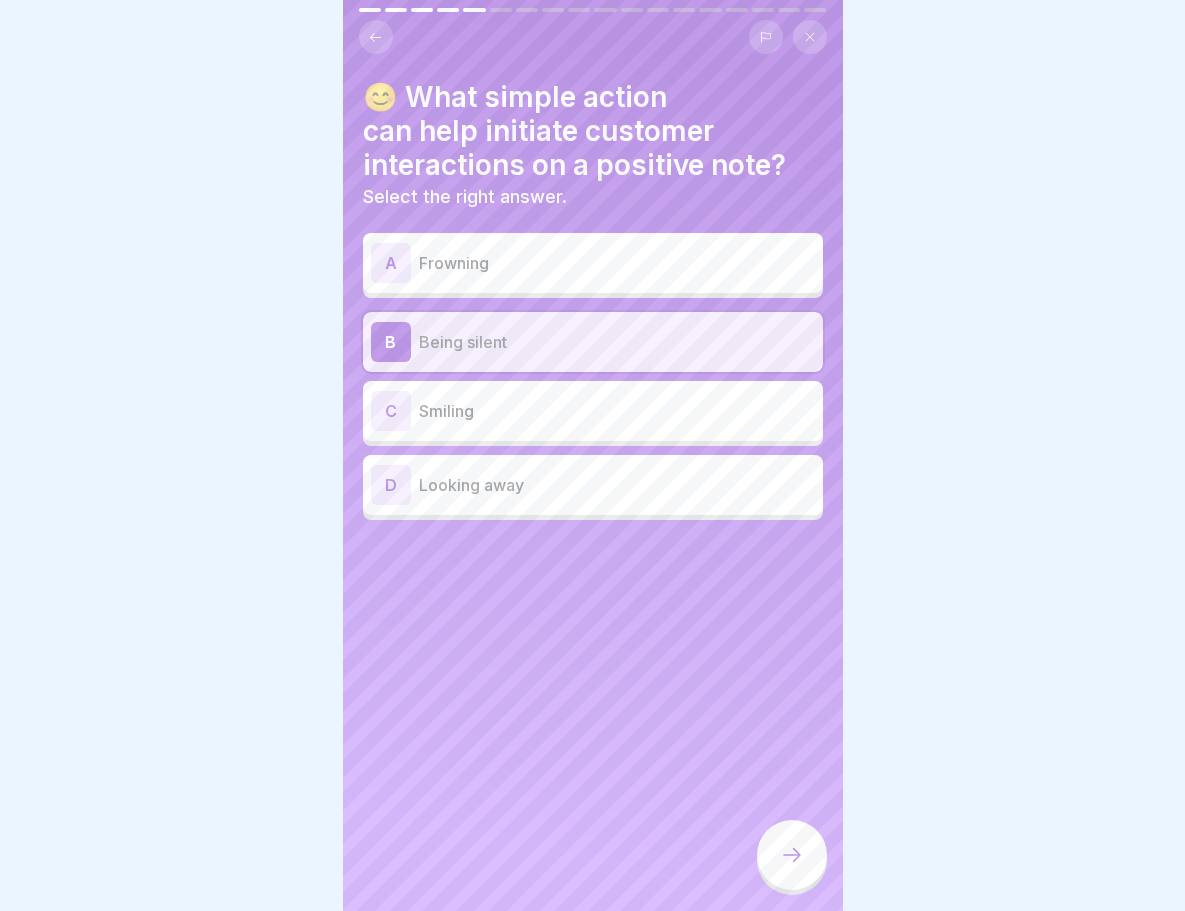 click on "A Frowning" at bounding box center [593, 263] 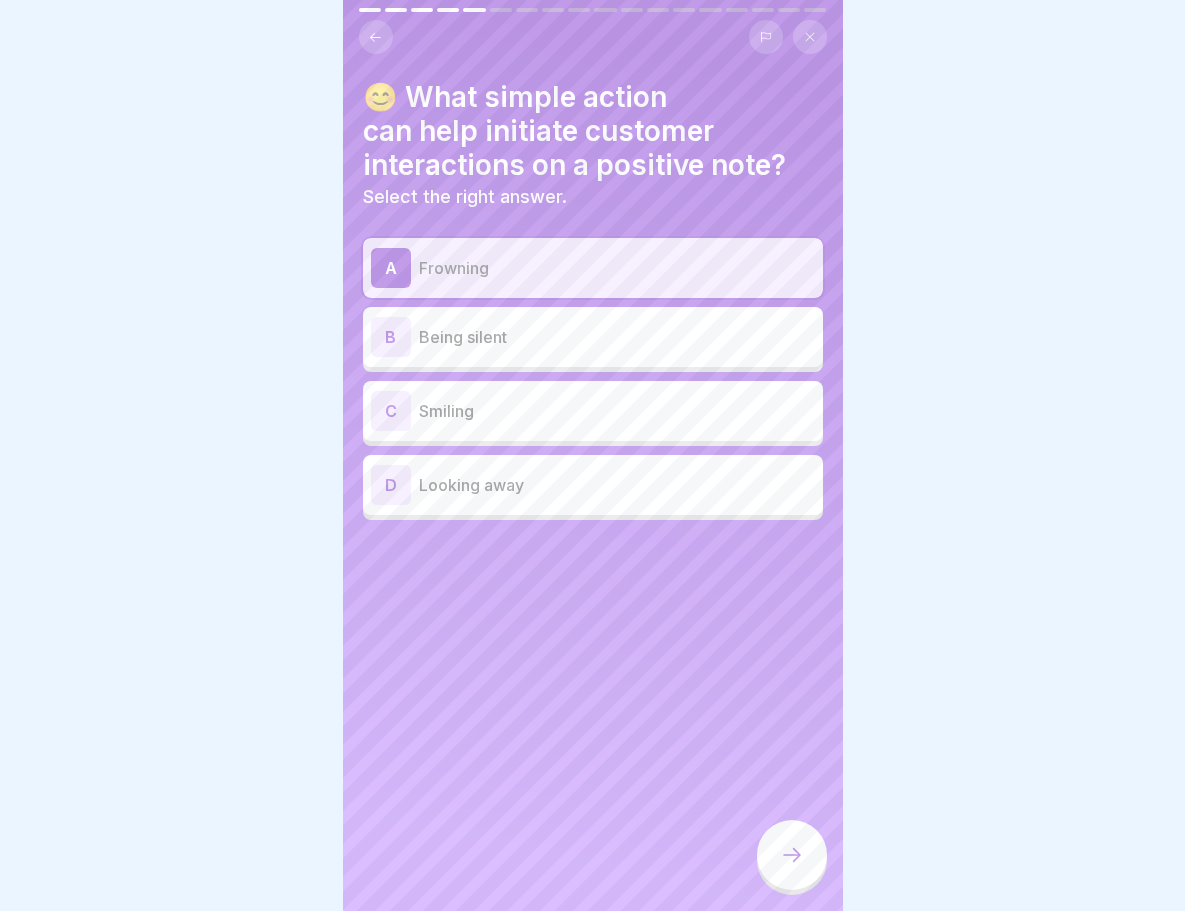 click at bounding box center [792, 855] 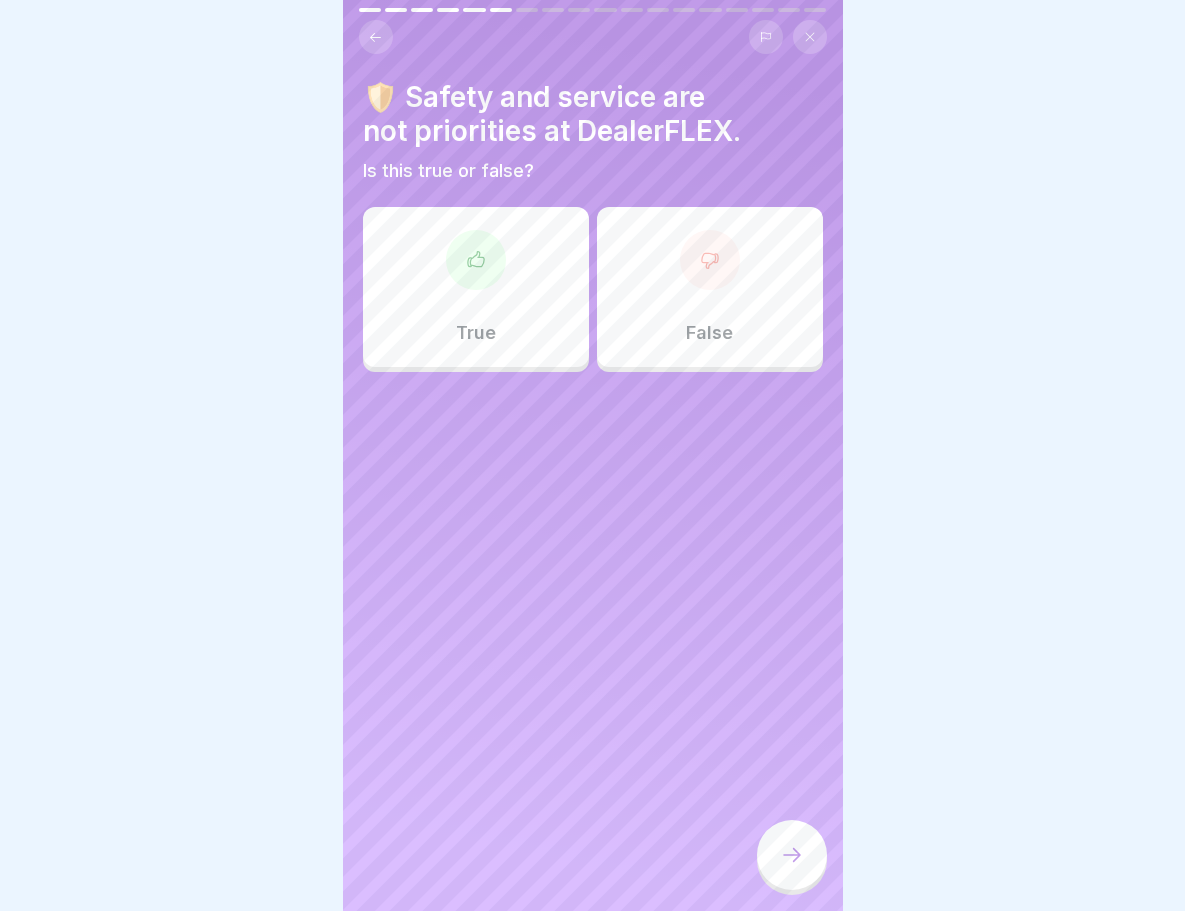 click at bounding box center (710, 260) 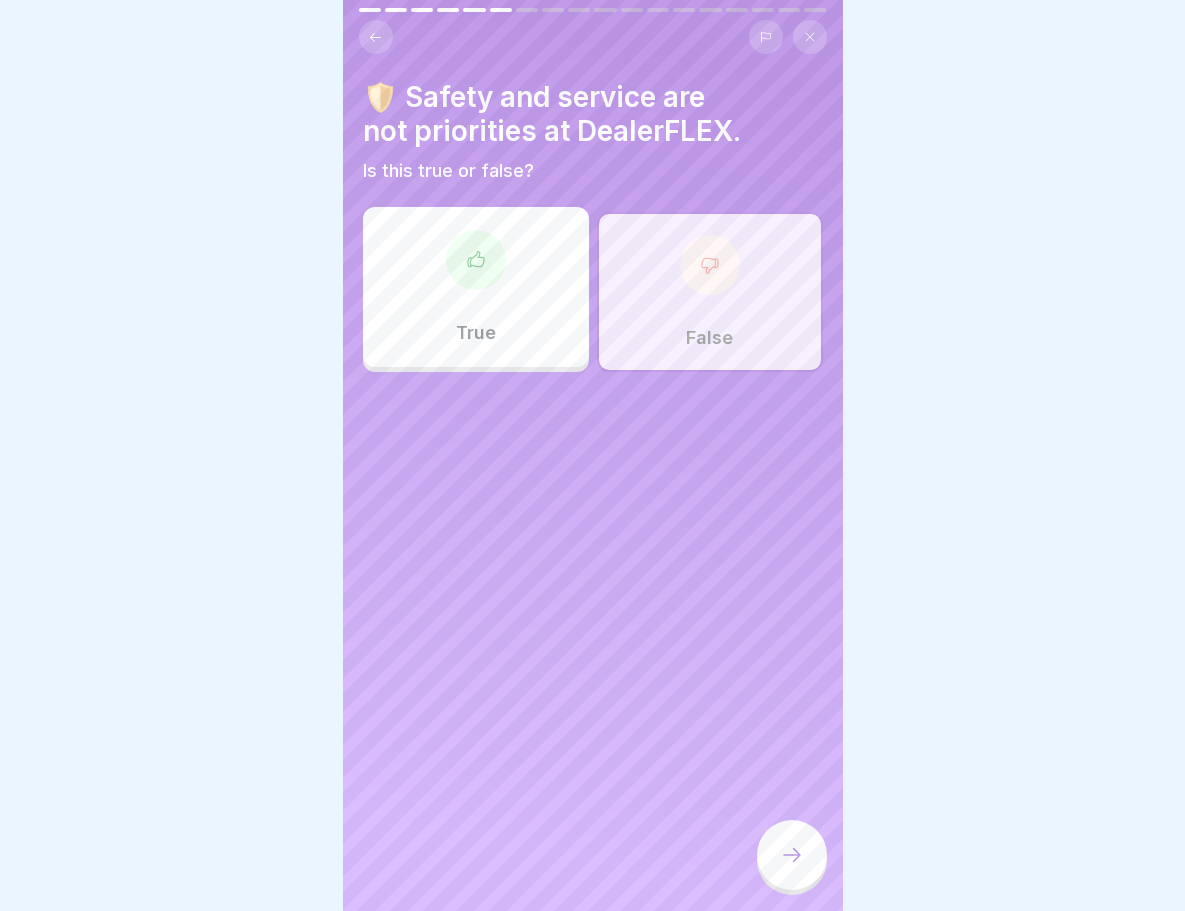 click at bounding box center [792, 855] 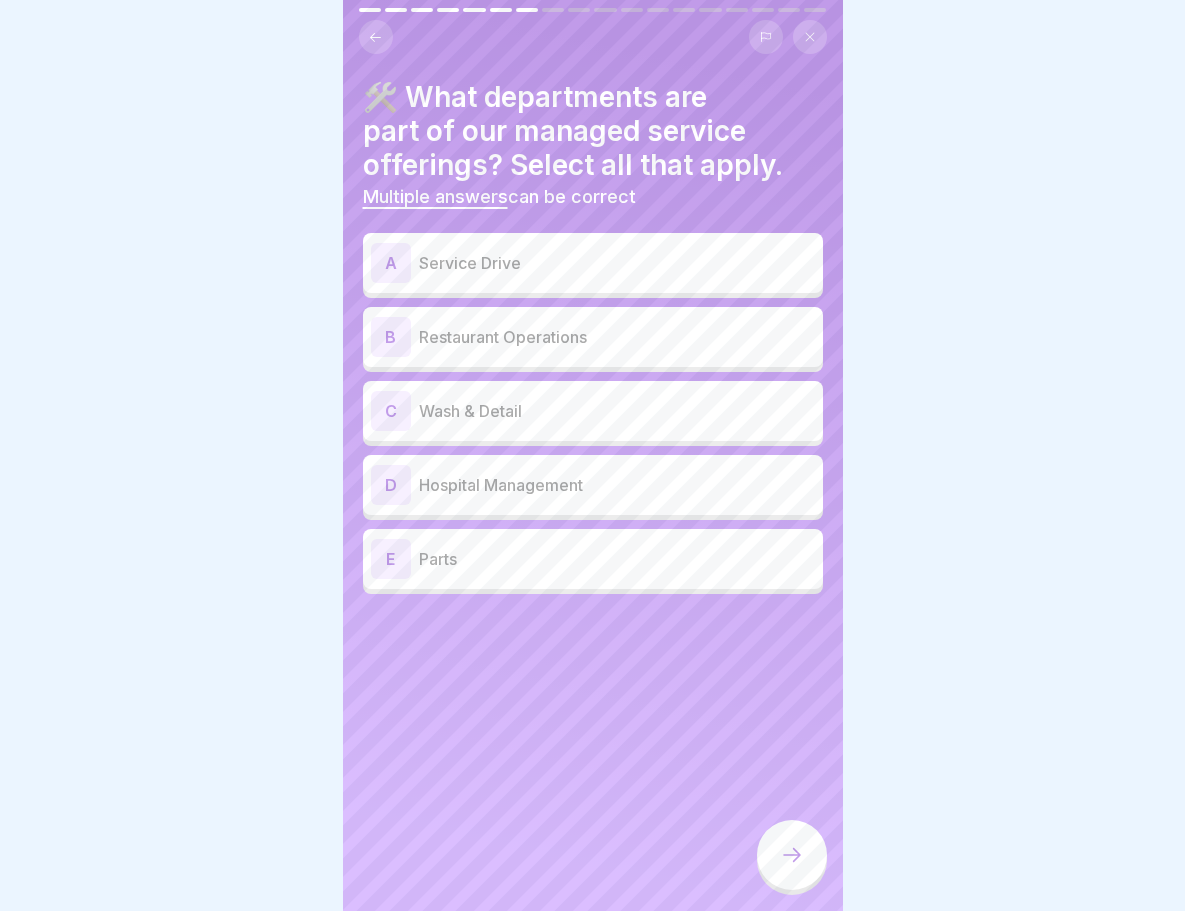 click on "Wash & Detail" at bounding box center (617, 411) 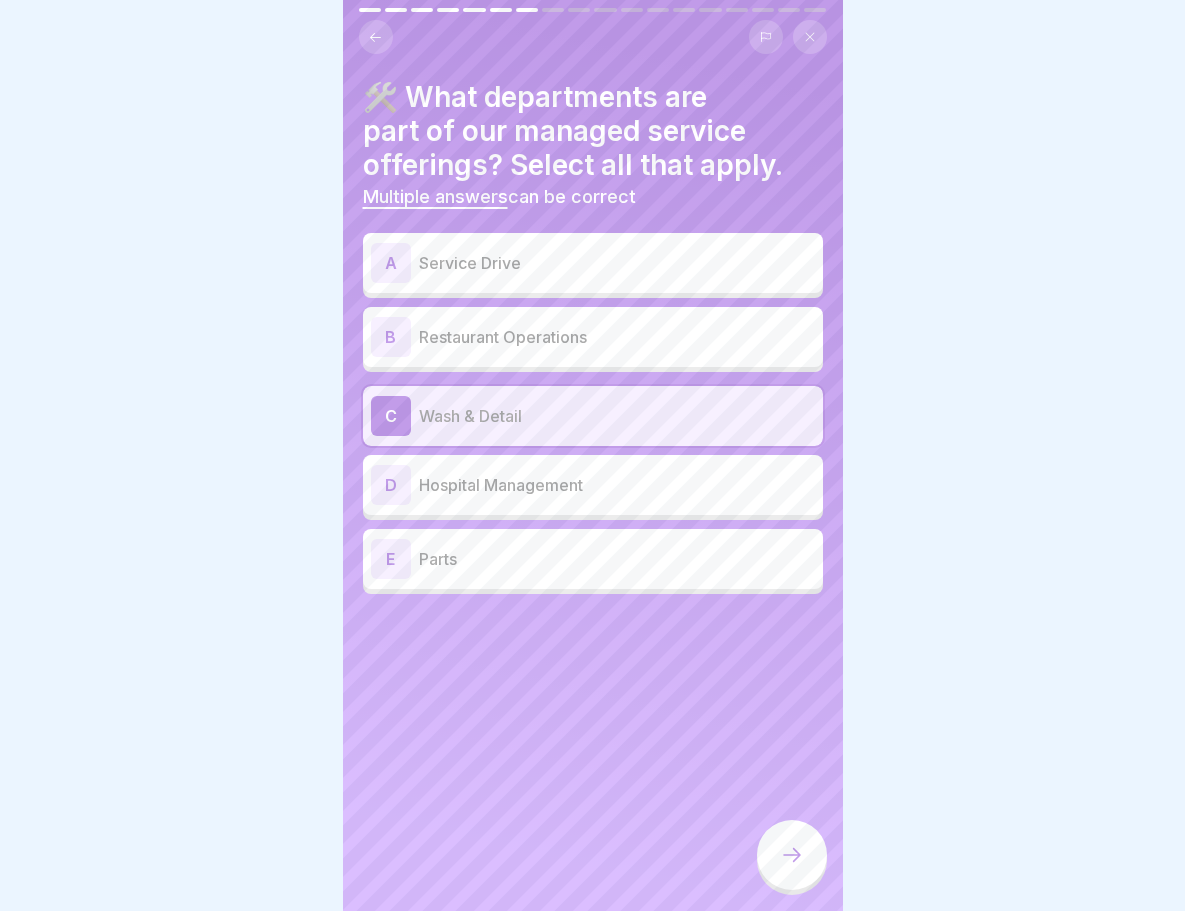 click on "Service Drive" at bounding box center (617, 263) 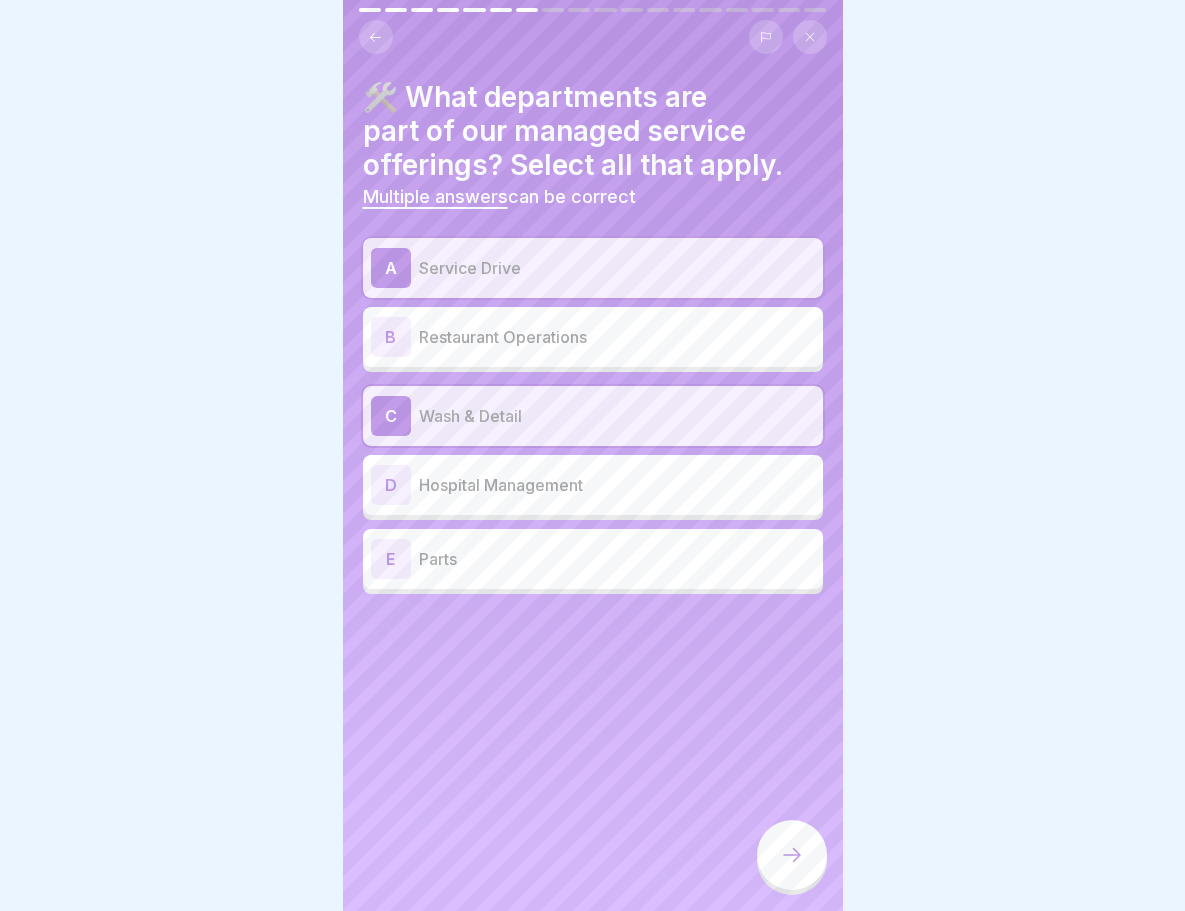 click at bounding box center (792, 855) 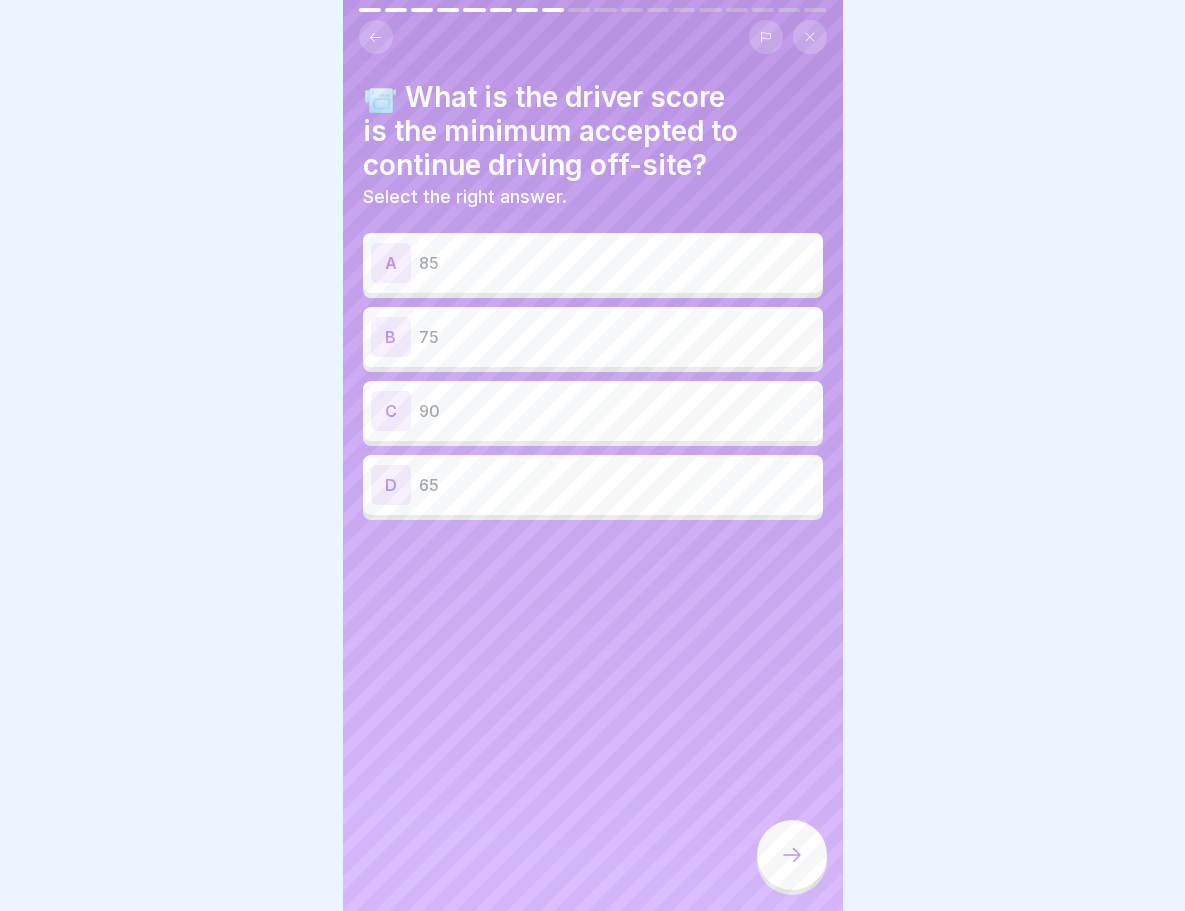 click on "90" at bounding box center (617, 411) 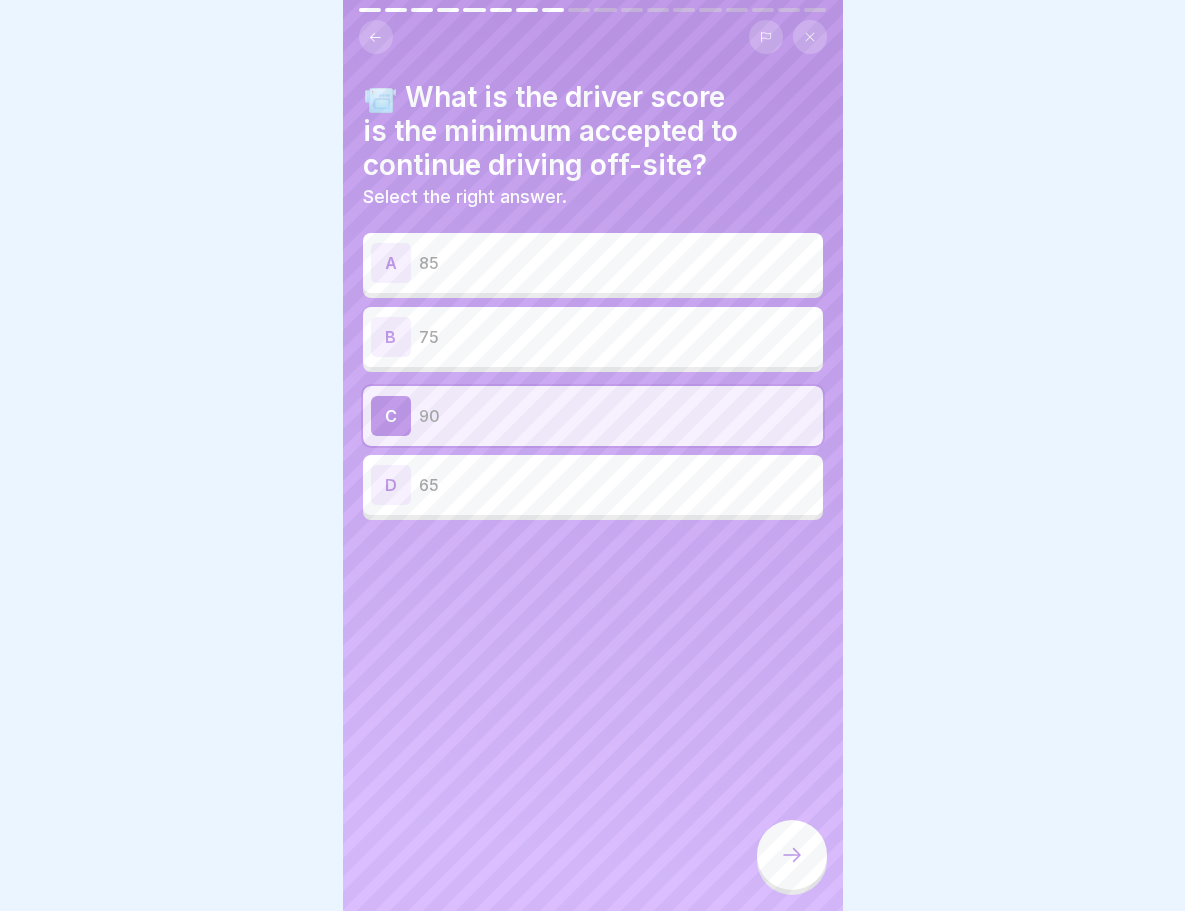 click at bounding box center (792, 855) 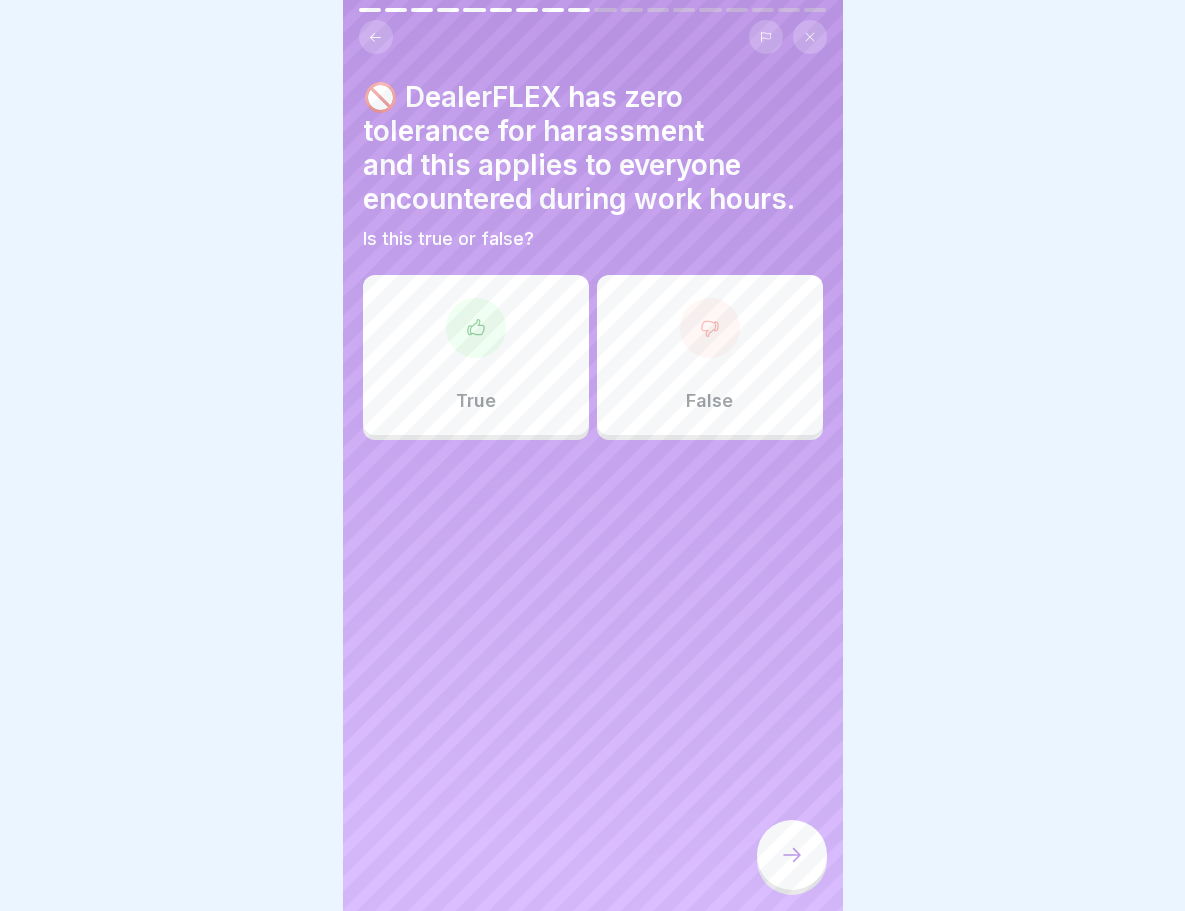 click on "True" at bounding box center (476, 355) 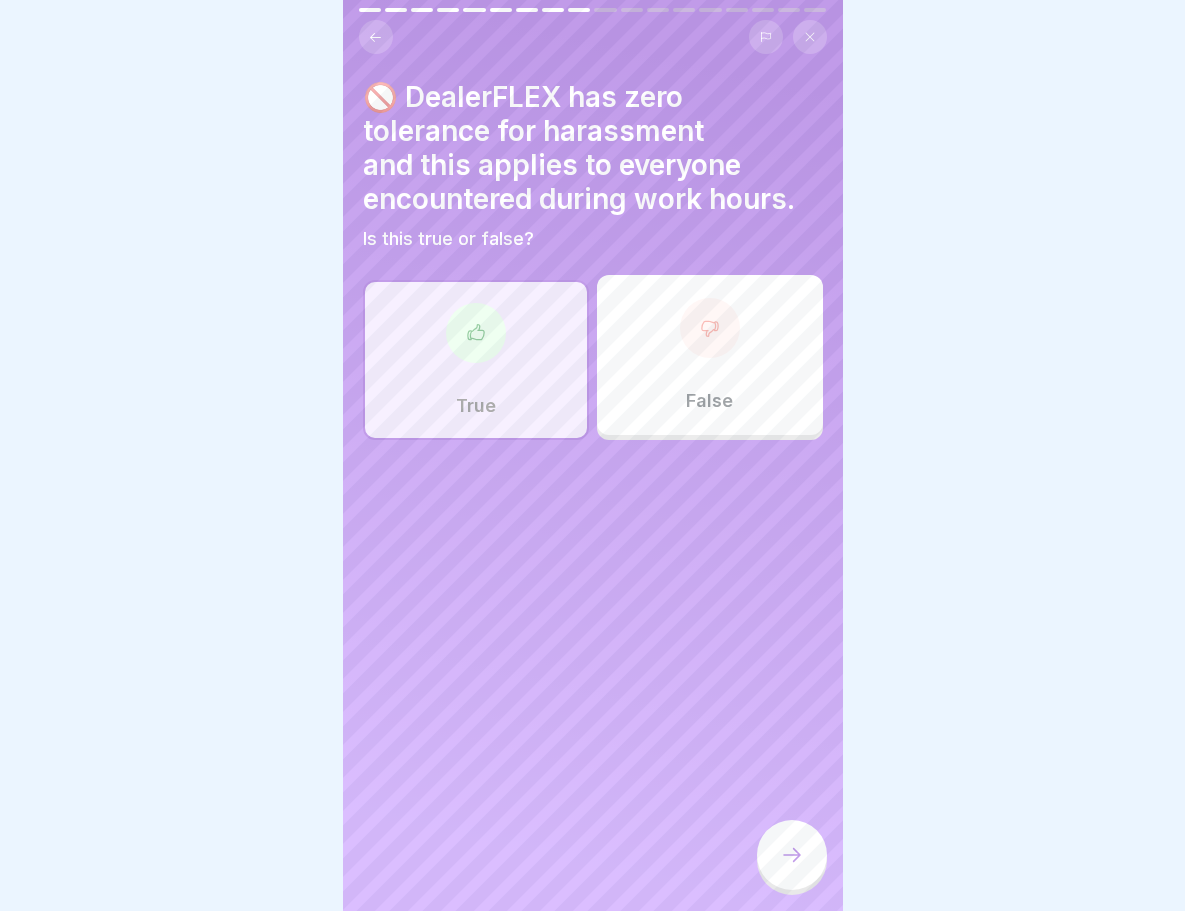 click at bounding box center (792, 855) 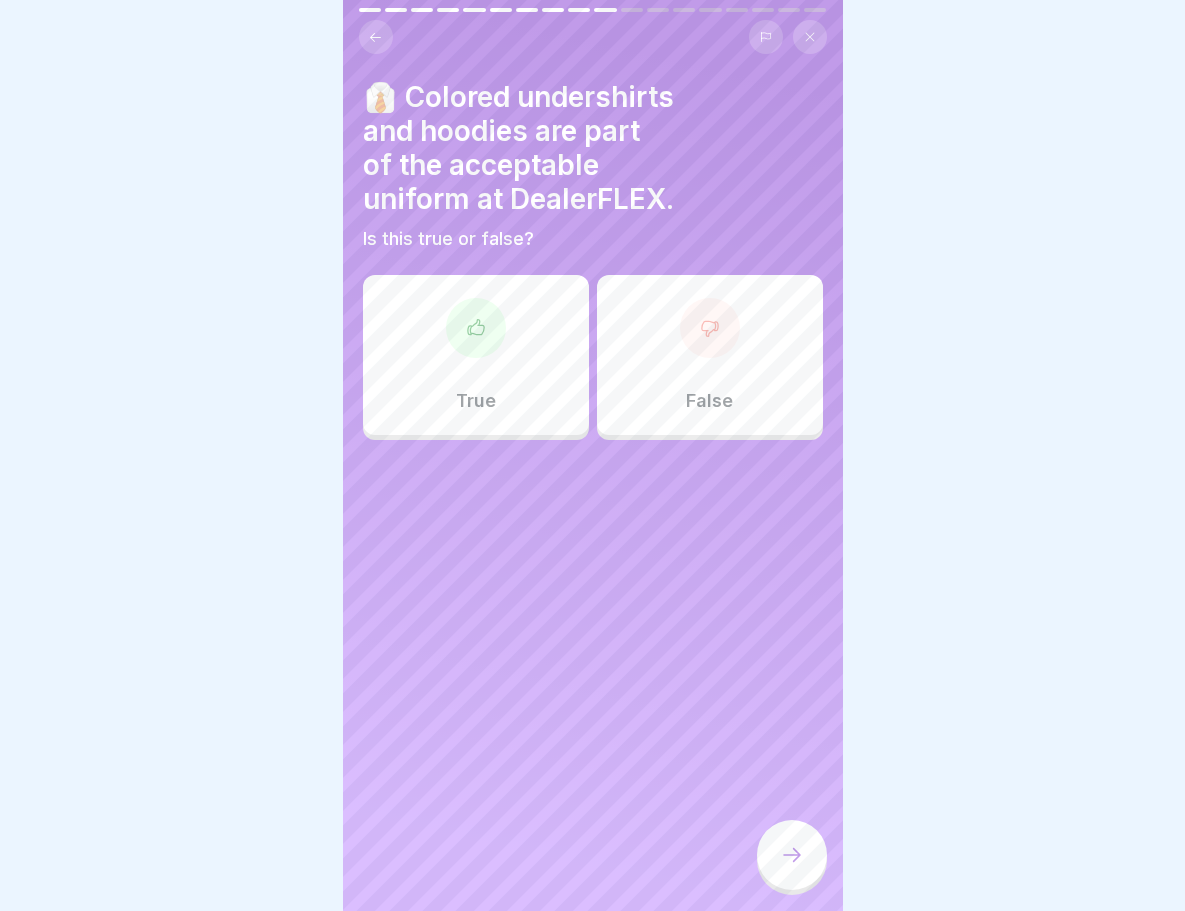 click on "False" at bounding box center (710, 355) 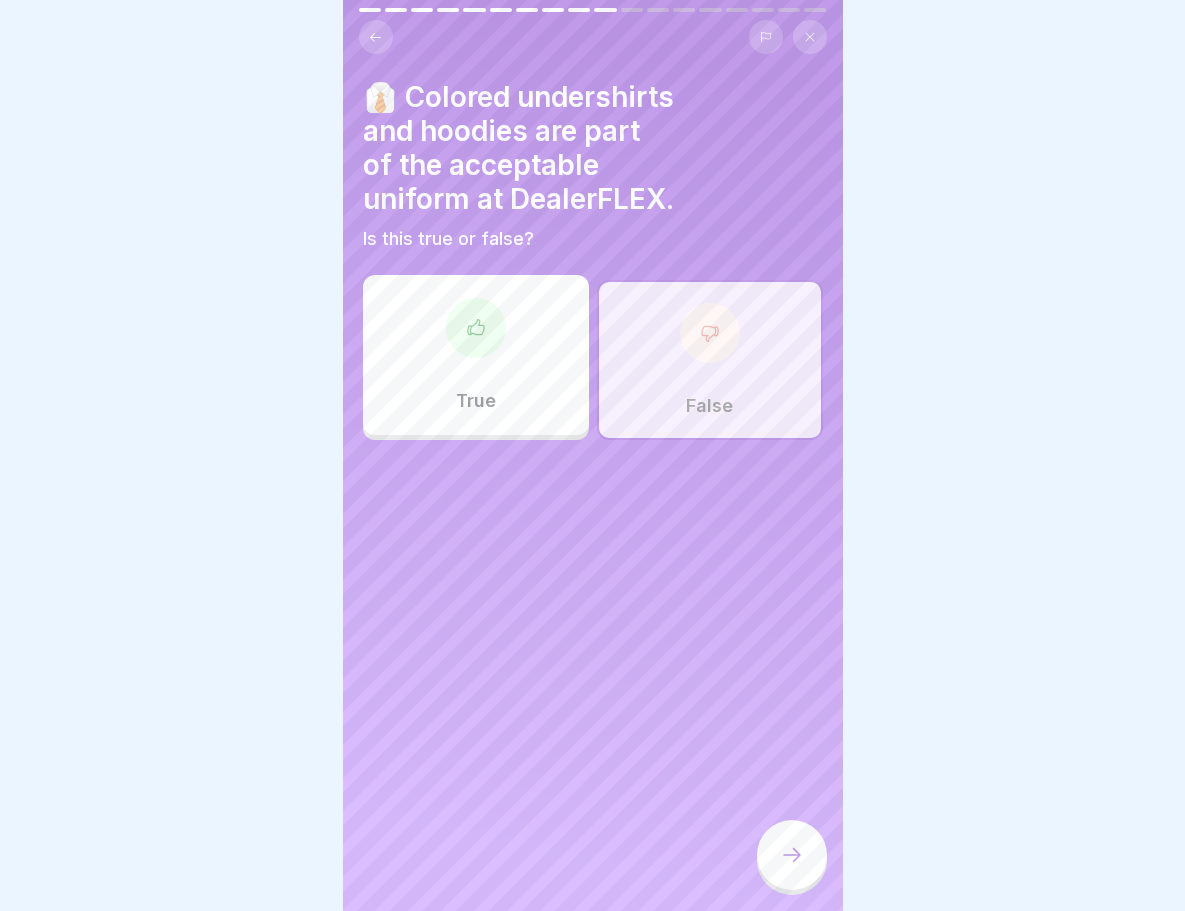 click at bounding box center [792, 855] 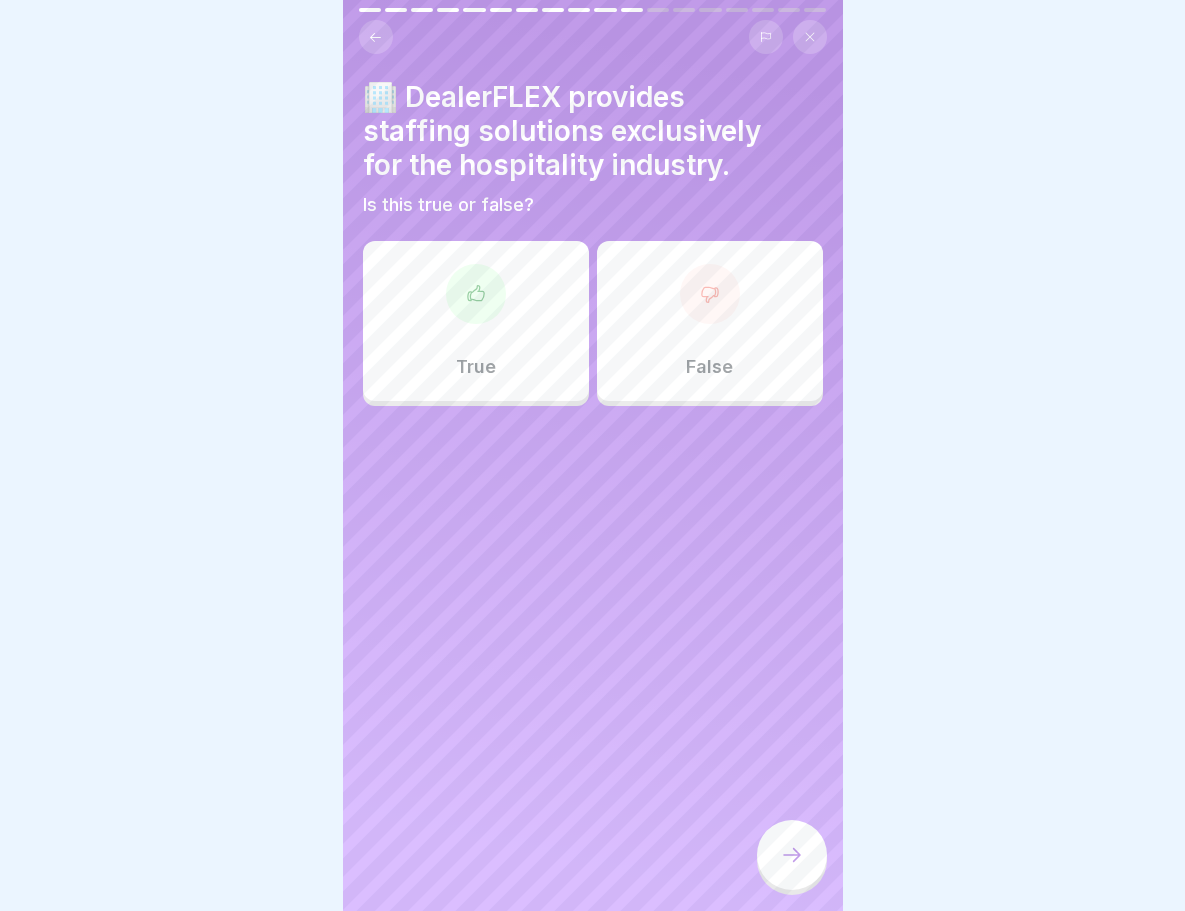 click on "True" at bounding box center (476, 321) 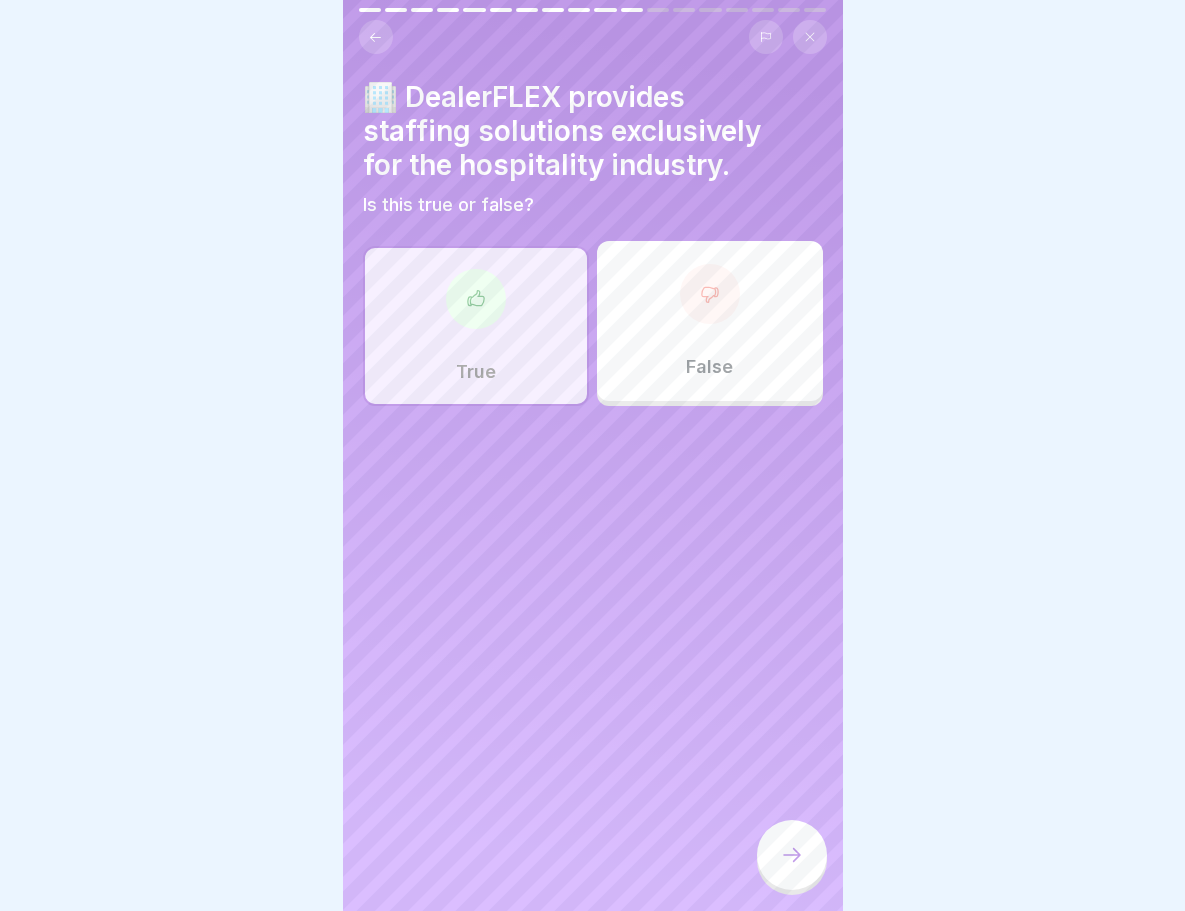 click 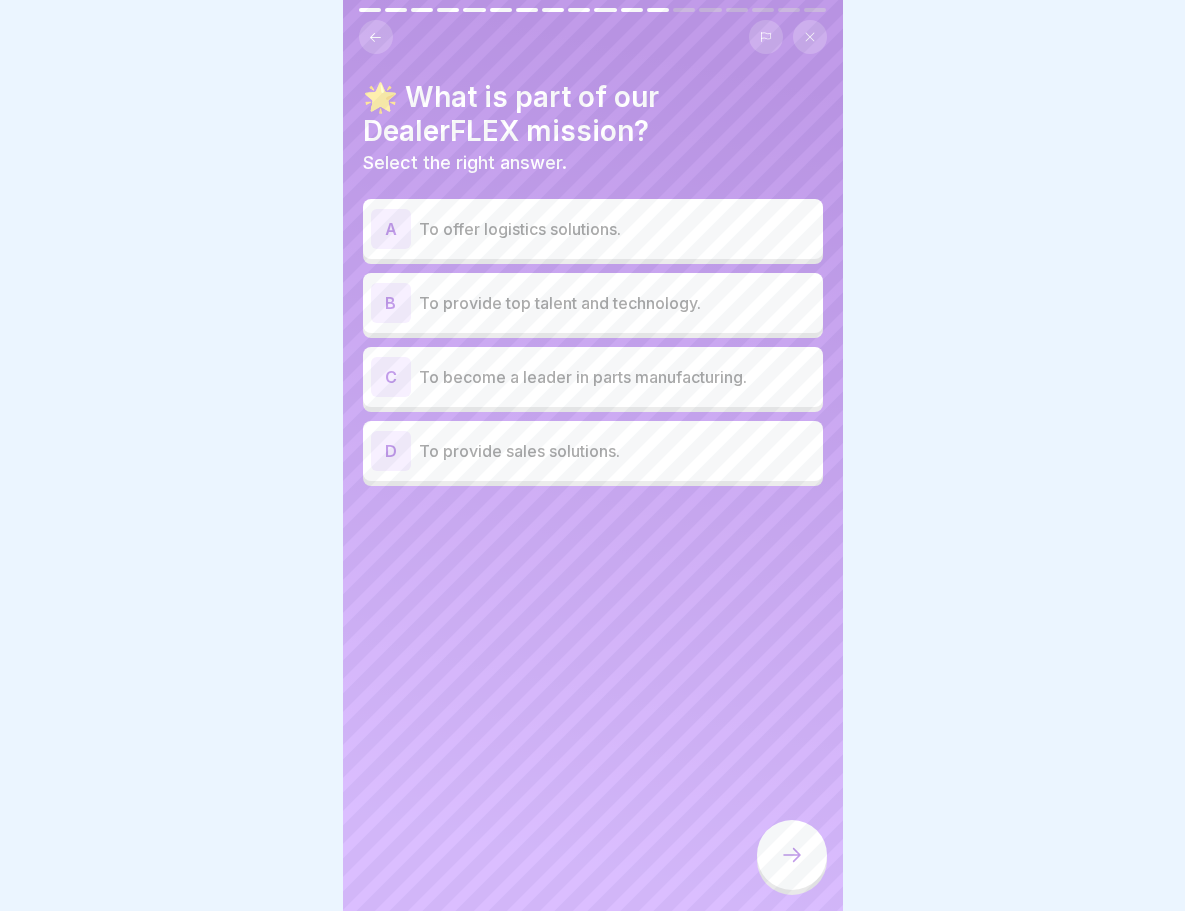 click on "To offer logistics solutions." at bounding box center [617, 229] 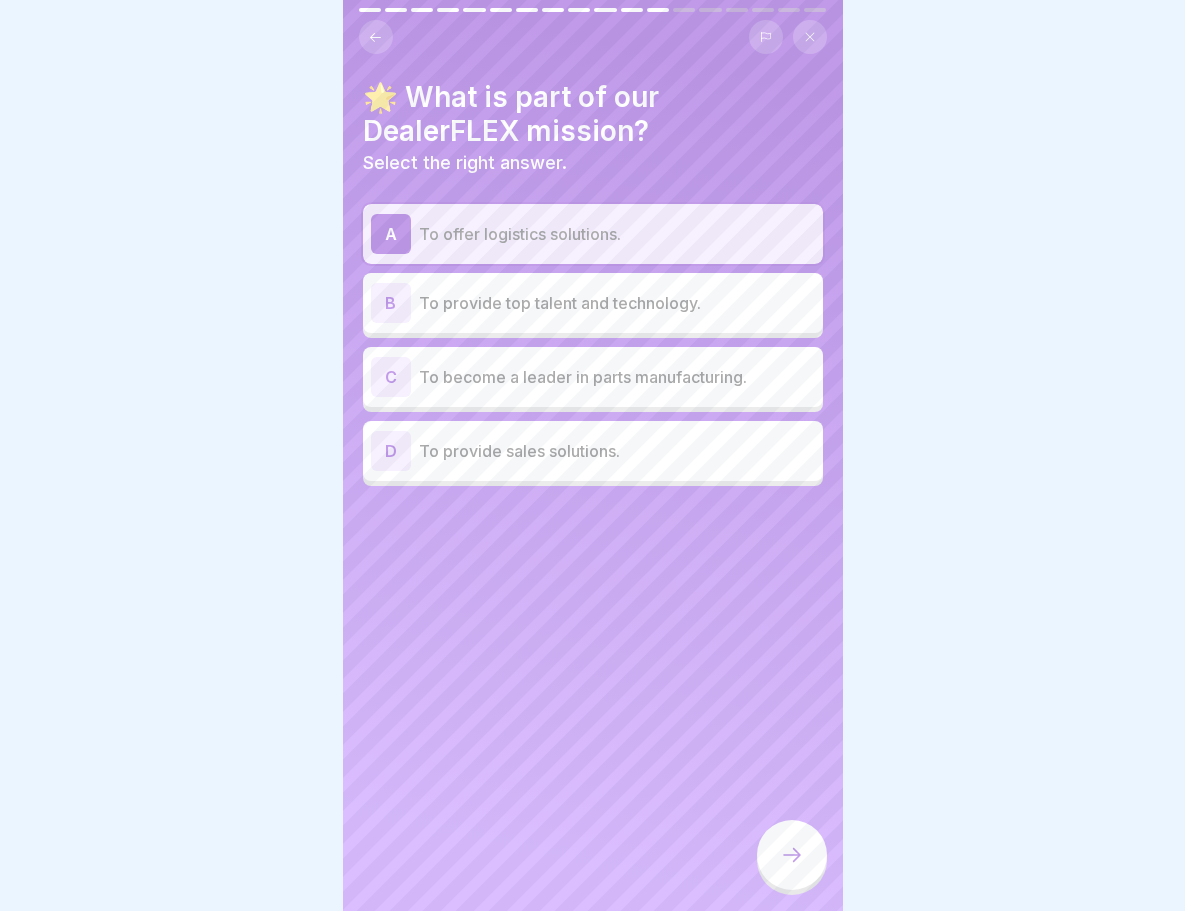 click on "B To provide top talent and technology." at bounding box center [593, 303] 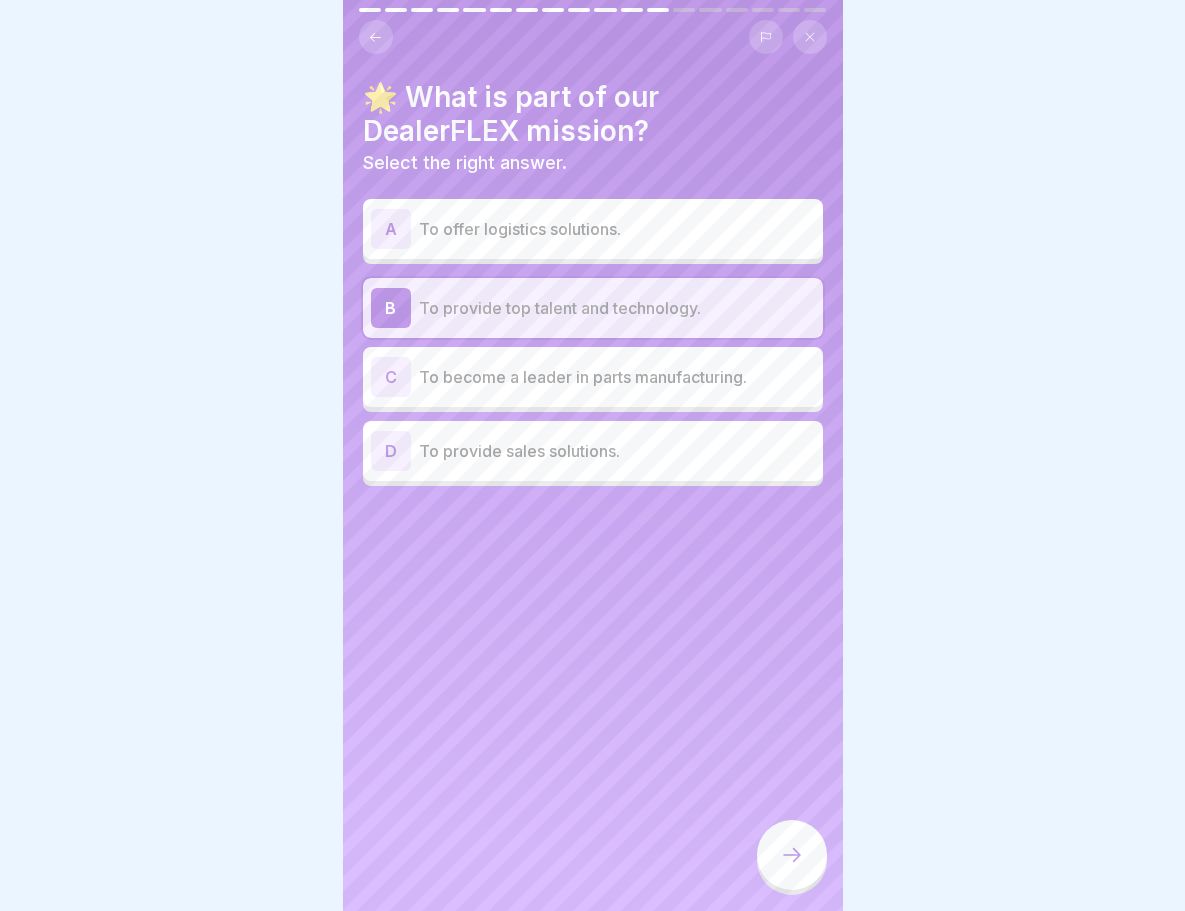 click on "To offer logistics solutions." at bounding box center [617, 229] 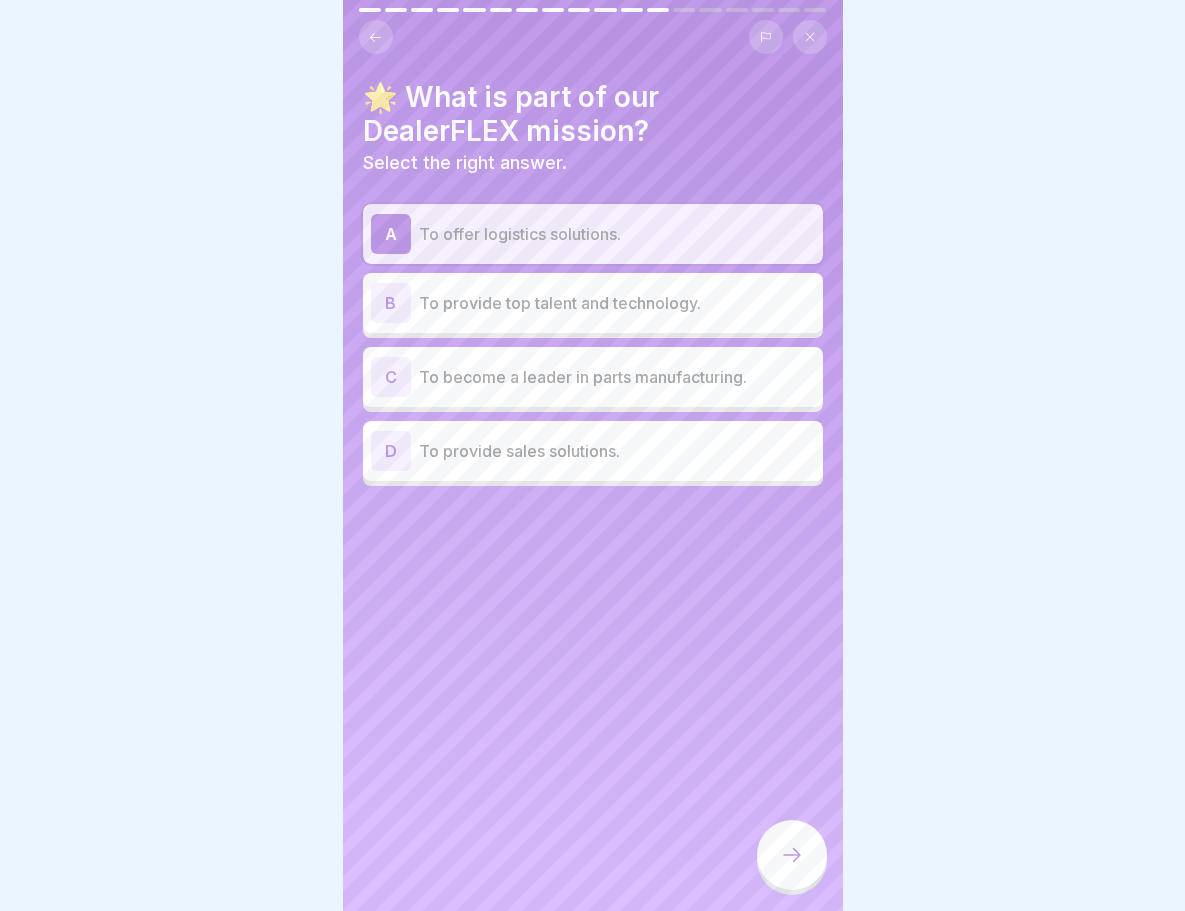 click at bounding box center (792, 855) 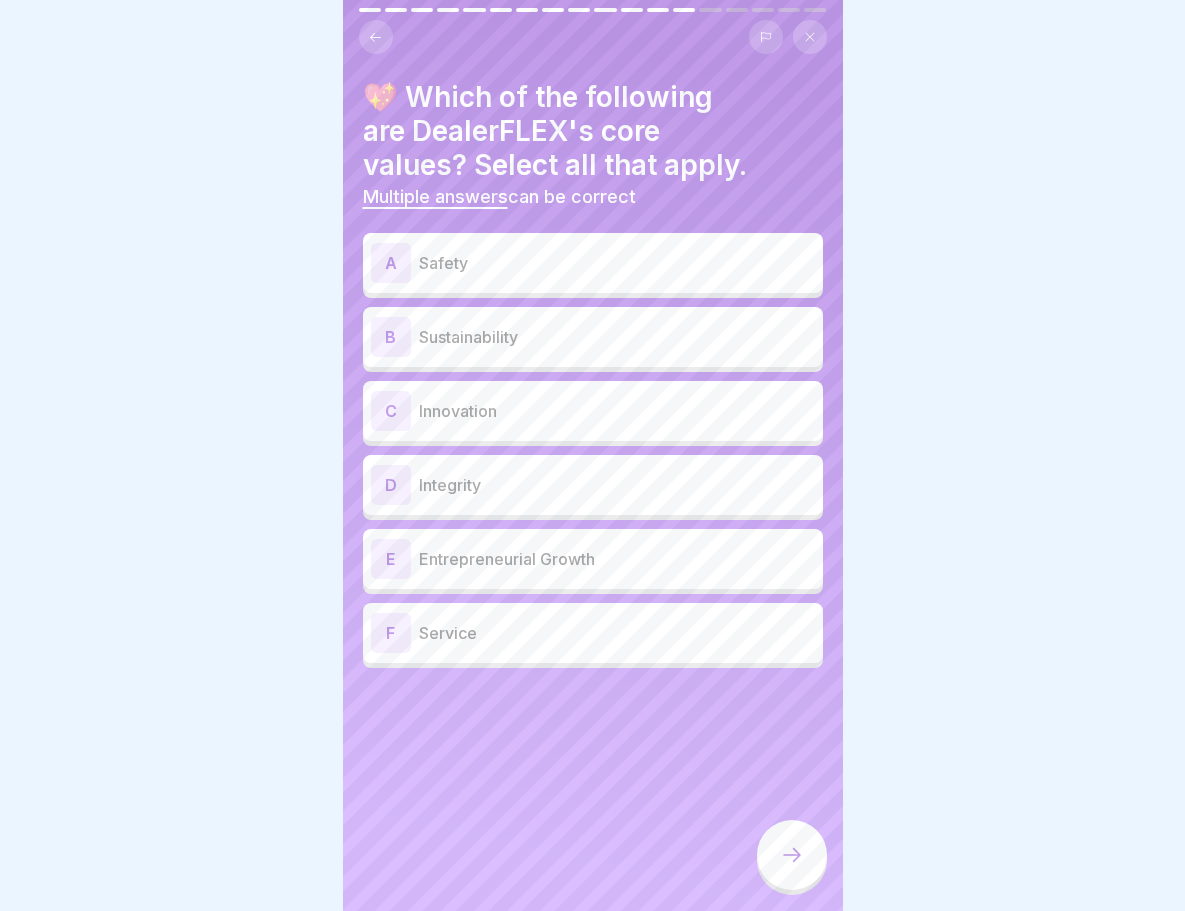 click on "Safety" at bounding box center (617, 263) 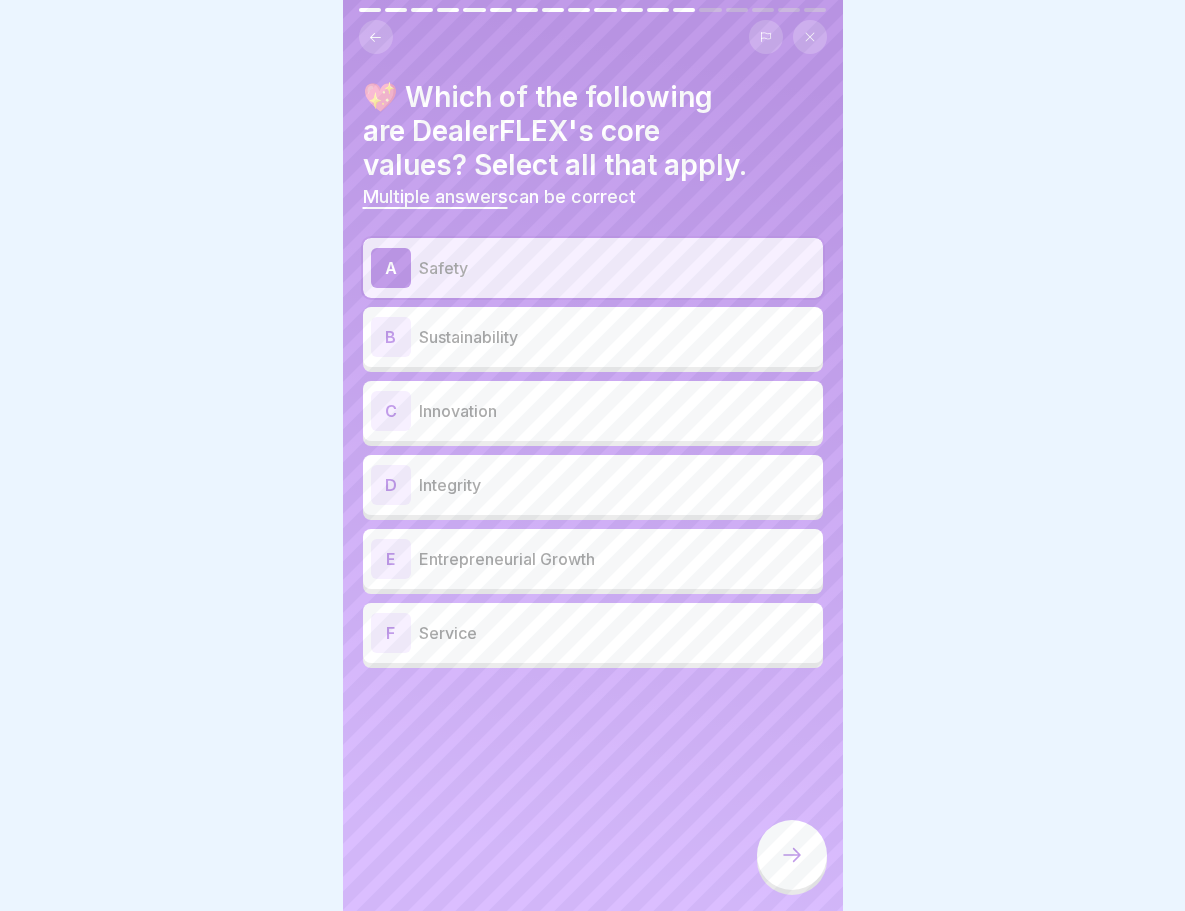 click on "Sustainability" at bounding box center (617, 337) 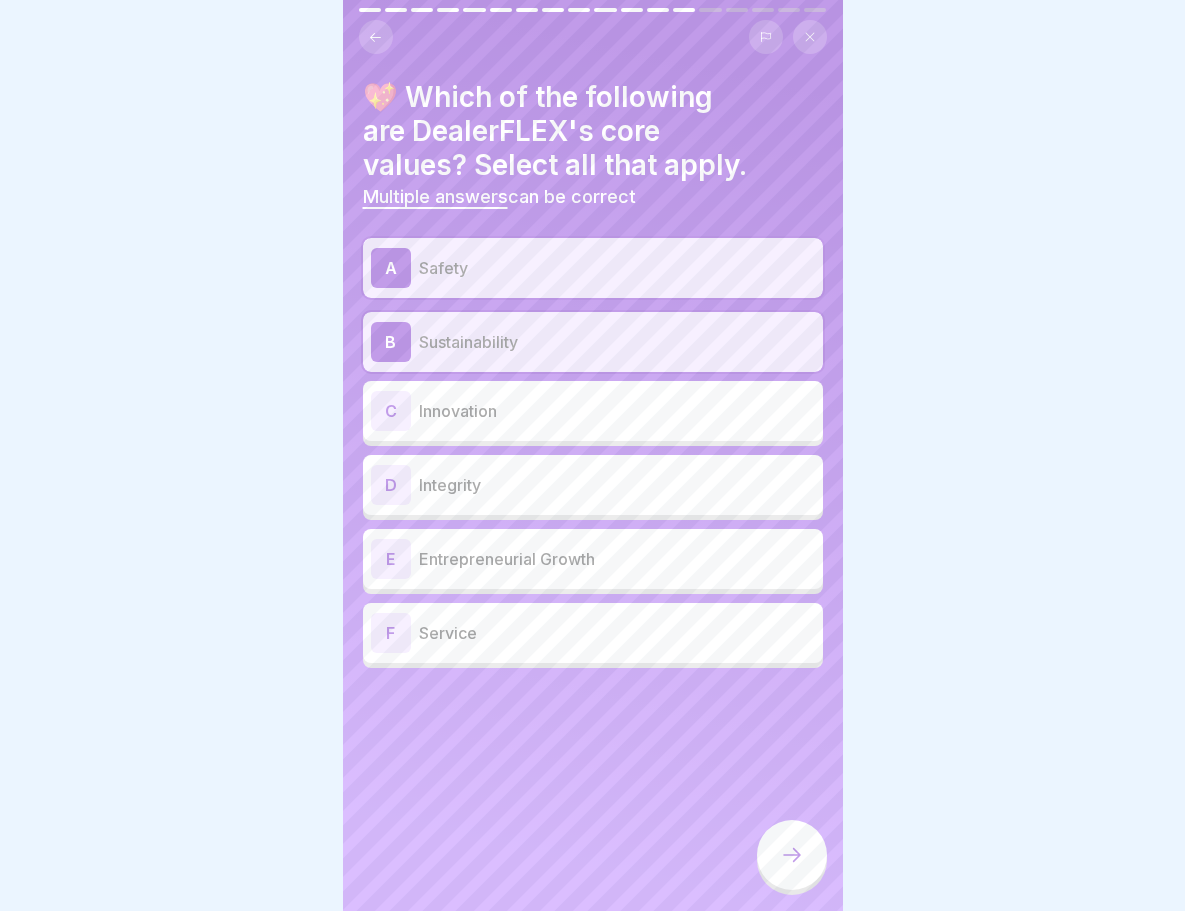 click on "D Integrity" at bounding box center [593, 485] 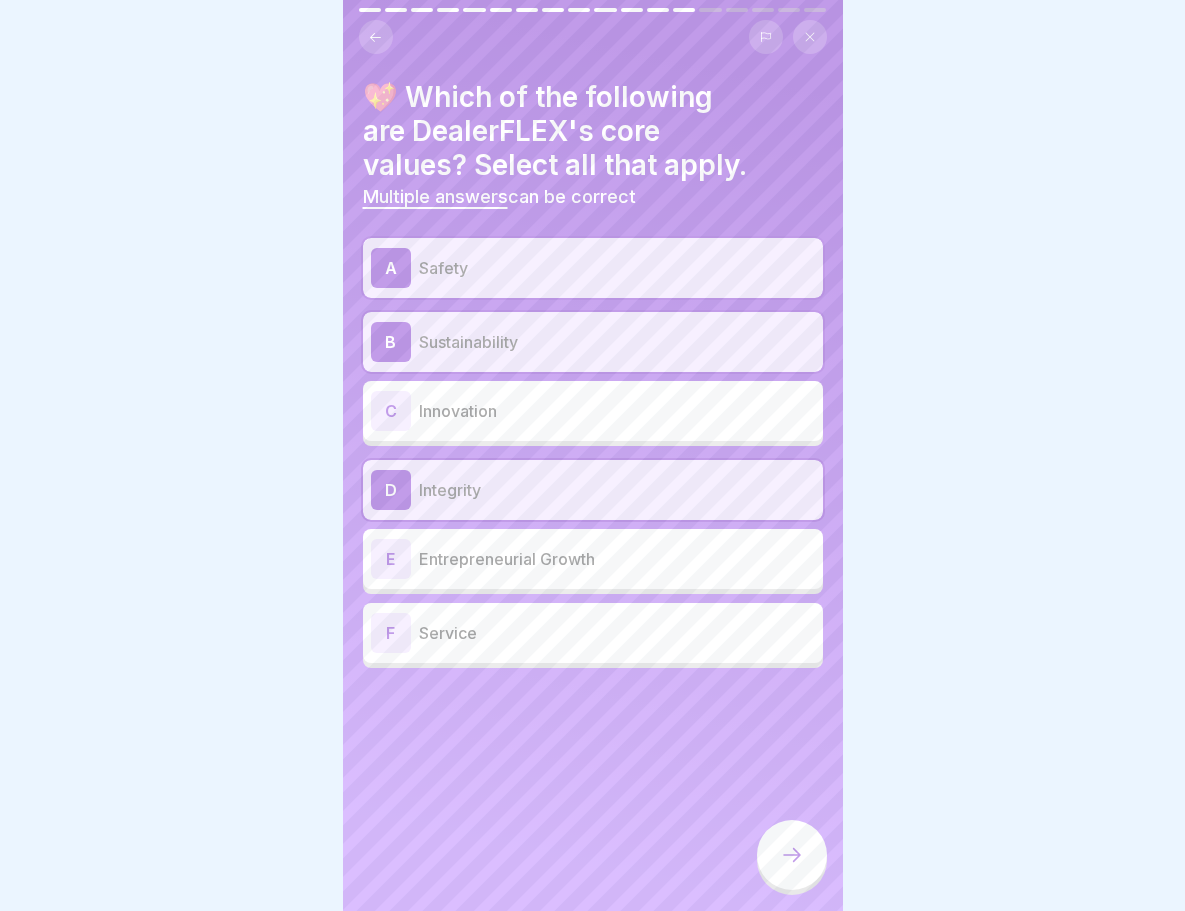 click on "Entrepreneurial Growth" at bounding box center (617, 559) 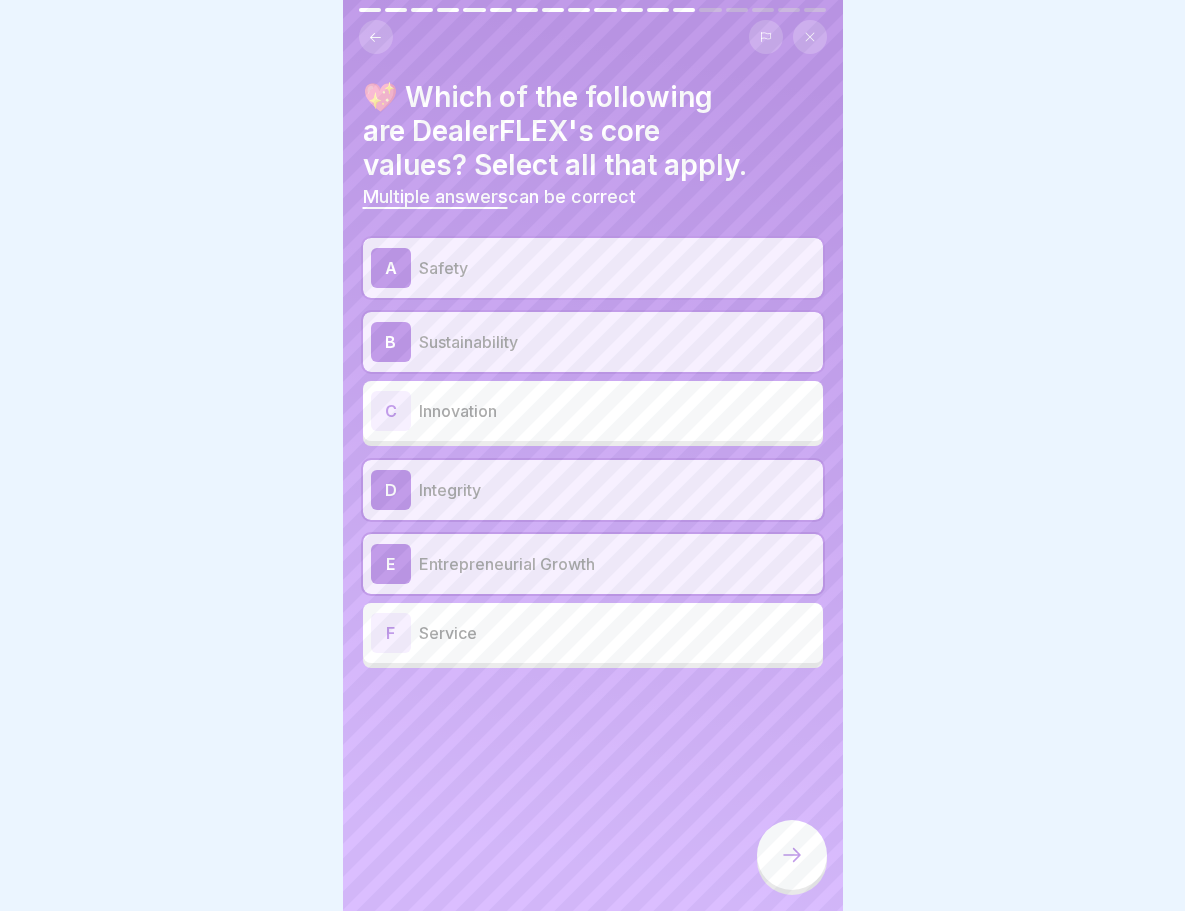 click on "F Service" at bounding box center (593, 633) 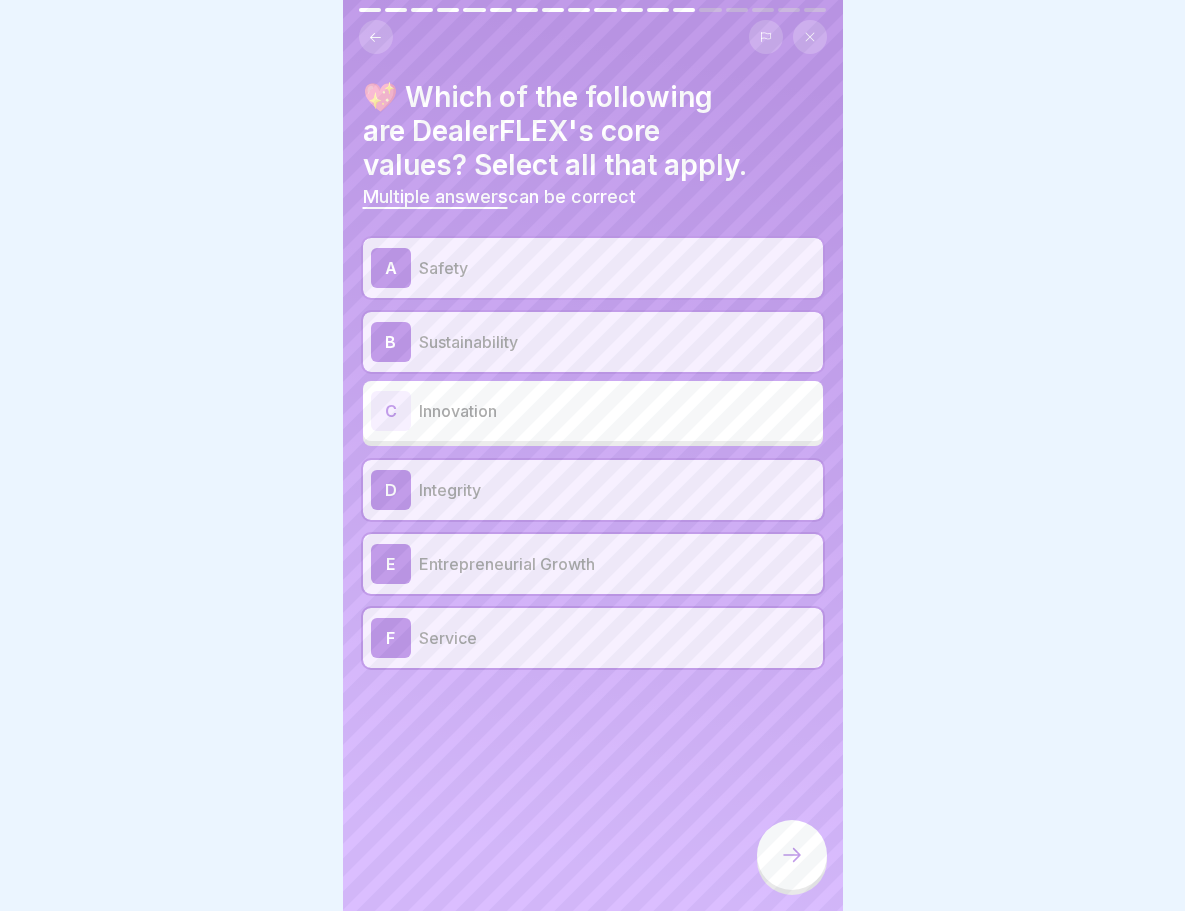 click on "C Innovation" at bounding box center [593, 411] 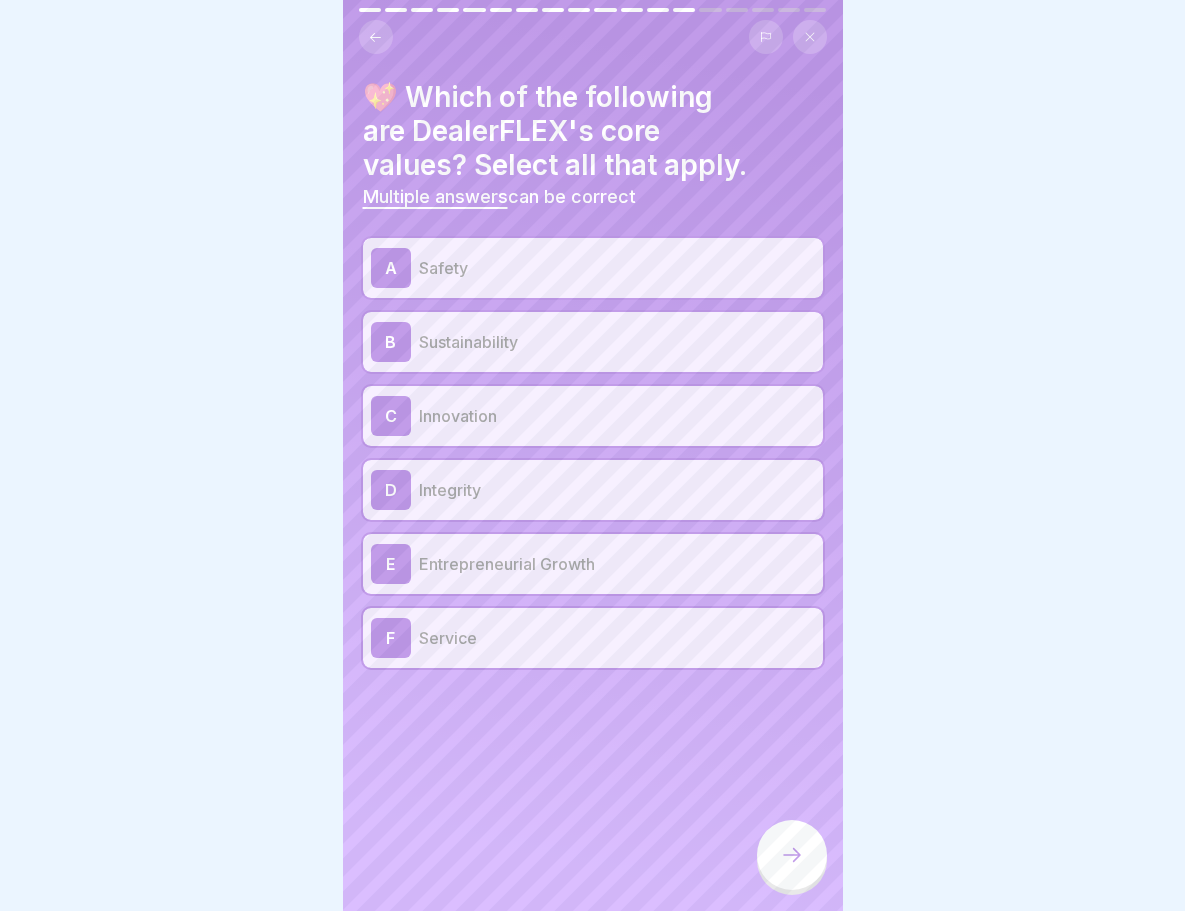 click 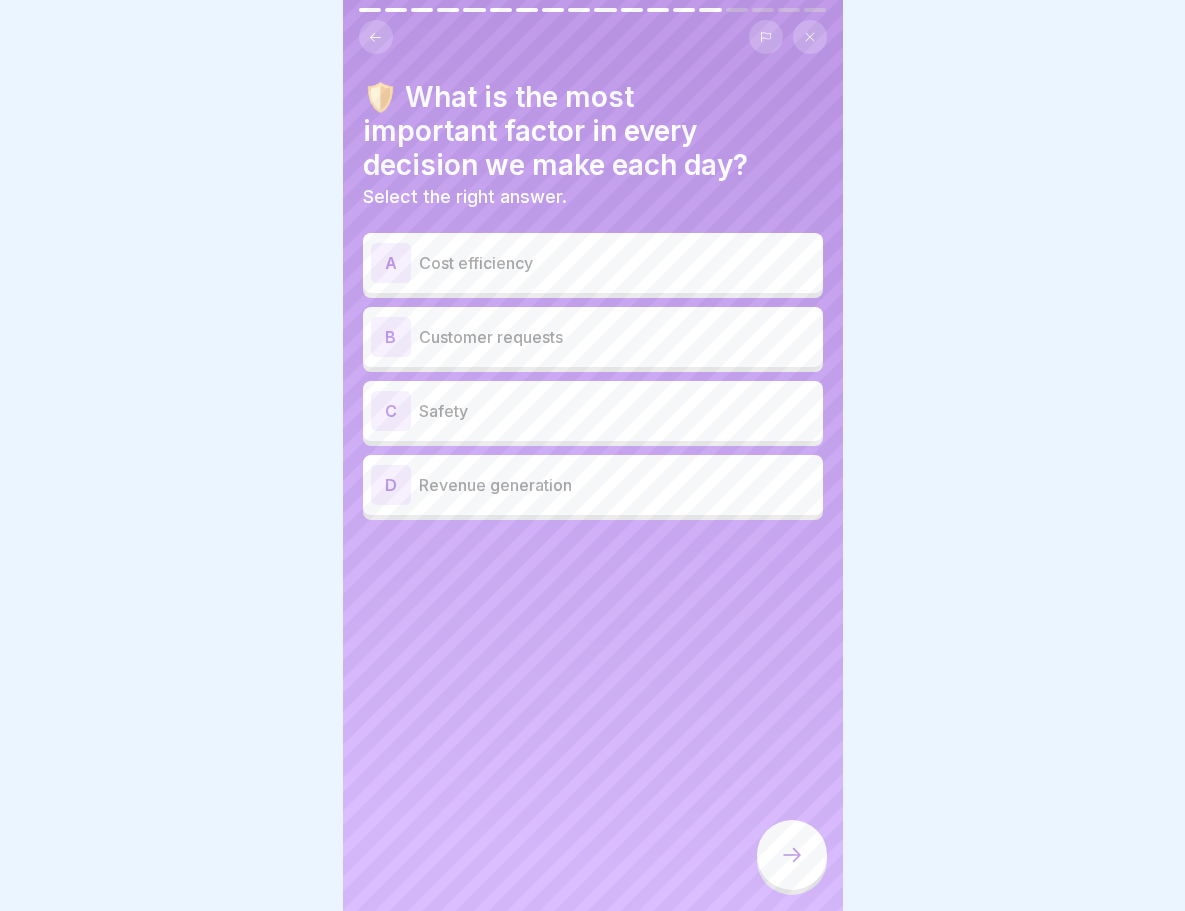 click on "C Safety" at bounding box center [593, 411] 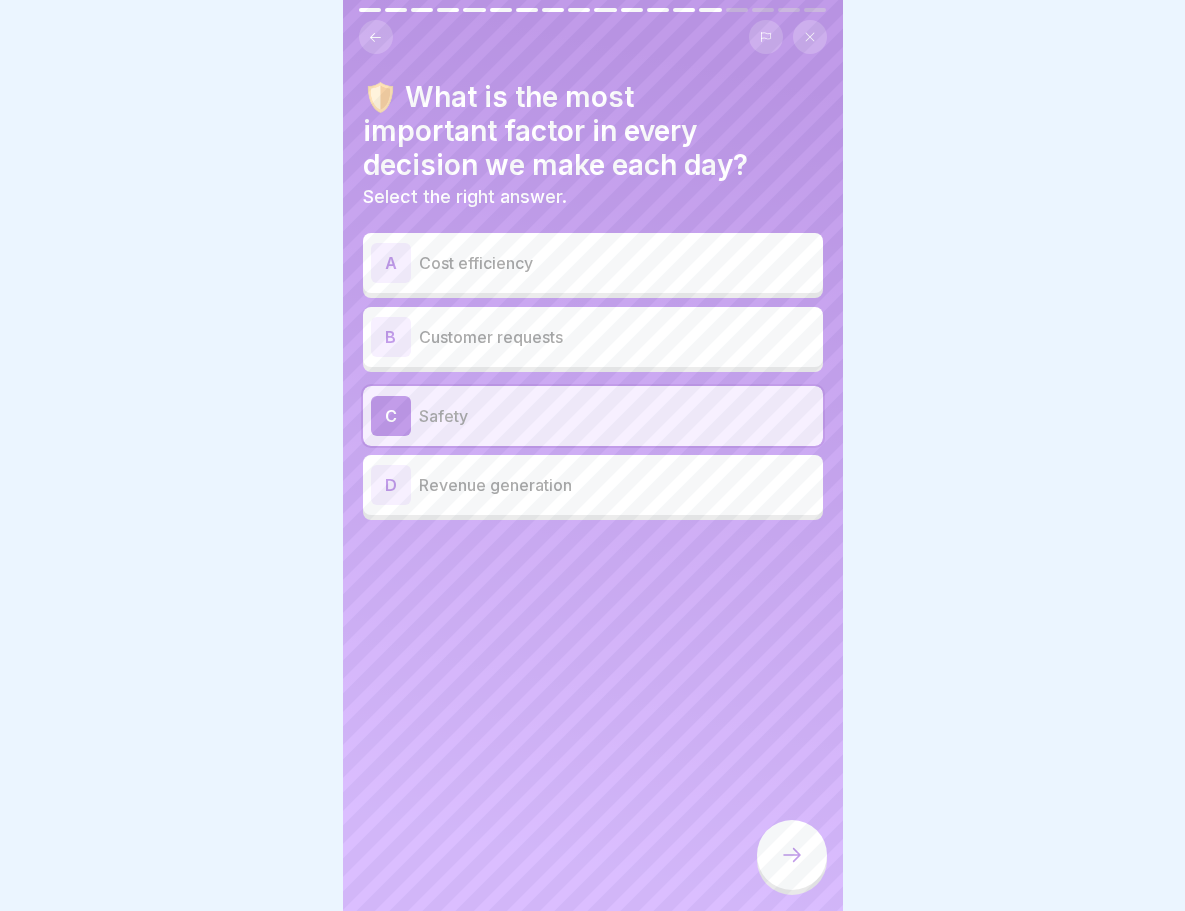 click at bounding box center (792, 855) 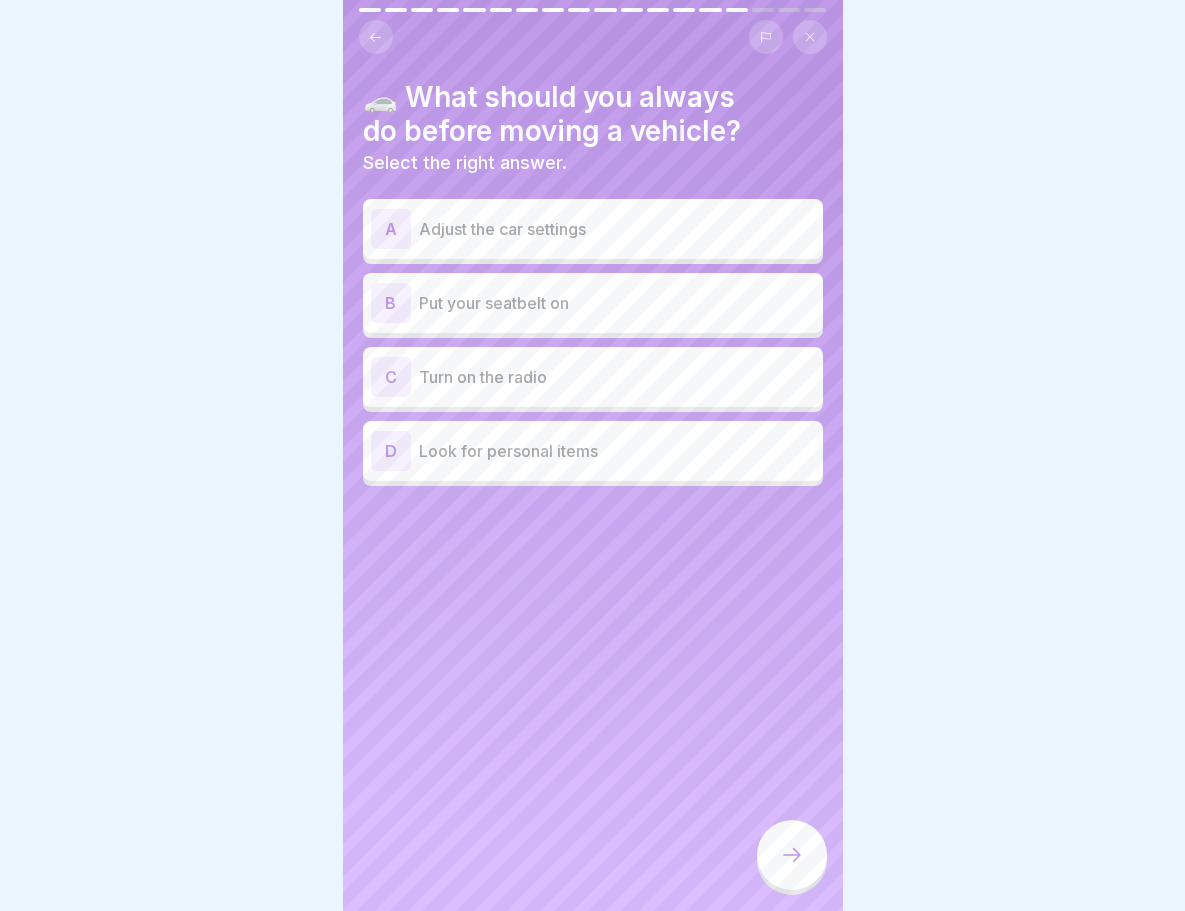 click on "B Put your seatbelt on" at bounding box center [593, 303] 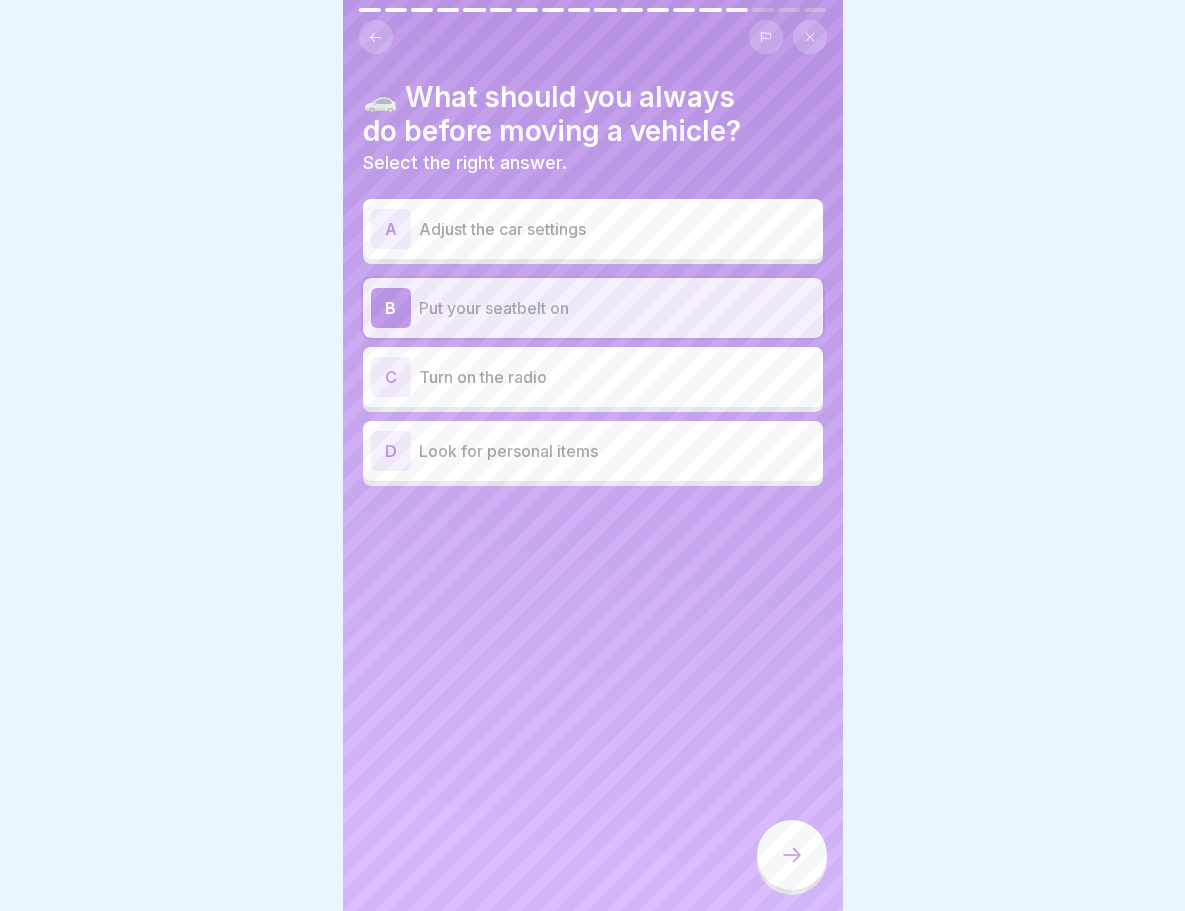 click at bounding box center (792, 855) 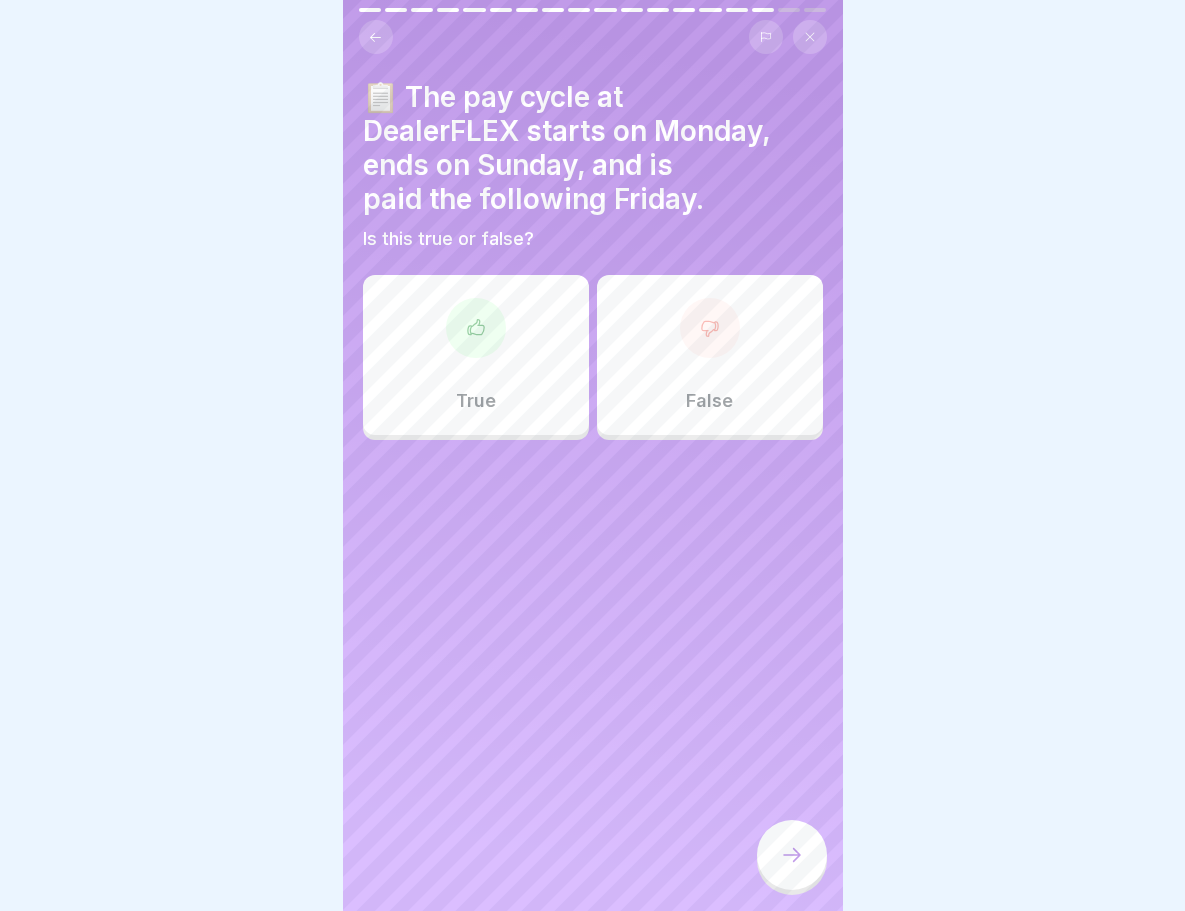 click on "True" at bounding box center (476, 355) 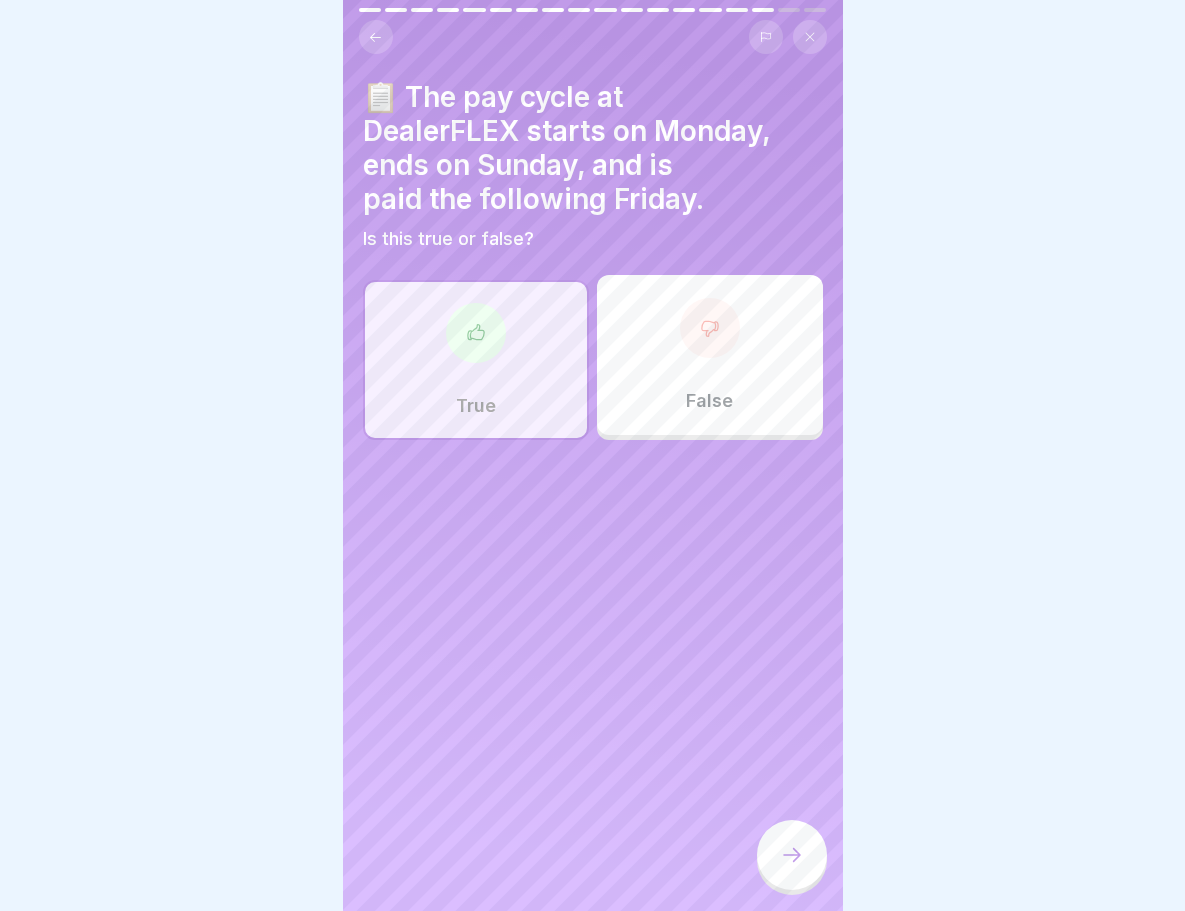 click at bounding box center [792, 855] 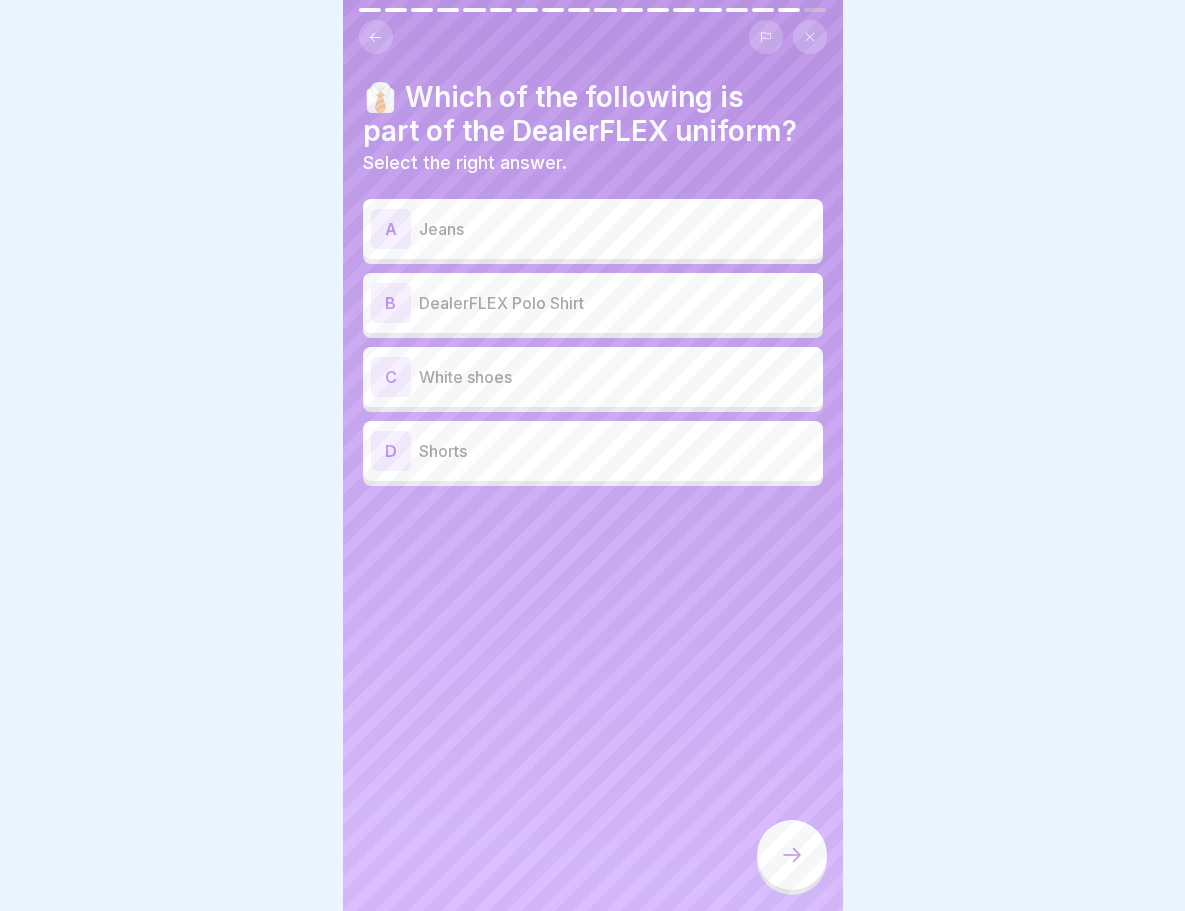 click on "DealerFLEX Polo Shirt" at bounding box center [617, 303] 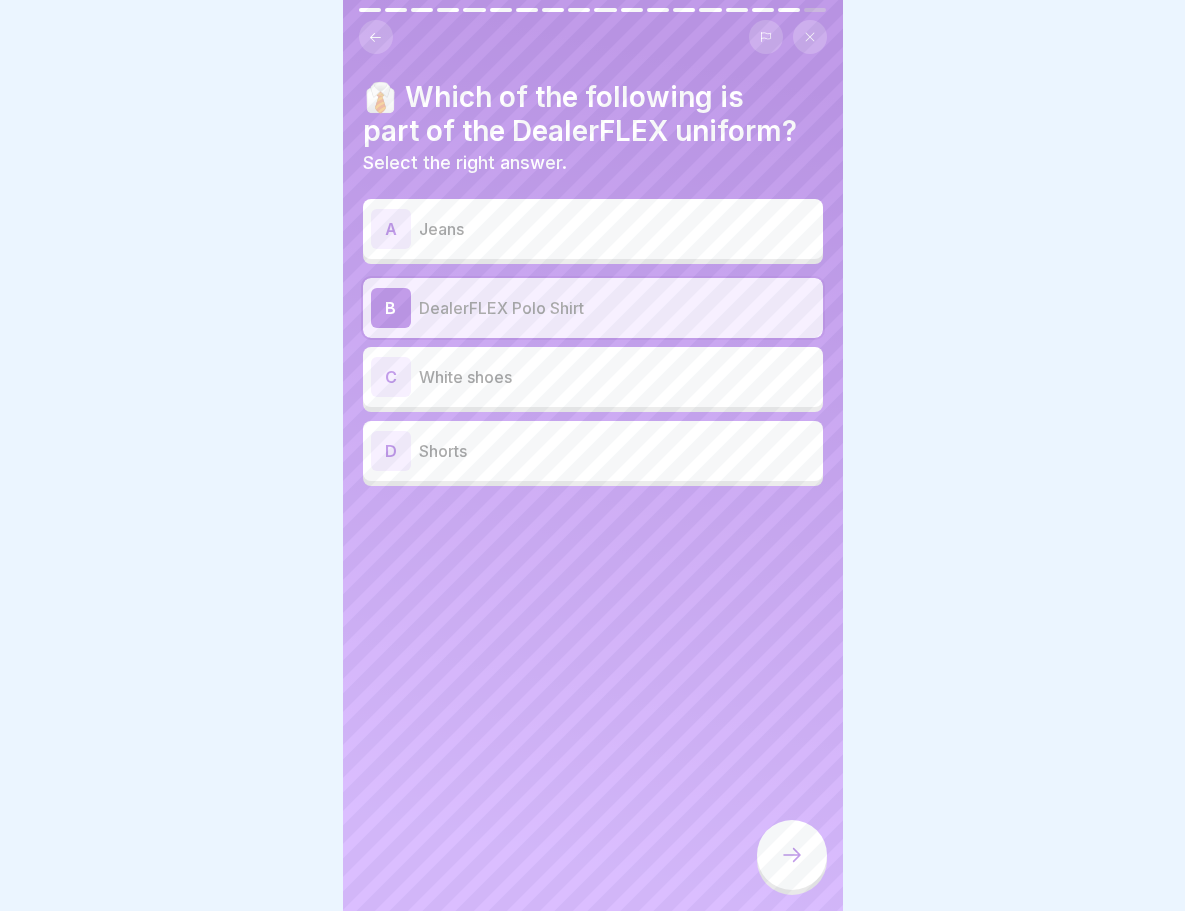 click at bounding box center [792, 855] 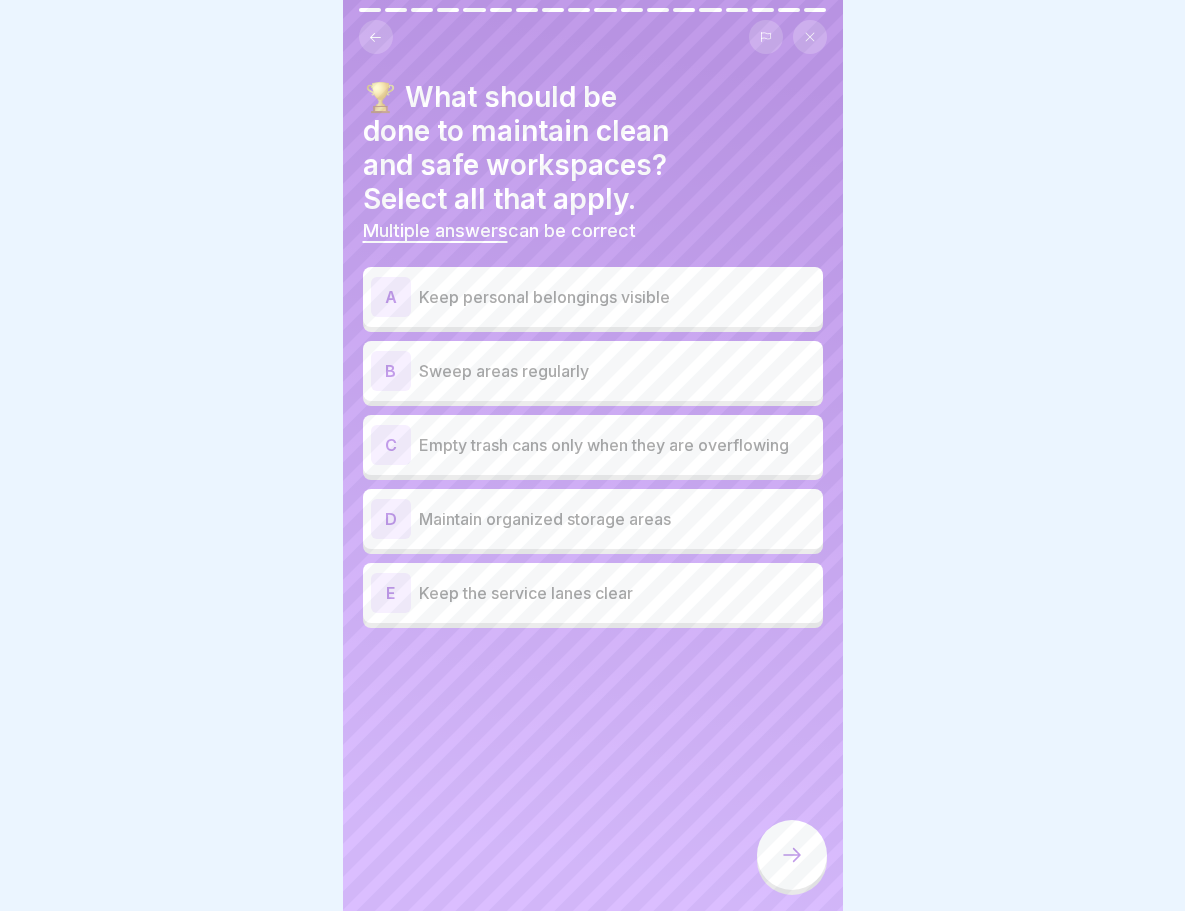 click on "Sweep areas regularly" at bounding box center (617, 371) 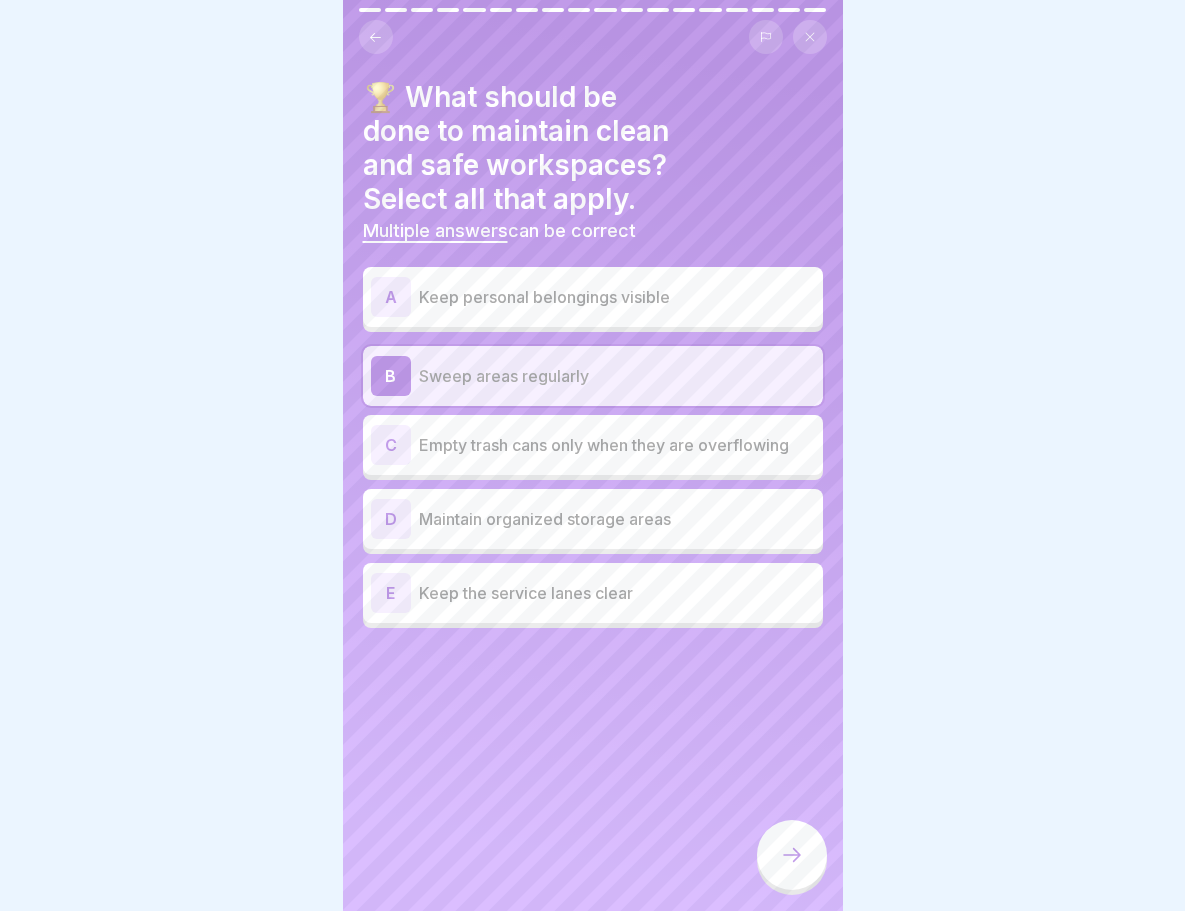 click on "C Empty trash cans only when they are overflowing" at bounding box center [593, 445] 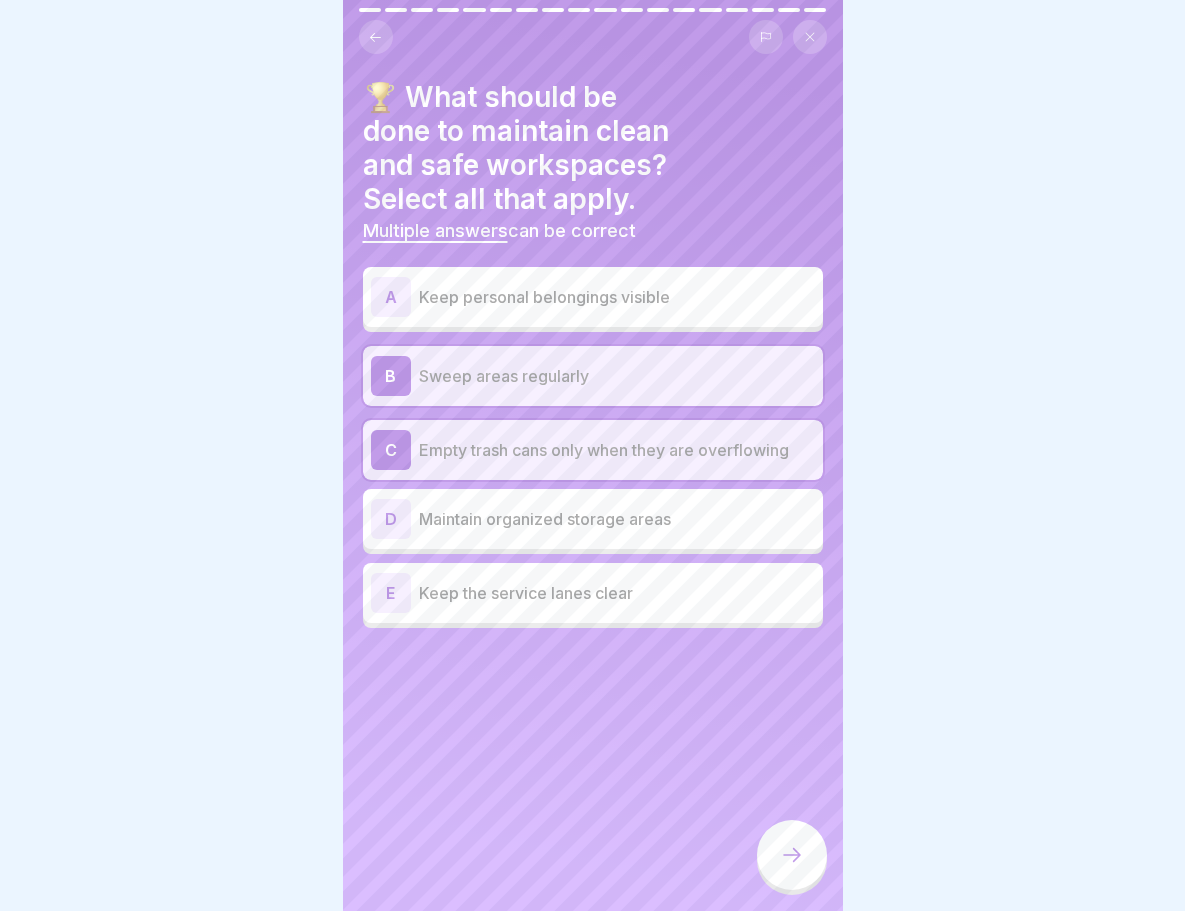 click on "D Maintain organized storage areas" at bounding box center [593, 519] 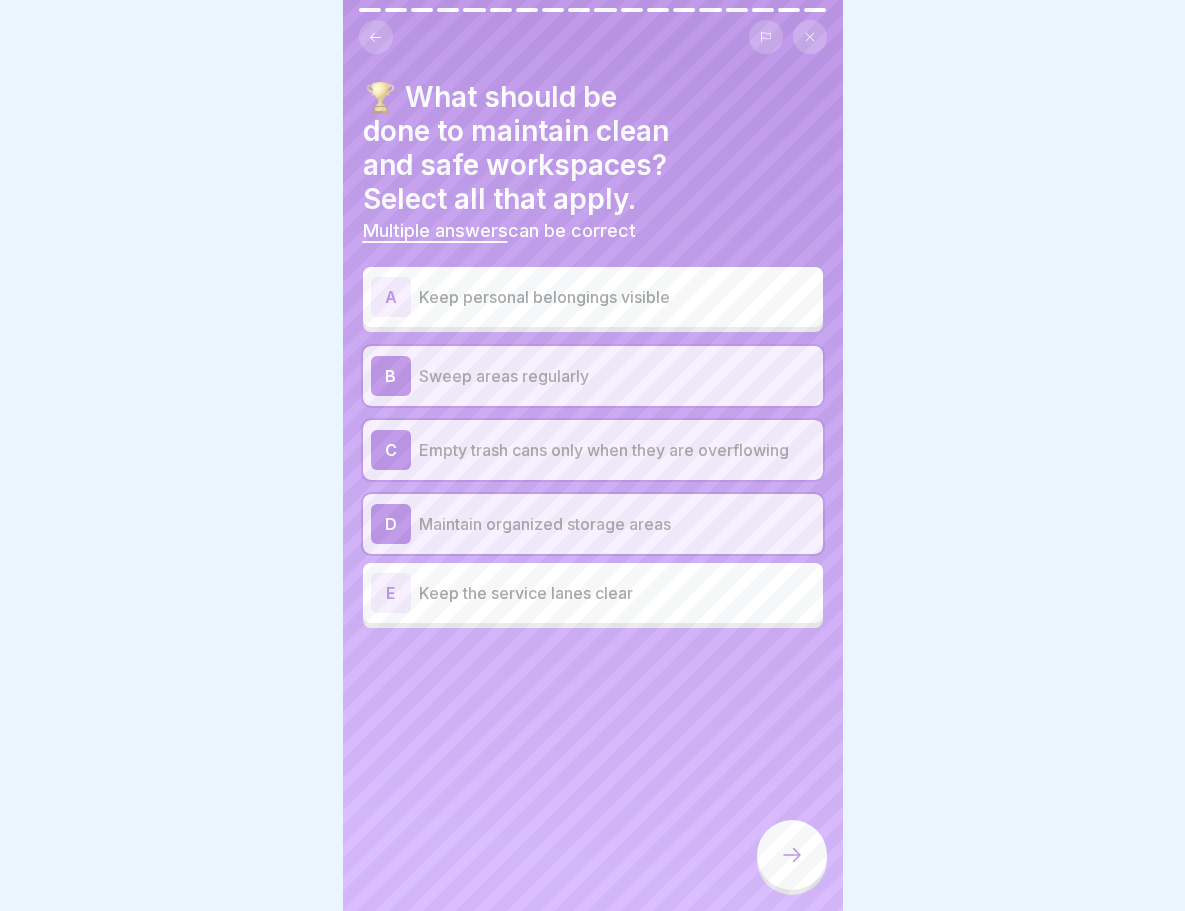 click on "Keep the service lanes clear" at bounding box center (617, 593) 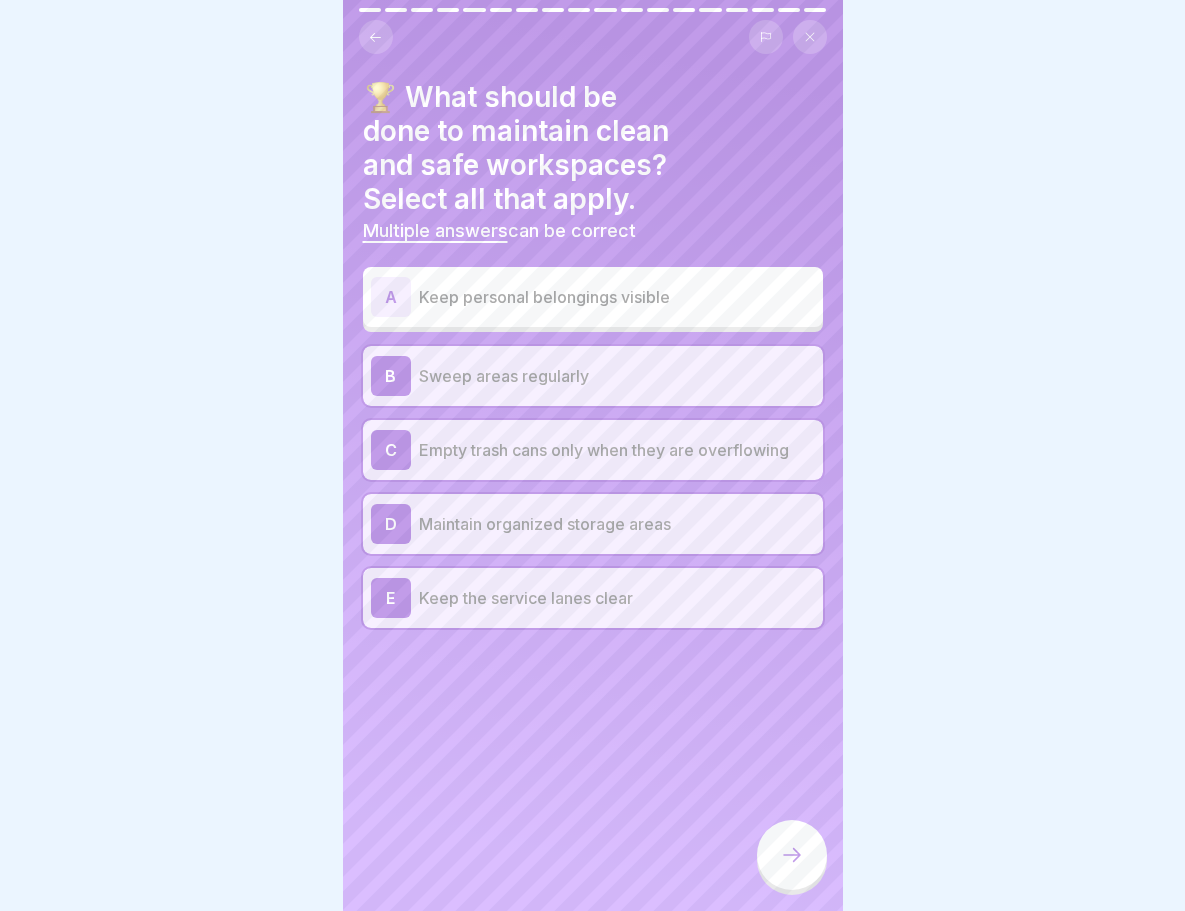 click at bounding box center (792, 855) 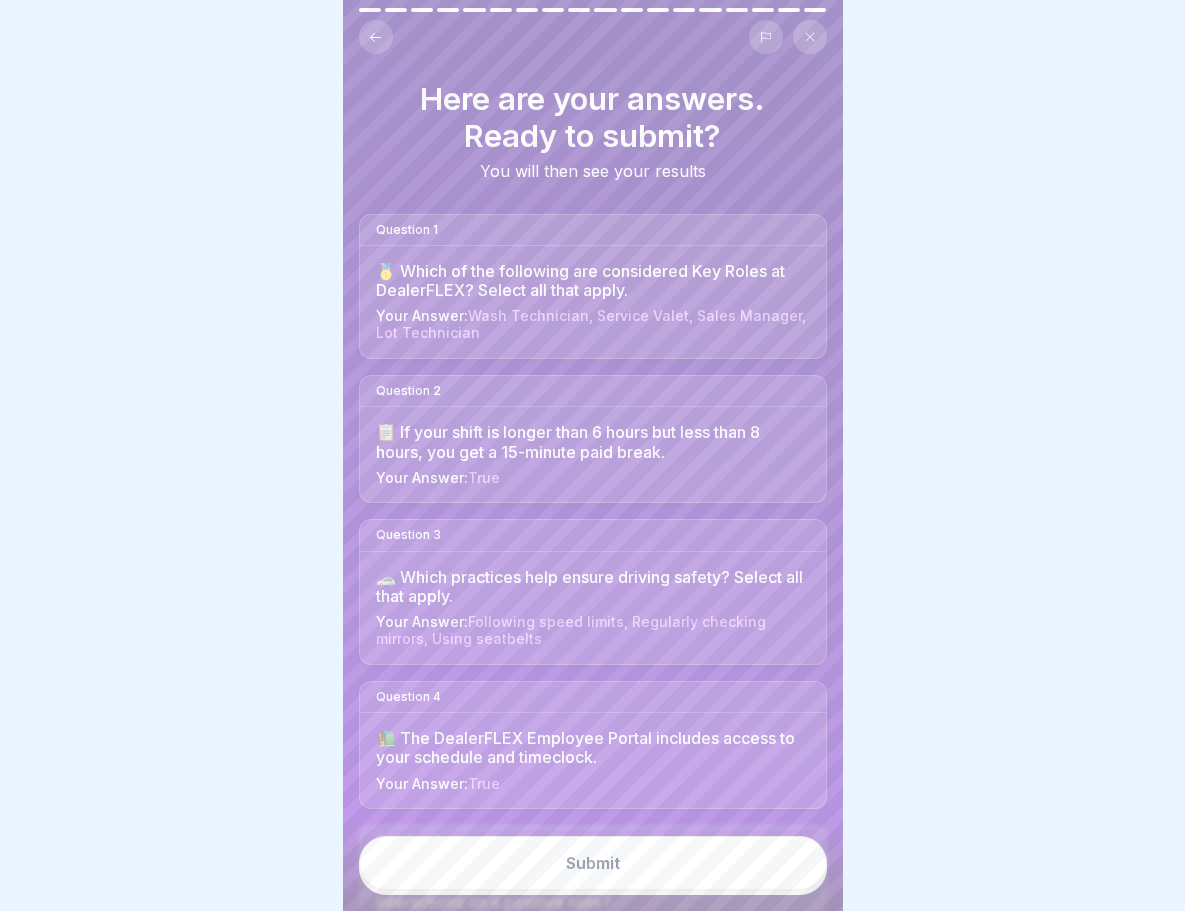 click on "Submit" at bounding box center (593, 863) 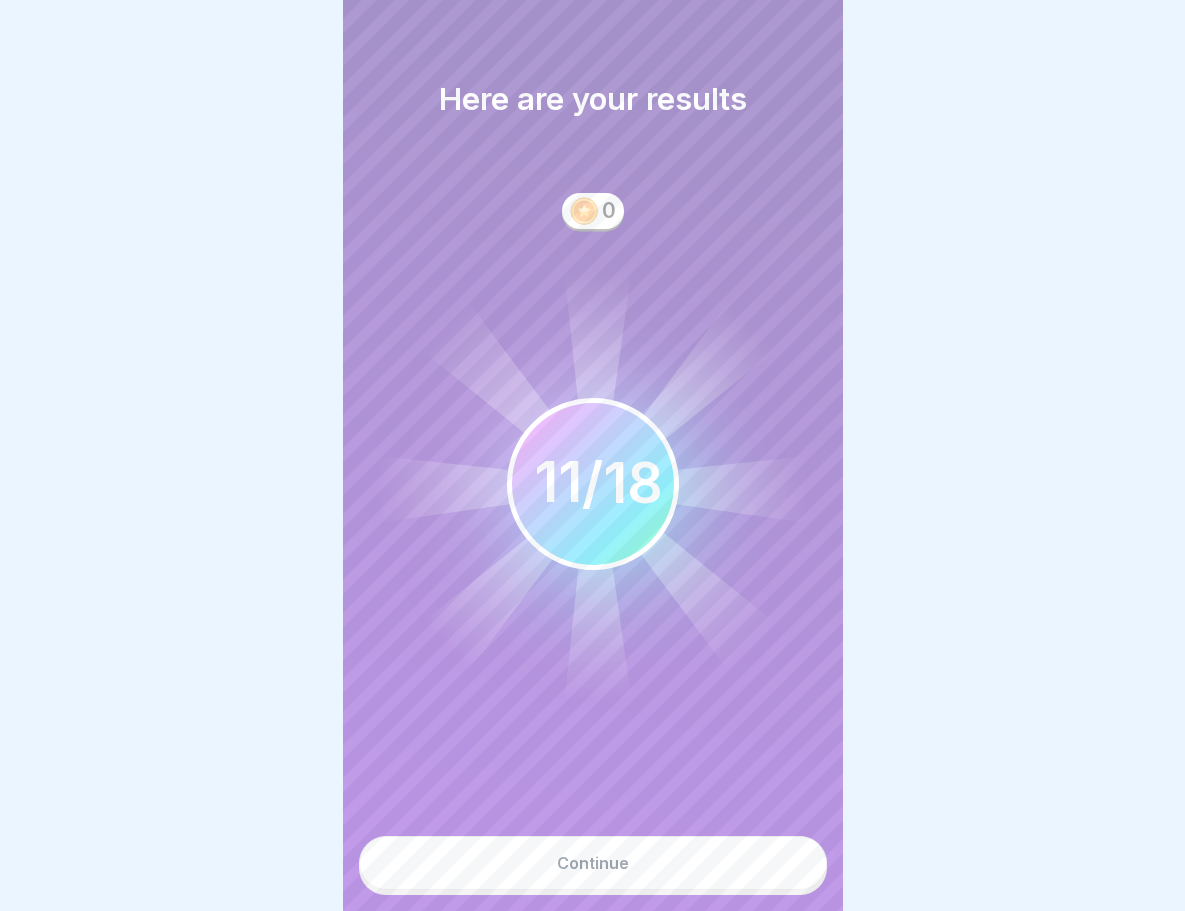 click on "Continue" at bounding box center (593, 863) 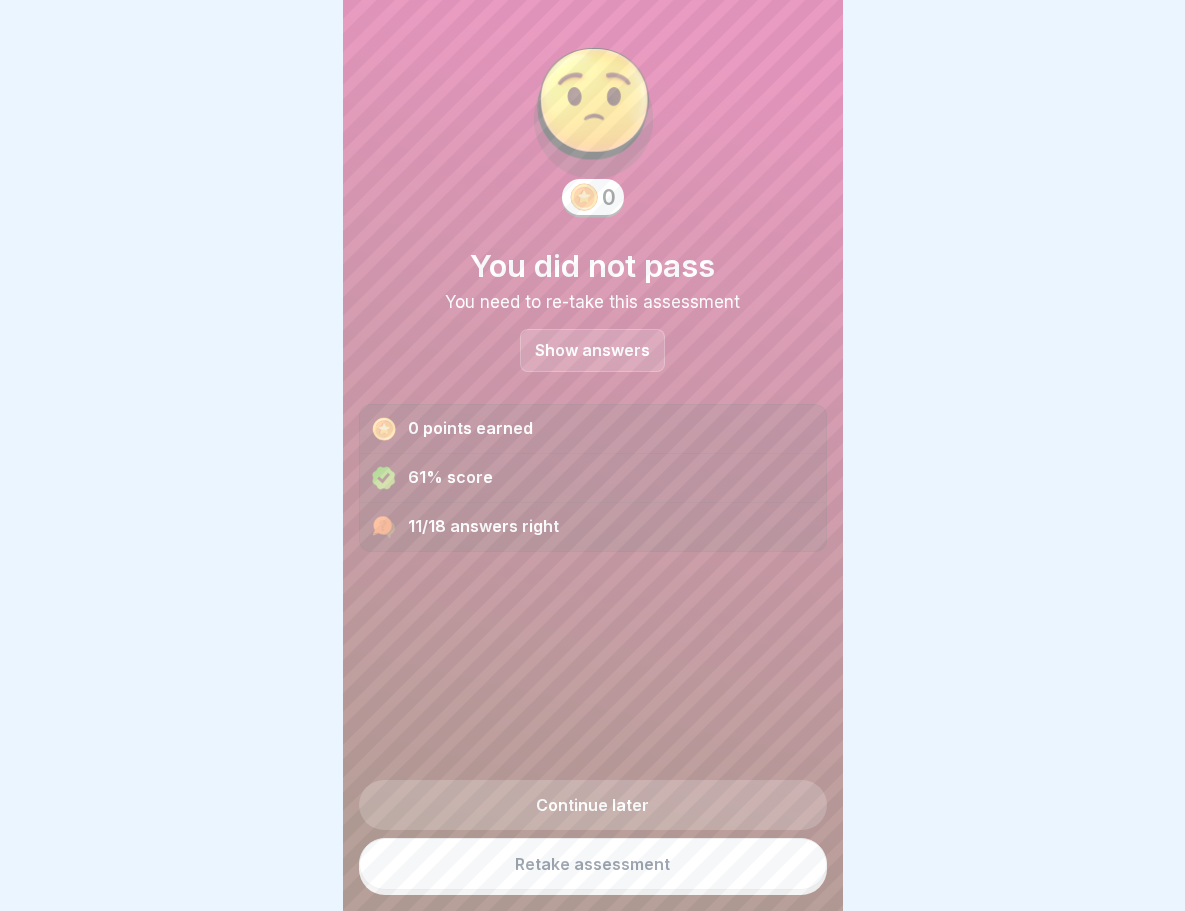 click on "Retake assessment" at bounding box center (593, 864) 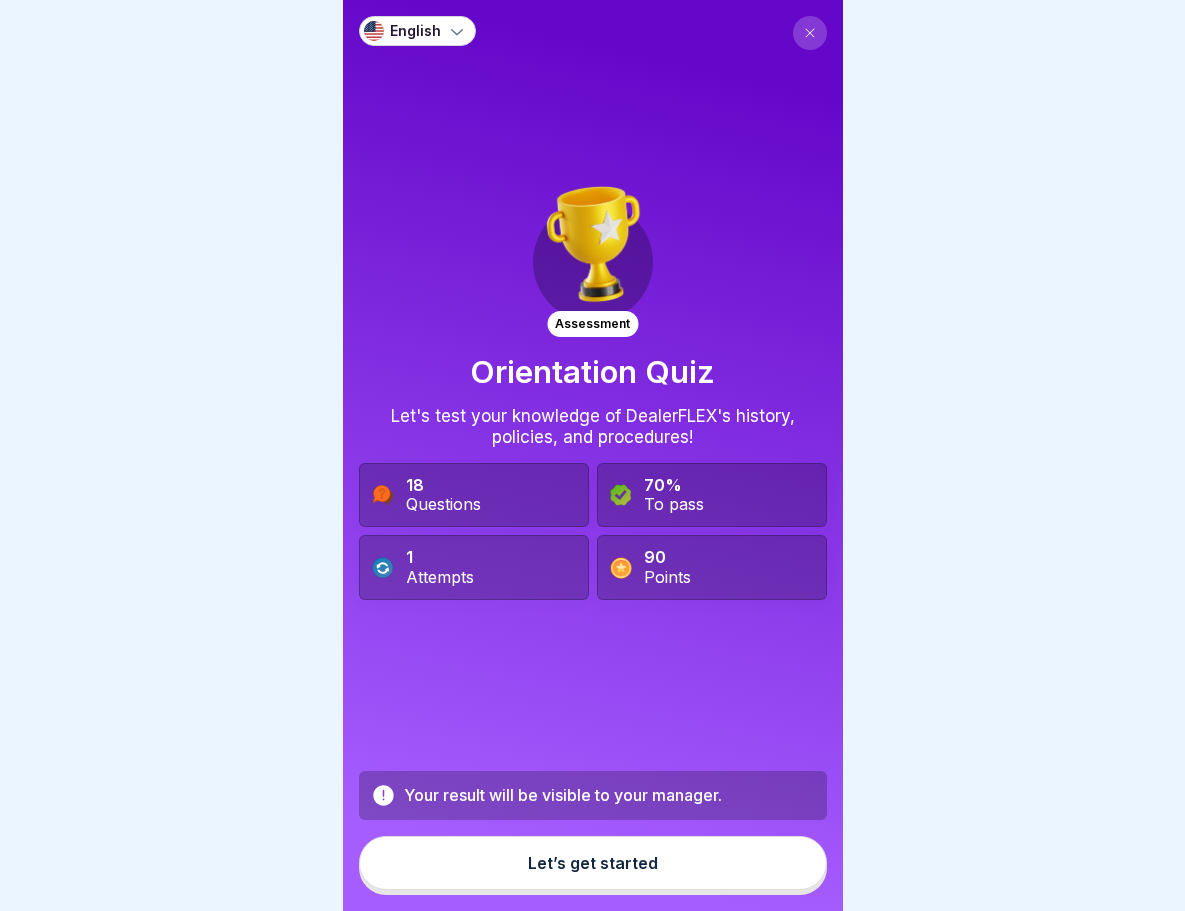 scroll, scrollTop: 0, scrollLeft: 0, axis: both 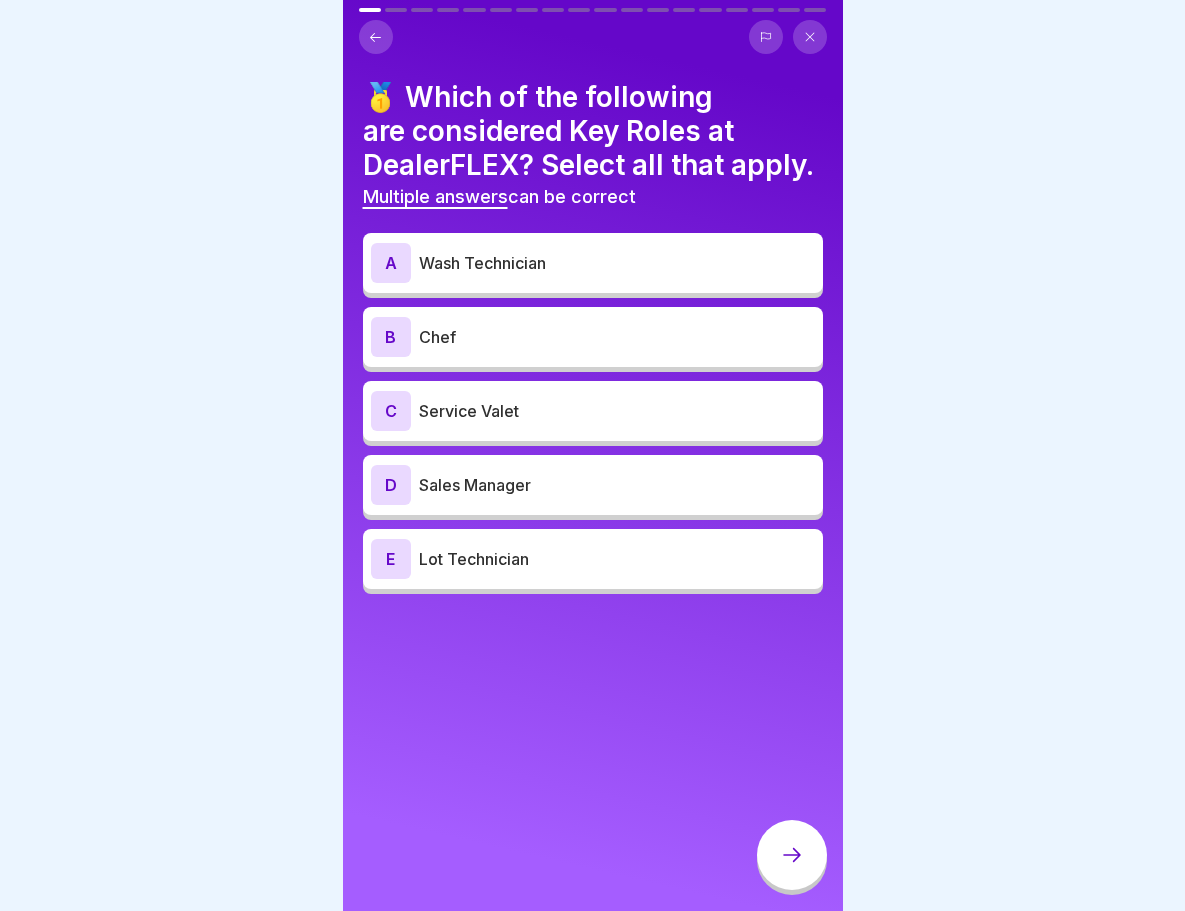 click on "A Wash Technician" at bounding box center [593, 263] 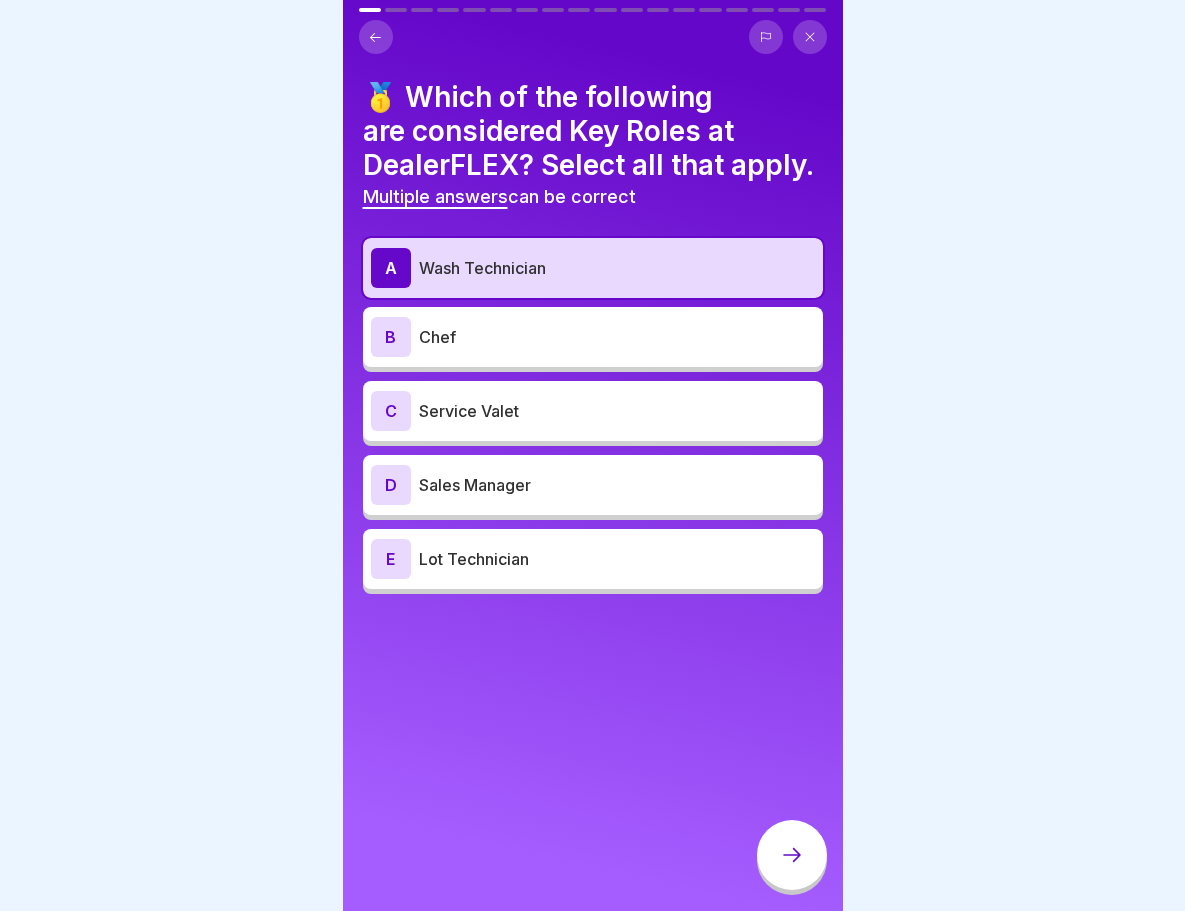 click on "Service Valet" at bounding box center [617, 411] 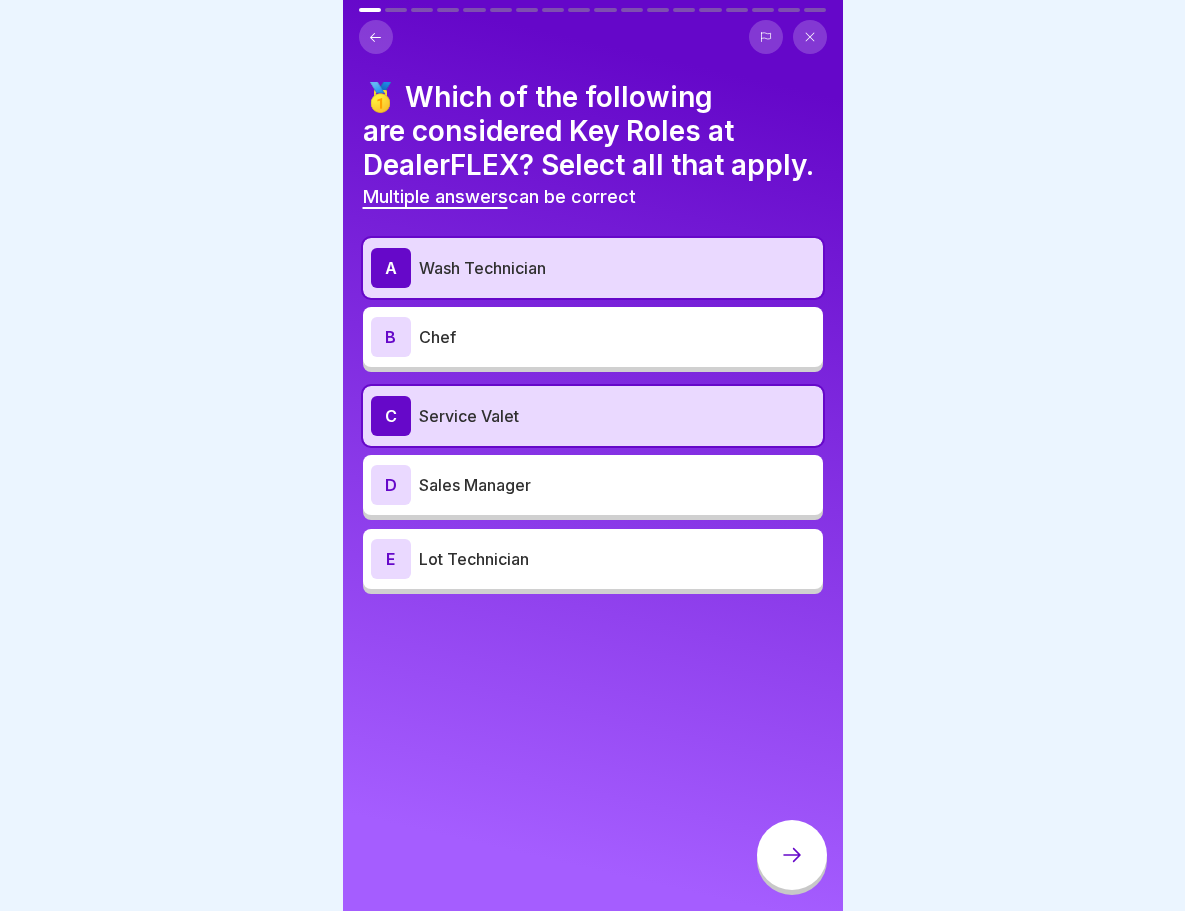 click on "Lot Technician" at bounding box center (617, 559) 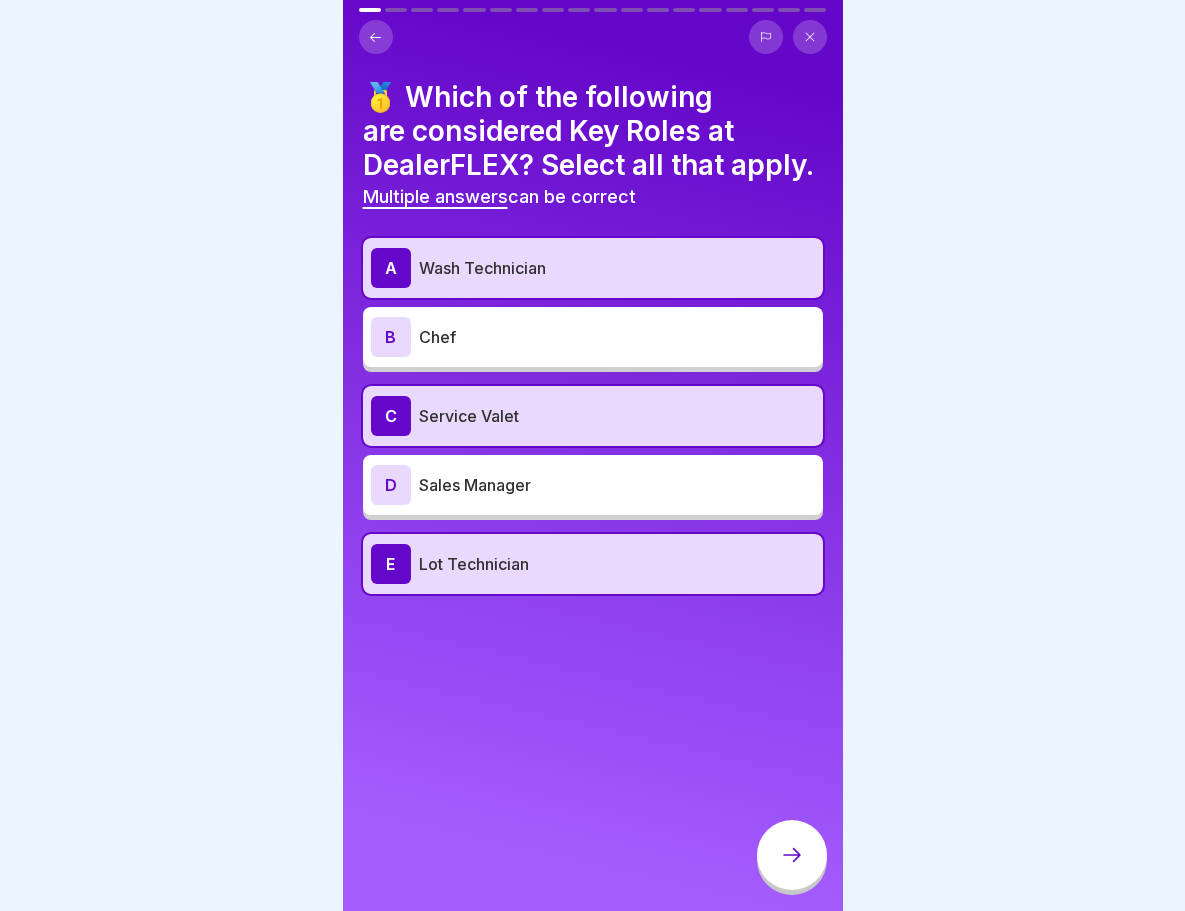 click at bounding box center [792, 855] 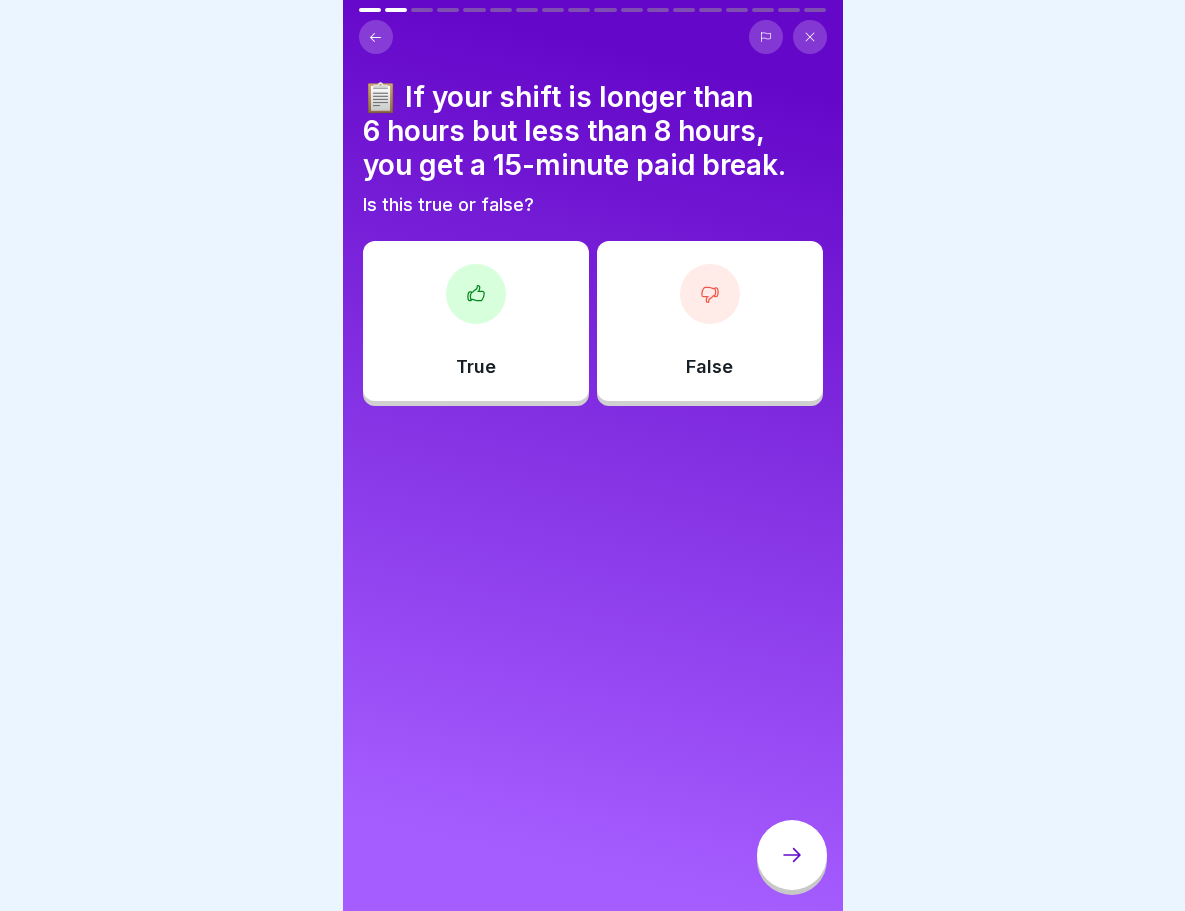 click at bounding box center [476, 294] 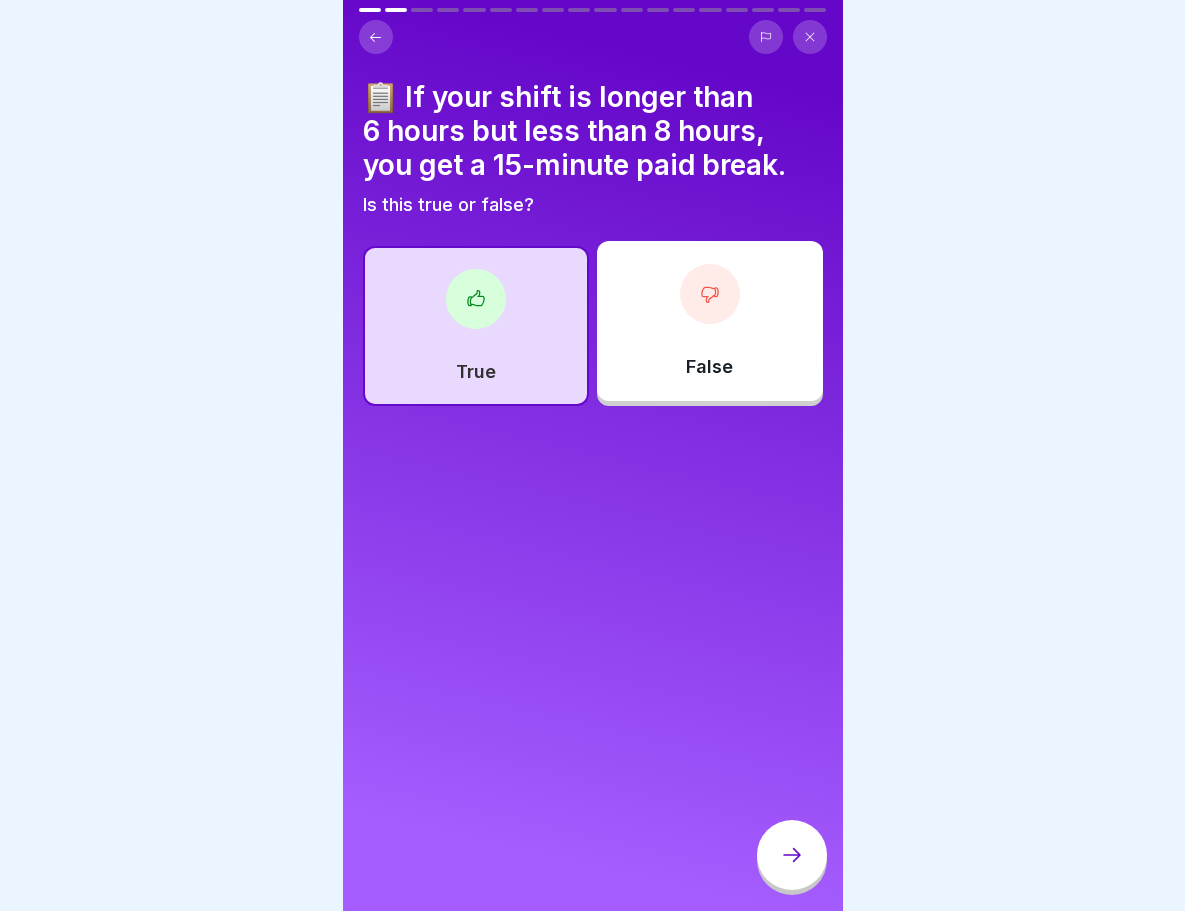 click at bounding box center (792, 855) 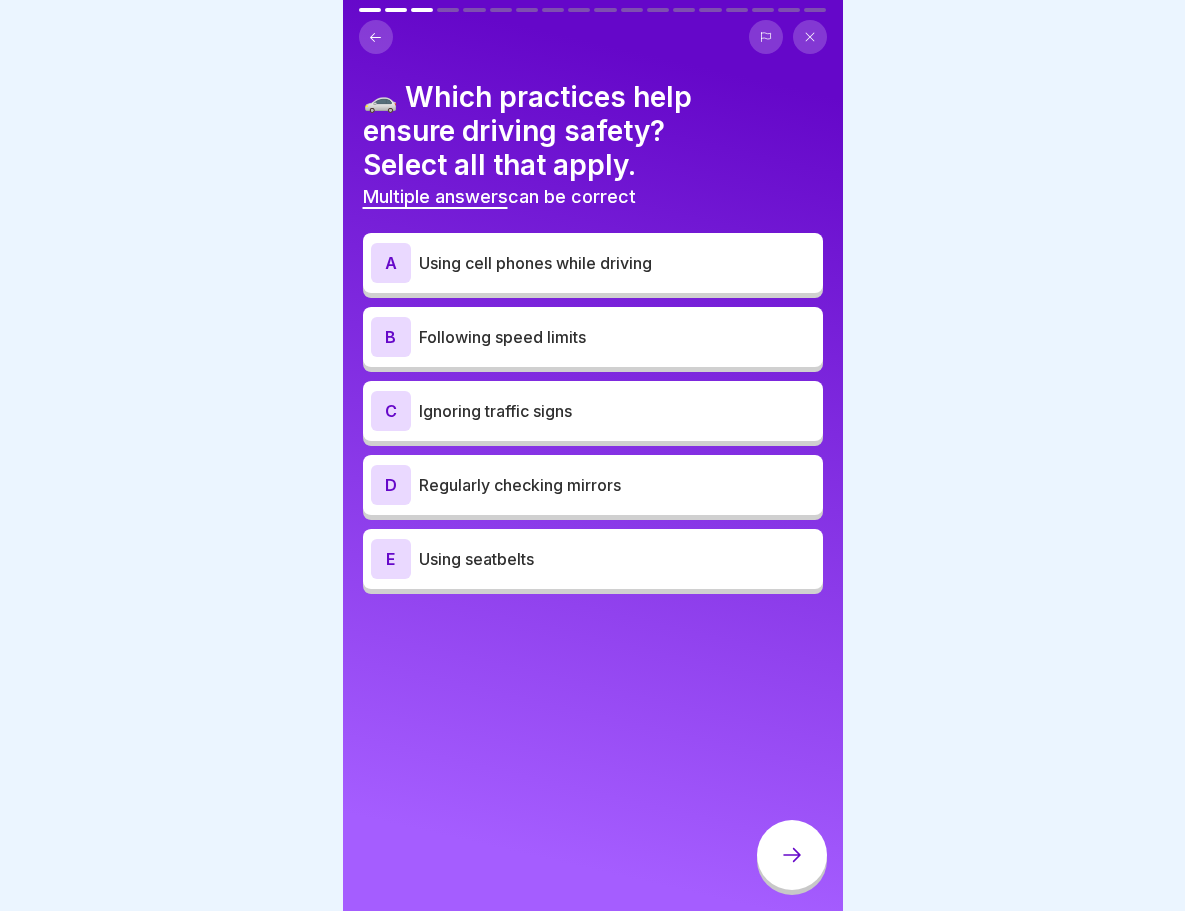 click on "B Following speed limits" at bounding box center [593, 337] 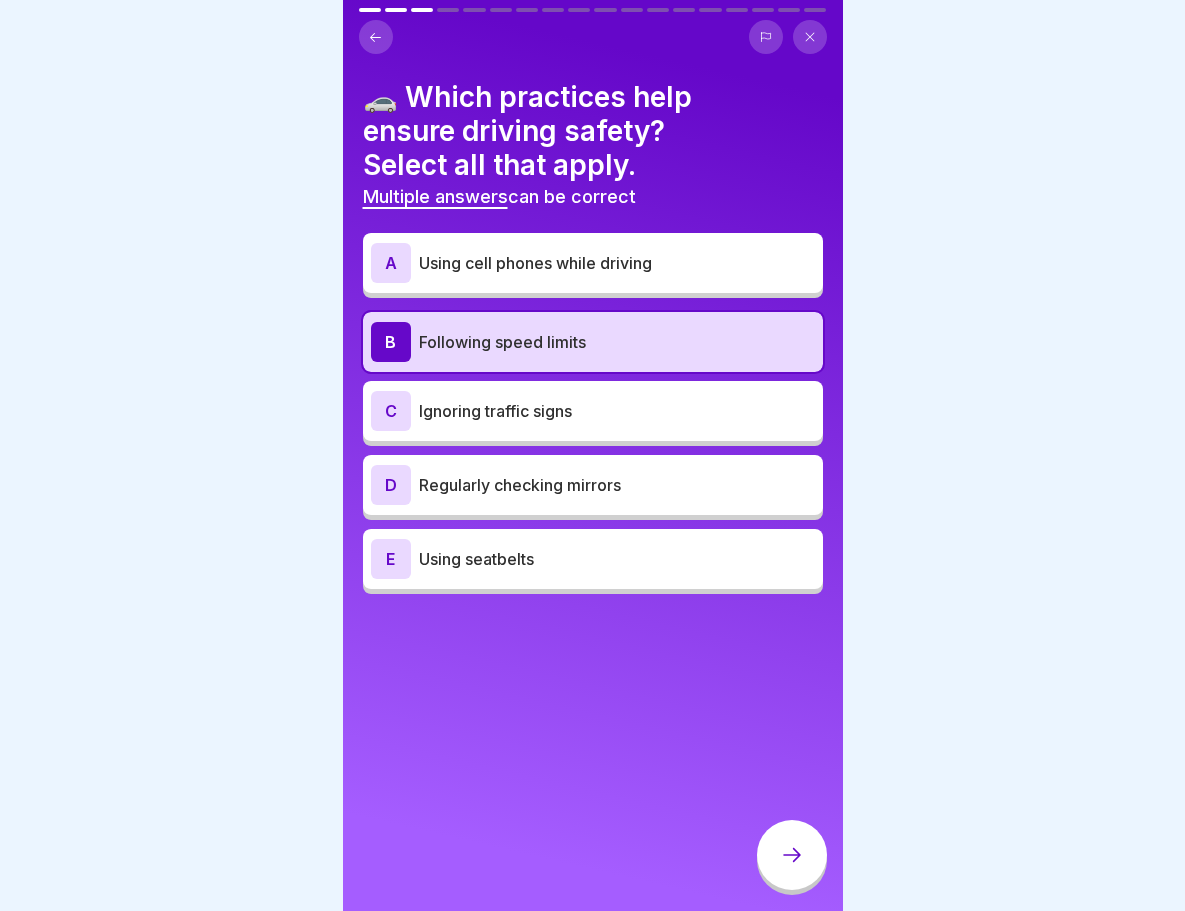 click on "Regularly checking mirrors" at bounding box center (617, 485) 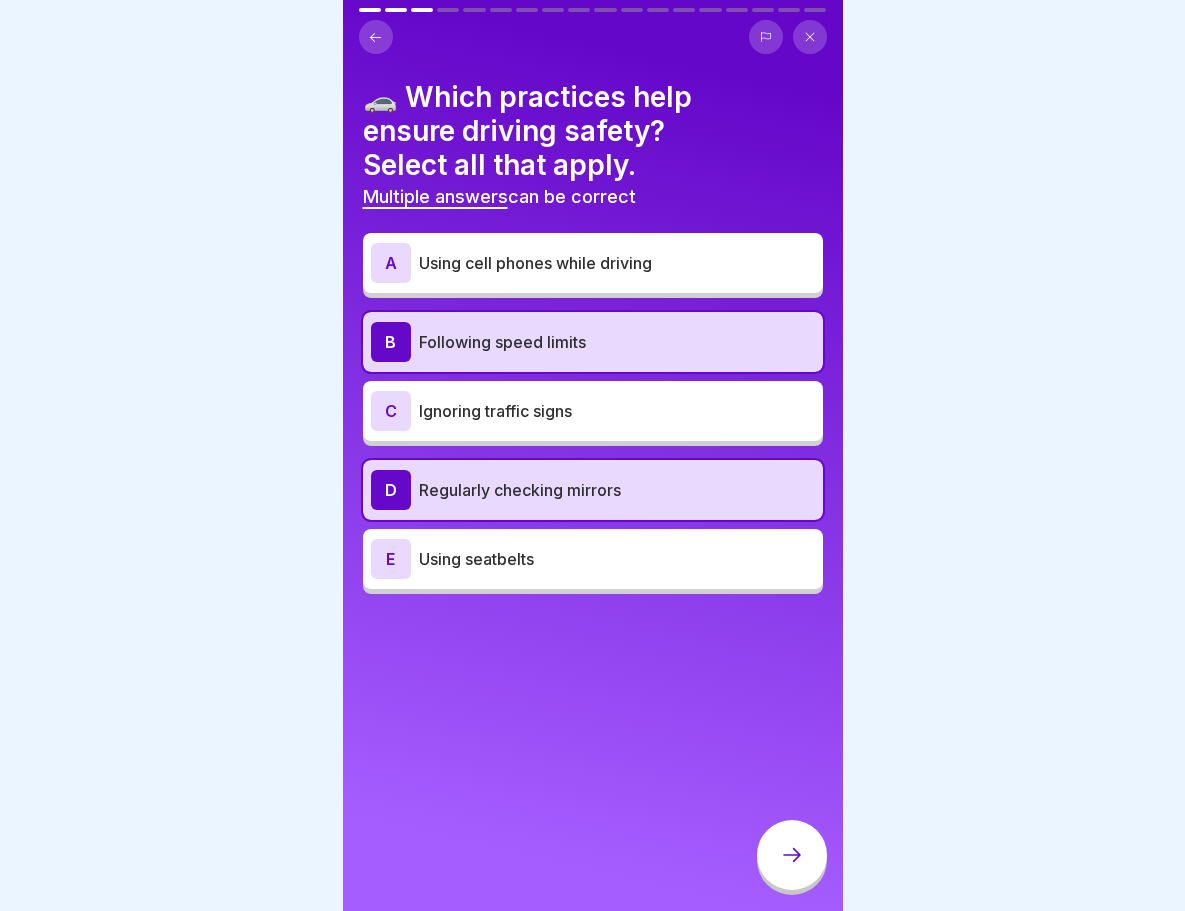click on "E Using seatbelts" at bounding box center (593, 559) 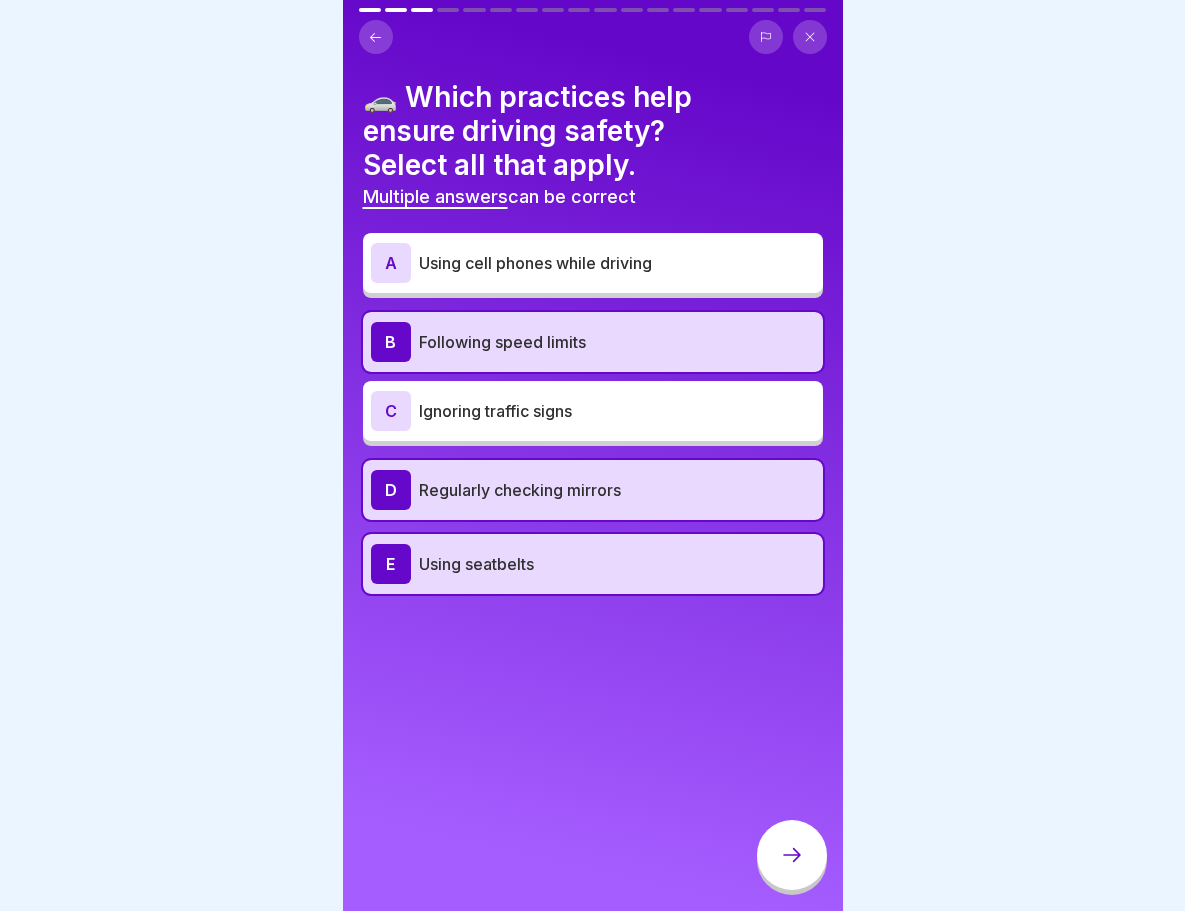 click 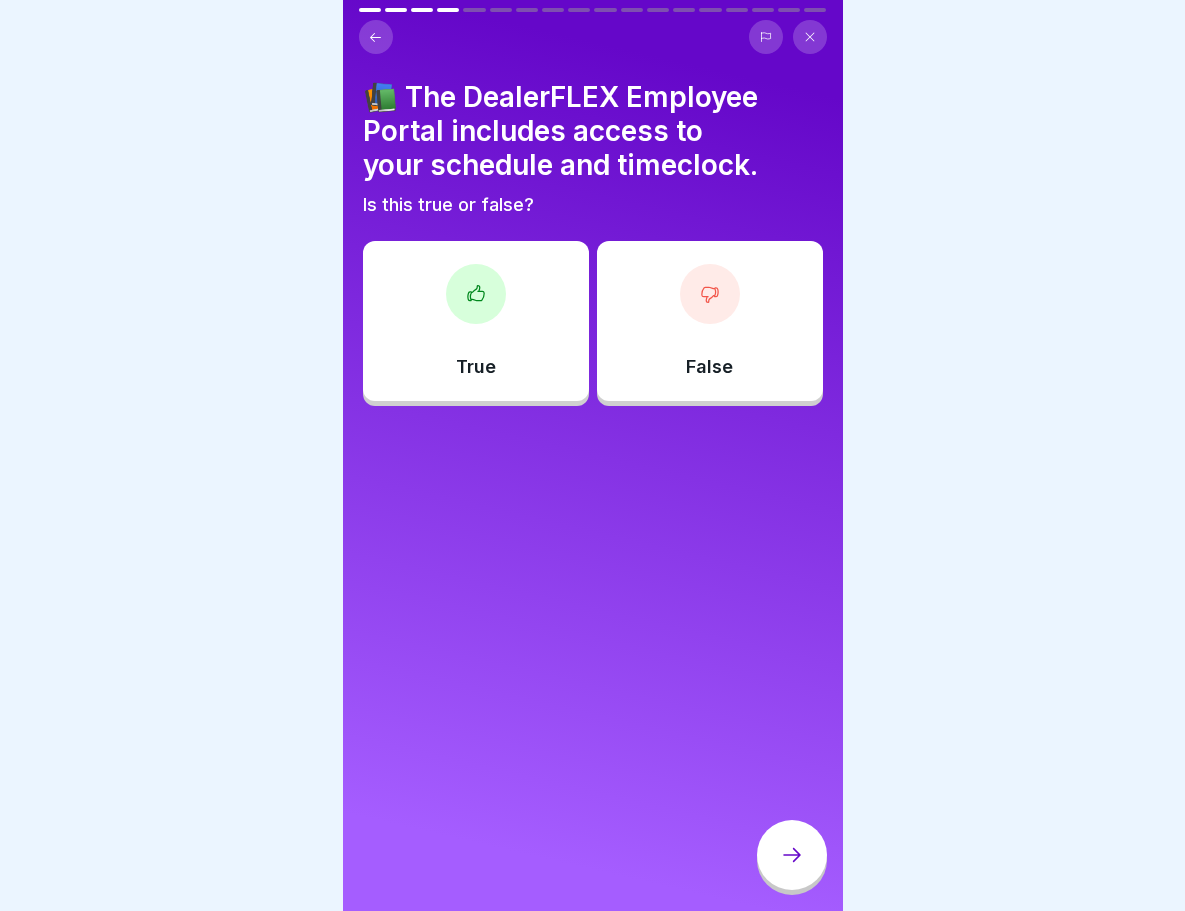 click on "True" at bounding box center (476, 321) 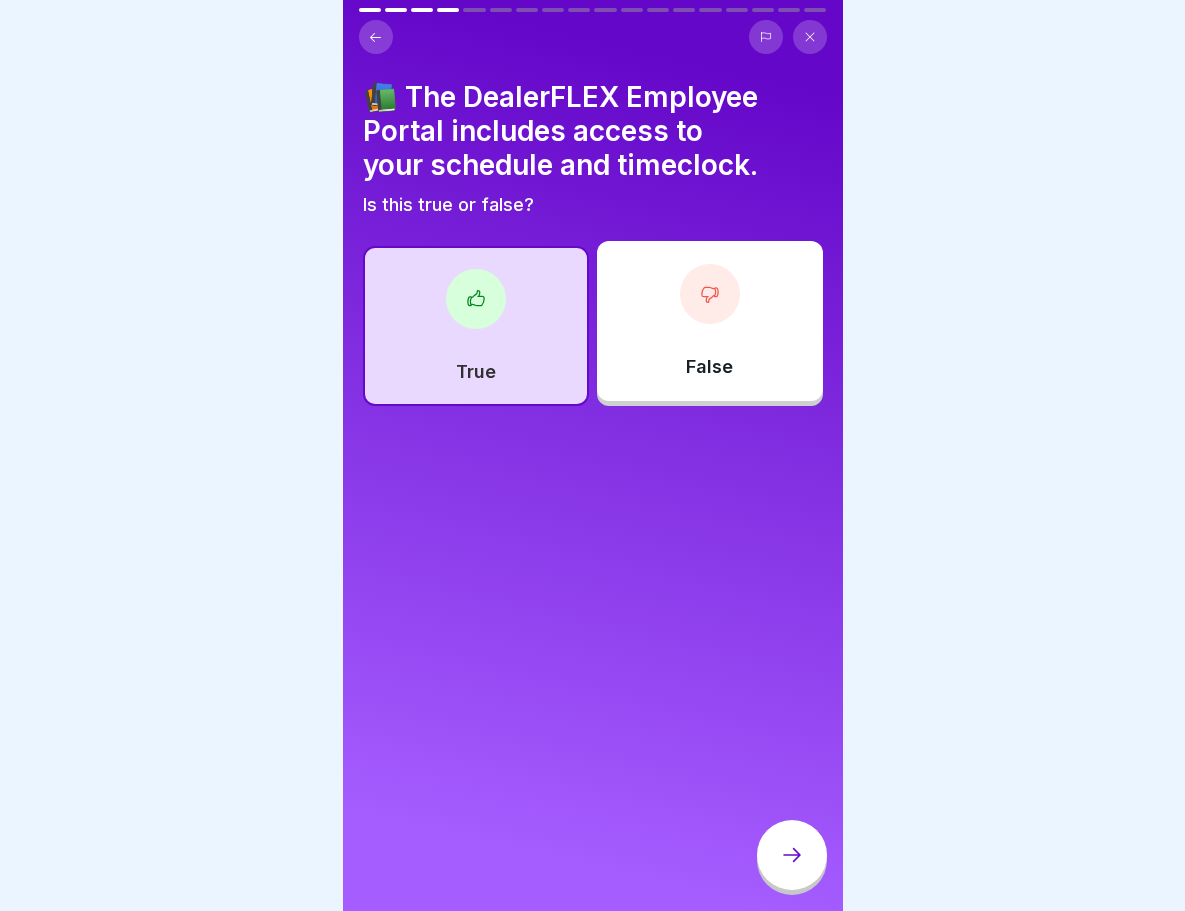 click 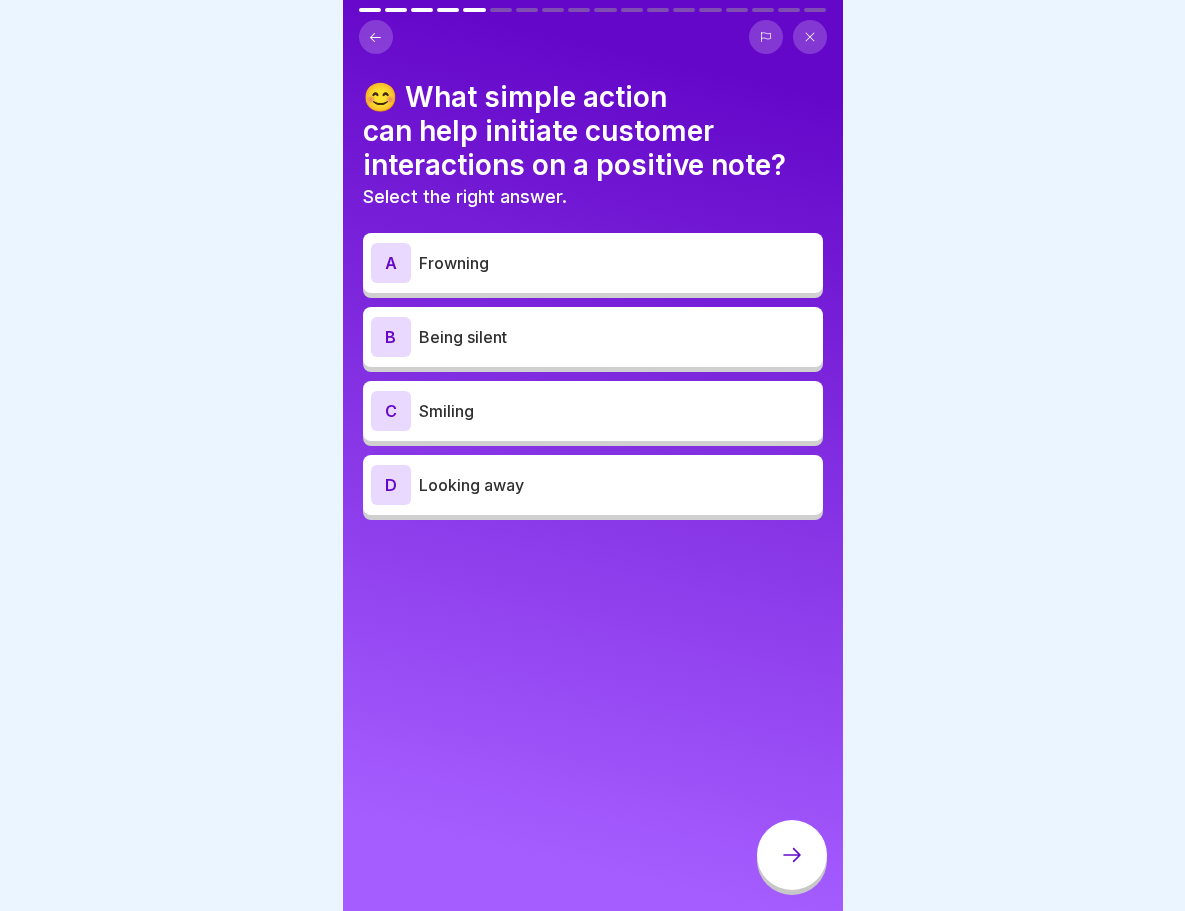 click on "Smiling" at bounding box center (617, 411) 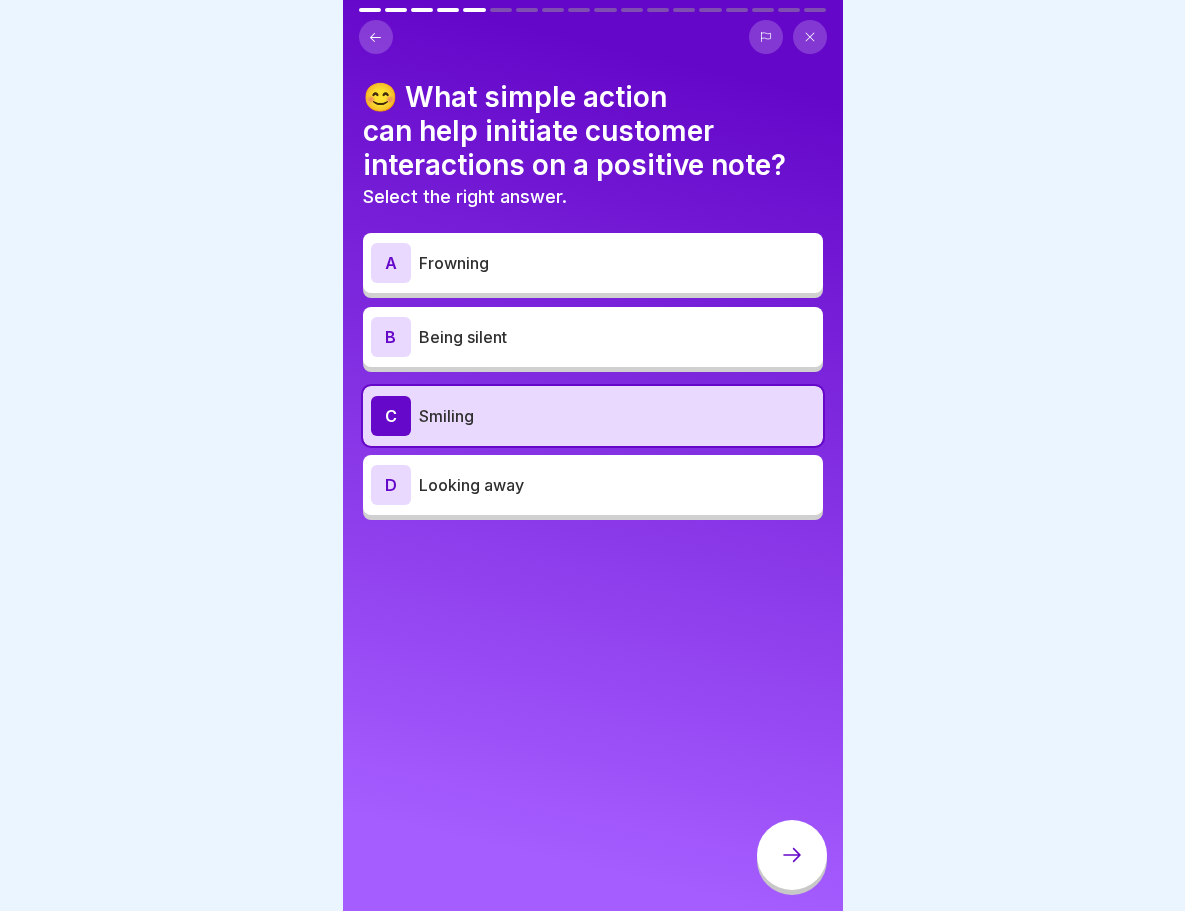 click at bounding box center (792, 855) 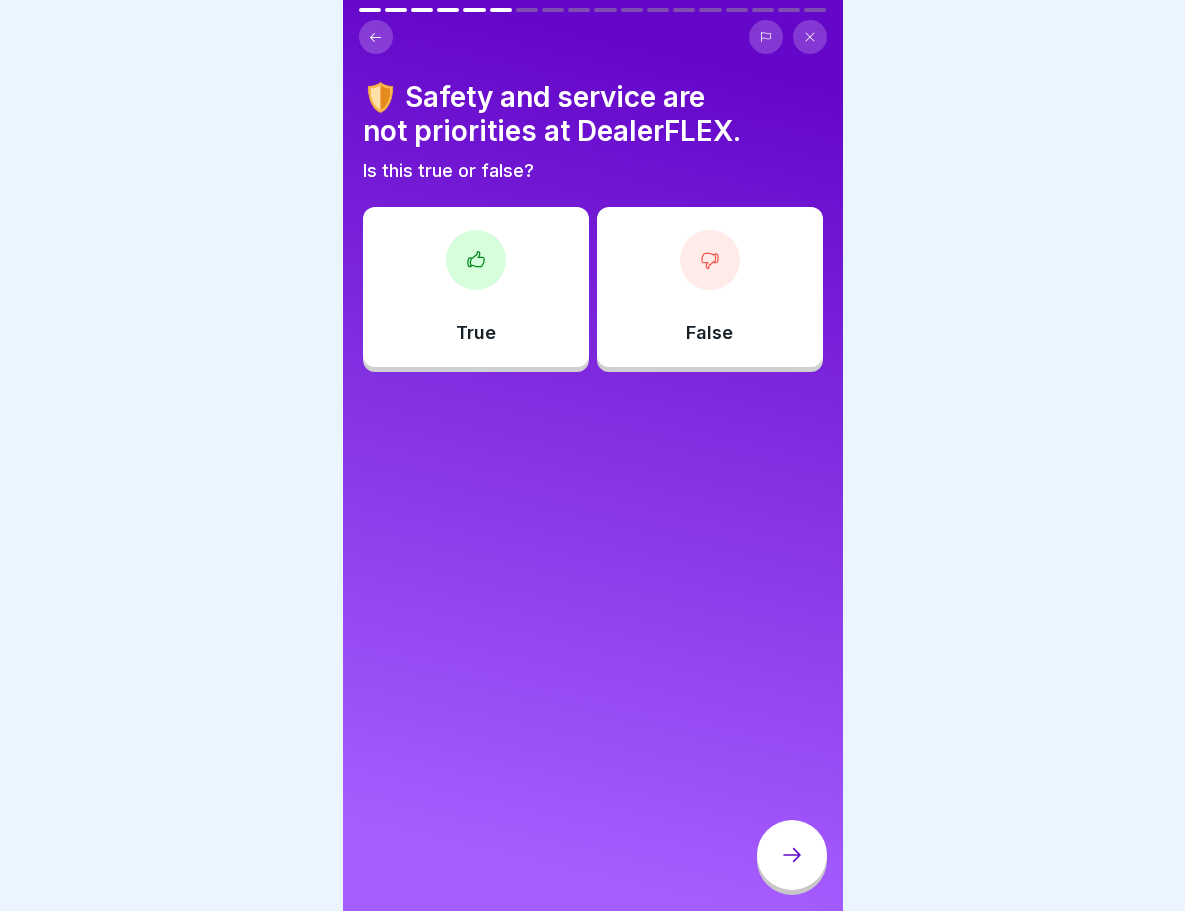 click on "False" at bounding box center [710, 287] 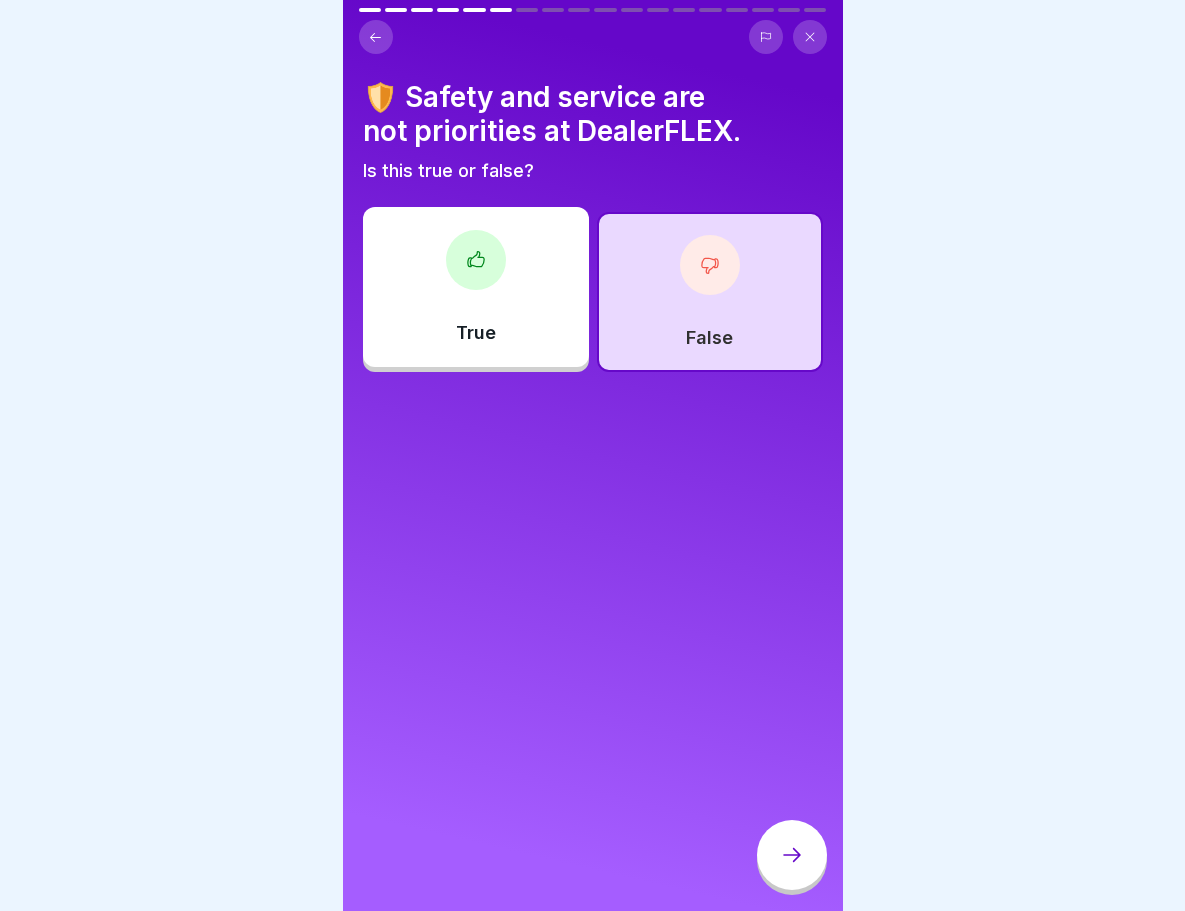 click at bounding box center [792, 855] 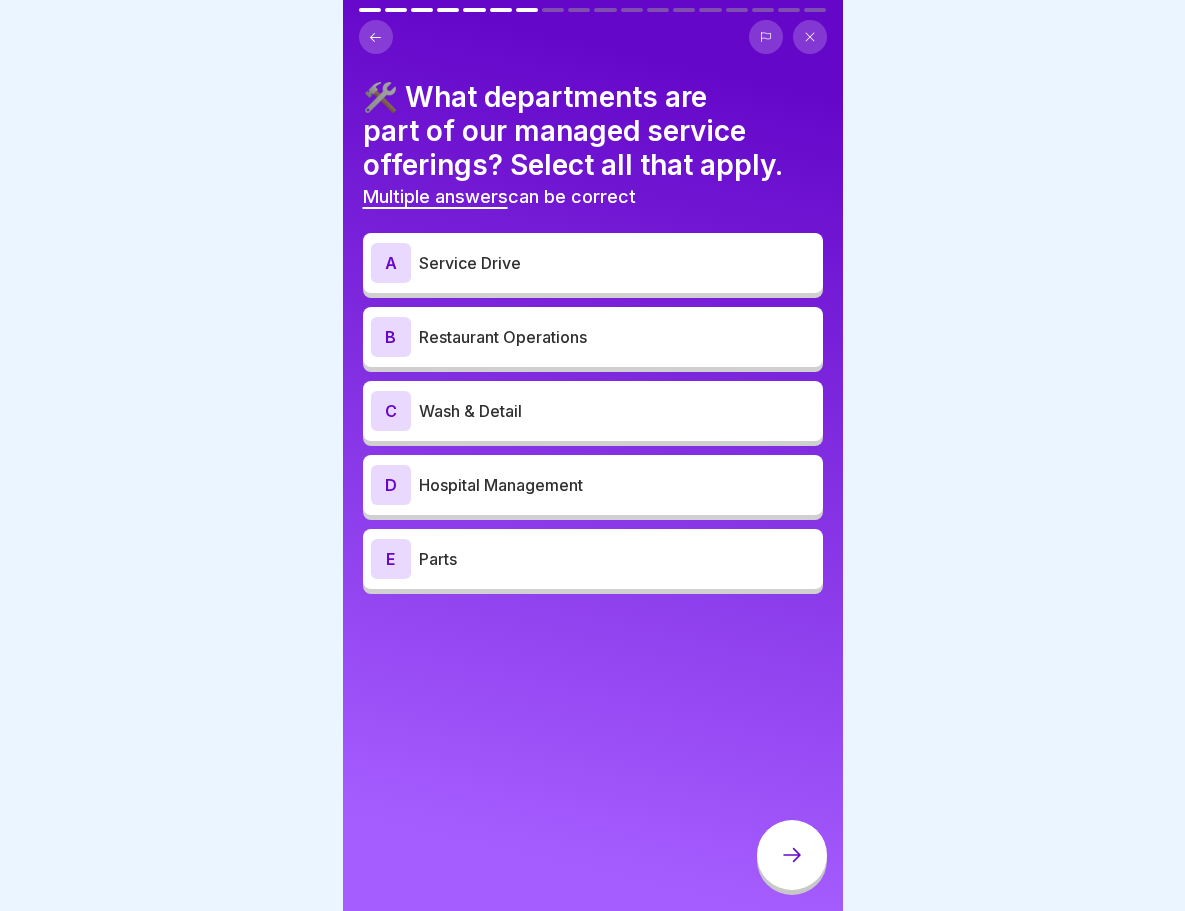 click on "C Wash & Detail" at bounding box center [593, 411] 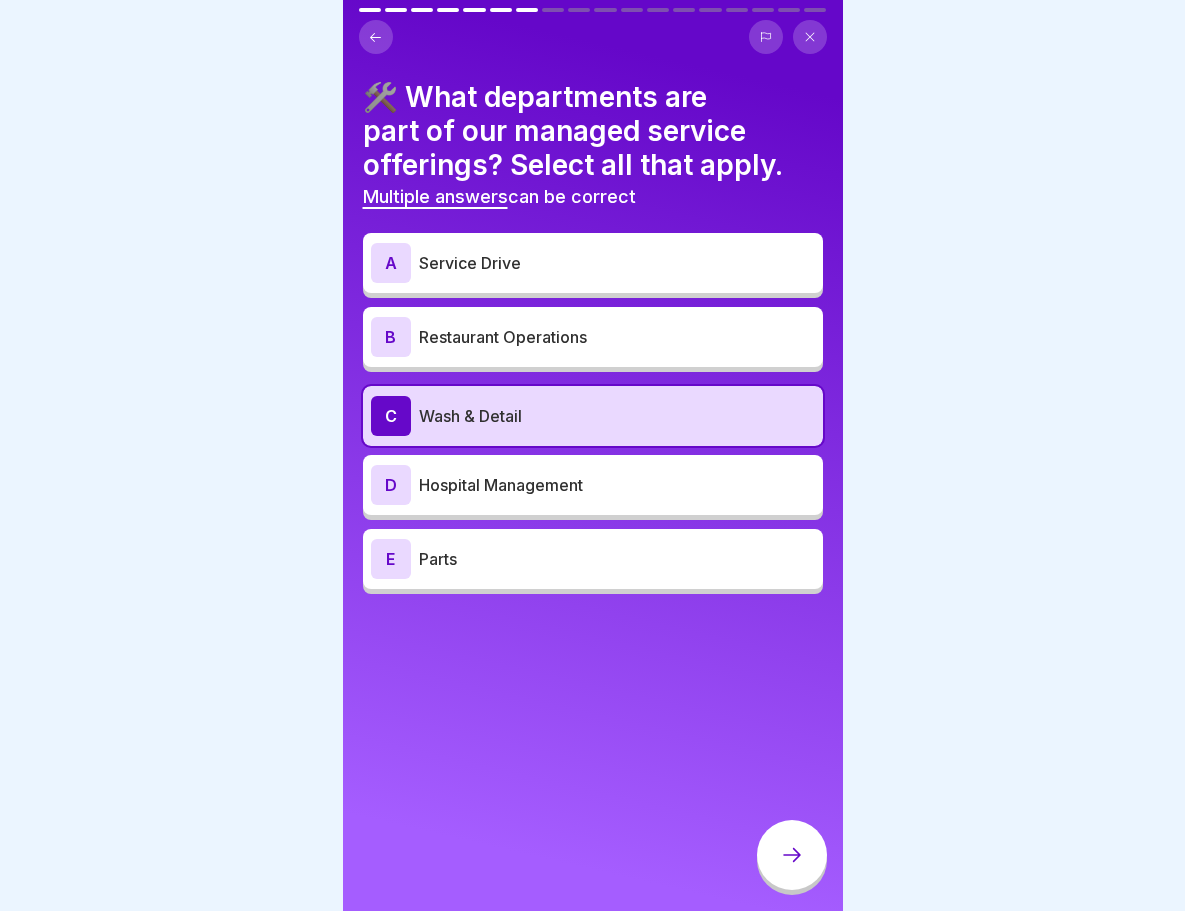click on "A Service Drive" at bounding box center [593, 263] 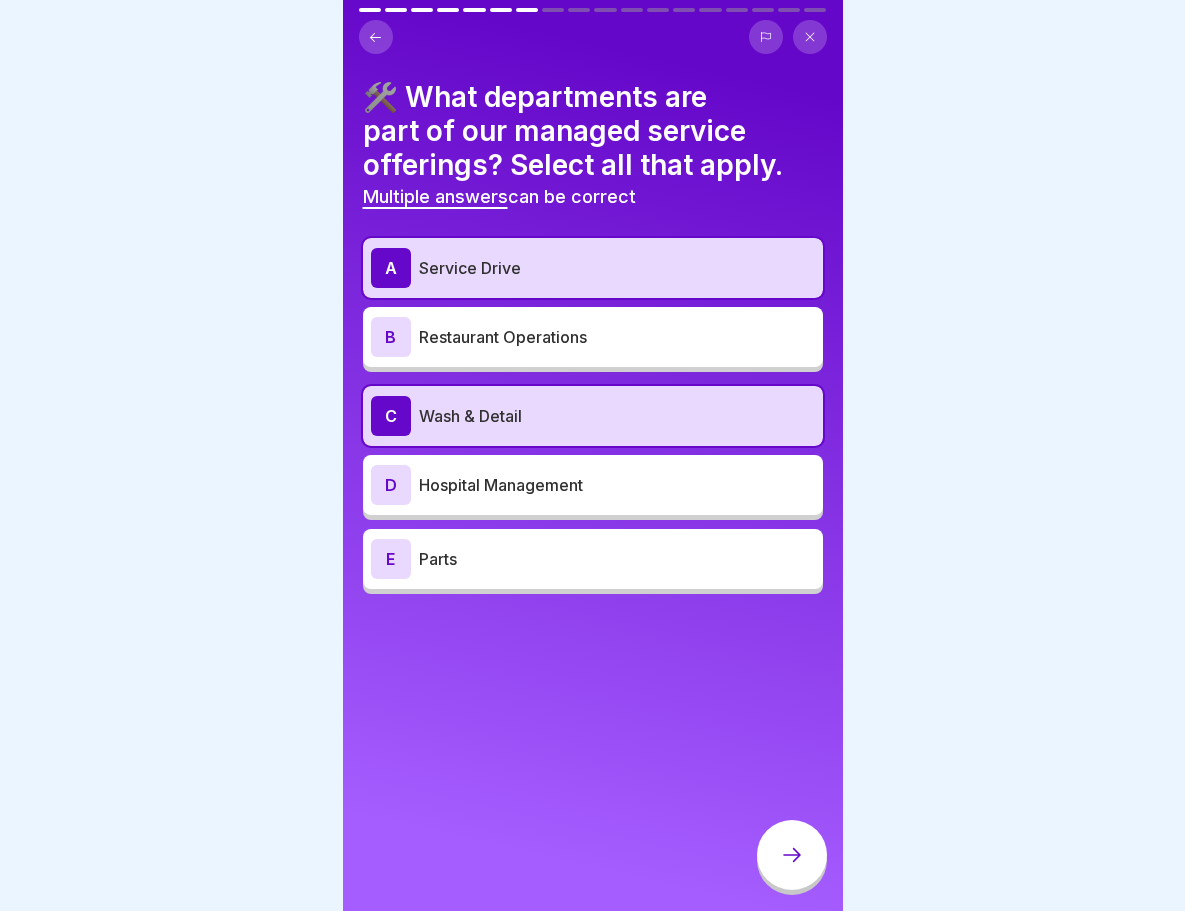 click on "Parts" at bounding box center [617, 559] 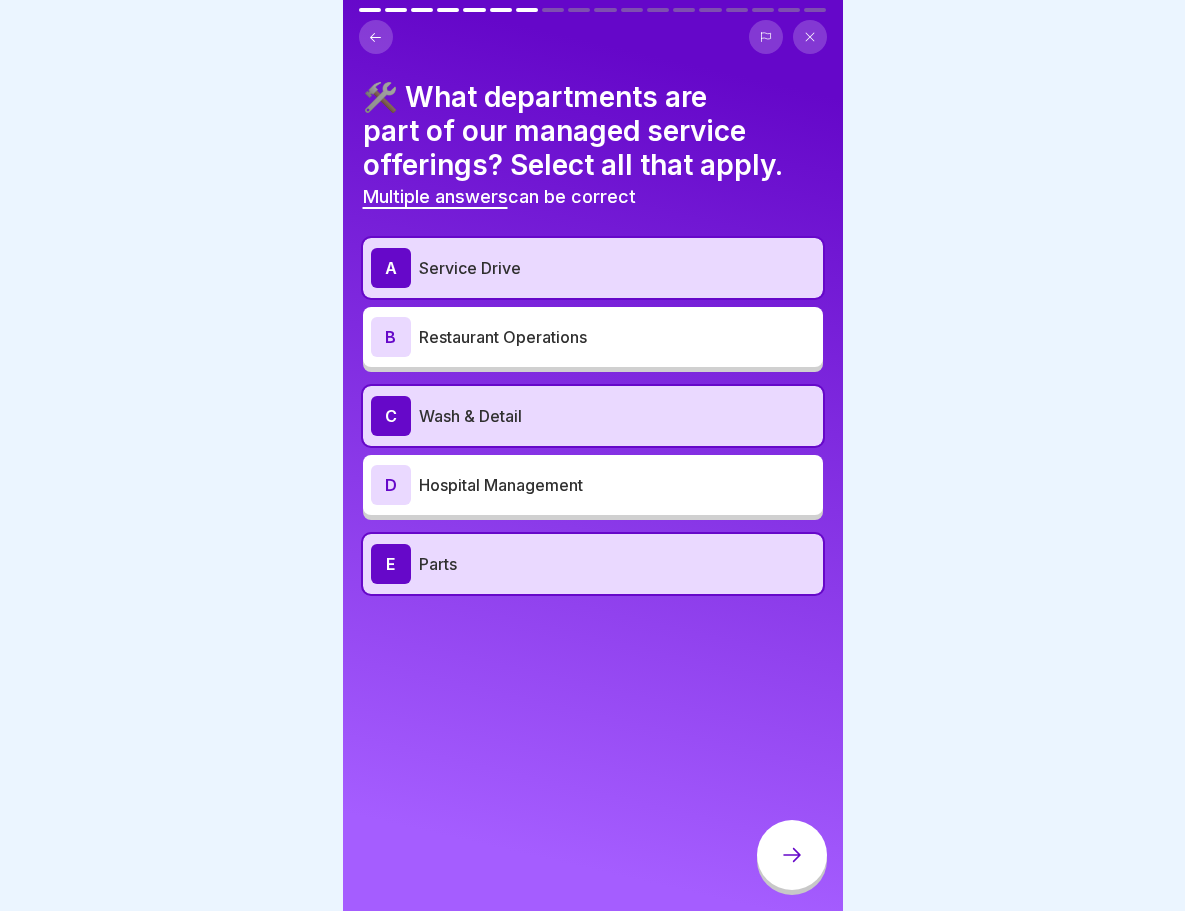 click on "A Service Drive" at bounding box center [593, 268] 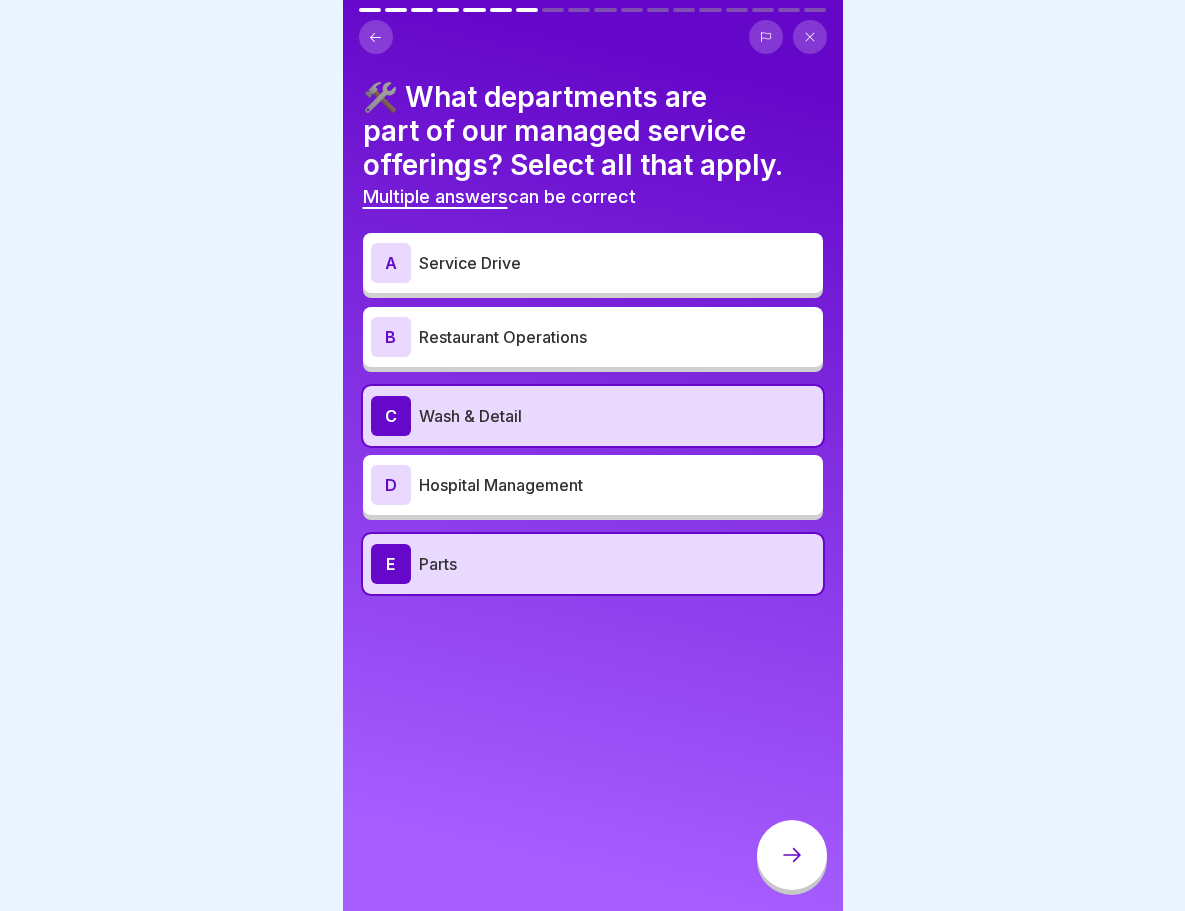 click 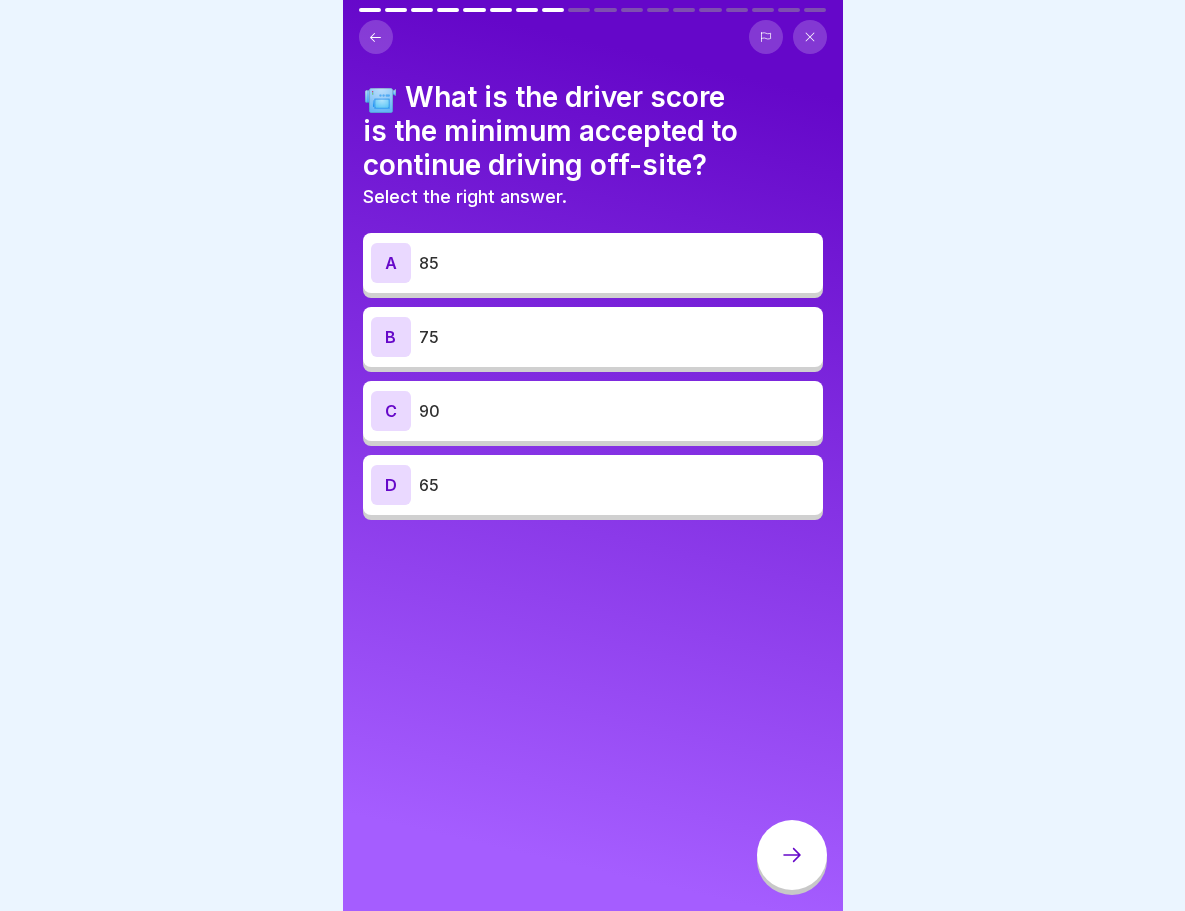 click on "90" at bounding box center (617, 411) 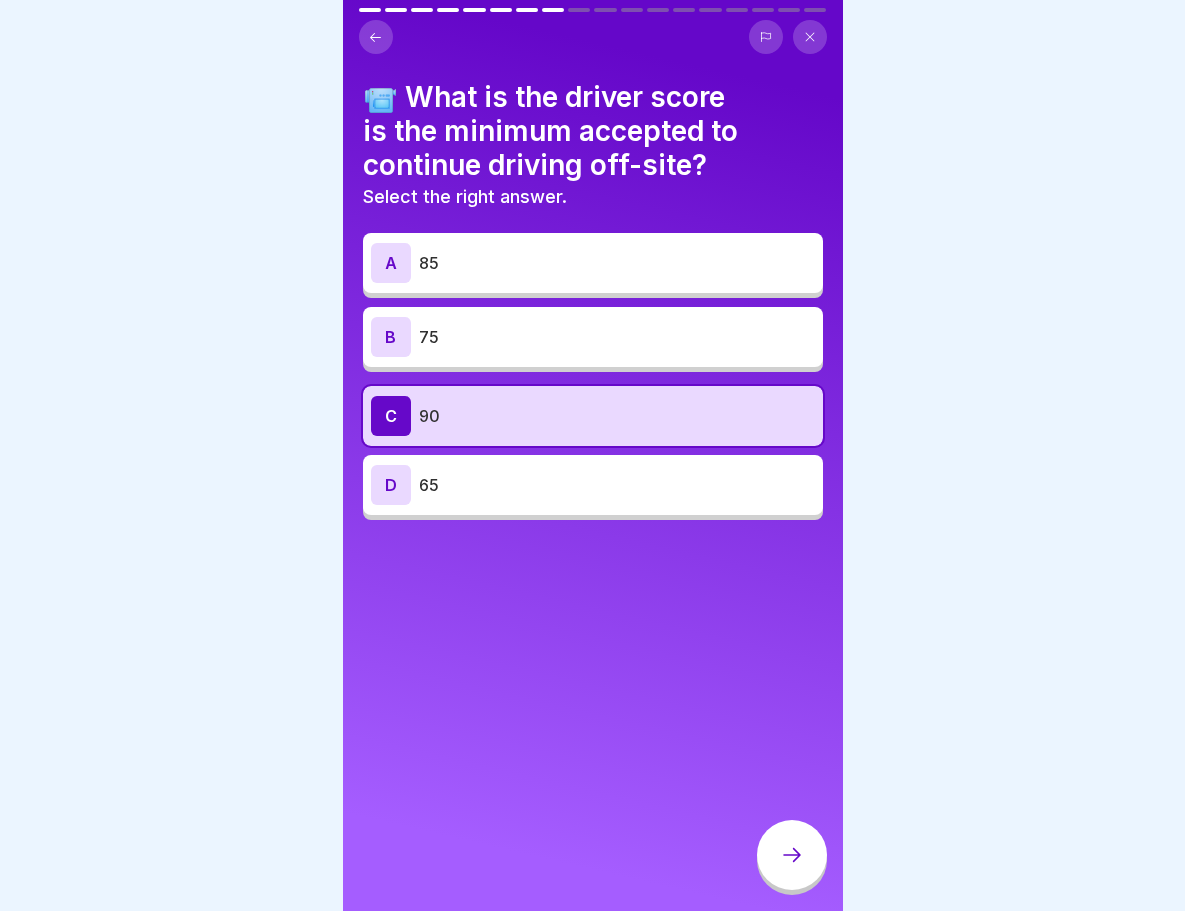click at bounding box center [792, 855] 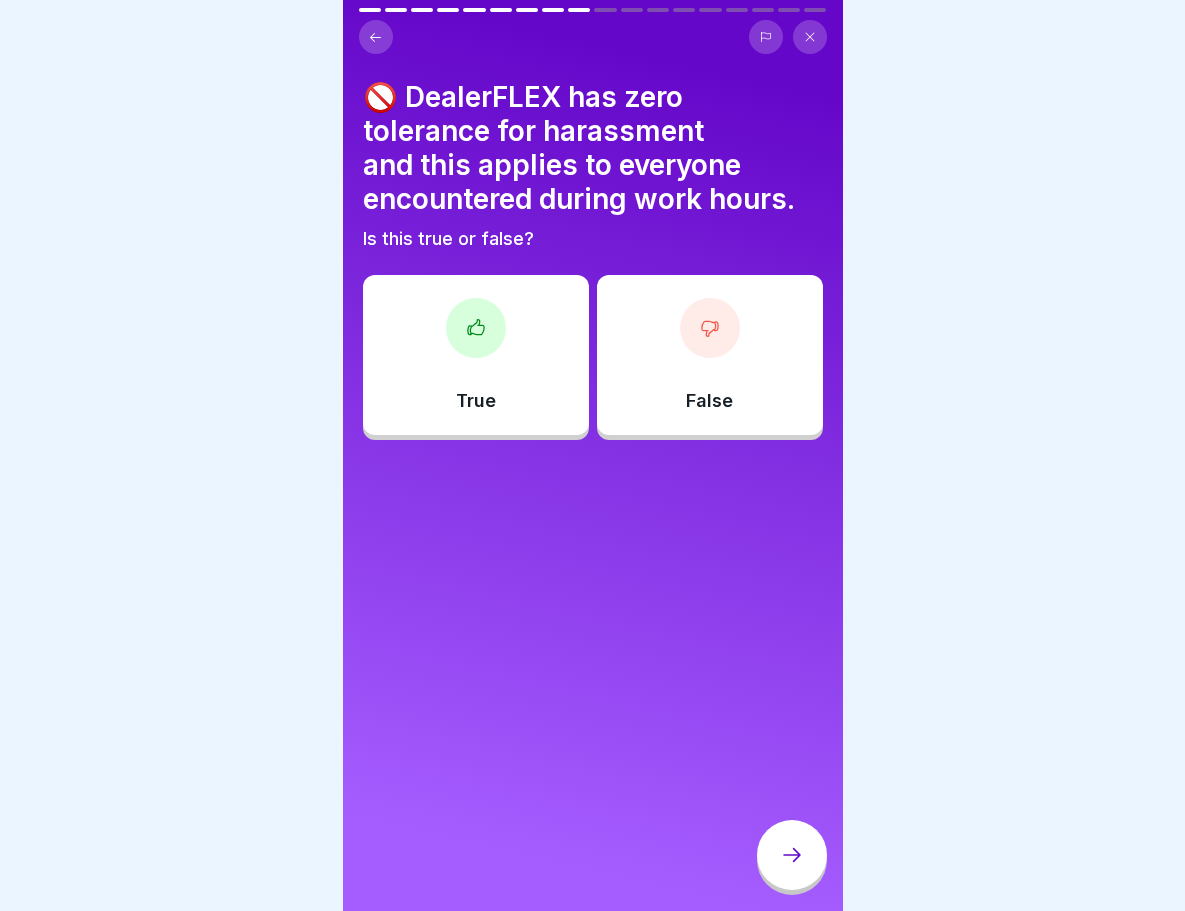 click on "True" at bounding box center [476, 355] 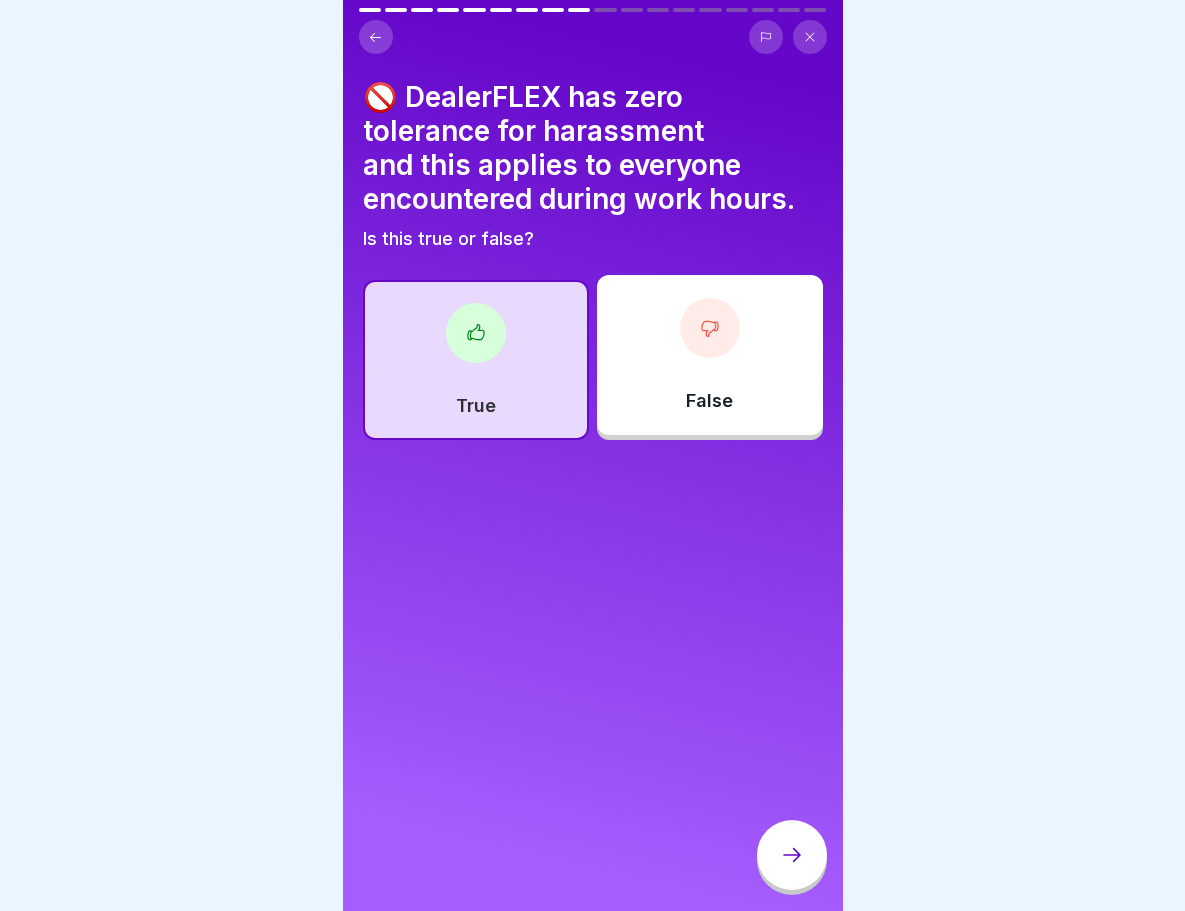 click at bounding box center (792, 855) 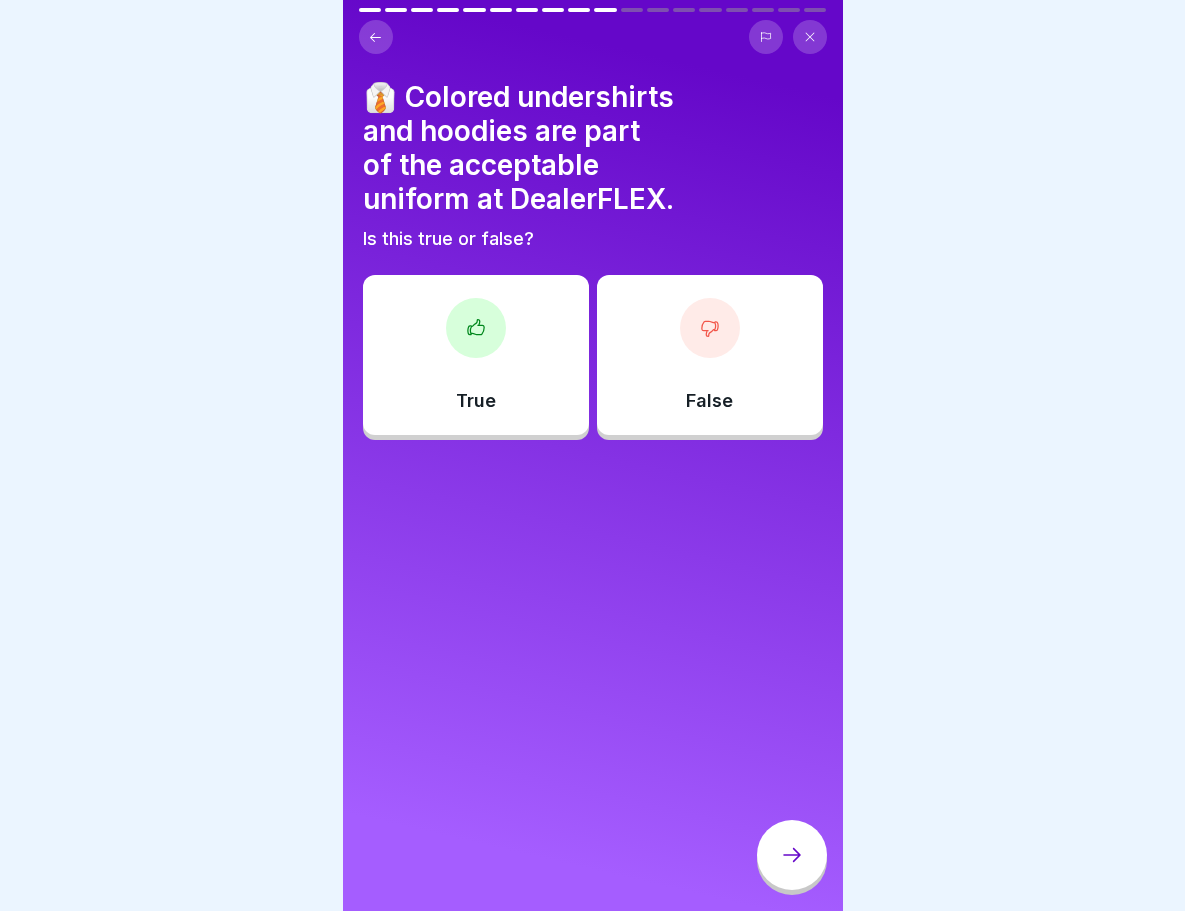 click at bounding box center (710, 328) 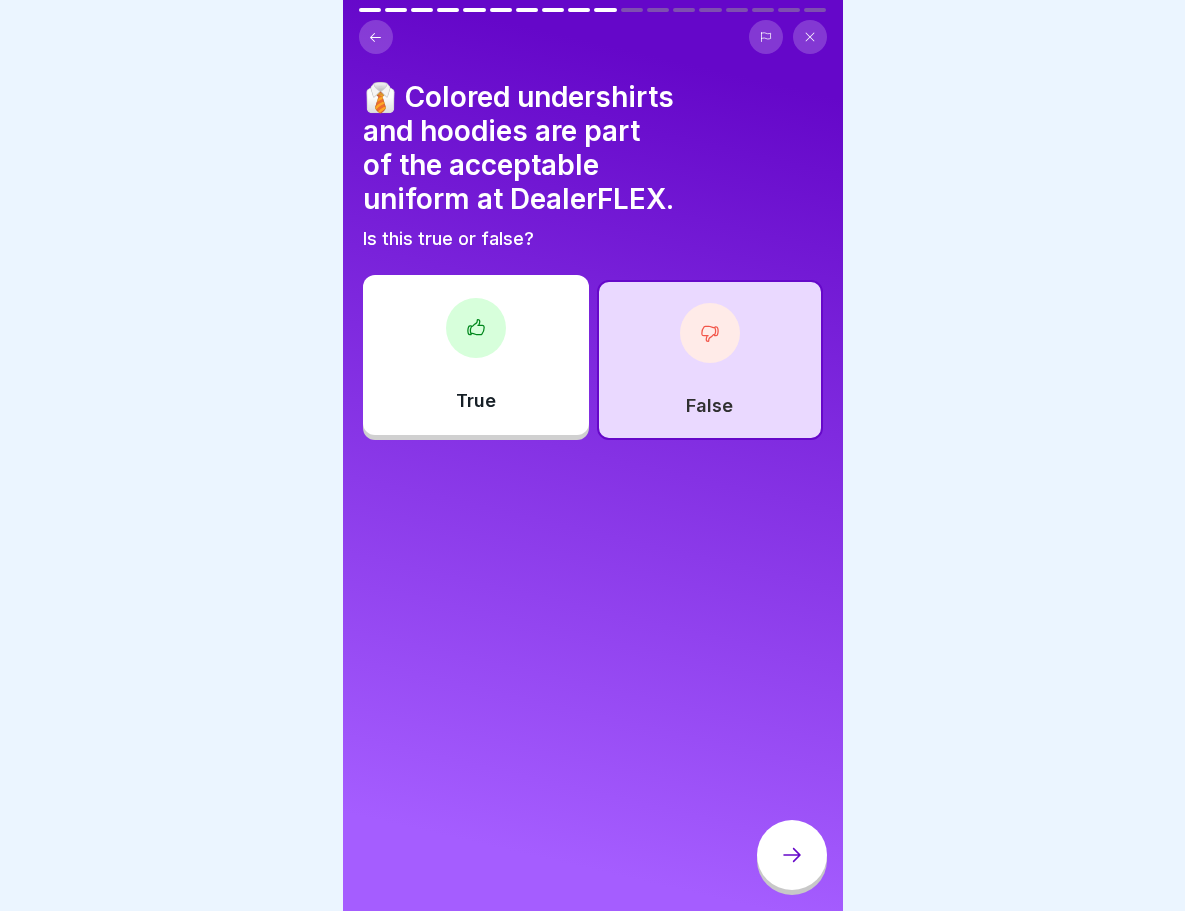 click at bounding box center [792, 855] 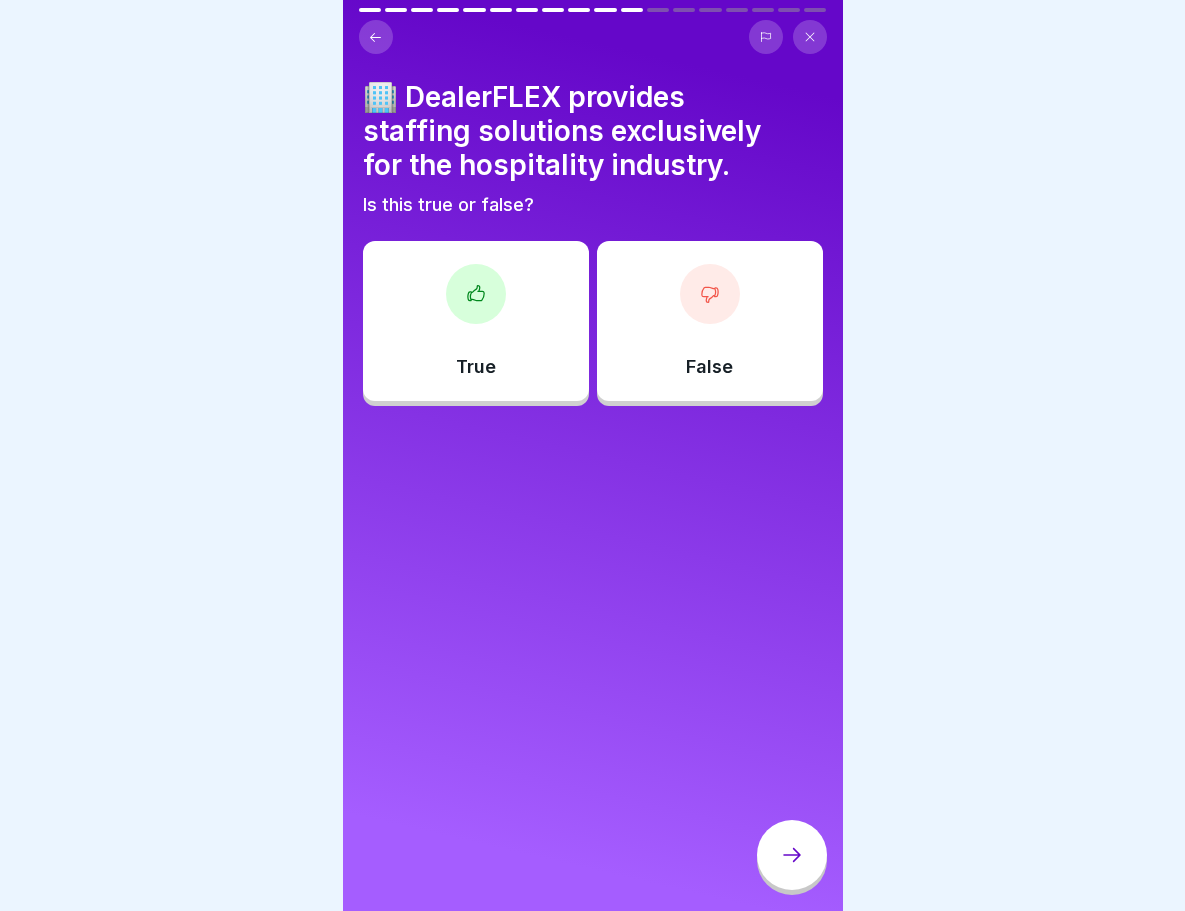 click on "True" at bounding box center [476, 321] 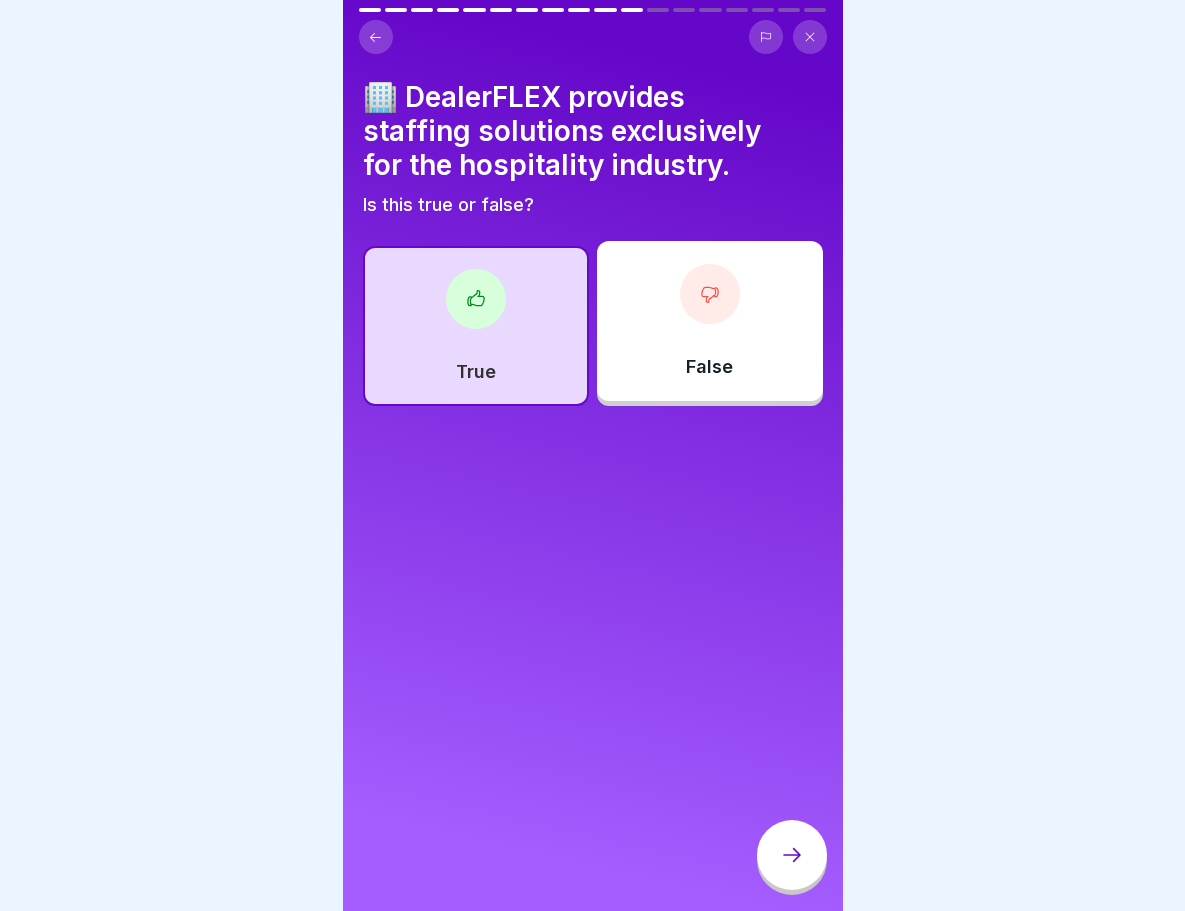 click 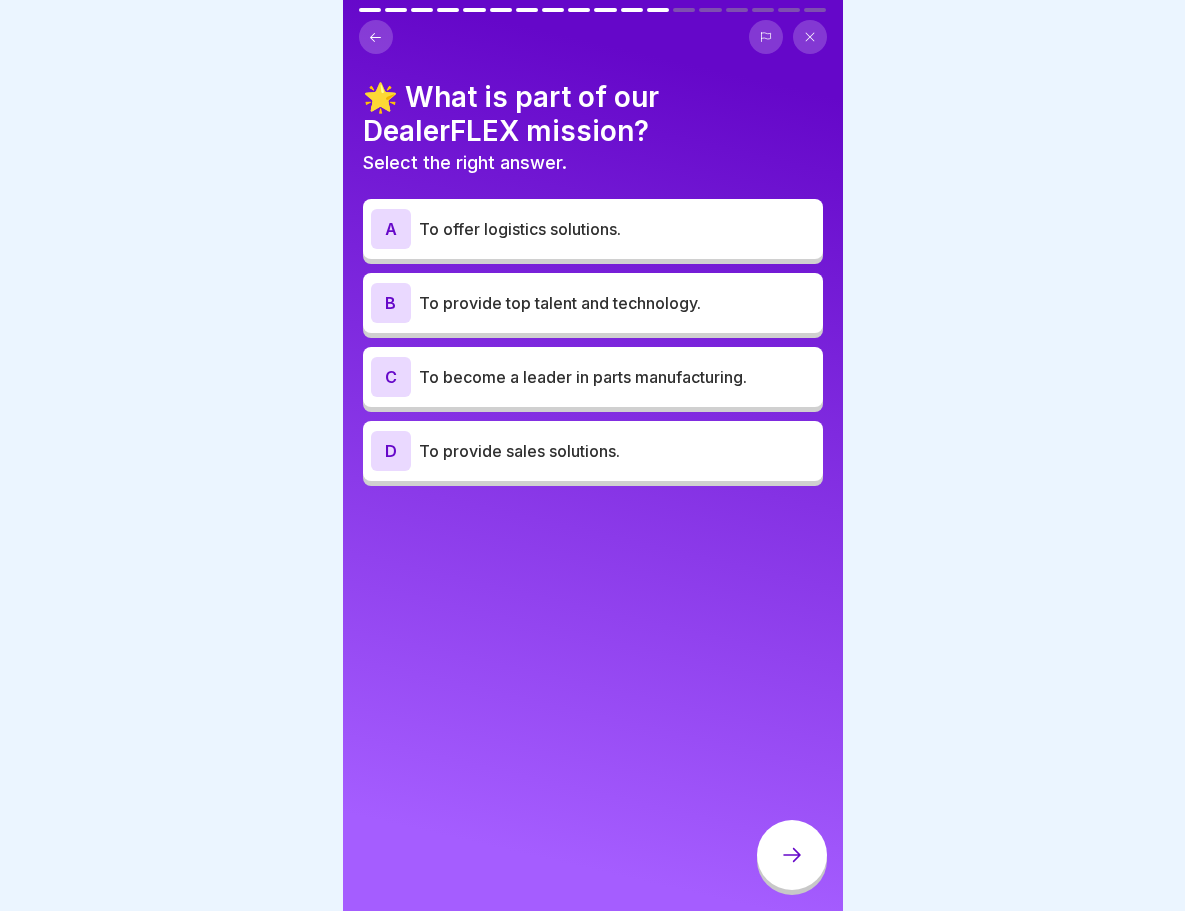 click on "To offer logistics solutions." at bounding box center [617, 229] 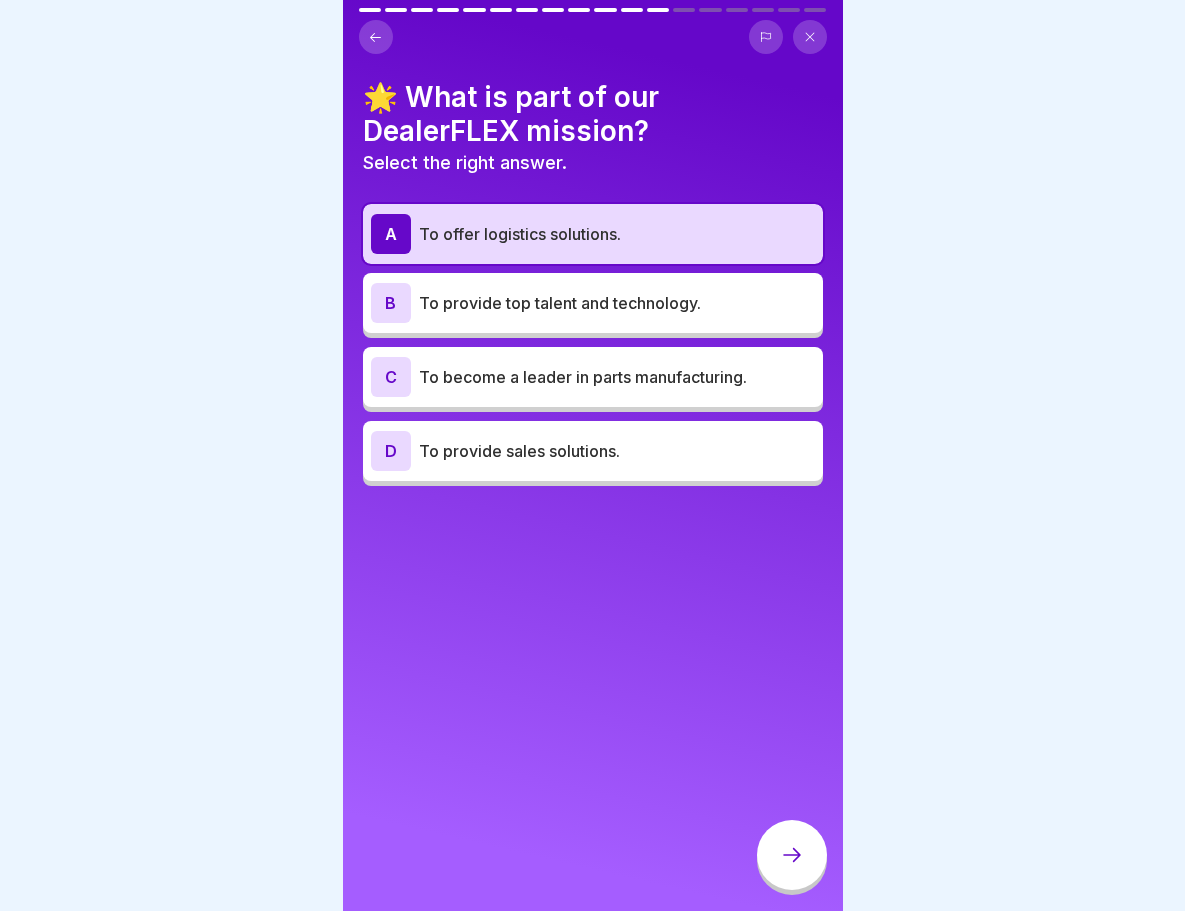 click on "B To provide top talent and technology." at bounding box center (593, 303) 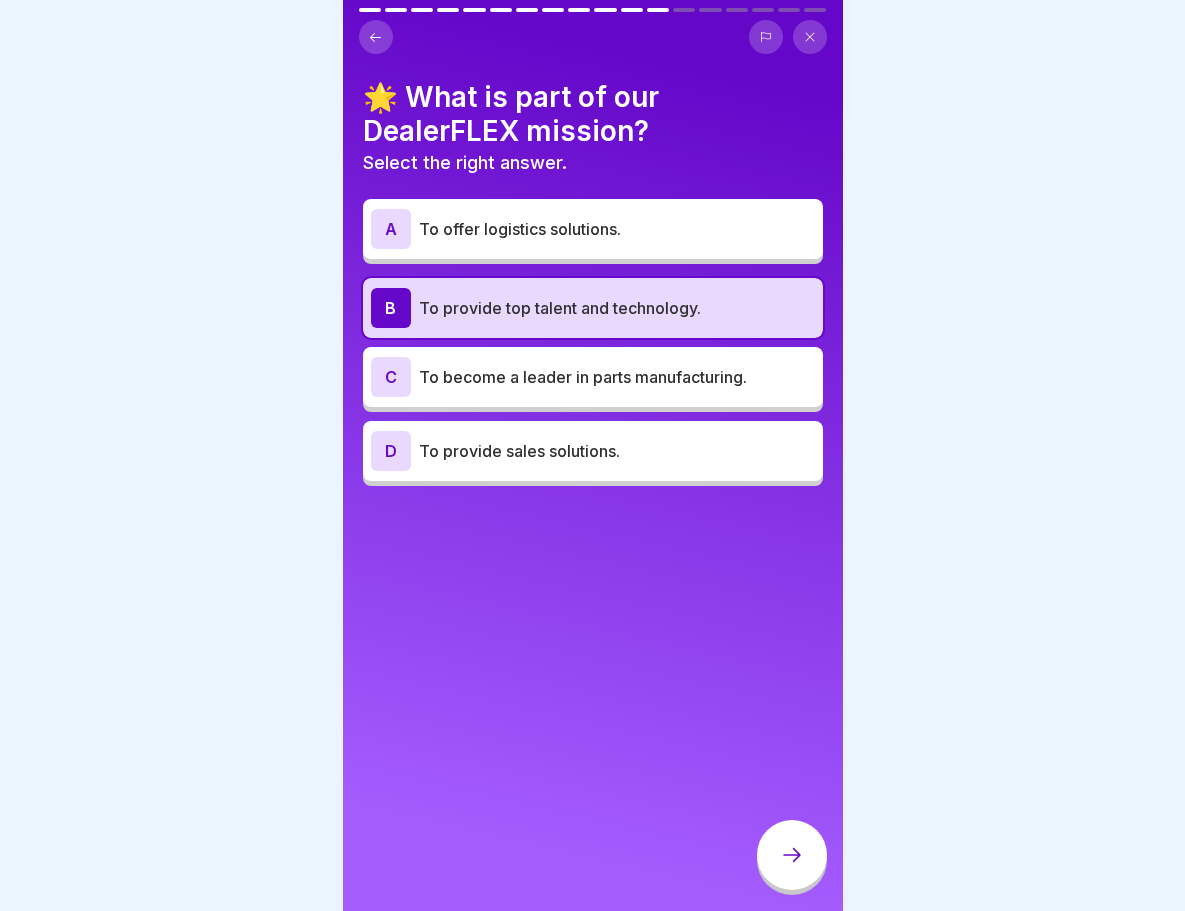 click at bounding box center (792, 855) 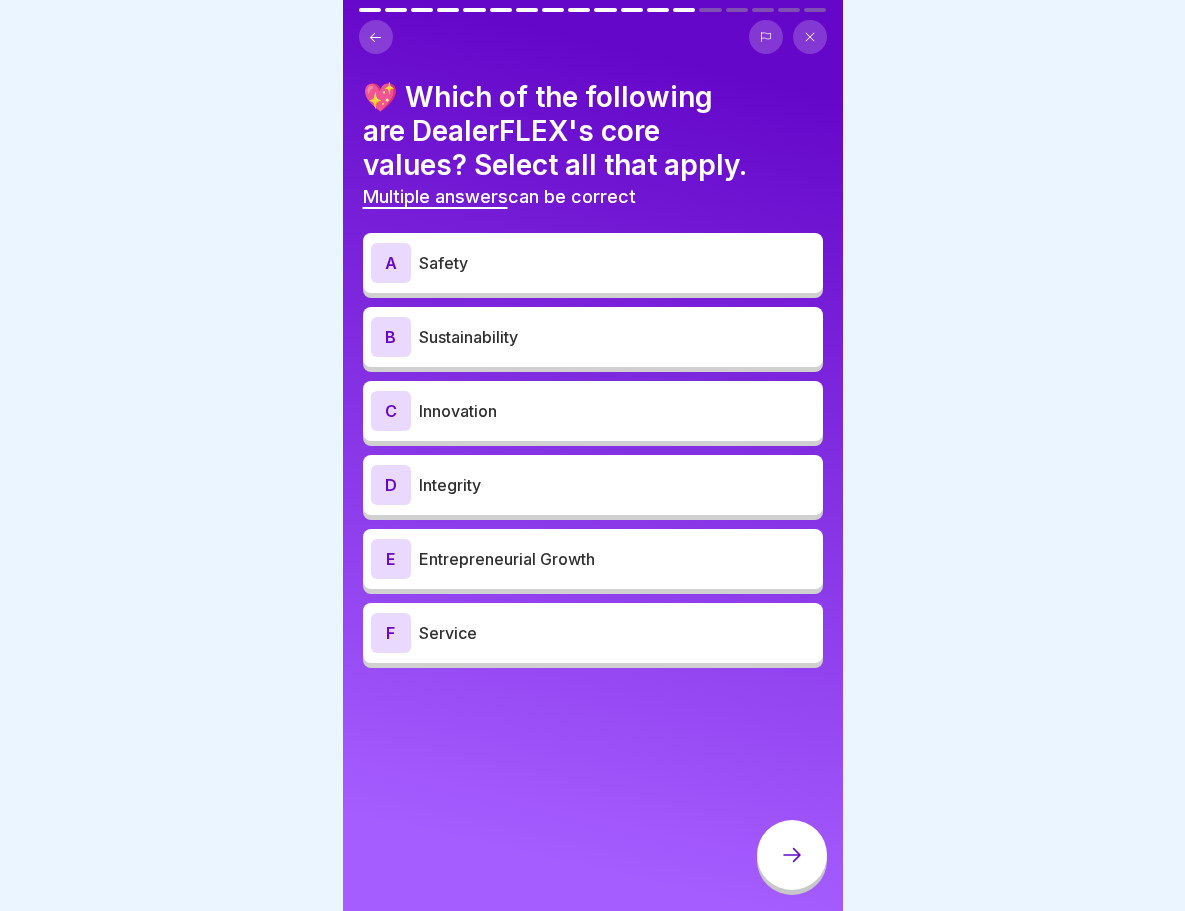 click on "A Safety" at bounding box center [593, 263] 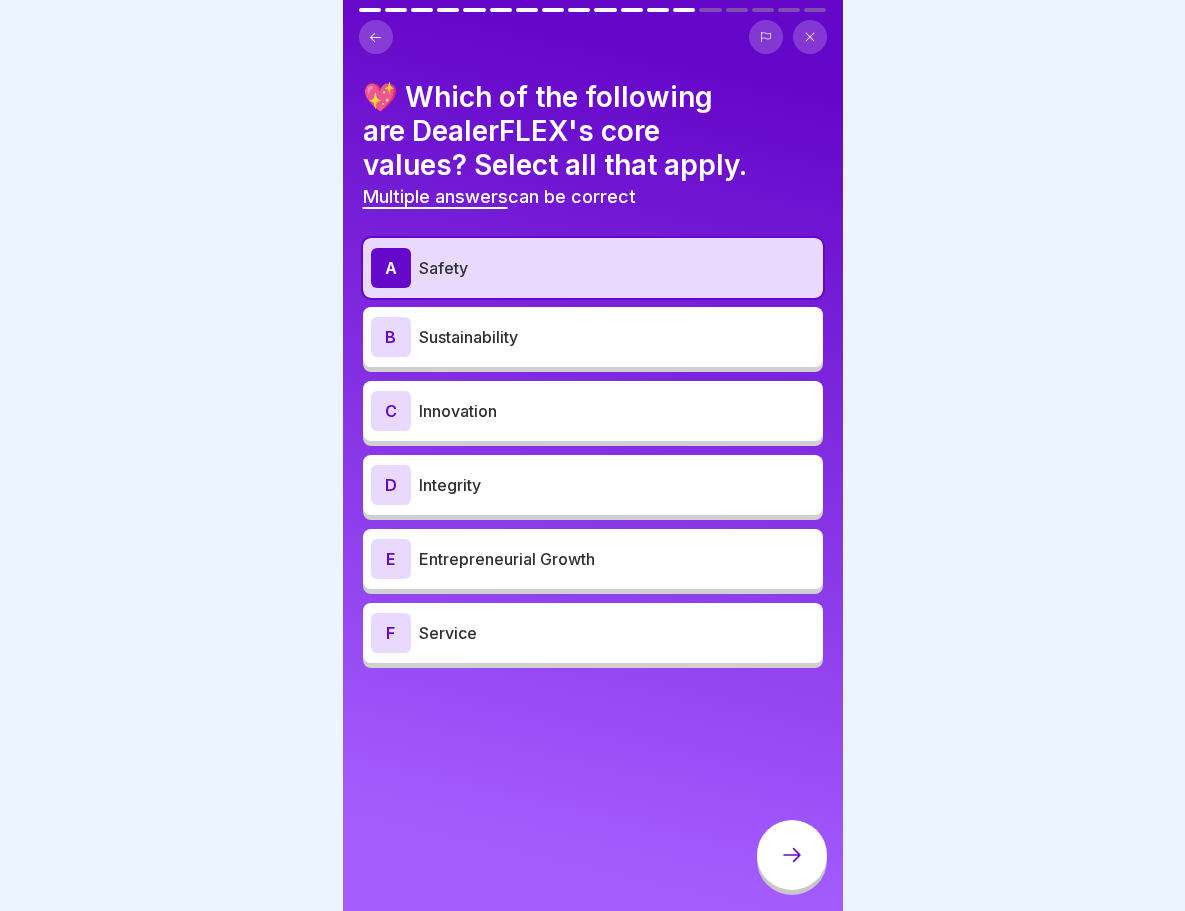 click on "Integrity" at bounding box center [617, 485] 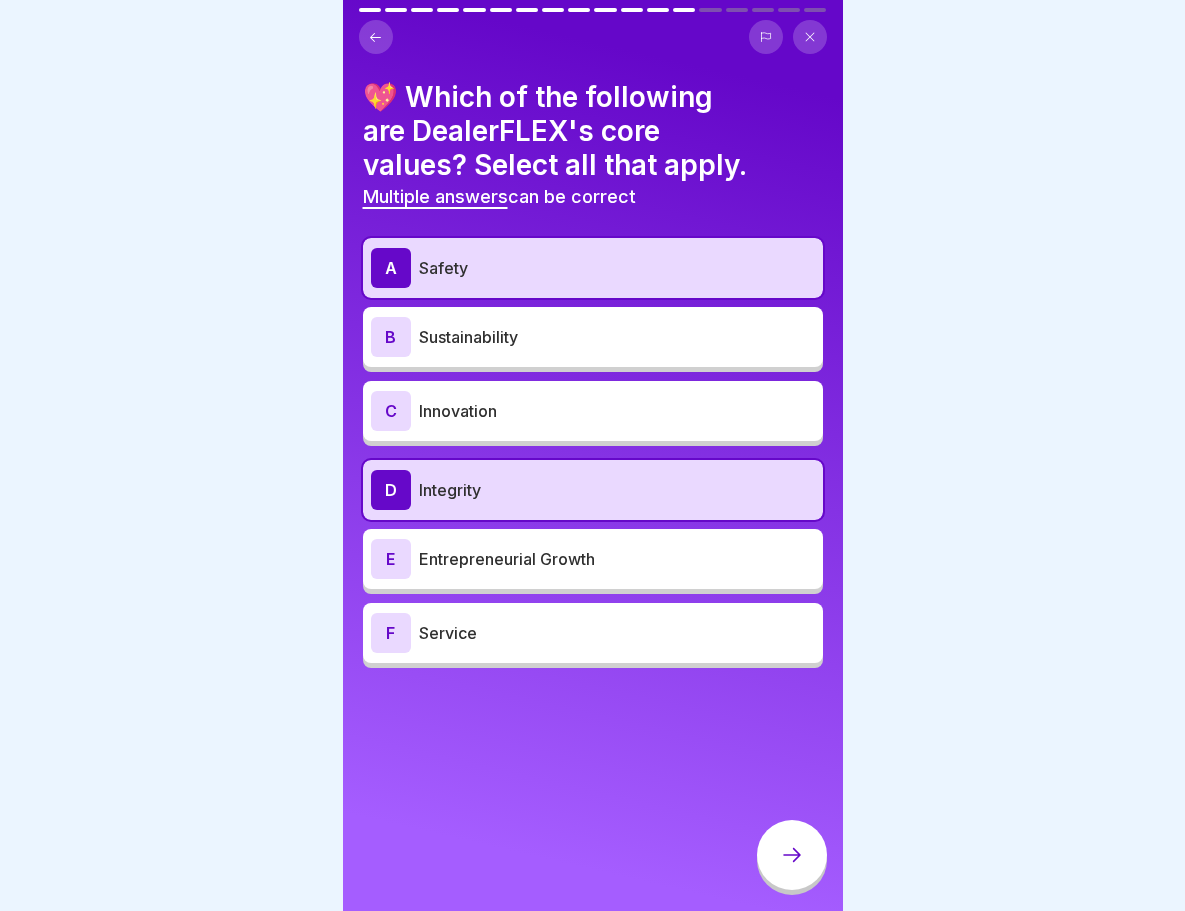 click on "B Sustainability" at bounding box center (593, 337) 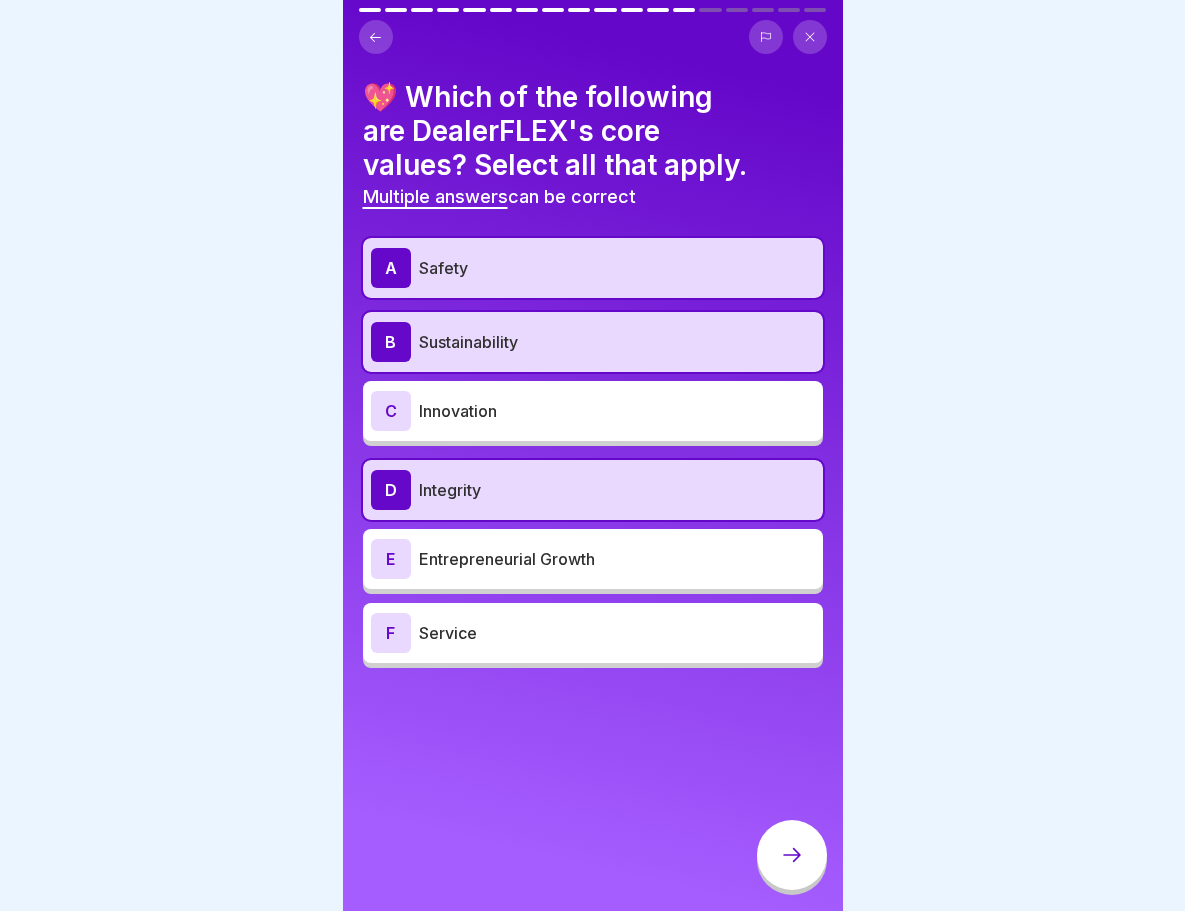 click on "Entrepreneurial Growth" at bounding box center [617, 559] 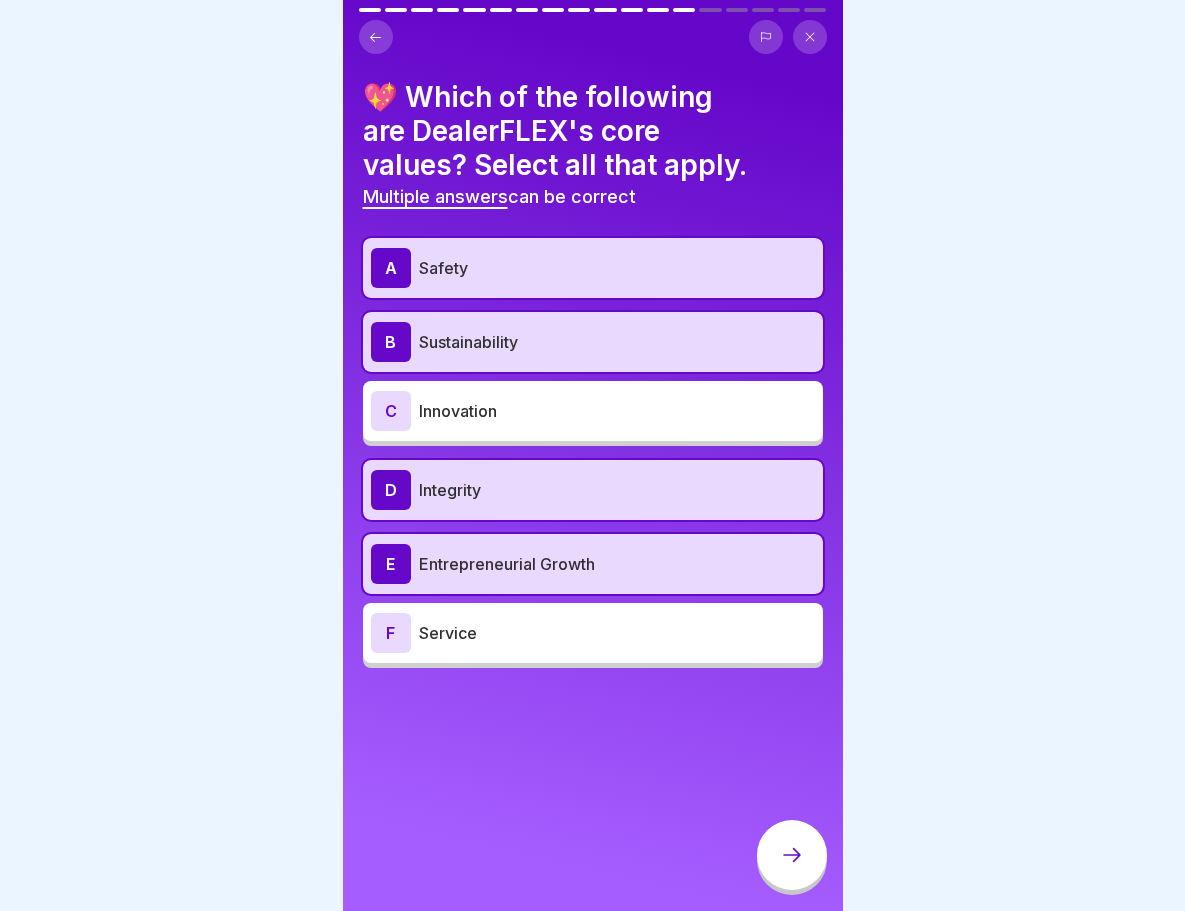click at bounding box center (792, 855) 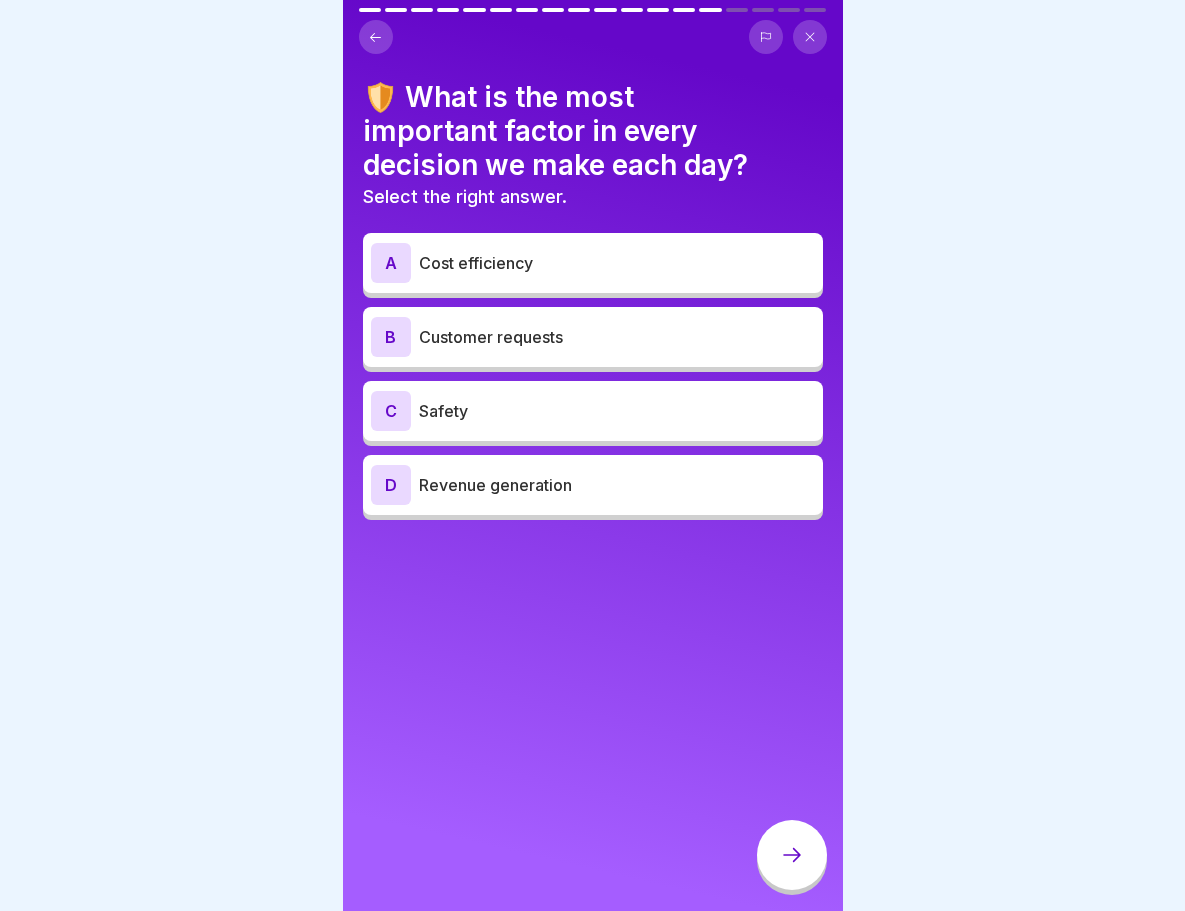 click on "C Safety" at bounding box center (593, 411) 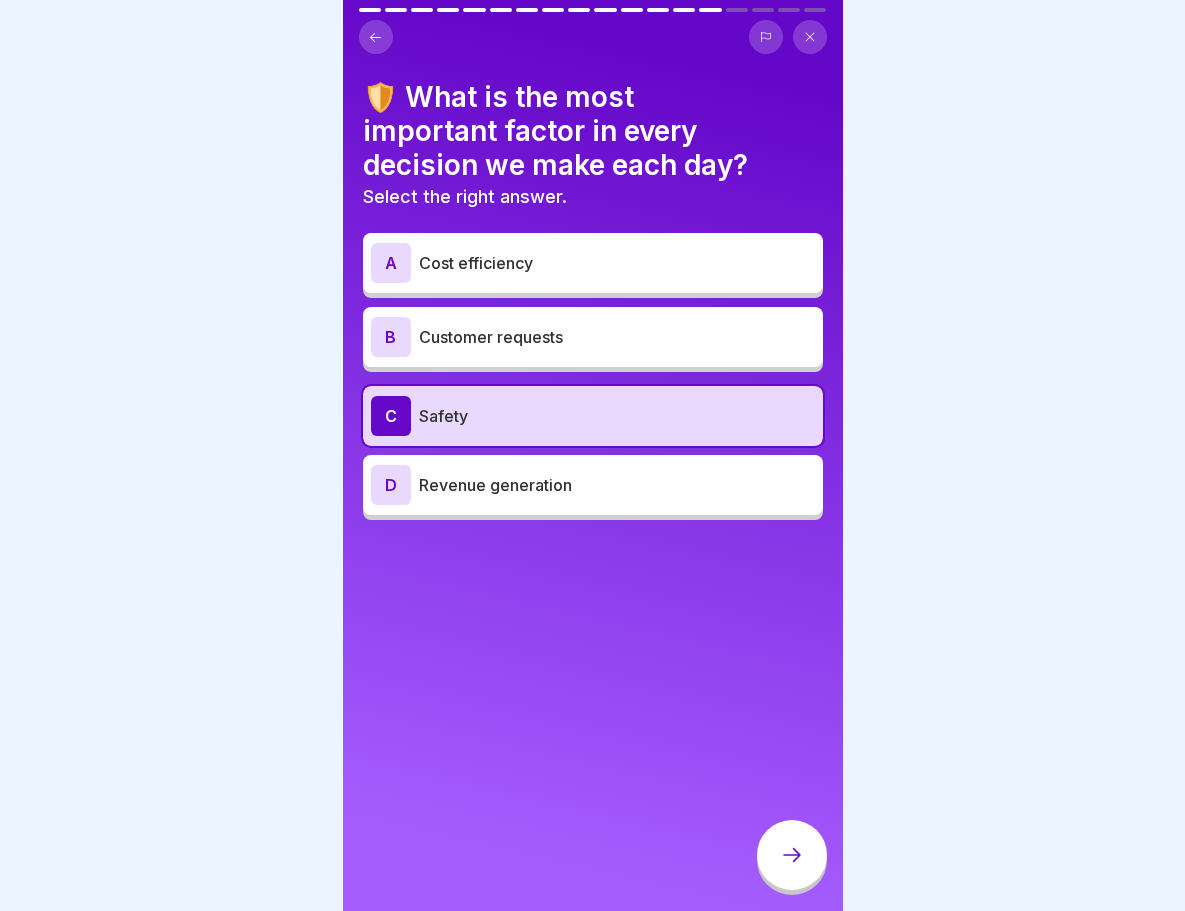 click 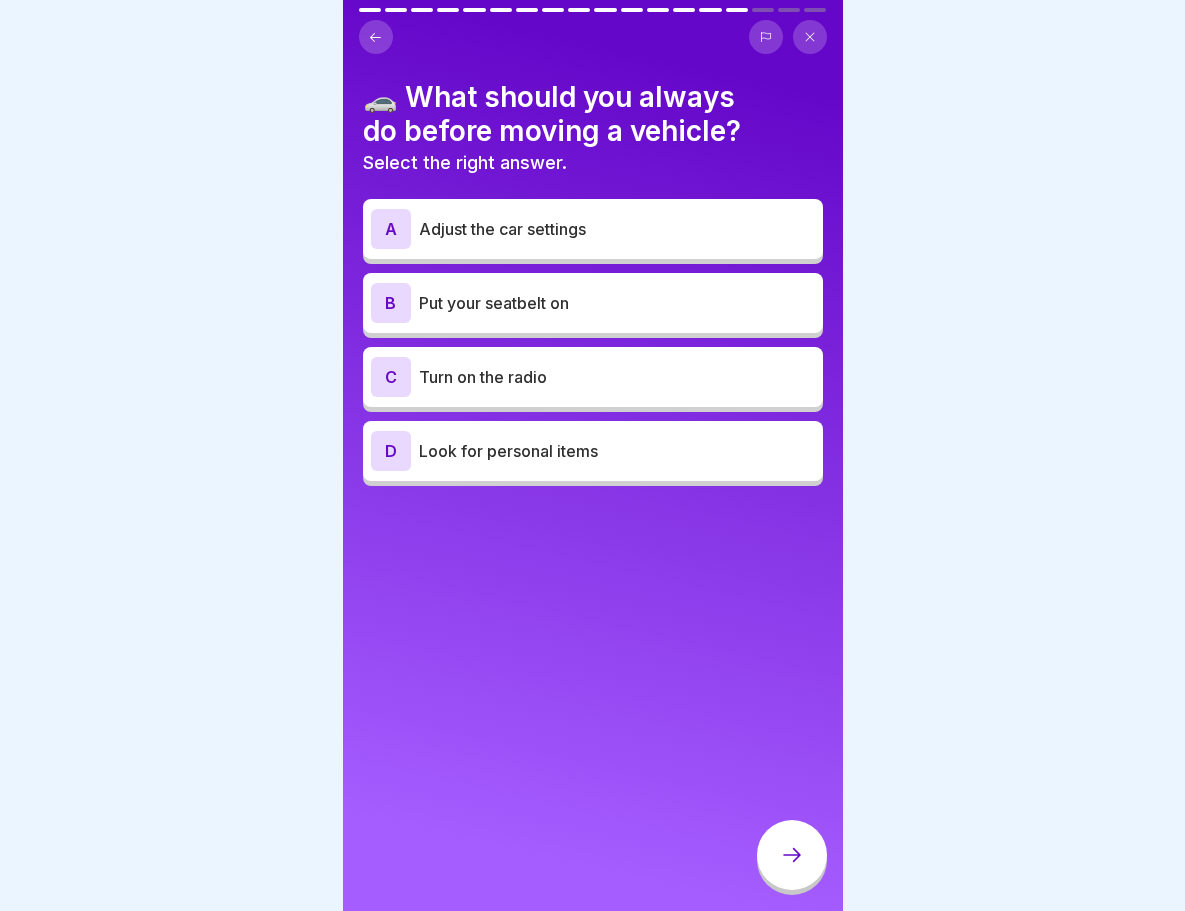 click on "Put your seatbelt on" at bounding box center [617, 303] 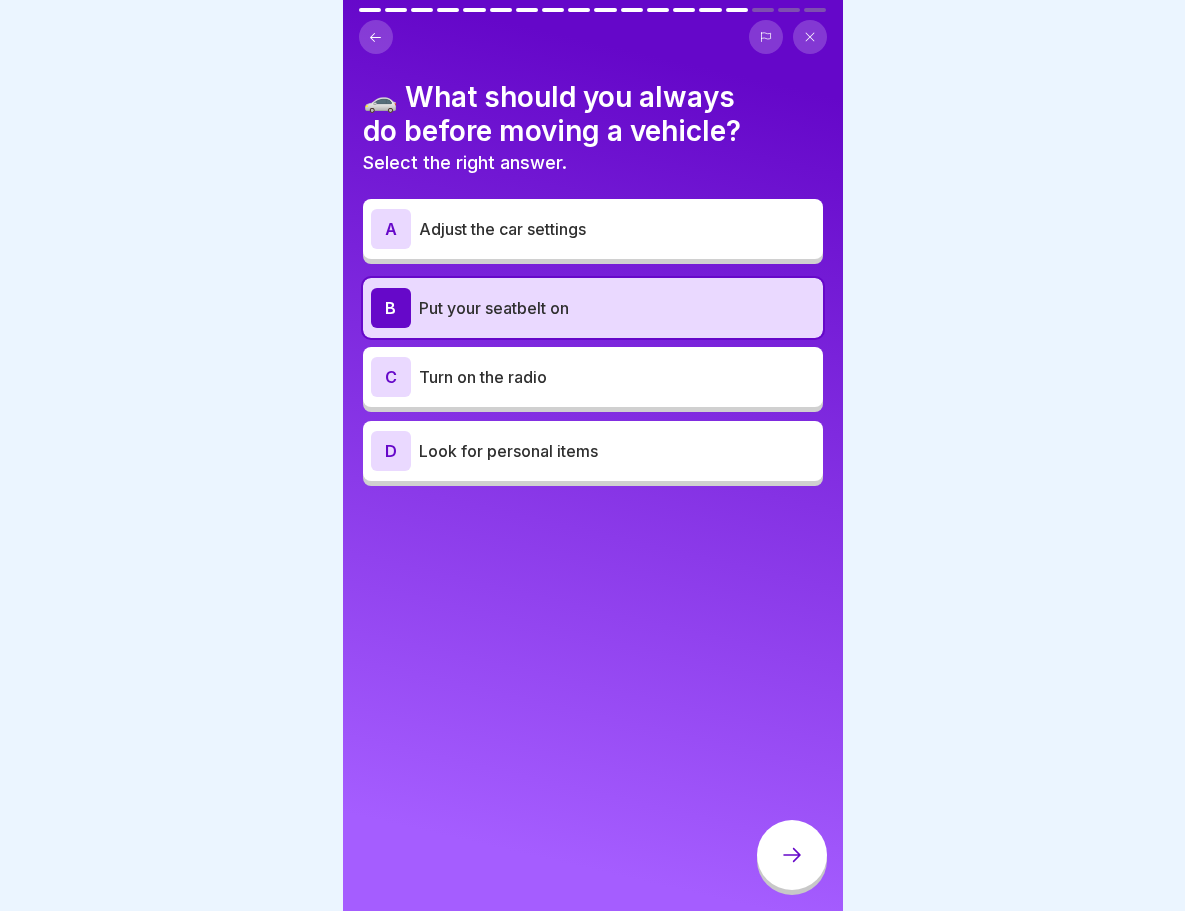 click at bounding box center (792, 855) 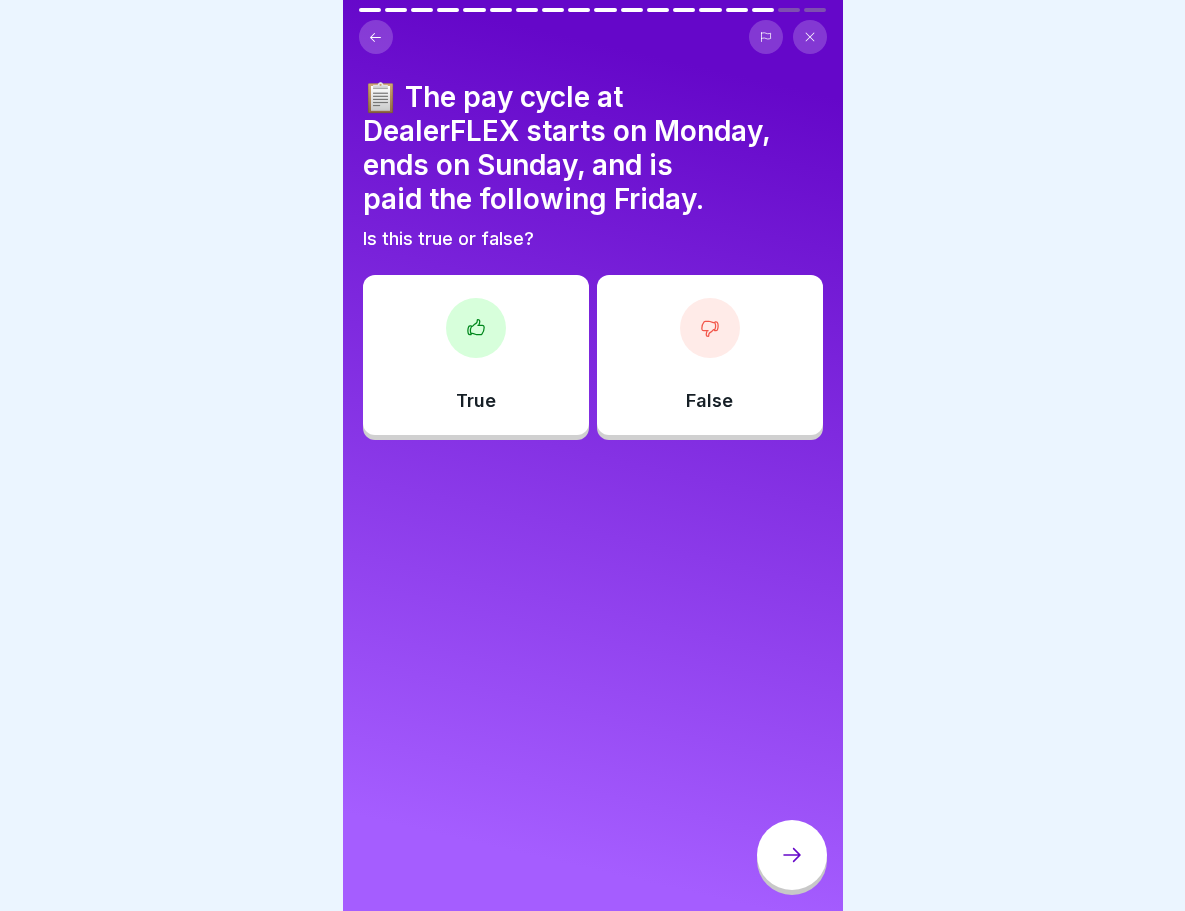 click on "True" at bounding box center [476, 355] 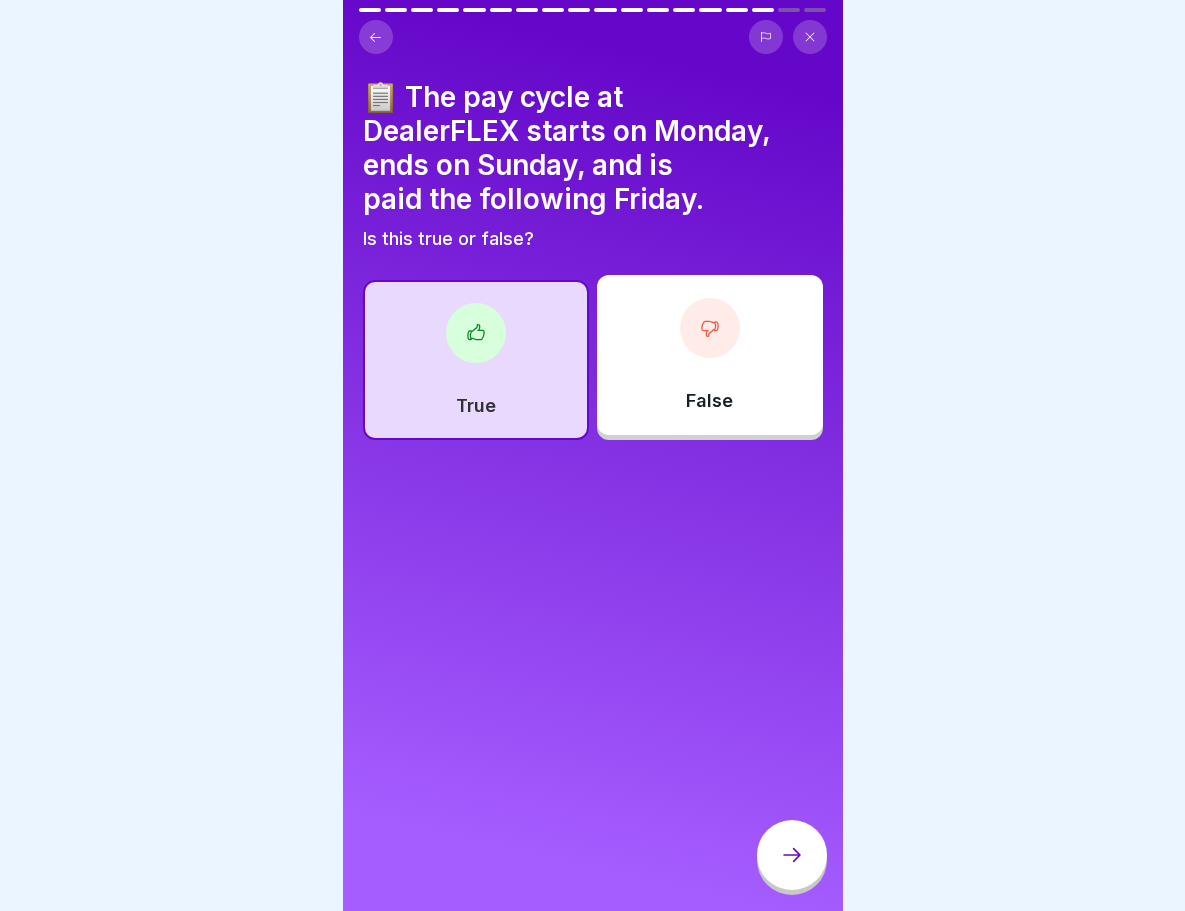 click at bounding box center (792, 855) 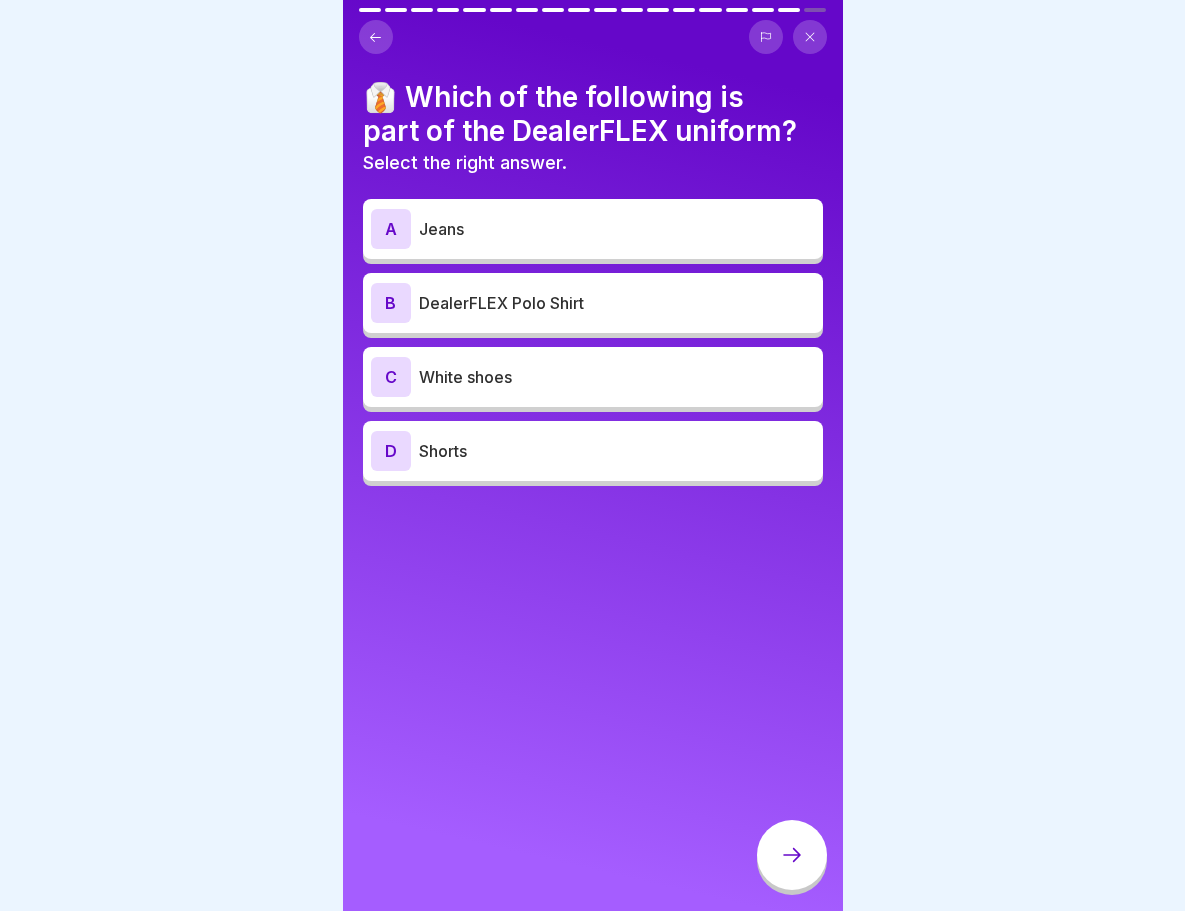 click on "B DealerFLEX Polo Shirt" at bounding box center [593, 303] 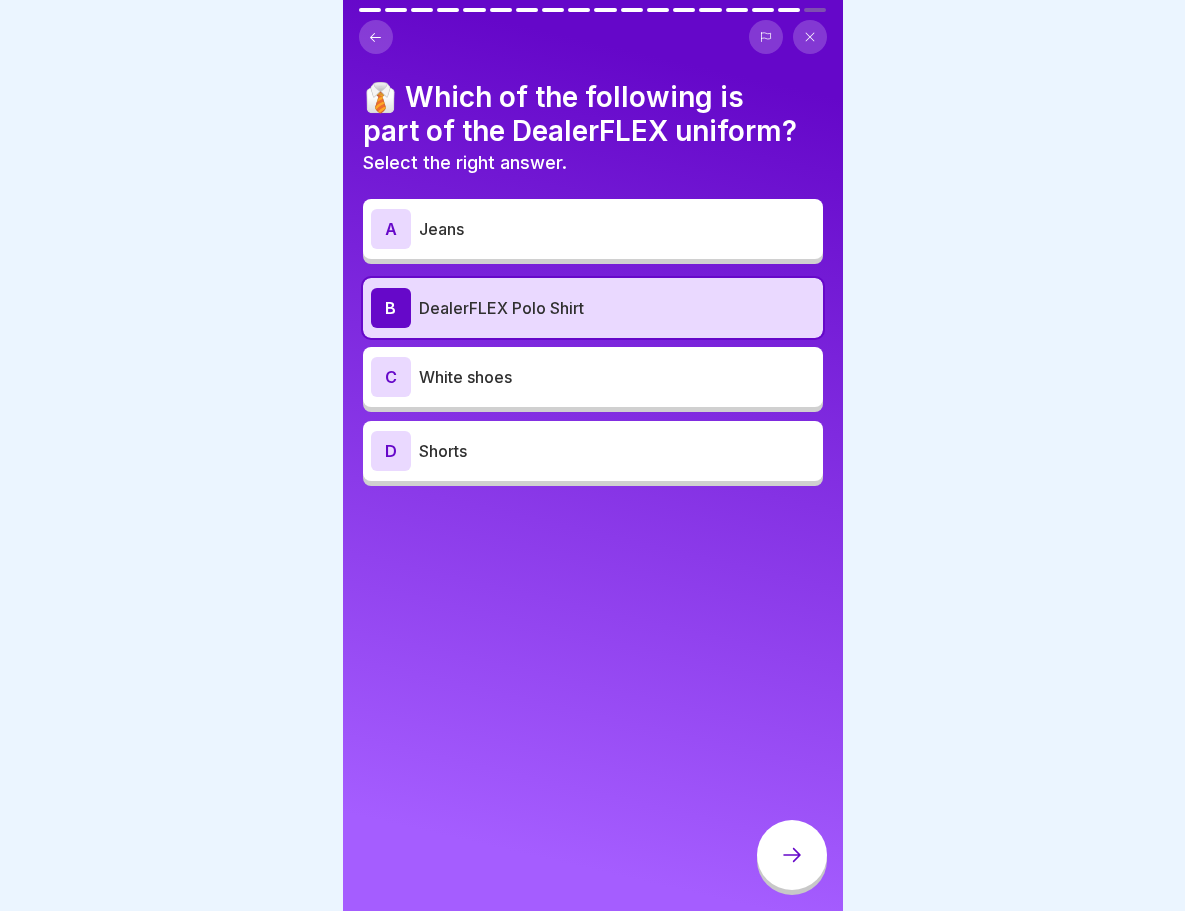 click at bounding box center [792, 855] 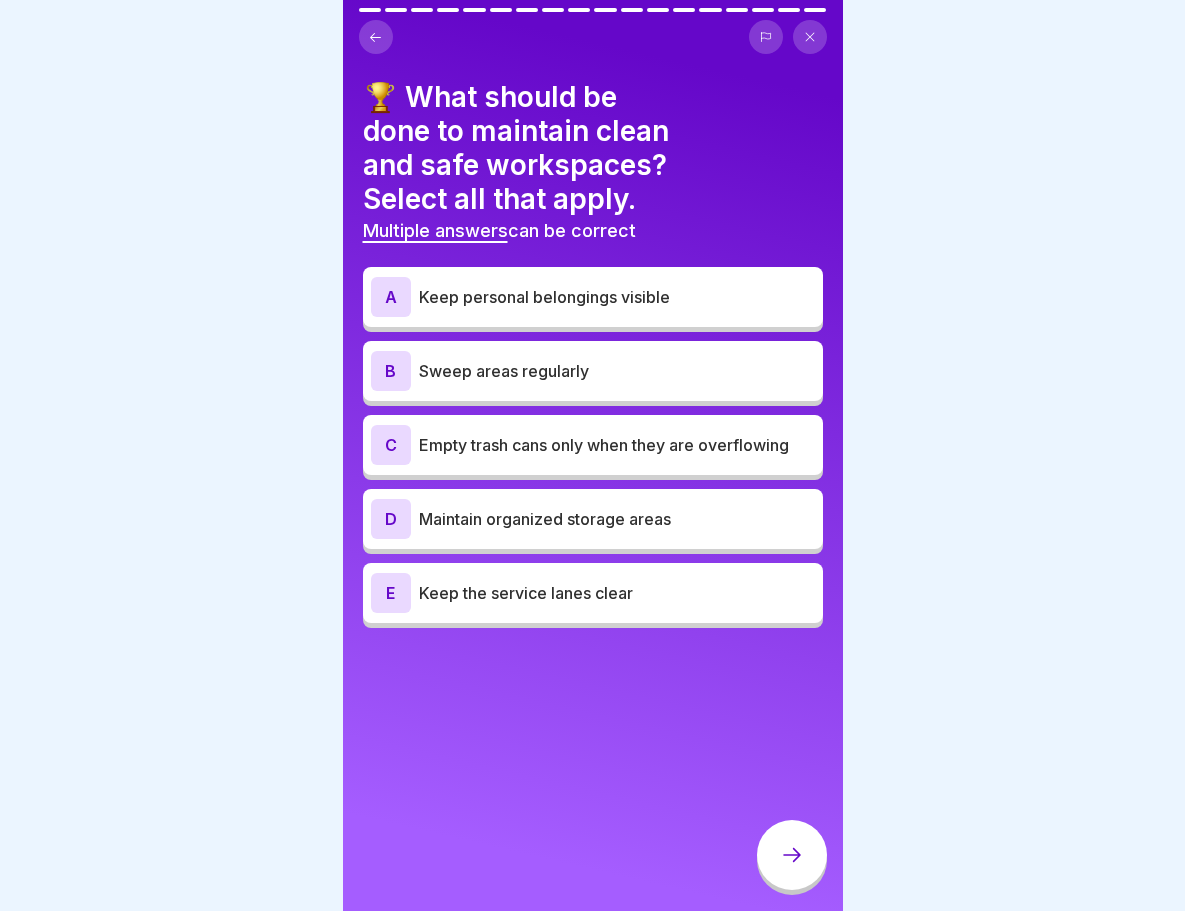 click on "B Sweep areas regularly" at bounding box center (593, 371) 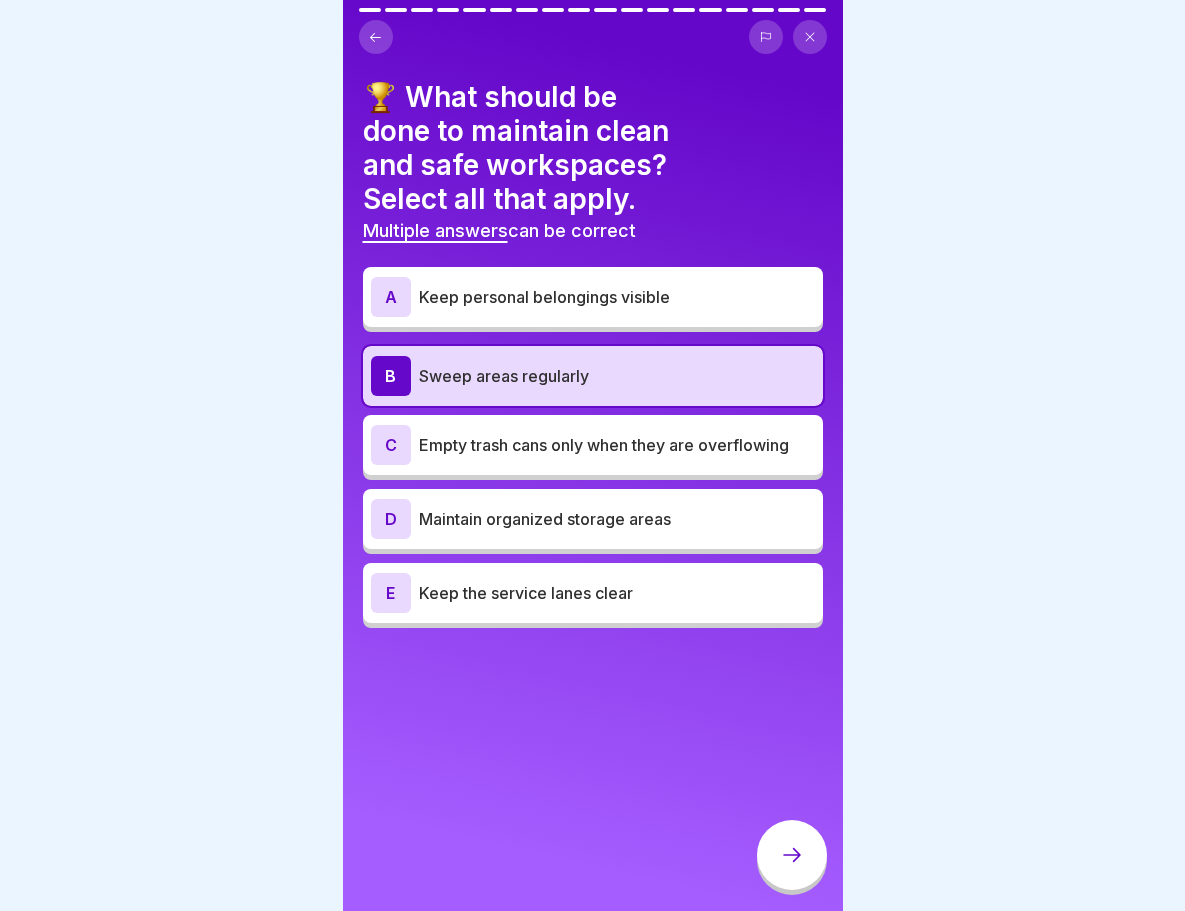 click on "Empty trash cans only when they are overflowing" at bounding box center [617, 445] 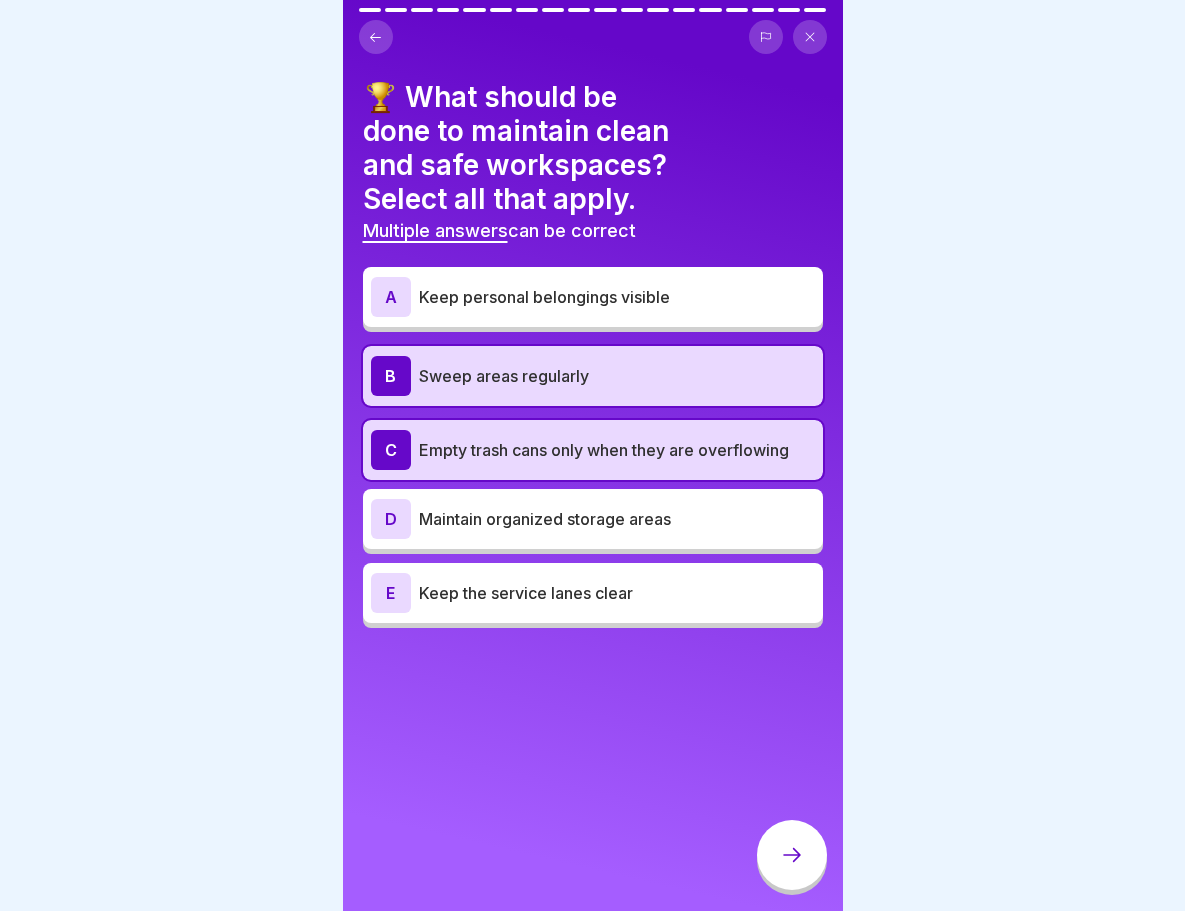 click on "Maintain organized storage areas" at bounding box center [617, 519] 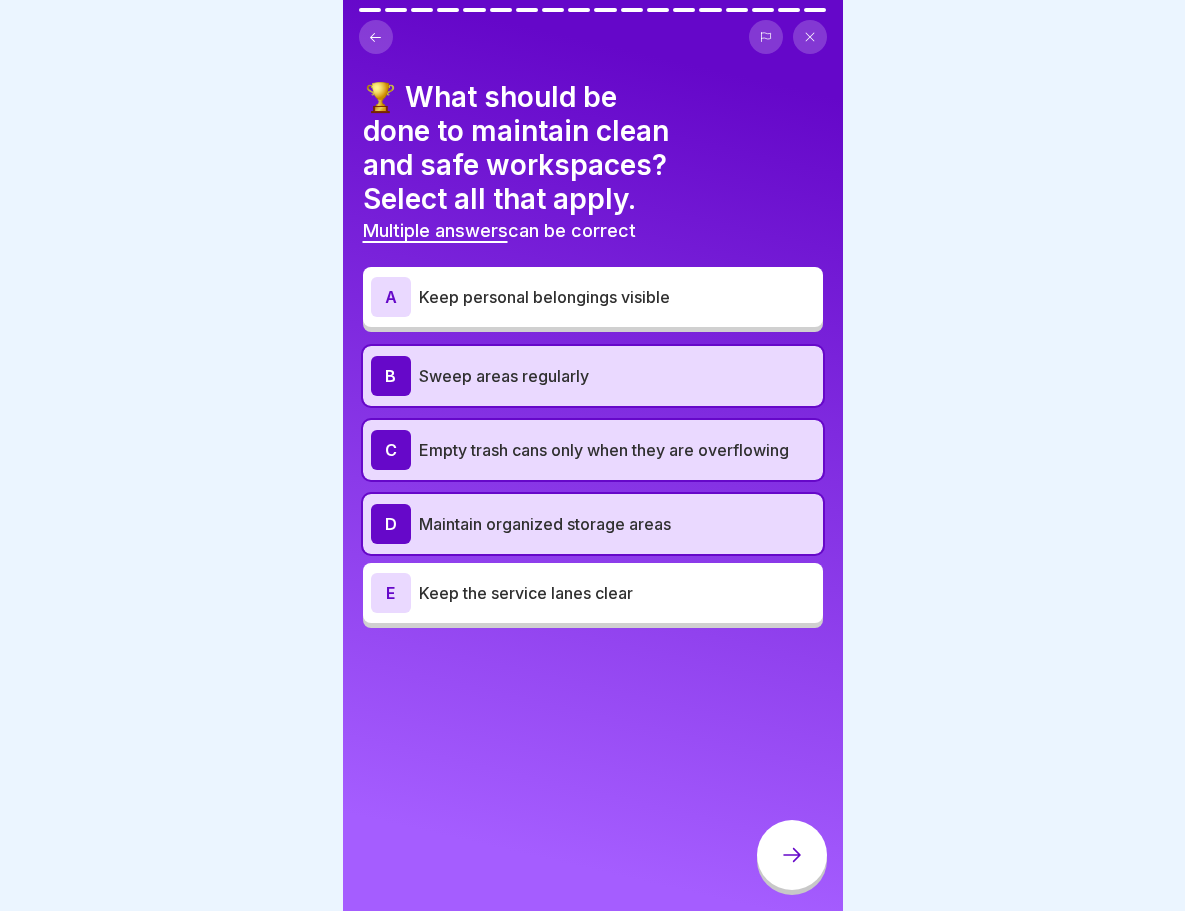 click at bounding box center [792, 855] 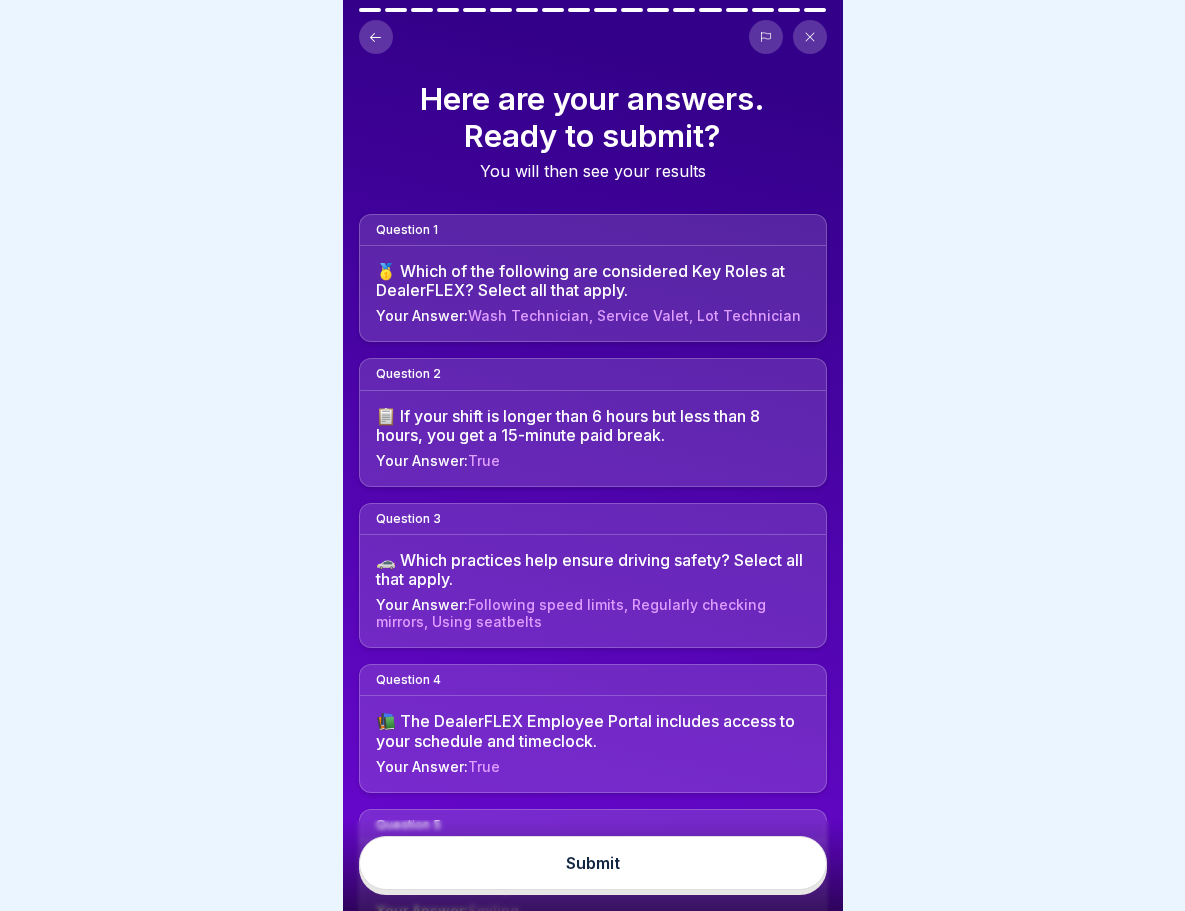 click on "Submit" at bounding box center [593, 863] 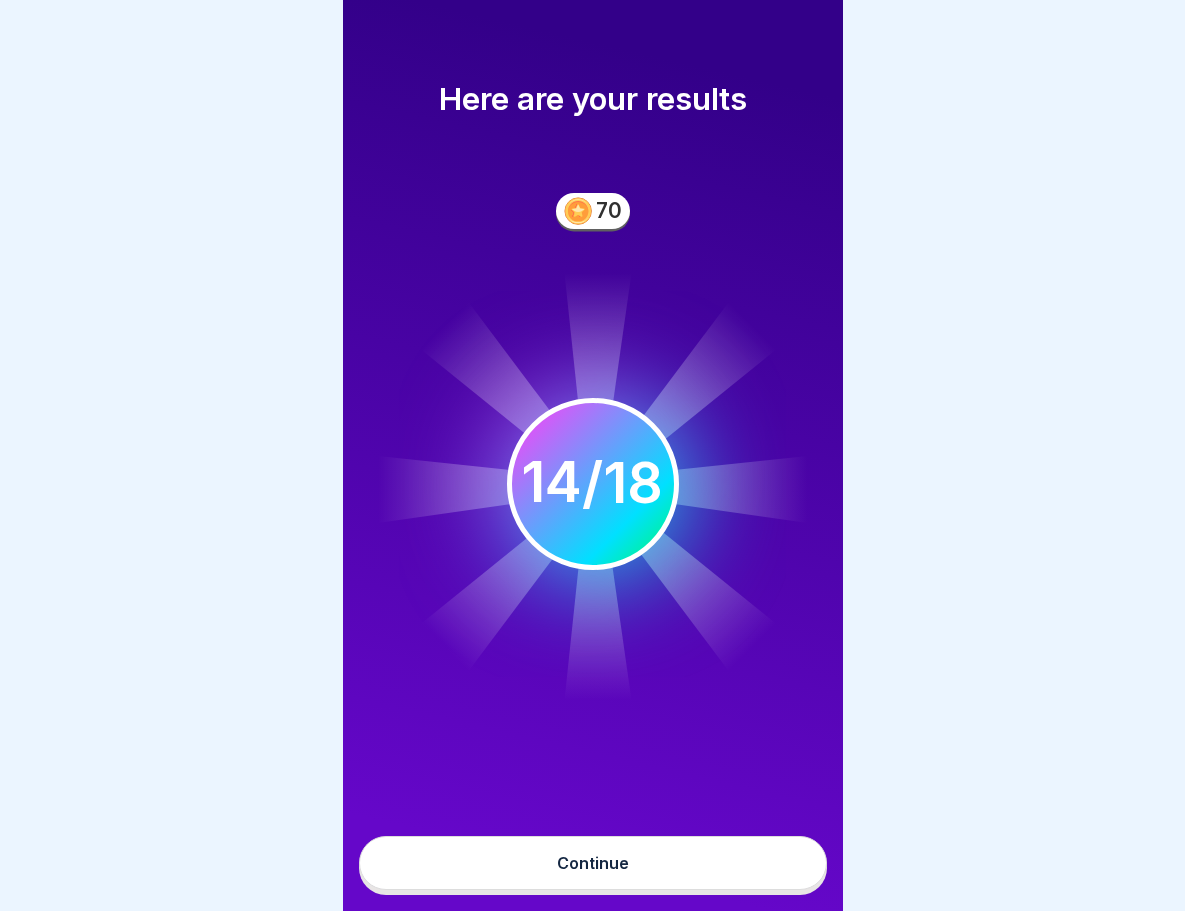 click on "Continue" at bounding box center (593, 863) 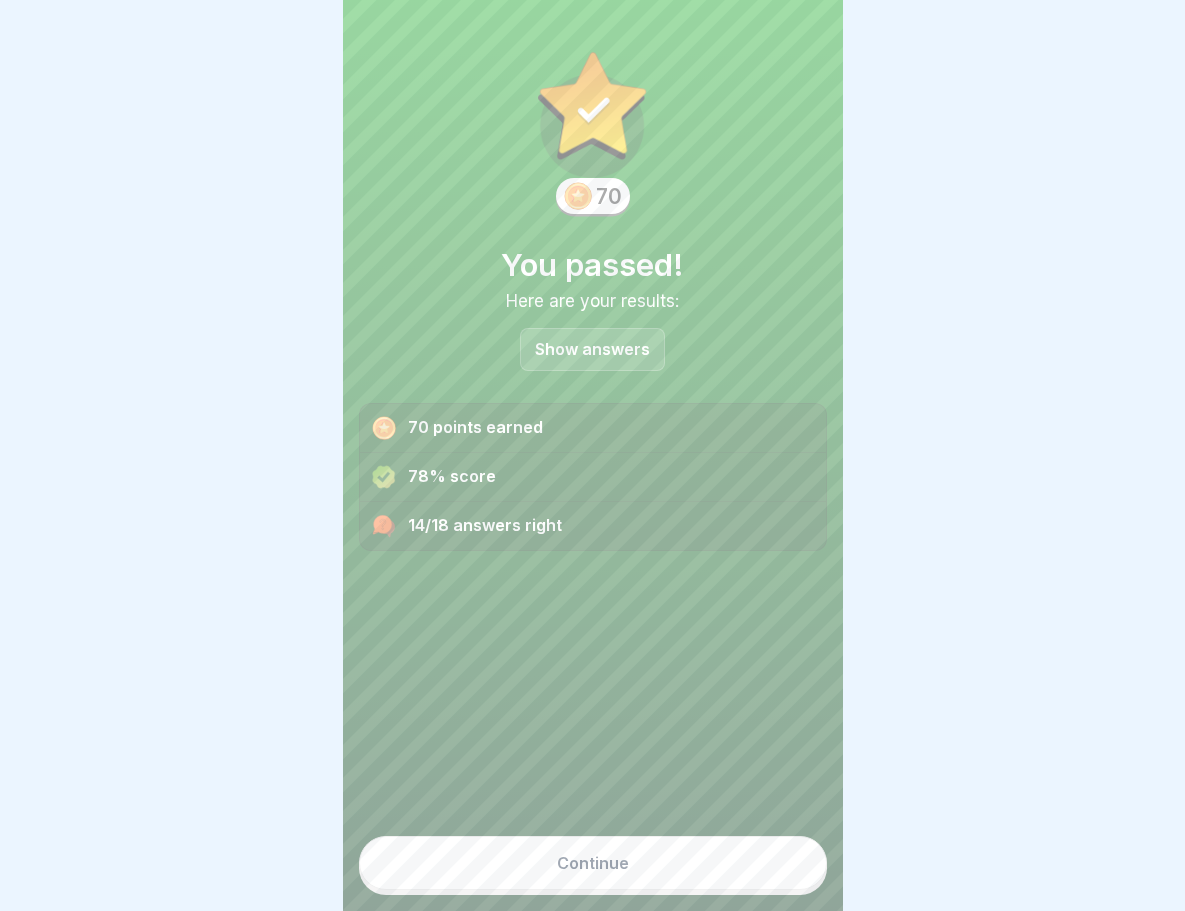 click on "Continue" at bounding box center (593, 863) 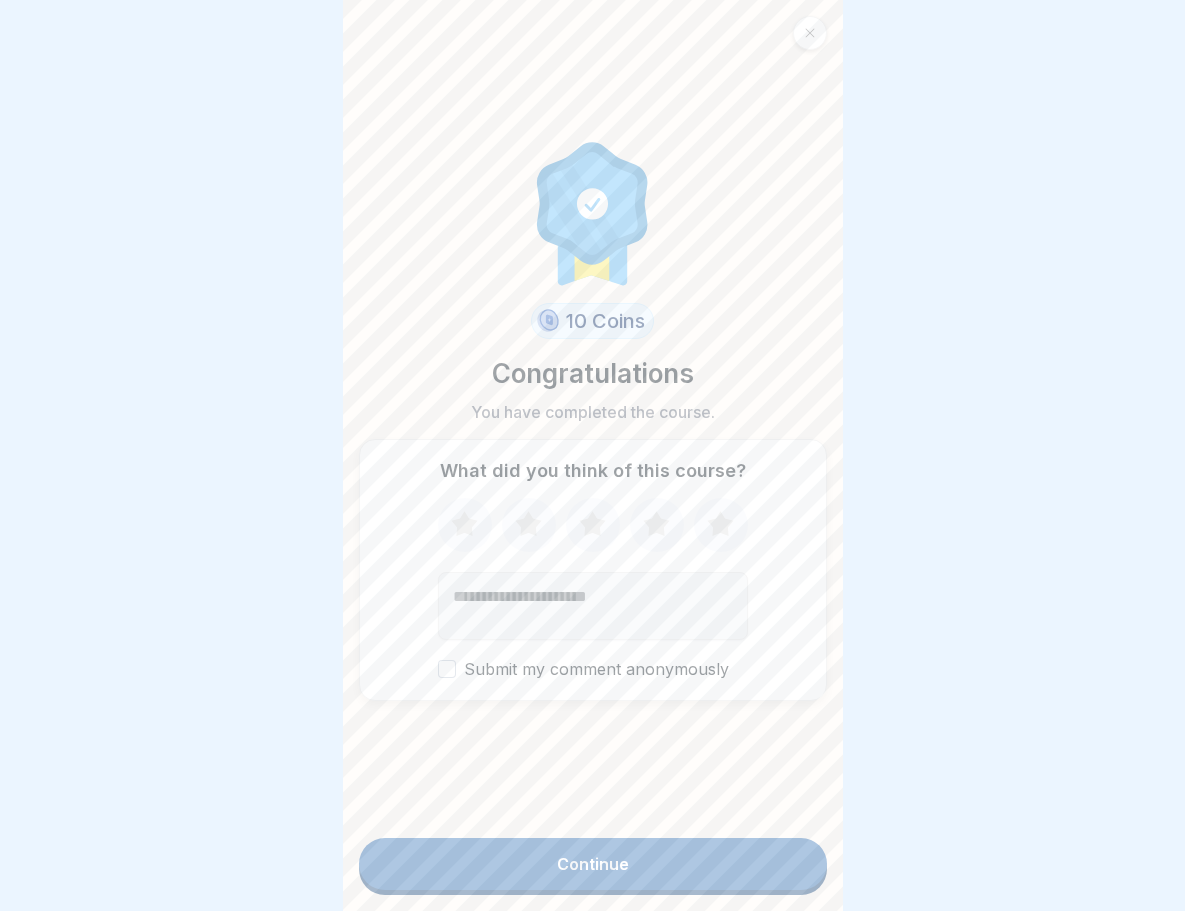 click 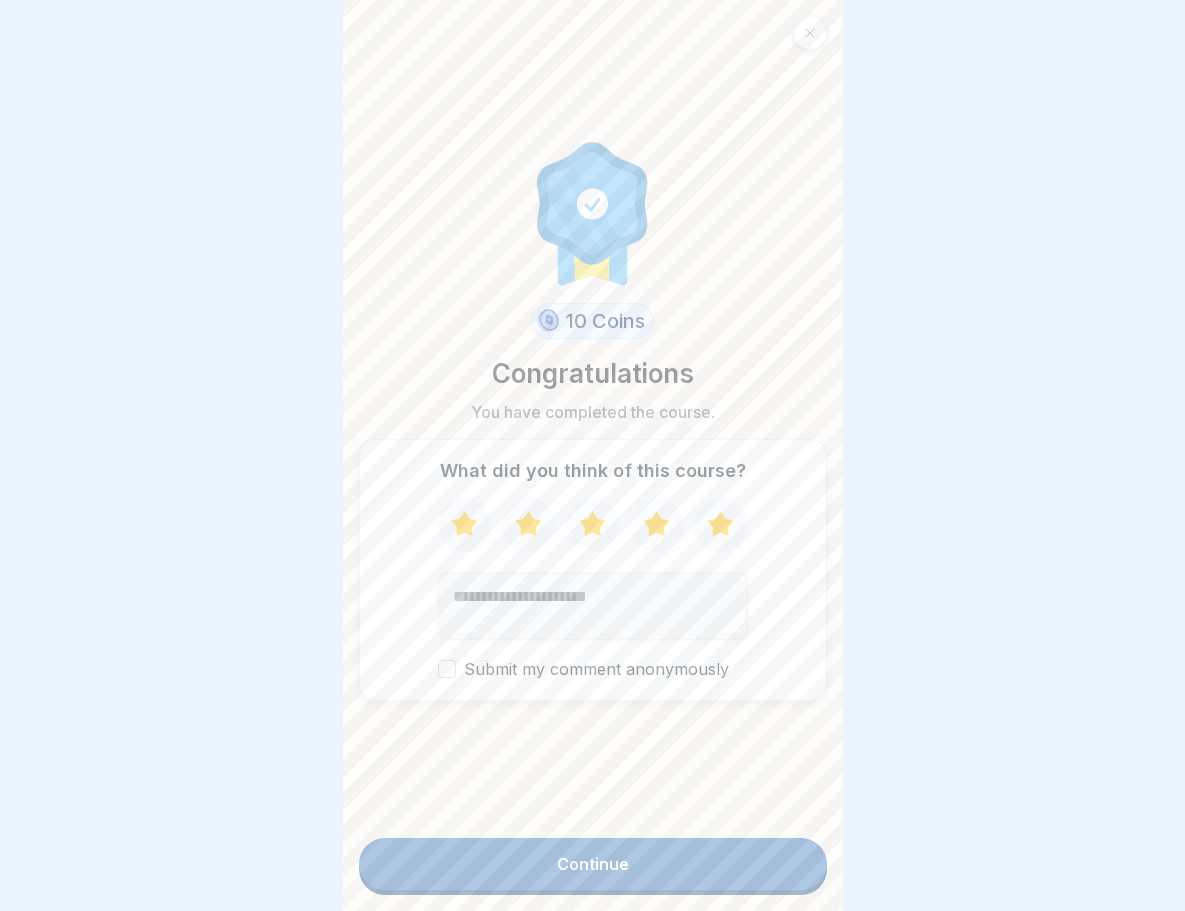 click on "Continue" at bounding box center (593, 864) 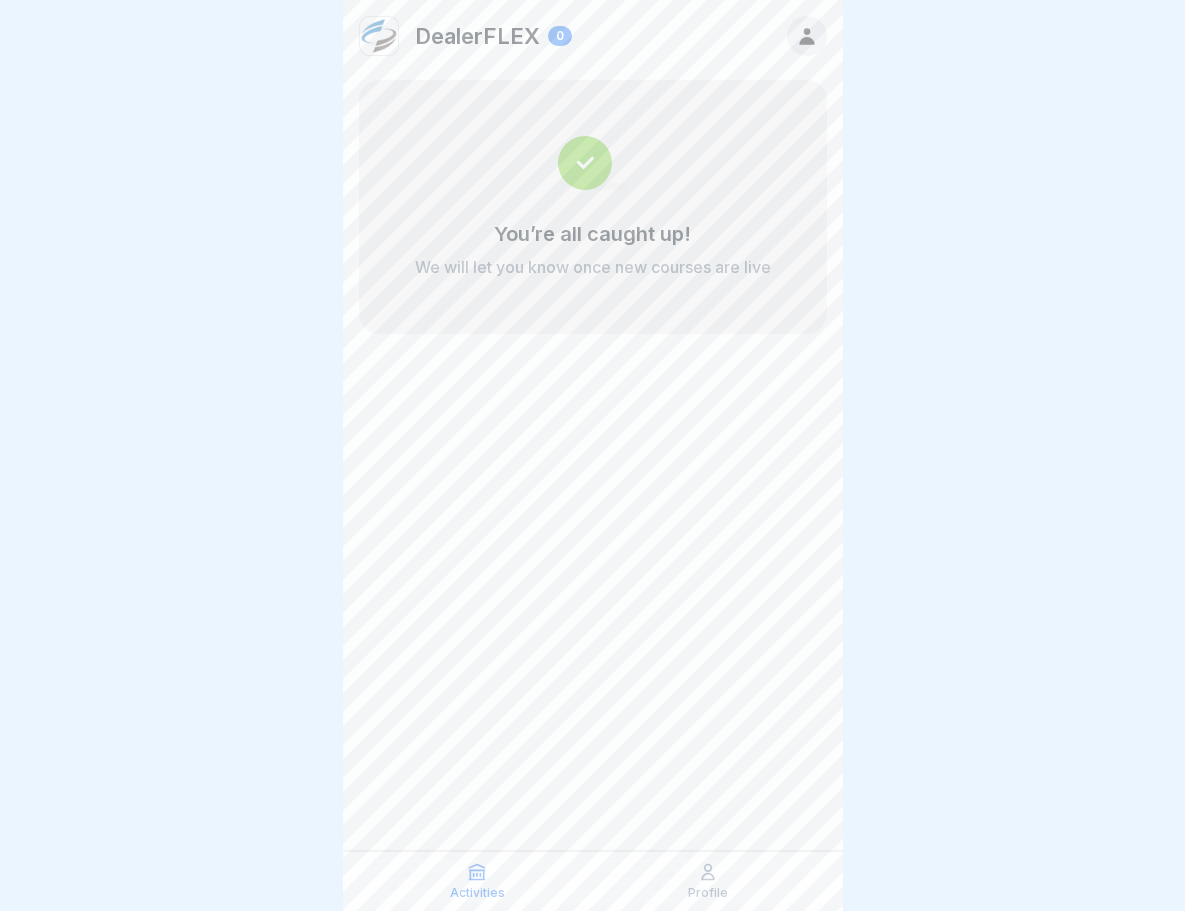 click on "Profile" at bounding box center (708, 881) 